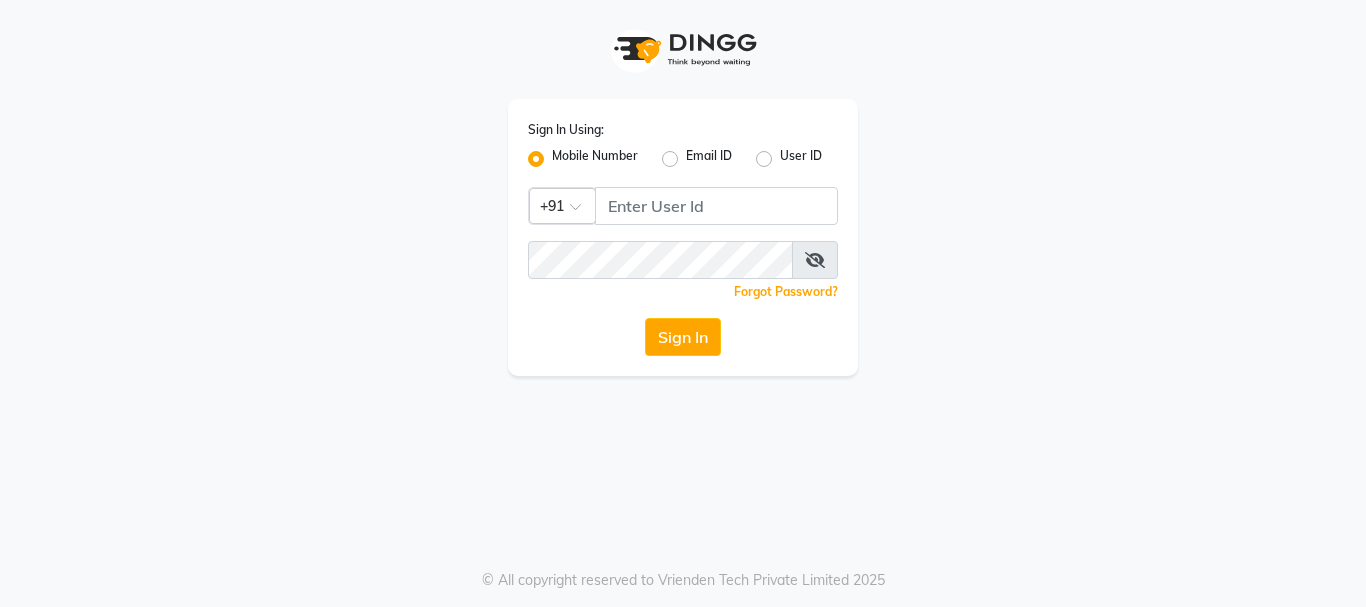 scroll, scrollTop: 0, scrollLeft: 0, axis: both 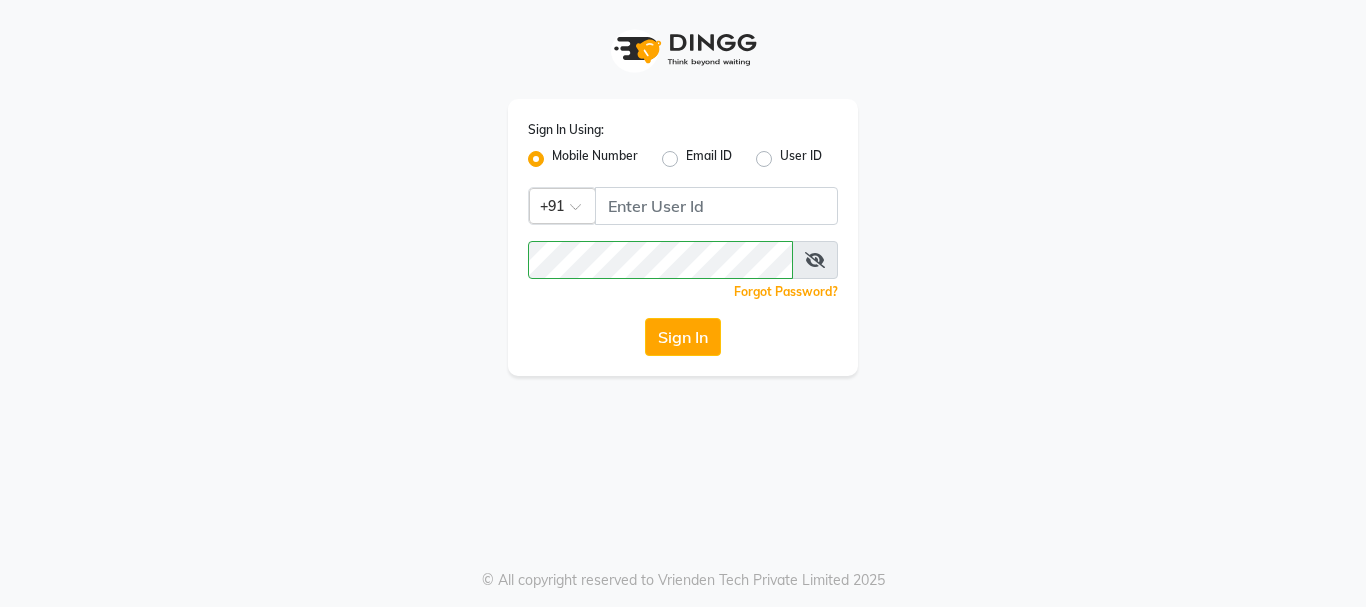 click on "Mobile Number" 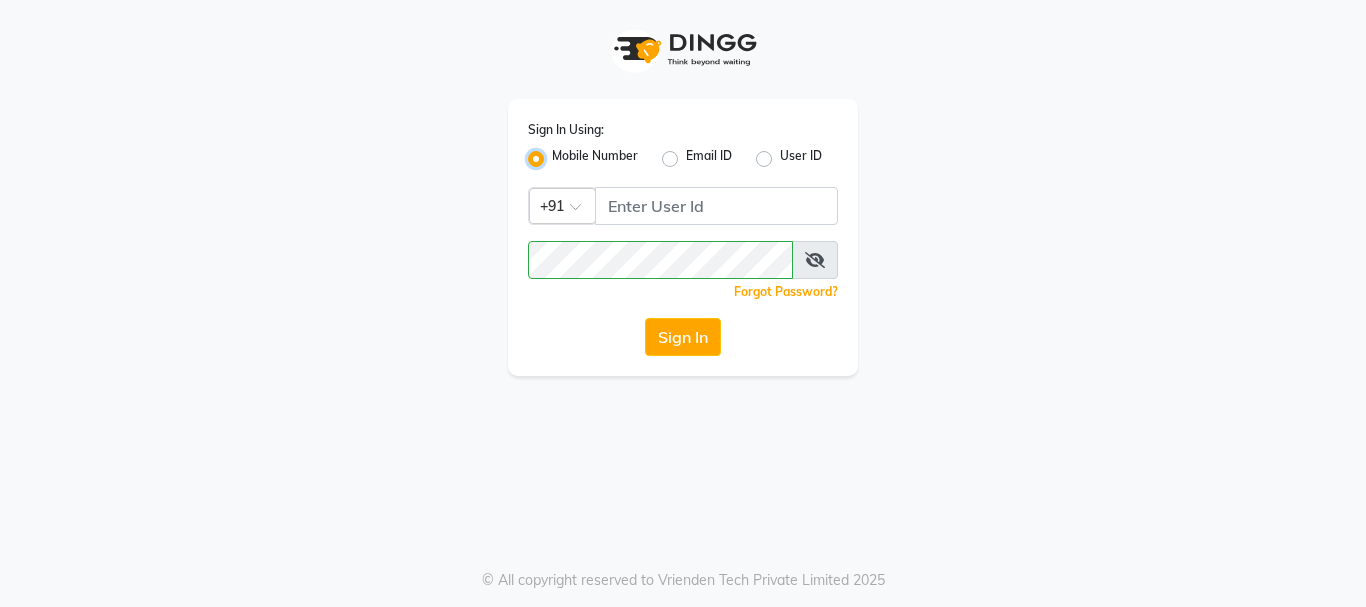 click on "Mobile Number" at bounding box center (558, 153) 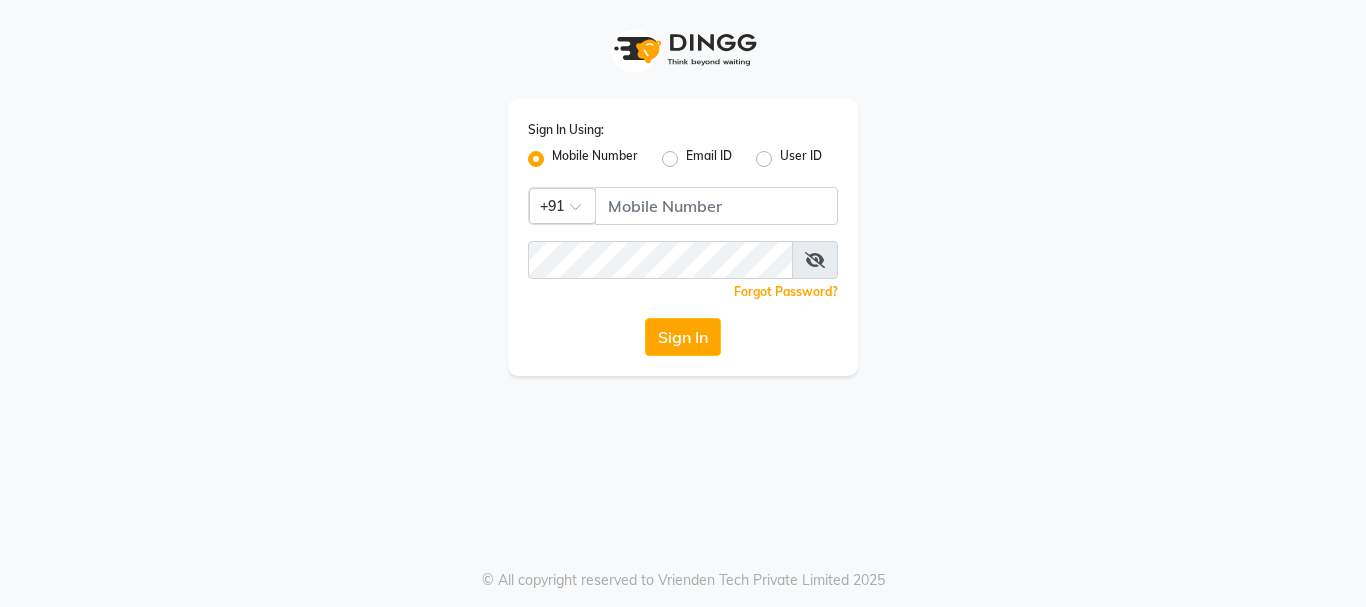click on "Mobile Number" 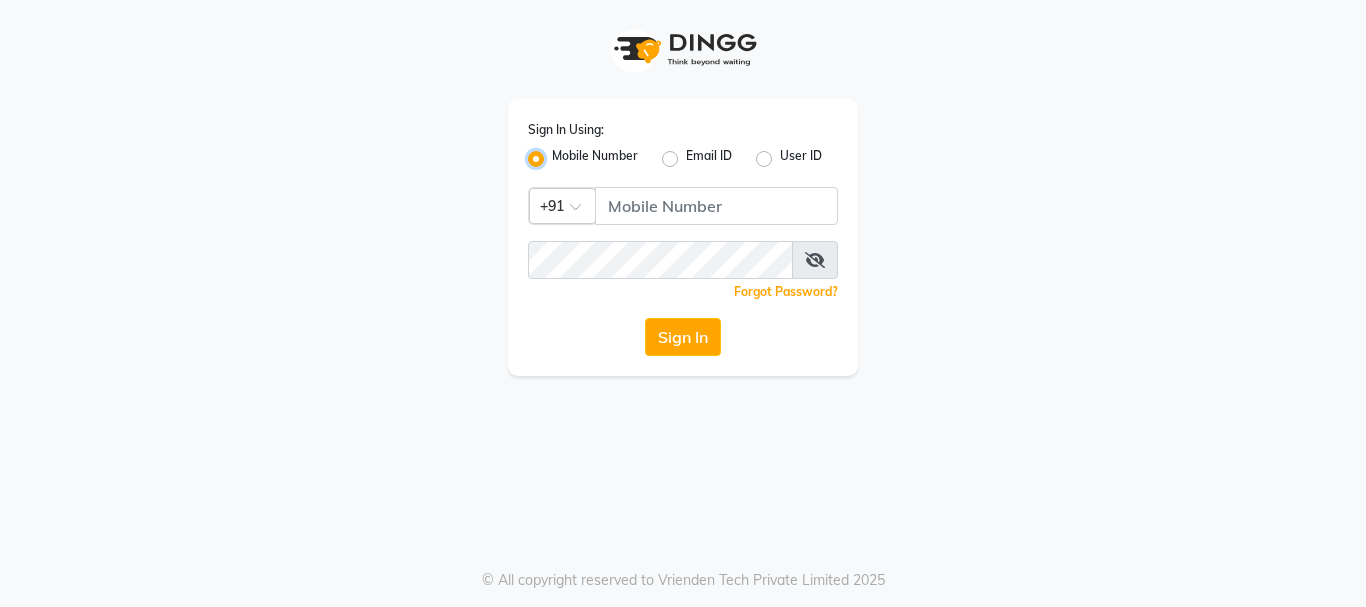 click on "Mobile Number" at bounding box center (558, 153) 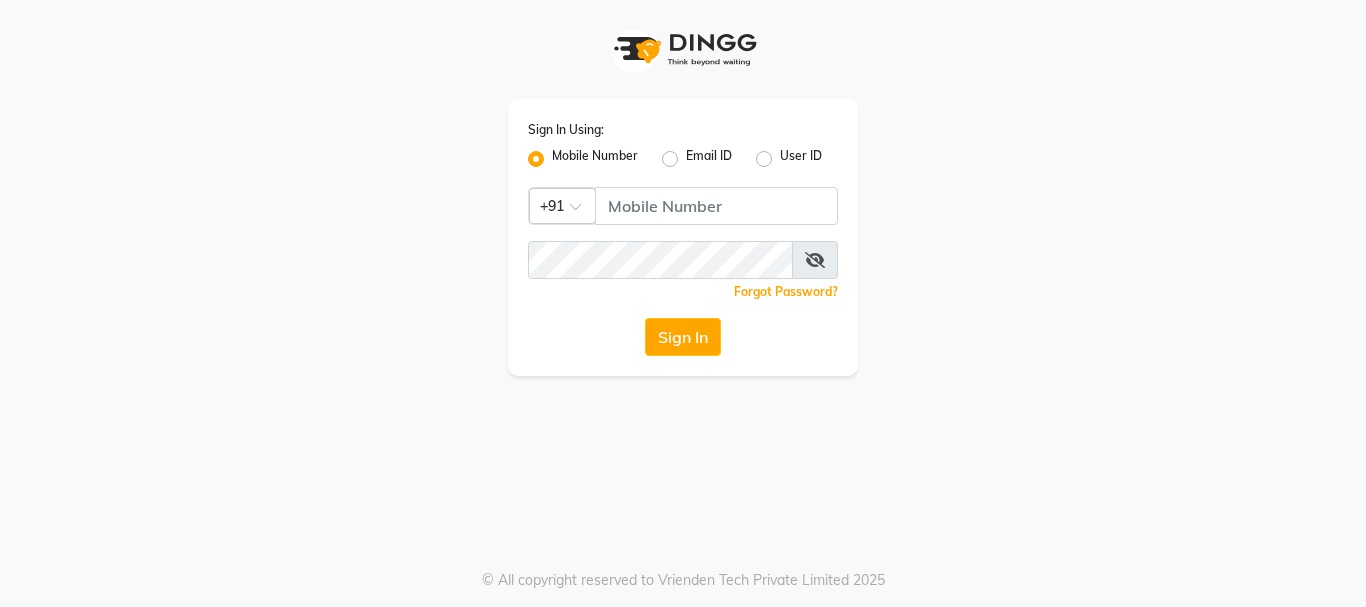 click on "Mobile Number" 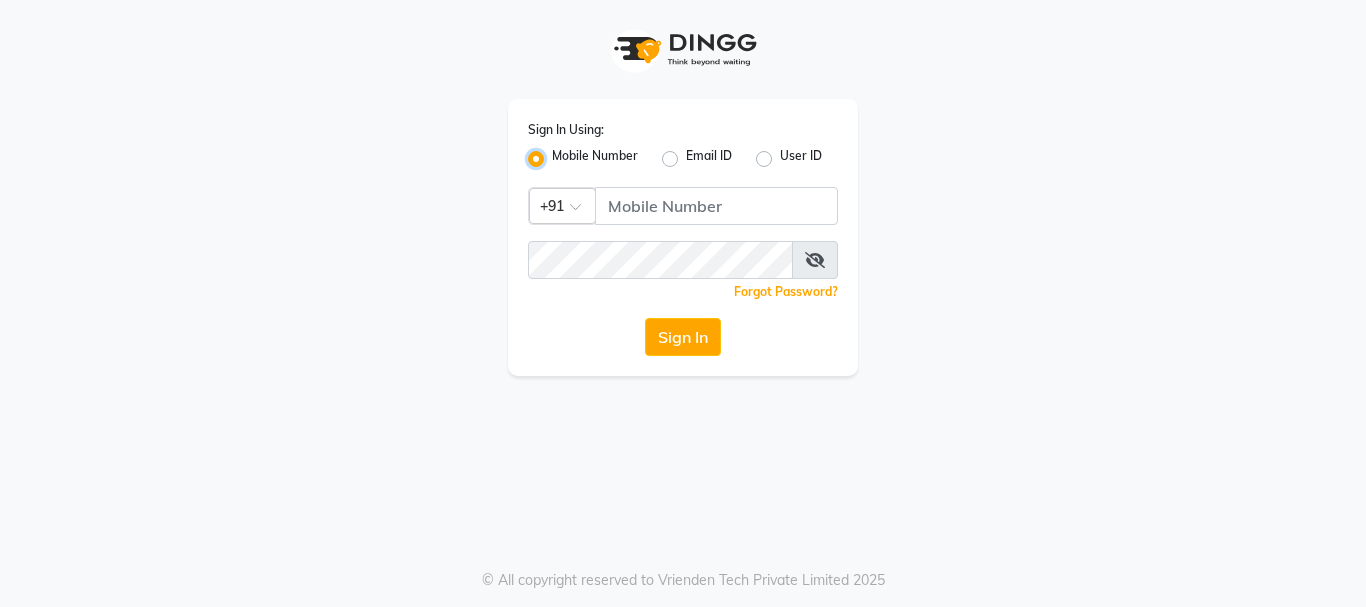 click on "Mobile Number" at bounding box center [558, 153] 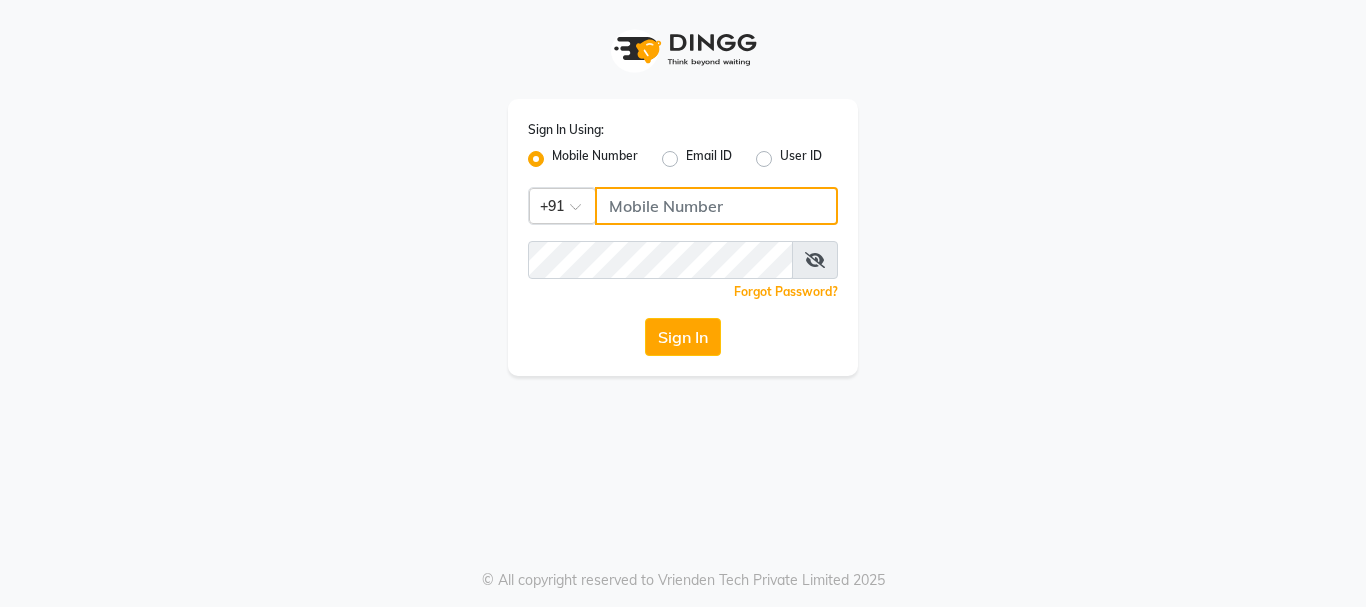 click 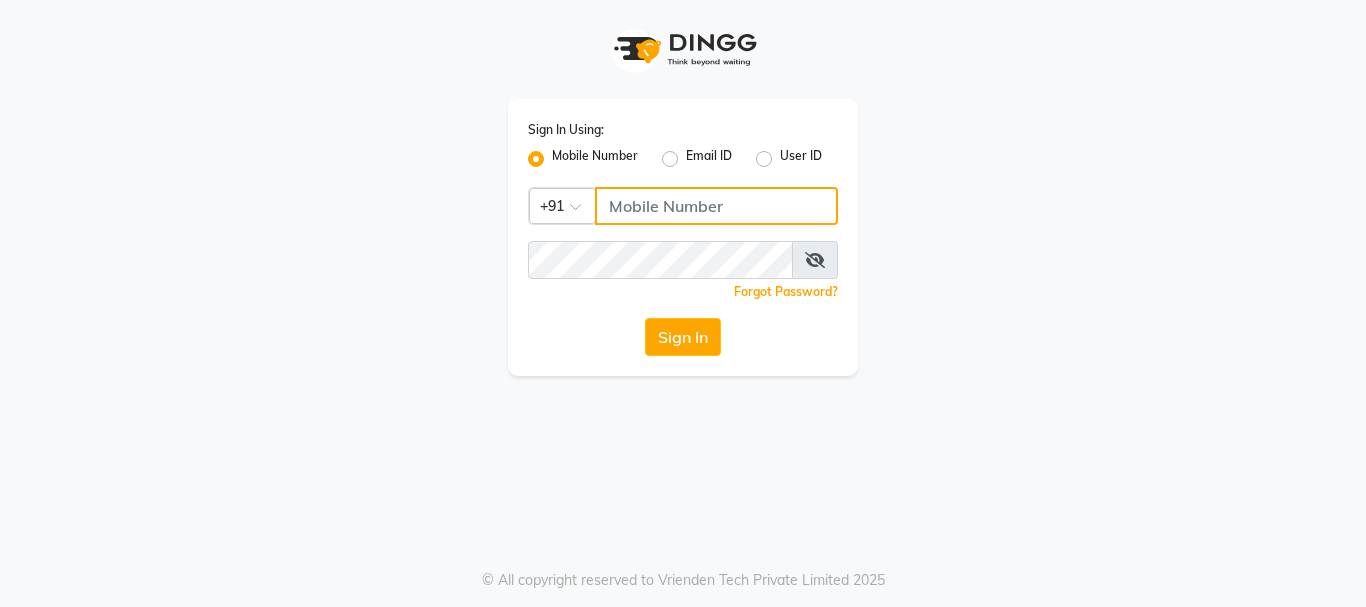 type on "9011729000" 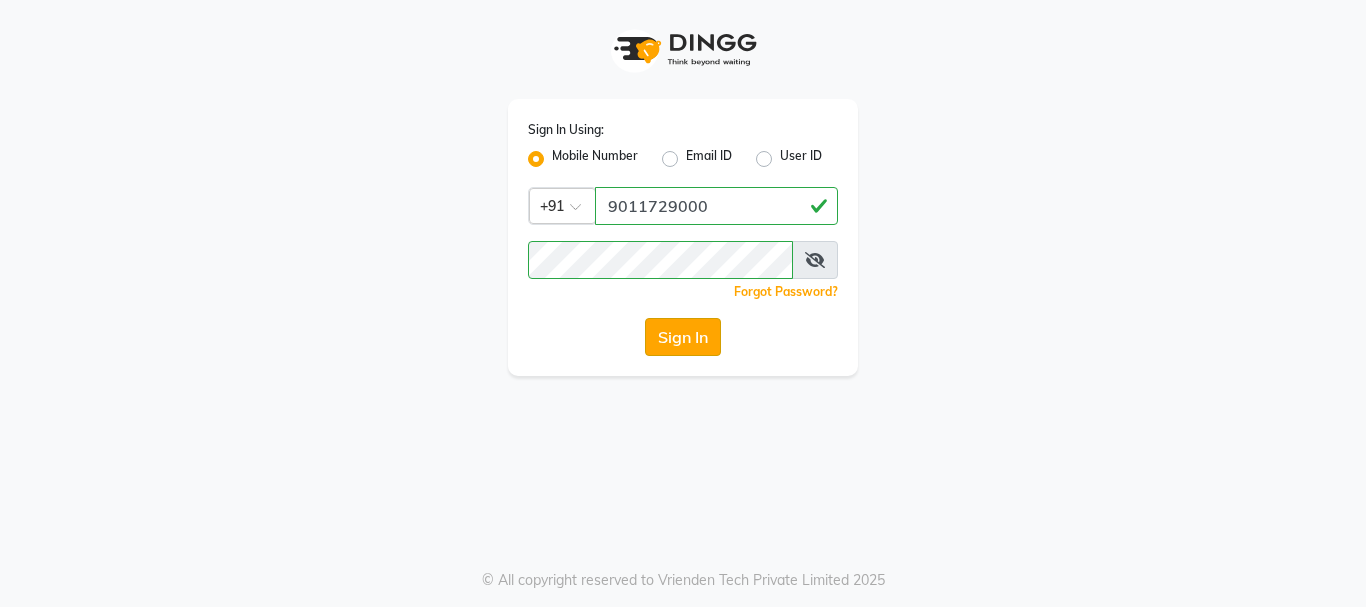 click on "Sign In" 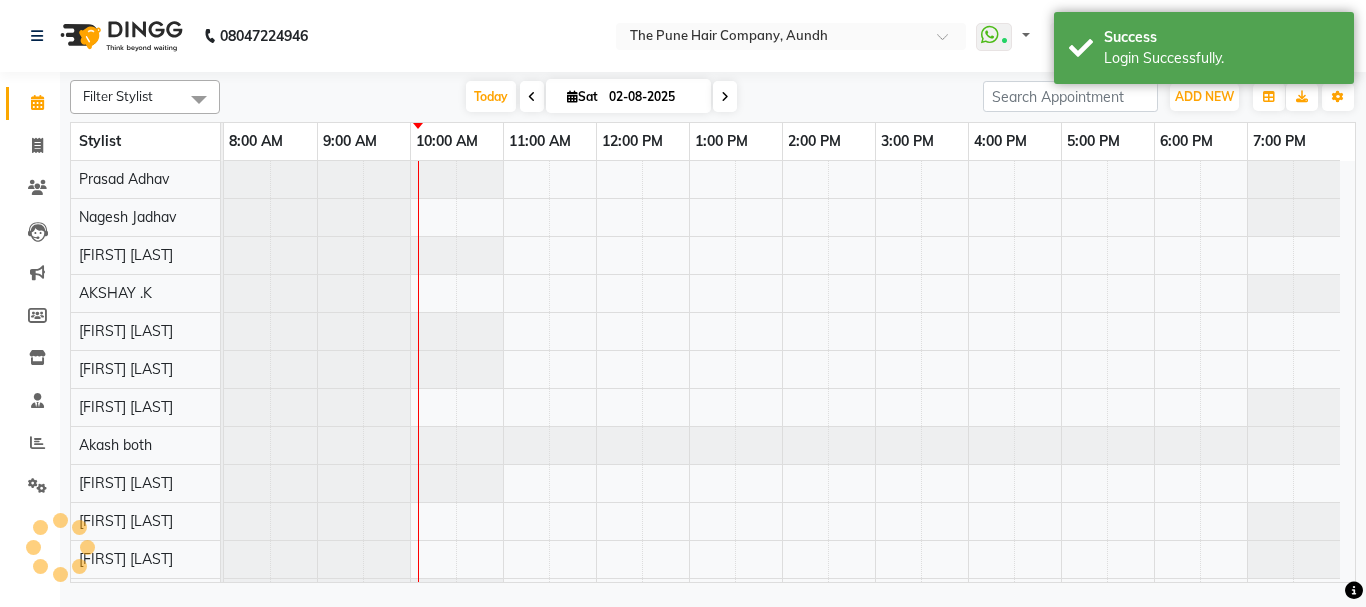 select on "en" 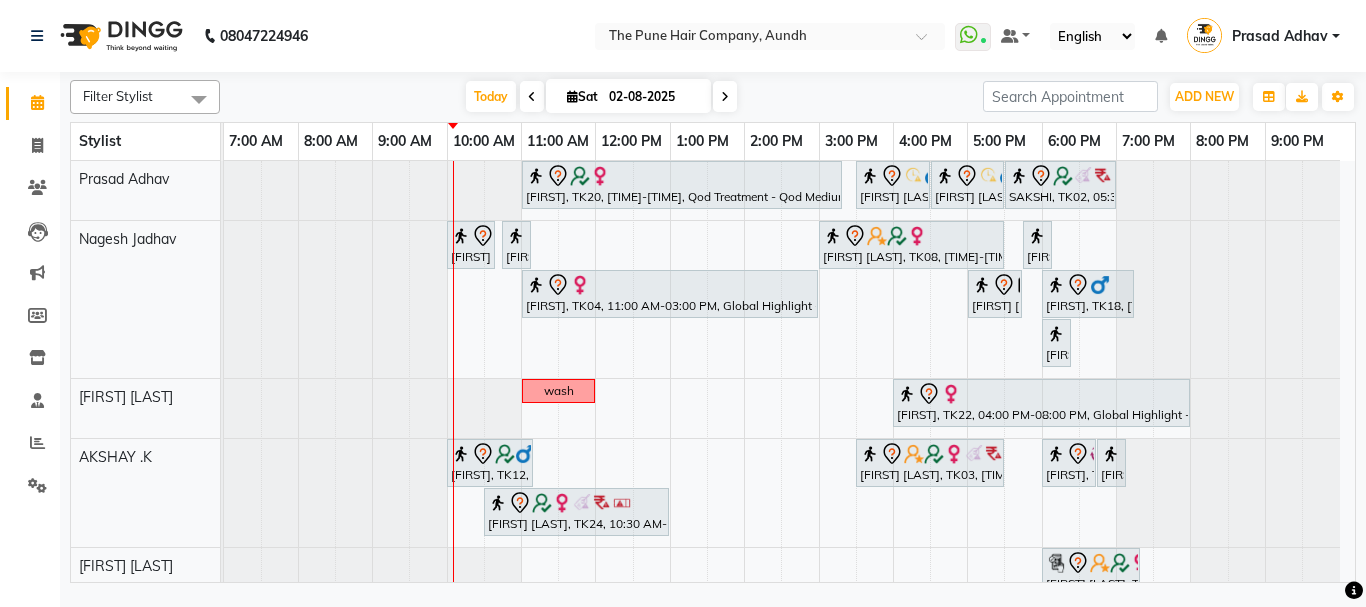 click at bounding box center (725, 96) 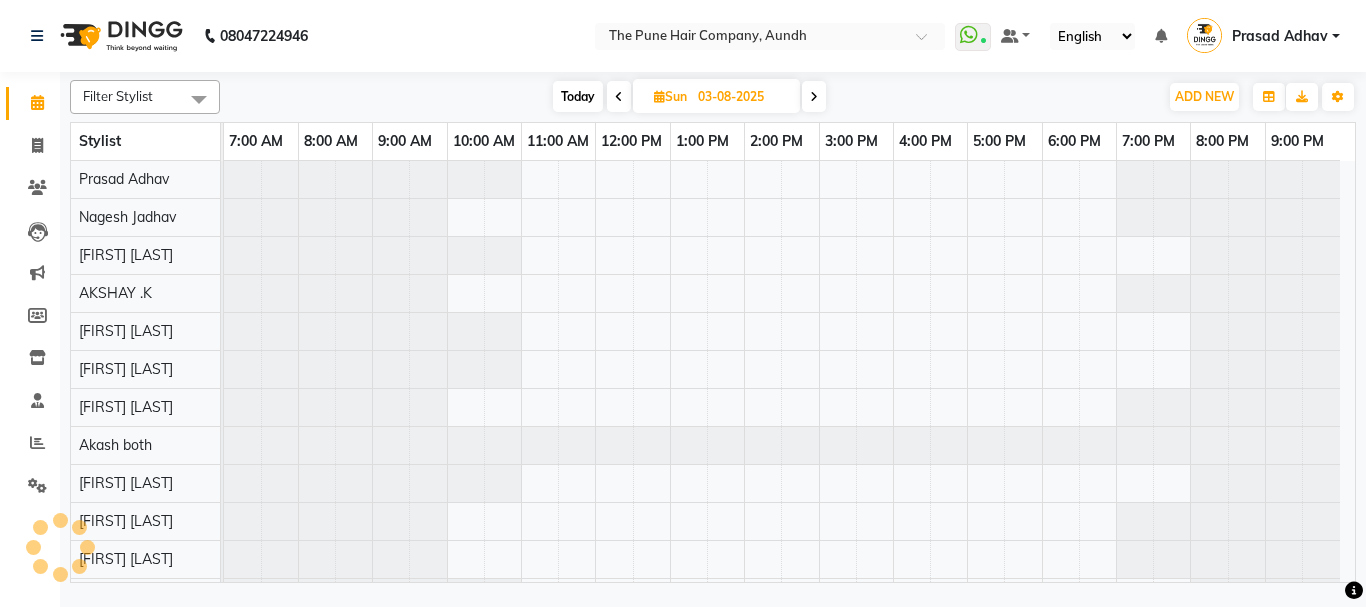 scroll, scrollTop: 0, scrollLeft: 0, axis: both 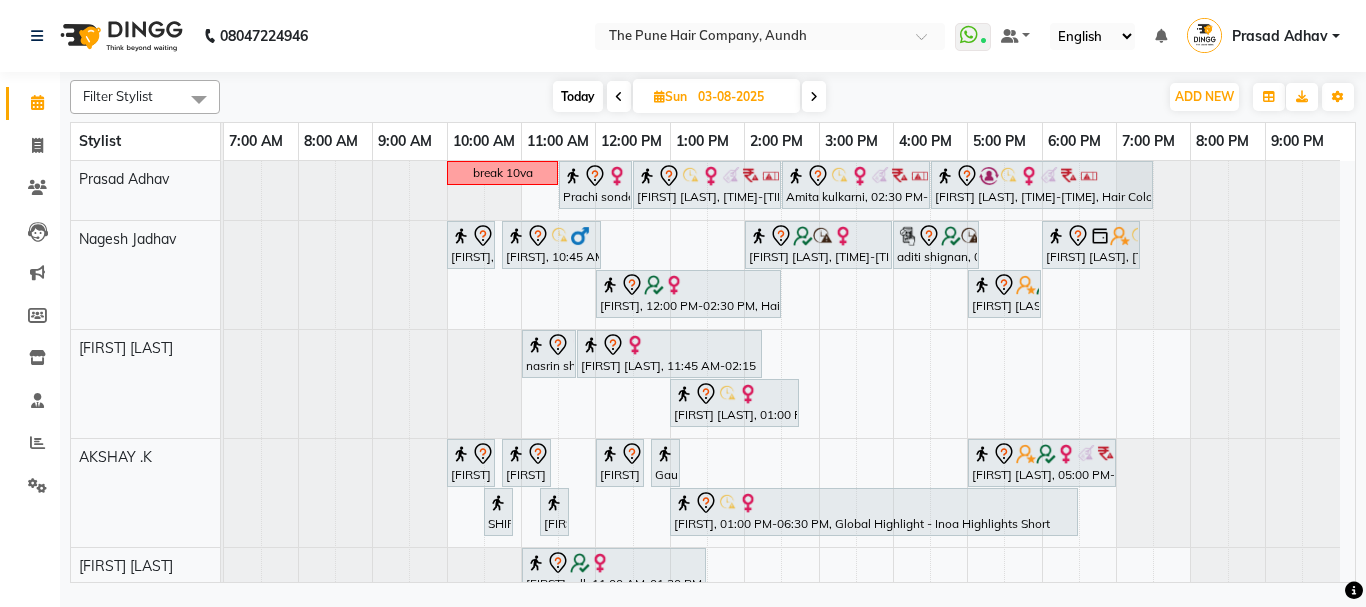 click at bounding box center (619, 97) 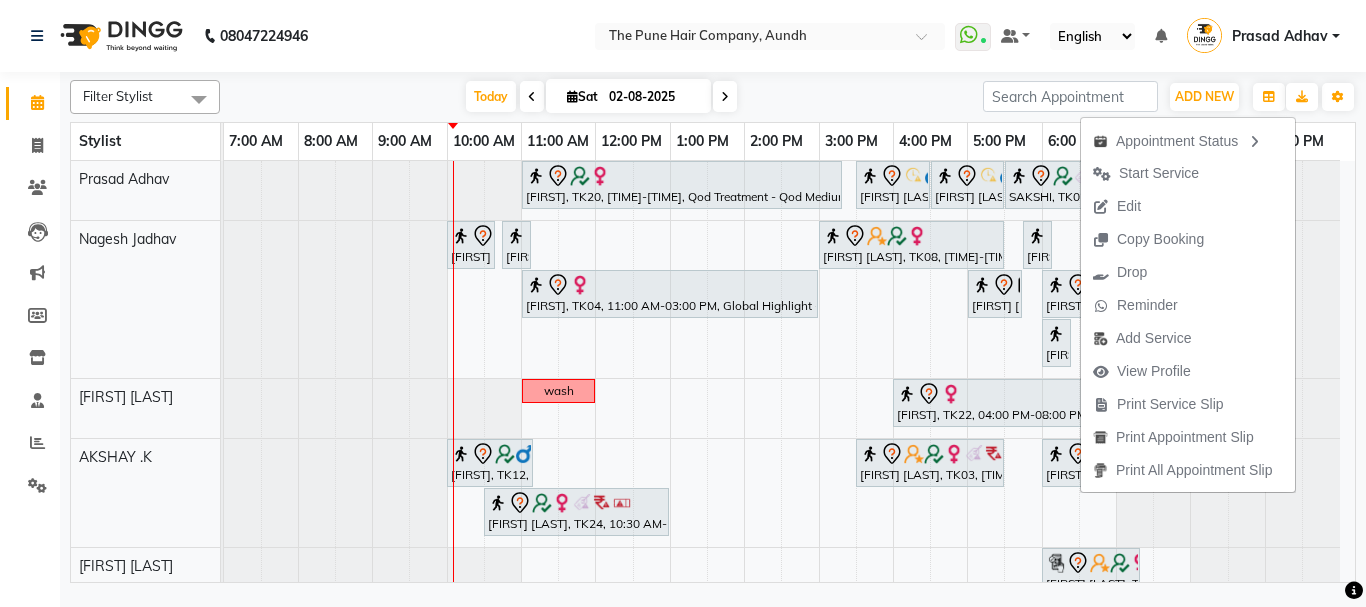 click on "Today  Sat 02-08-2025" at bounding box center [601, 97] 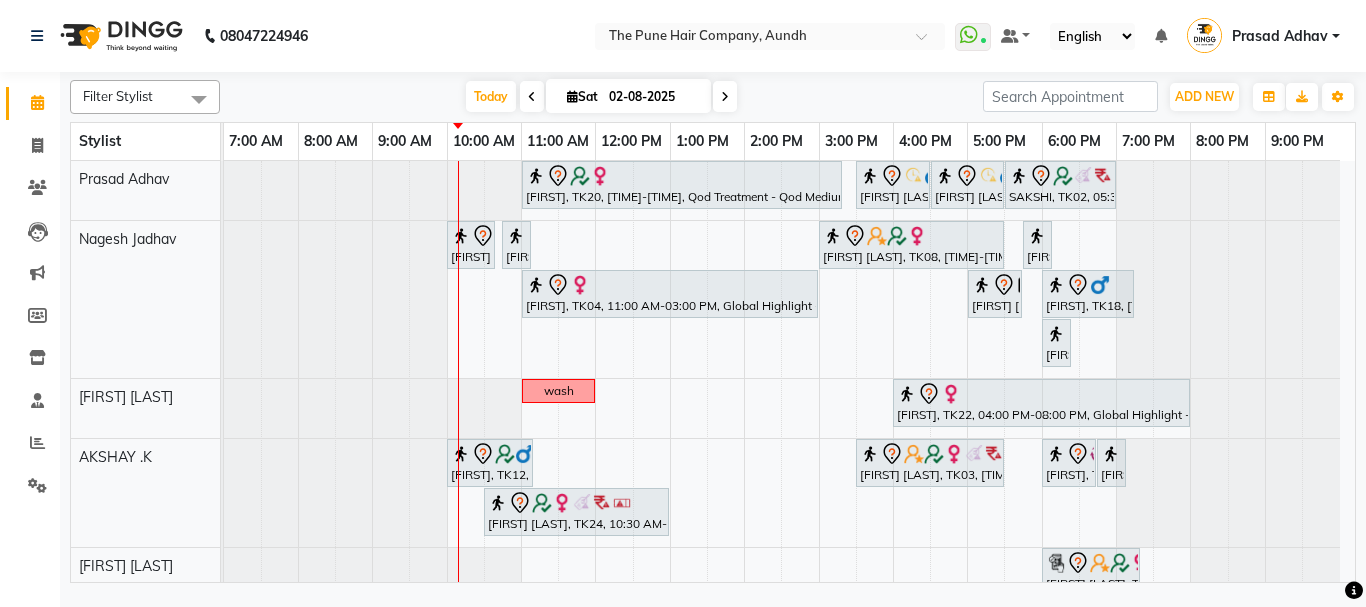 scroll, scrollTop: 600, scrollLeft: 0, axis: vertical 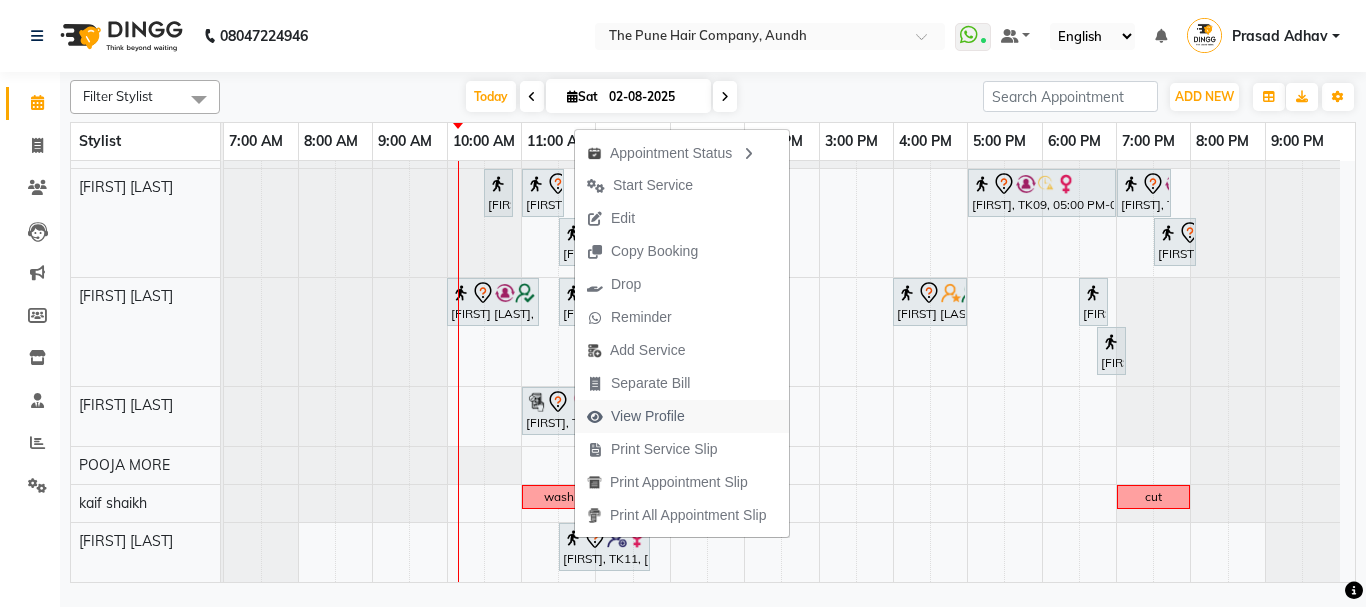 click on "View Profile" at bounding box center (648, 416) 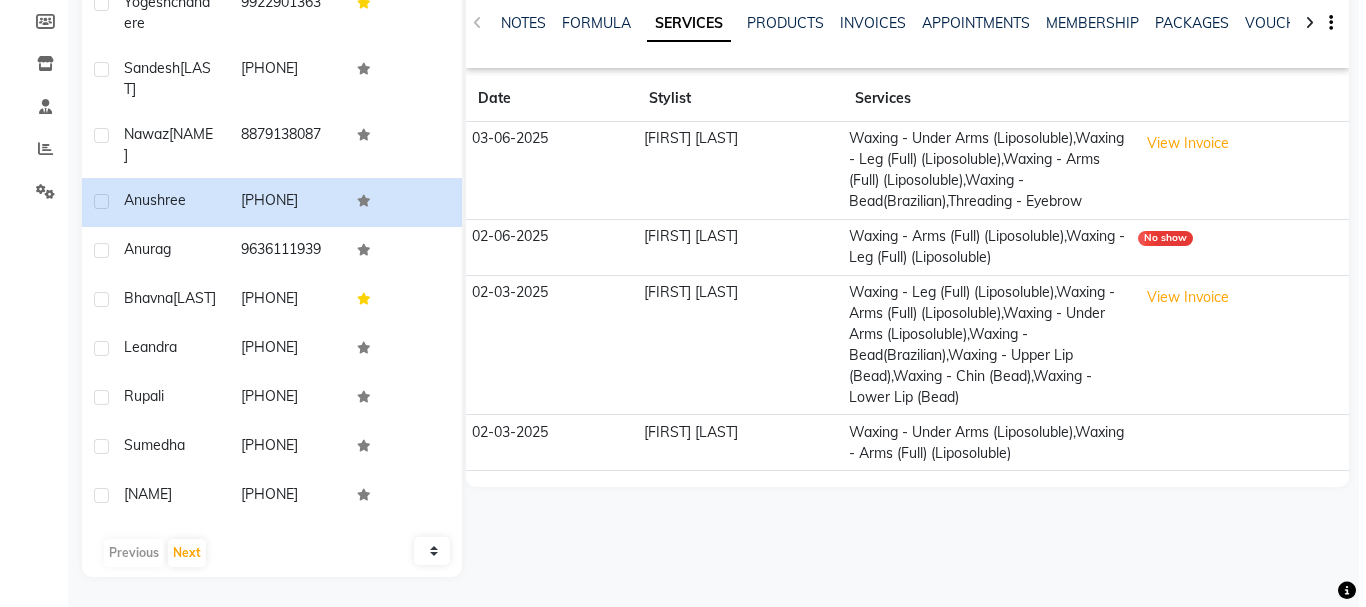 scroll, scrollTop: 0, scrollLeft: 0, axis: both 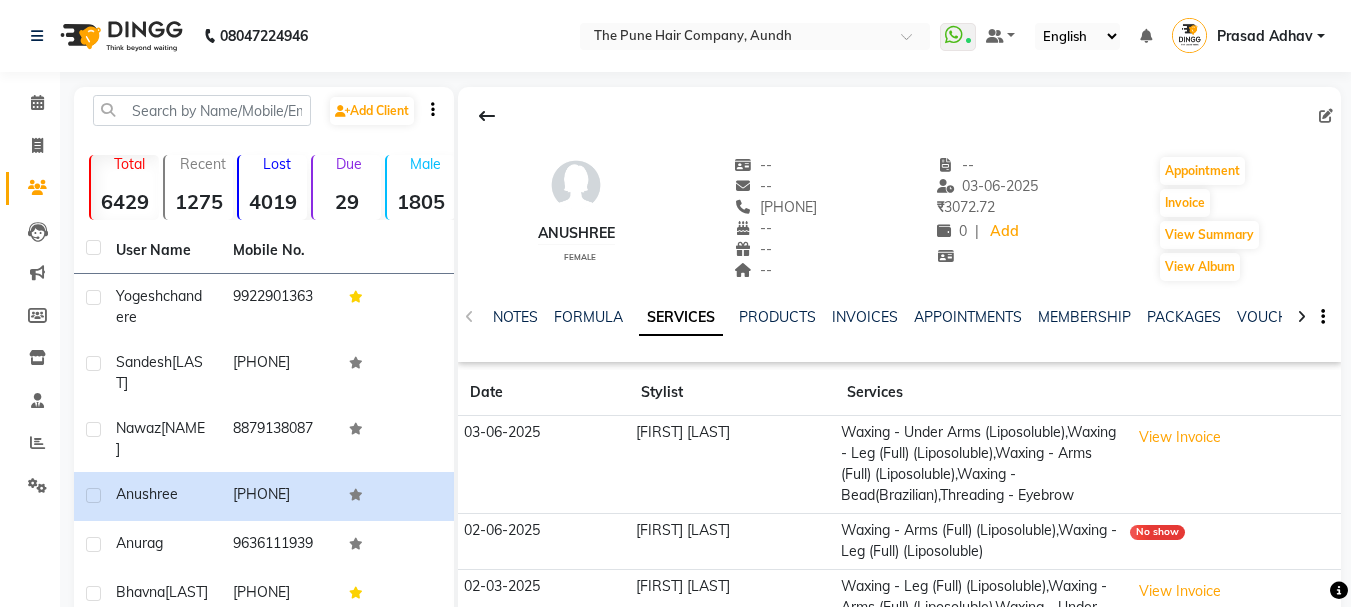 click on "SERVICES" 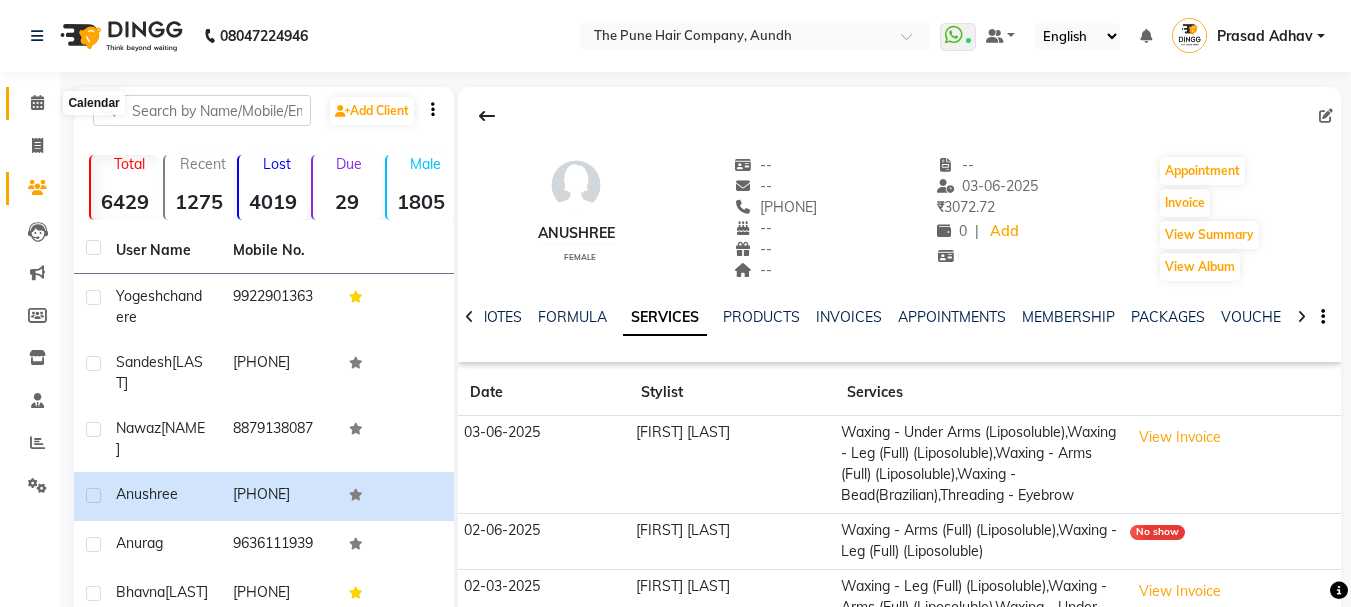 click 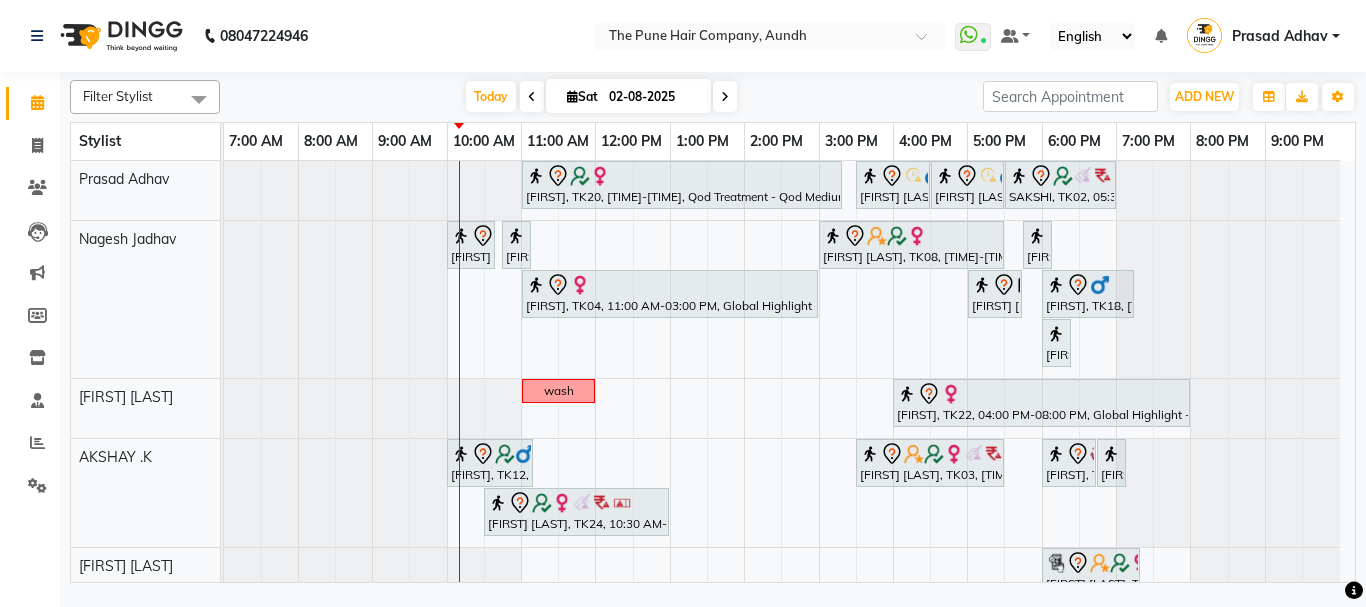 scroll, scrollTop: 461, scrollLeft: 0, axis: vertical 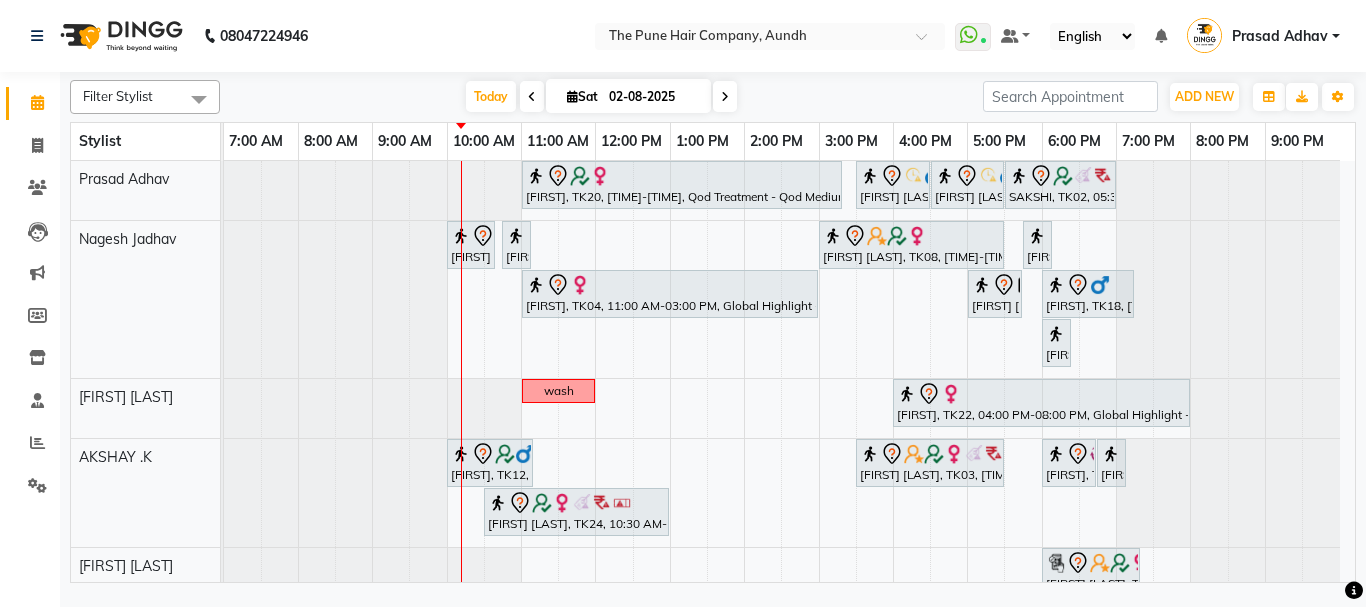 click at bounding box center (725, 96) 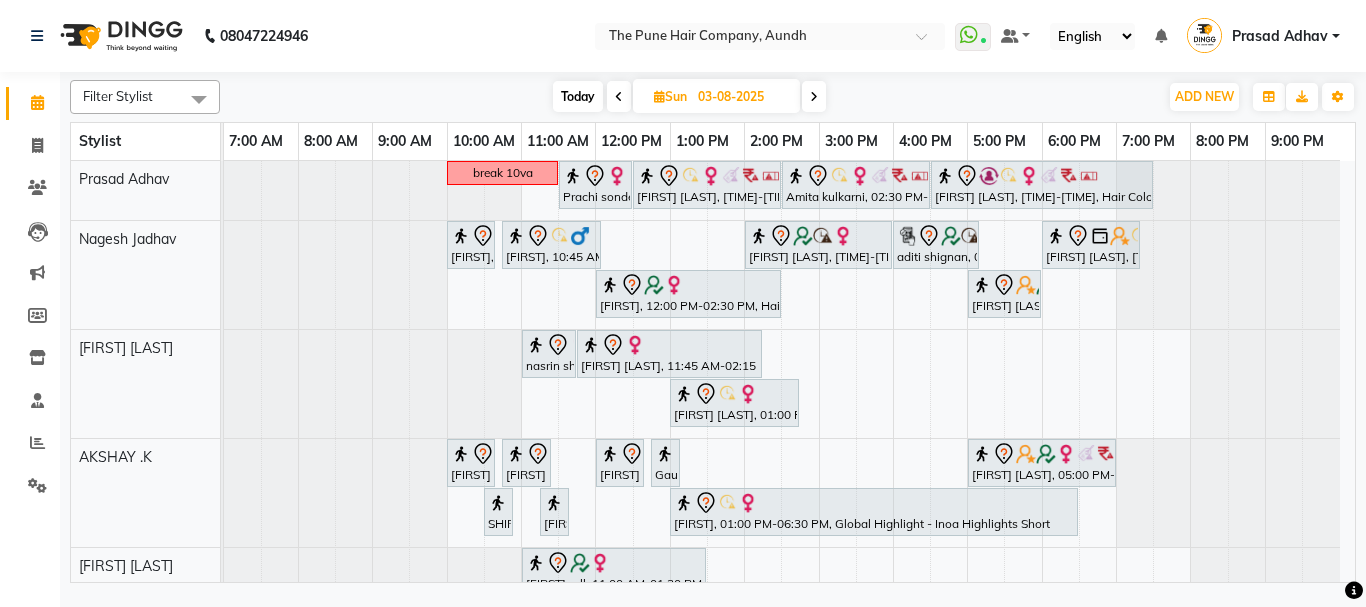 click at bounding box center [814, 96] 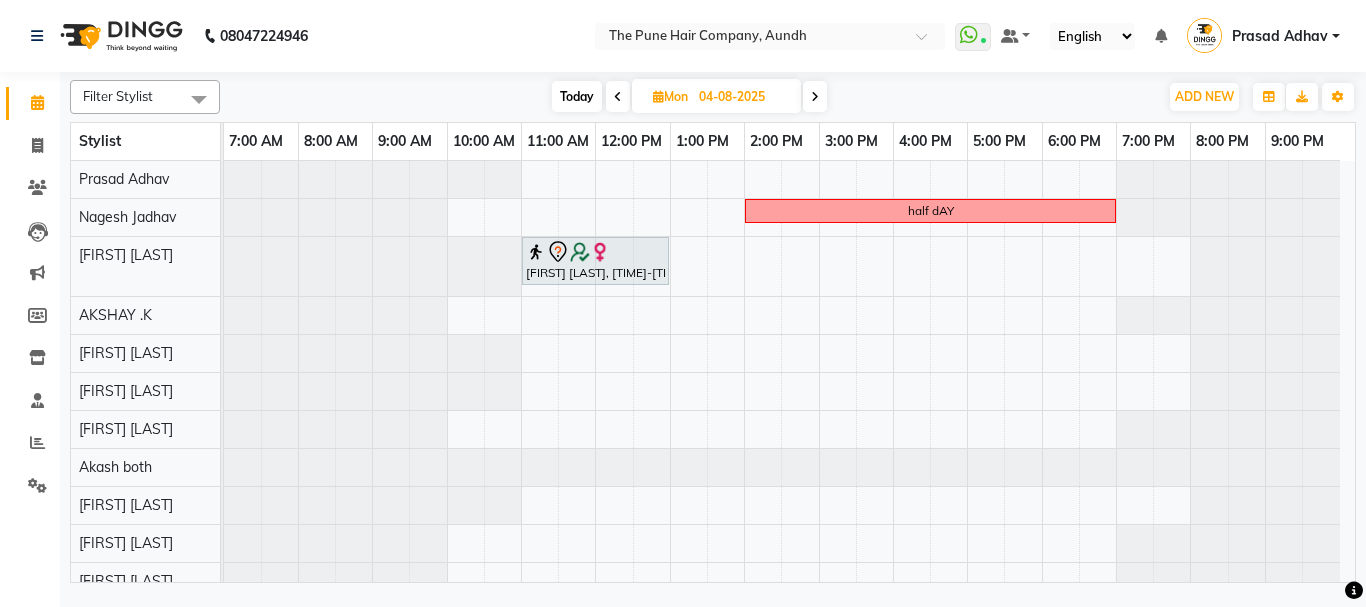click at bounding box center [618, 97] 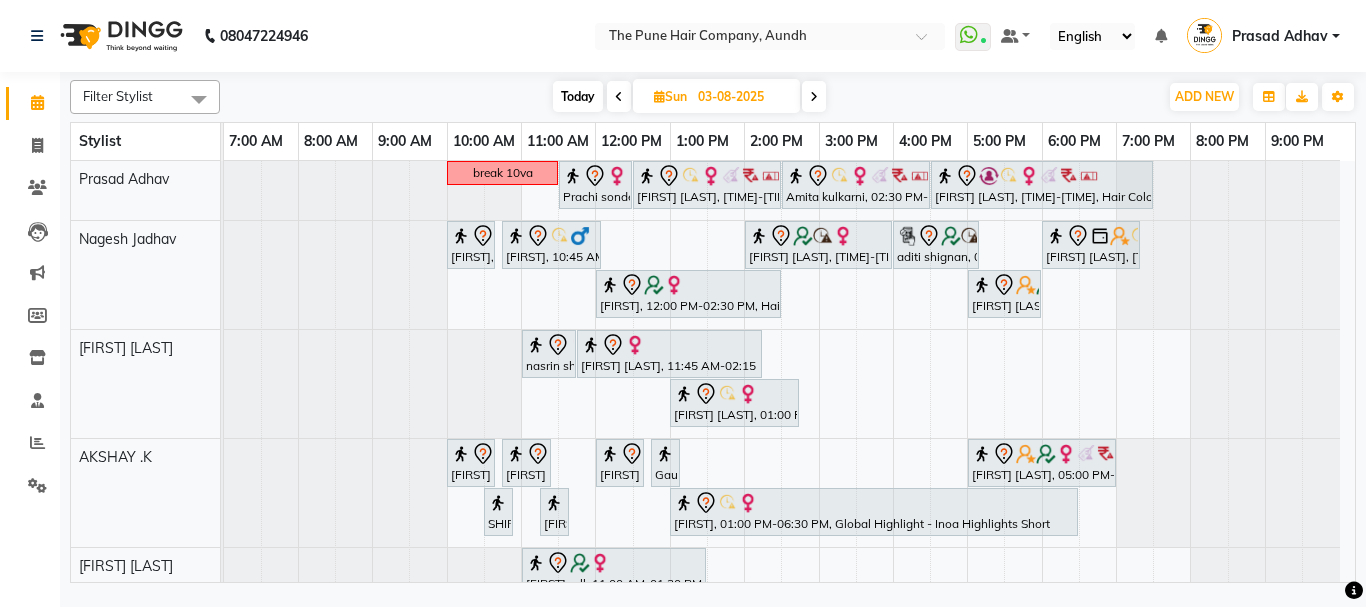 click at bounding box center (619, 97) 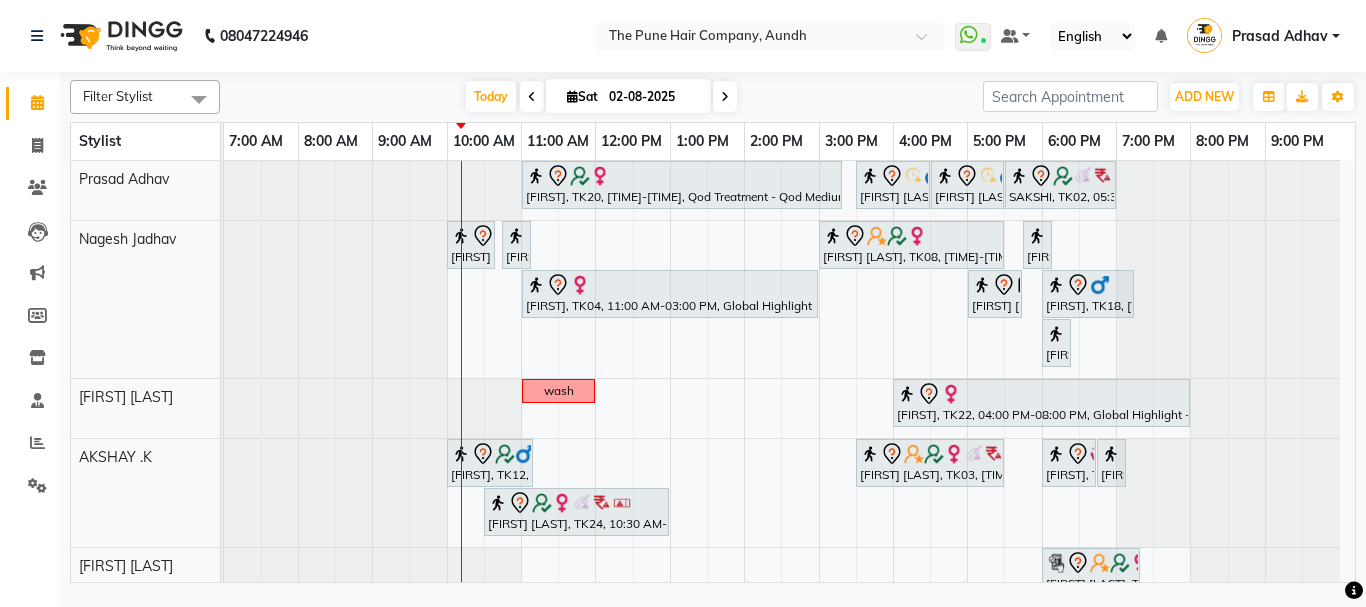 click at bounding box center [725, 97] 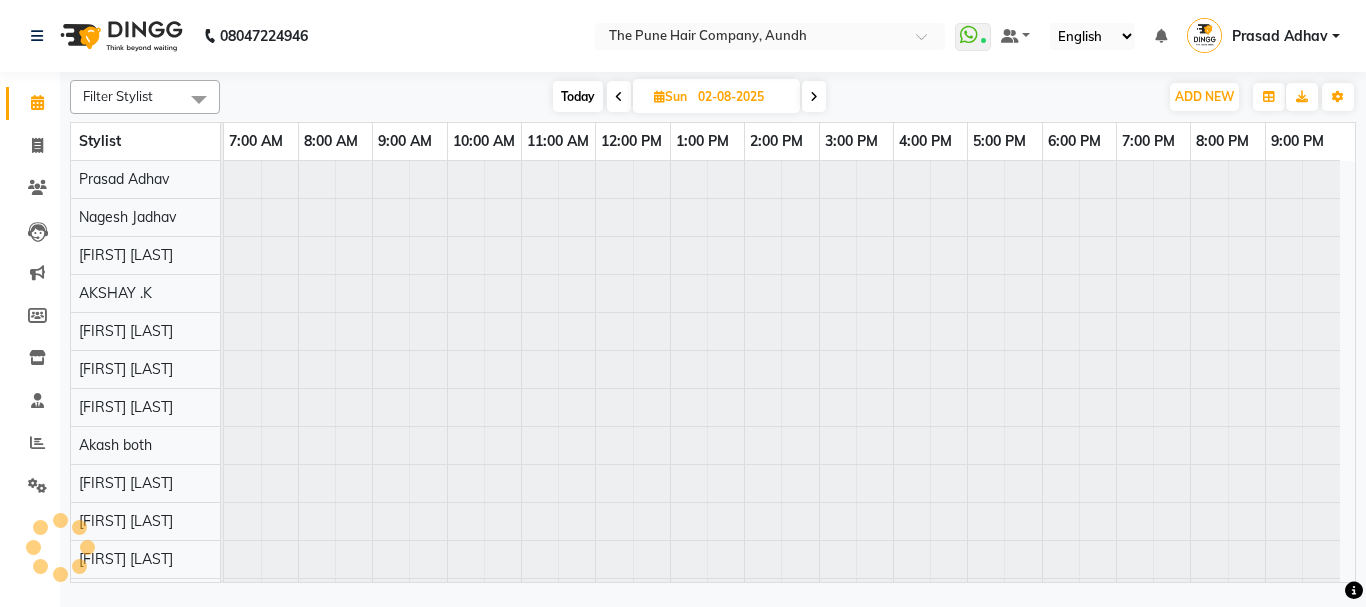 type on "03-08-2025" 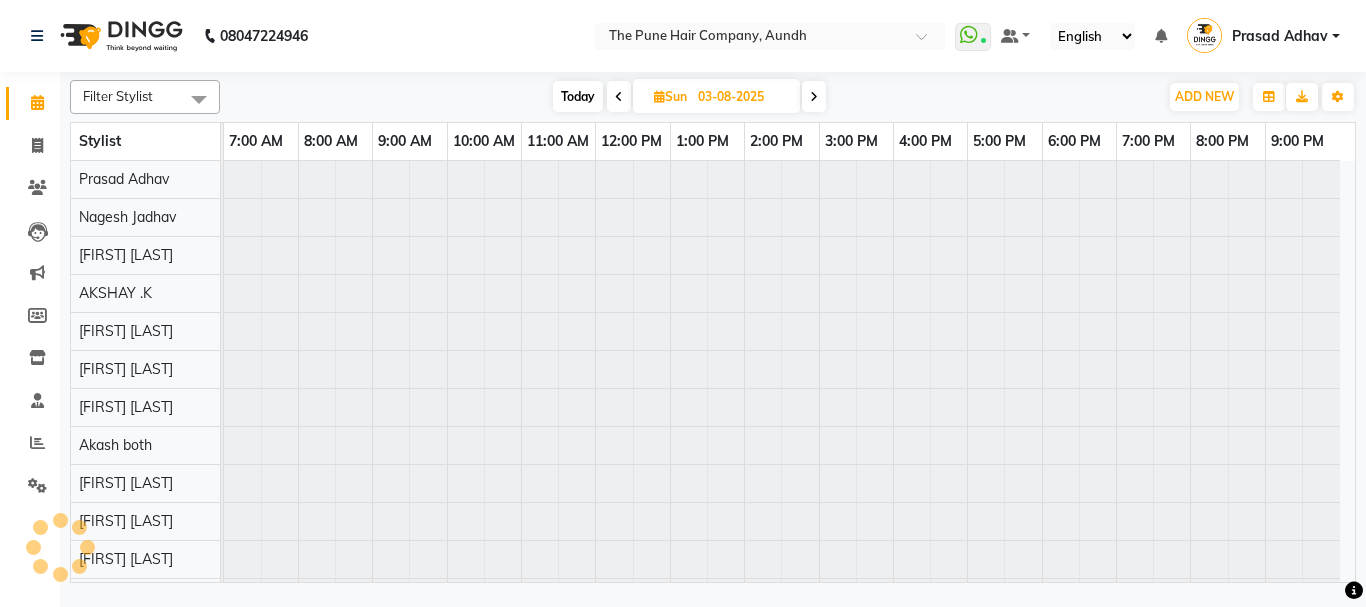 click on "03-08-2025" at bounding box center (742, 97) 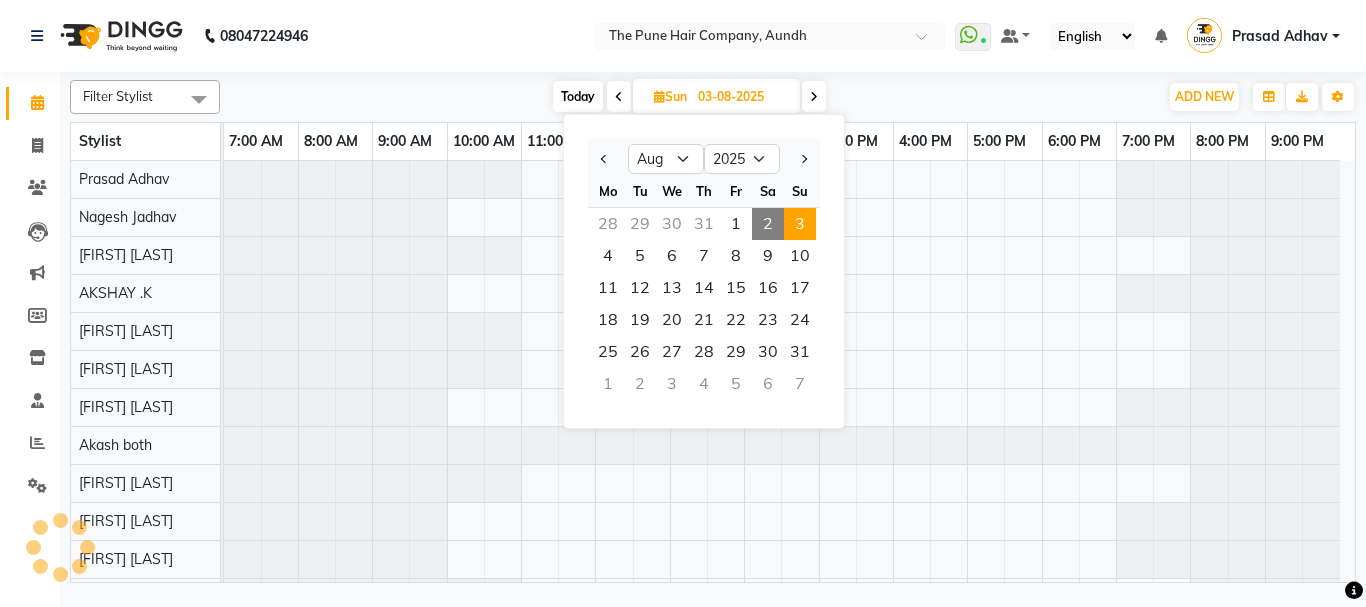 click at bounding box center [814, 96] 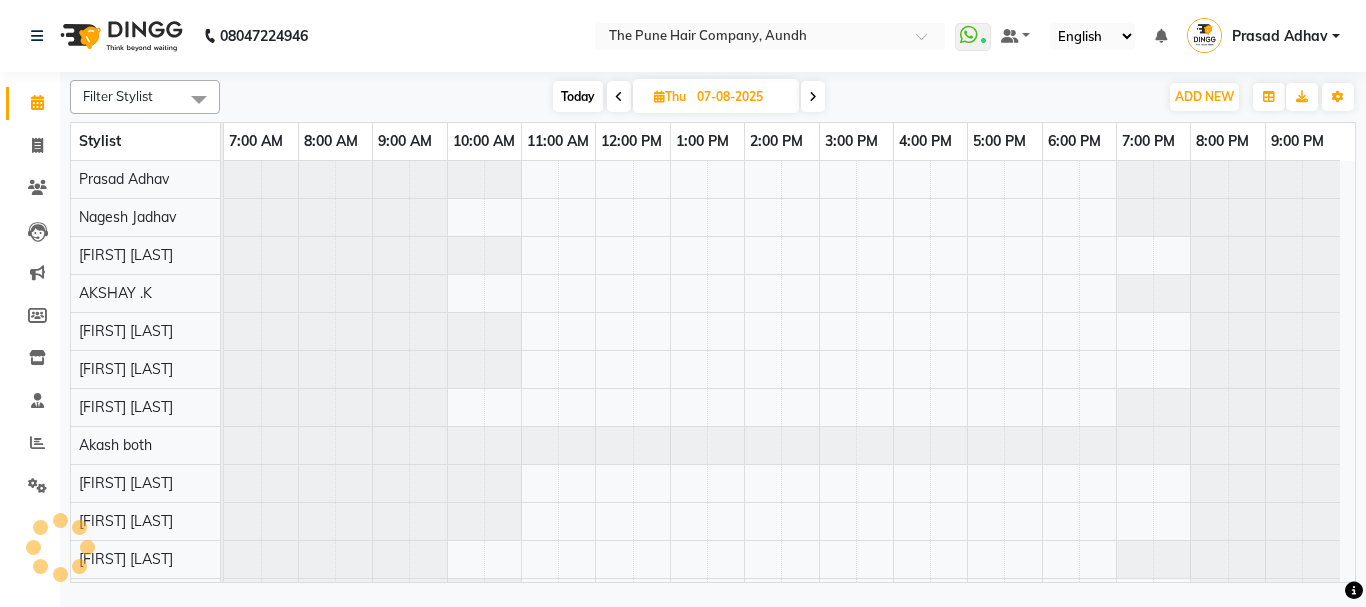 click at bounding box center [813, 96] 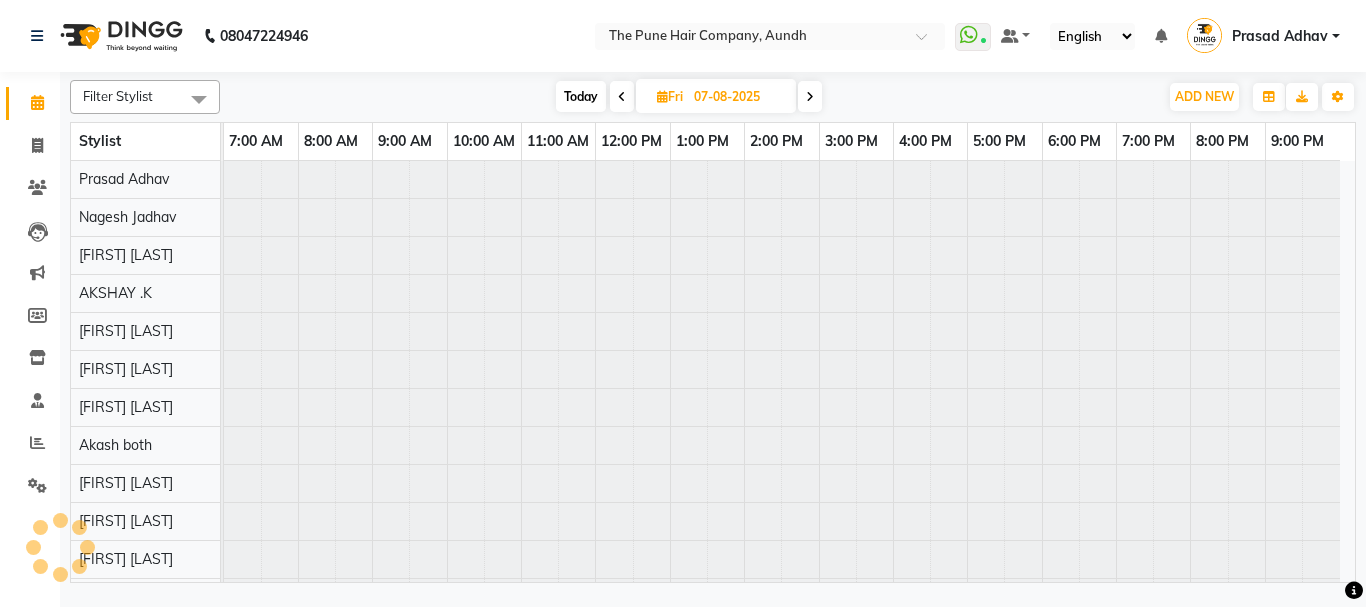 type on "08-08-2025" 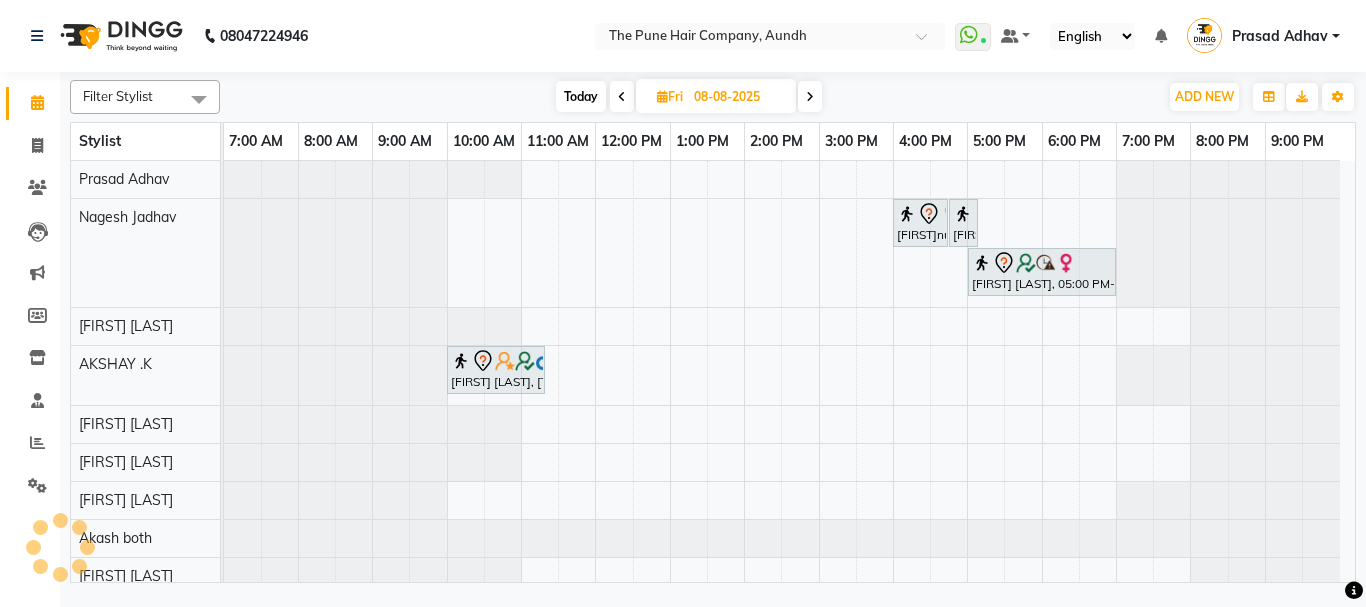 scroll, scrollTop: 203, scrollLeft: 0, axis: vertical 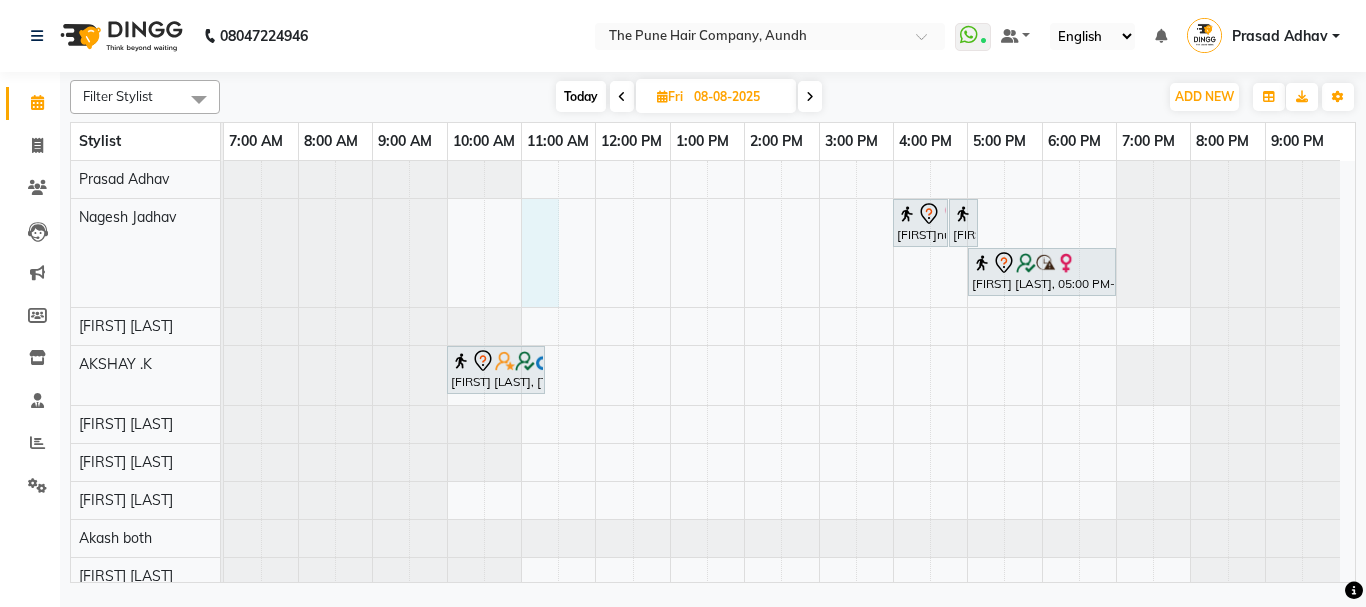 click on "[FIRST]null, [TIME]-[TIME], Cut Female (Expert)             [FIRST]null, [TIME]-[TIME], Additional Hair Wash (Female)             [FIRST] [LAST], [TIME]-[TIME], Hair Color Inoa - Inoa Touchup 2 Inch             [FIRST] [LAST], [TIME]-[TIME], Beard Crafting" at bounding box center (789, 473) 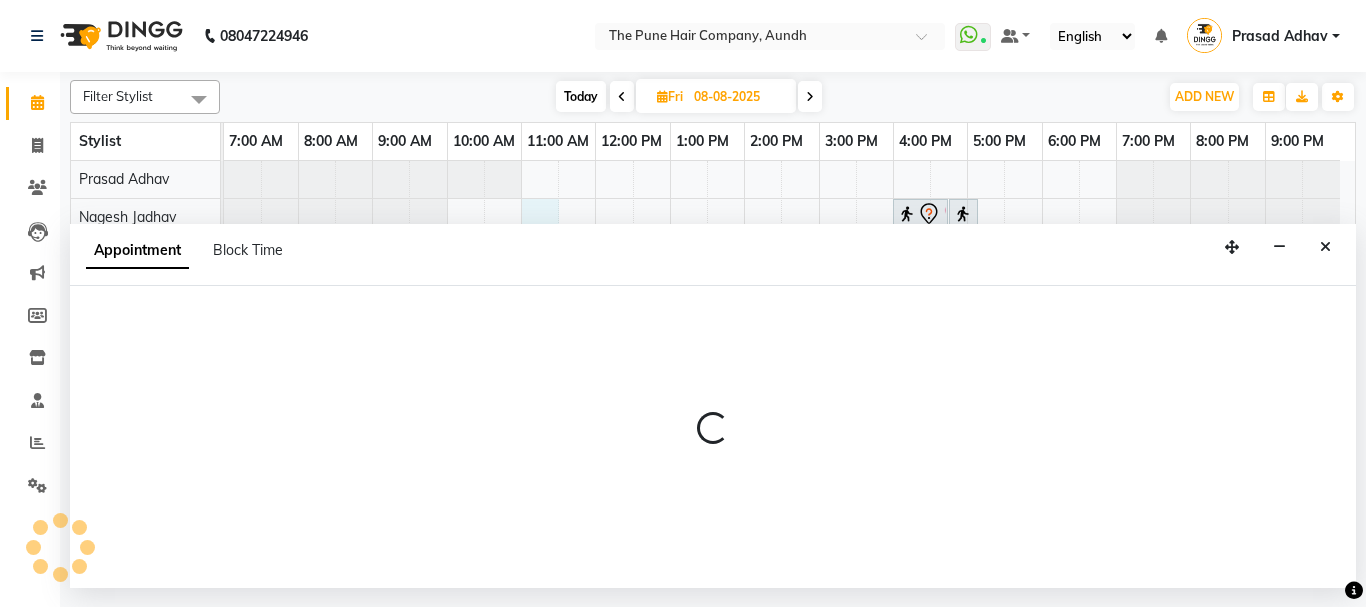 select on "3339" 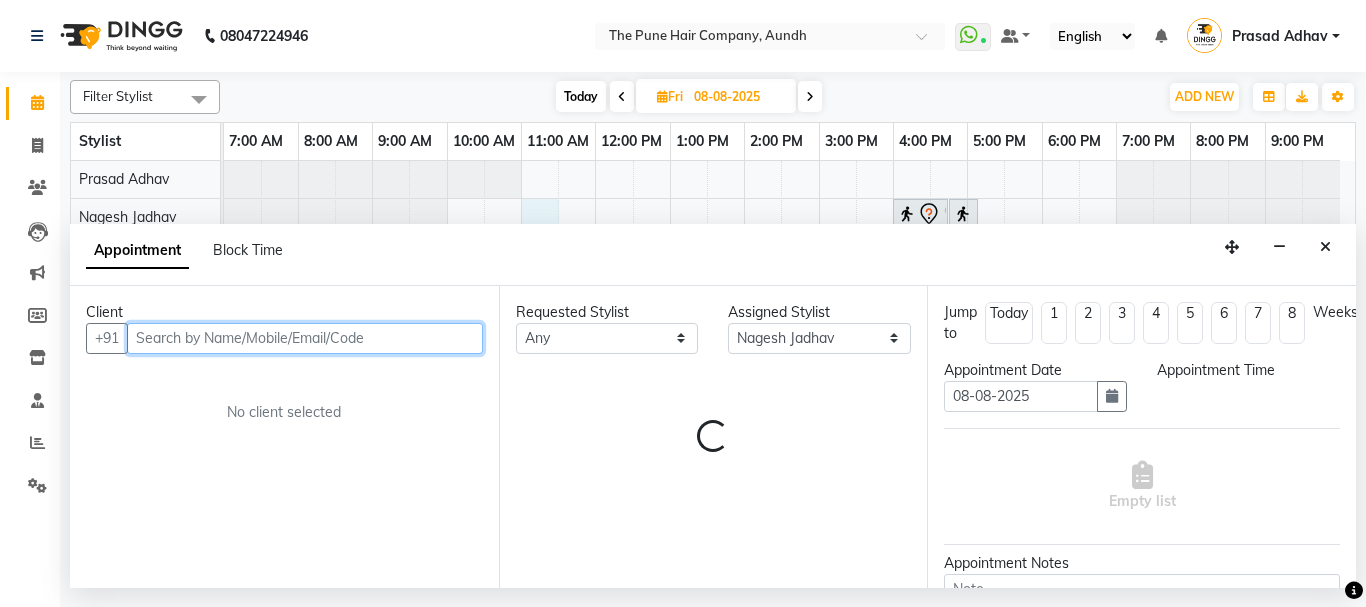 select on "660" 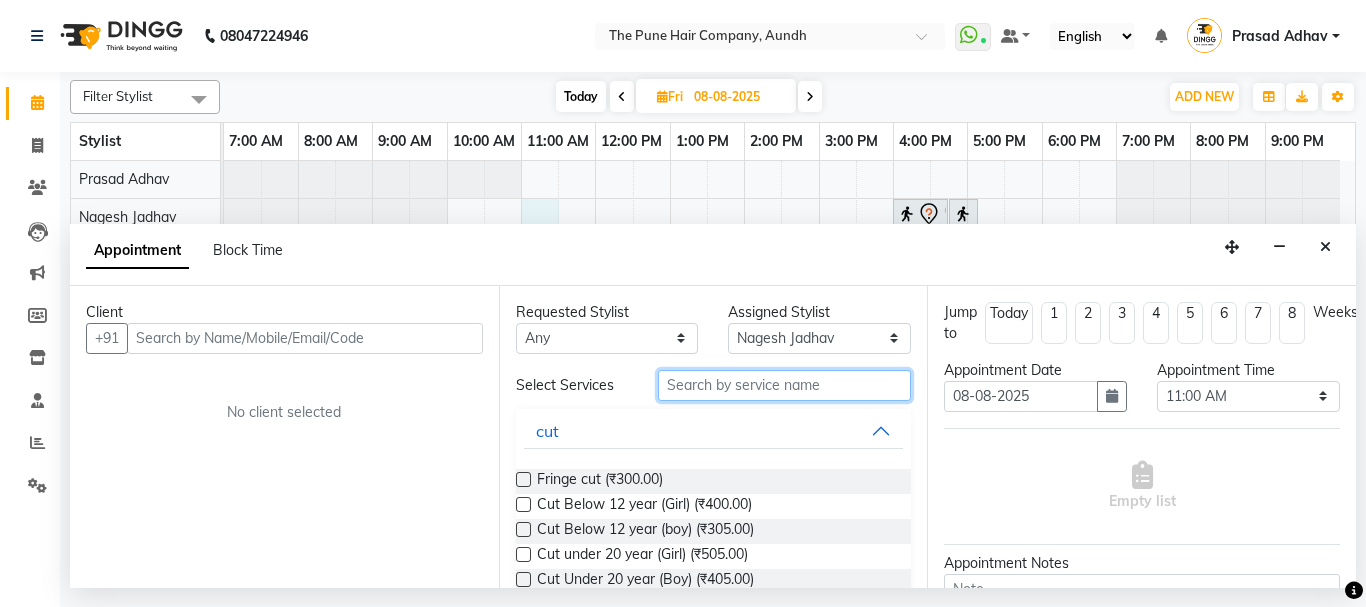 click at bounding box center [785, 385] 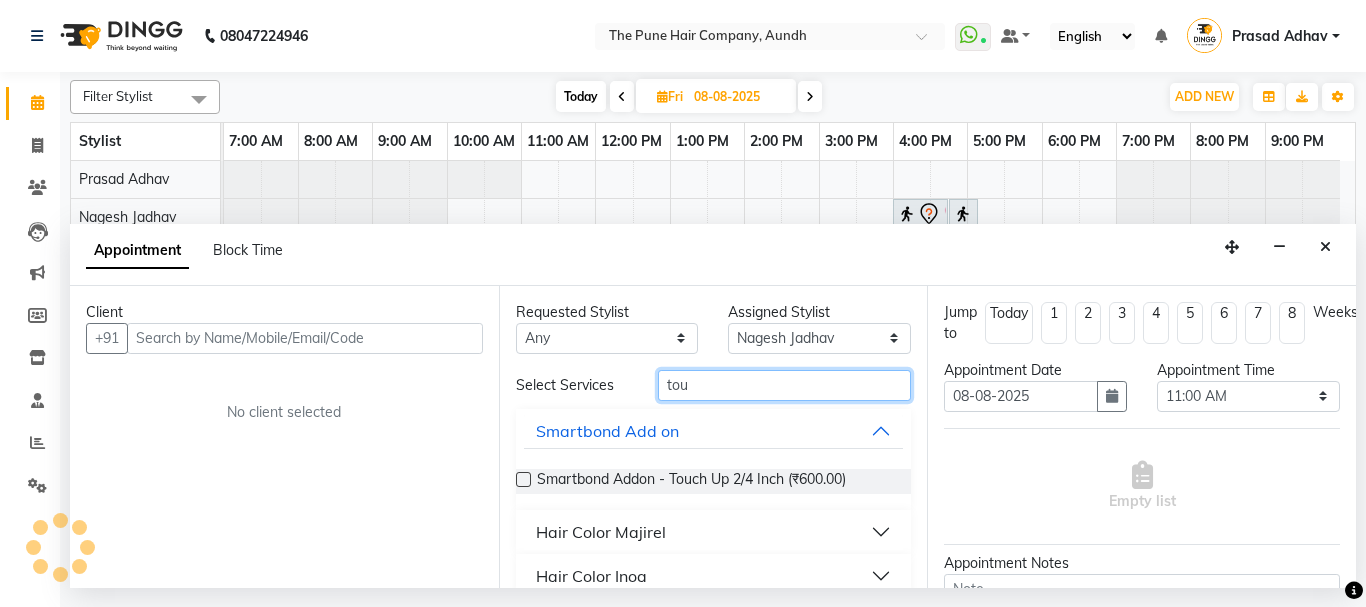 type on "tou" 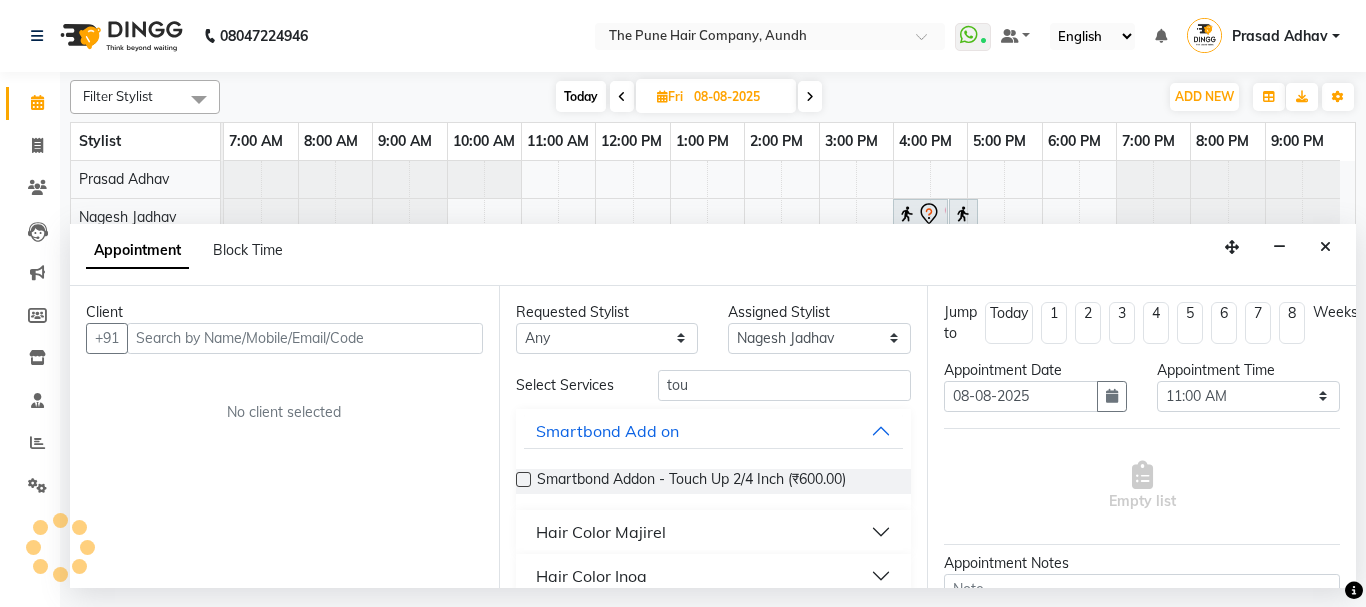 click on "Hair Color Inoa" at bounding box center [714, 576] 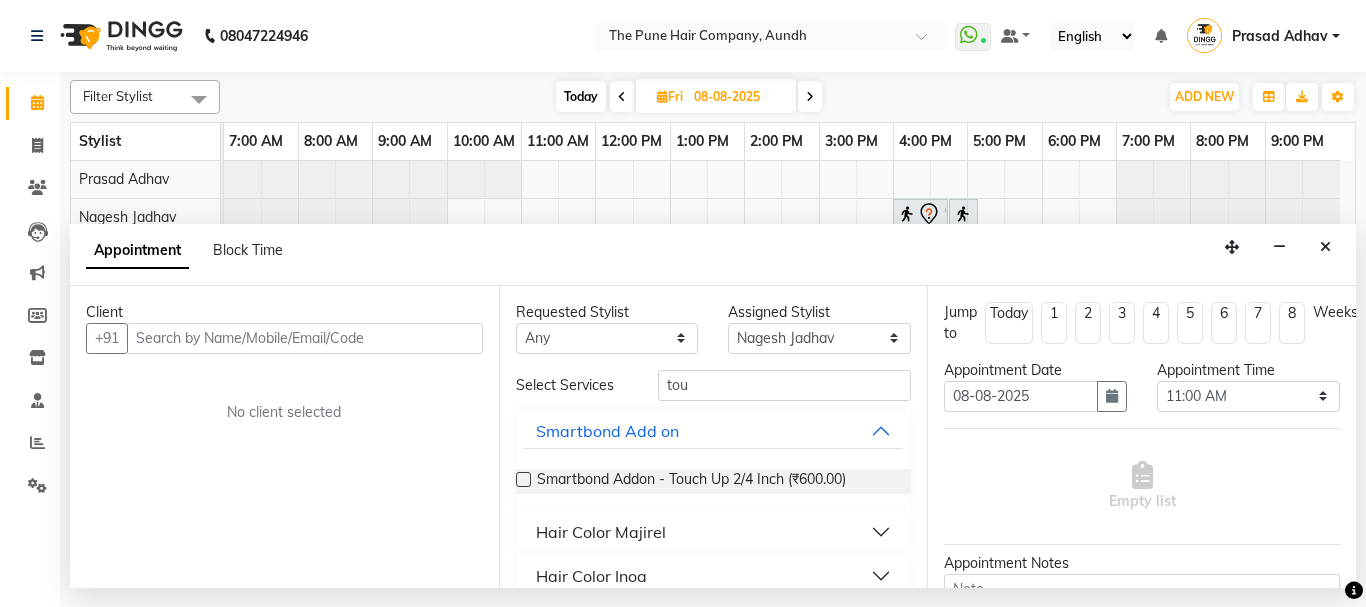 scroll, scrollTop: 26, scrollLeft: 0, axis: vertical 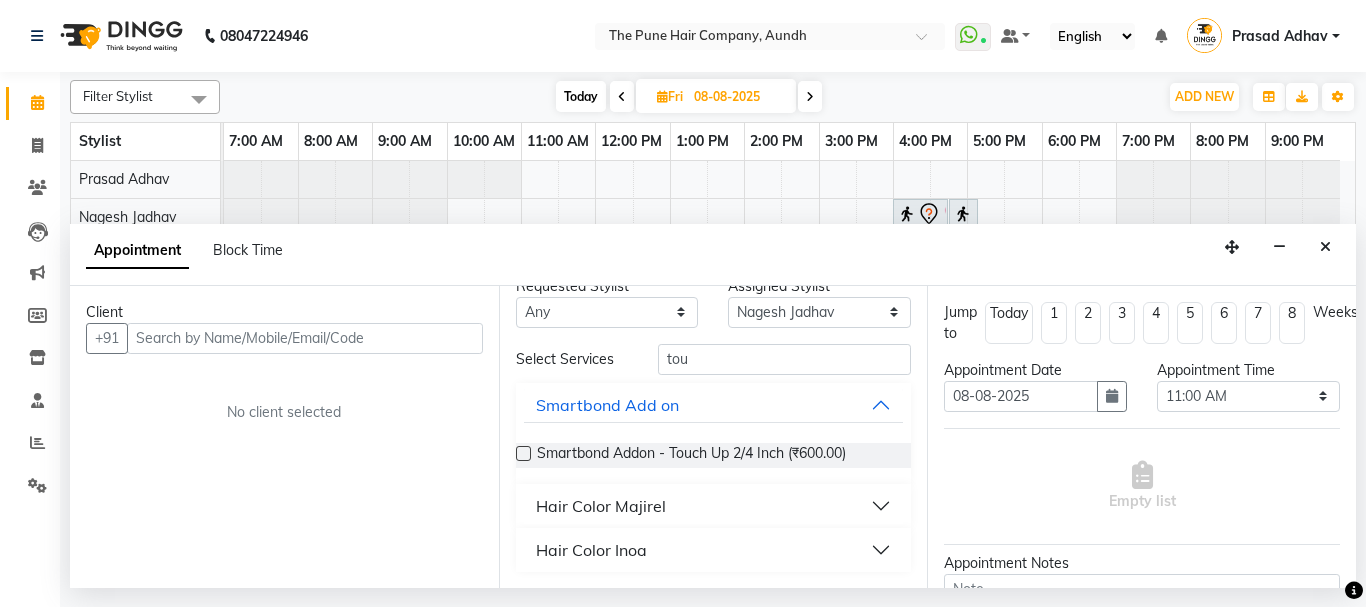 click on "Hair Color Inoa" at bounding box center (714, 550) 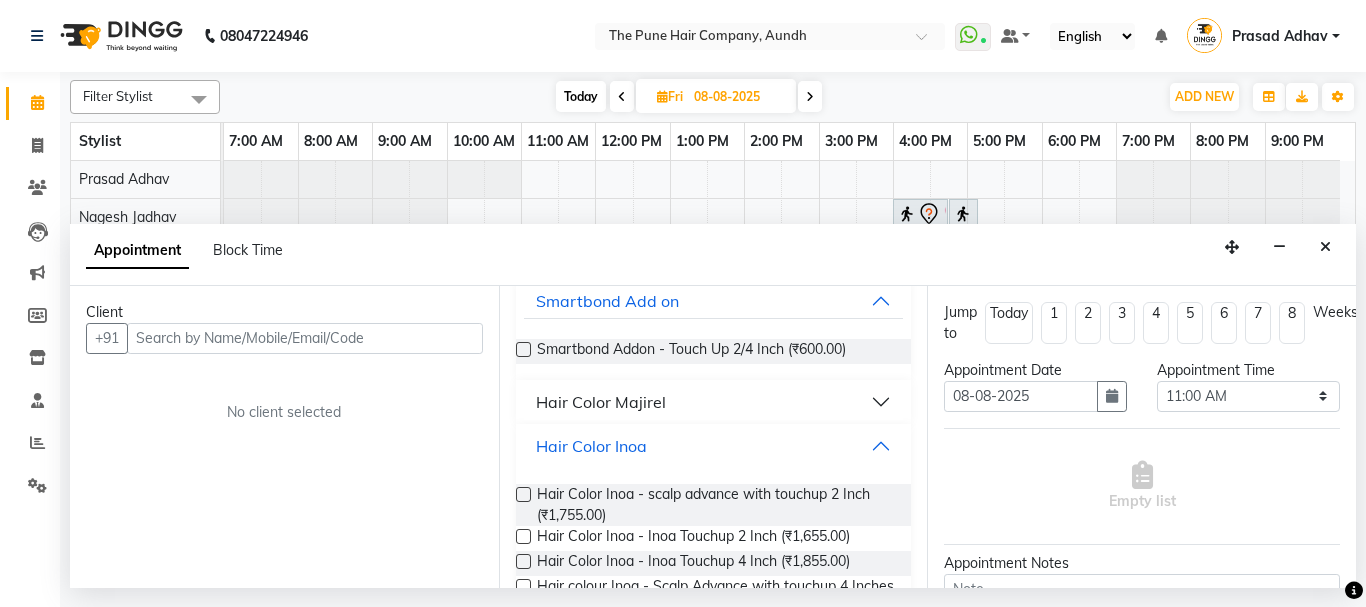 scroll, scrollTop: 192, scrollLeft: 0, axis: vertical 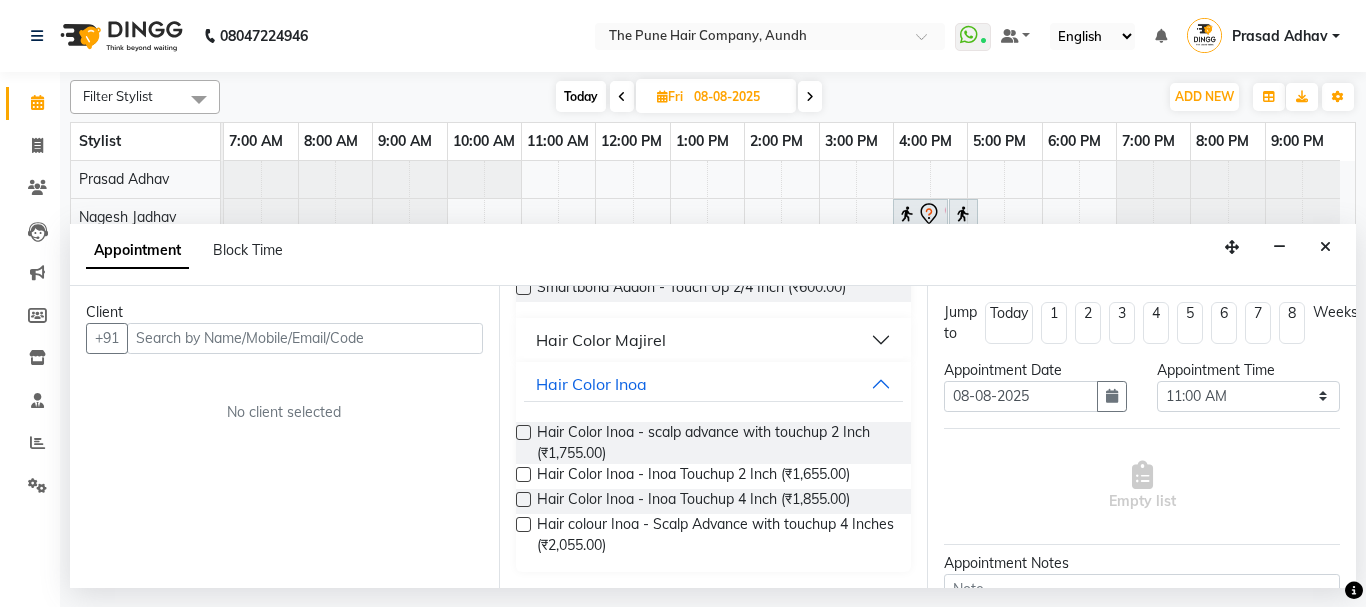 click at bounding box center (523, 474) 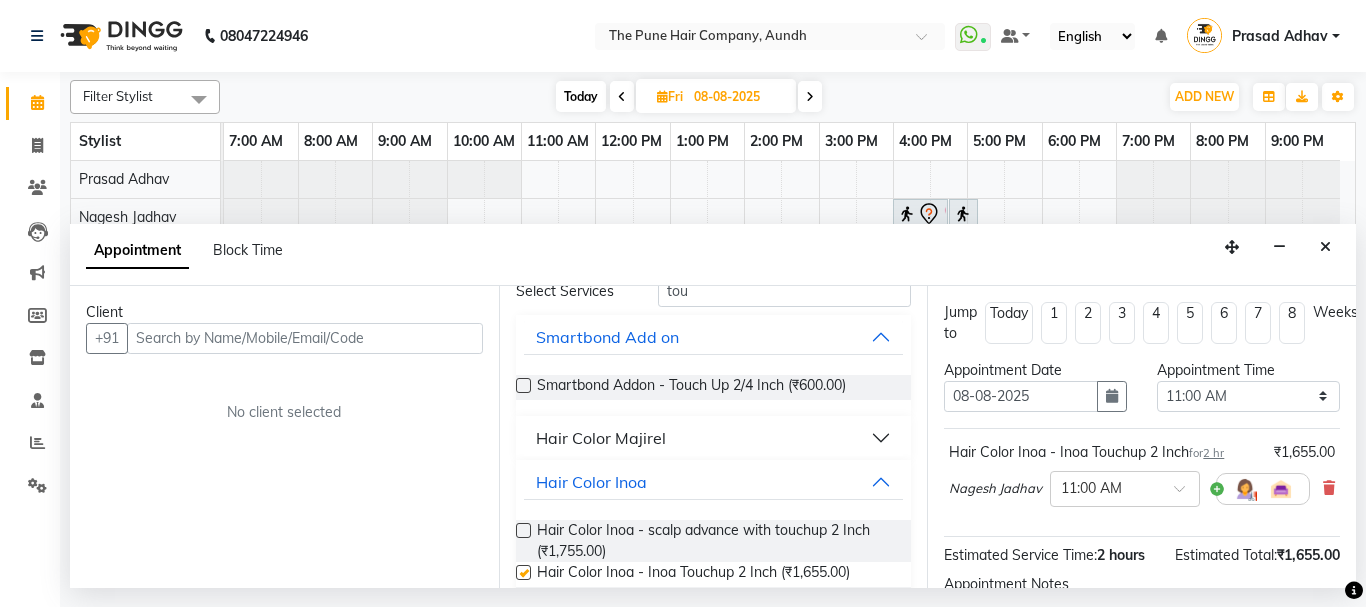 scroll, scrollTop: 0, scrollLeft: 0, axis: both 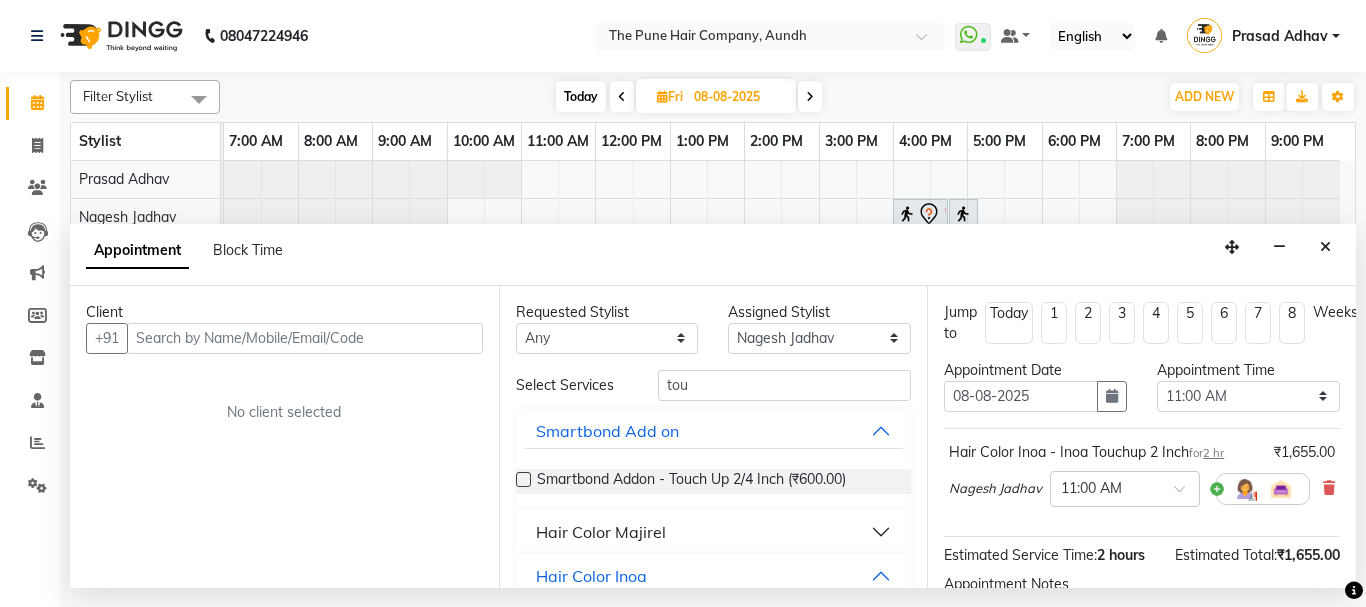 checkbox on "false" 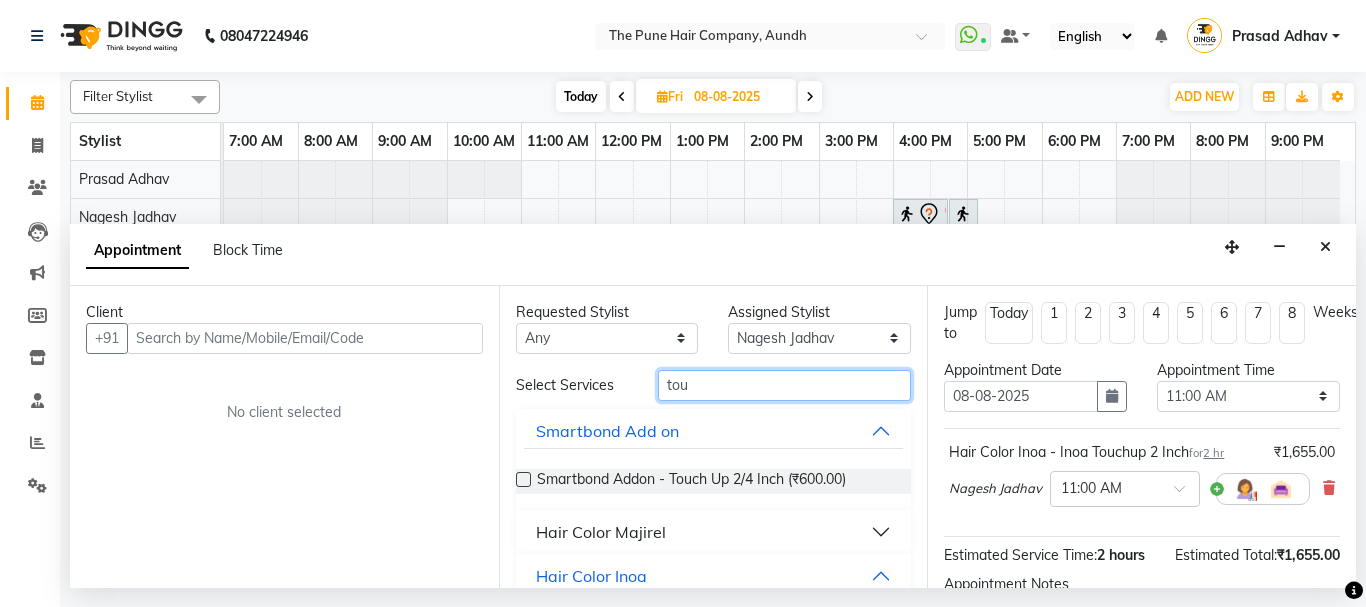click on "tou" at bounding box center [785, 385] 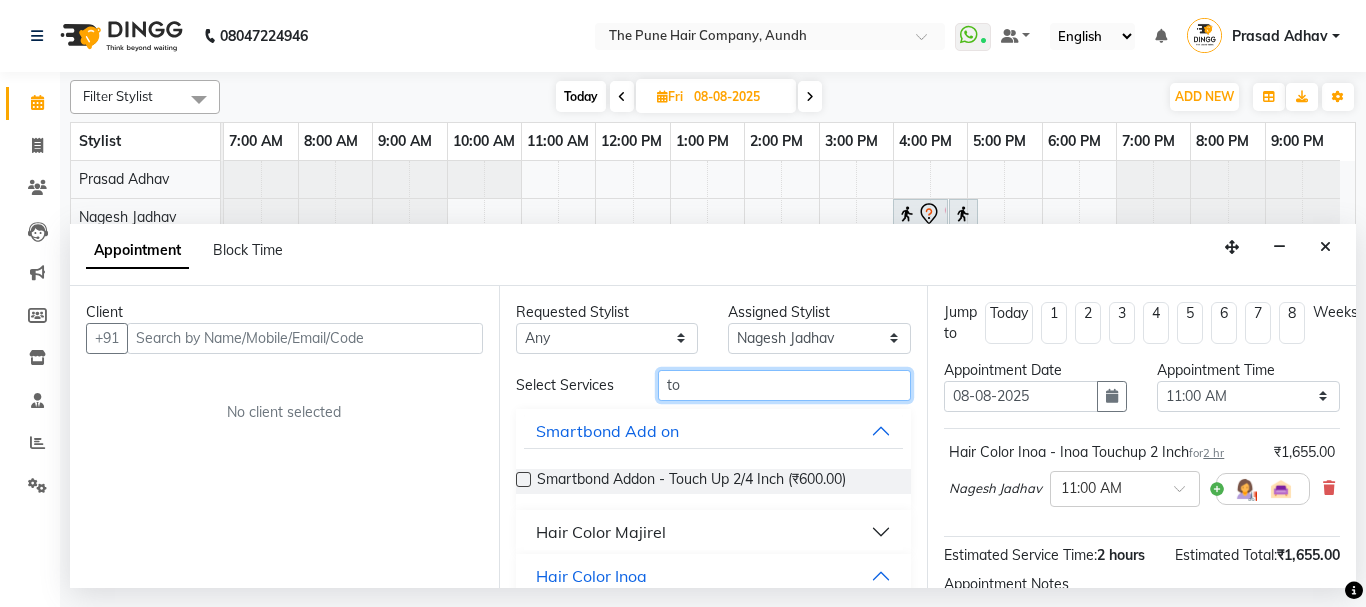 type on "t" 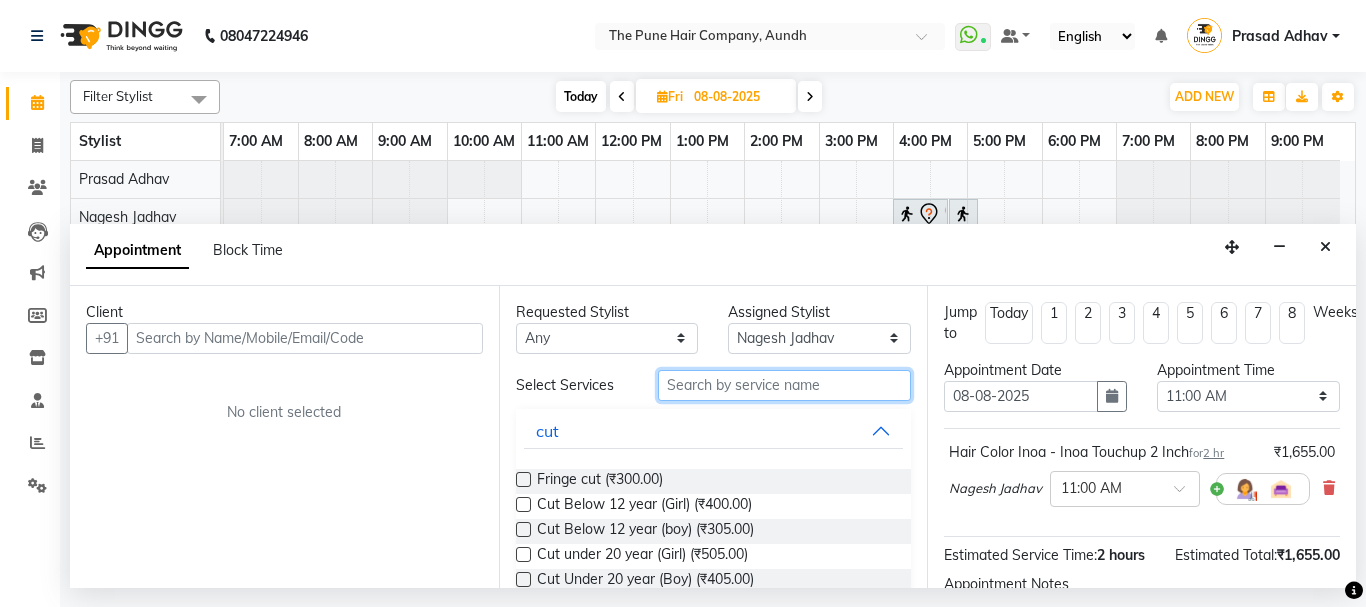 type on "v" 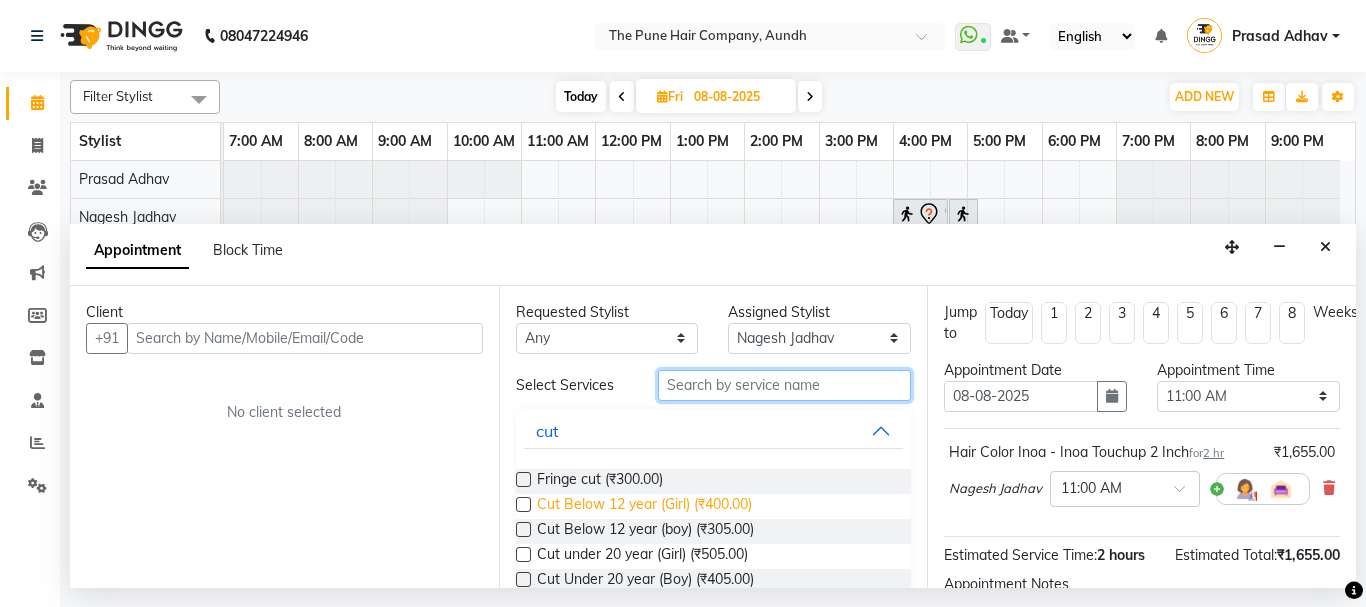 scroll, scrollTop: 100, scrollLeft: 0, axis: vertical 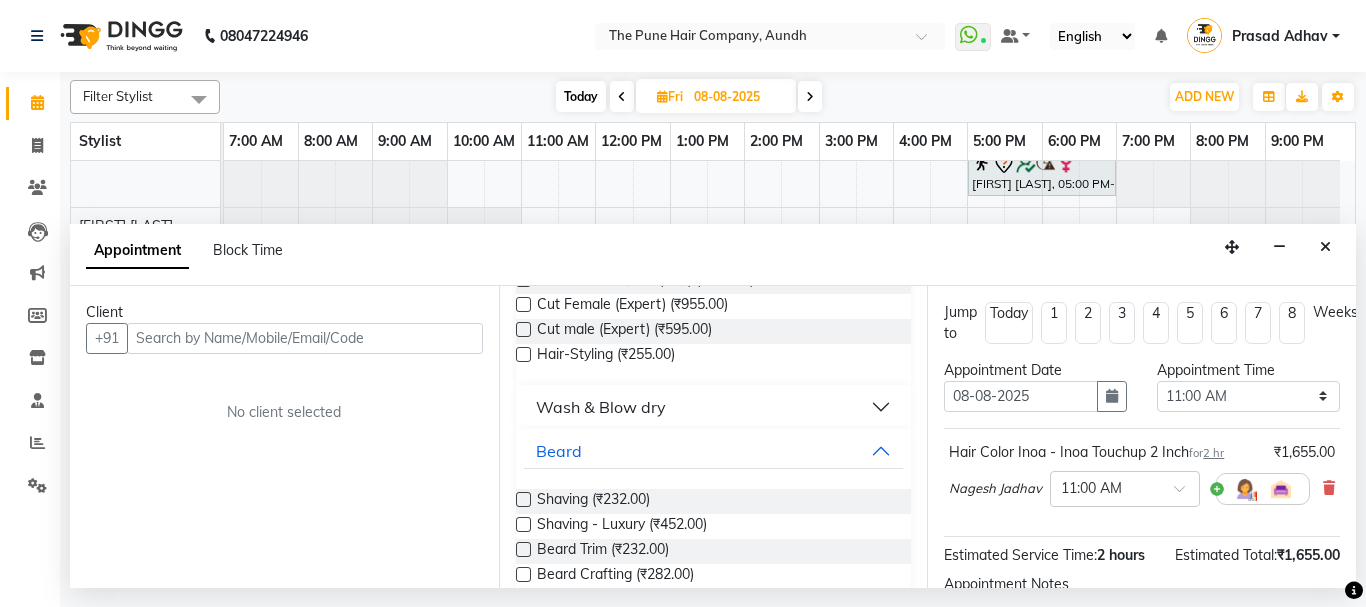 type 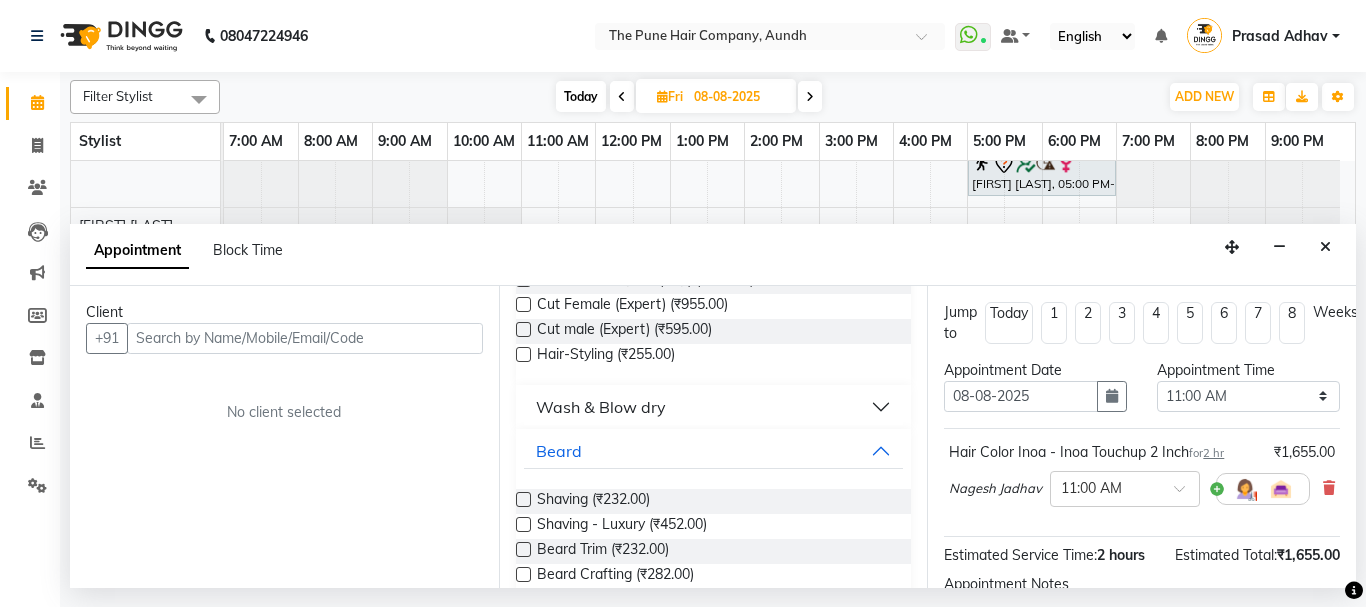 click at bounding box center (523, 304) 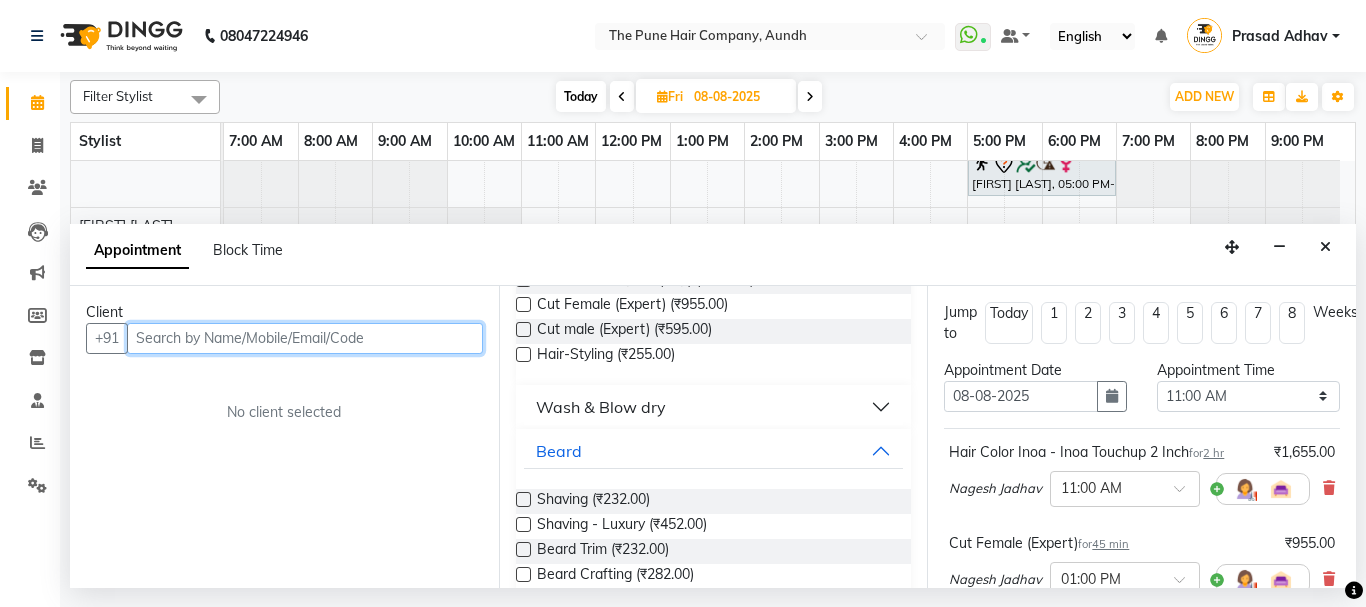 checkbox on "false" 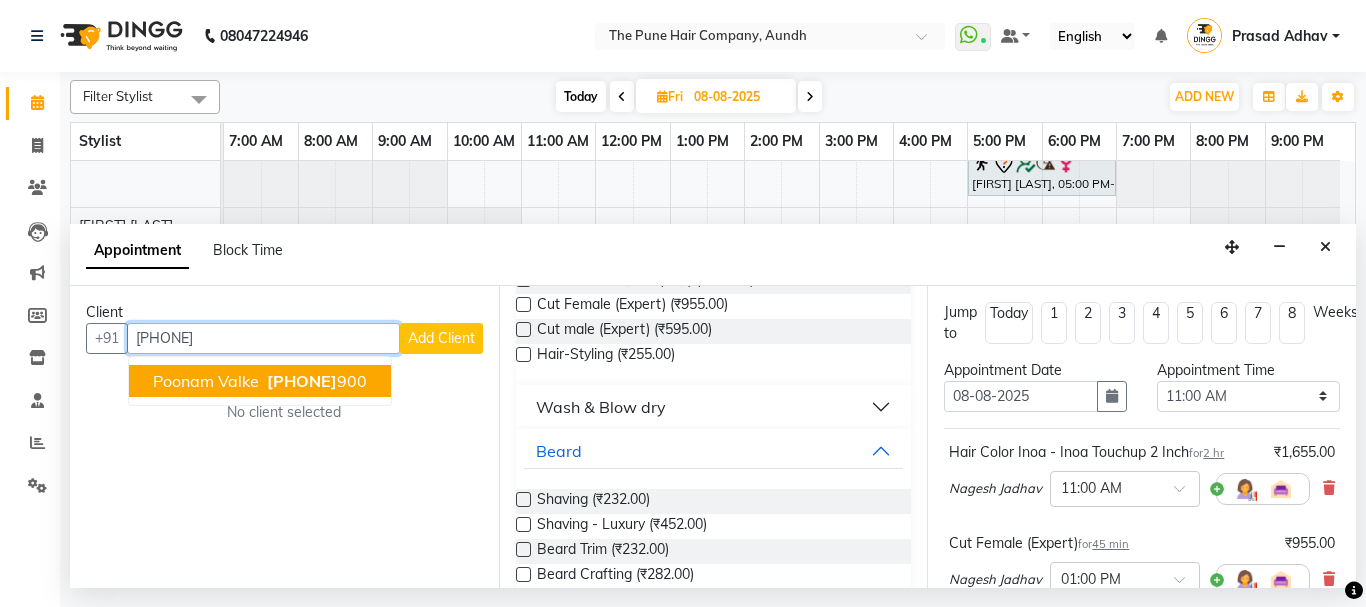 click on "[FIRST] [LAST]  [NUMBER] [NUMBER]" at bounding box center [260, 381] 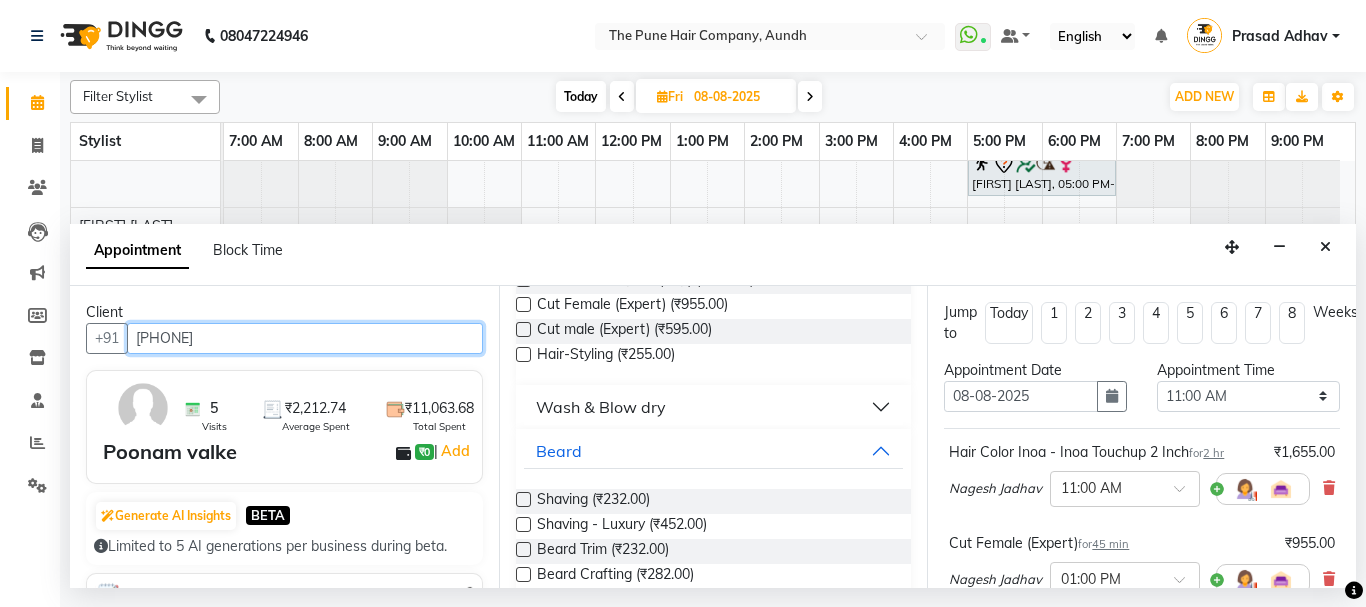 scroll, scrollTop: 357, scrollLeft: 0, axis: vertical 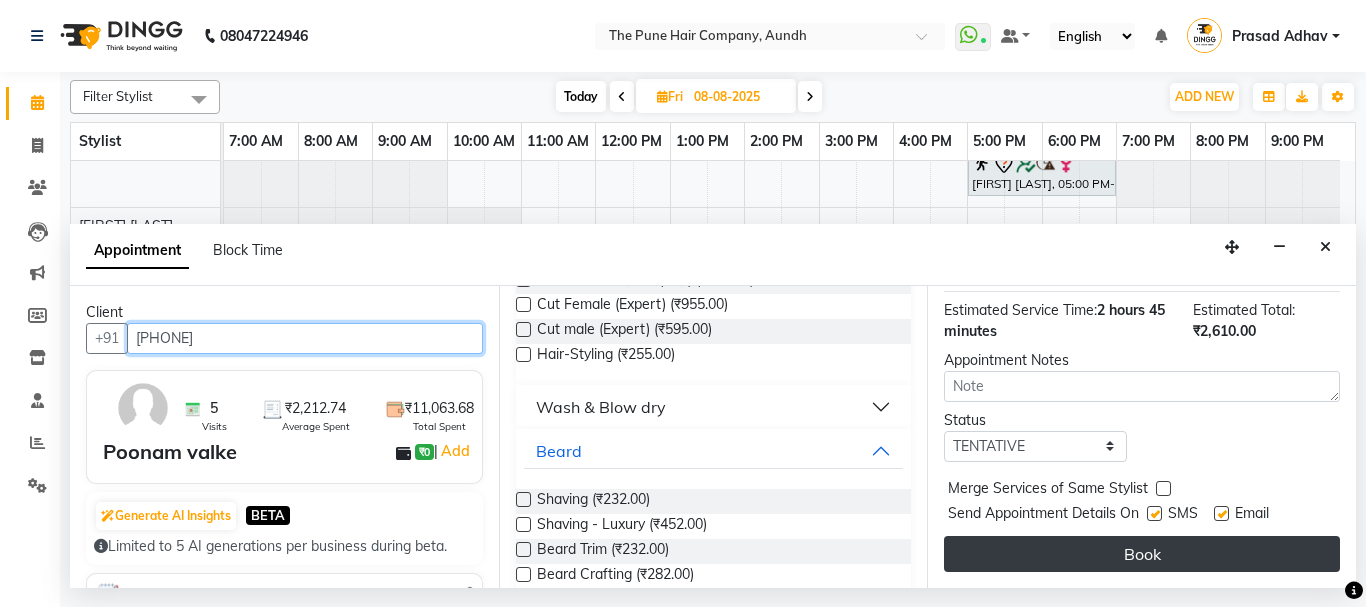 type on "[PHONE]" 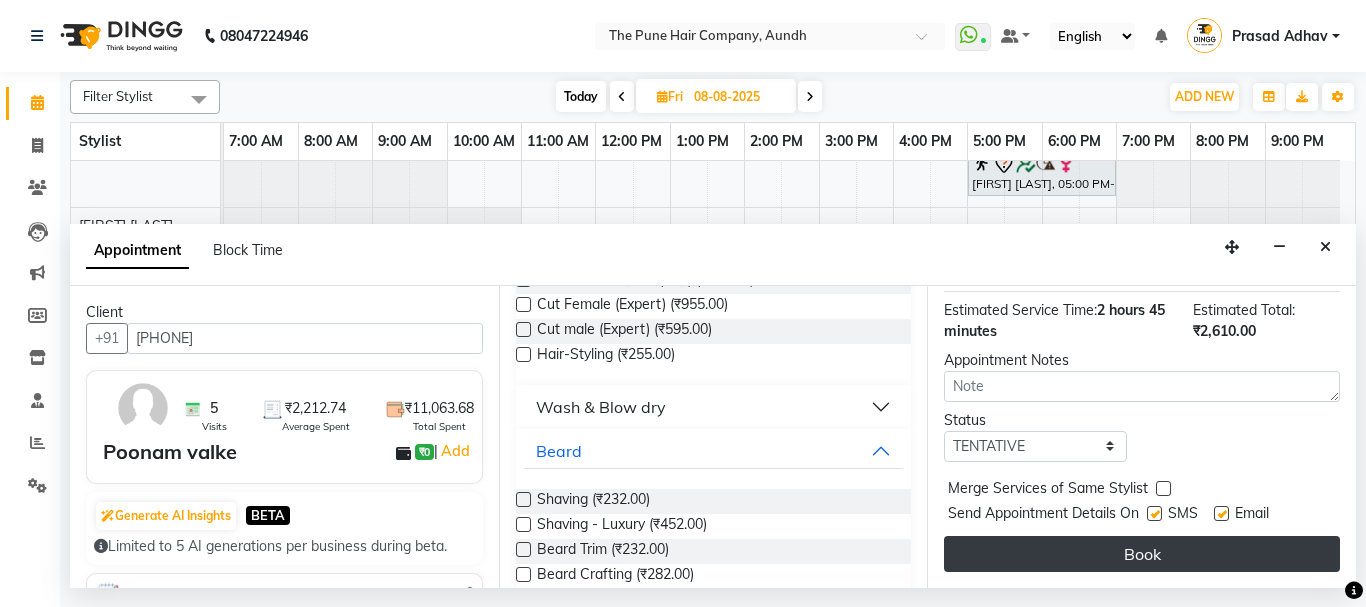 click on "Book" at bounding box center [1142, 554] 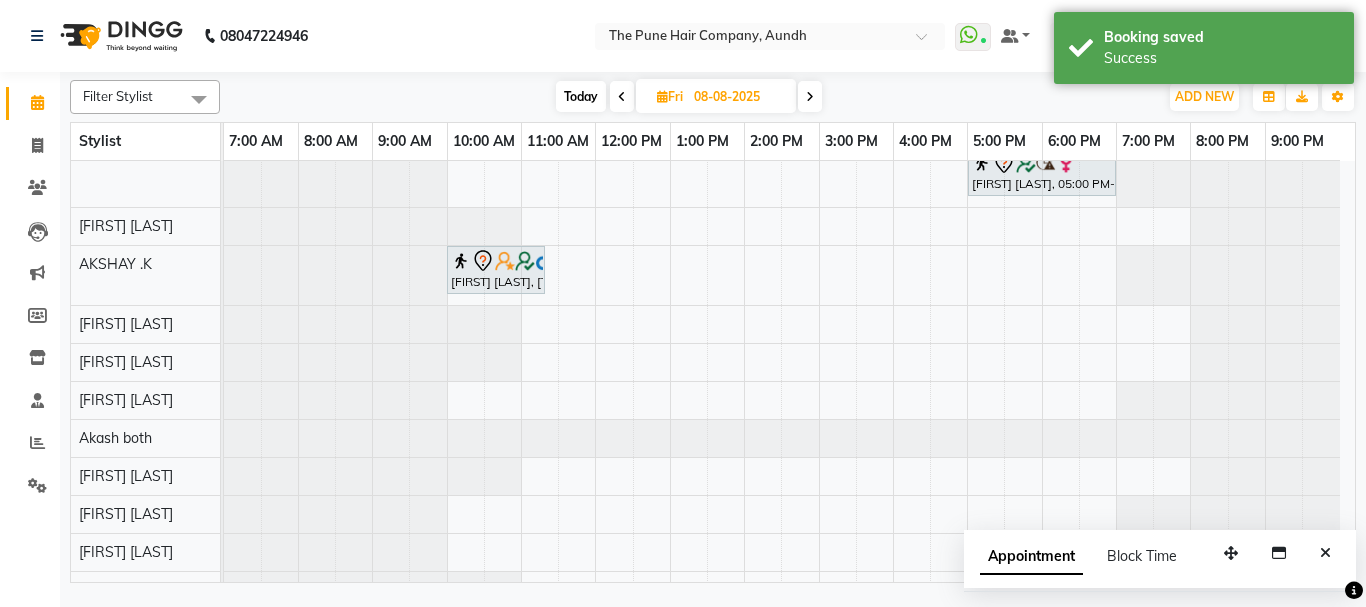 click at bounding box center (810, 96) 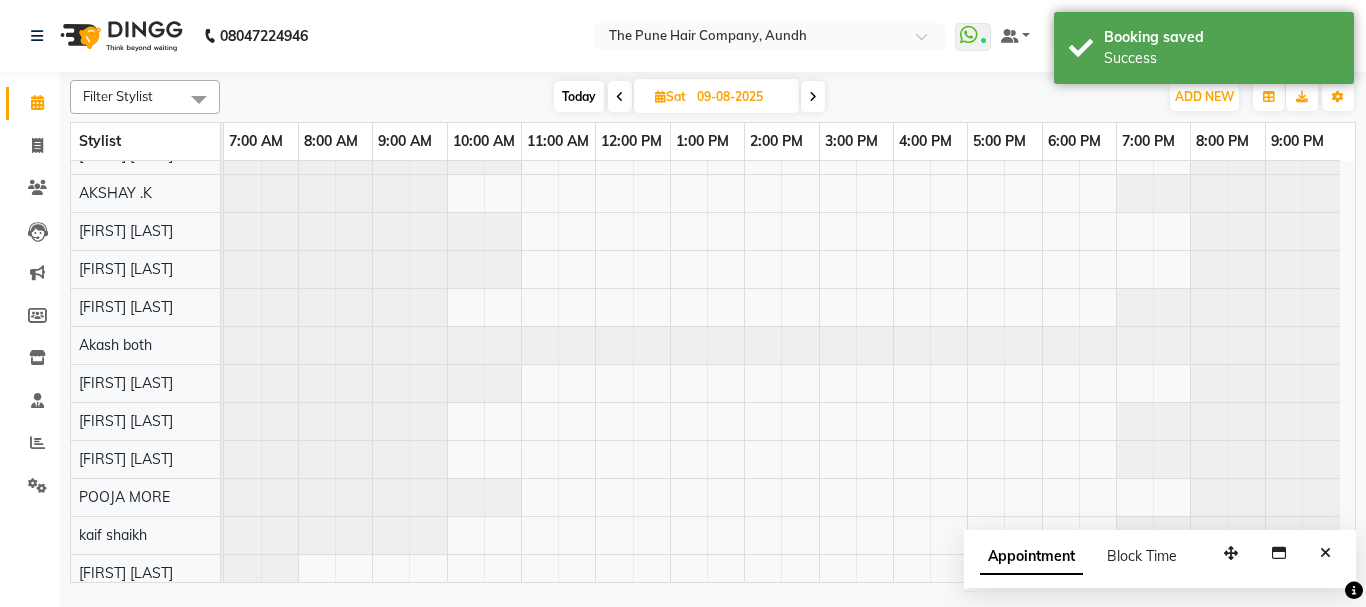 scroll, scrollTop: 0, scrollLeft: 0, axis: both 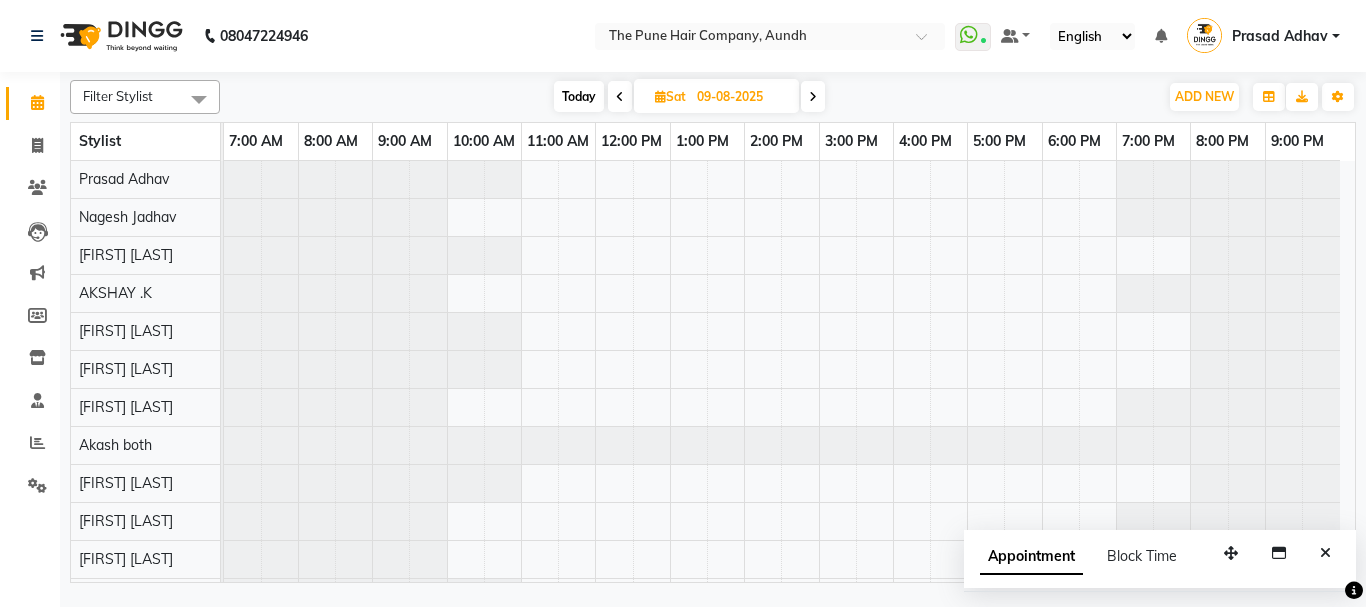 click at bounding box center (620, 96) 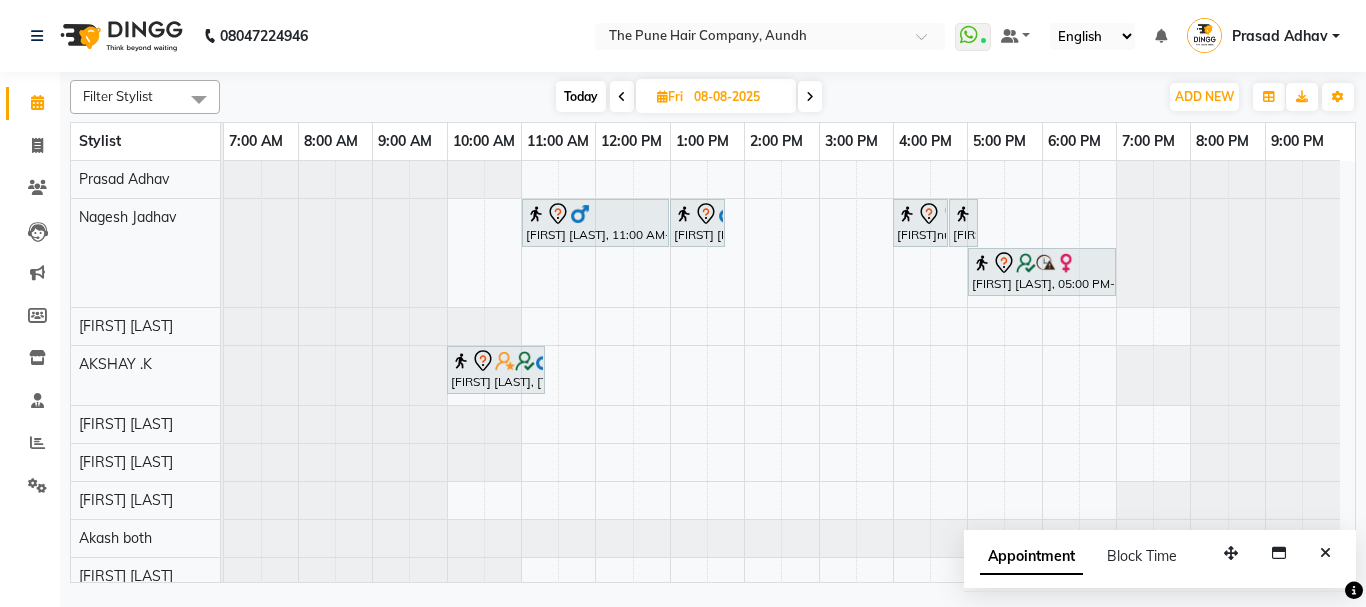 click at bounding box center (810, 96) 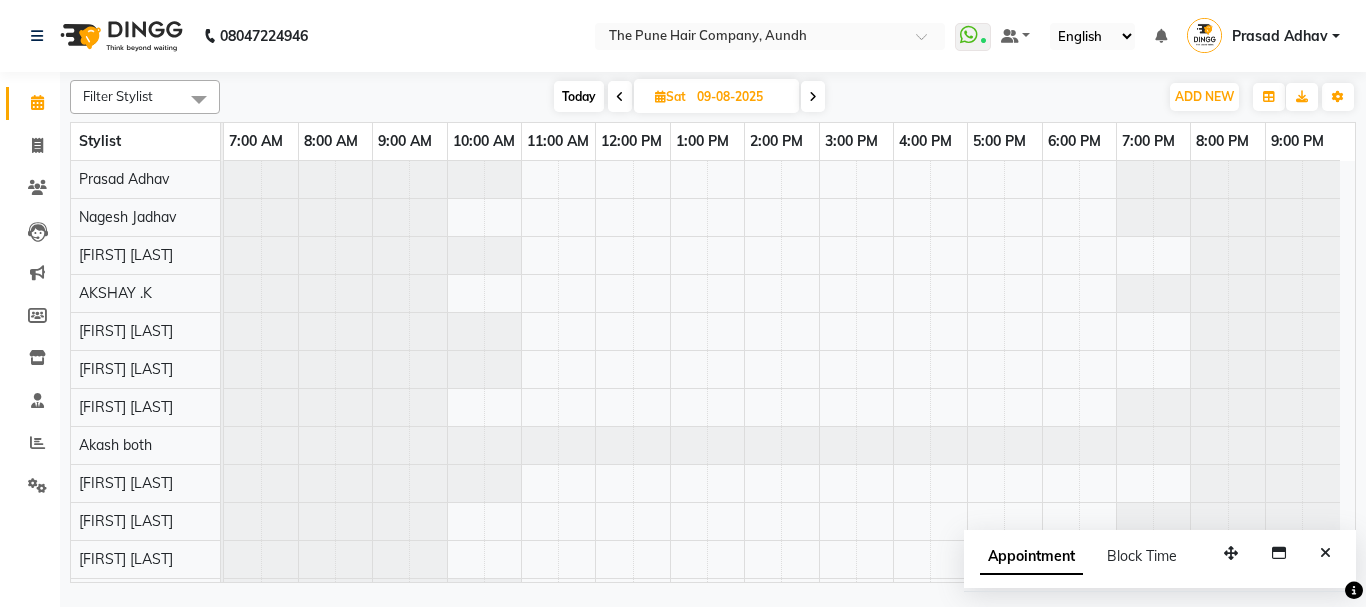 click at bounding box center (620, 96) 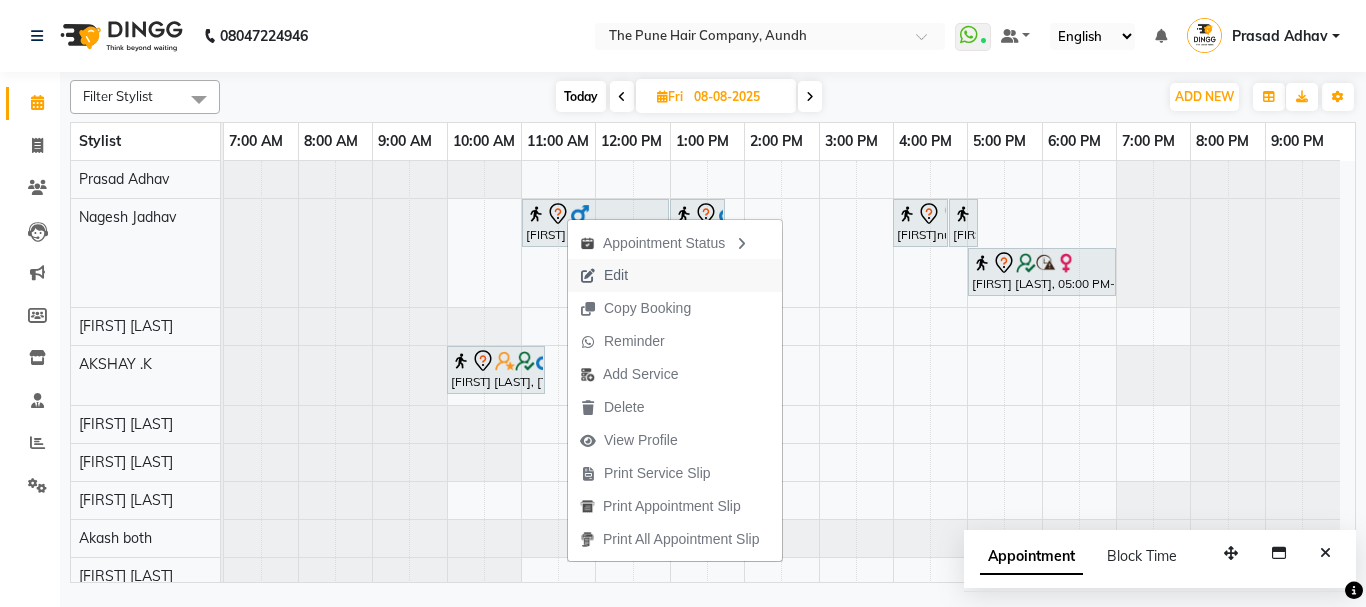 click on "Edit" at bounding box center [604, 275] 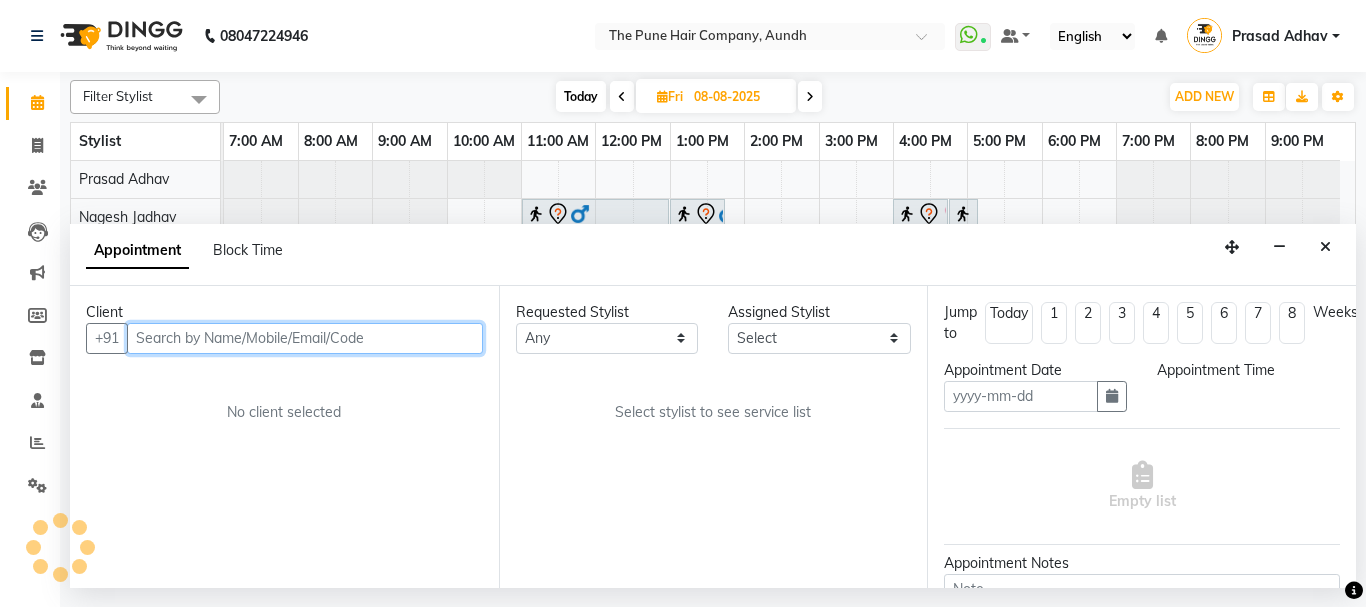 type on "08-08-2025" 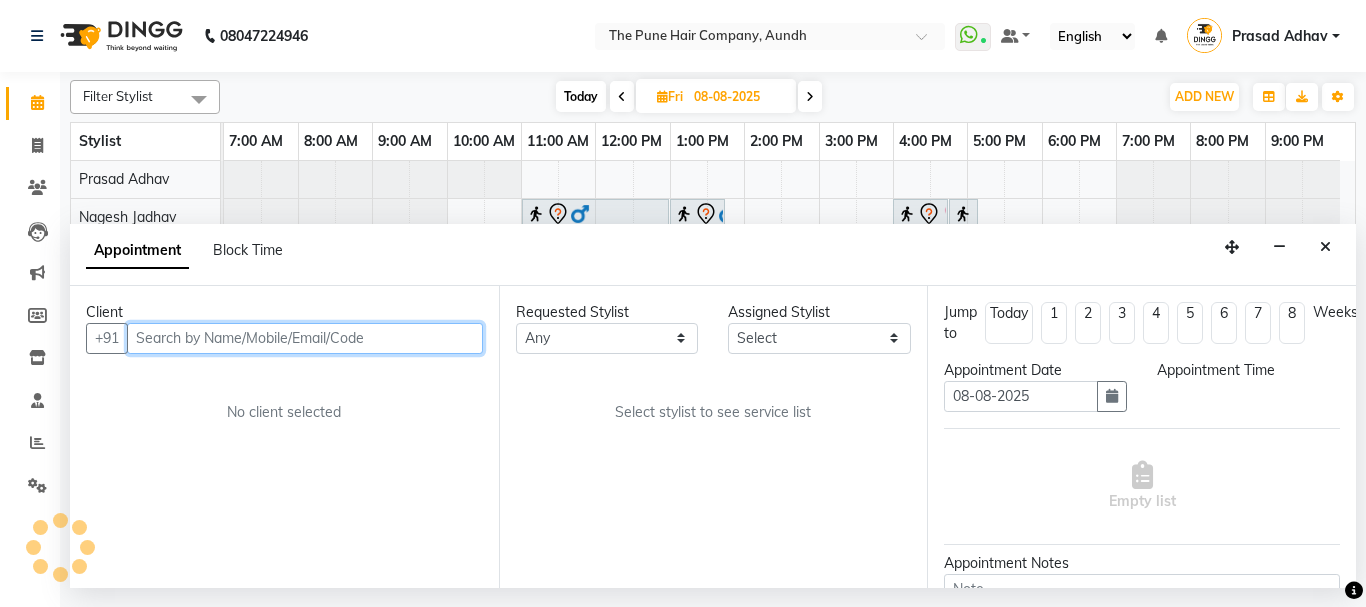select on "660" 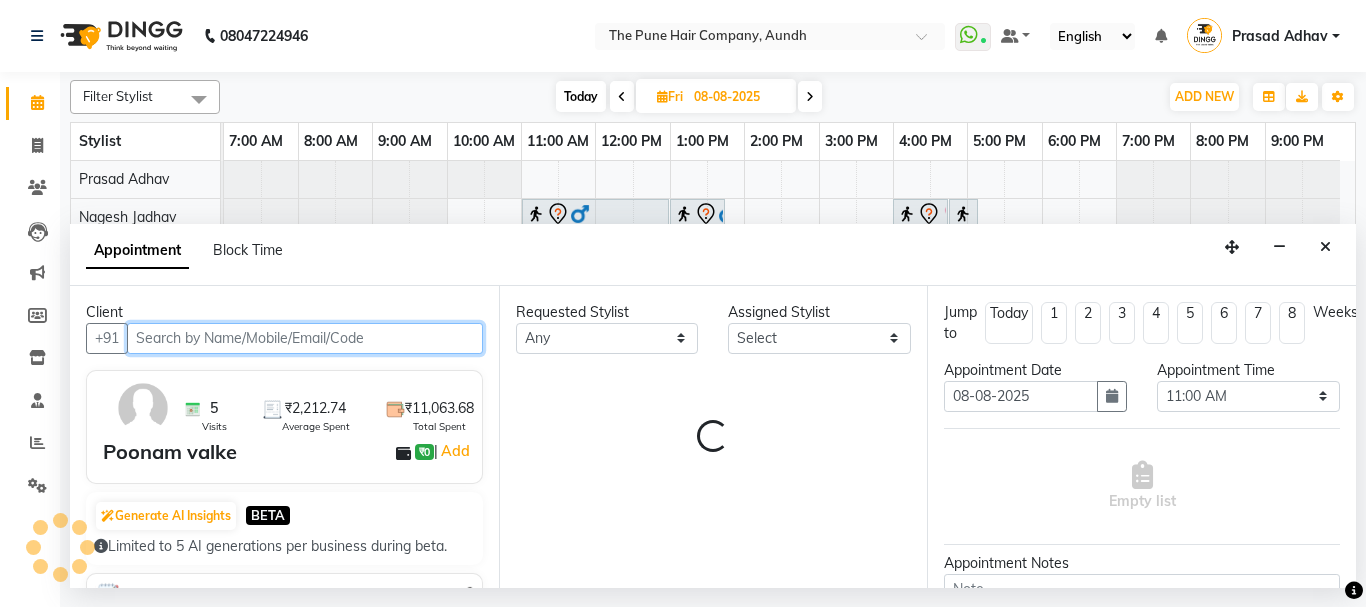 select on "3339" 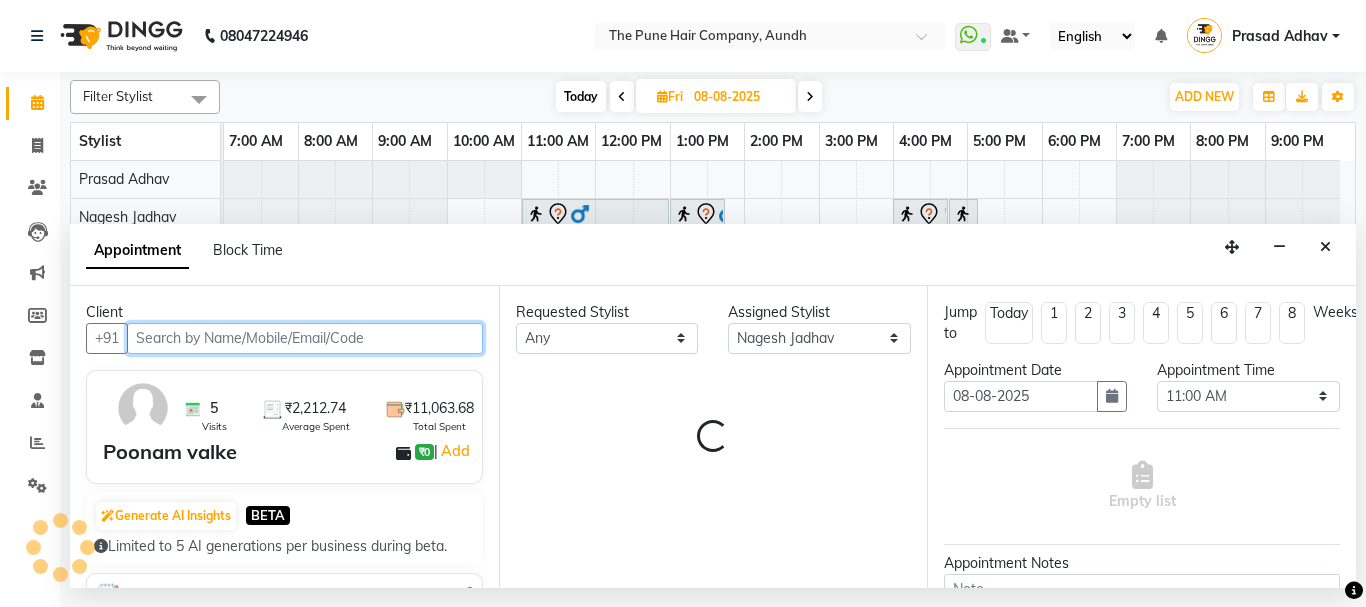 select on "660" 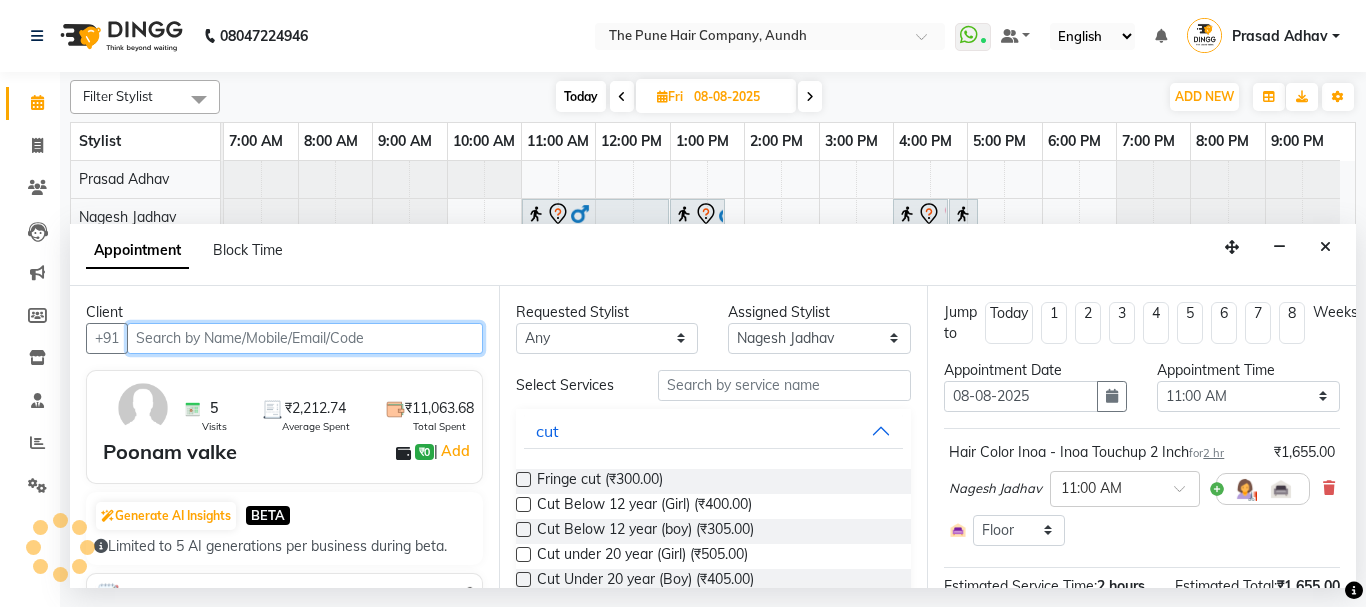 select on "660" 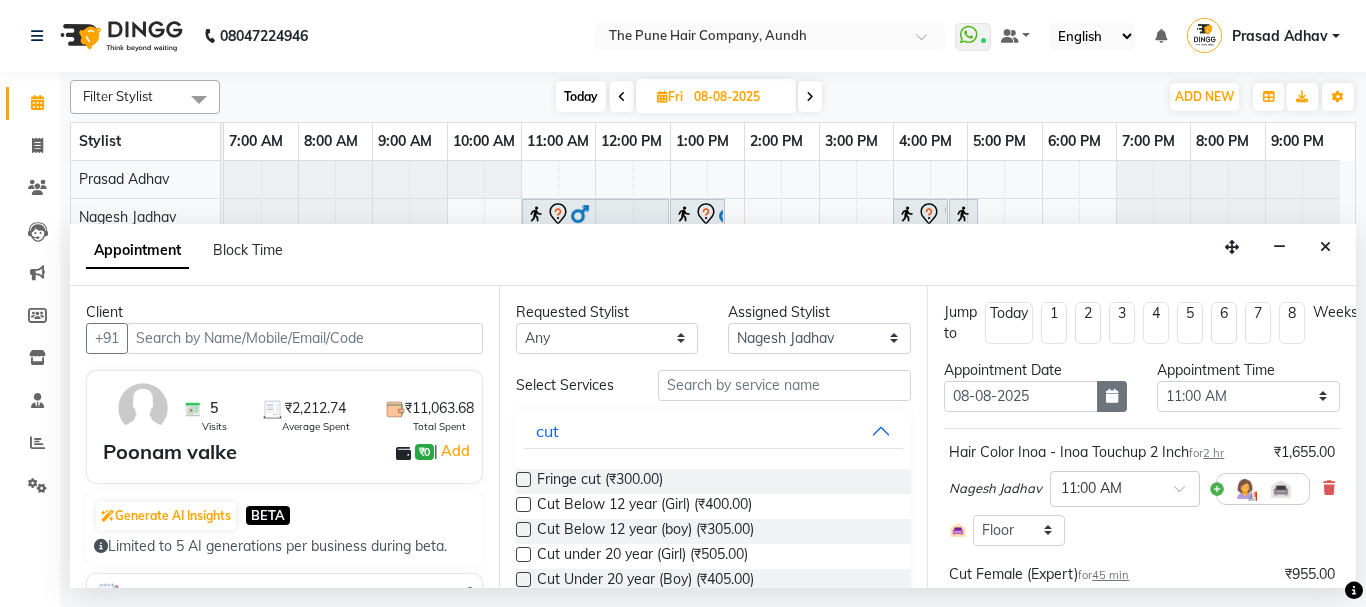 click at bounding box center (1112, 396) 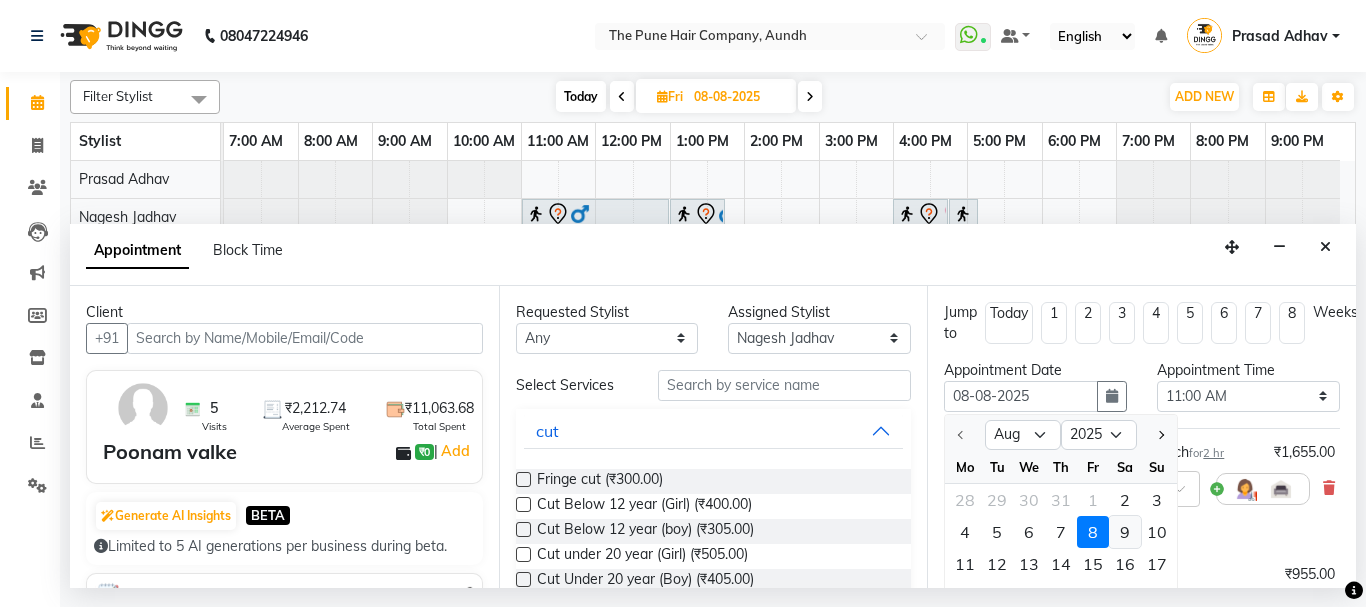 click on "9" at bounding box center [1125, 532] 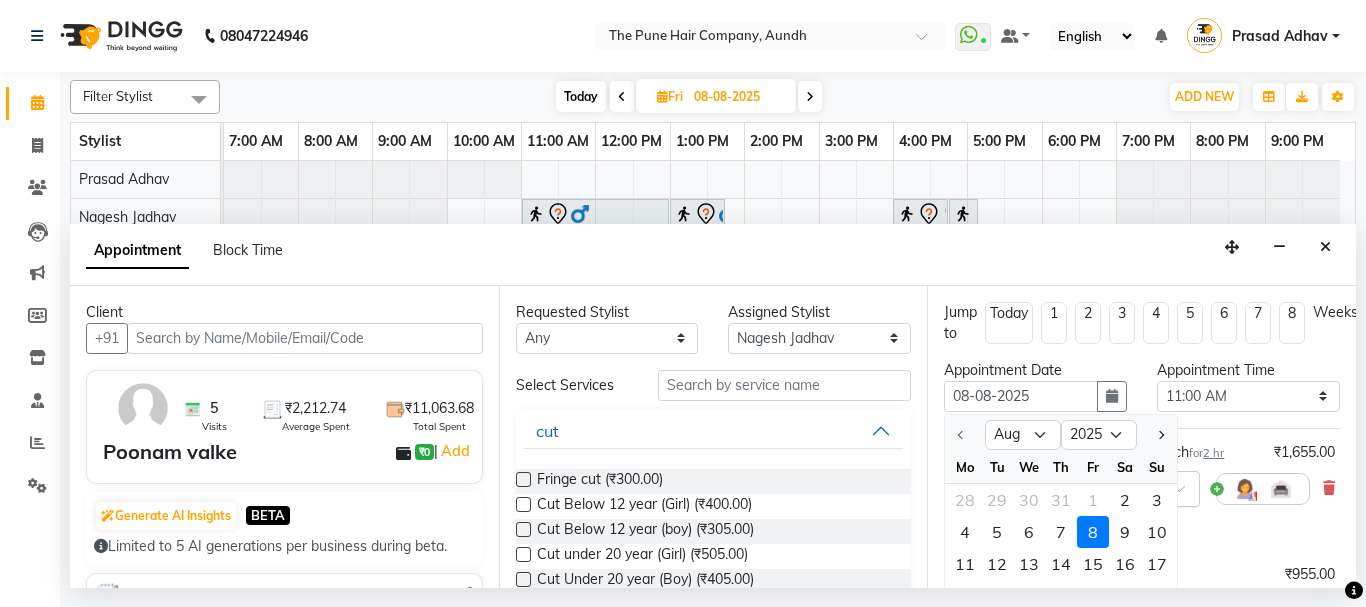 type on "09-08-2025" 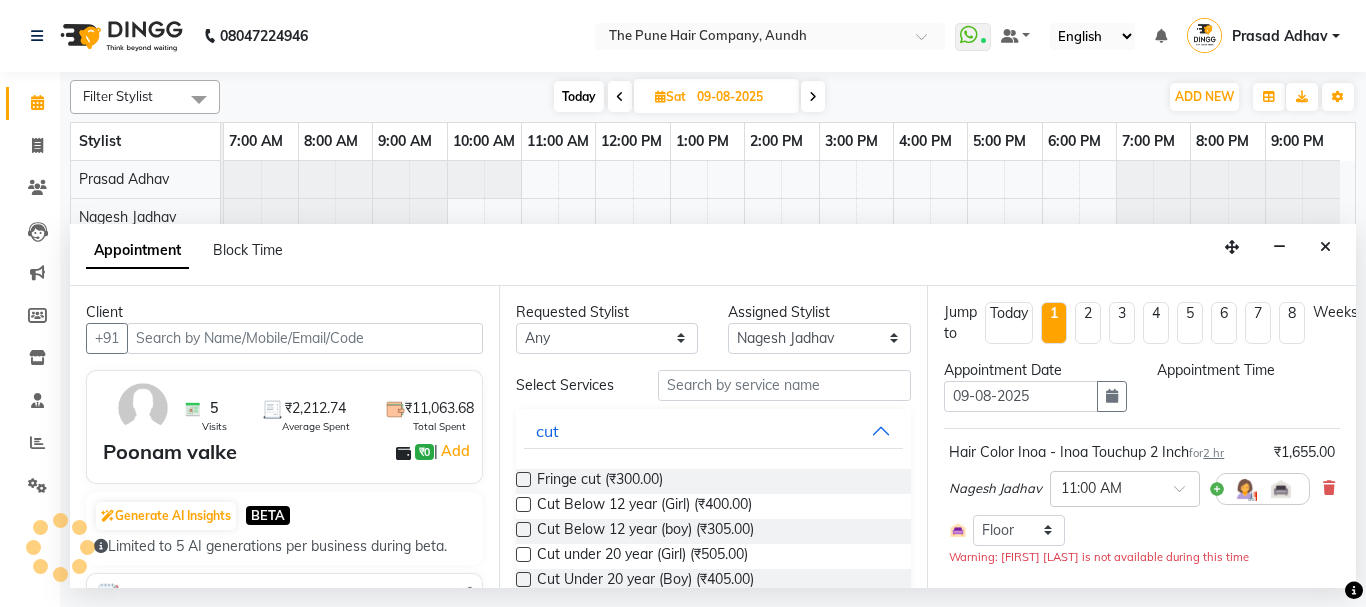 select on "660" 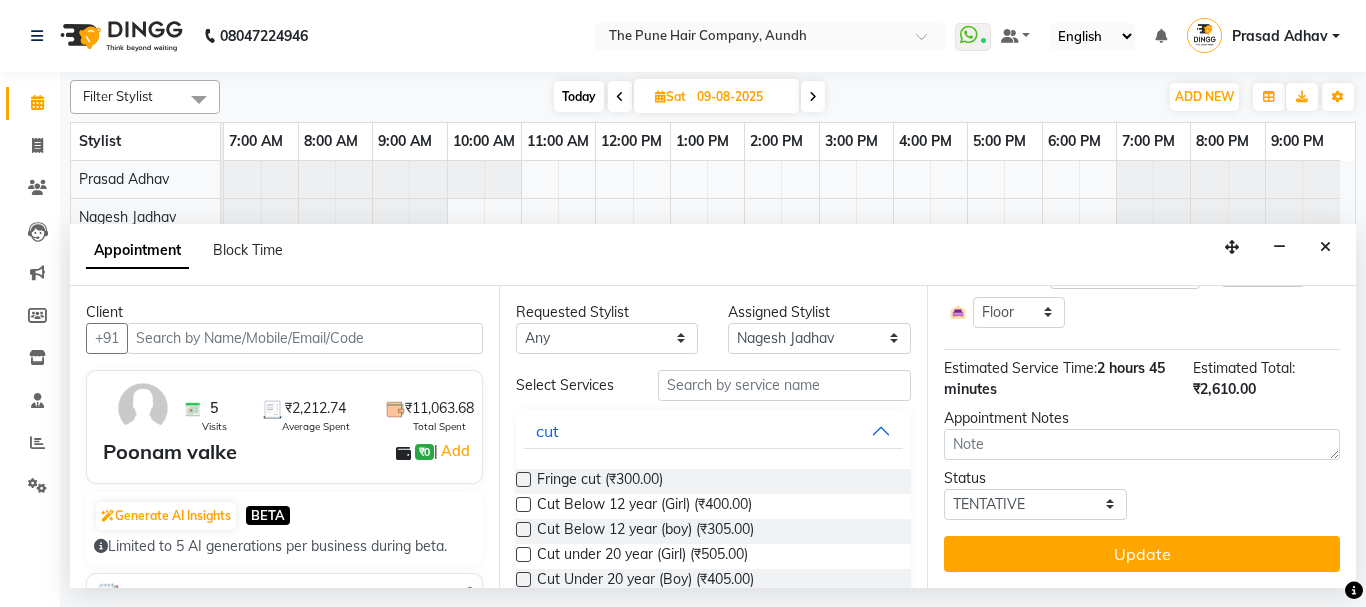 scroll, scrollTop: 361, scrollLeft: 0, axis: vertical 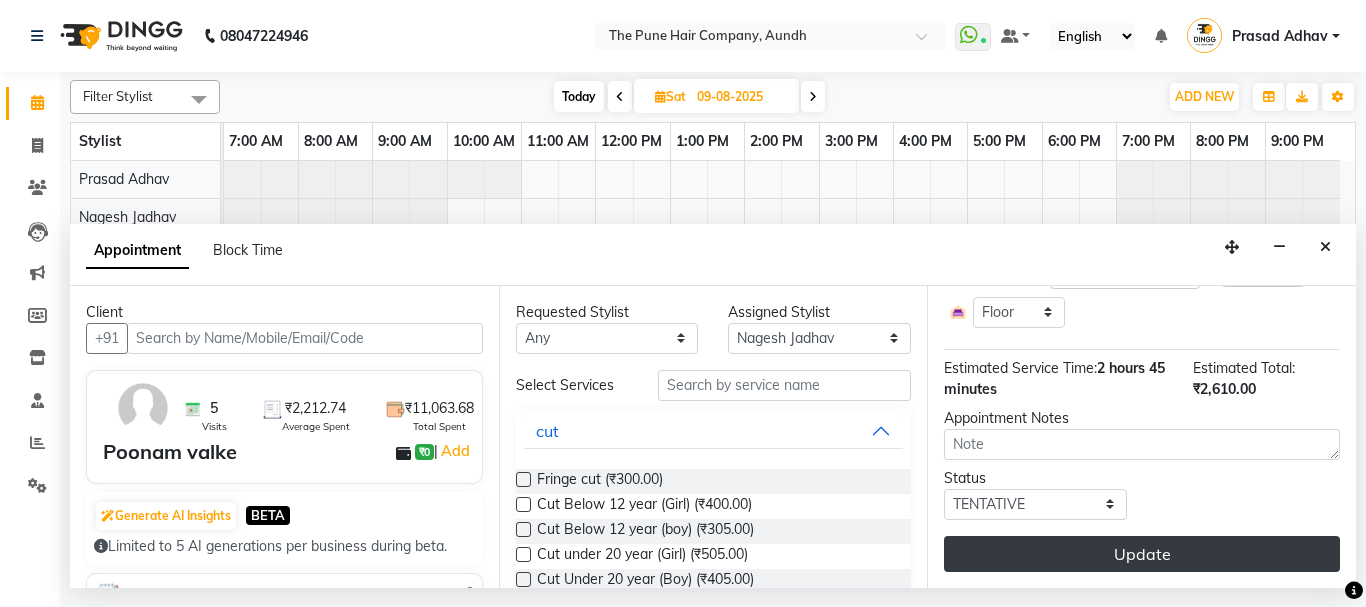 click on "Update" at bounding box center [1142, 554] 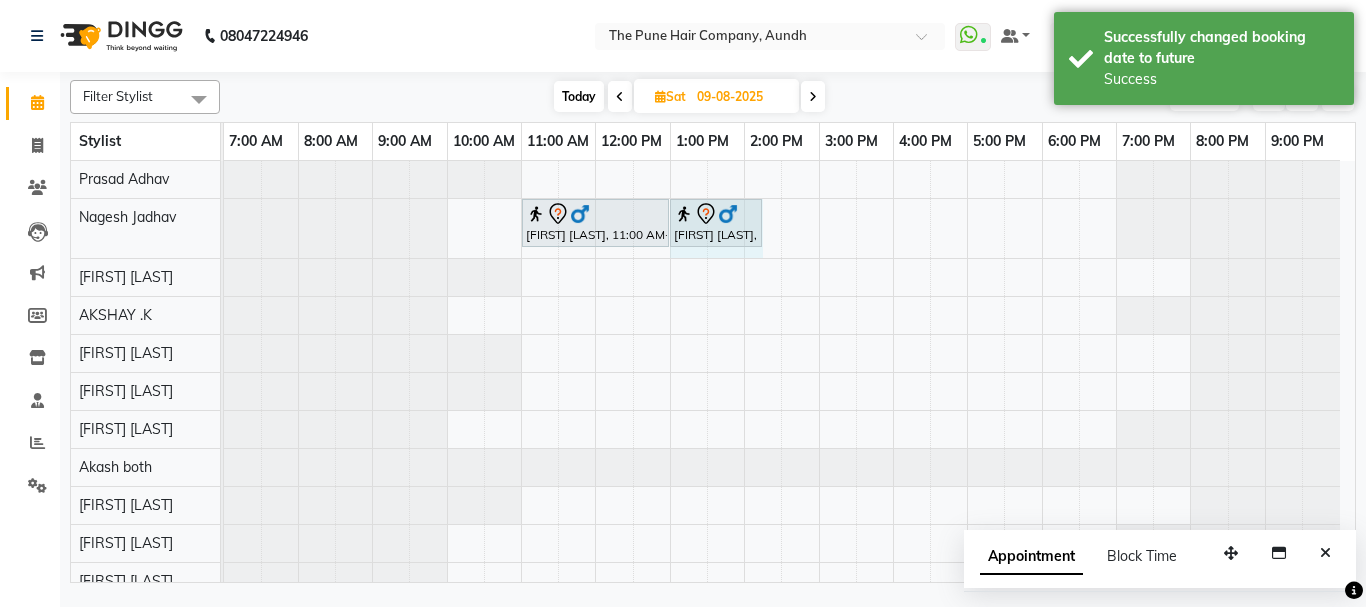 drag, startPoint x: 725, startPoint y: 219, endPoint x: 780, endPoint y: 219, distance: 55 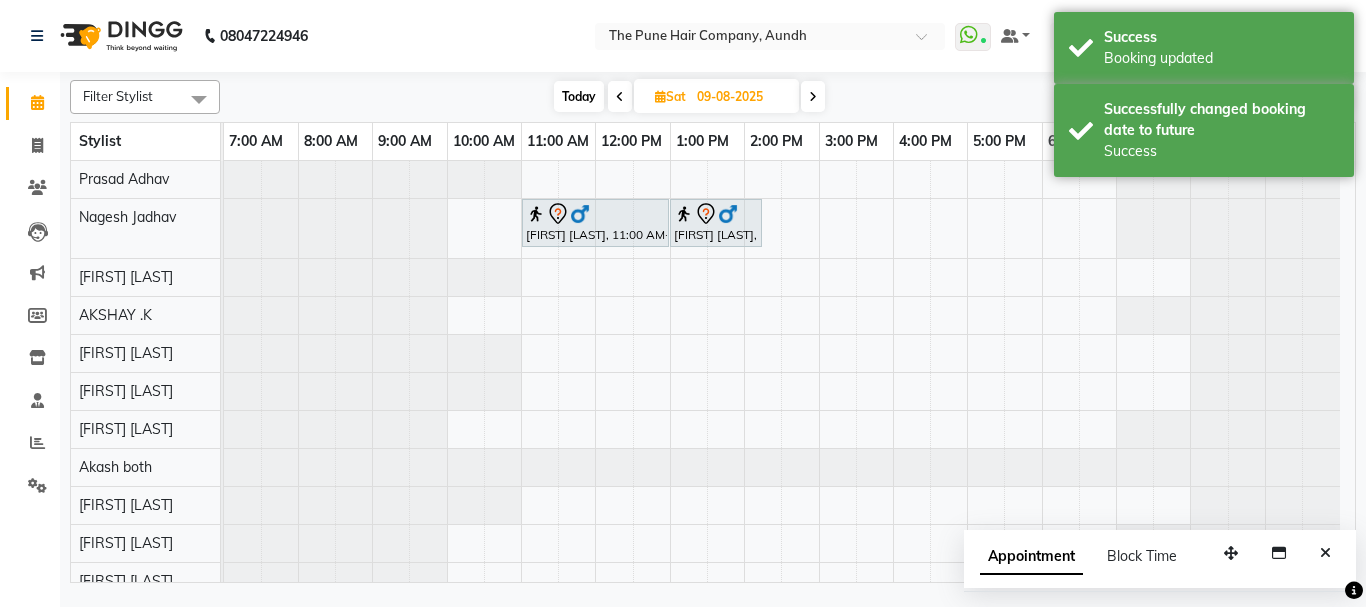 click at bounding box center [620, 97] 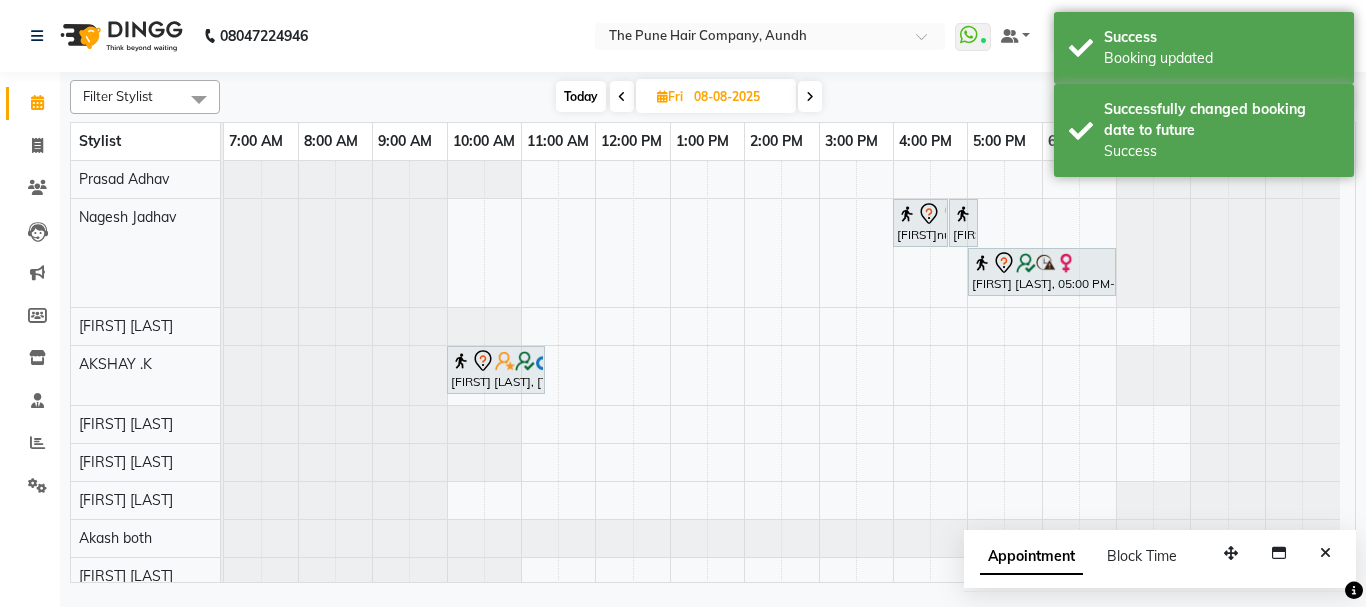 click on "Today" at bounding box center (581, 96) 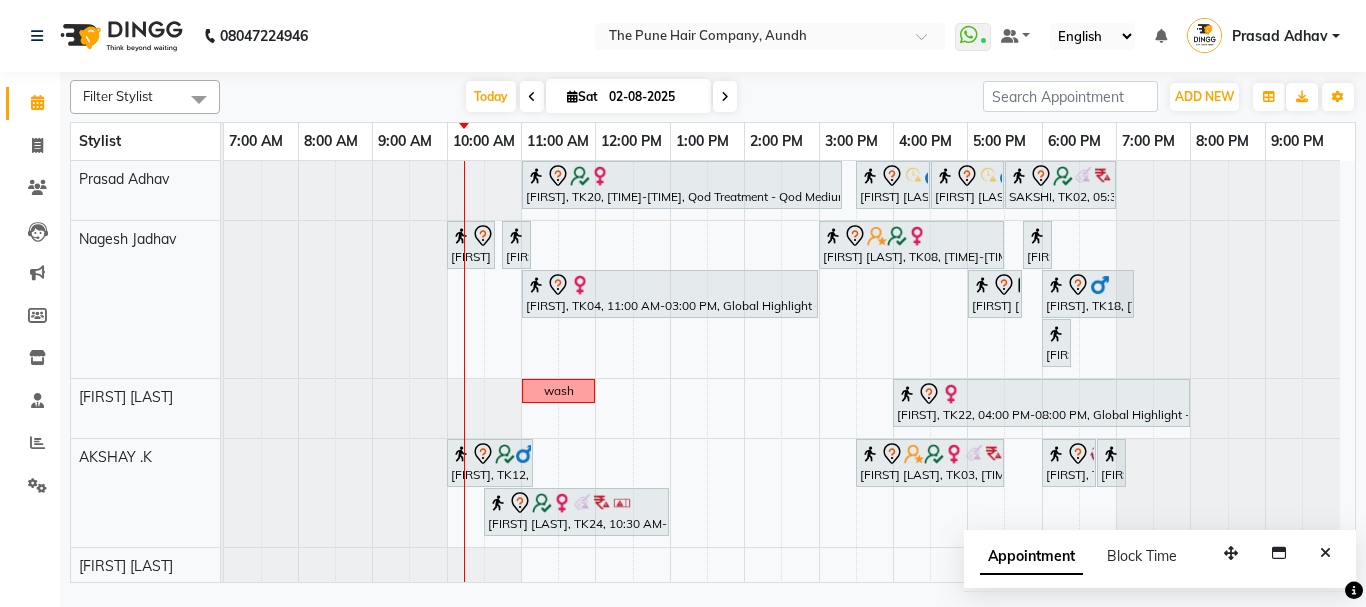scroll, scrollTop: 200, scrollLeft: 0, axis: vertical 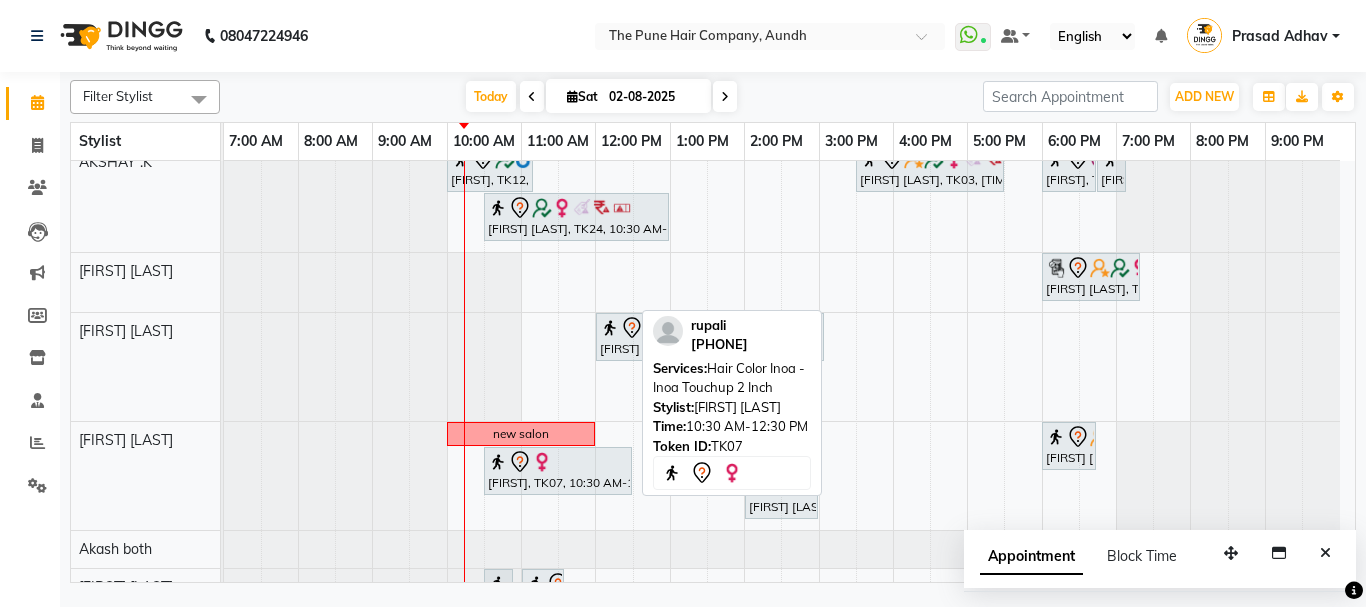 click at bounding box center [558, 462] 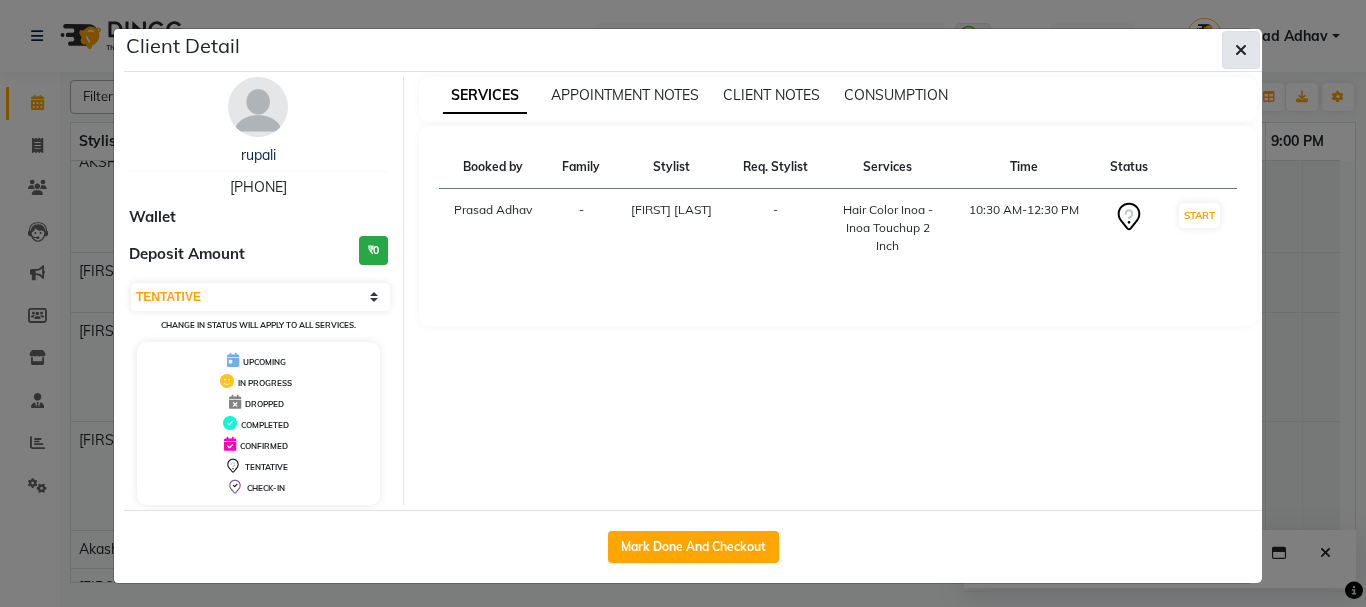 click 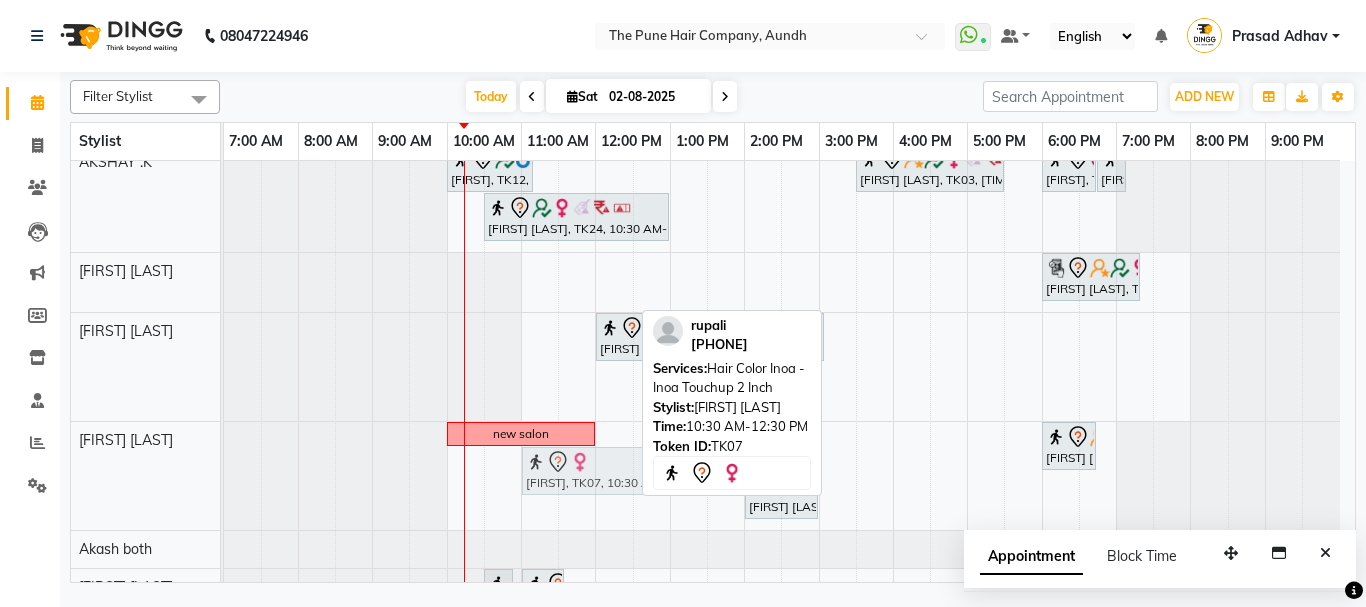 drag, startPoint x: 590, startPoint y: 466, endPoint x: 612, endPoint y: 465, distance: 22.022715 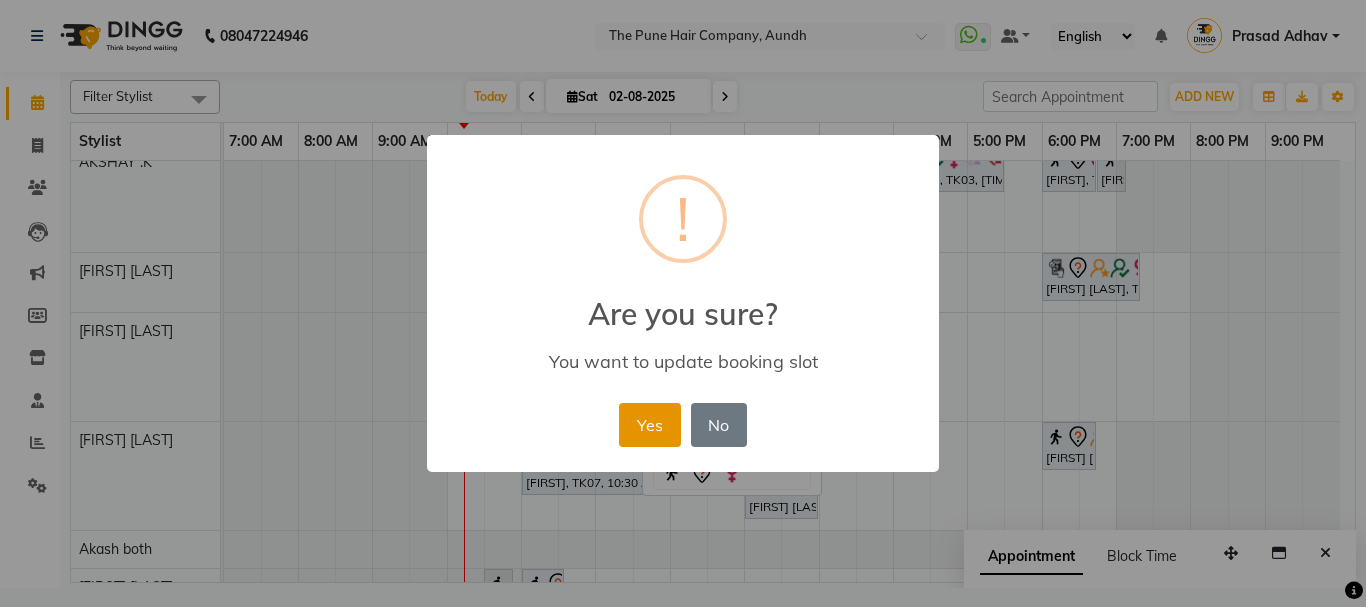click on "Yes" at bounding box center [649, 425] 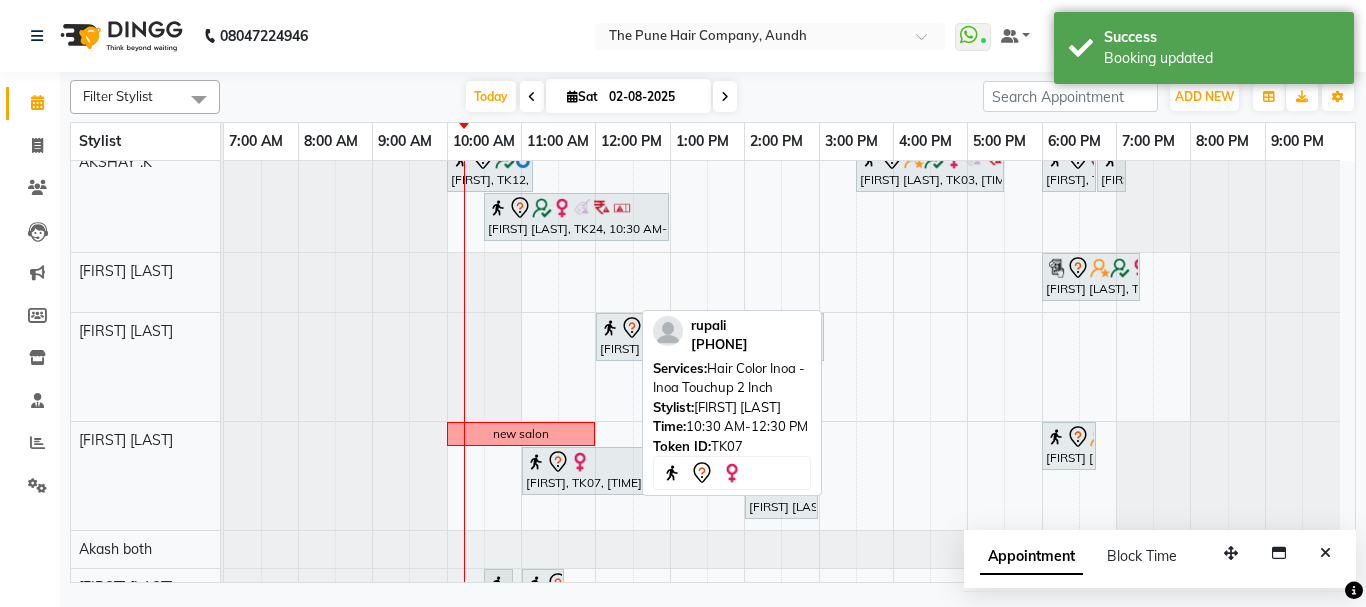 scroll, scrollTop: 695, scrollLeft: 0, axis: vertical 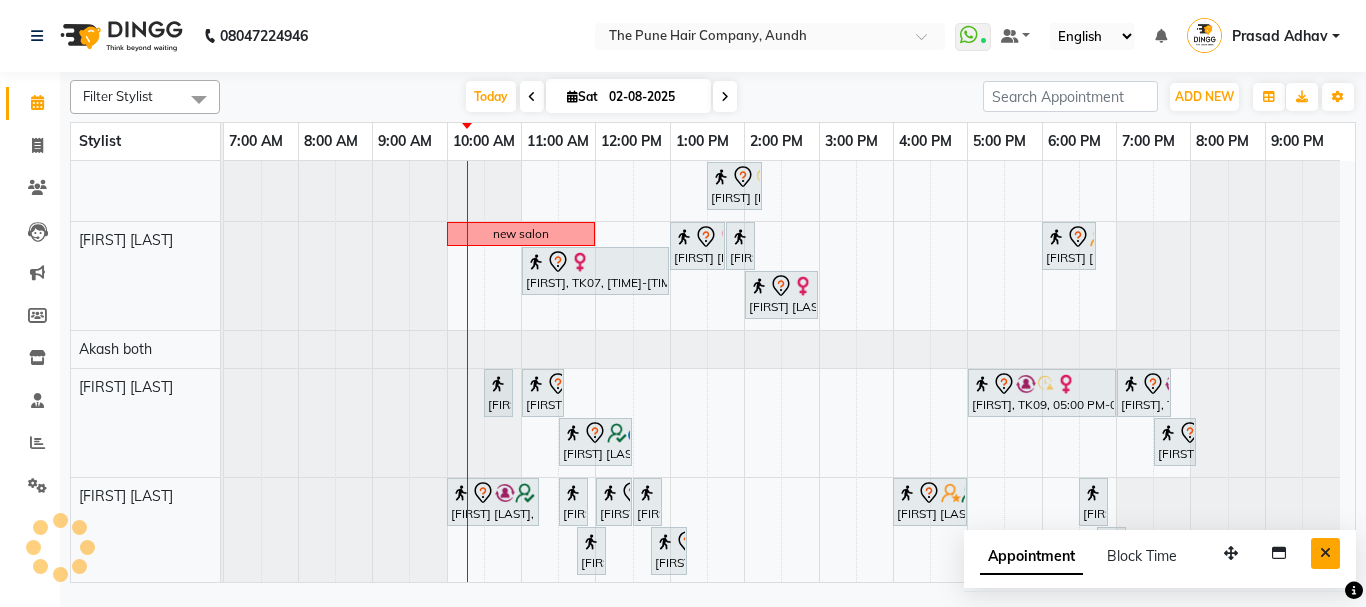click at bounding box center [1325, 553] 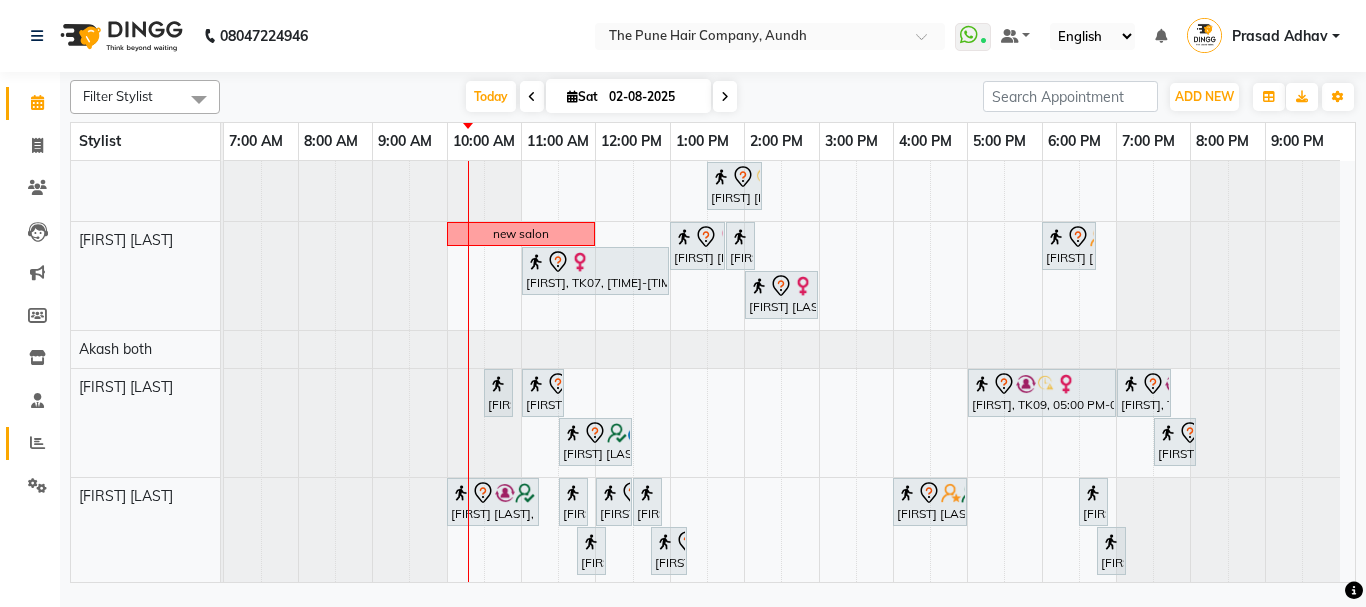 click 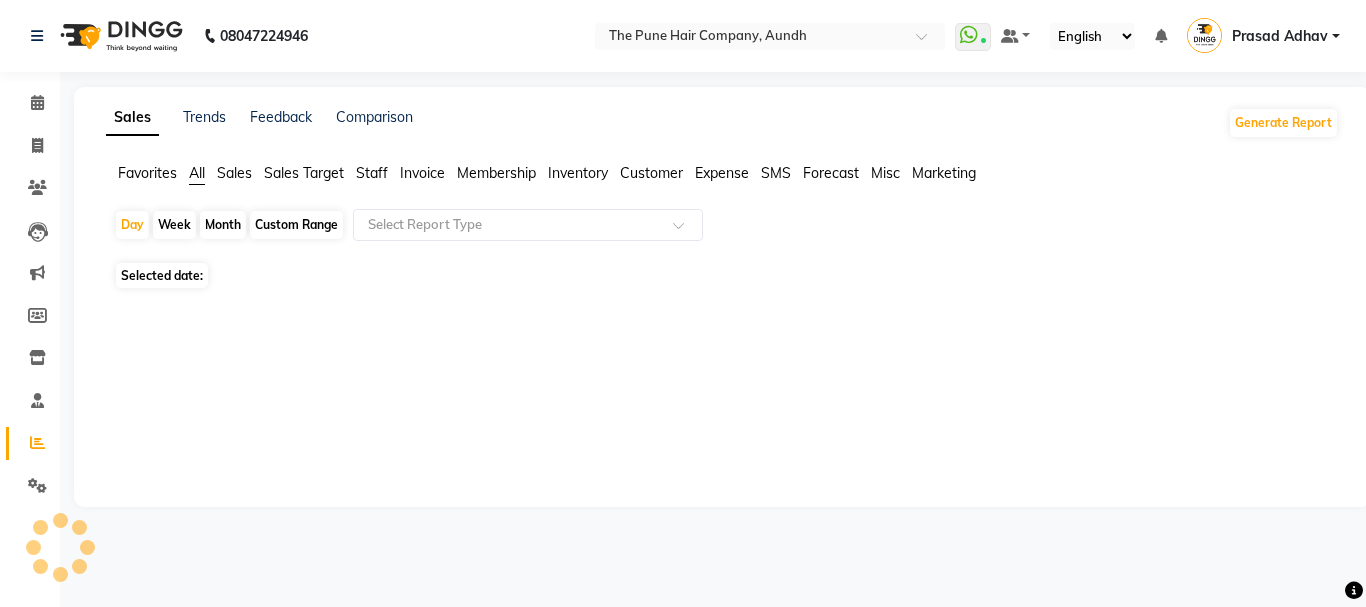 click on "Month" 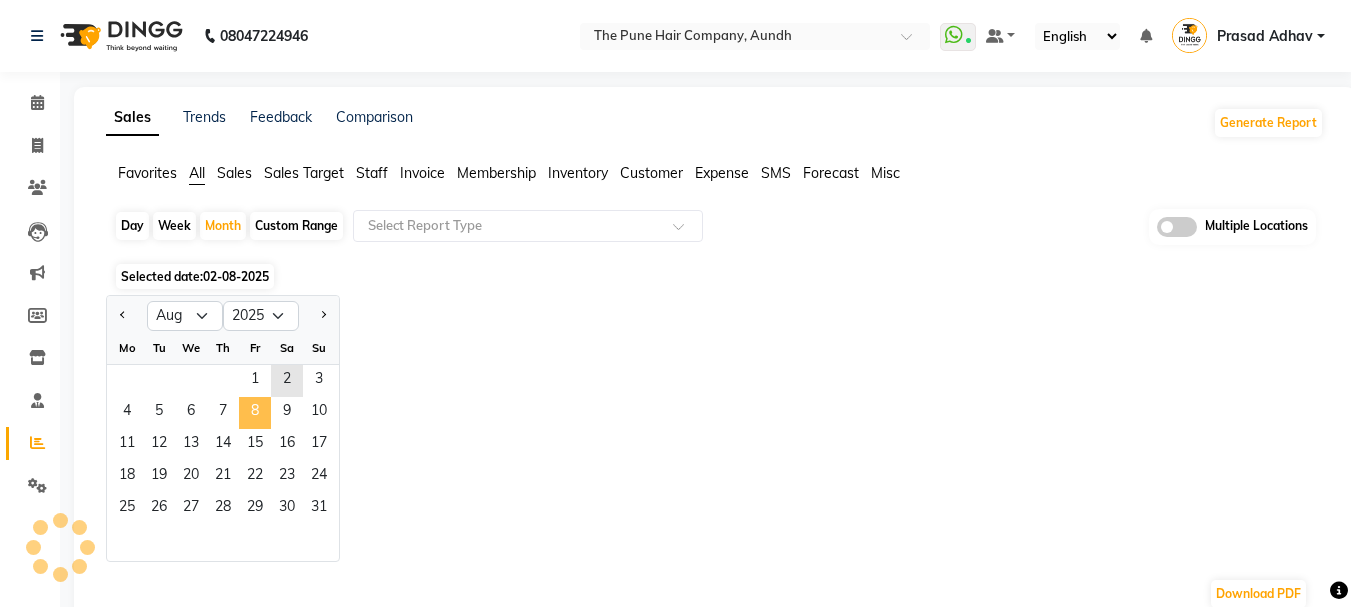 click on "8" 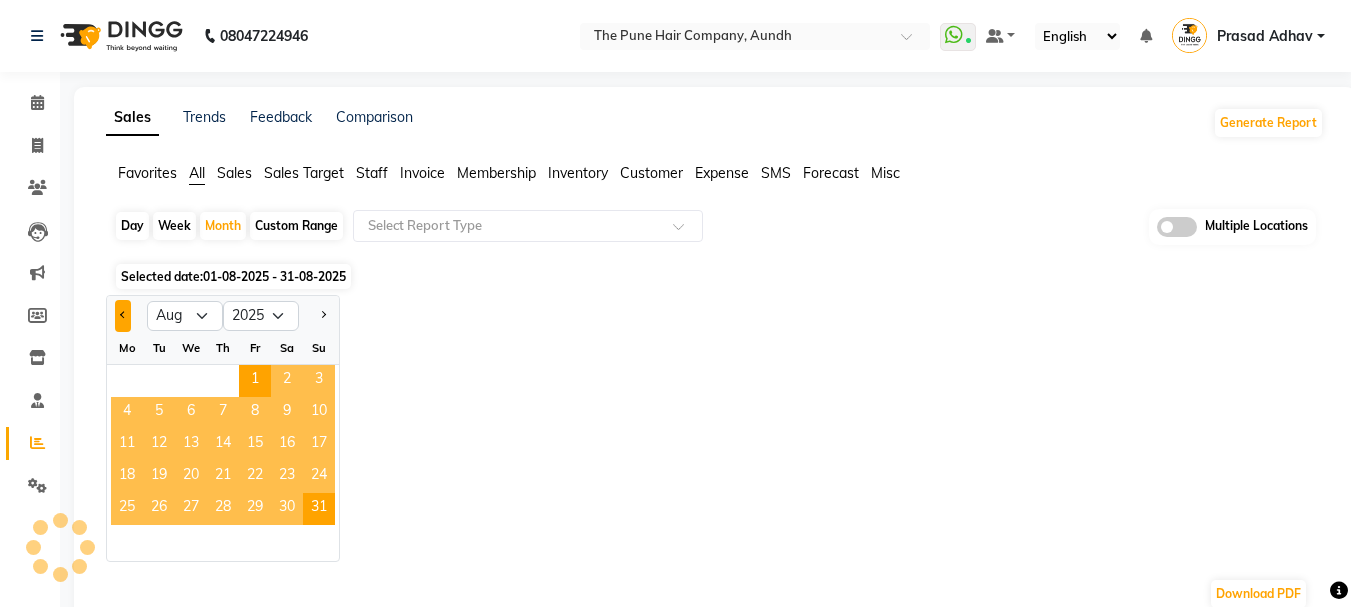 click 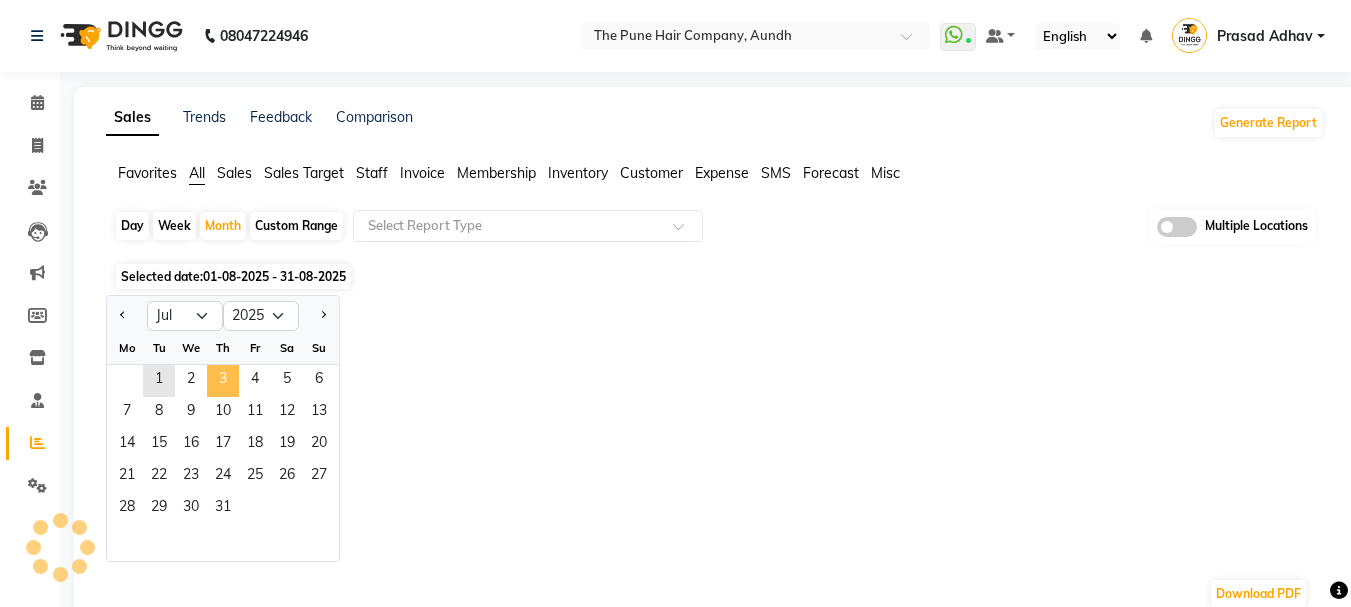 click on "3" 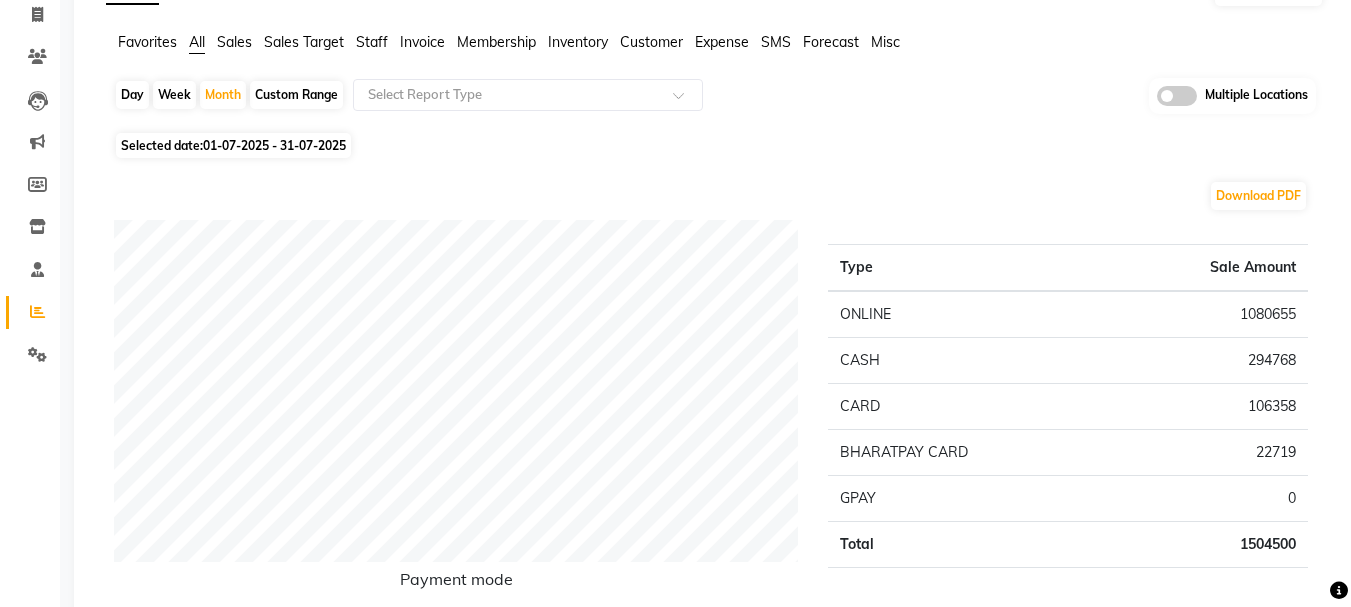 scroll, scrollTop: 0, scrollLeft: 0, axis: both 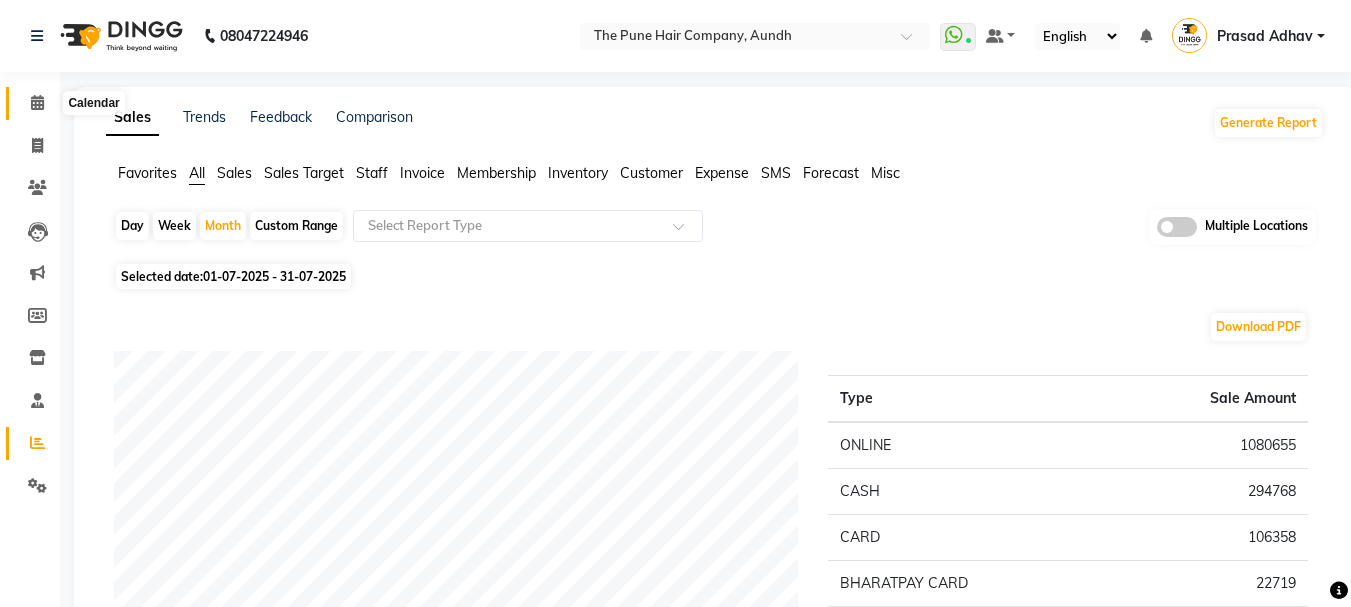 click 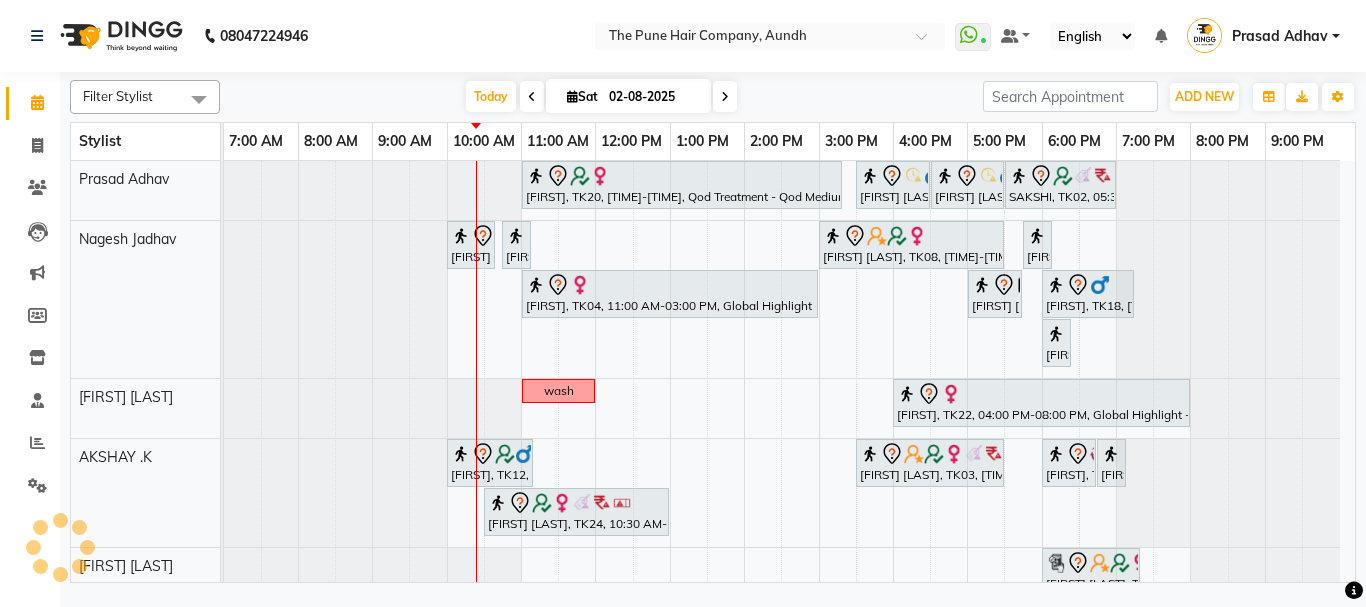 click on "Filter Stylist Select All [FIRST] [LAST] both [FIRST] [LAST] [FIRST] [LAST] [FIRST] [LAST] [FIRST] [LAST] [FIRST] [LAST] [FIRST] [LAST] [FIRST] [LAST] [FIRST] [LAST] [FIRST] [LAST] [FIRST] [LAST] [FIRST] [LAST] [FIRST] [LAST] [FIRST] [LAST] Today Sat 02-08-2025 Toggle Dropdown Add Appointment Add Invoice Add Expense Add Attendance Add Client Add Transaction Toggle Dropdown Add Appointment Add Invoice Add Expense Add Attendance Add Client ADD NEW Toggle Dropdown Add Appointment Add Invoice Add Expense Add Attendance Add Client Add Transaction Filter Stylist Select All [FIRST] [LAST] both [FIRST] [LAST] [FIRST] [LAST] [FIRST] [LAST] [FIRST] [LAST] [FIRST] [LAST] [FIRST] [LAST] [FIRST] [LAST] [FIRST] [LAST] [FIRST] [LAST] [FIRST] [LAST] [FIRST] [LAST] [FIRST] [LAST] Group By Staff View Room View View as Vertical Vertical - Week View Horizontal Horizontal - Week View List Toggle Dropdown Calendar Settings Manage Tags Arrange Stylists Reset Stylists Full Screen Show Available Stylist Appointment Form Zoom 50% Stylist 7:00 AM 8:00 AM" 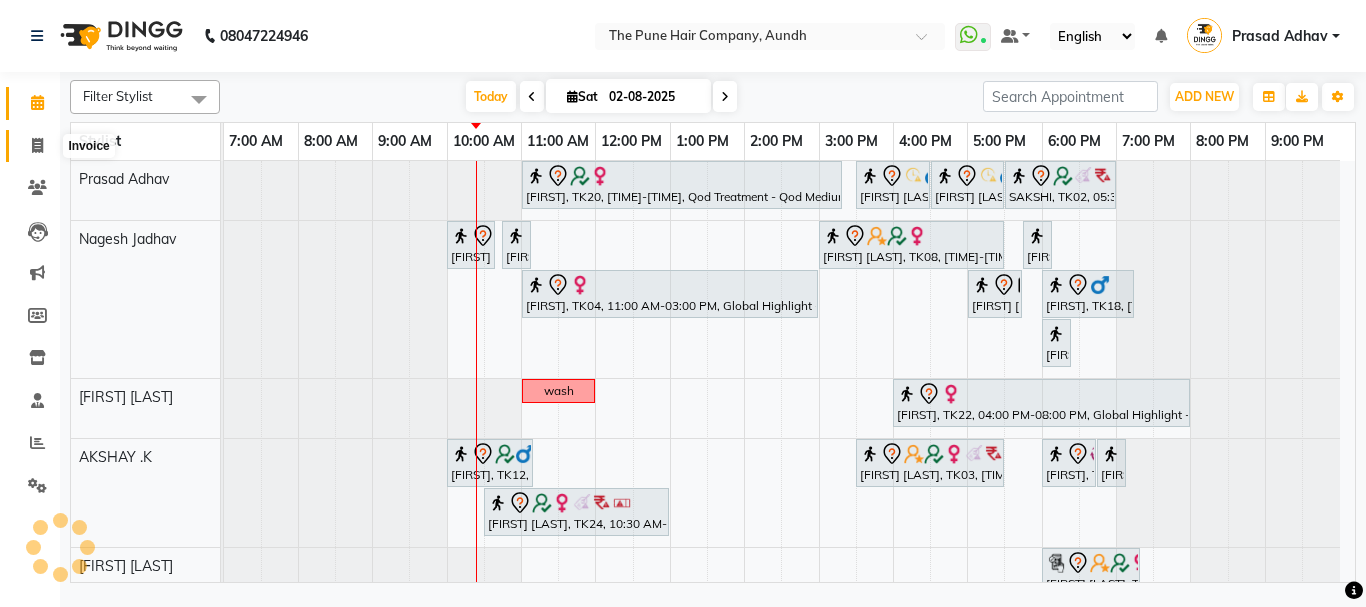 click 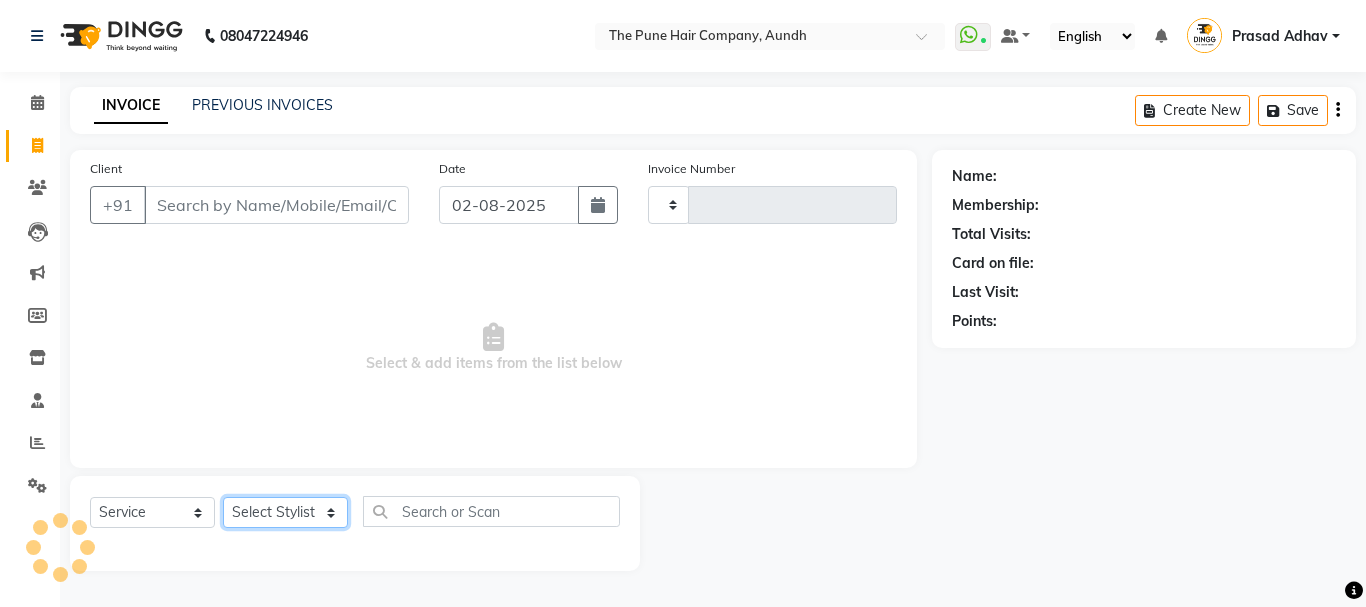 click on "Select Stylist" 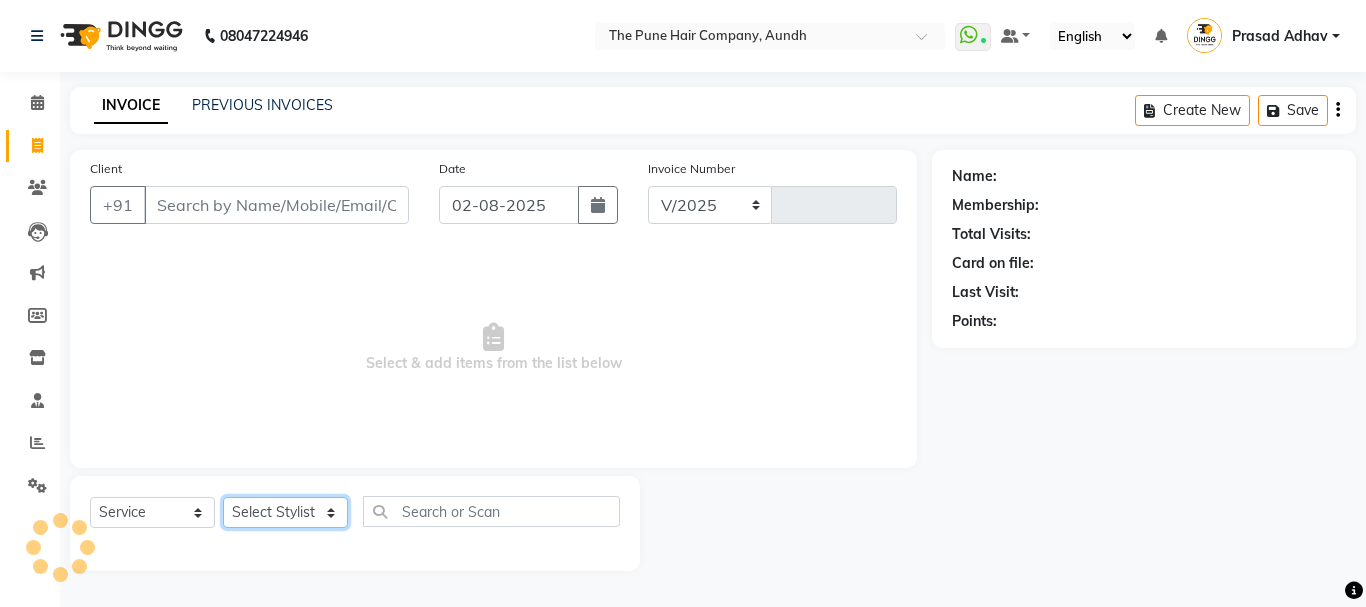 select on "106" 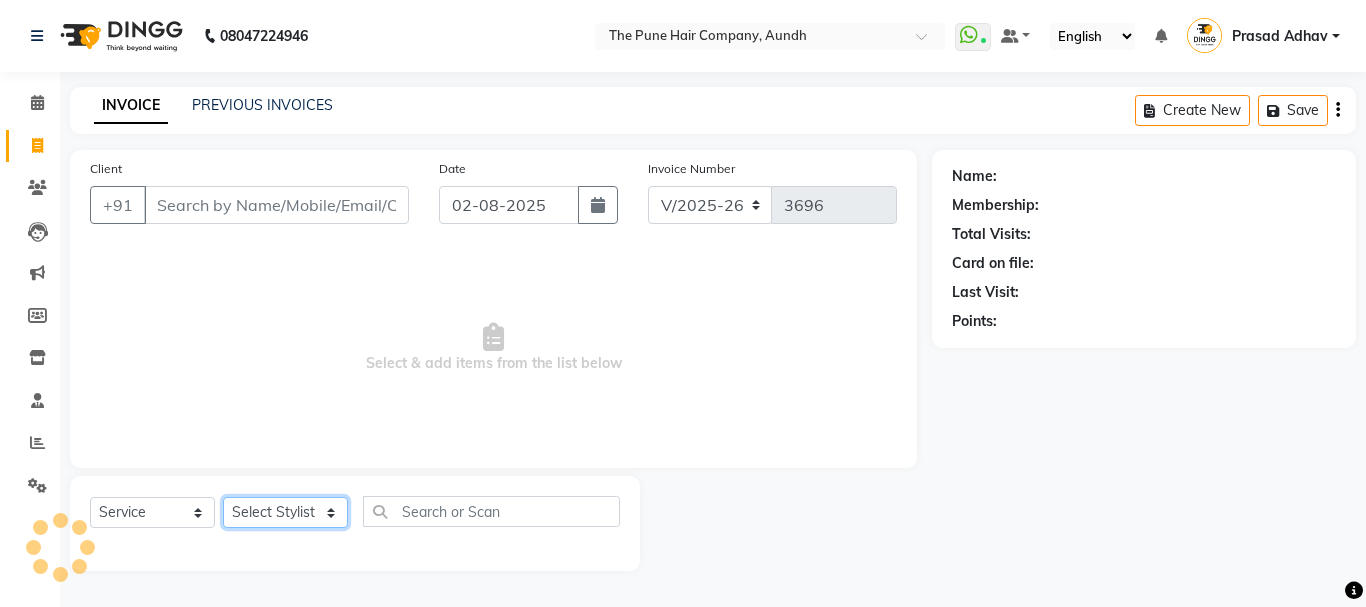 click on "Select Stylist" 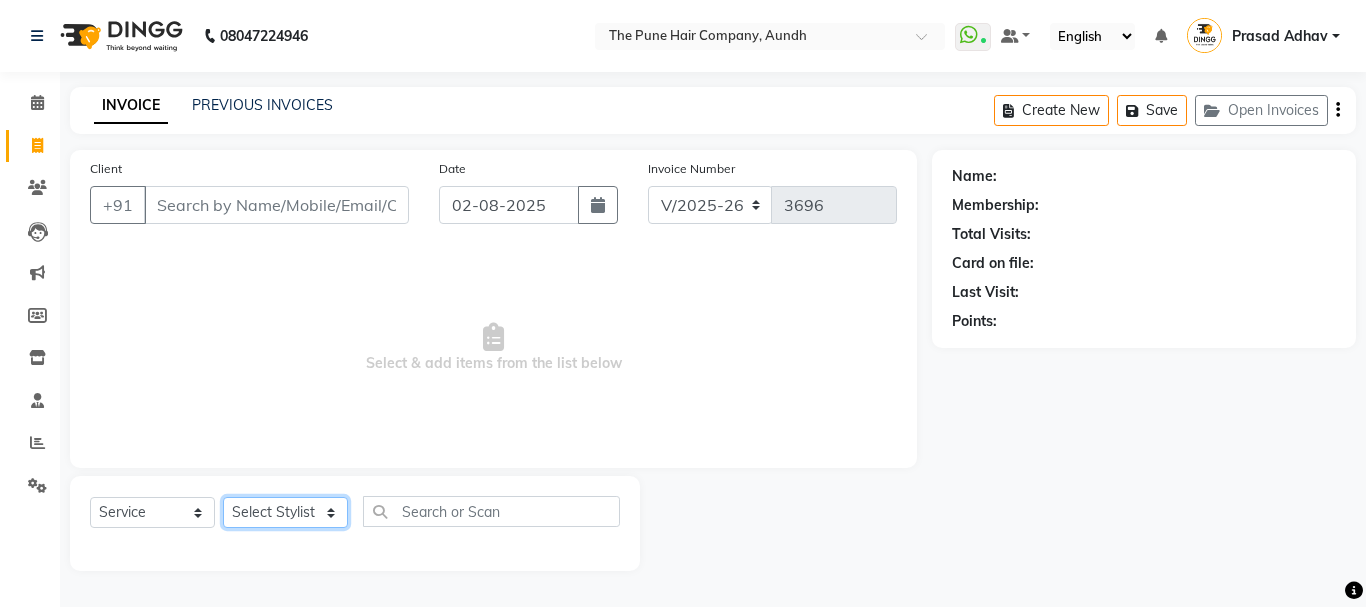 click on "Select Stylist" 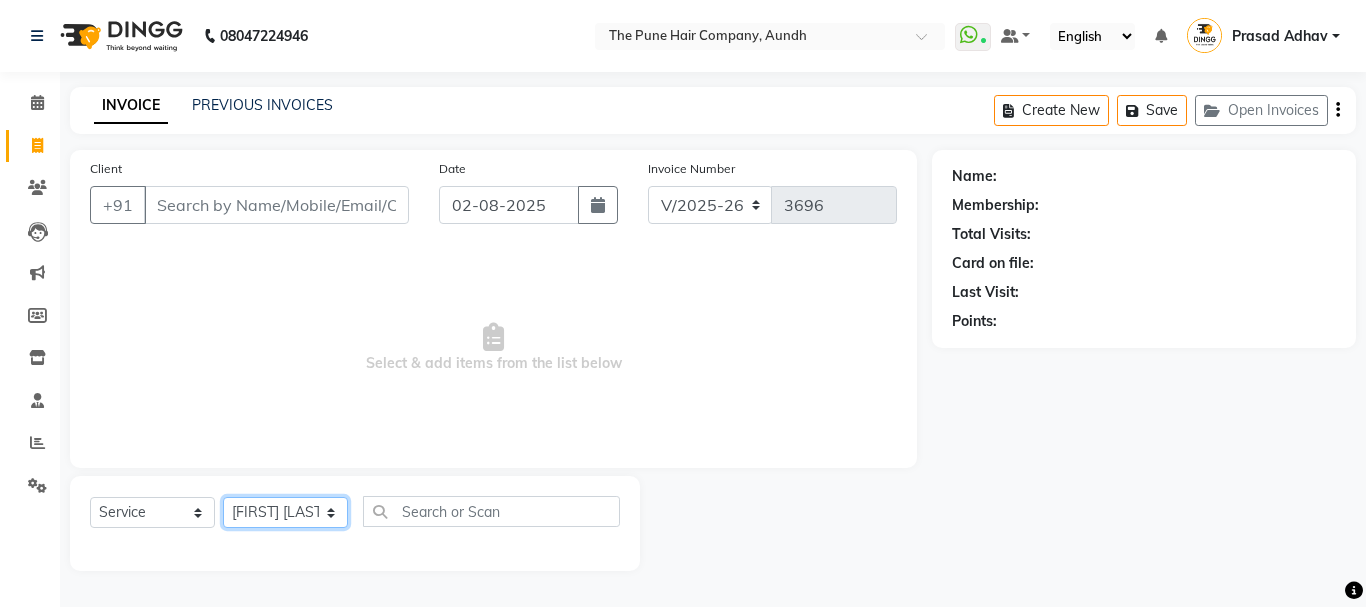 click on "Select Stylist [FIRST] [LAST] both [FIRST] [LAST] [FIRST] [LAST] [FIRST] [LAST] [FIRST] [LAST] [FIRST] [LAST] [FIRST] [LAST] [FIRST] [LAST] [FIRST] [LAST] [FIRST] [LAST] [FIRST] [LAST] [FIRST] [LAST] [FIRST] [LAST] [FIRST] [LAST]" 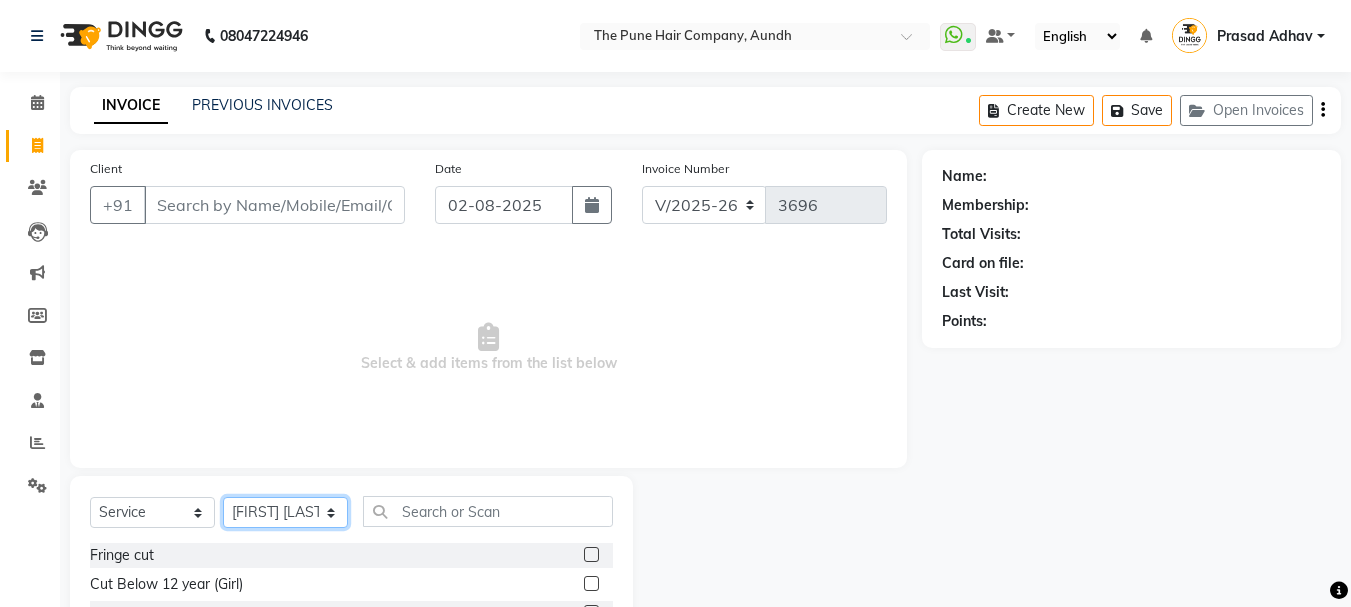click on "Select Stylist [FIRST] [LAST] both [FIRST] [LAST] [FIRST] [LAST] [FIRST] [LAST] [FIRST] [LAST] [FIRST] [LAST] [FIRST] [LAST] [FIRST] [LAST] [FIRST] [LAST] [FIRST] [LAST] [FIRST] [LAST] [FIRST] [LAST] [FIRST] [LAST] [FIRST] [LAST]" 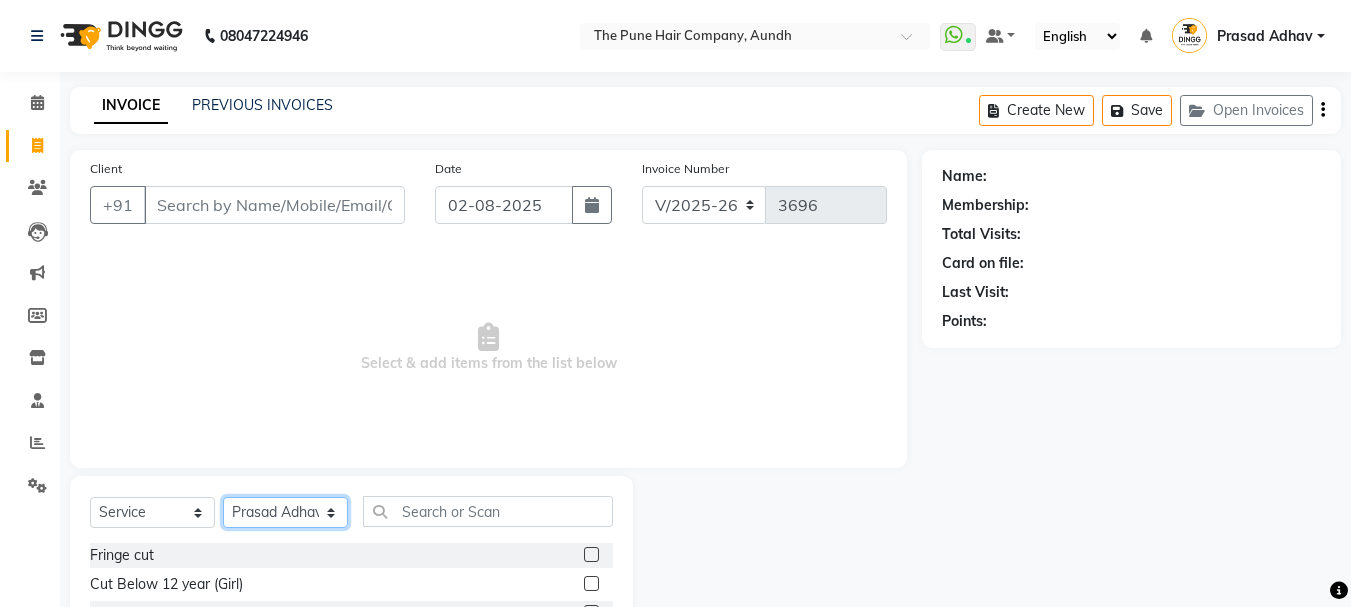 click on "Select Stylist [FIRST] [LAST] both [FIRST] [LAST] [FIRST] [LAST] [FIRST] [LAST] [FIRST] [LAST] [FIRST] [LAST] [FIRST] [LAST] [FIRST] [LAST] [FIRST] [LAST] [FIRST] [LAST] [FIRST] [LAST] [FIRST] [LAST] [FIRST] [LAST] [FIRST] [LAST]" 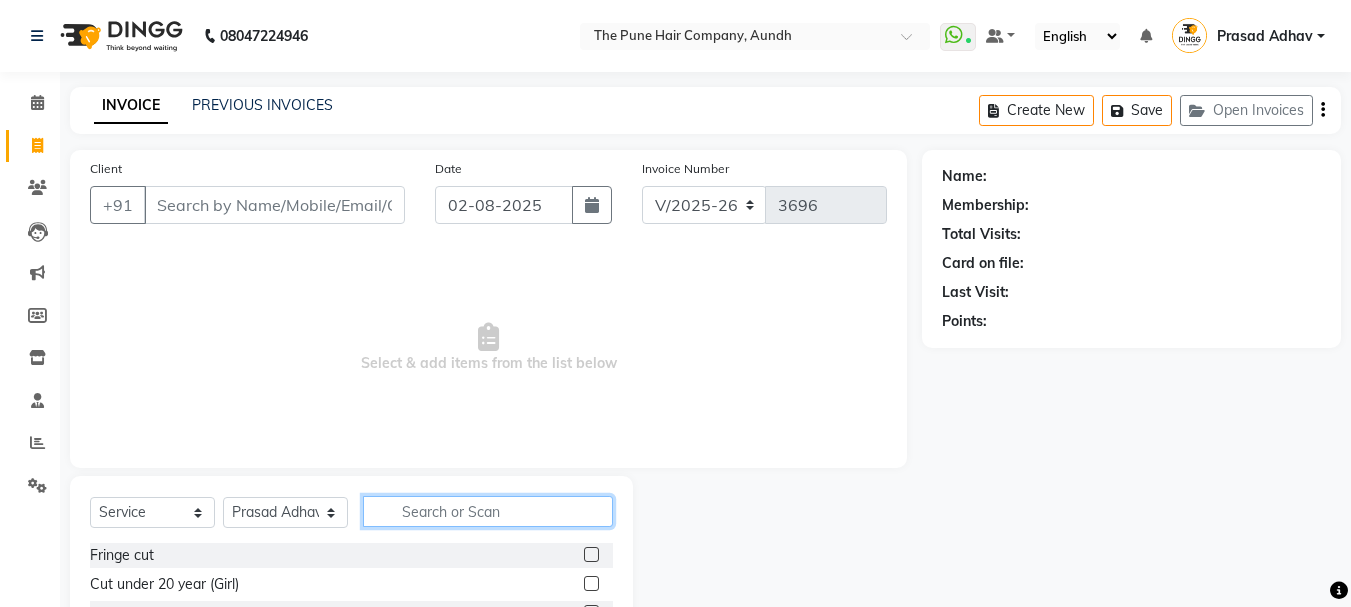 click 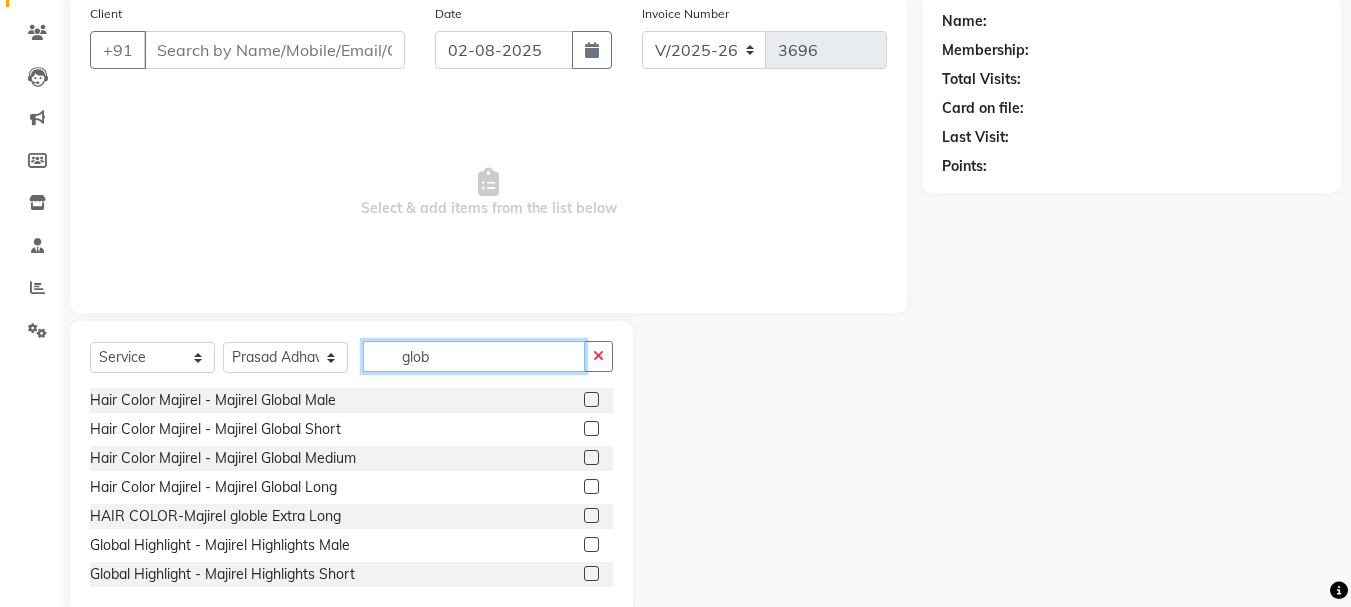 scroll, scrollTop: 194, scrollLeft: 0, axis: vertical 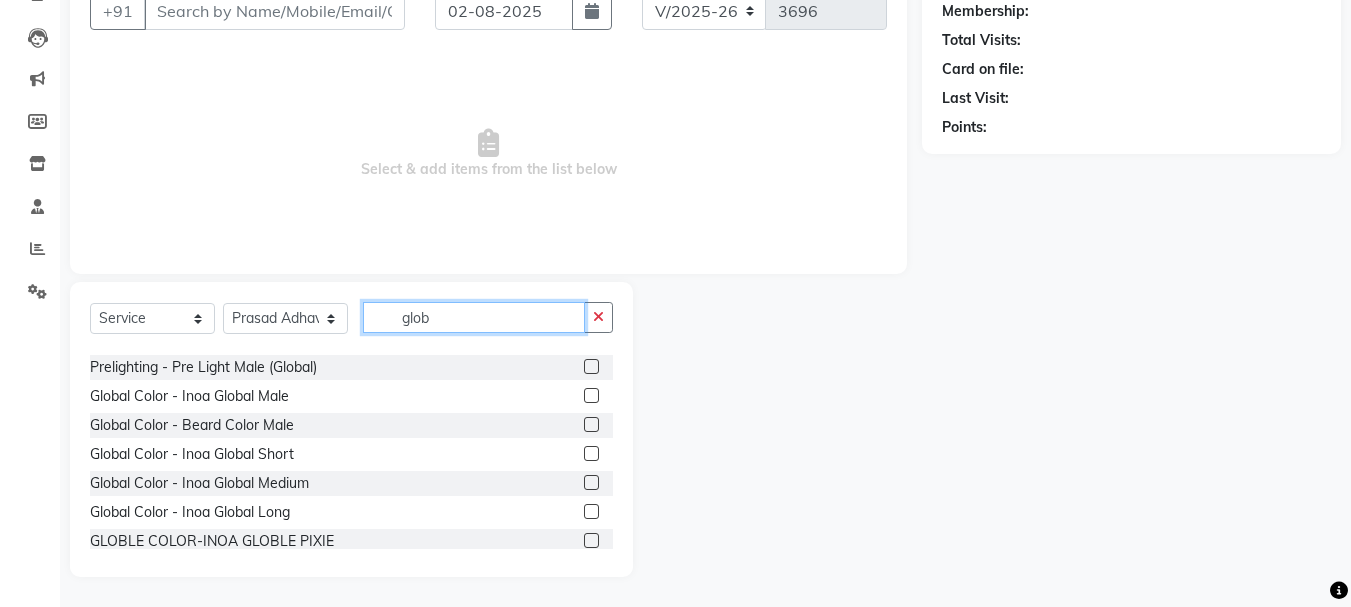type on "glob" 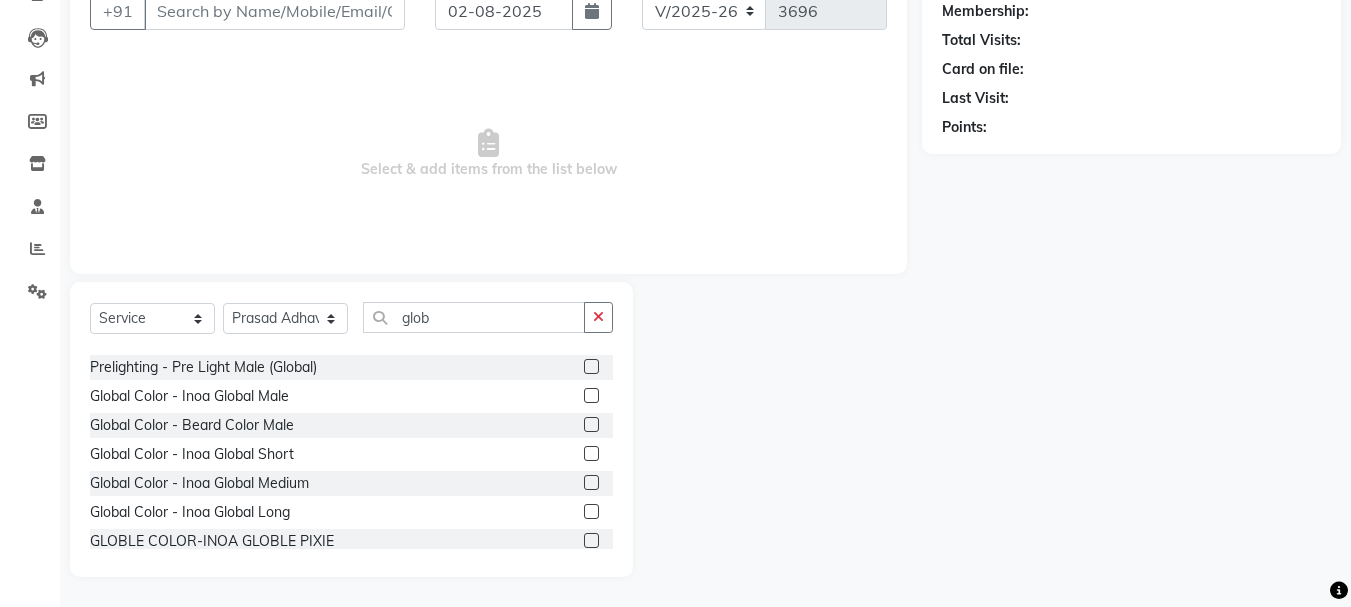 click 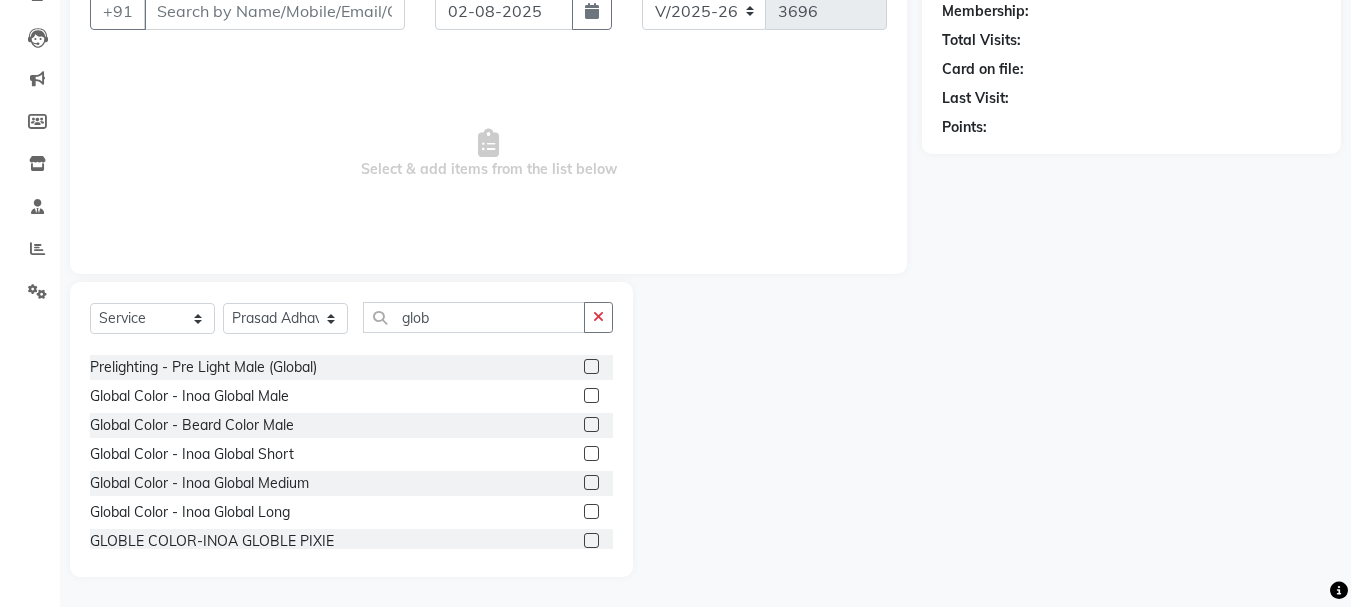 click 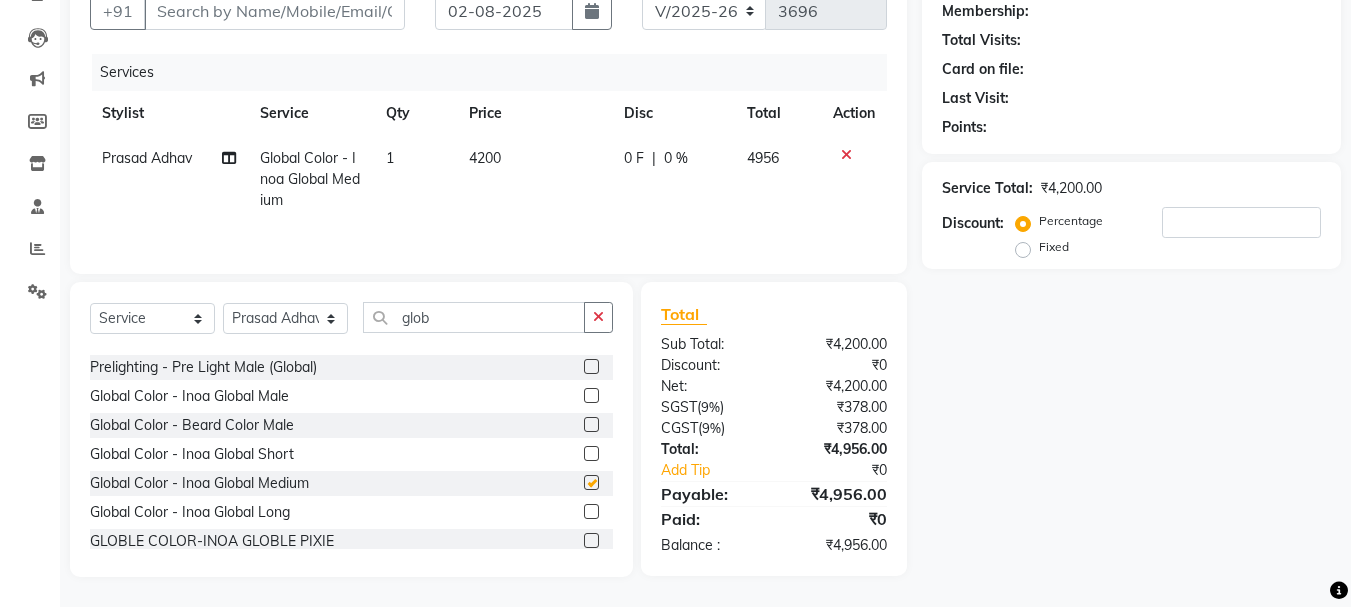 checkbox on "false" 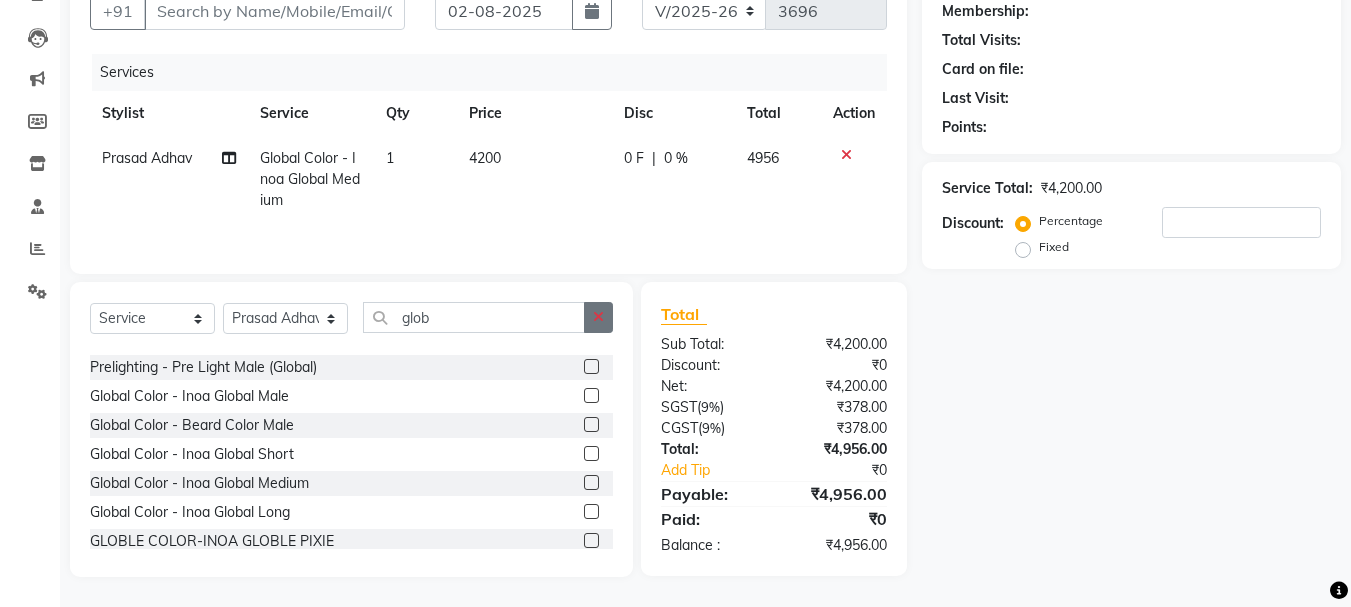 click 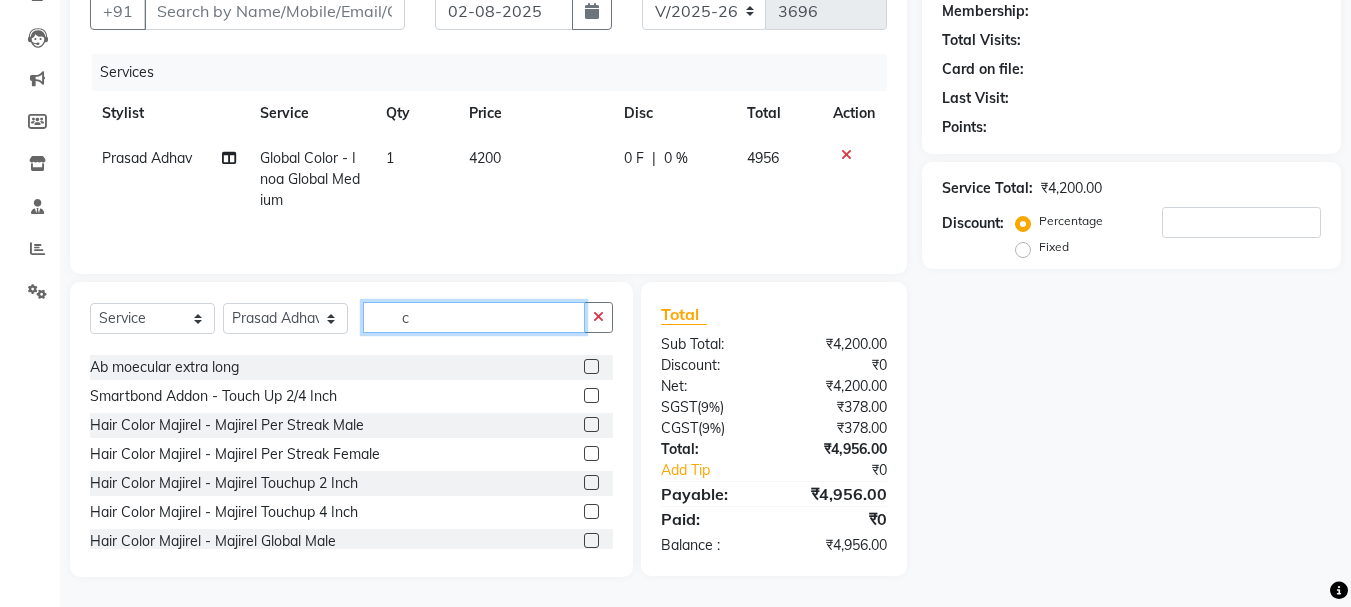 scroll, scrollTop: 0, scrollLeft: 0, axis: both 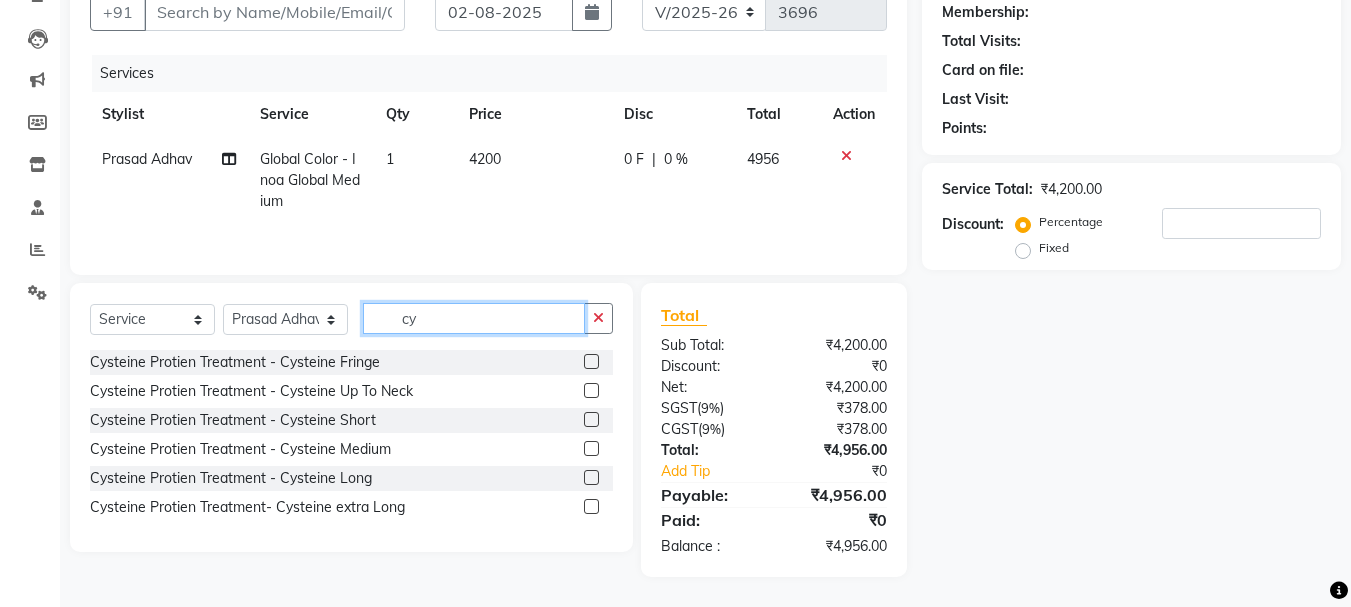 type on "cy" 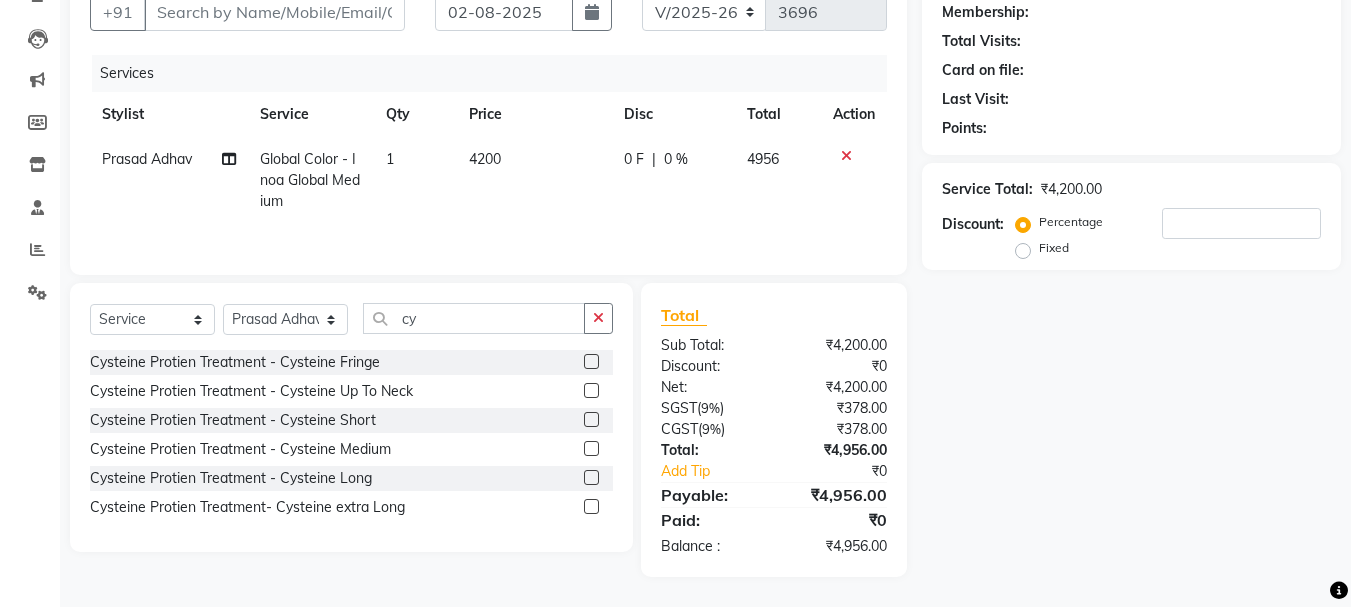 click 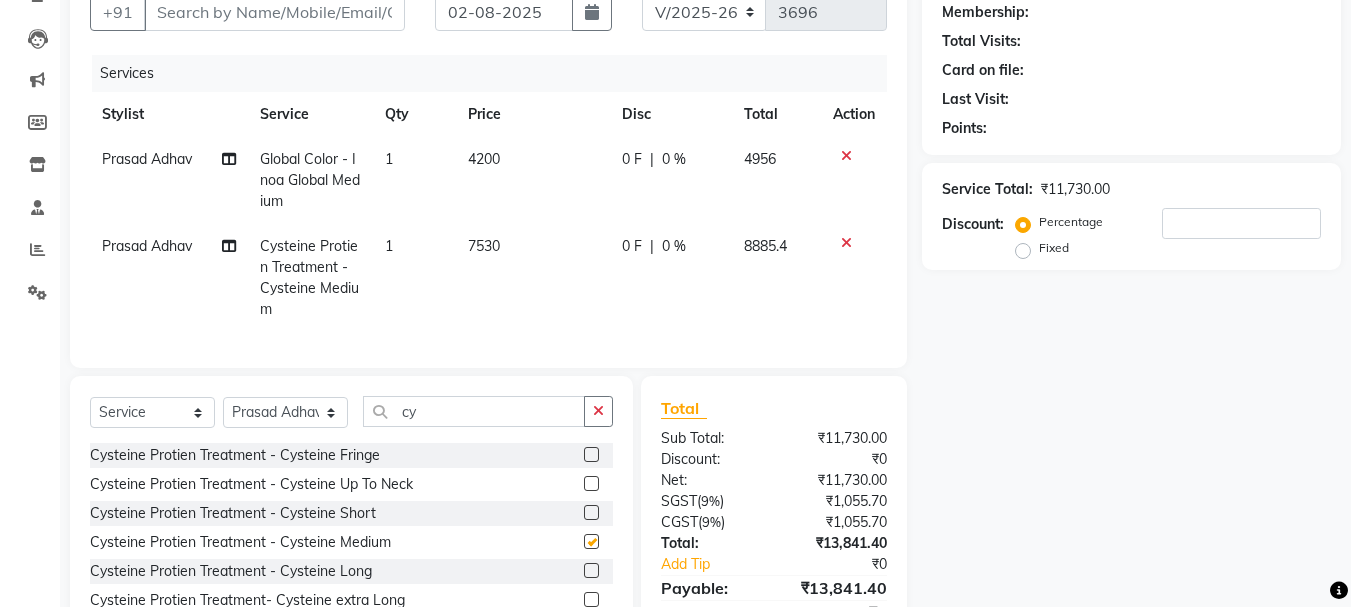 checkbox on "false" 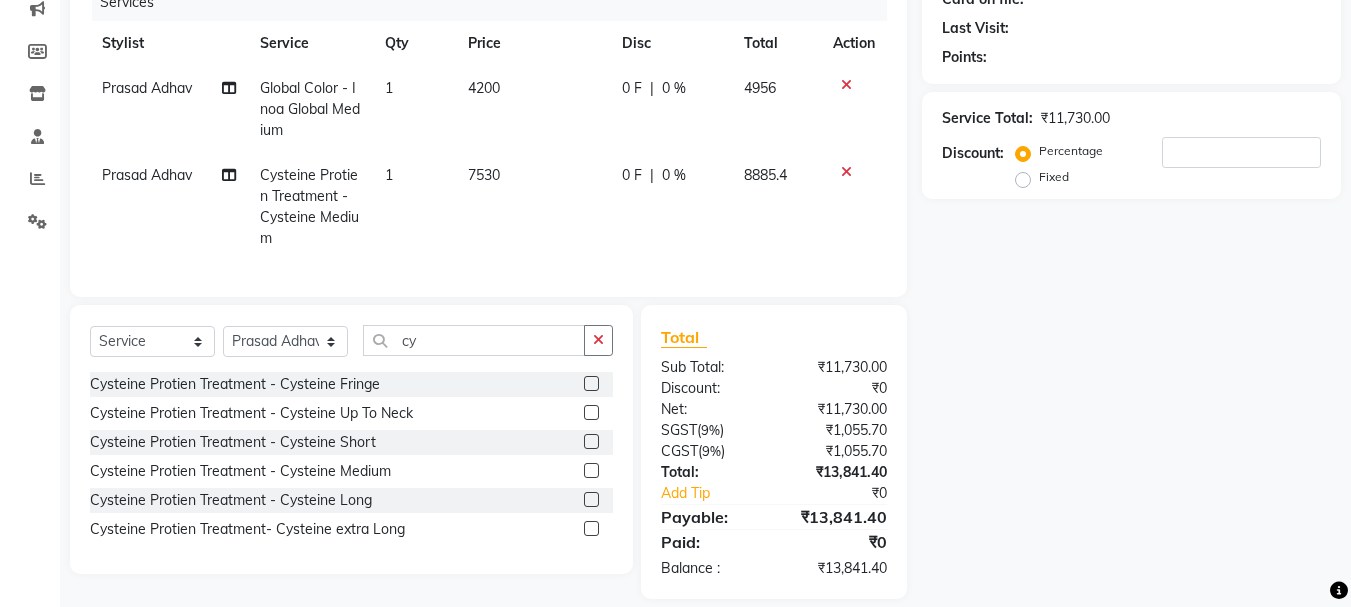 scroll, scrollTop: 301, scrollLeft: 0, axis: vertical 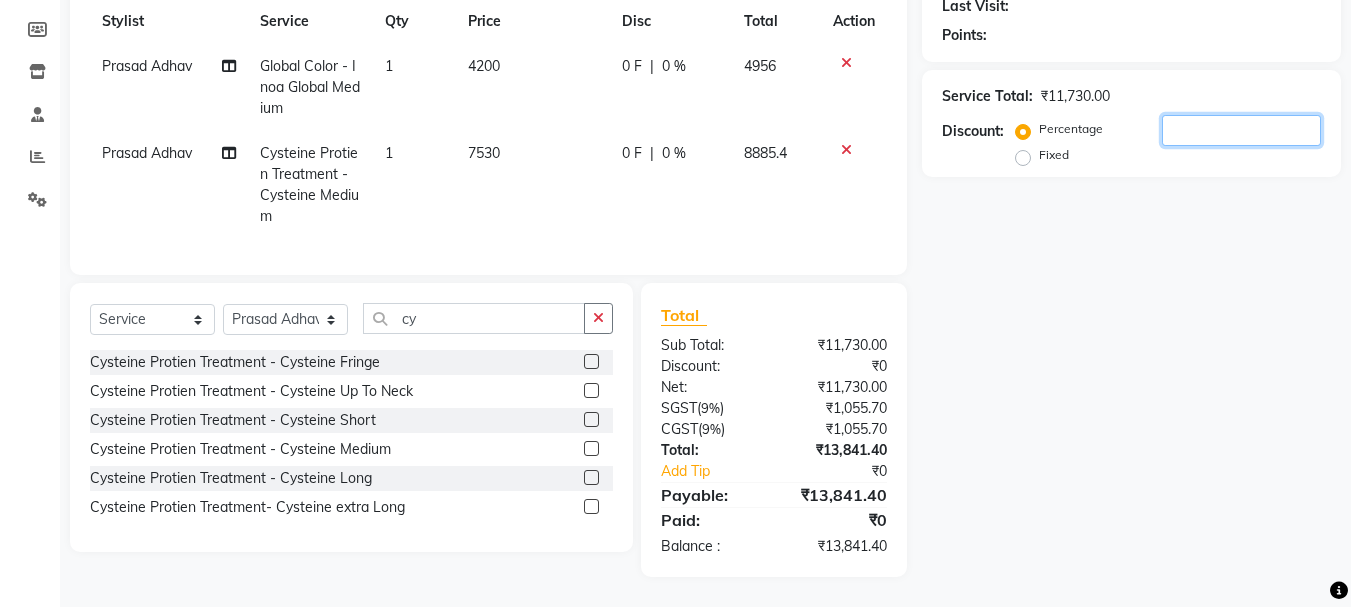 click 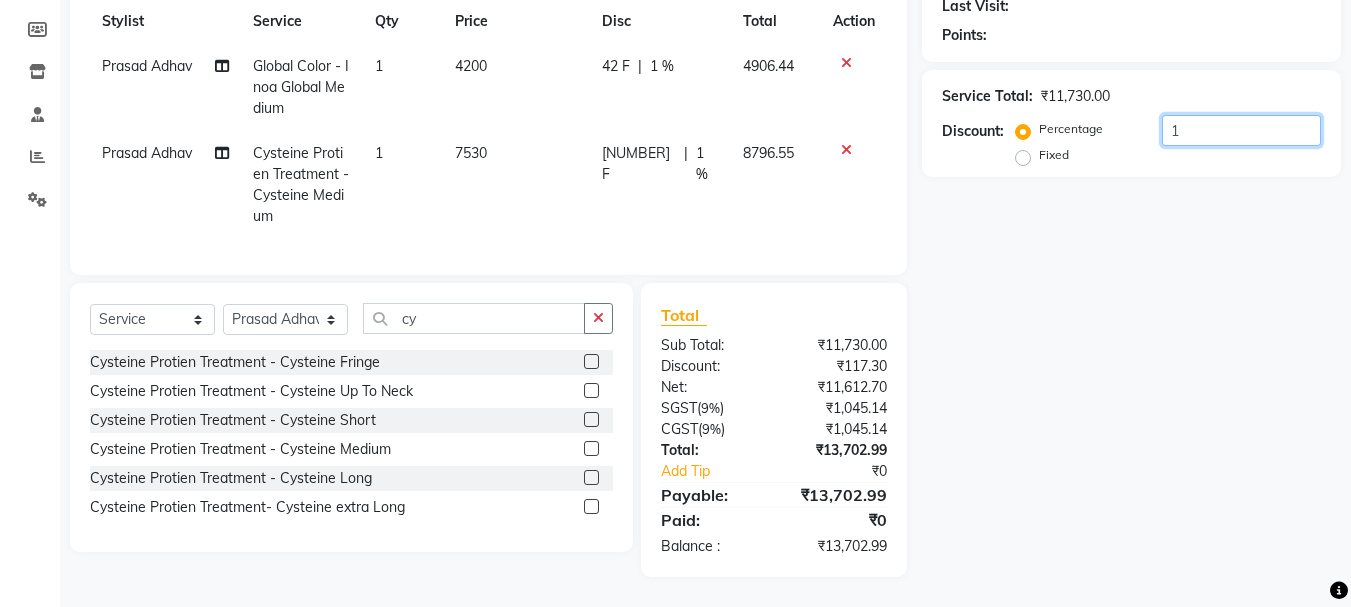 type on "15" 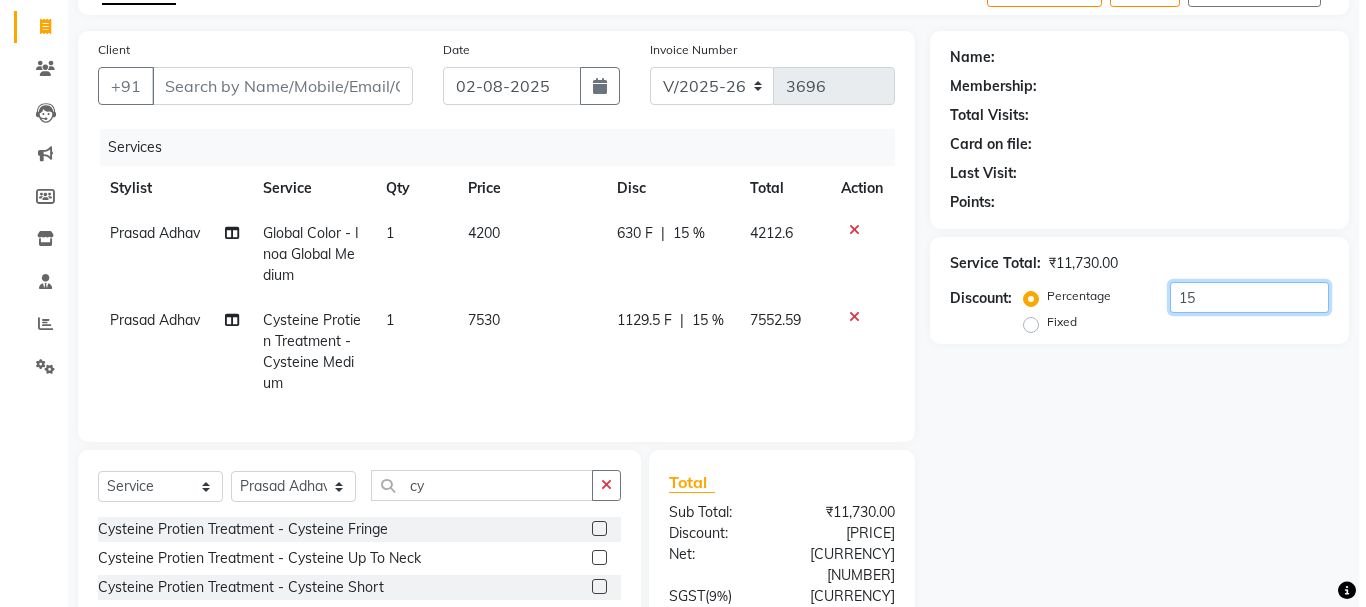scroll, scrollTop: 0, scrollLeft: 0, axis: both 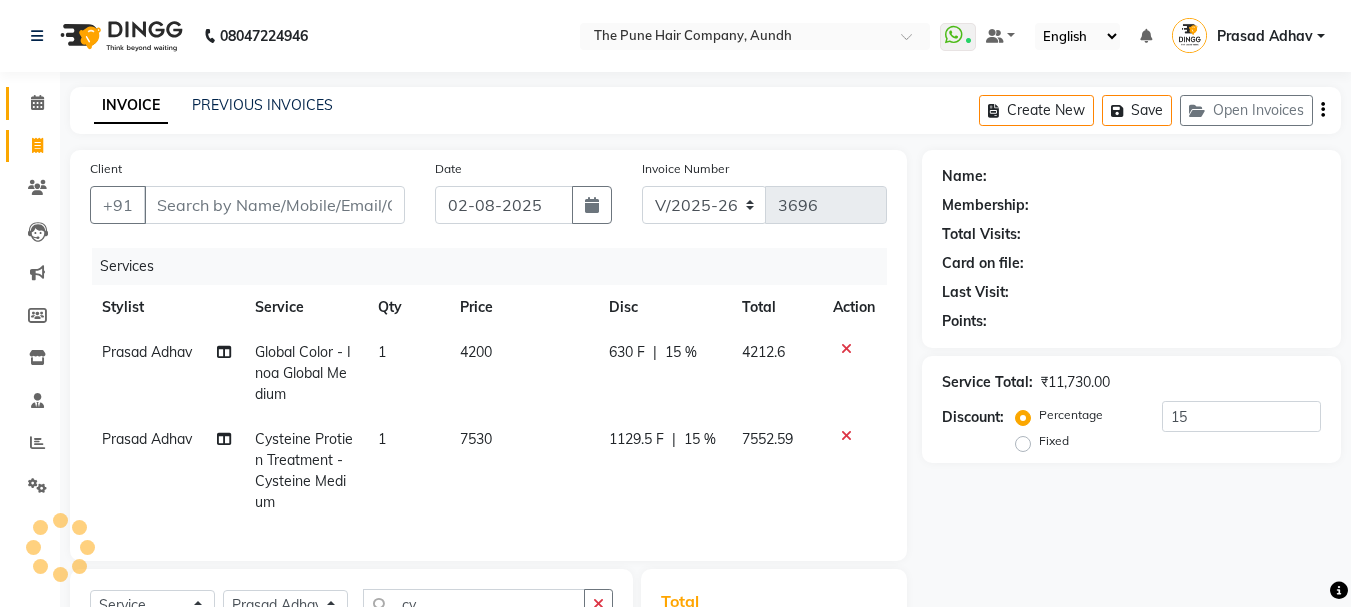 click 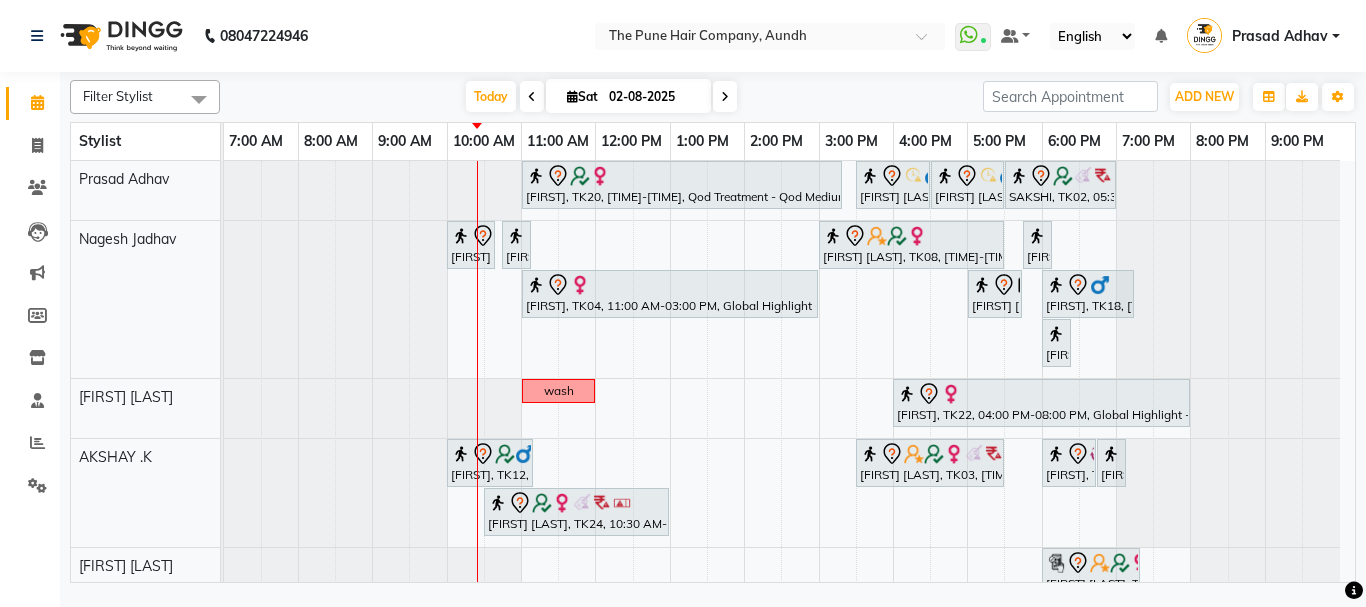 click at bounding box center (725, 97) 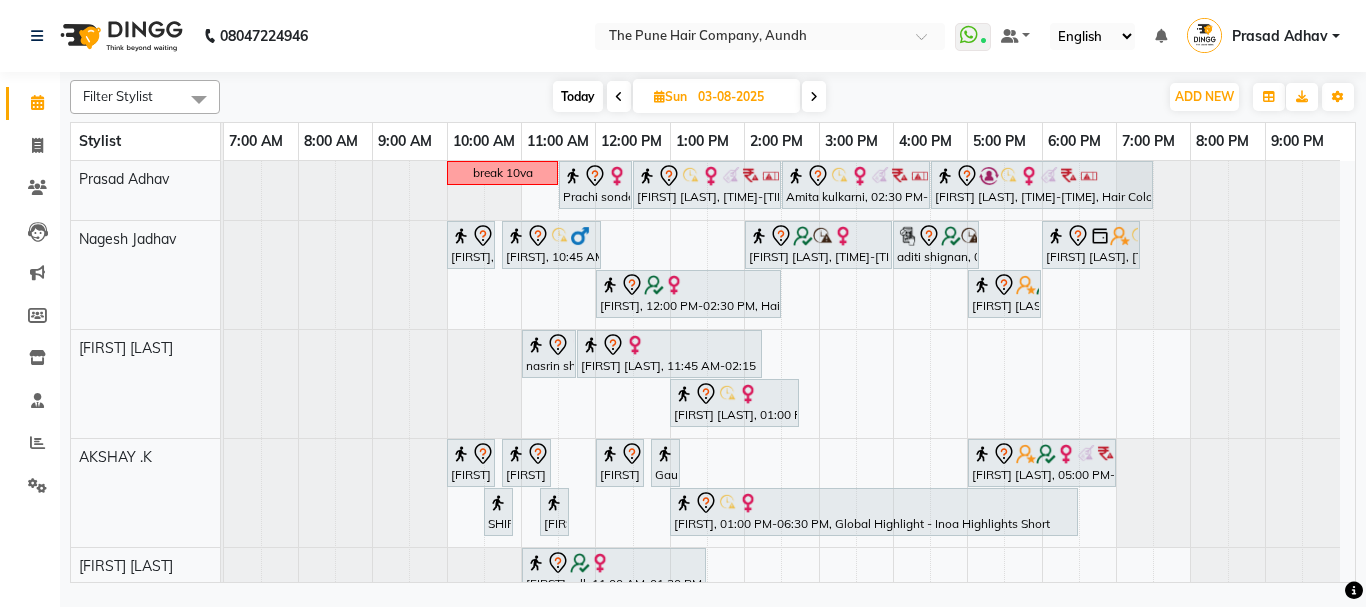 click at bounding box center [814, 96] 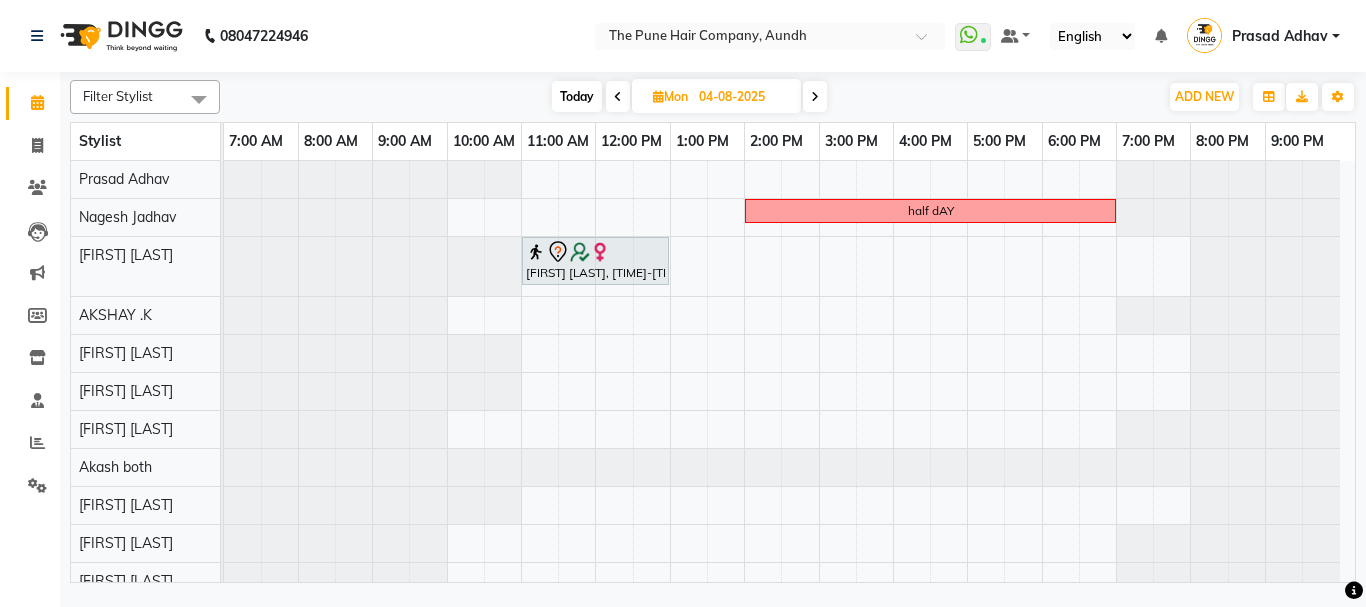 click on "Mon" at bounding box center (670, 96) 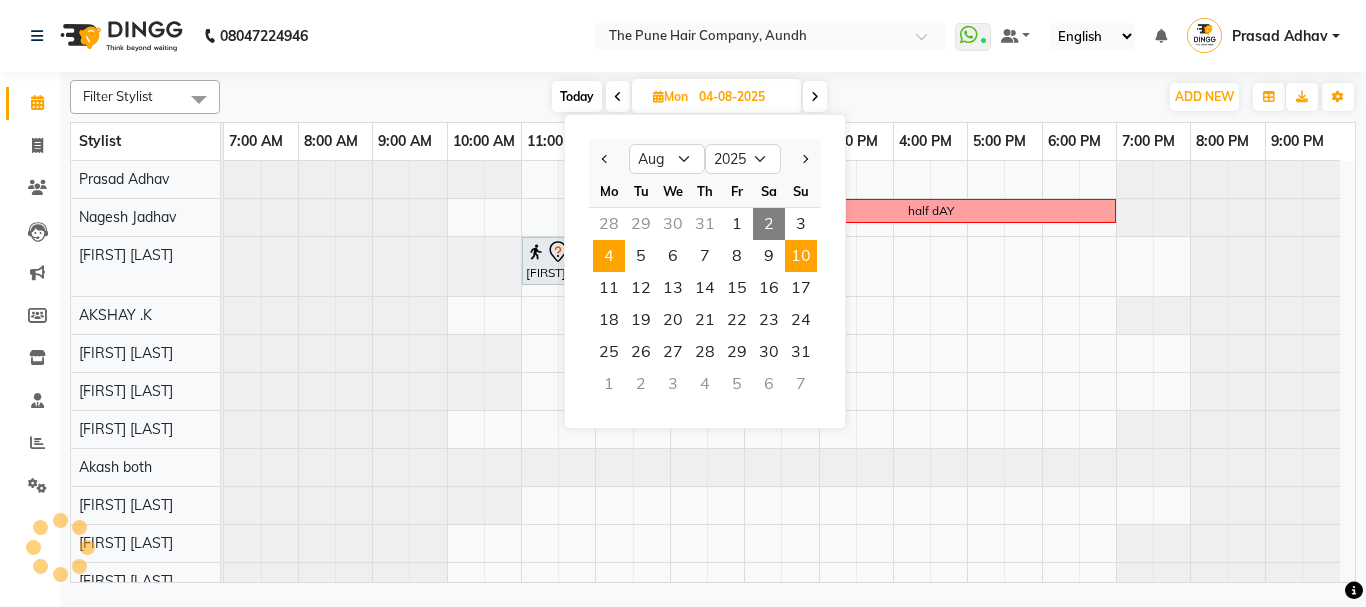 click on "10" at bounding box center (801, 256) 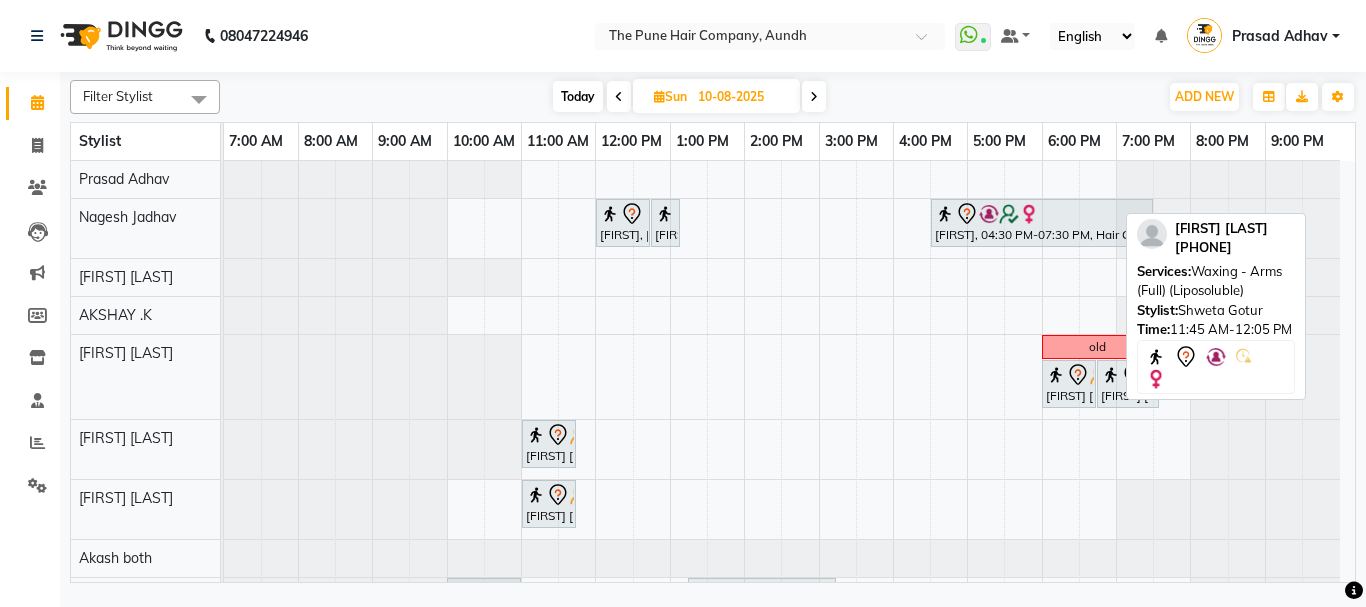 scroll, scrollTop: 300, scrollLeft: 0, axis: vertical 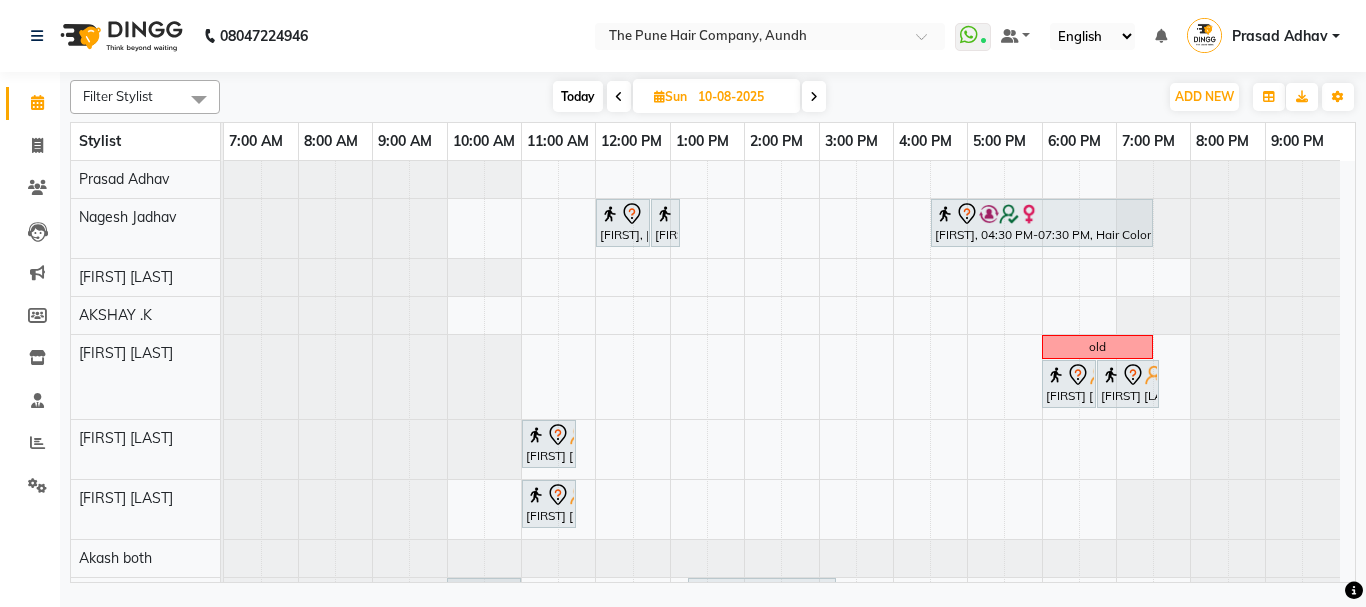 click on "Today" at bounding box center (578, 96) 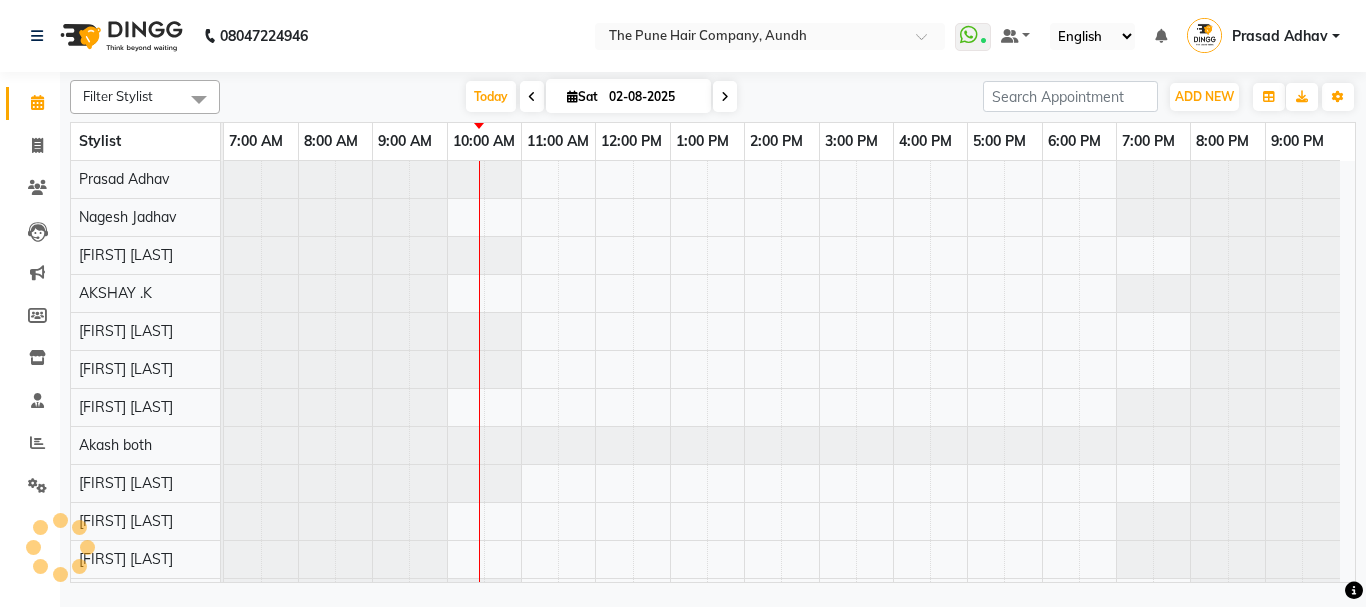 click at bounding box center [725, 96] 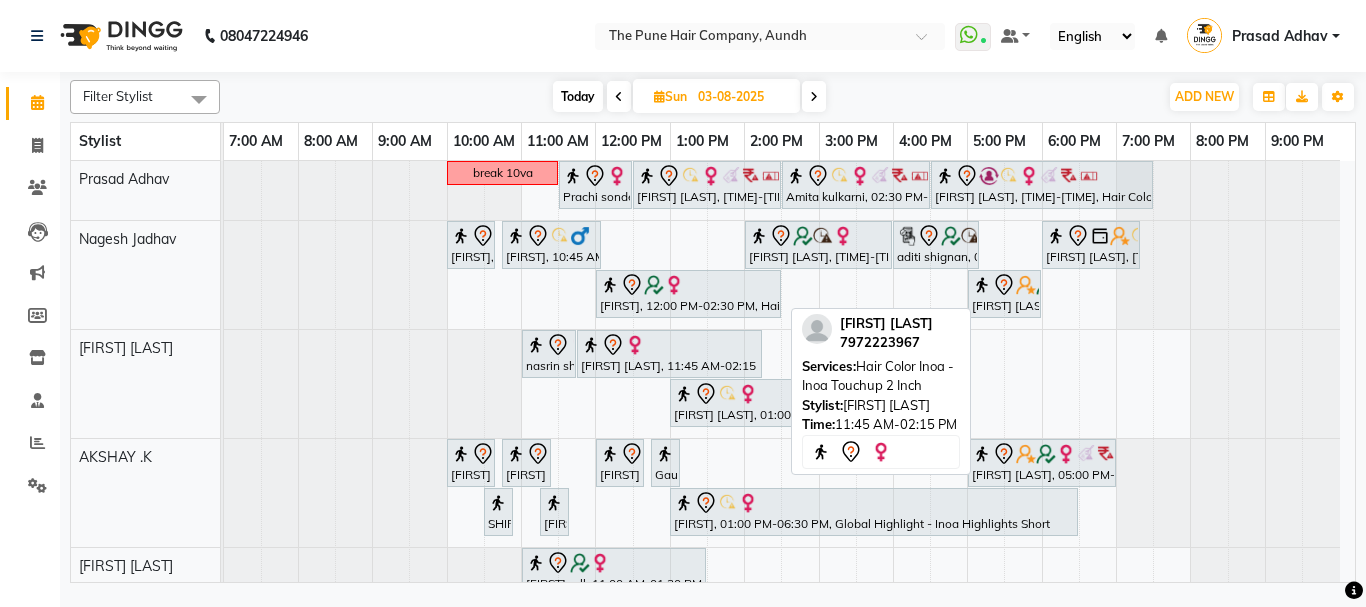 scroll, scrollTop: 100, scrollLeft: 0, axis: vertical 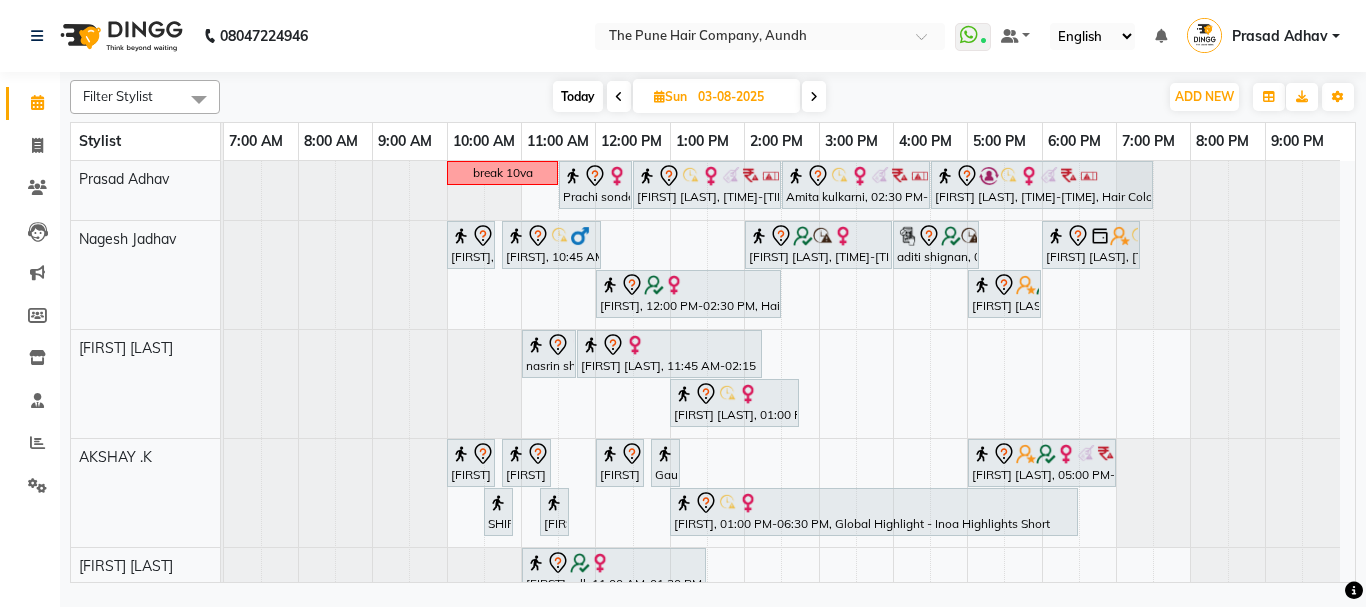 click on "break 10va              Prachi sonde, 11:30 AM-12:30 PM, Hair wash & blow dry -medium             Amita kulkarni, 12:30 PM-02:30 PM, Hair Color Inoa - Inoa Touchup 2 Inch             Amita kulkarni, 02:30 PM-04:30 PM, Cut Female ( Top Stylist )             preeti salvi, 04:30 PM-07:30 PM, Hair Color Inoa - Inoa Touchup 2 Inch             MEHER, 10:00 AM-10:40 AM, Cut male (Expert)             MEHER, 10:45 AM-12:05 PM,  Beard Crafting             aditi shignan, 02:00 PM-04:00 PM, Hair Color Inoa - Inoa Touchup 2 Inch             aditi shignan, 04:00 PM-05:10 PM, Cut male (Expert)             sudeep sawant, 06:00 PM-07:20 PM,  Beard Crafting             Pranjali, 12:00 PM-02:30 PM, Hair Color Inoa - Inoa Touchup 2 Inch             Anu Shewani, 05:00 PM-06:00 PM, Hair wash & blow dry - long             nasrin sheikh, 11:00 AM-11:45 AM, Cut Female (Sr.stylist)             nasrin sheikh, 11:45 AM-02:15 PM, Hair Color Inoa - Inoa Touchup 2 Inch             ritu harish, 01:00 PM-02:45 PM, Cut Female (Sr.stylist)" at bounding box center (789, 600) 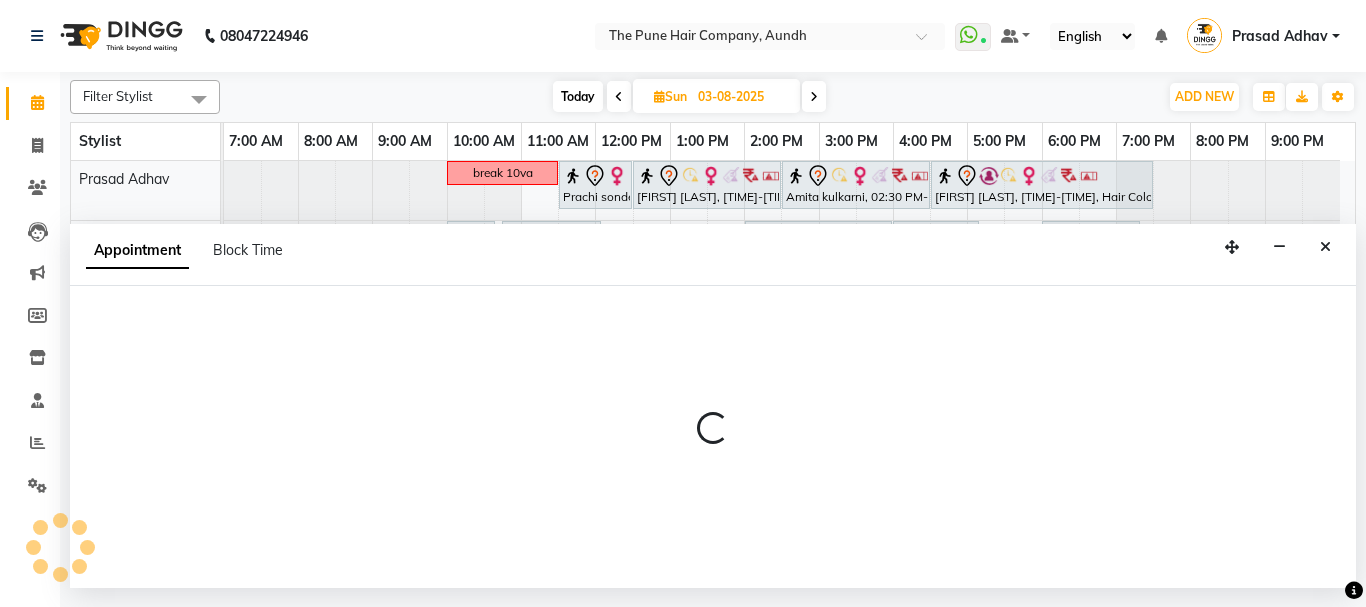 select on "3340" 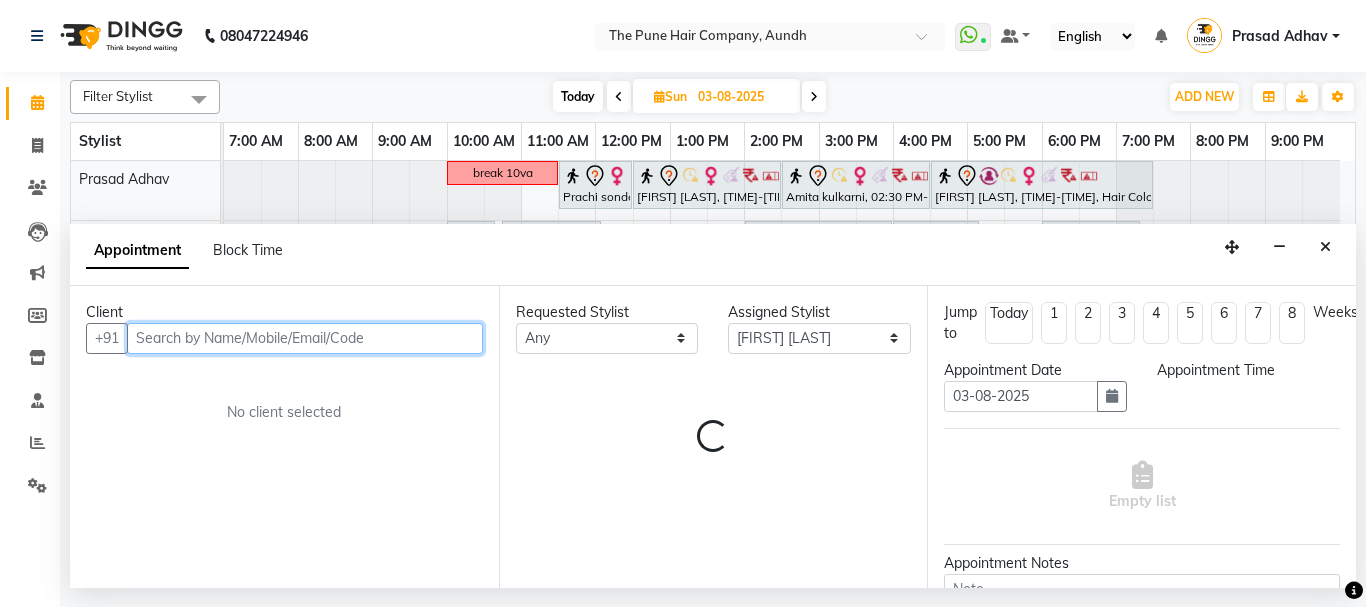 select on "900" 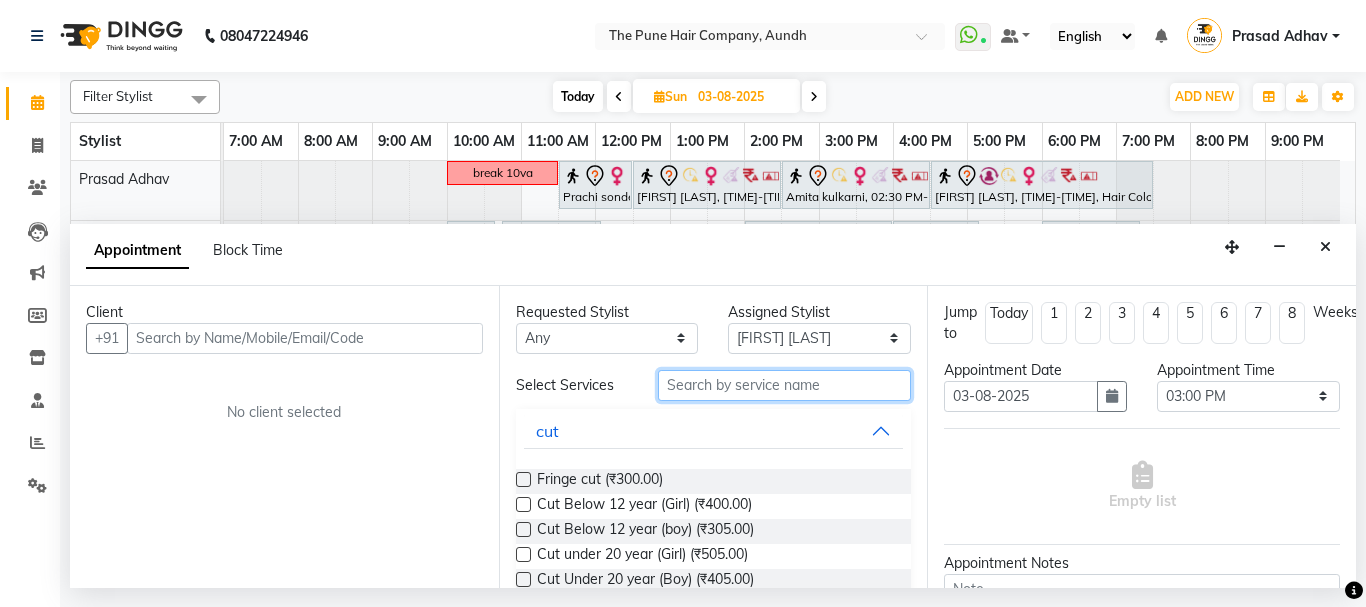 click at bounding box center [785, 385] 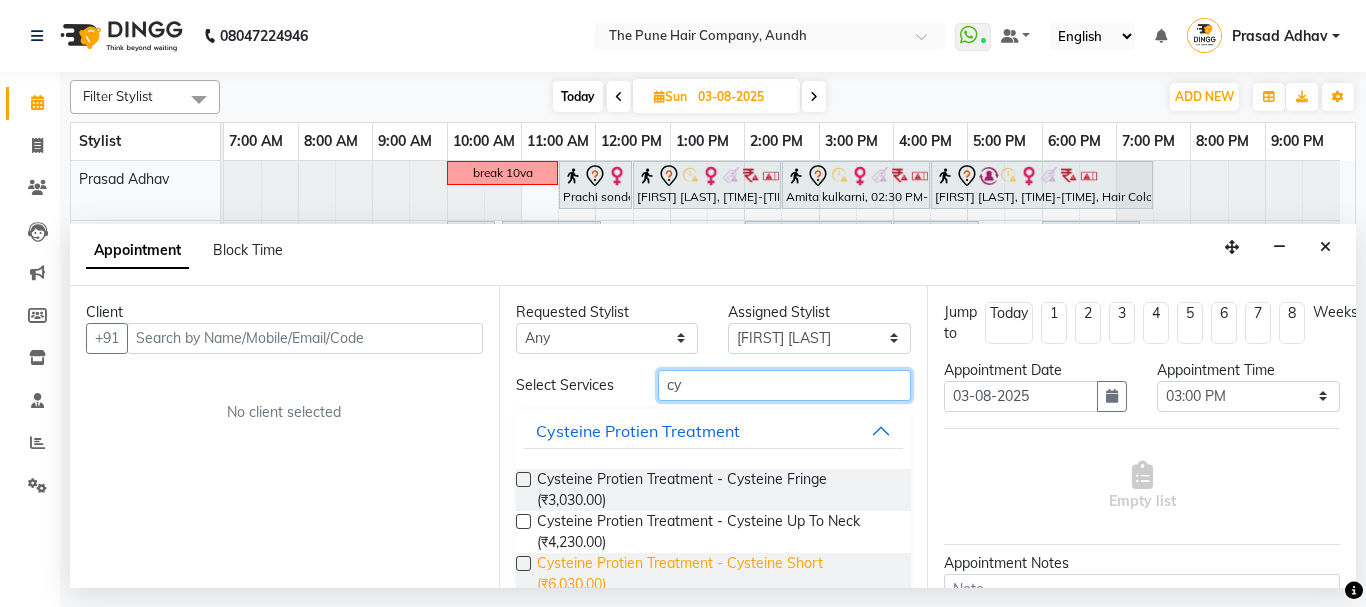 scroll, scrollTop: 100, scrollLeft: 0, axis: vertical 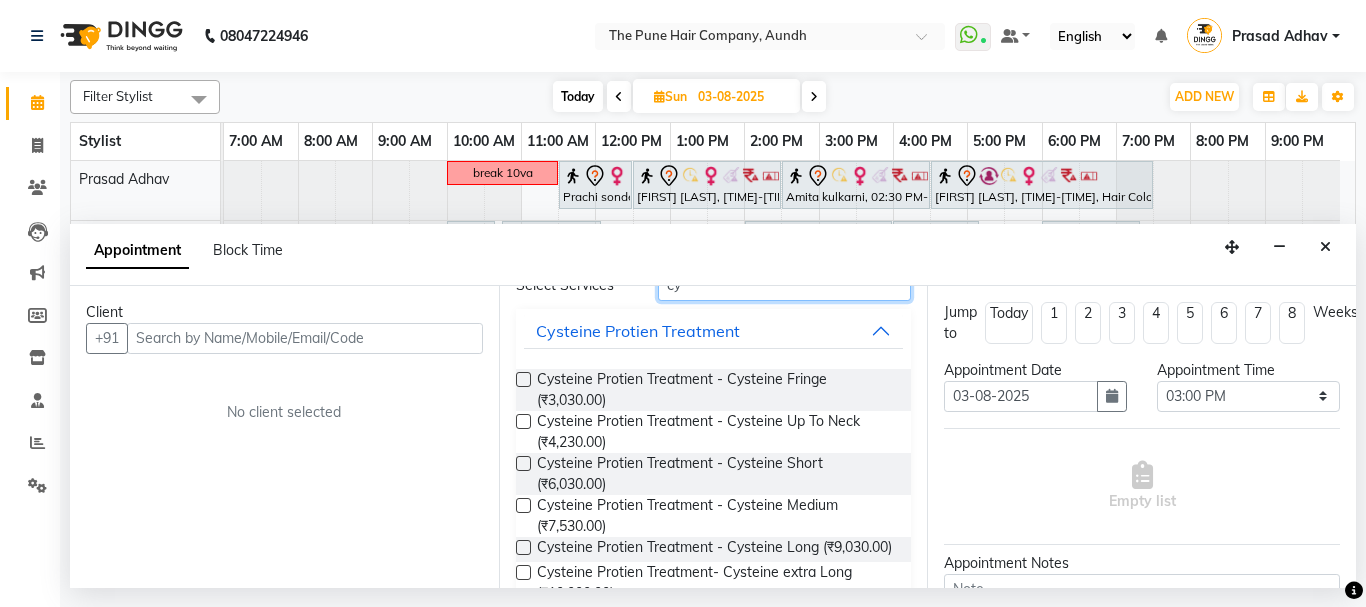type on "cy" 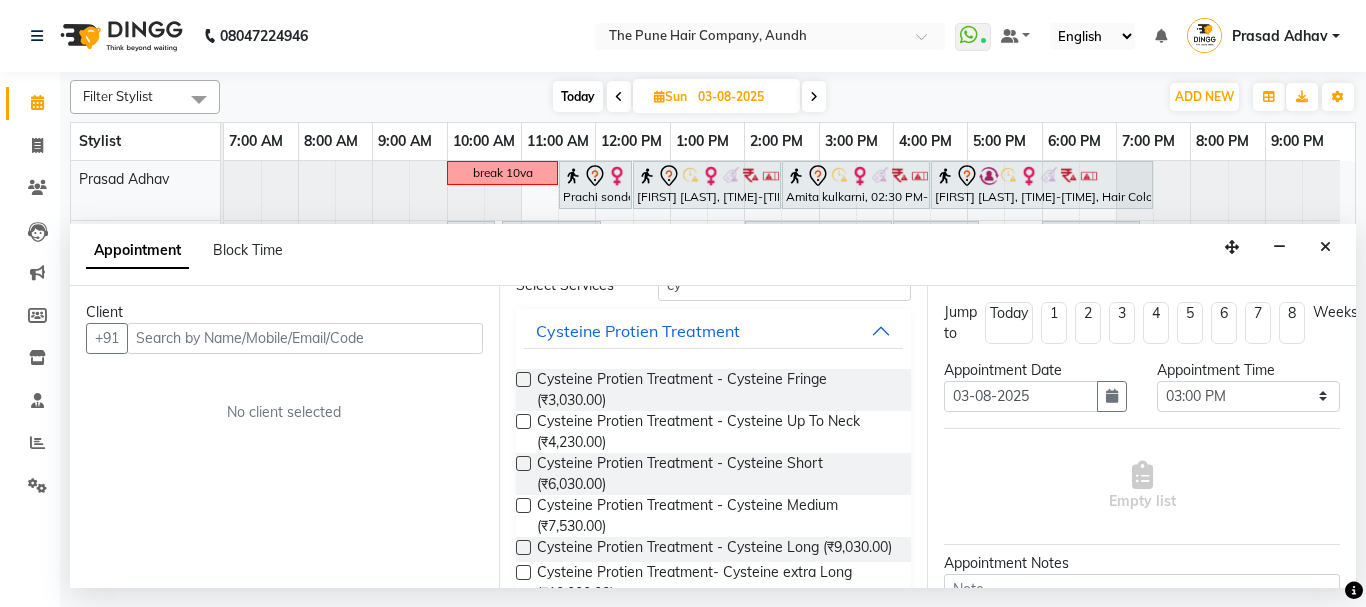 click at bounding box center (523, 505) 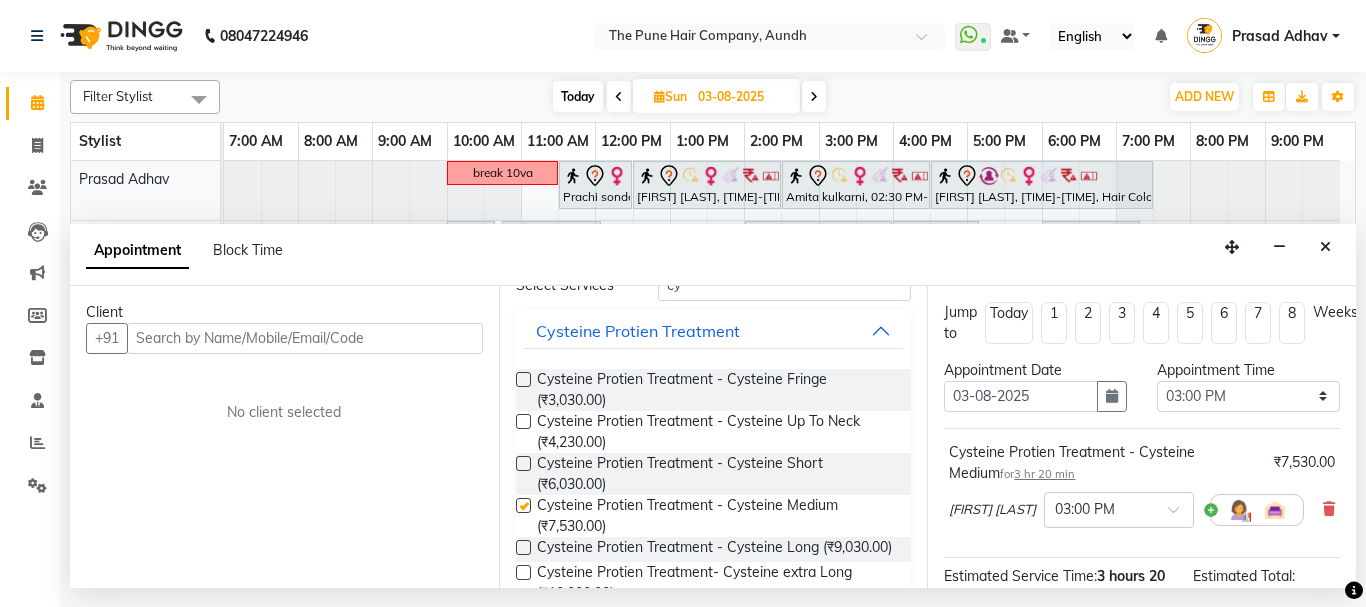 checkbox on "false" 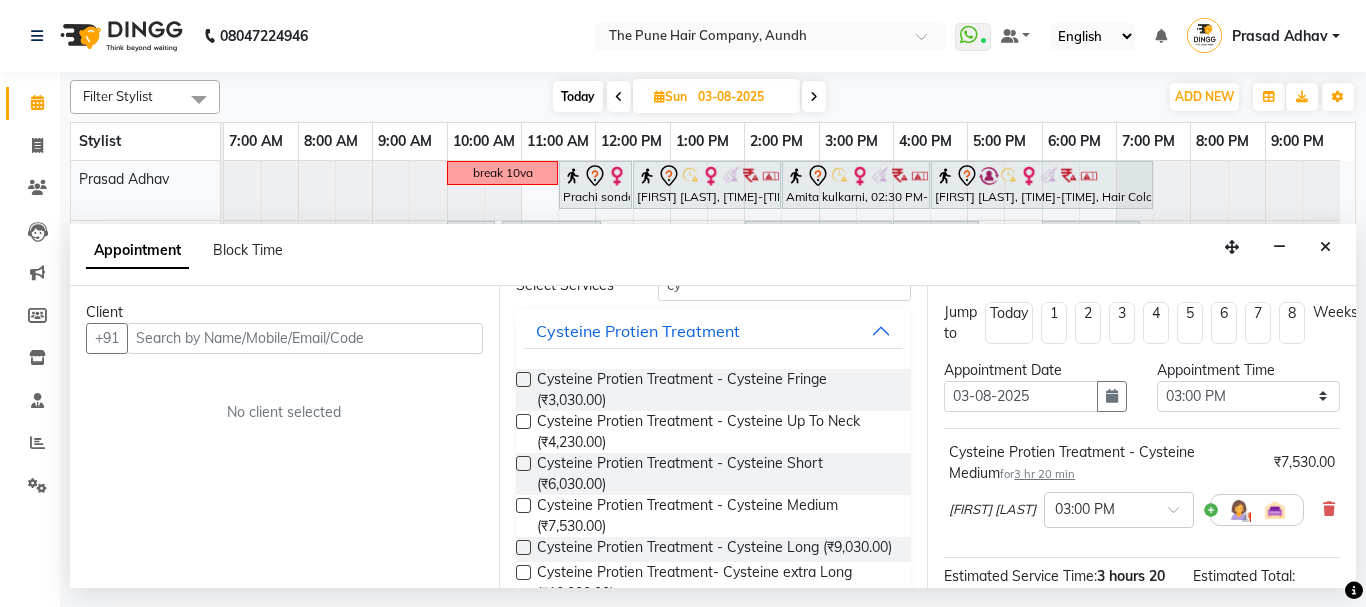 click on "Client" at bounding box center [284, 312] 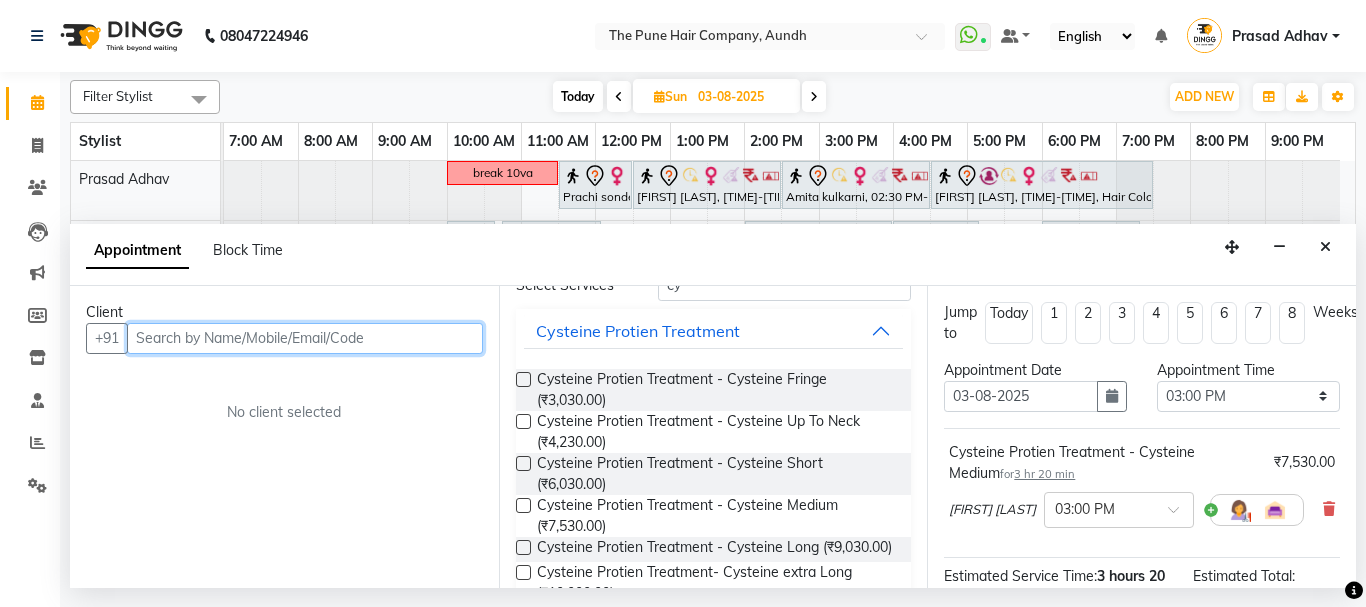 click at bounding box center [305, 338] 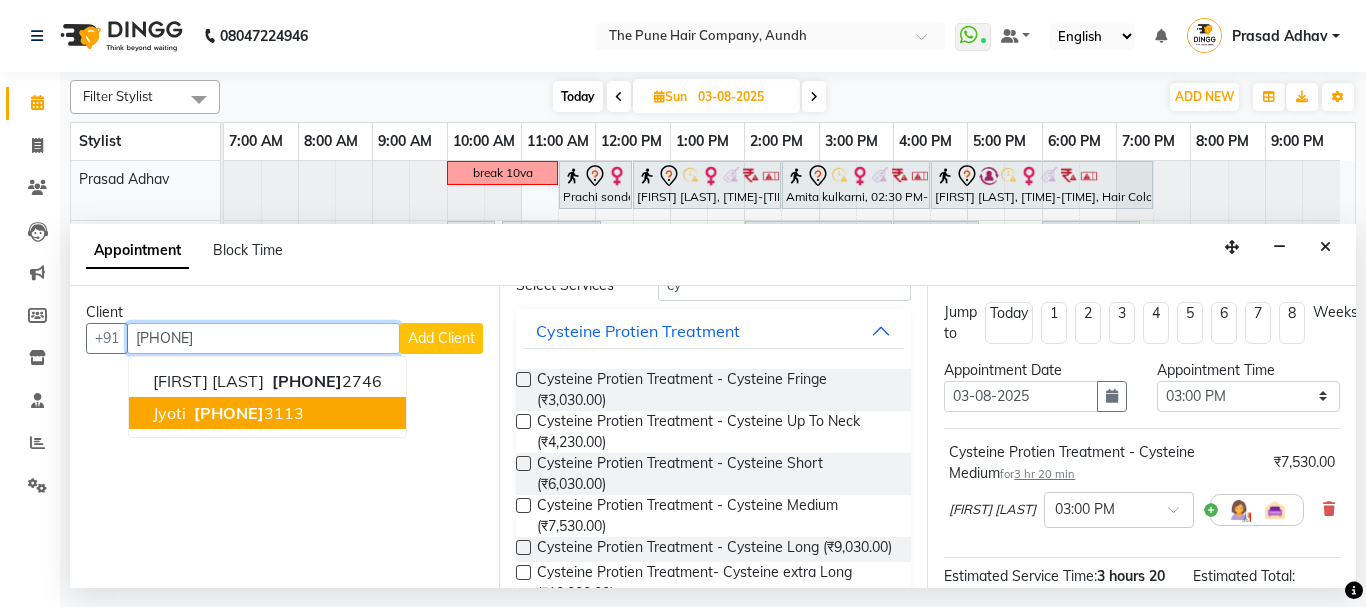click on "[PHONE]" at bounding box center [229, 413] 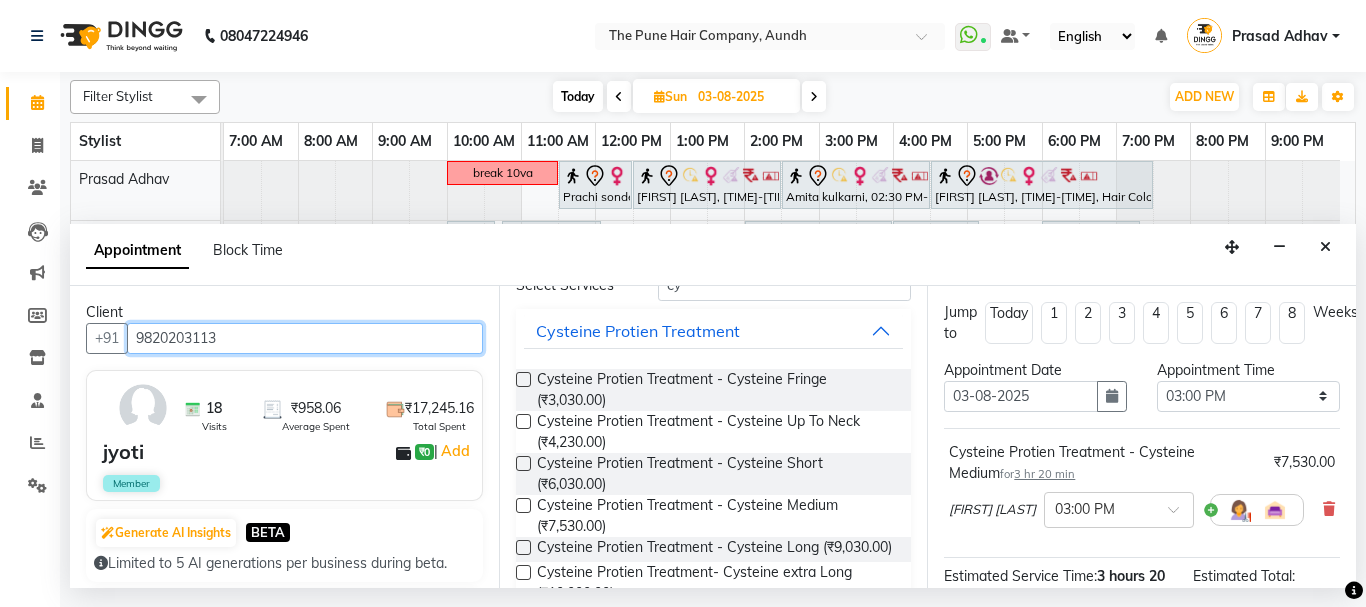 scroll, scrollTop: 281, scrollLeft: 0, axis: vertical 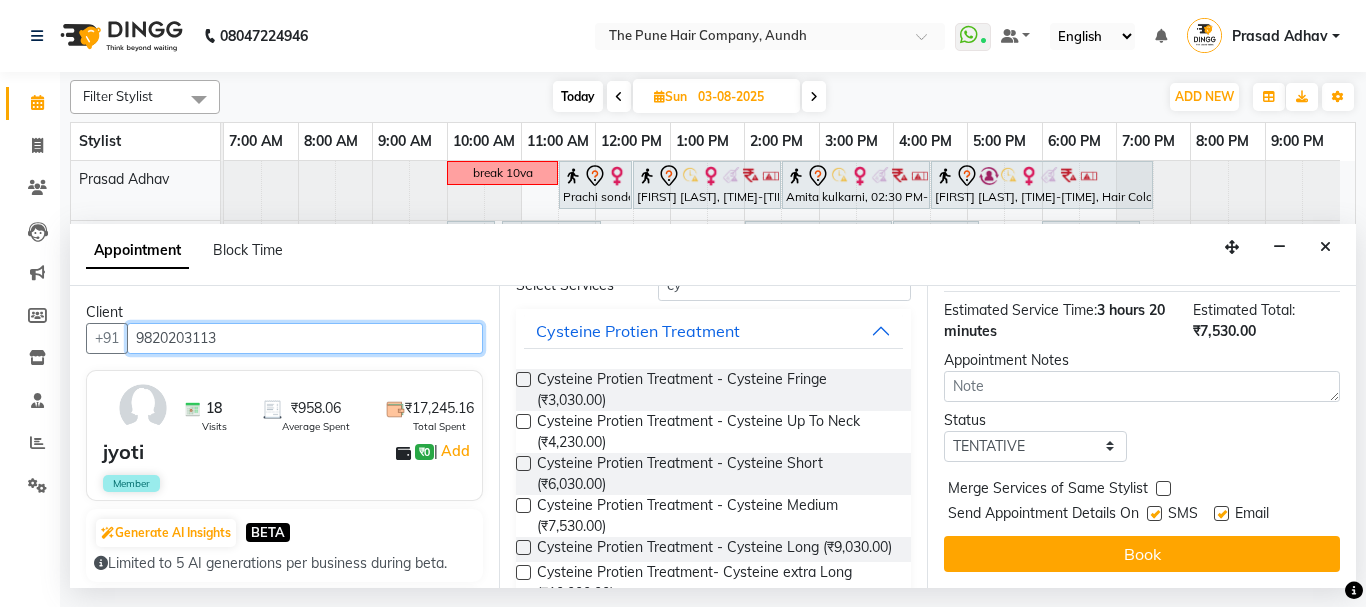 type on "9820203113" 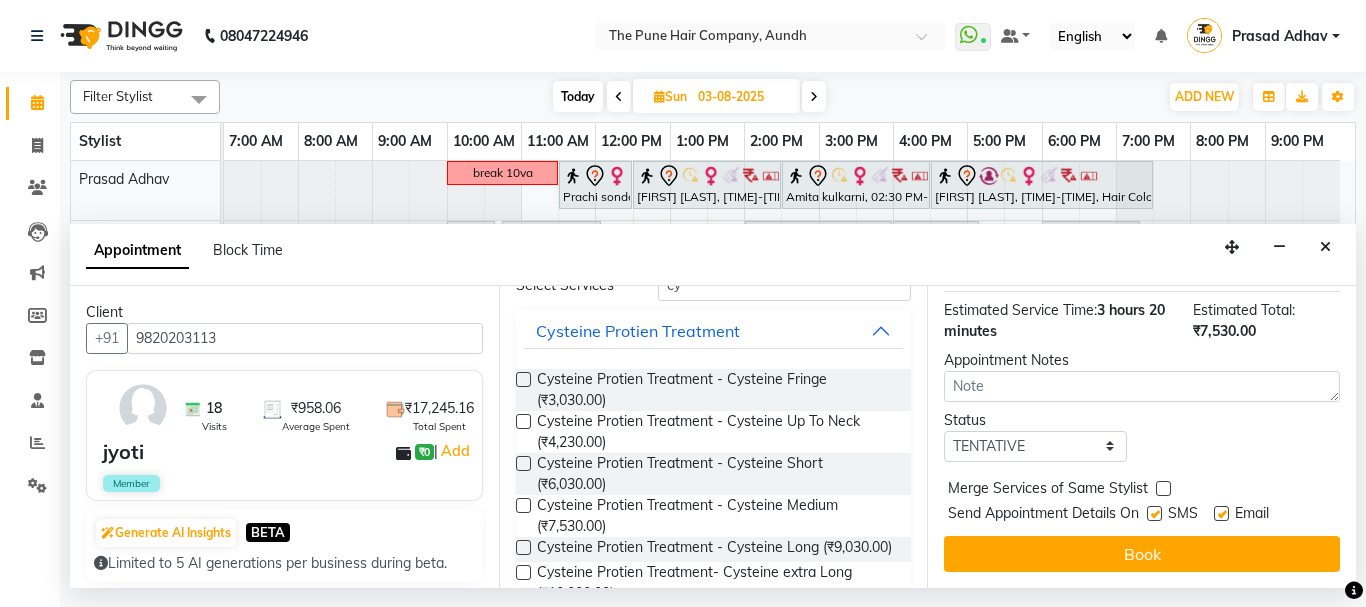 click on "Book" at bounding box center [1142, 554] 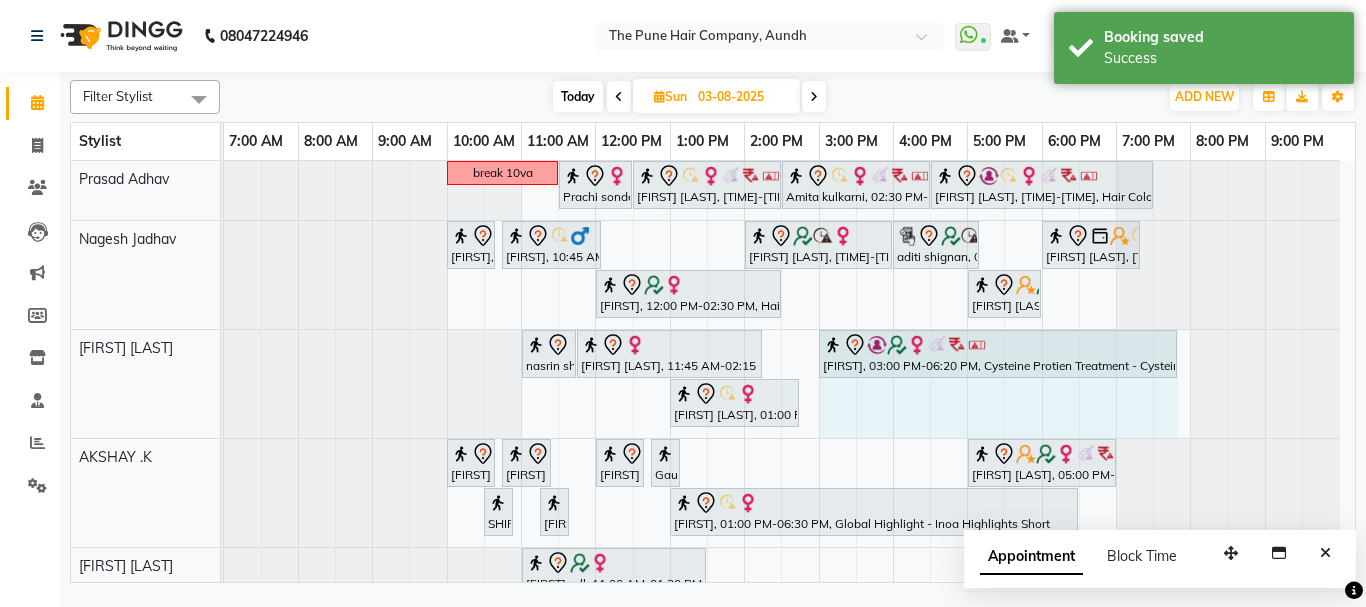 drag, startPoint x: 1062, startPoint y: 351, endPoint x: 1178, endPoint y: 351, distance: 116 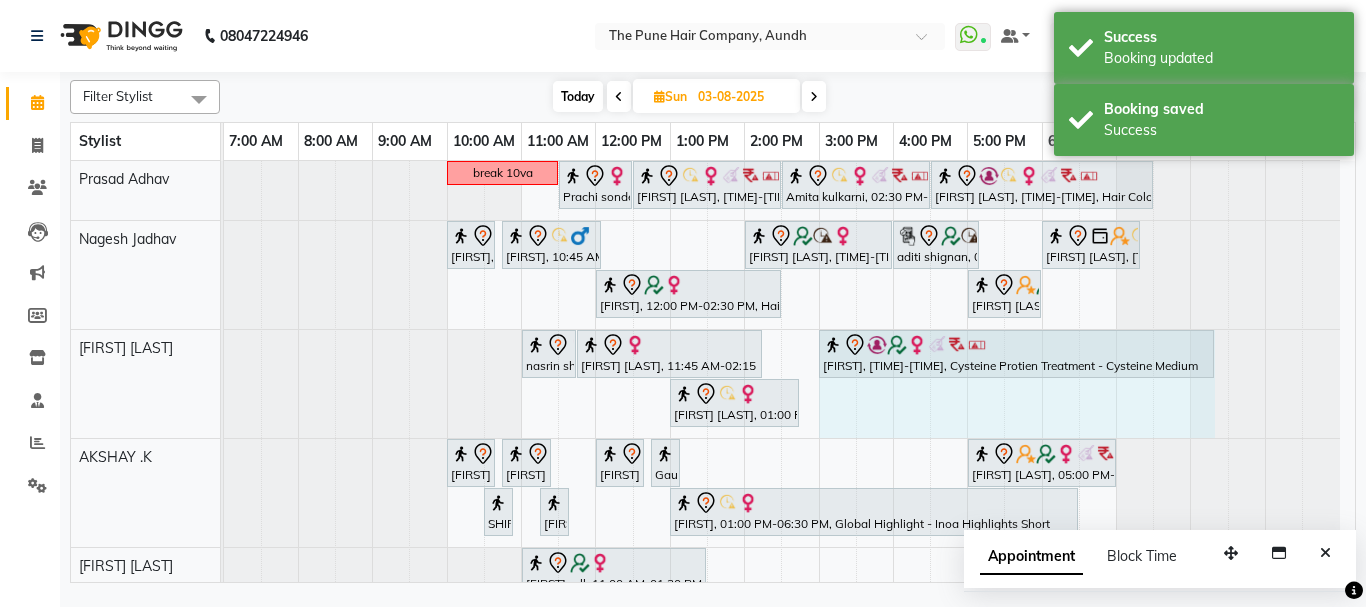drag, startPoint x: 1172, startPoint y: 336, endPoint x: 1209, endPoint y: 341, distance: 37.336308 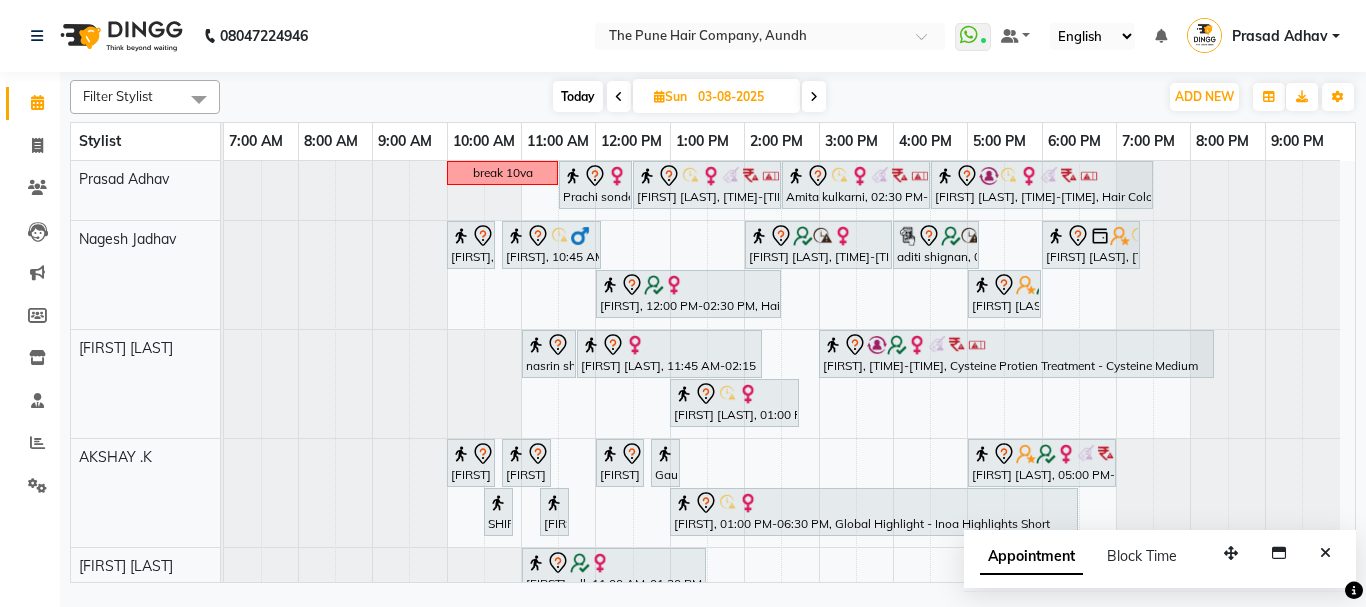 click on "Today" at bounding box center (578, 96) 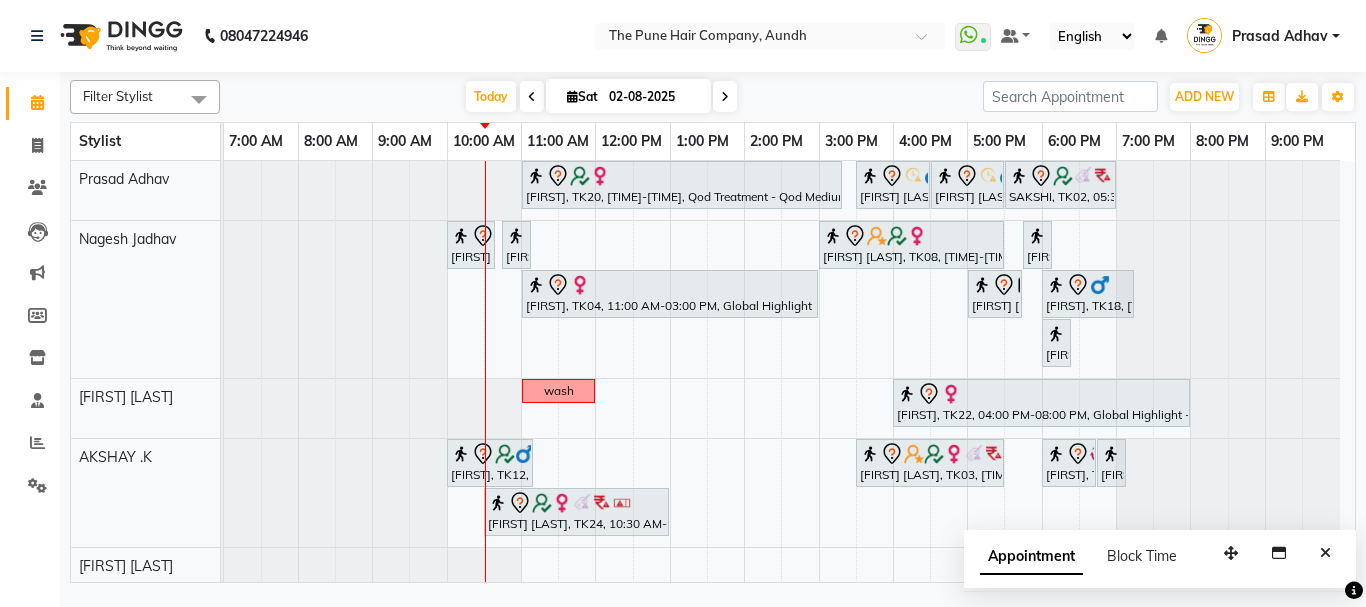 scroll, scrollTop: 600, scrollLeft: 0, axis: vertical 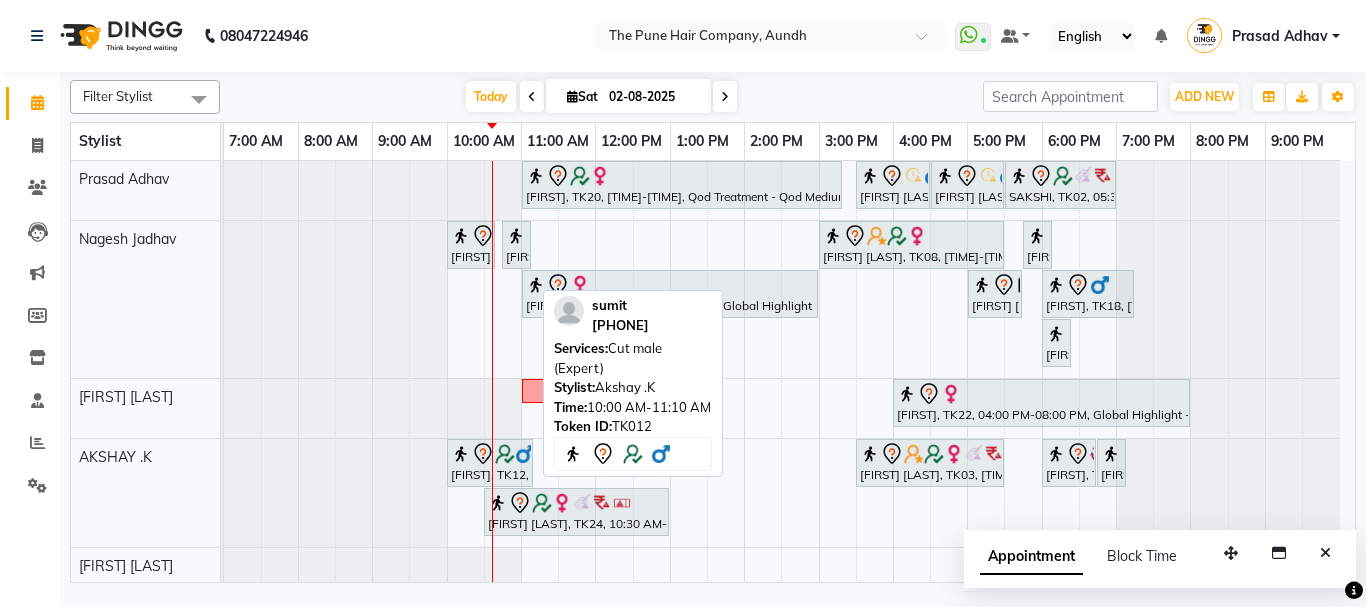 click at bounding box center [461, 454] 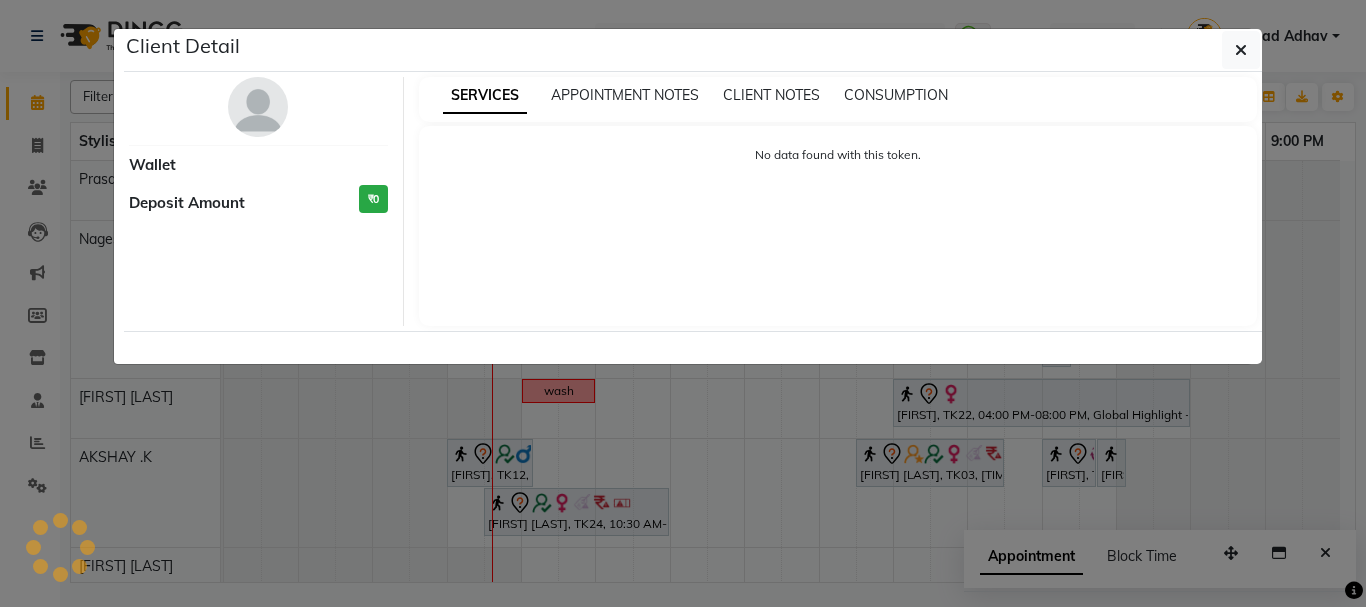select on "7" 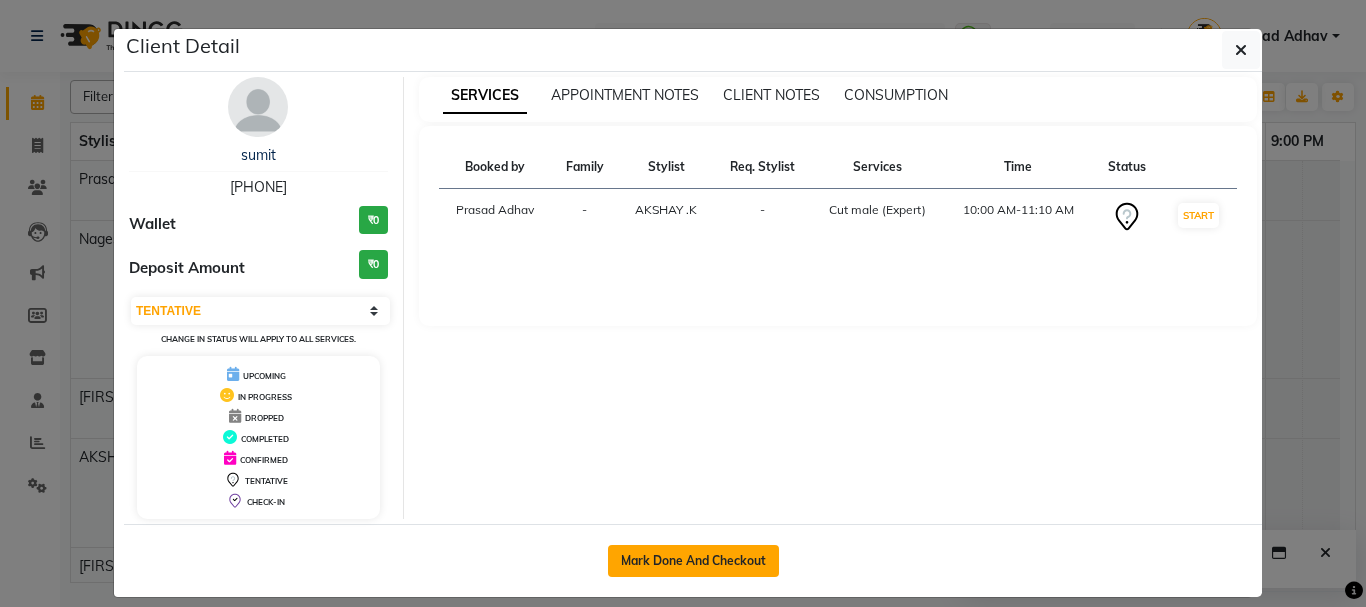 click on "Mark Done And Checkout" 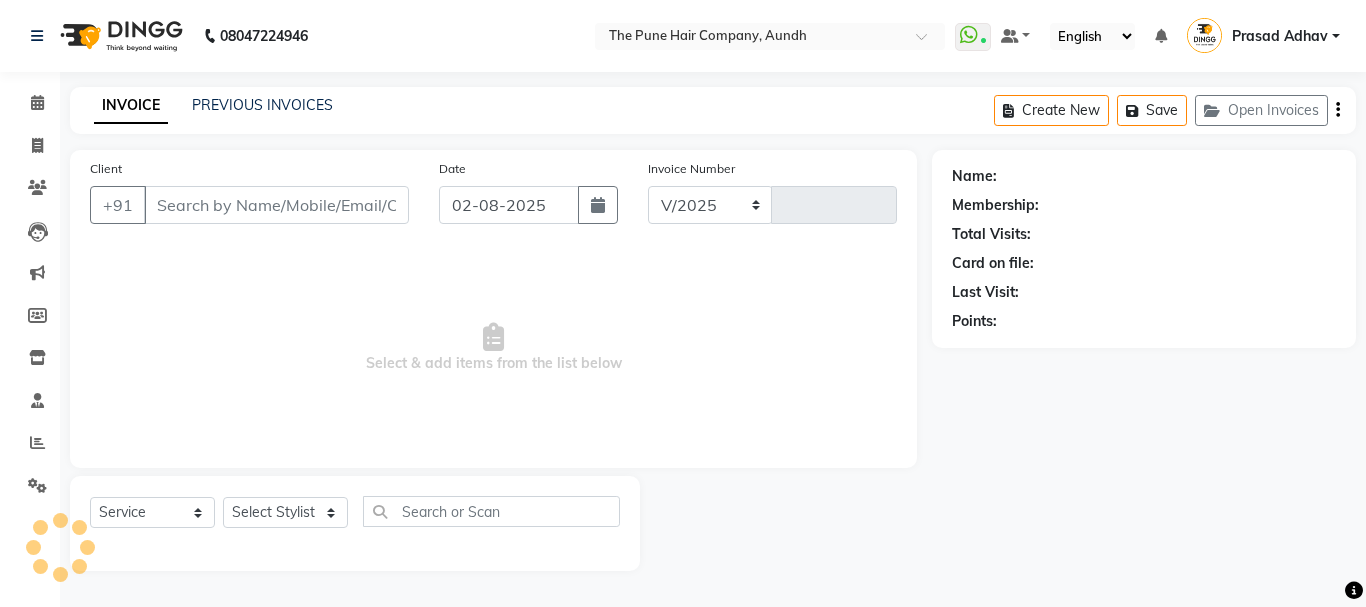 select on "106" 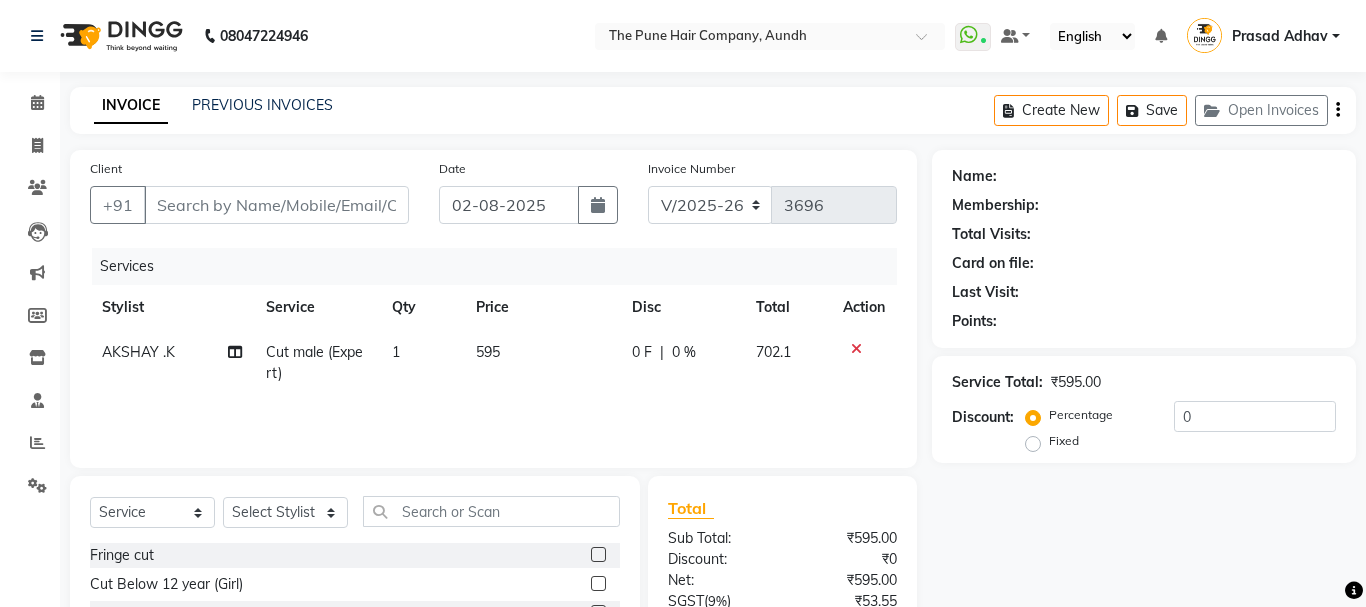 type on "[PHONE]" 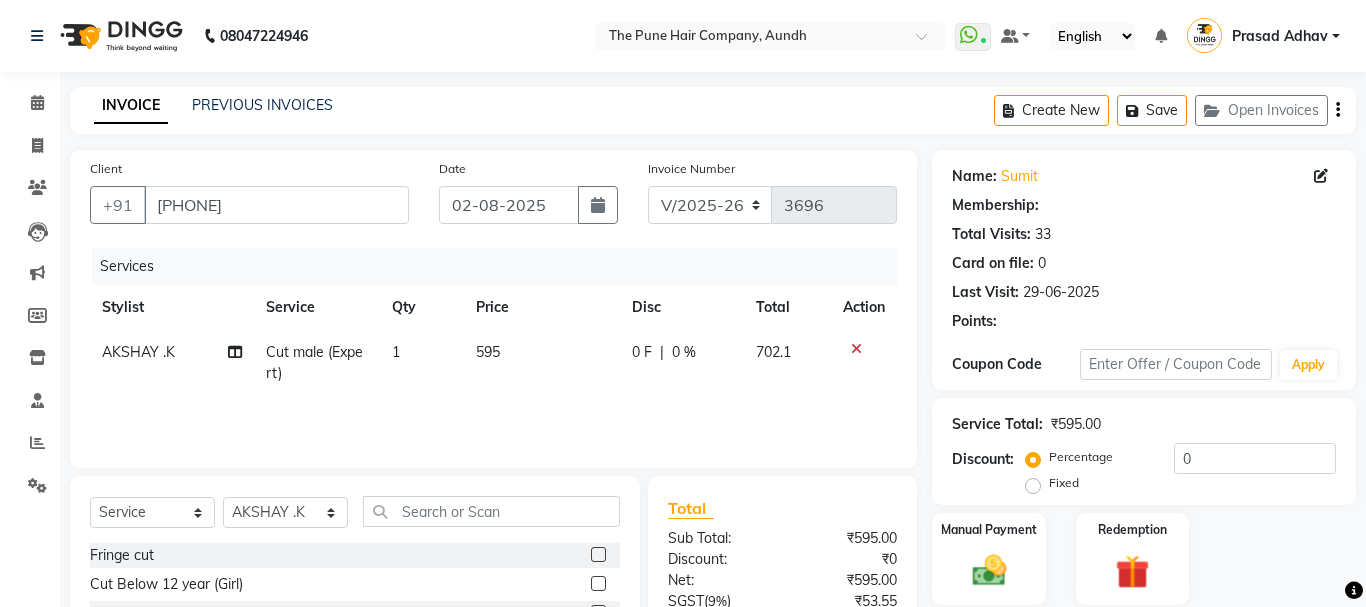 select on "1: Object" 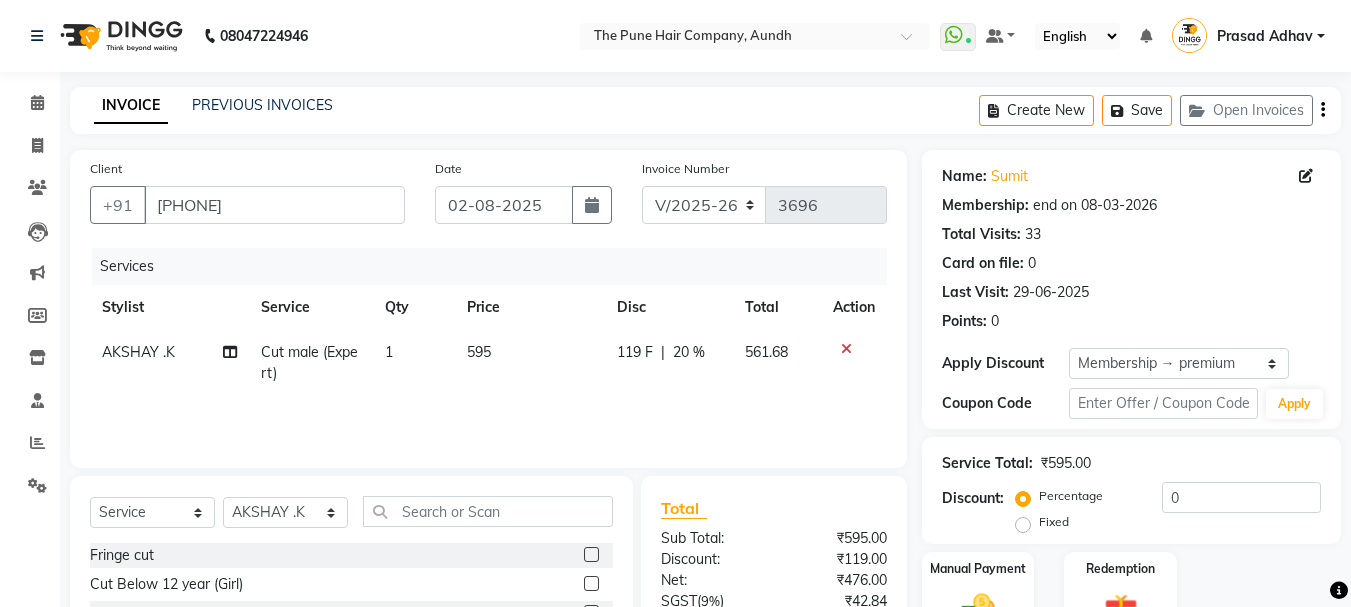 type on "20" 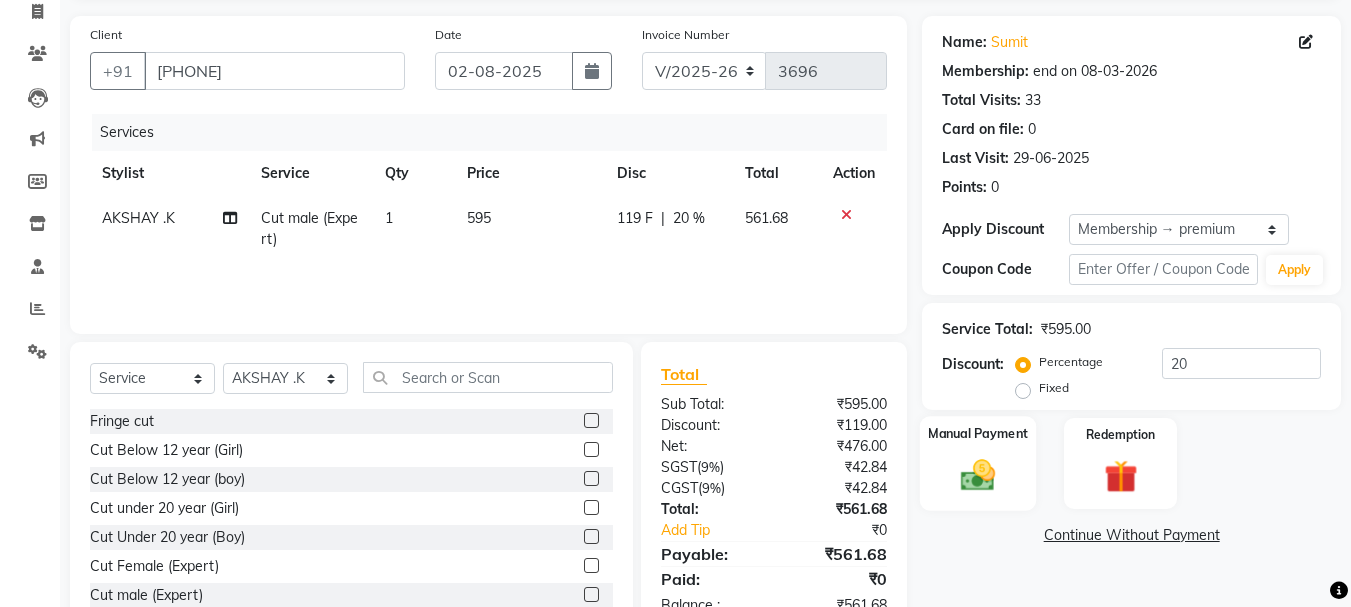 scroll, scrollTop: 194, scrollLeft: 0, axis: vertical 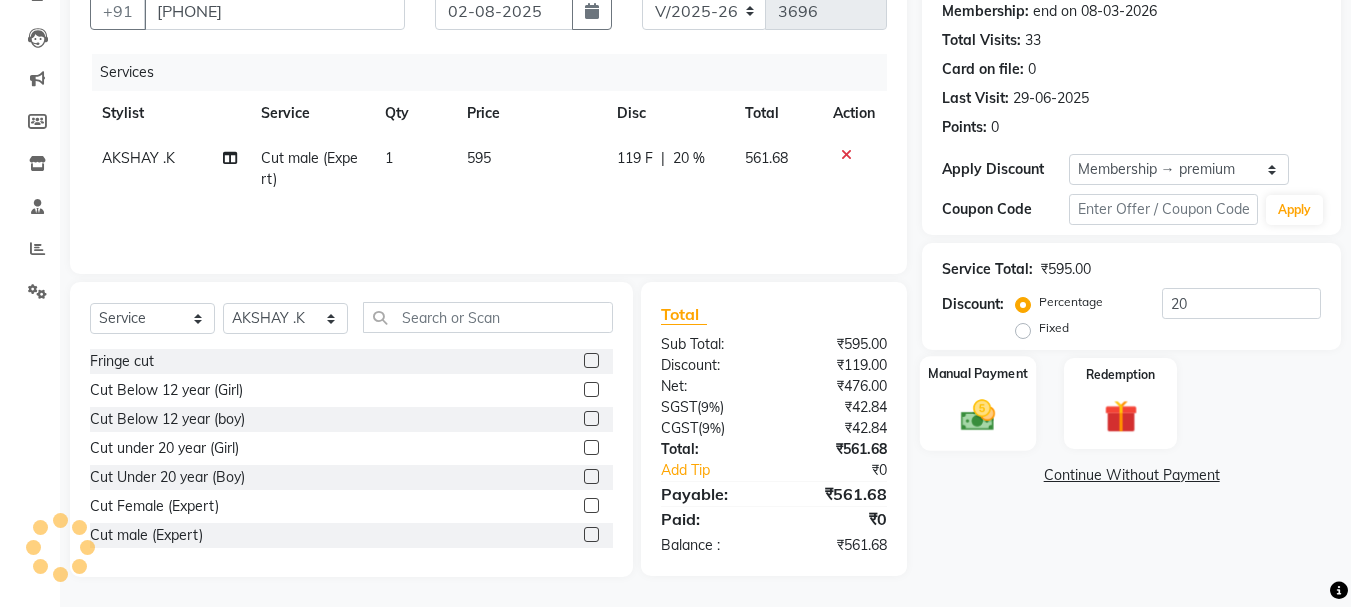 click 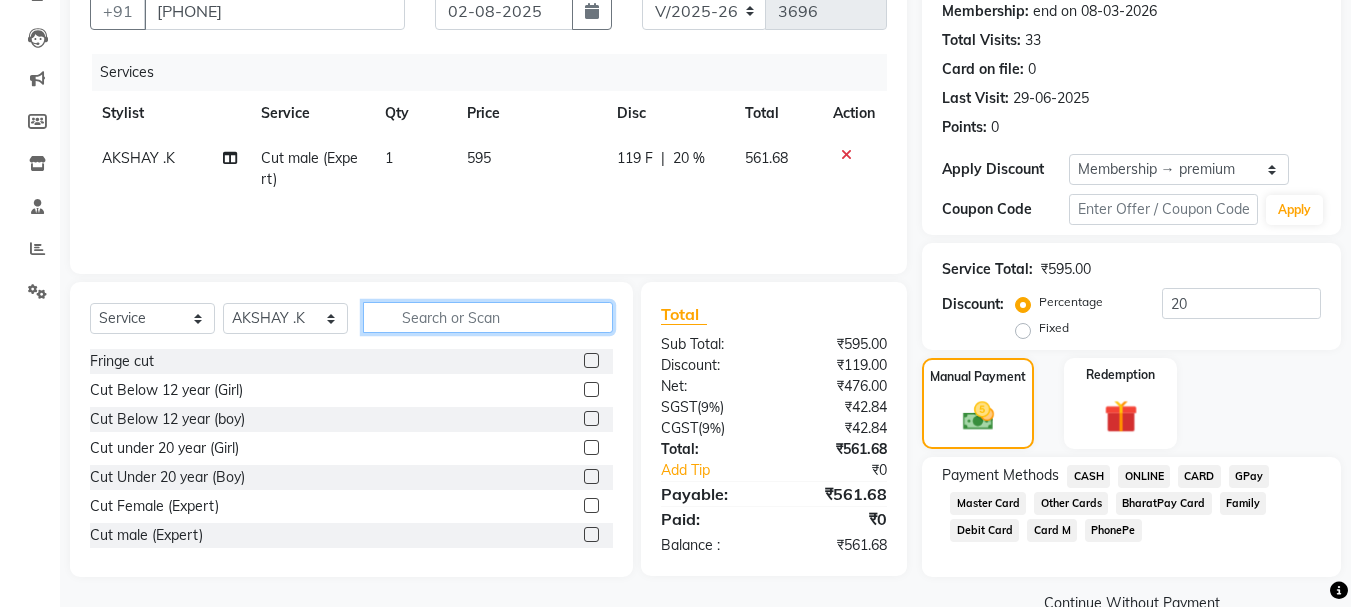 click 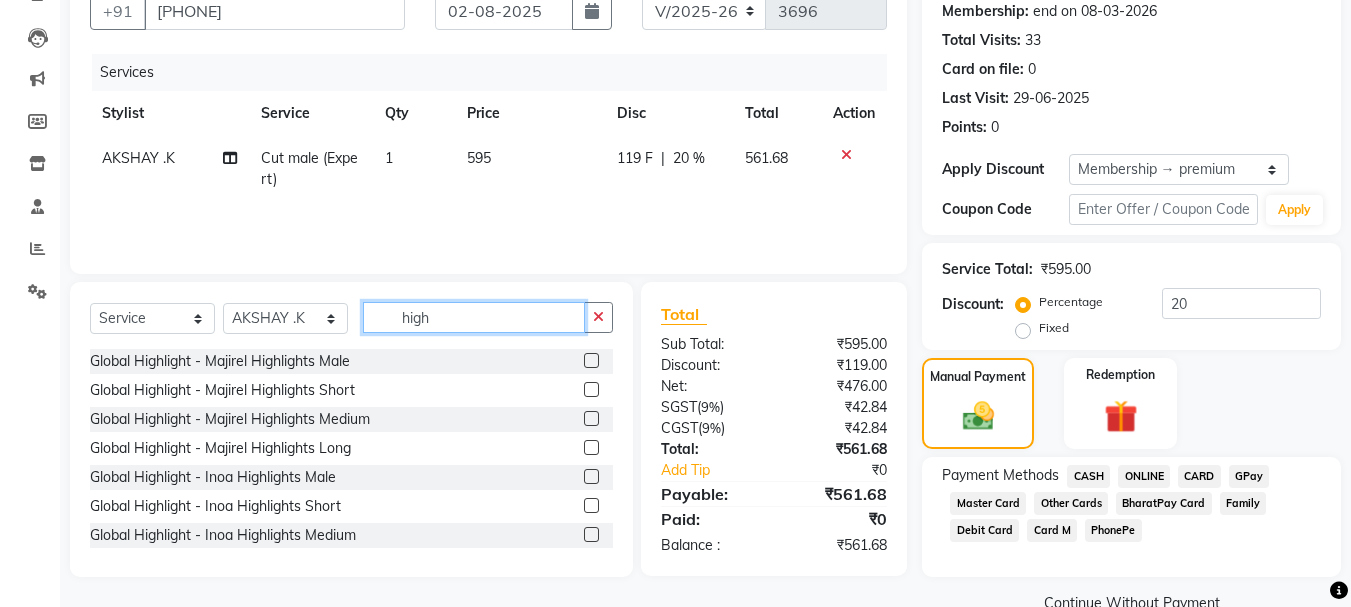 type on "high" 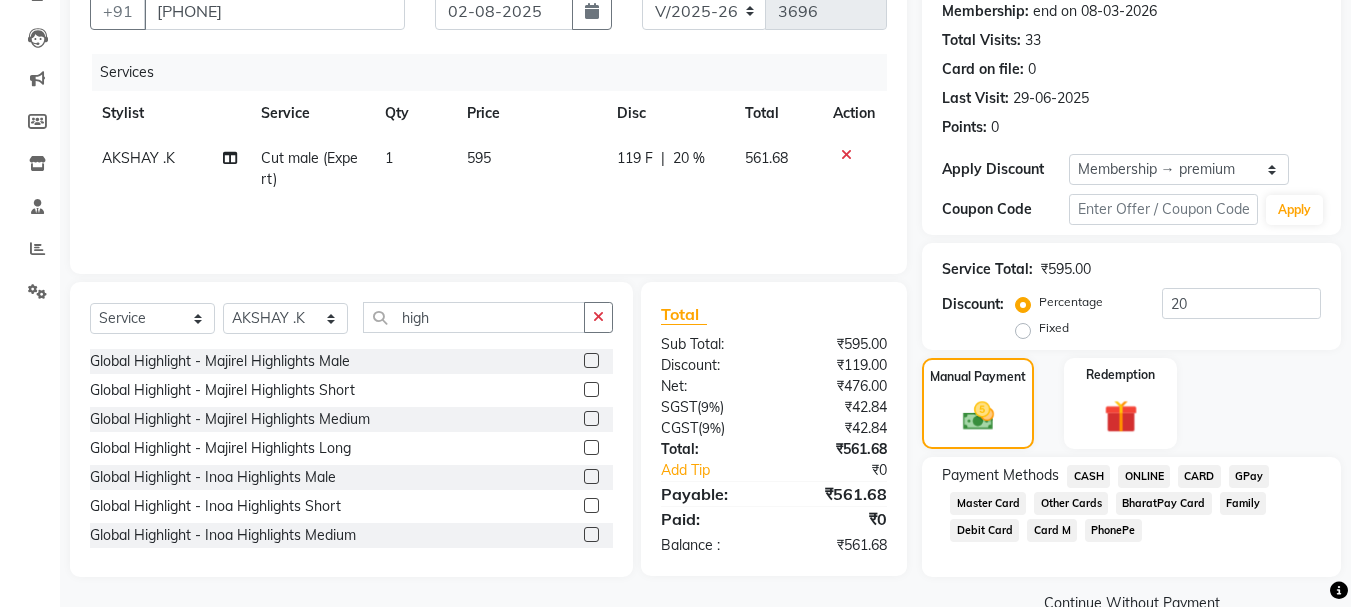 click 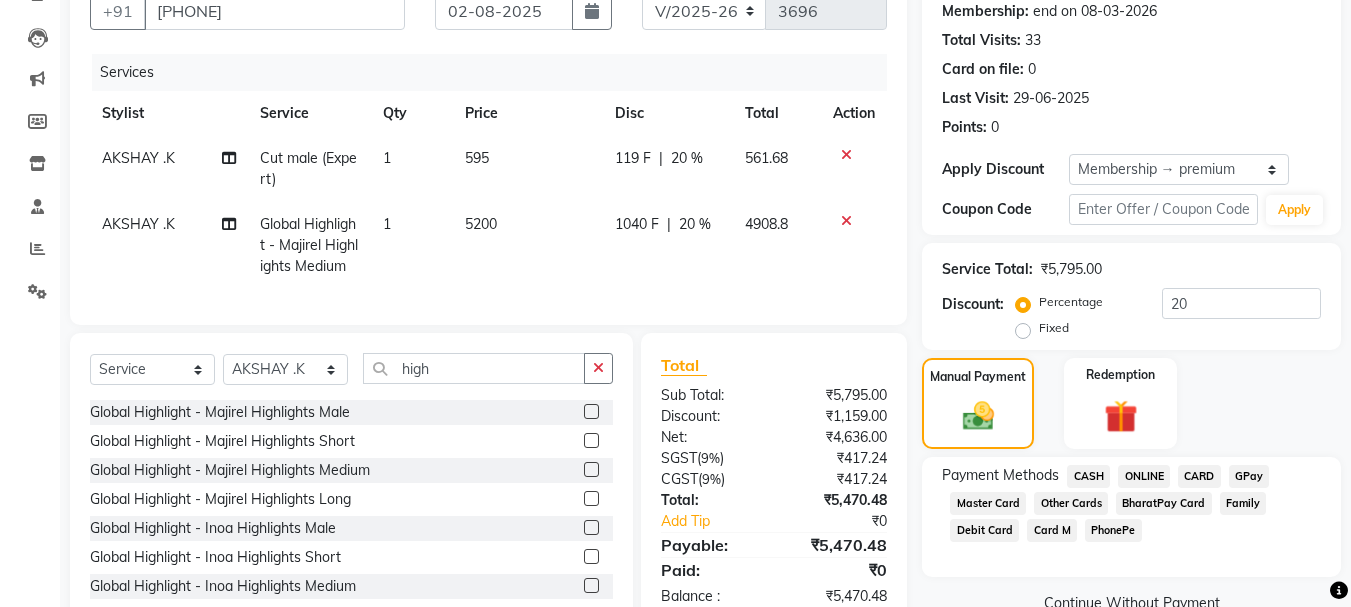 click 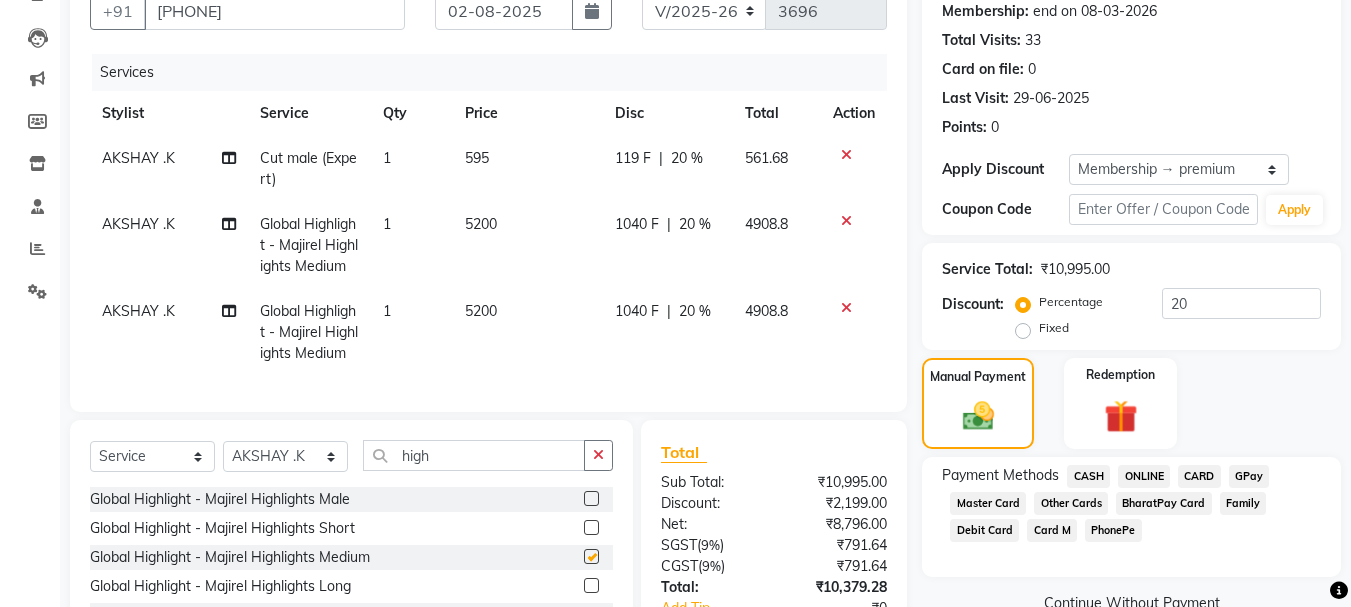 checkbox on "false" 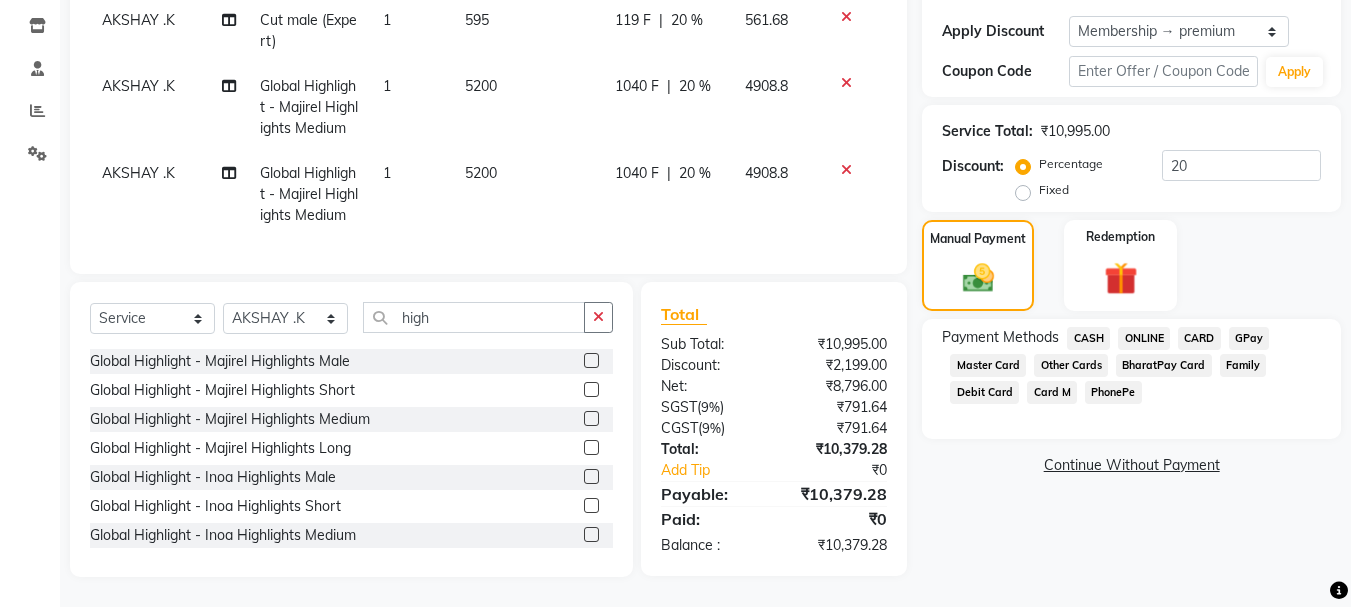 scroll, scrollTop: 389, scrollLeft: 0, axis: vertical 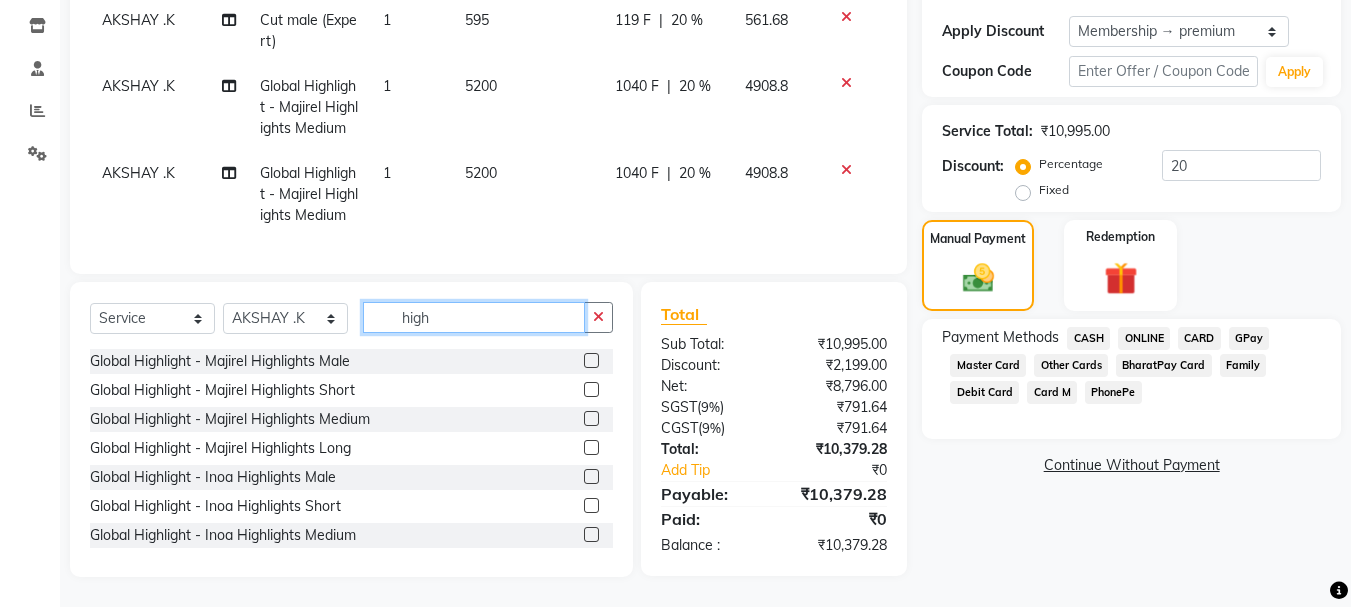 click on "high" 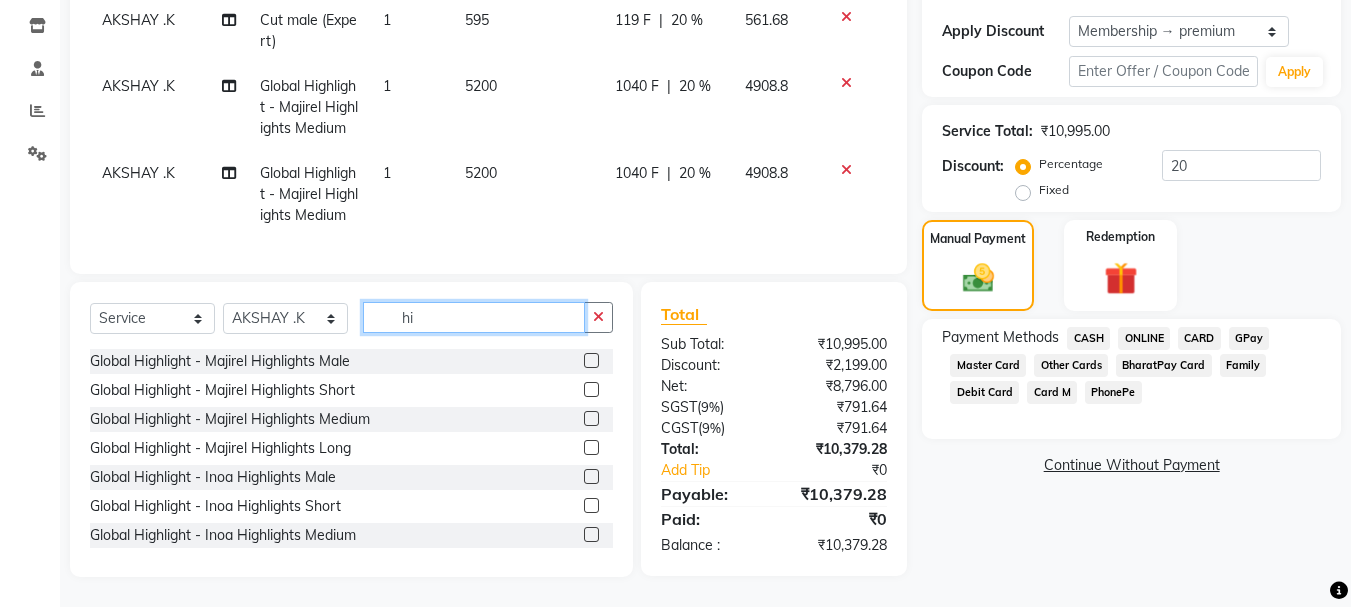 type on "h" 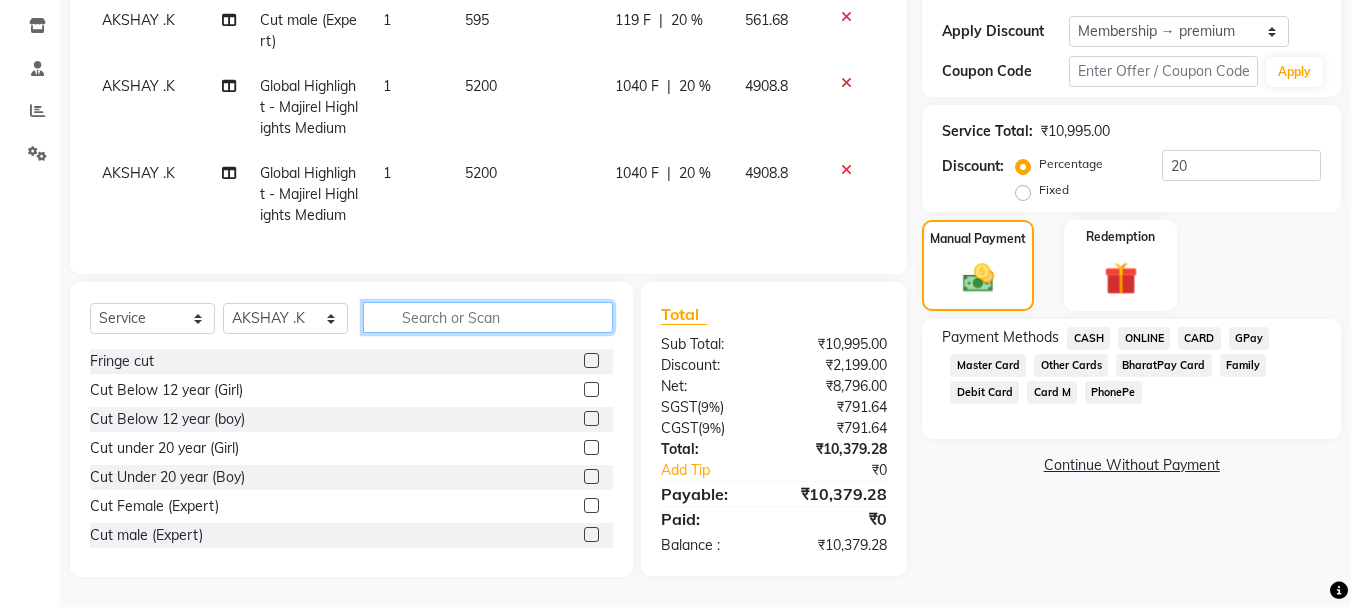 type 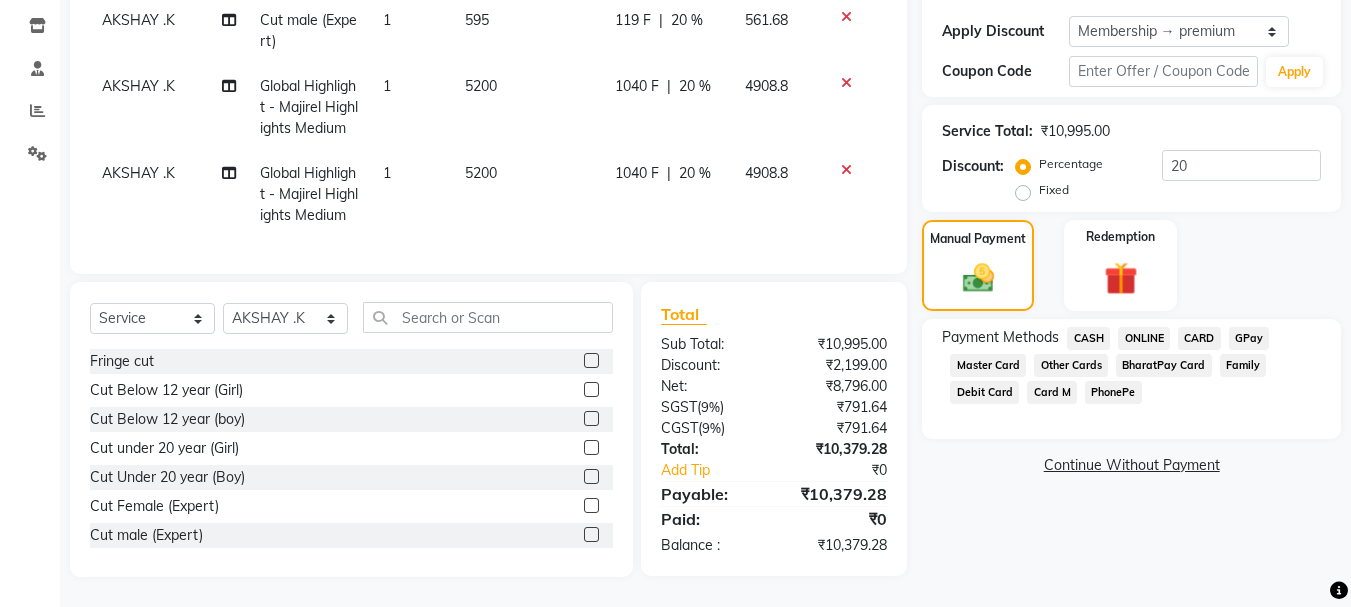 click 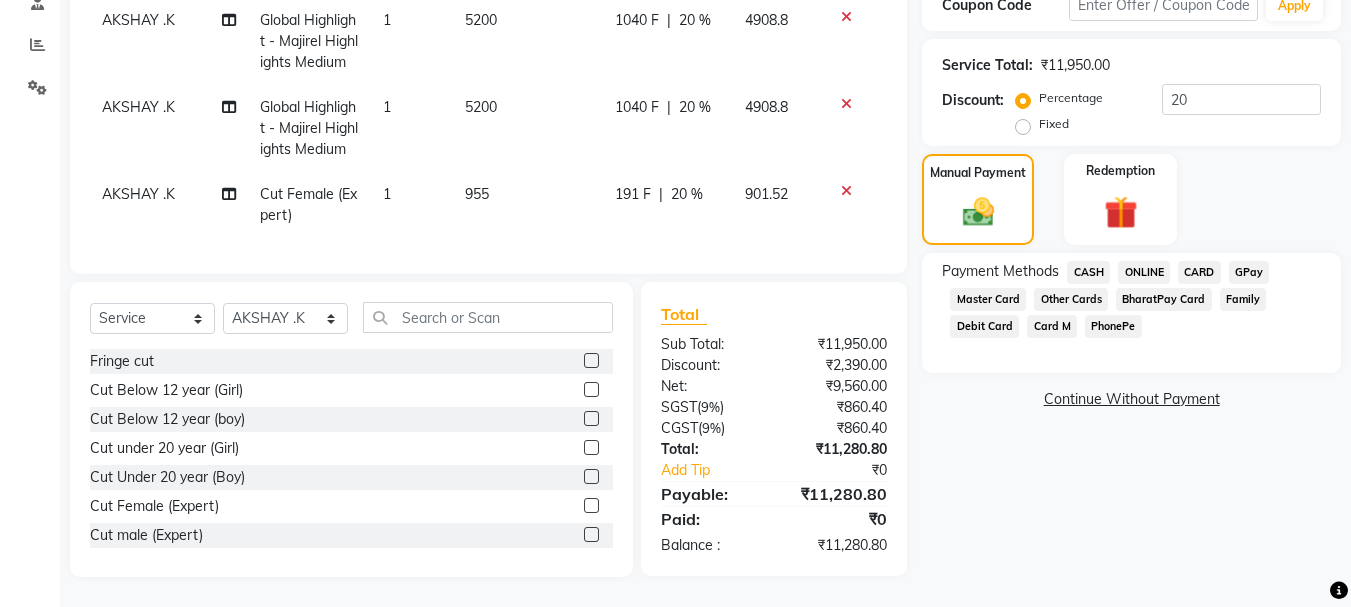 scroll, scrollTop: 455, scrollLeft: 0, axis: vertical 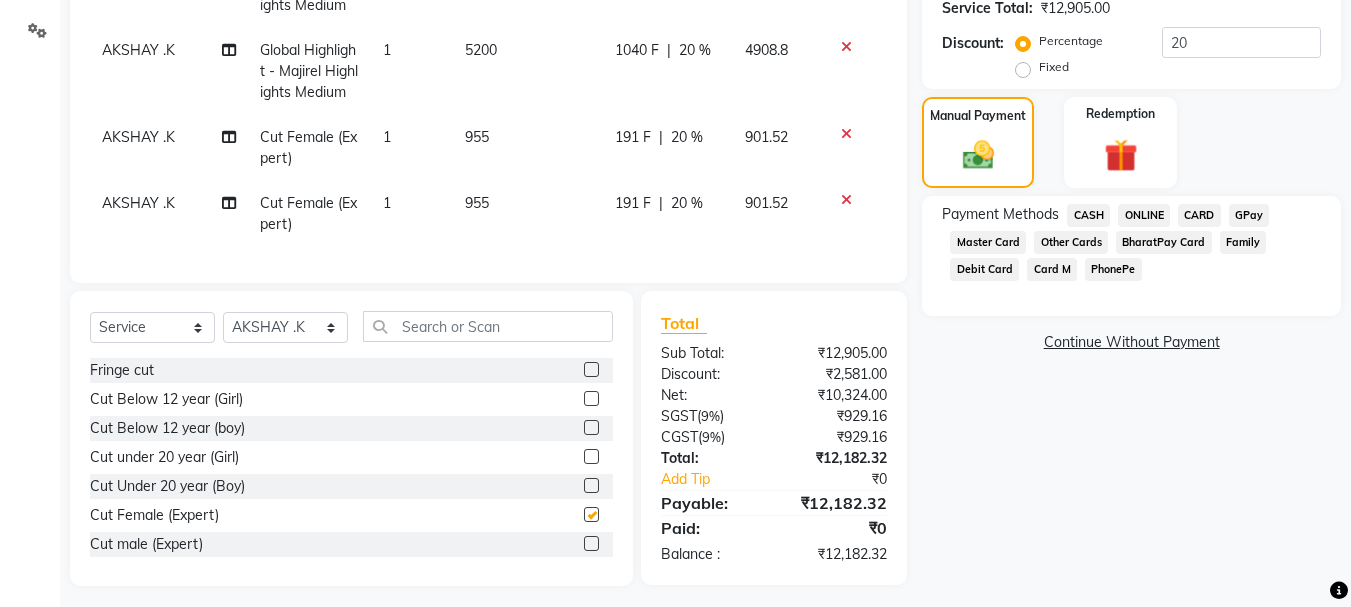 checkbox on "false" 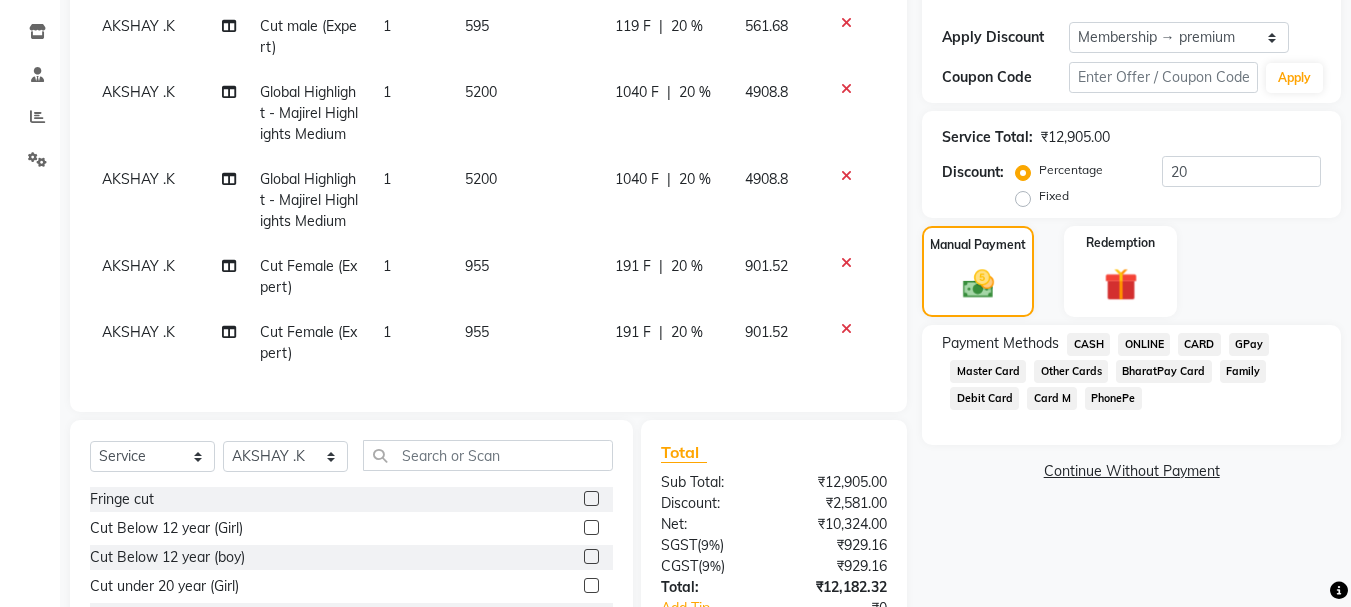 scroll, scrollTop: 155, scrollLeft: 0, axis: vertical 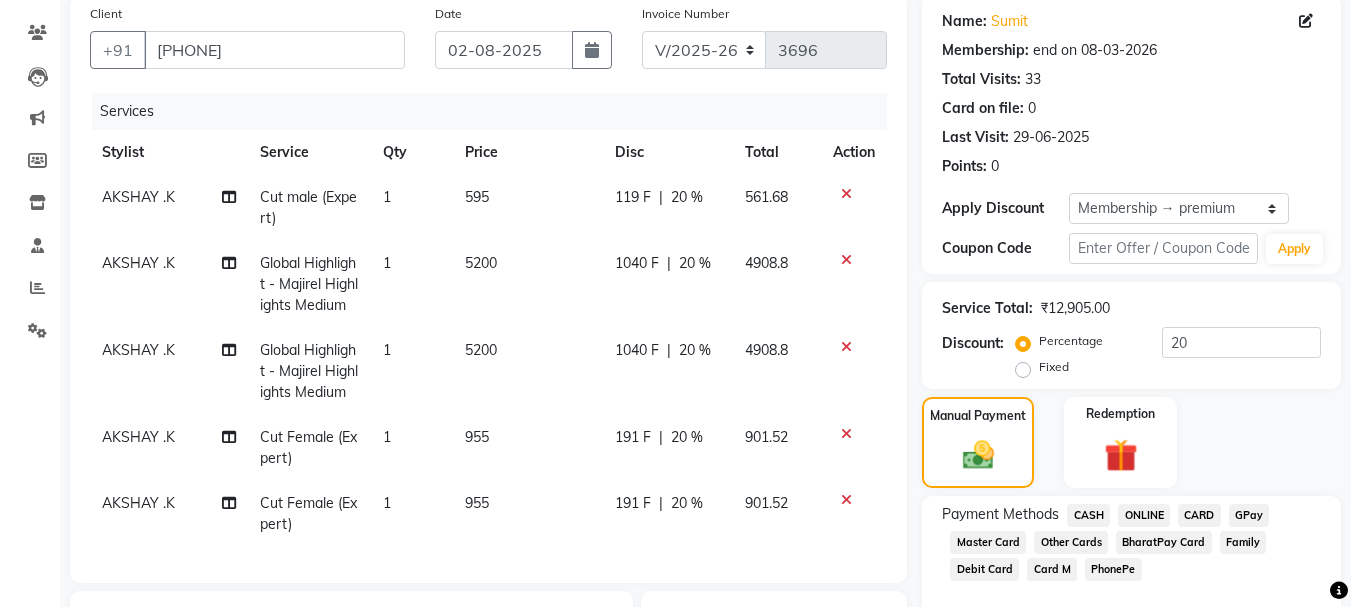click 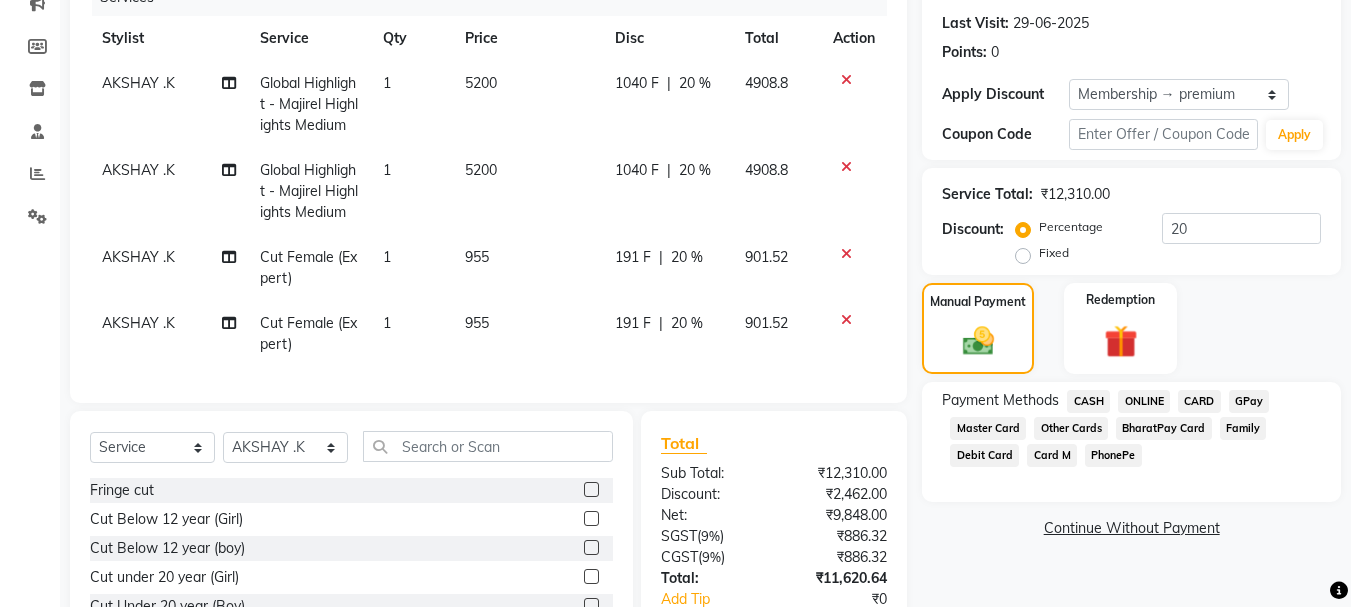 scroll, scrollTop: 440, scrollLeft: 0, axis: vertical 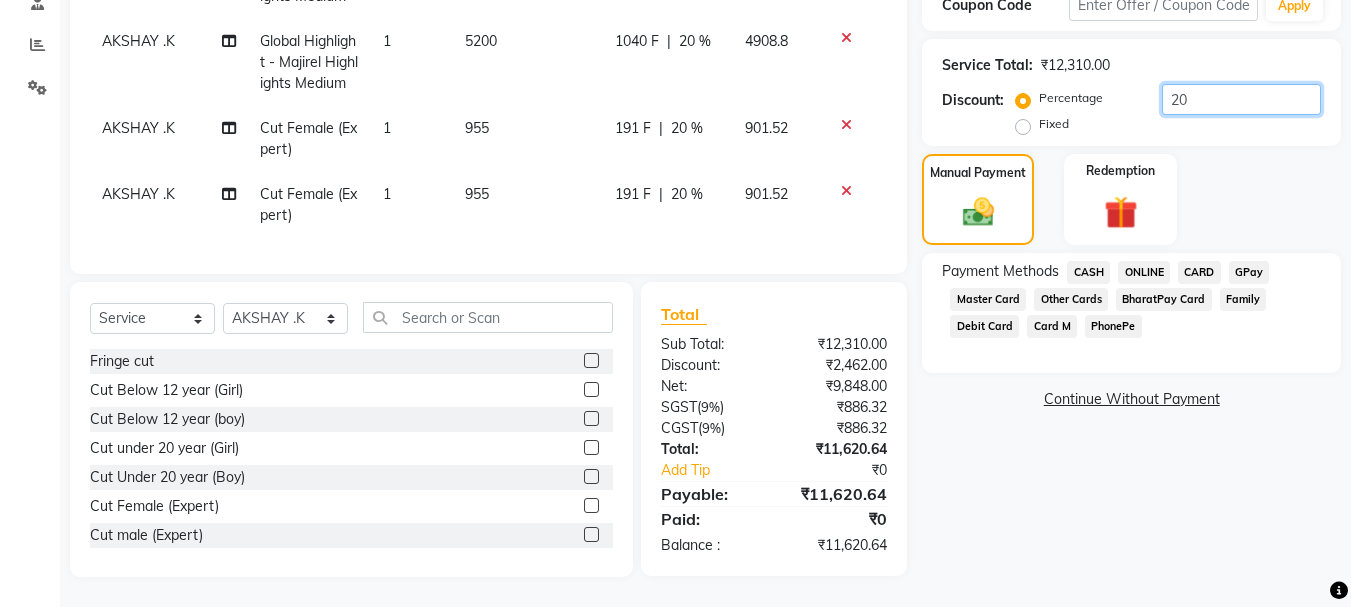 click on "20" 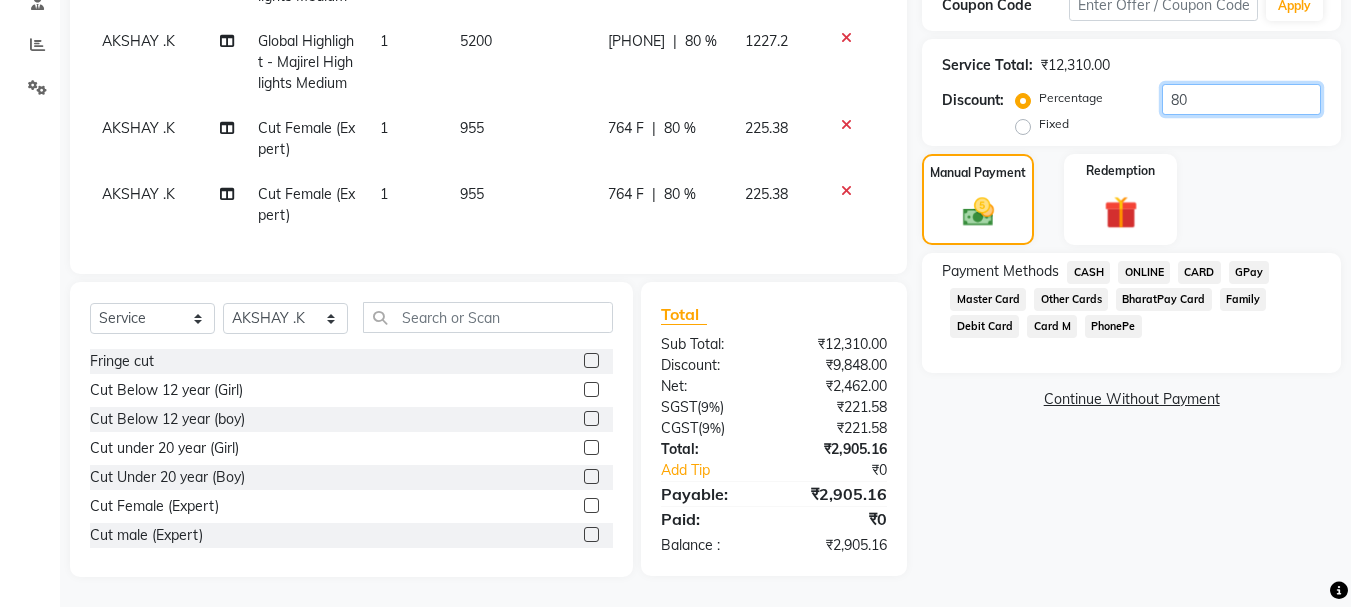 scroll, scrollTop: 355, scrollLeft: 0, axis: vertical 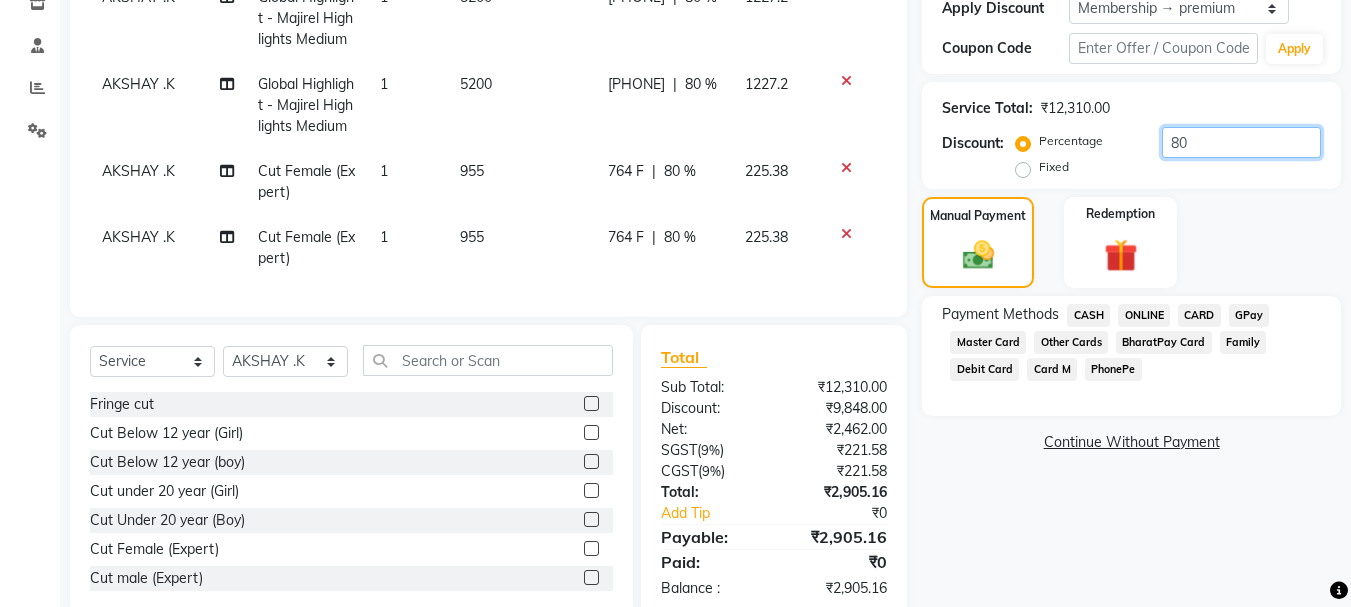 type on "80" 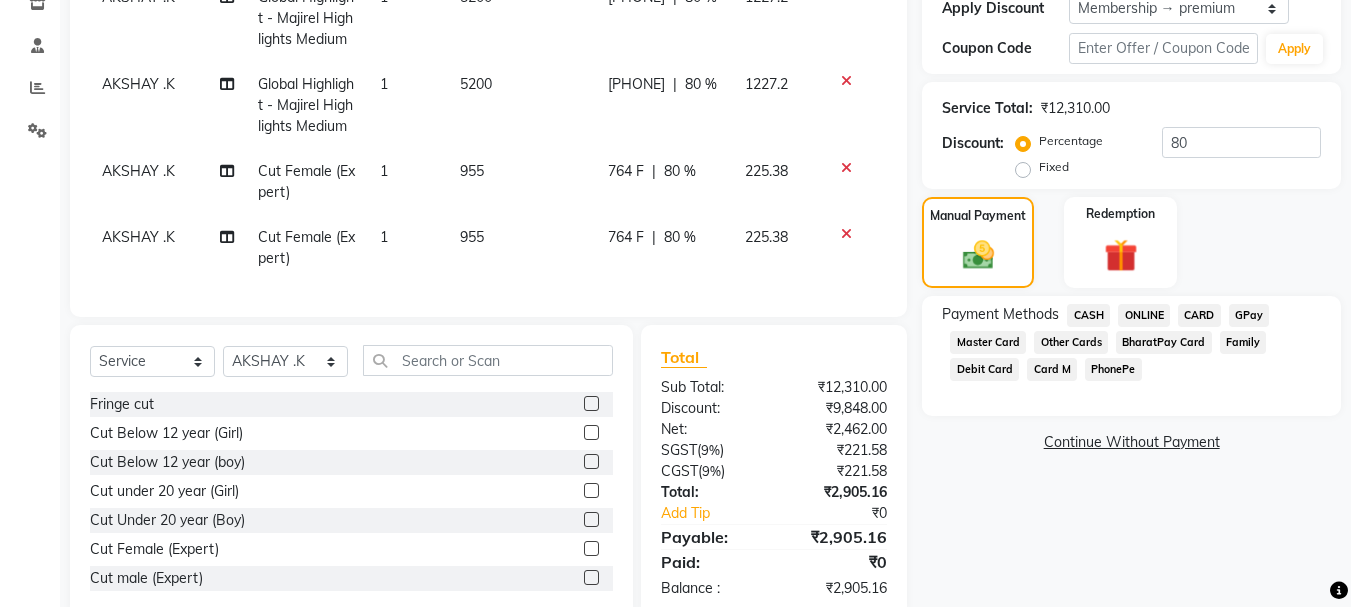 click 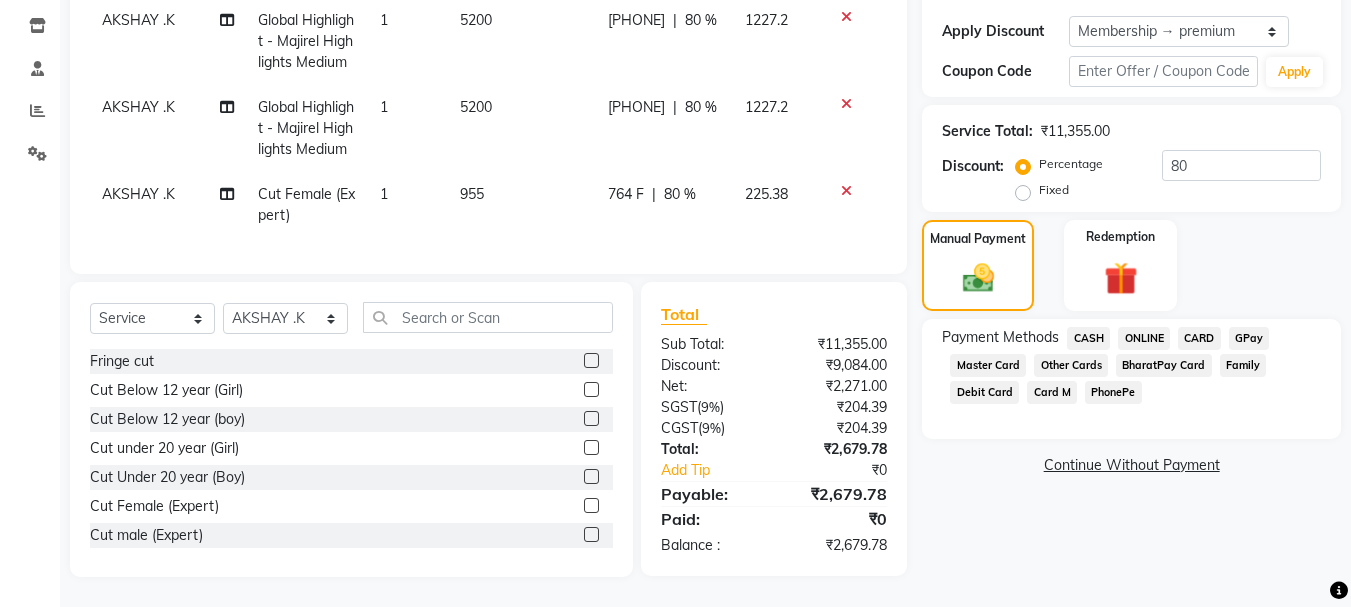 click 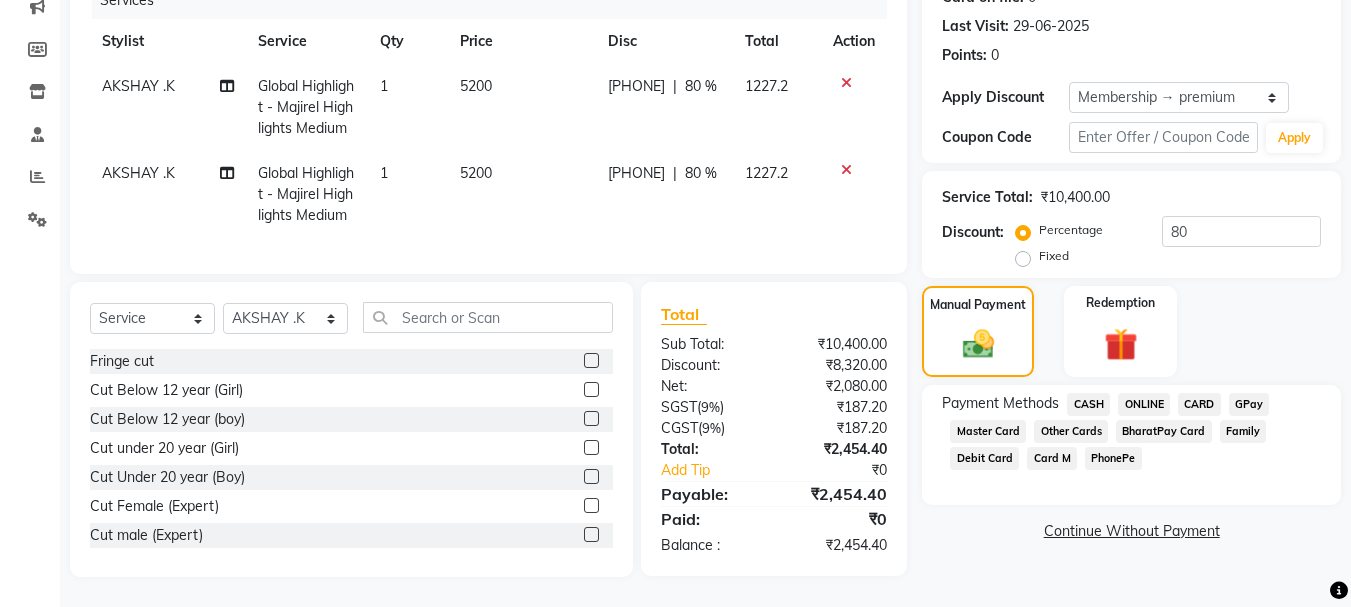 scroll, scrollTop: 323, scrollLeft: 0, axis: vertical 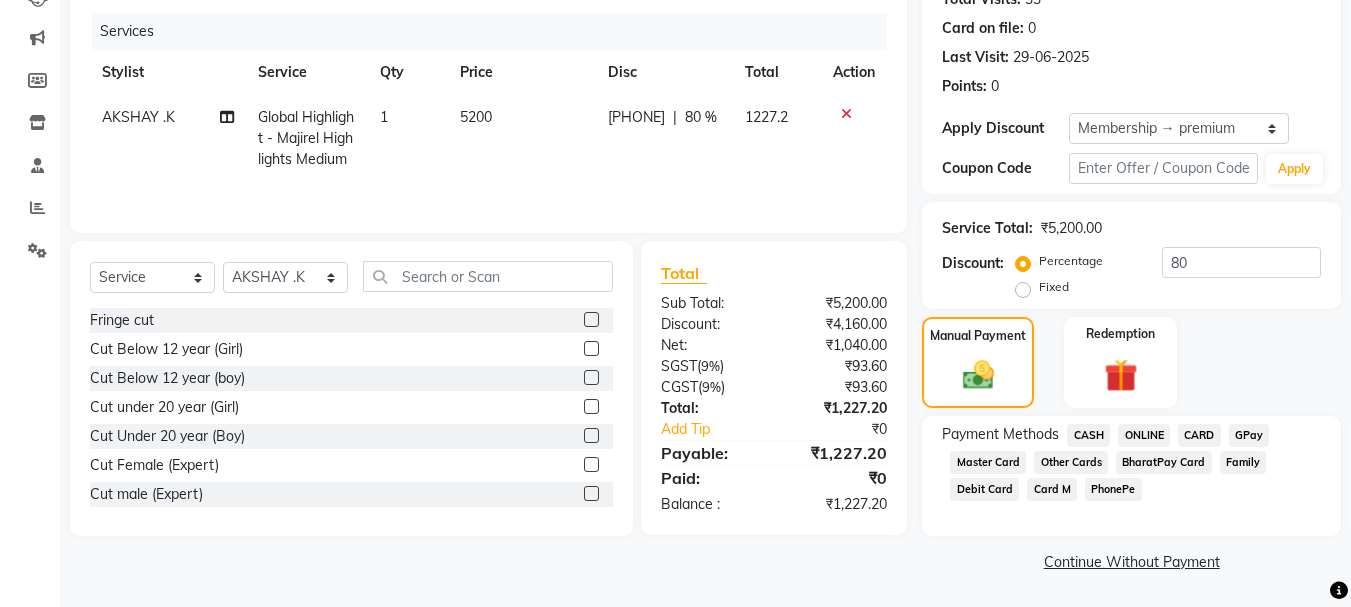 click 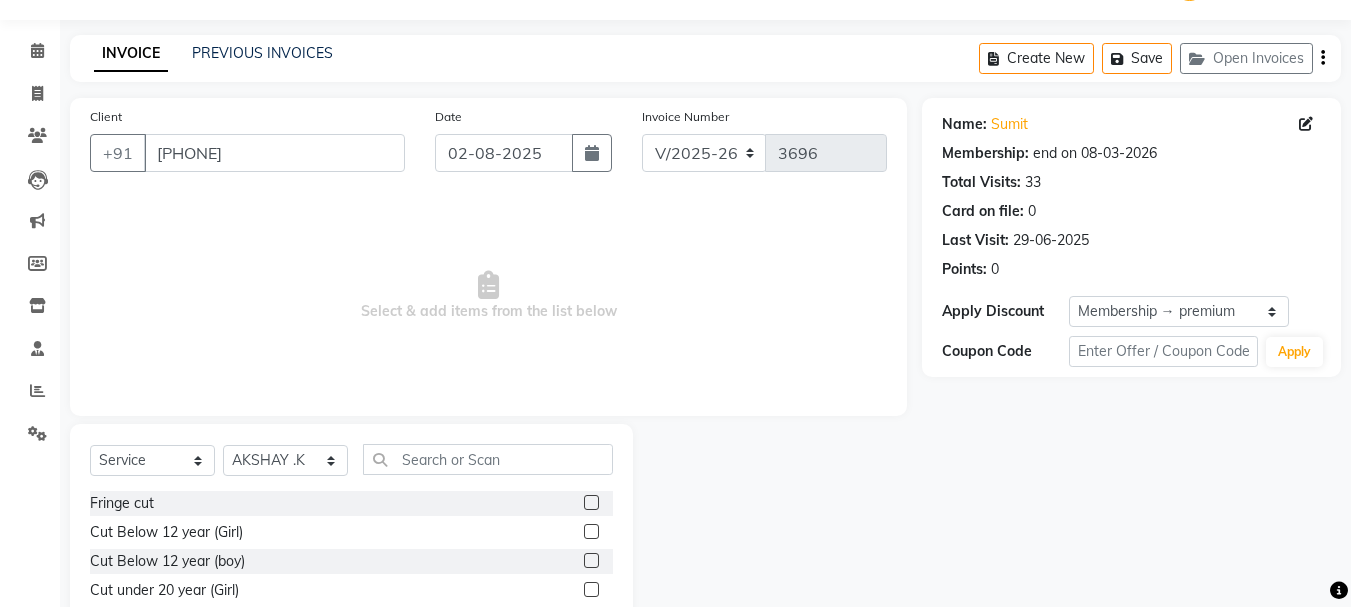 scroll, scrollTop: 100, scrollLeft: 0, axis: vertical 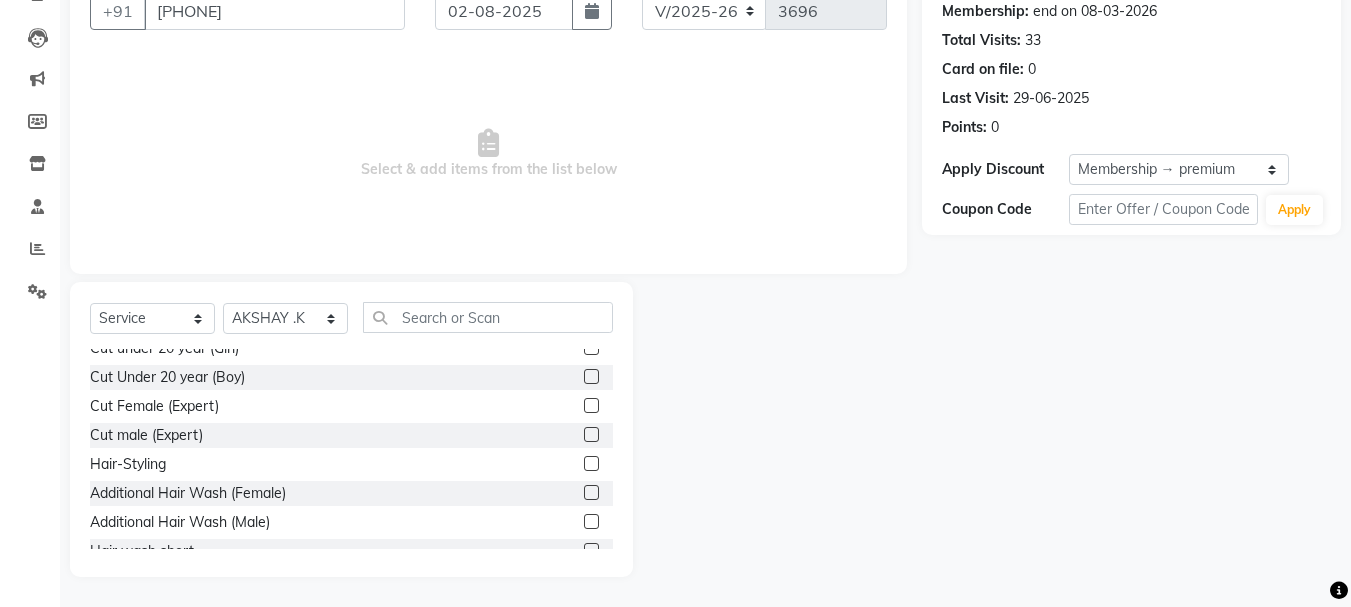 click 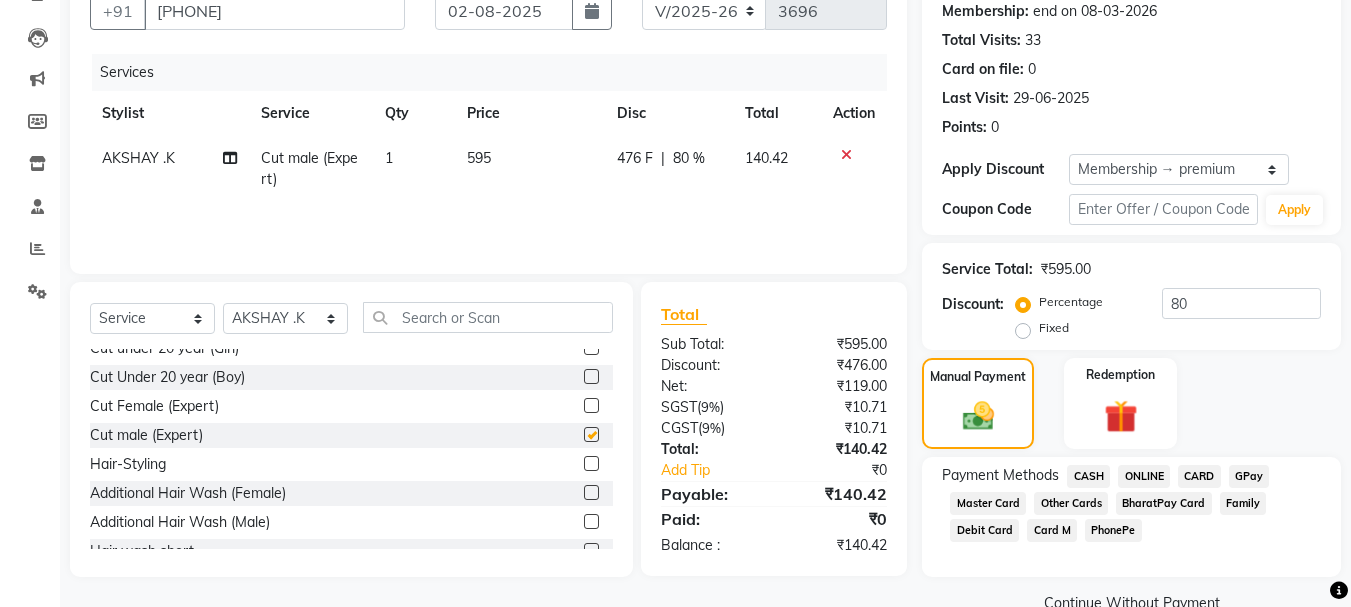 checkbox on "false" 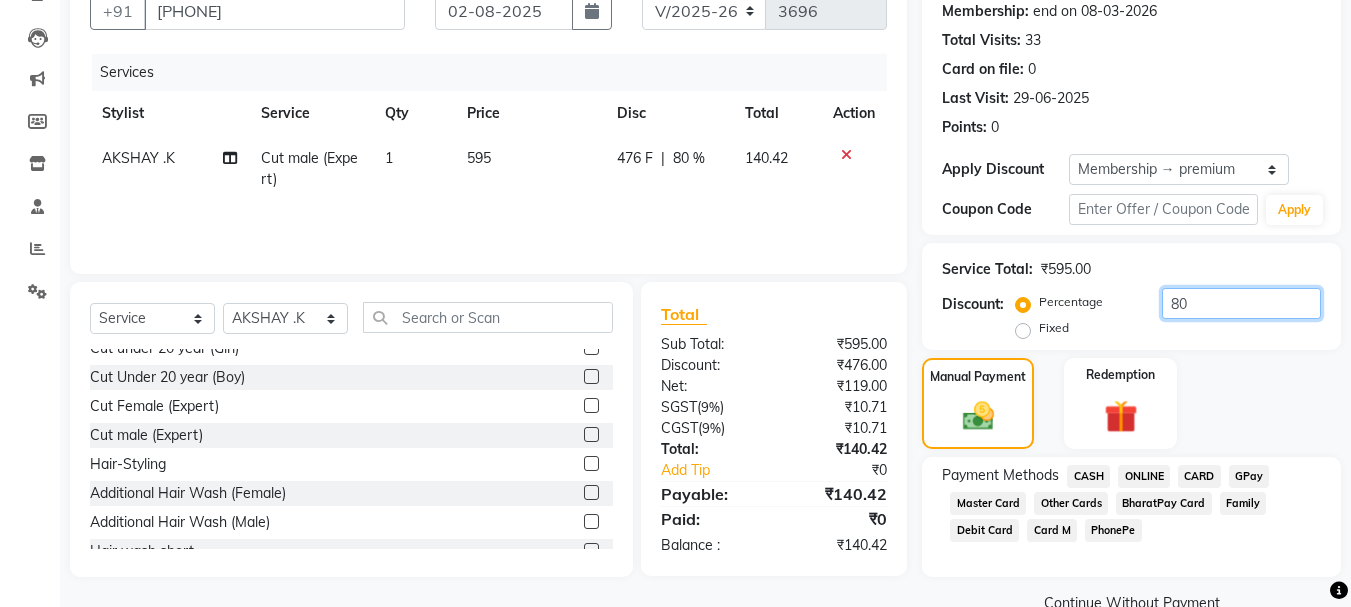 click on "80" 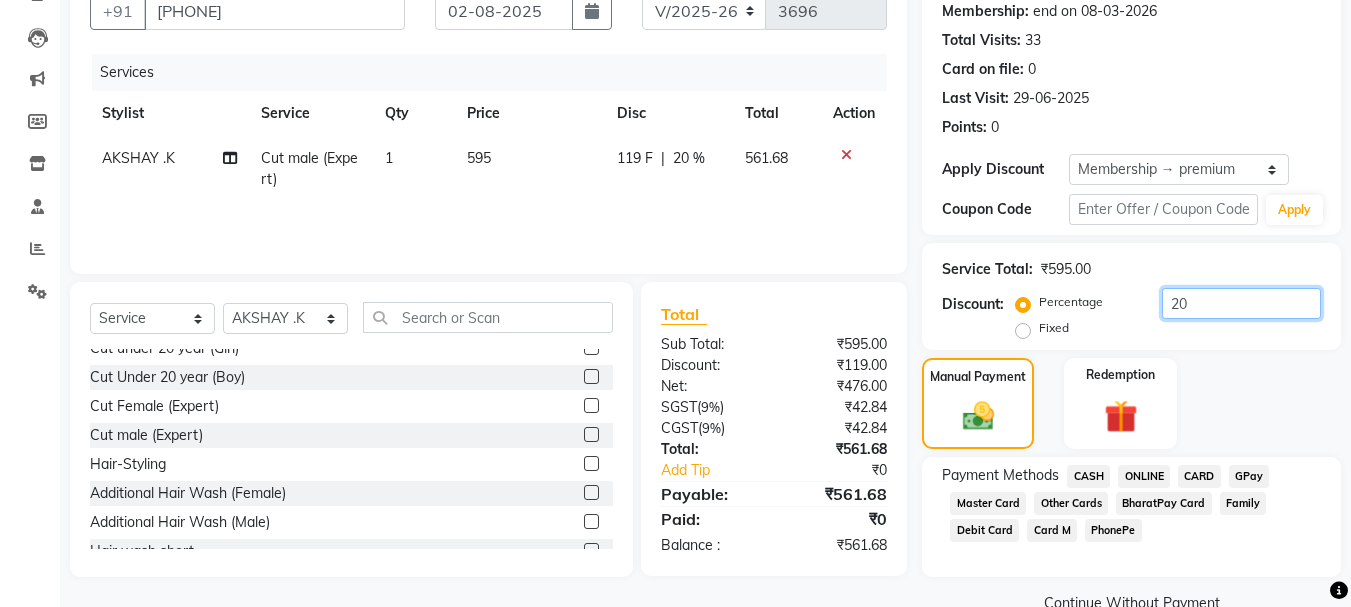type on "20" 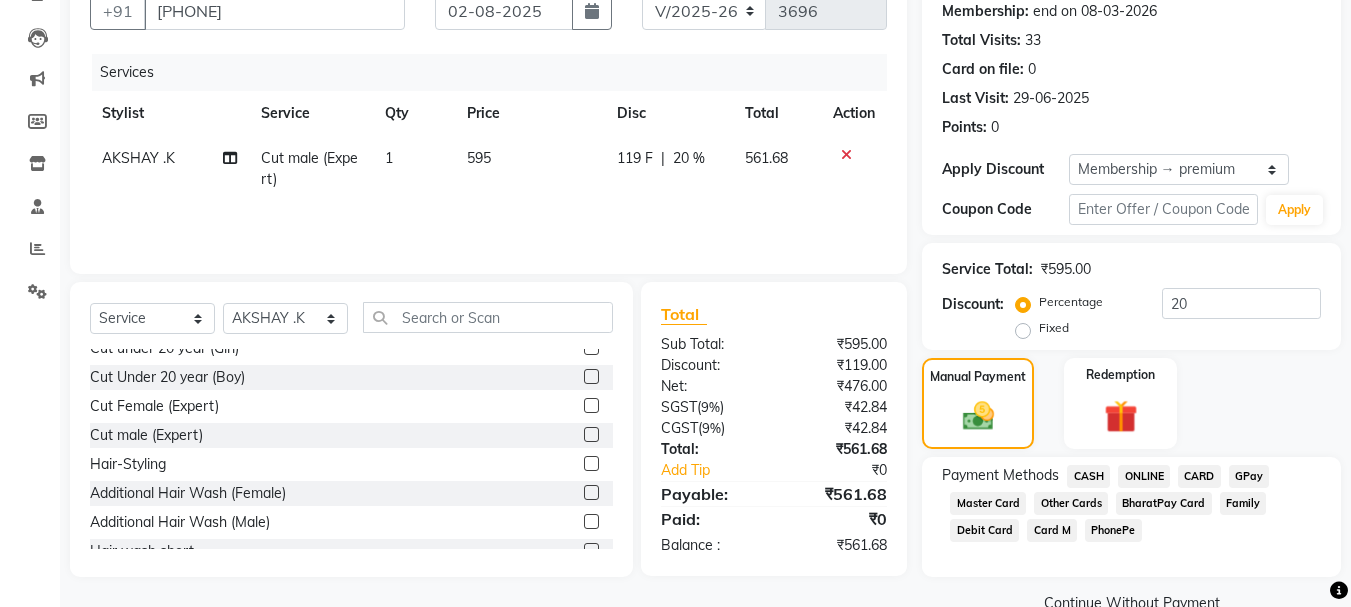 click on "ONLINE" 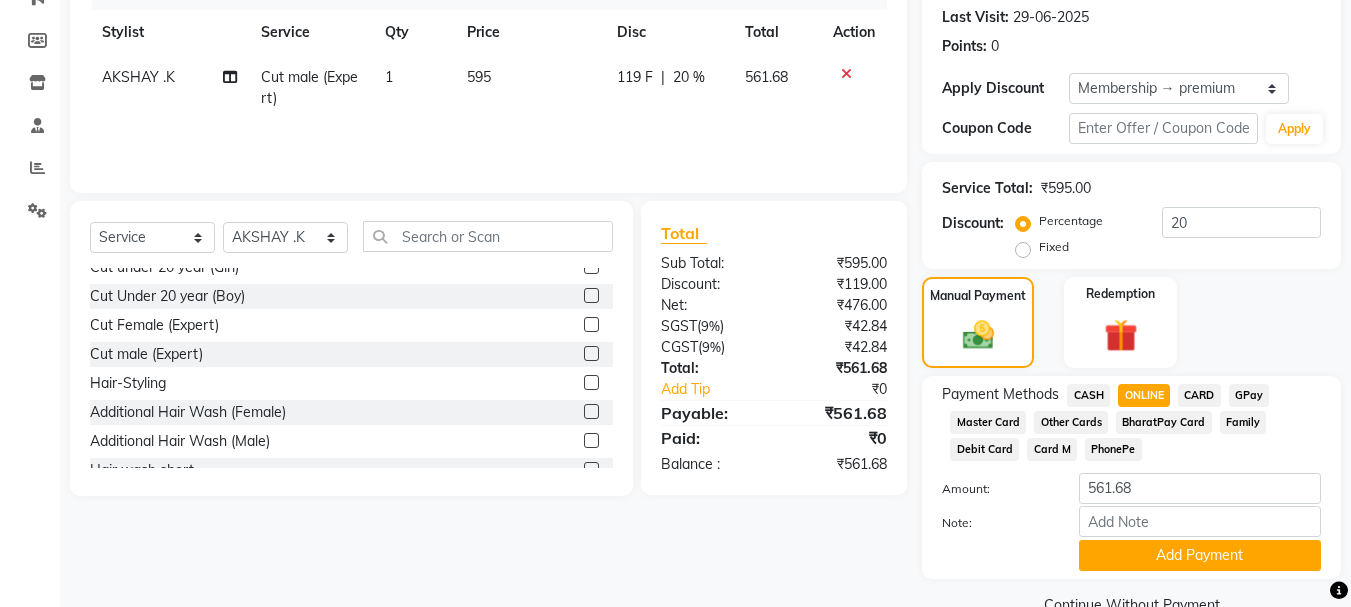 scroll, scrollTop: 318, scrollLeft: 0, axis: vertical 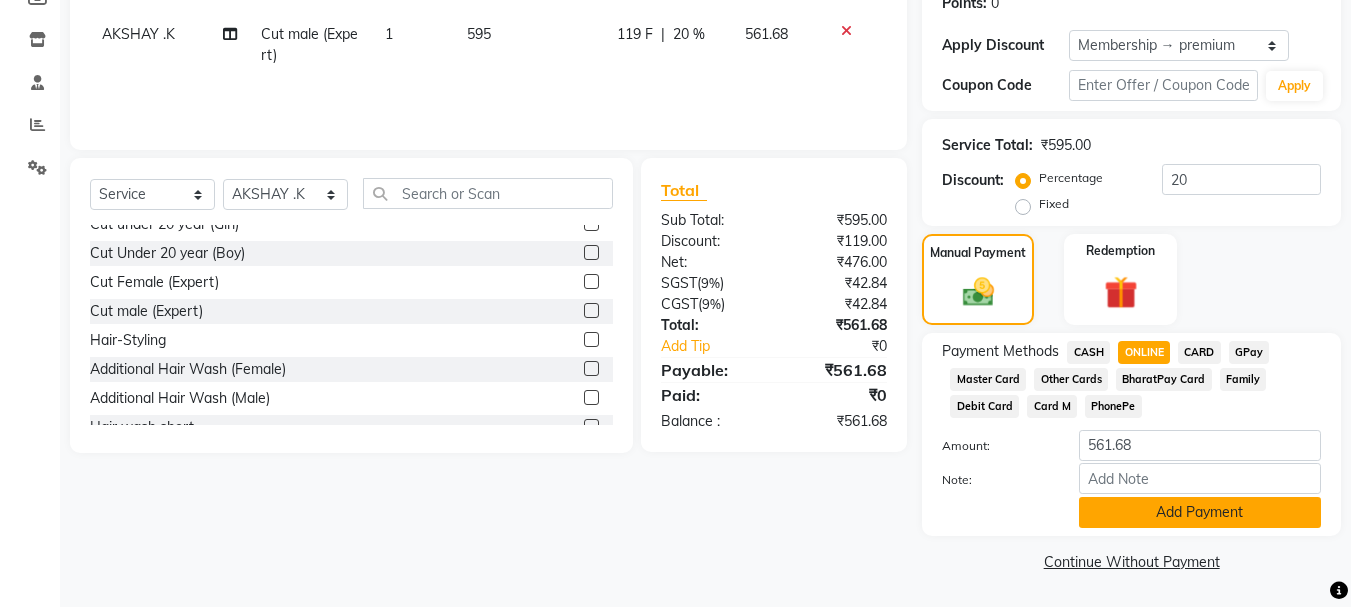 click on "Add Payment" 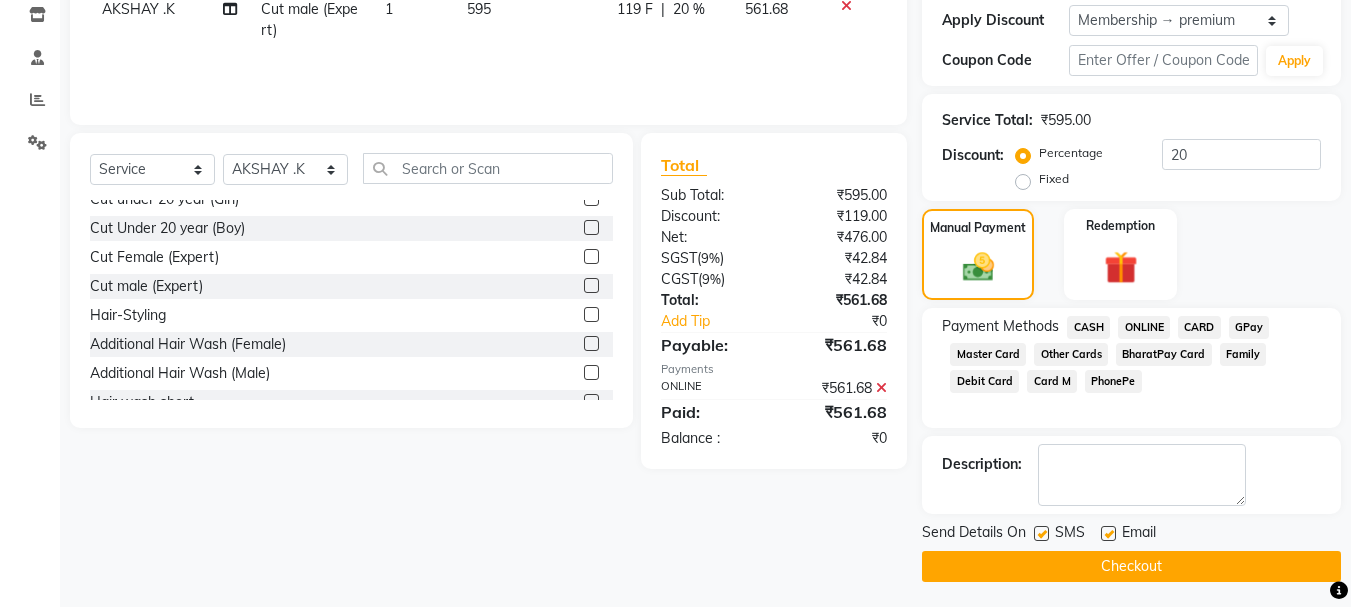 scroll, scrollTop: 348, scrollLeft: 0, axis: vertical 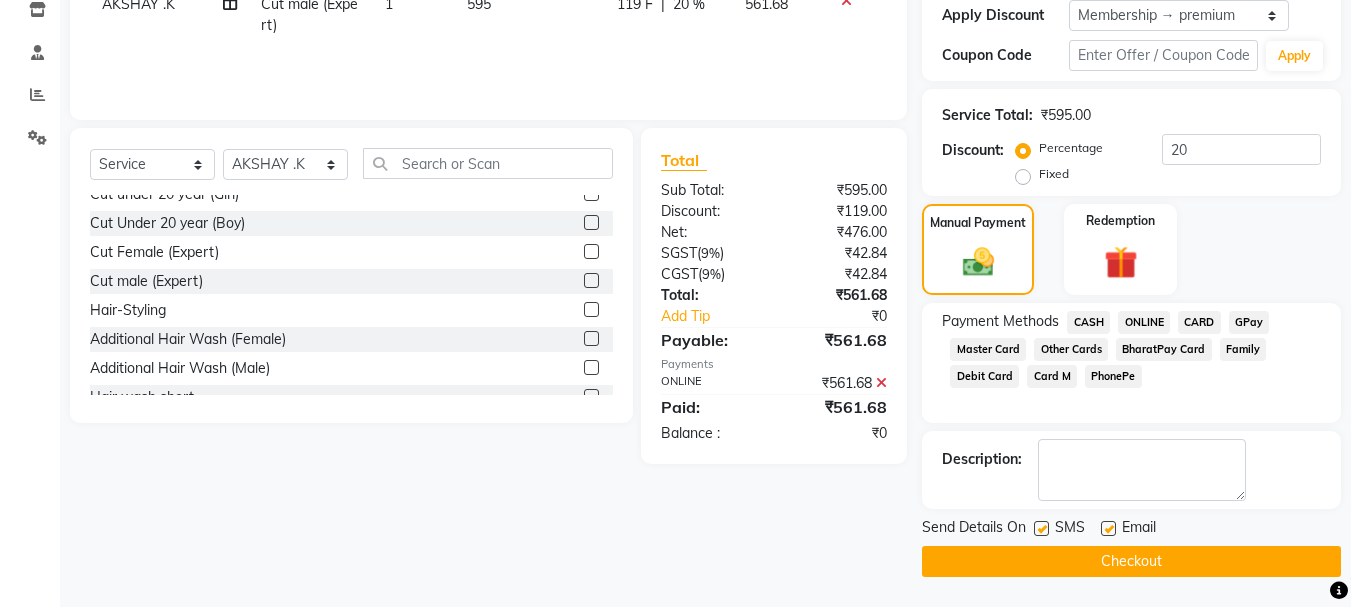 click on "Checkout" 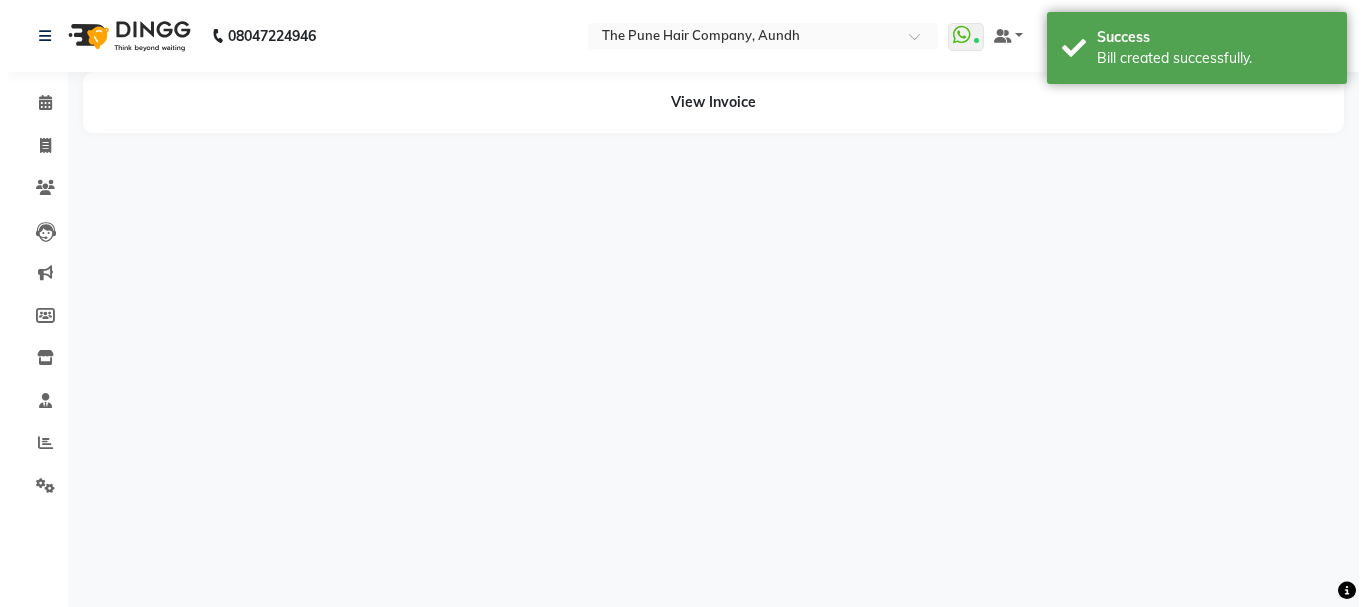 scroll, scrollTop: 0, scrollLeft: 0, axis: both 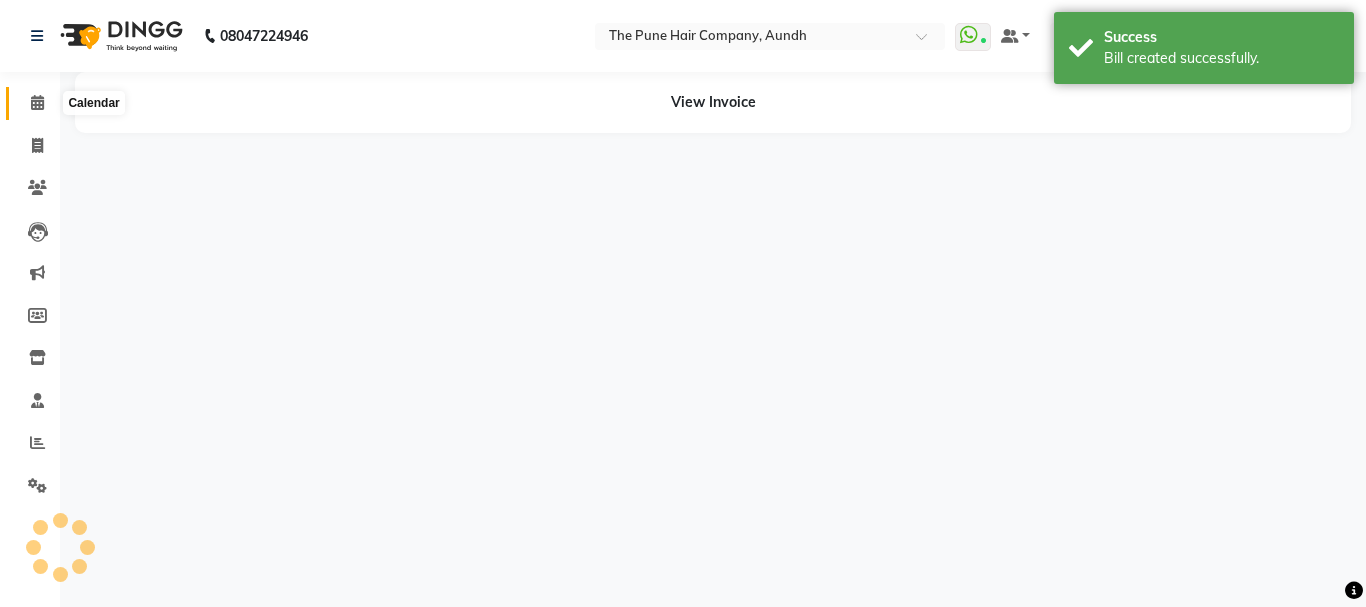 click 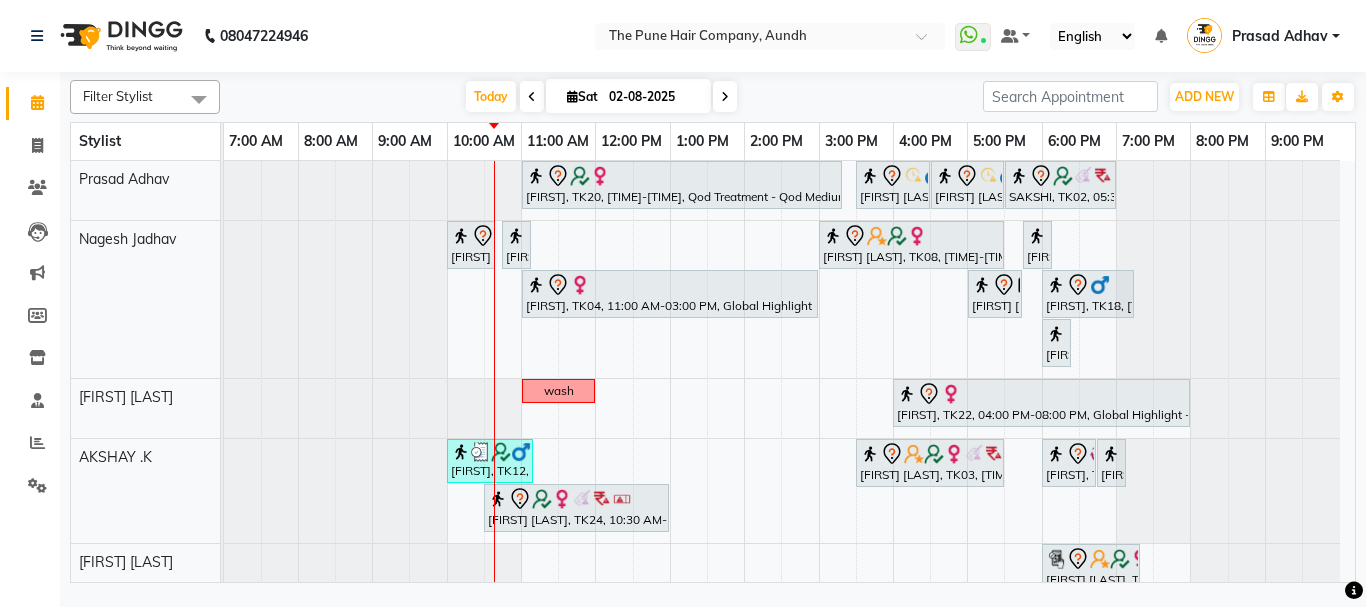 scroll, scrollTop: 100, scrollLeft: 0, axis: vertical 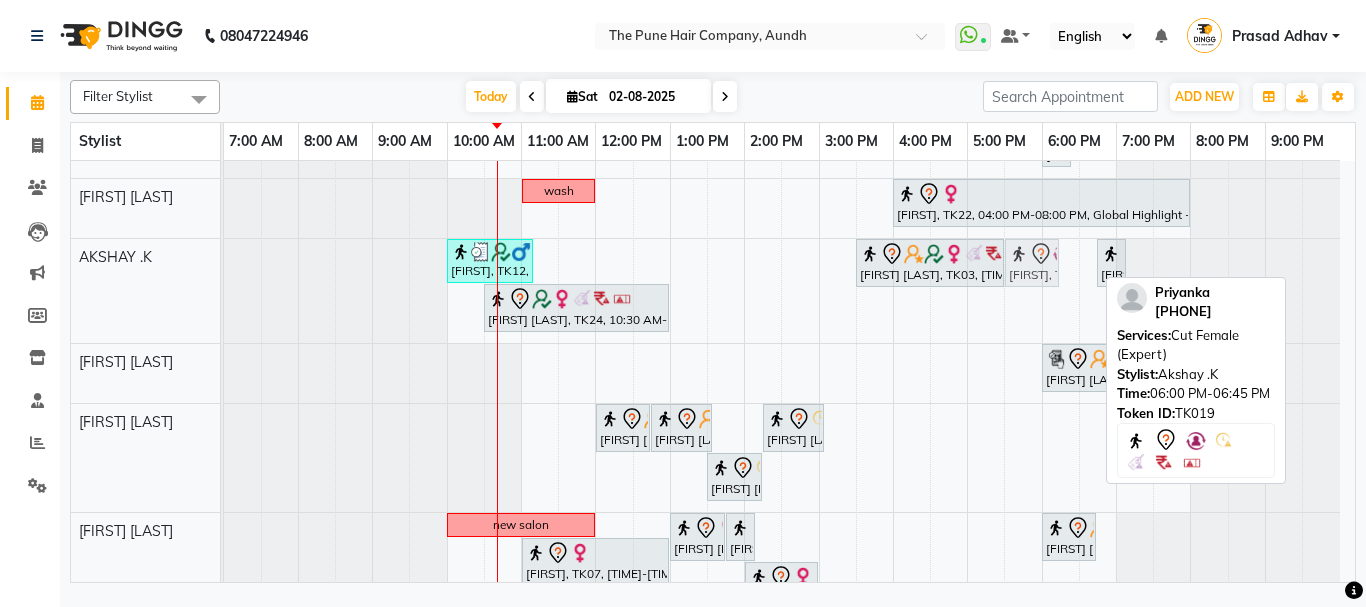 drag, startPoint x: 1083, startPoint y: 261, endPoint x: 1067, endPoint y: 265, distance: 16.492422 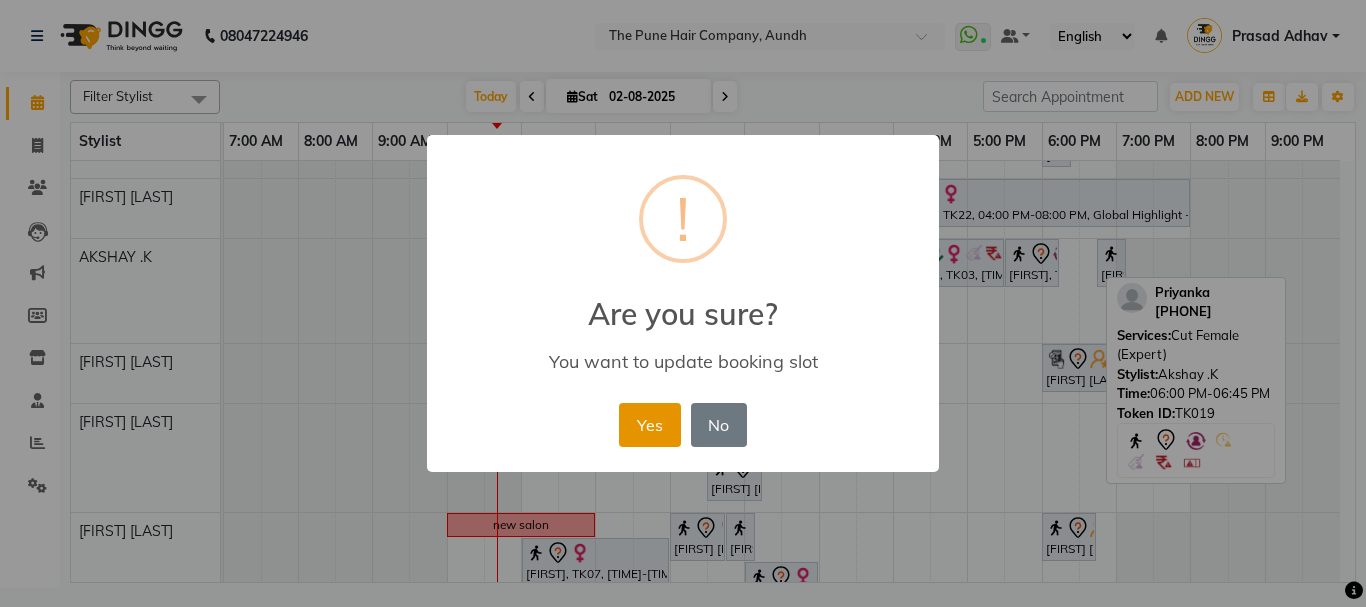 click on "Yes" at bounding box center [649, 425] 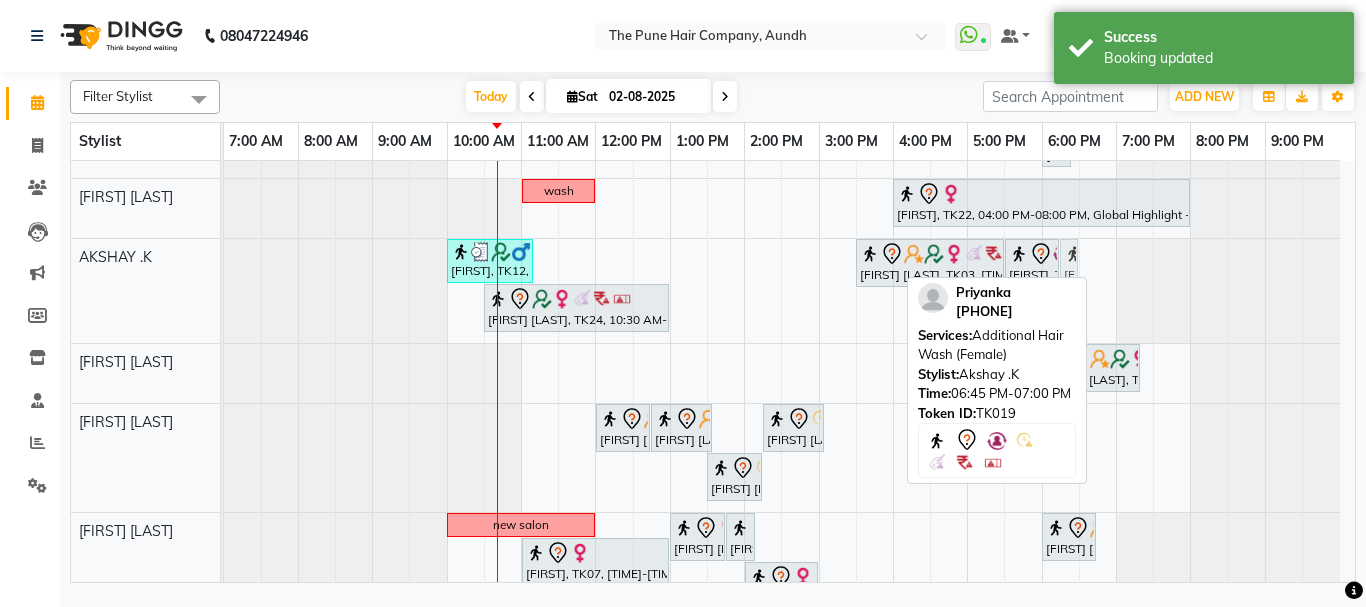 drag, startPoint x: 1116, startPoint y: 270, endPoint x: 937, endPoint y: 521, distance: 308.28882 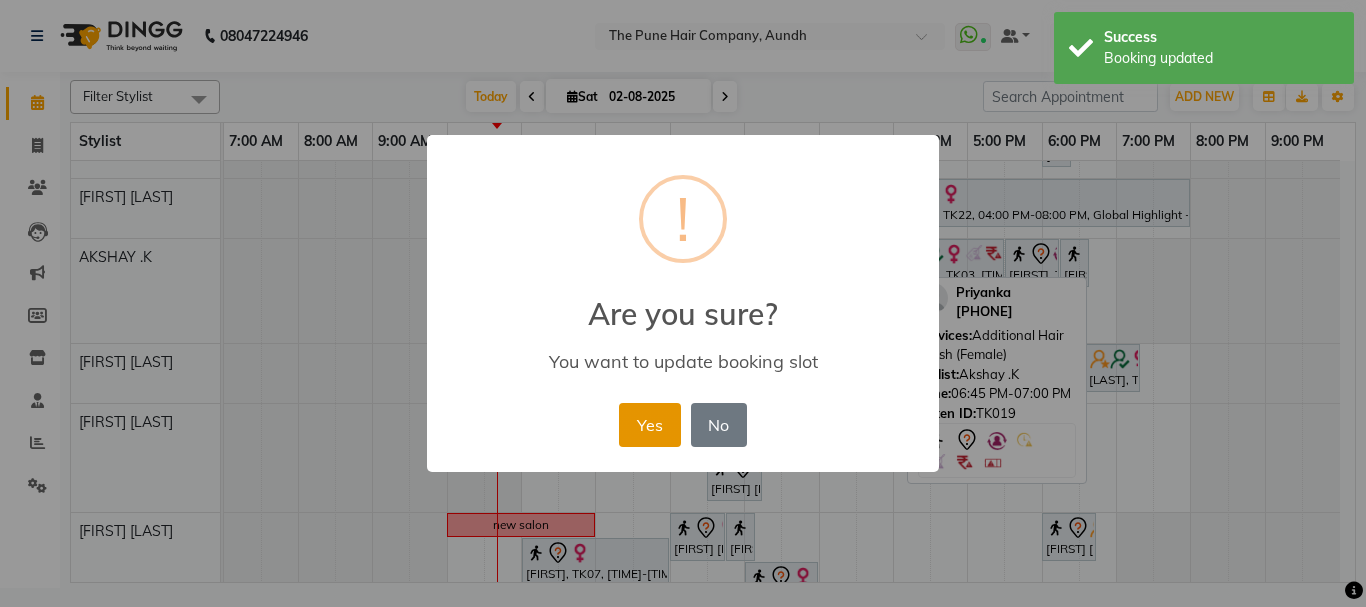 click on "Yes" at bounding box center [649, 425] 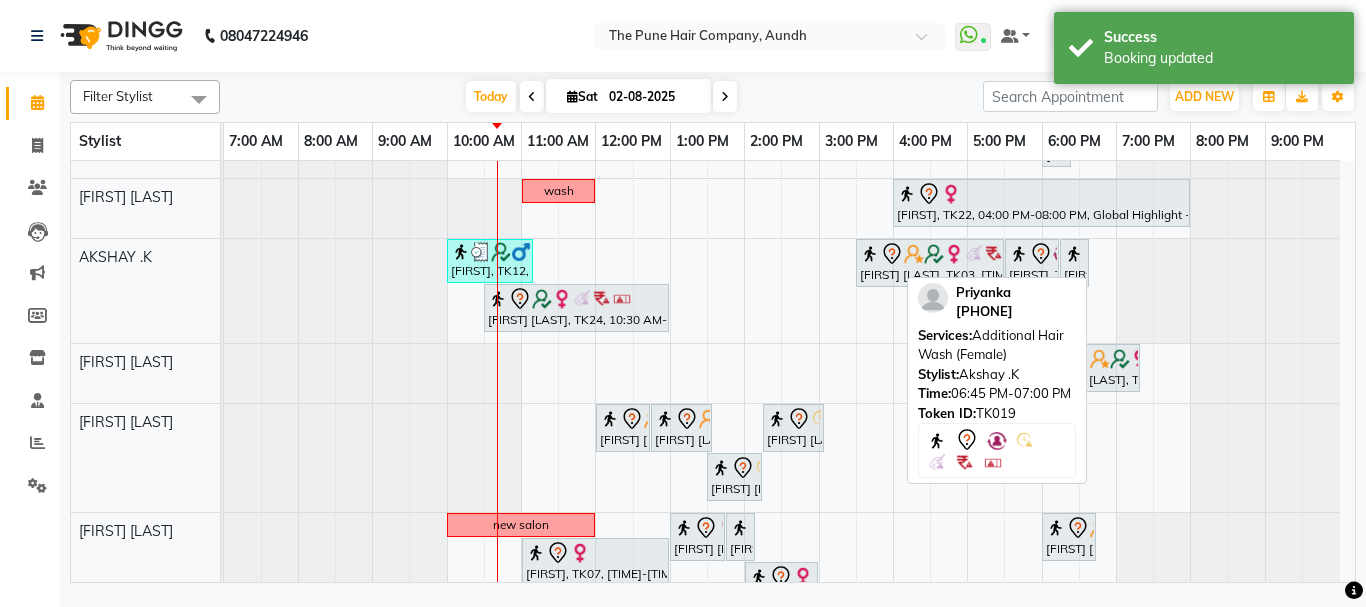 scroll, scrollTop: 691, scrollLeft: 0, axis: vertical 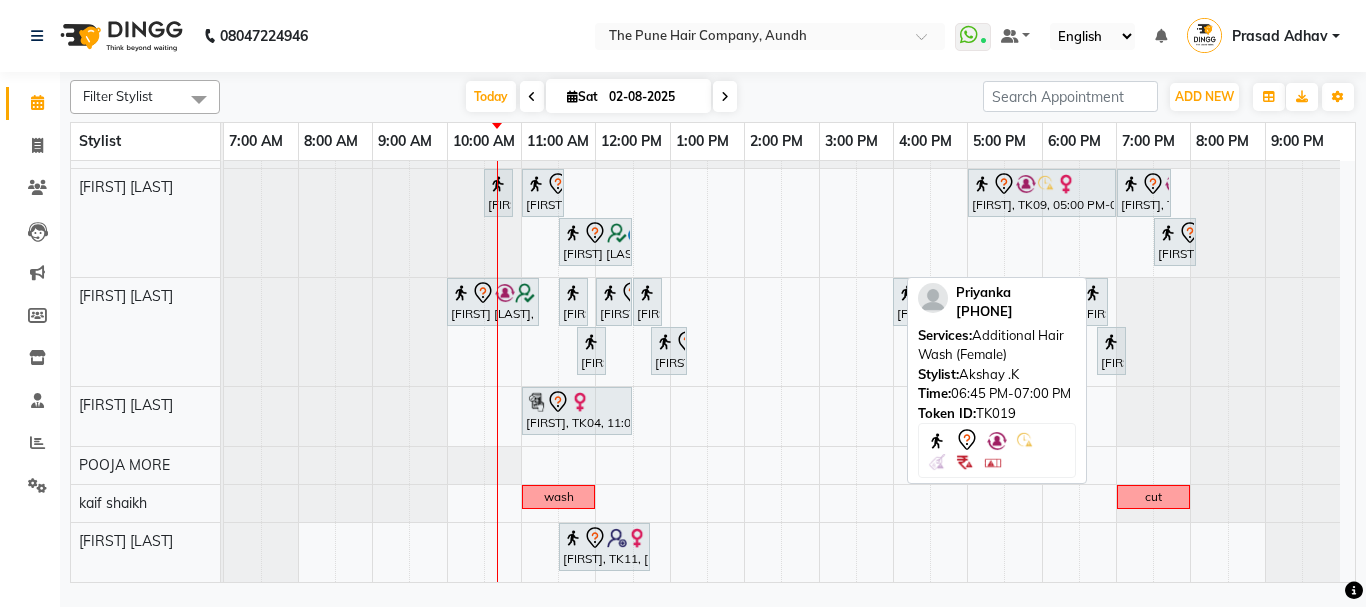 click on "Today  Sat 02-08-2025" at bounding box center (601, 97) 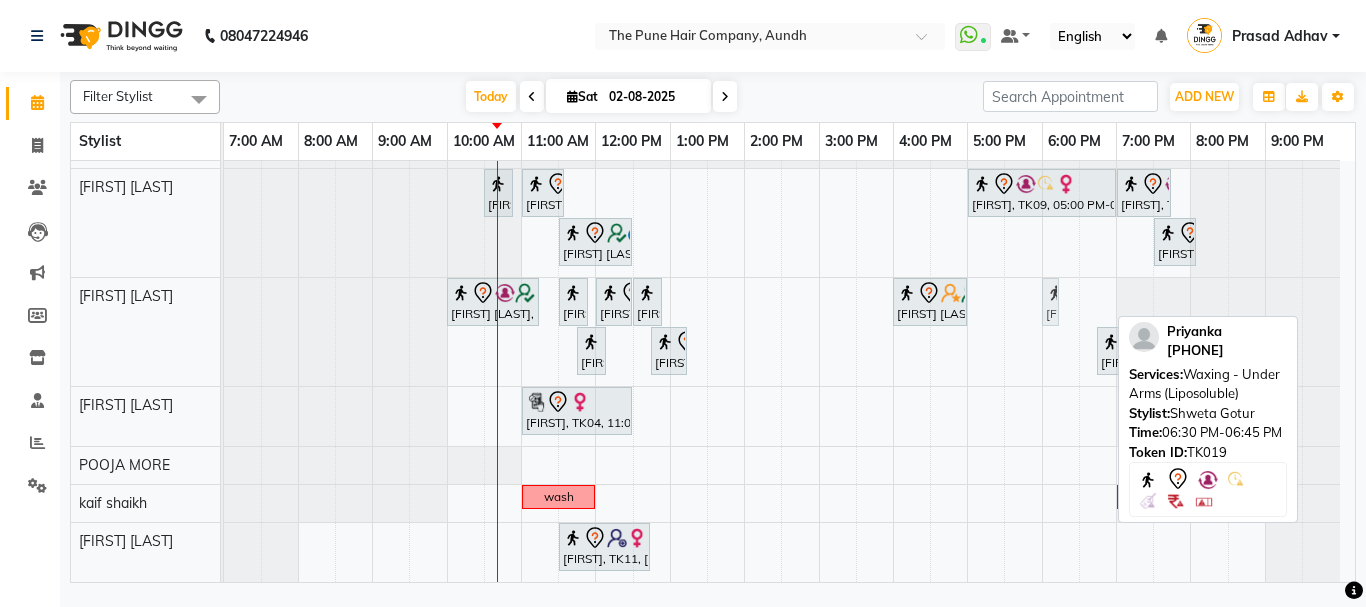 drag, startPoint x: 1094, startPoint y: 298, endPoint x: 1070, endPoint y: 308, distance: 26 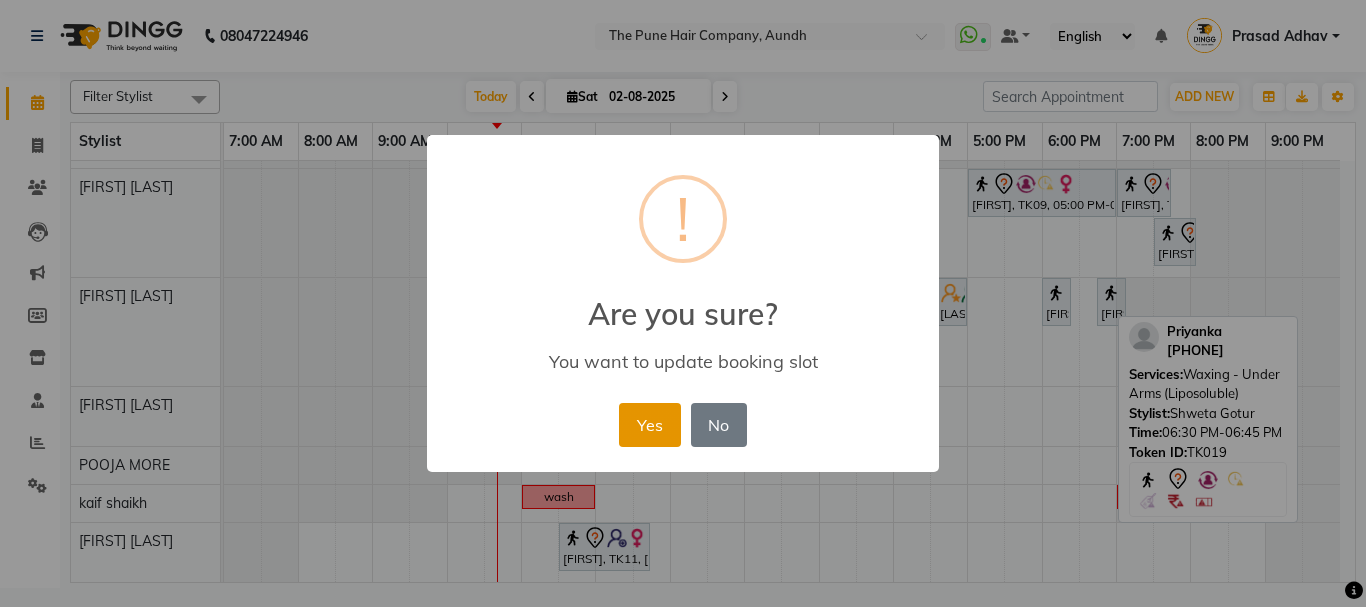 click on "Yes" at bounding box center (649, 425) 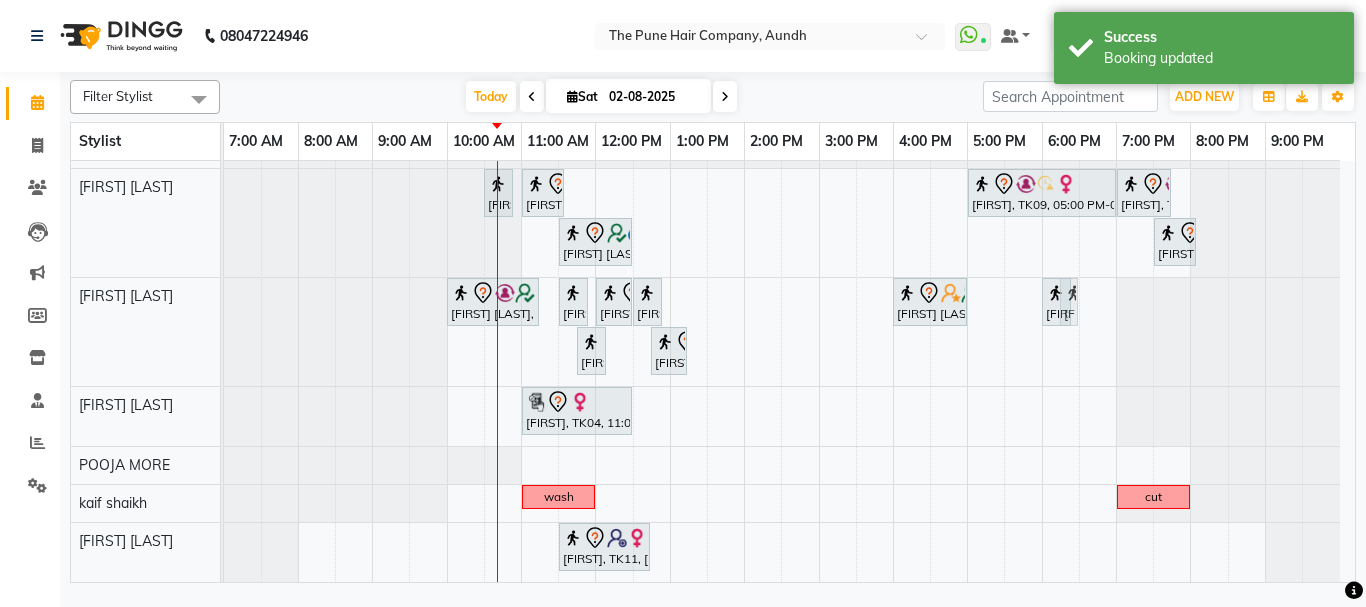 drag, startPoint x: 1109, startPoint y: 308, endPoint x: 1078, endPoint y: 316, distance: 32.01562 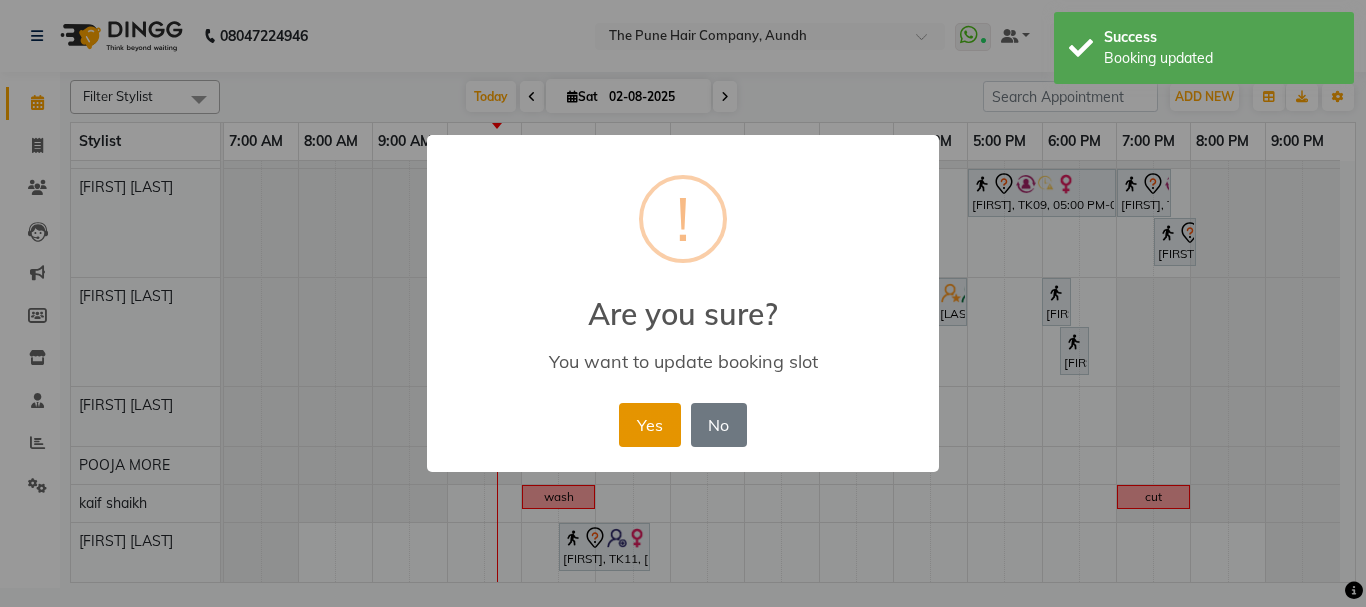click on "Yes" at bounding box center (649, 425) 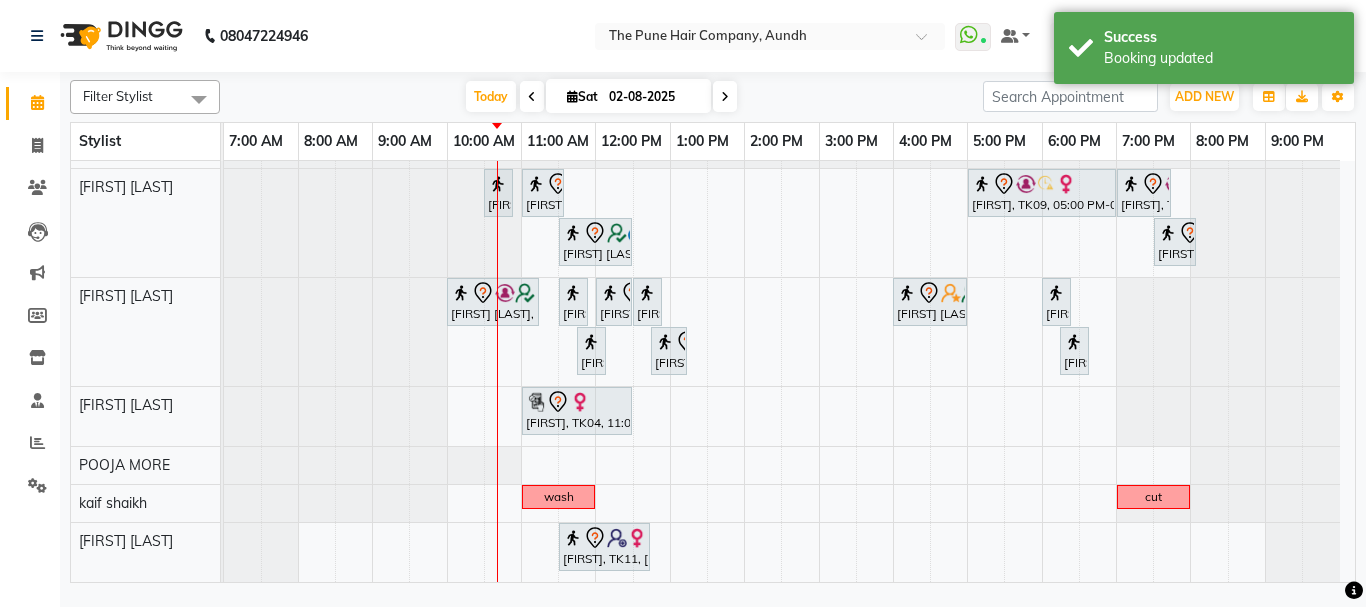 scroll, scrollTop: 291, scrollLeft: 0, axis: vertical 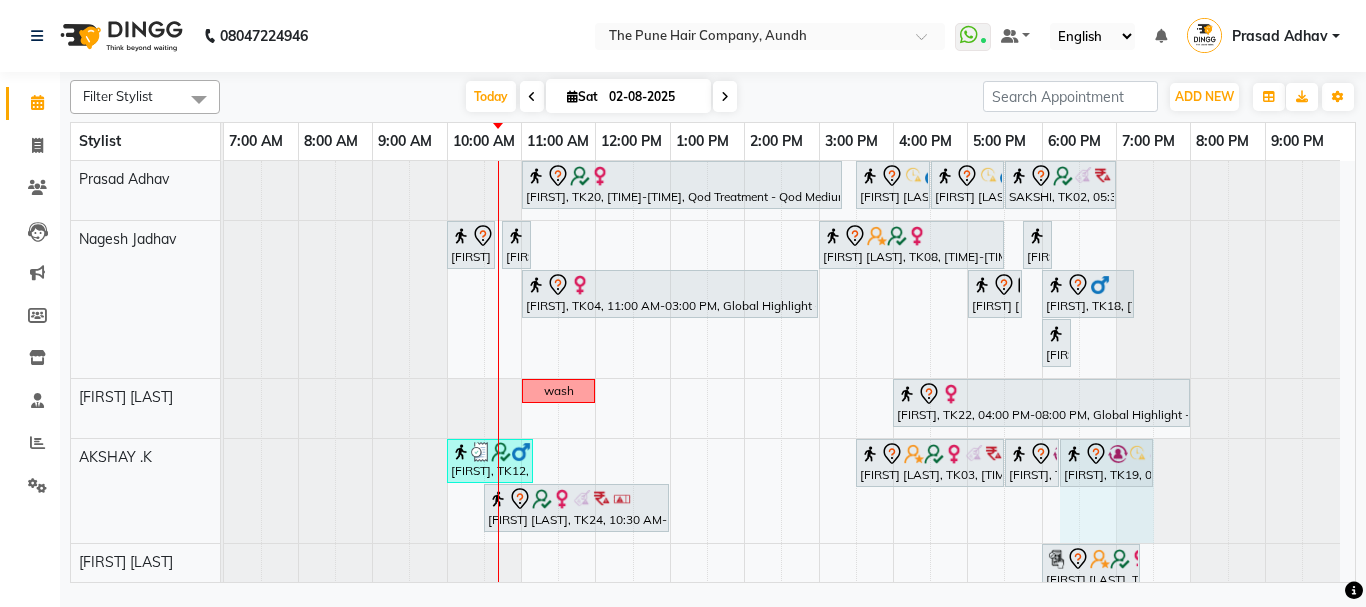 drag, startPoint x: 1084, startPoint y: 462, endPoint x: 1163, endPoint y: 459, distance: 79.05694 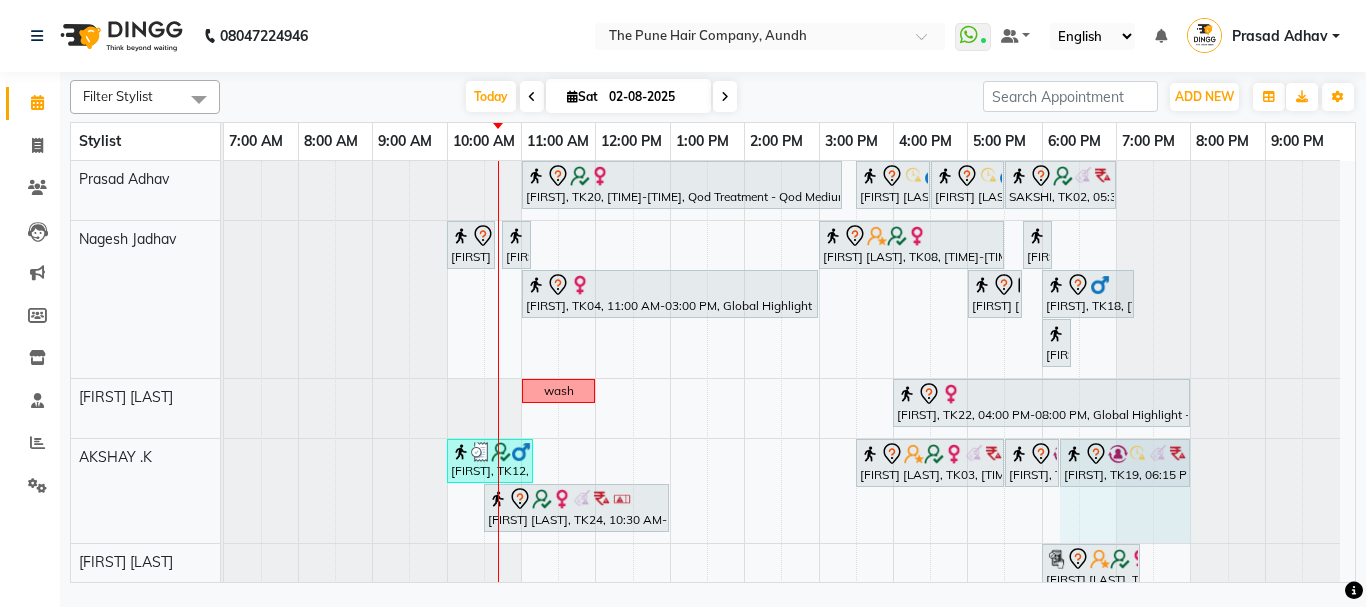 drag, startPoint x: 1150, startPoint y: 471, endPoint x: 1166, endPoint y: 469, distance: 16.124516 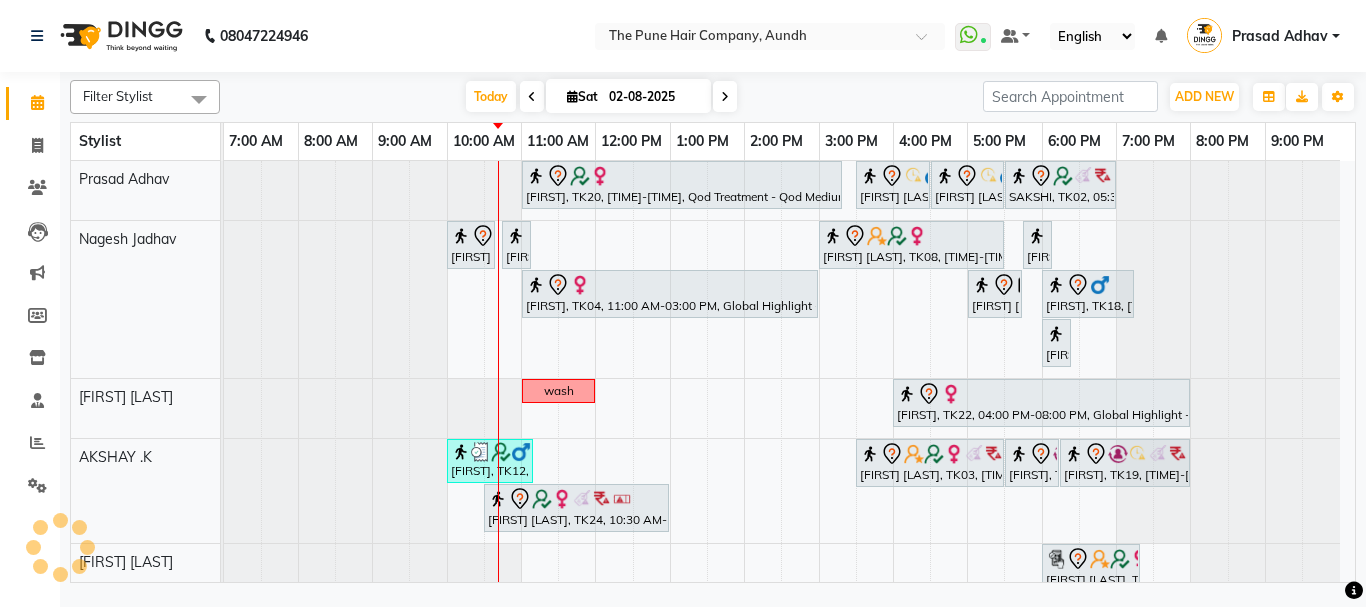 scroll, scrollTop: 100, scrollLeft: 0, axis: vertical 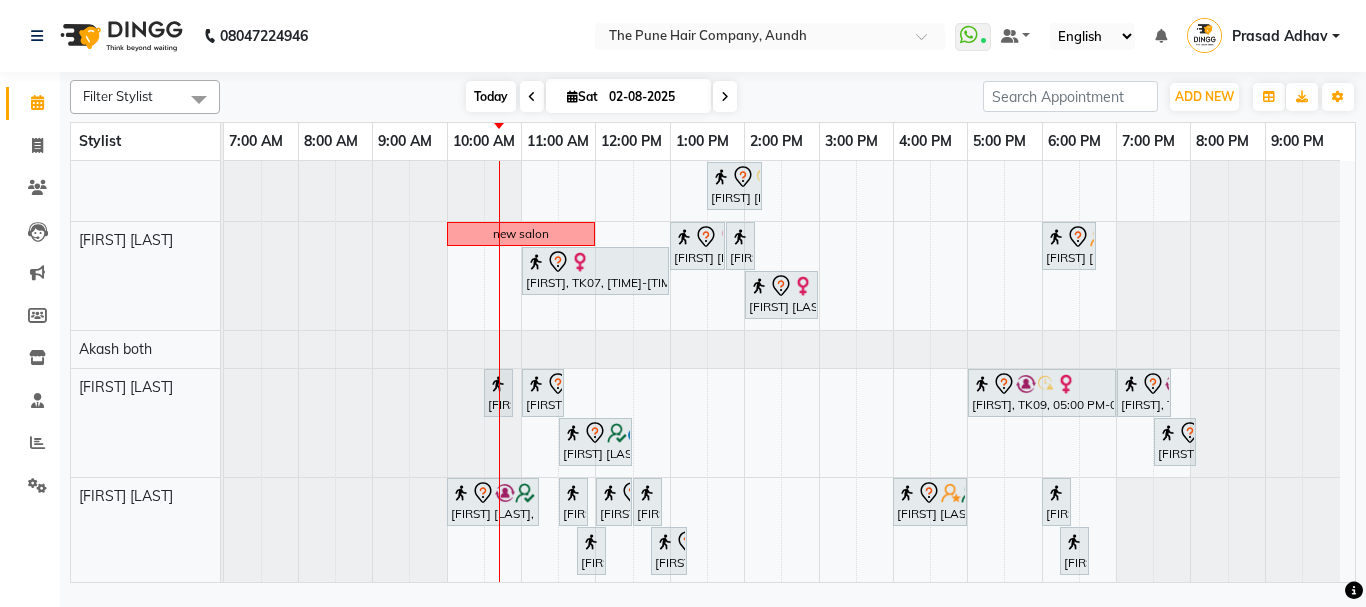 click on "Today" at bounding box center [491, 96] 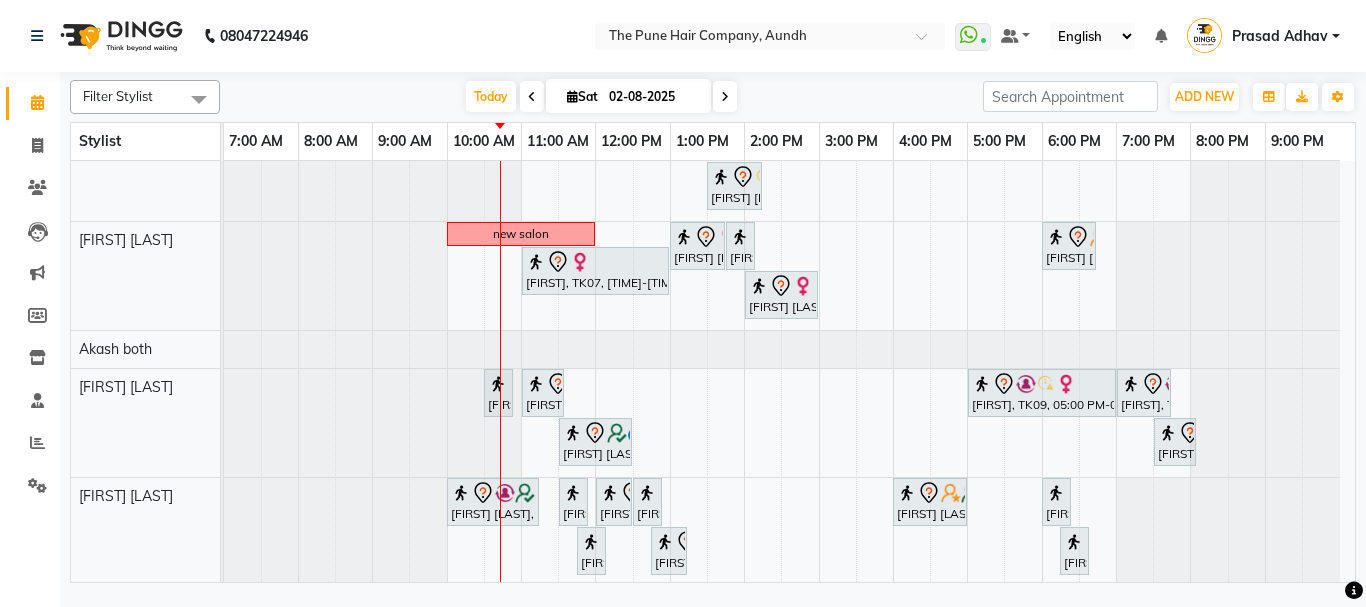 click at bounding box center [725, 96] 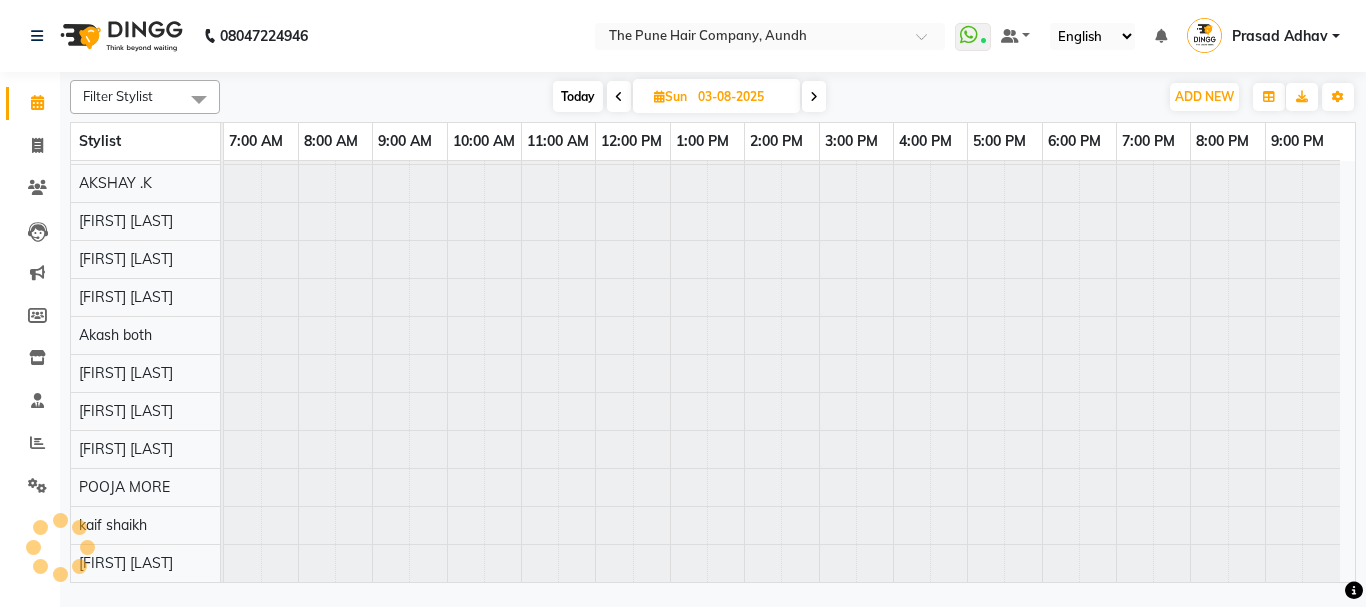 scroll, scrollTop: 110, scrollLeft: 0, axis: vertical 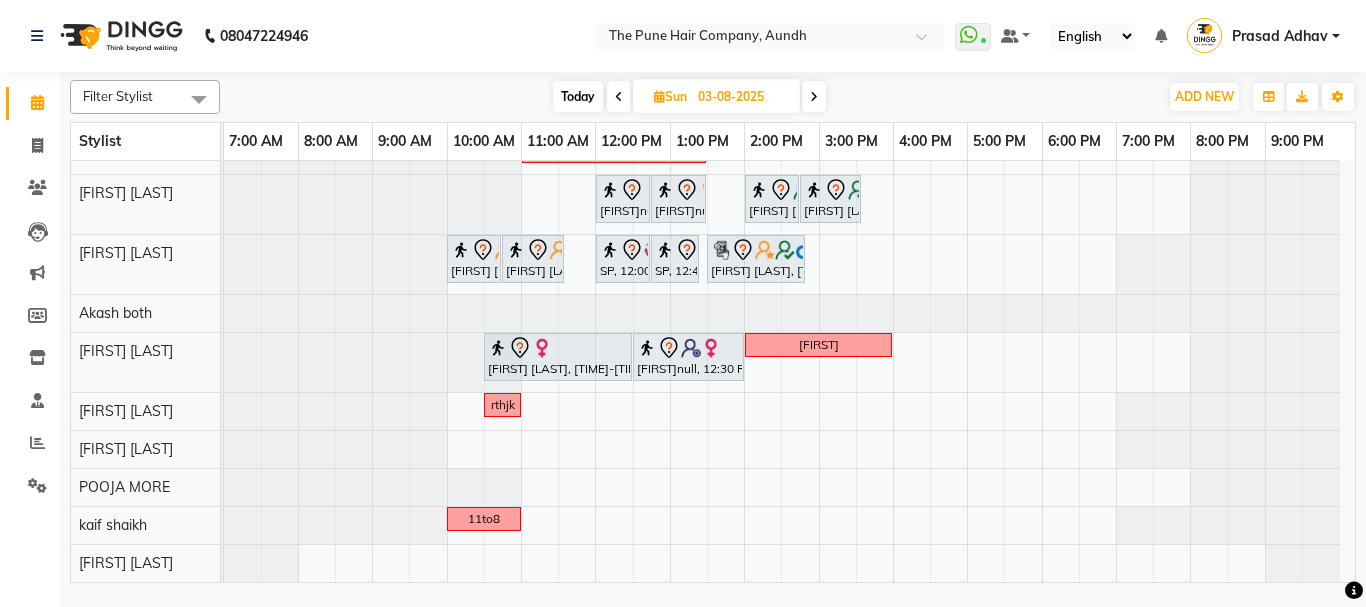 click on "Today" at bounding box center [578, 96] 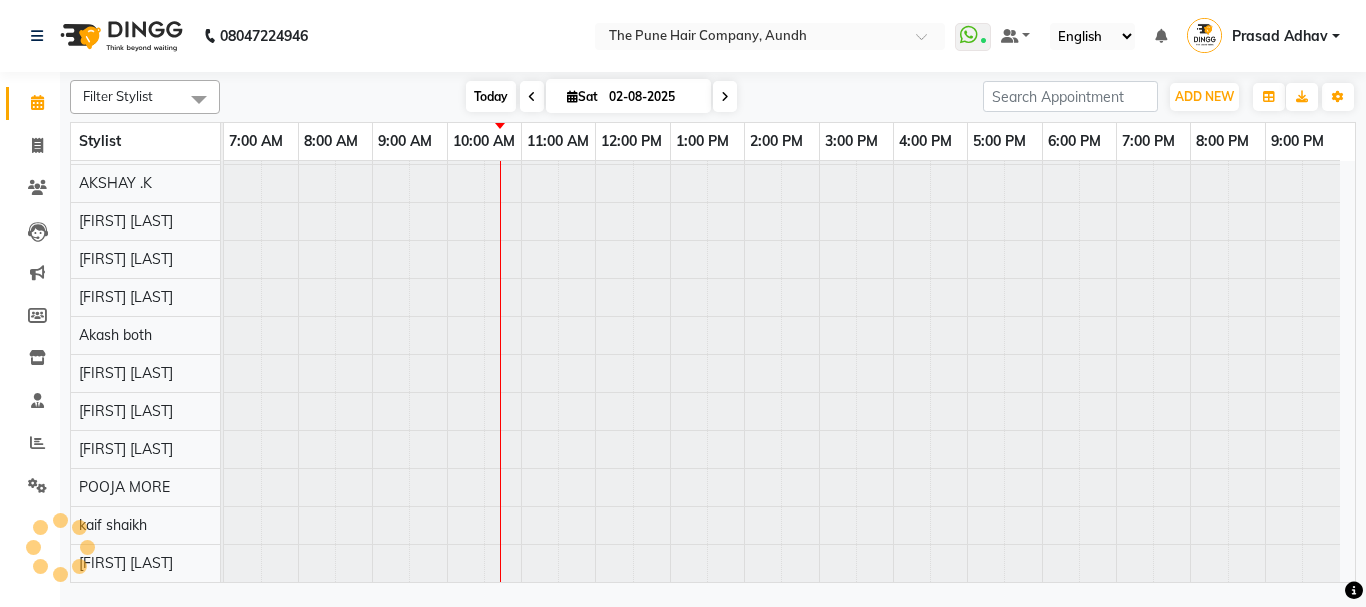 scroll, scrollTop: 110, scrollLeft: 0, axis: vertical 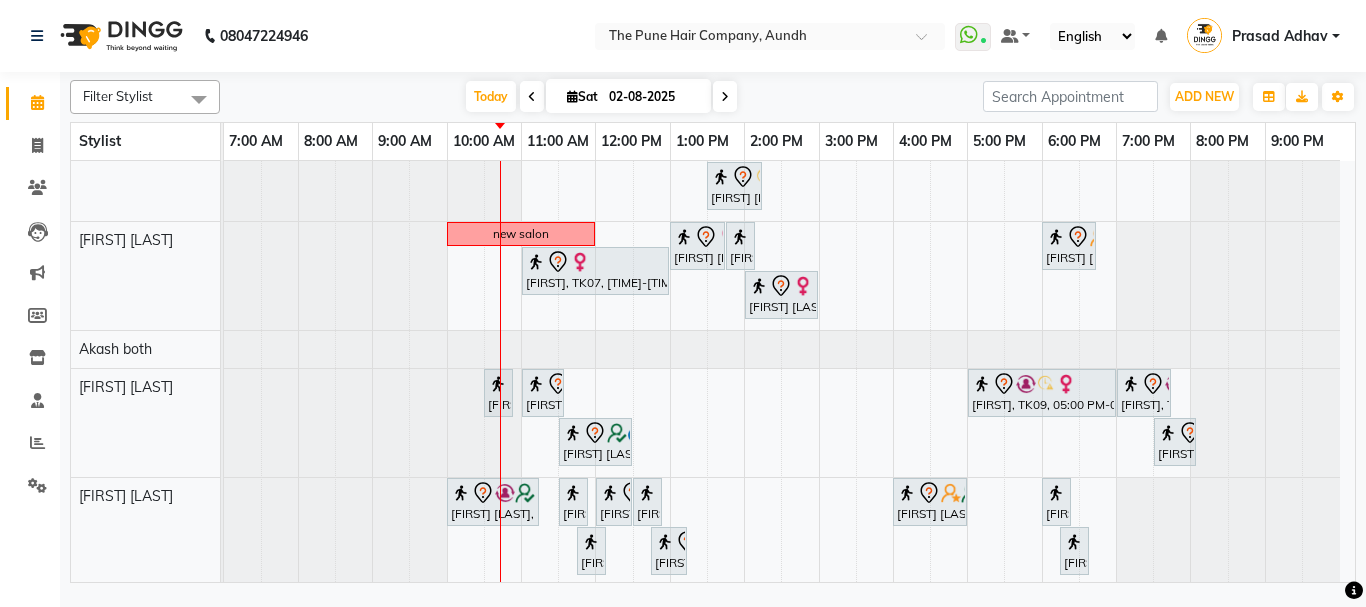 click on "[FIRST], TK20, 11:00 AM-03:20 PM, Qod Treatment - Qod Medium             [FIRST] [LAST], TK16, 03:30 PM-04:30 PM, Cut Male ( Top Stylist )             [FIRST] [LAST], TK16, 04:30 PM-05:30 PM, Hair Color Majirel - Majirel Global Male             [FIRST], TK02, 05:30 PM-07:00 PM, Hair wash & blow dry - long             [FIRST] [LAST], TK10, 10:00 AM-10:40 AM, Cut male (Expert)             [FIRST] [LAST], TK10, 10:45 AM-11:05 AM, Beard Crafting             [FIRST] [LAST], TK08, 03:00 PM-05:30 PM, Hair Color Inoa - Inoa Touchup 2 Inch             [FIRST] [LAST], TK13, 05:45 PM-06:00 PM, Additional Hair Wash (Female)             [FIRST], TK04, 11:00 AM-03:00 PM, Global Highlight - Majirel Highlights Medium             [FIRST] [LAST], TK13, 05:00 PM-05:45 PM, Cut Female (Expert)             [FIRST], TK18, 06:00 PM-07:15 PM, Cut Female (Expert)             [FIRST] [LAST], TK13, 06:00 PM-06:15 PM, Additional Hair Wash (Female)  wash                  [FIRST], TK12, 10:00 AM-11:10 AM, Cut male (Expert)" at bounding box center (789, 226) 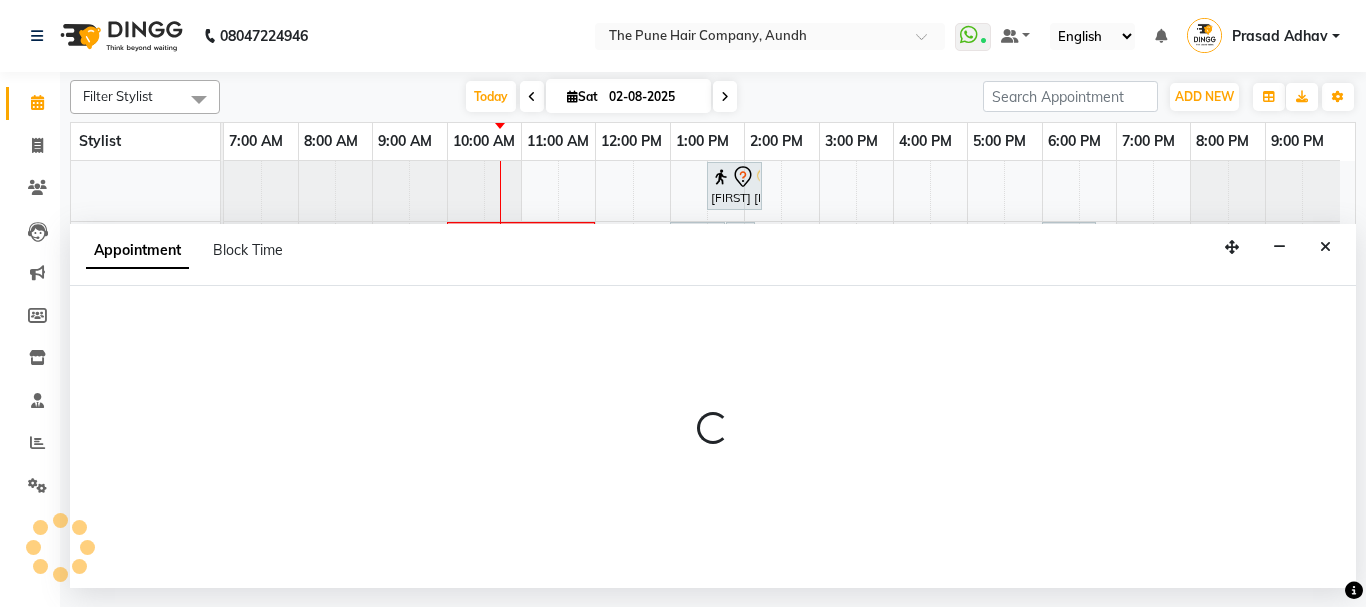 select on "49441" 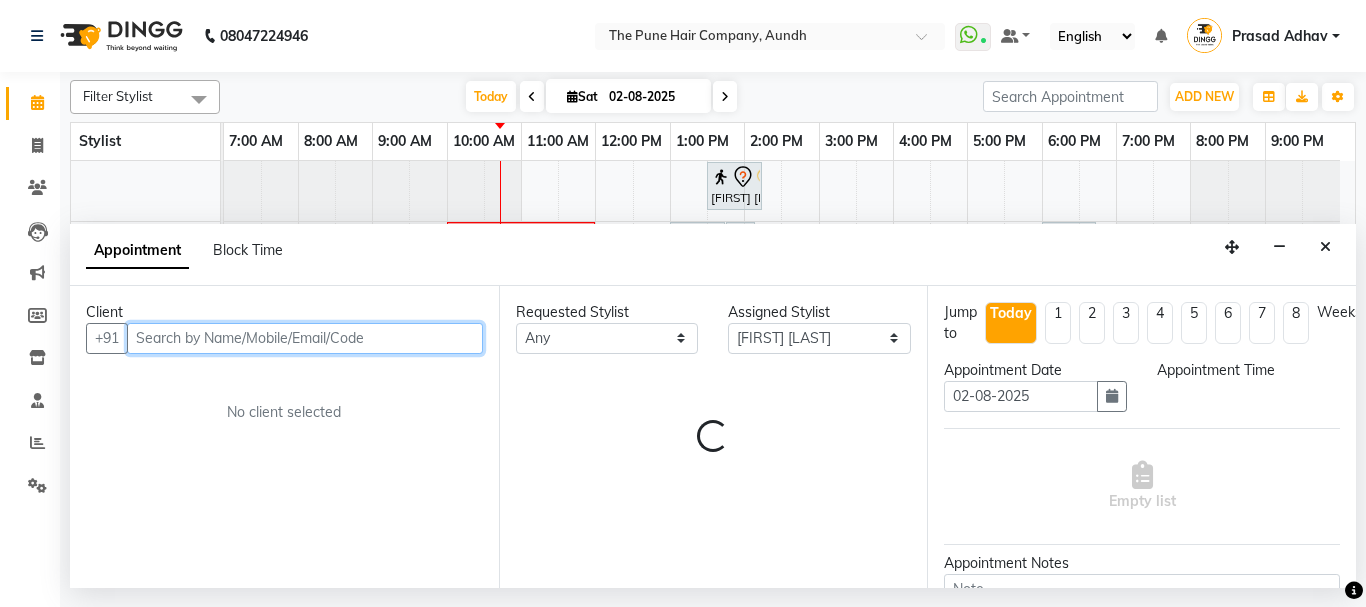 select on "720" 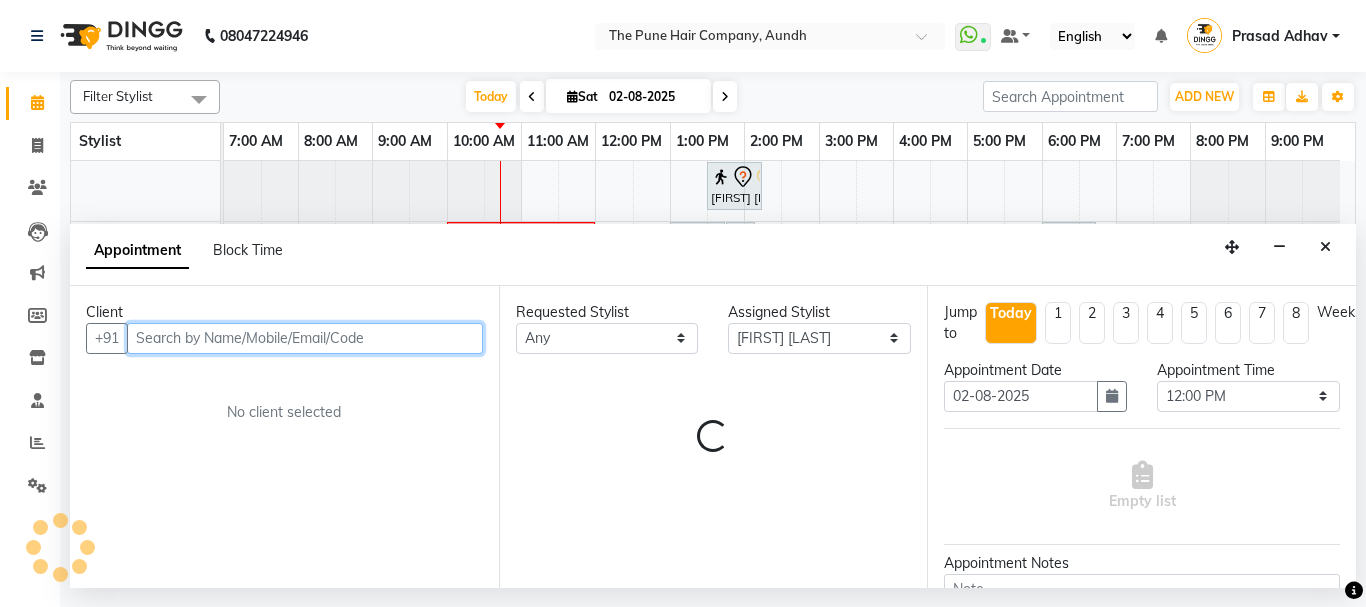 click at bounding box center [305, 338] 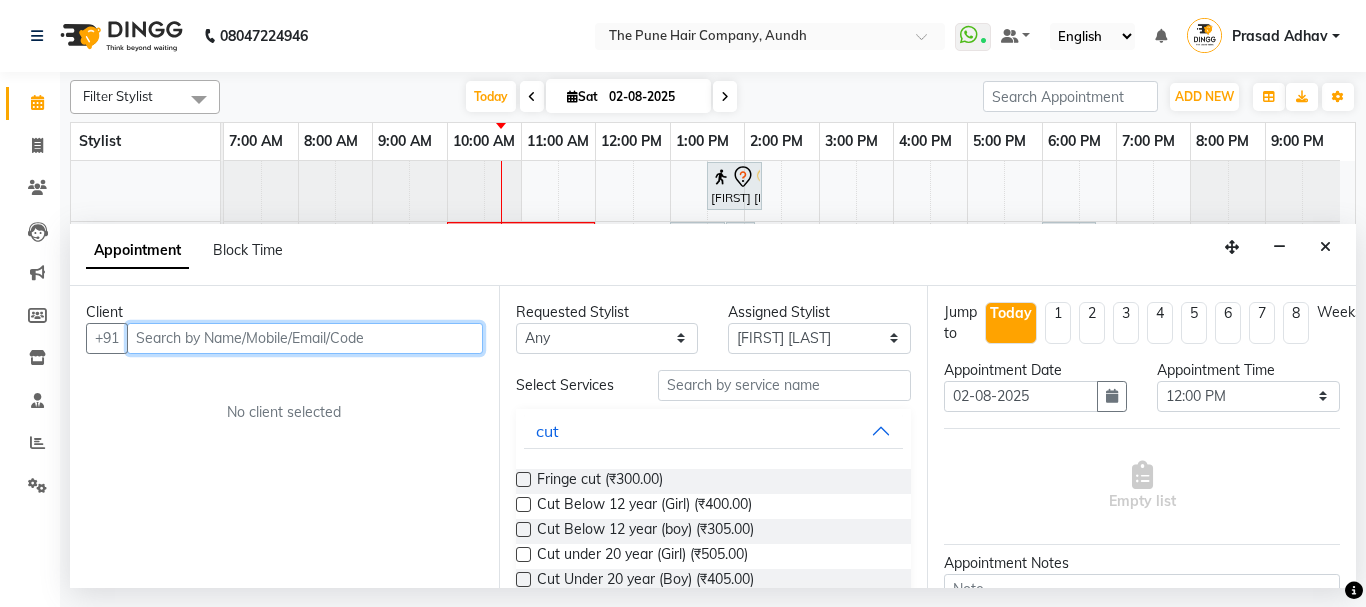 click at bounding box center (305, 338) 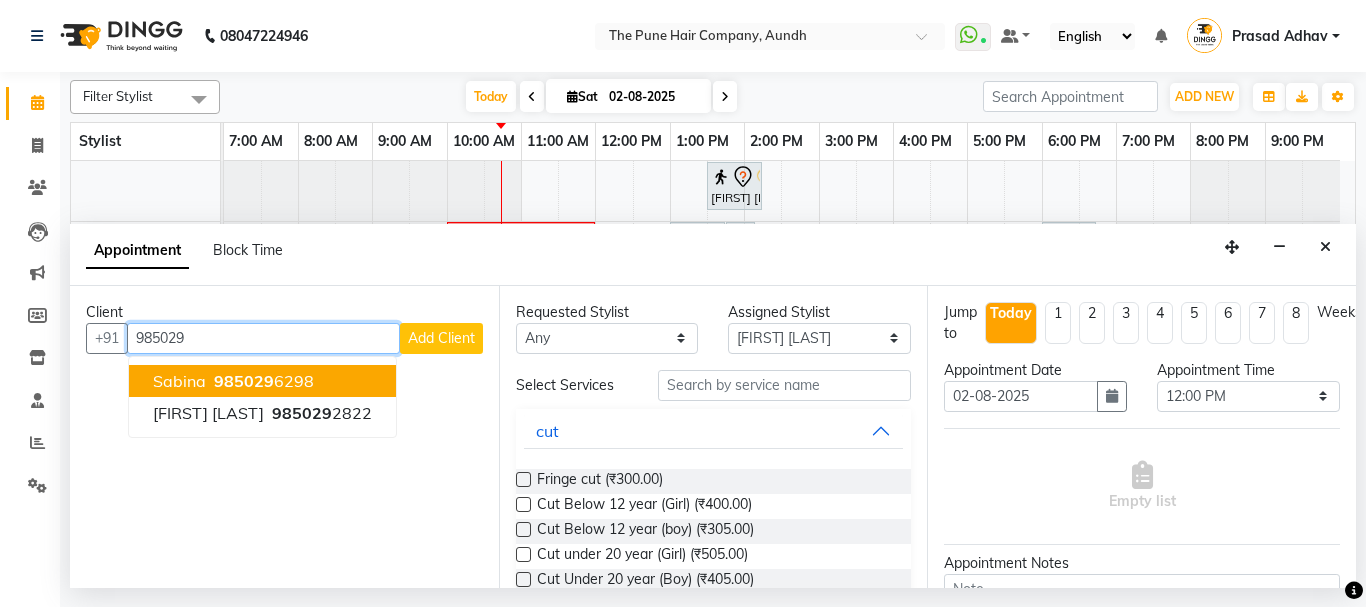 click on "[FIRST] [PHONE]" at bounding box center (262, 381) 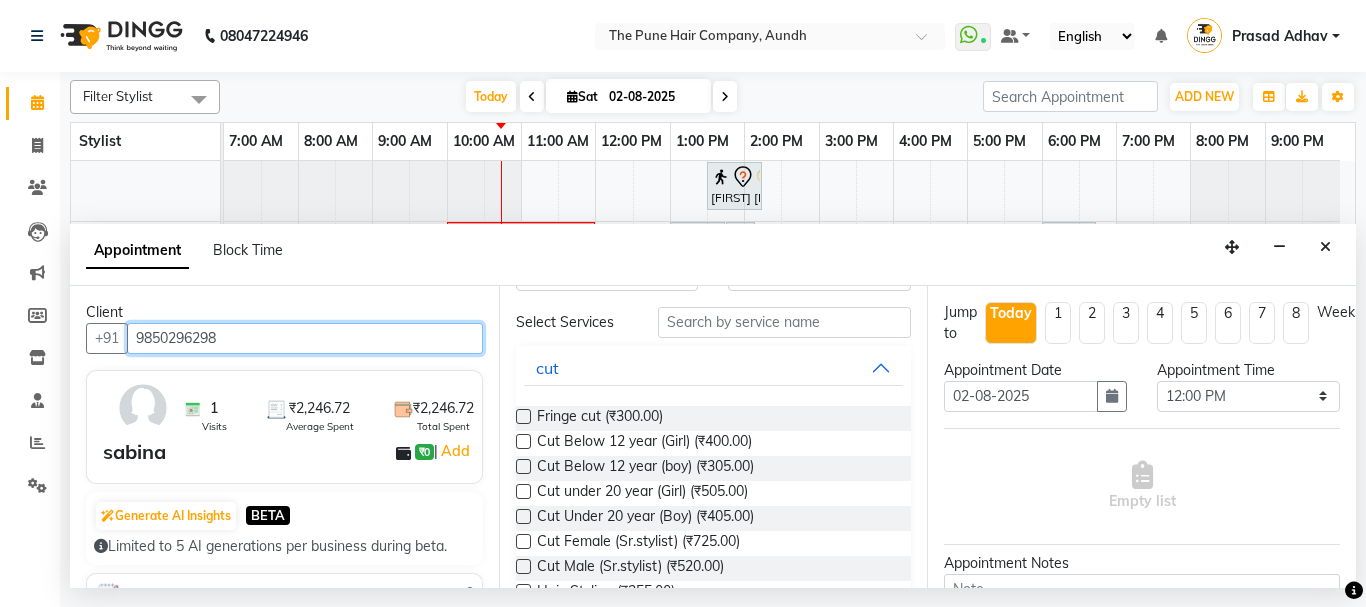 scroll, scrollTop: 100, scrollLeft: 0, axis: vertical 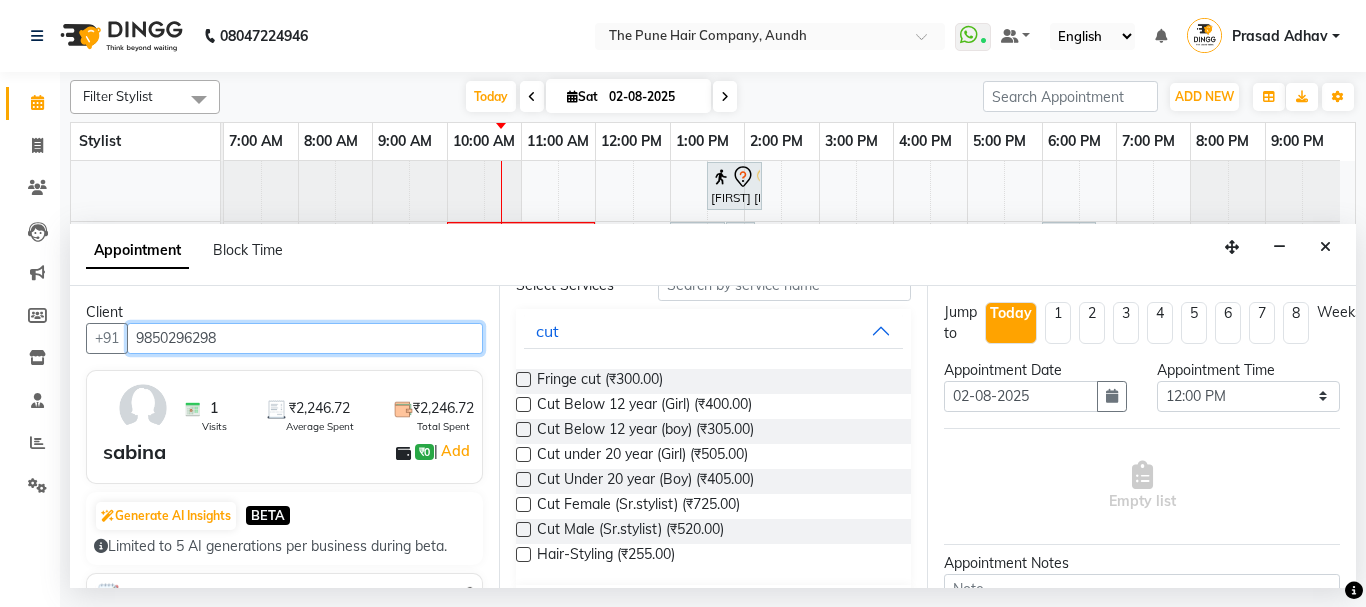 type on "9850296298" 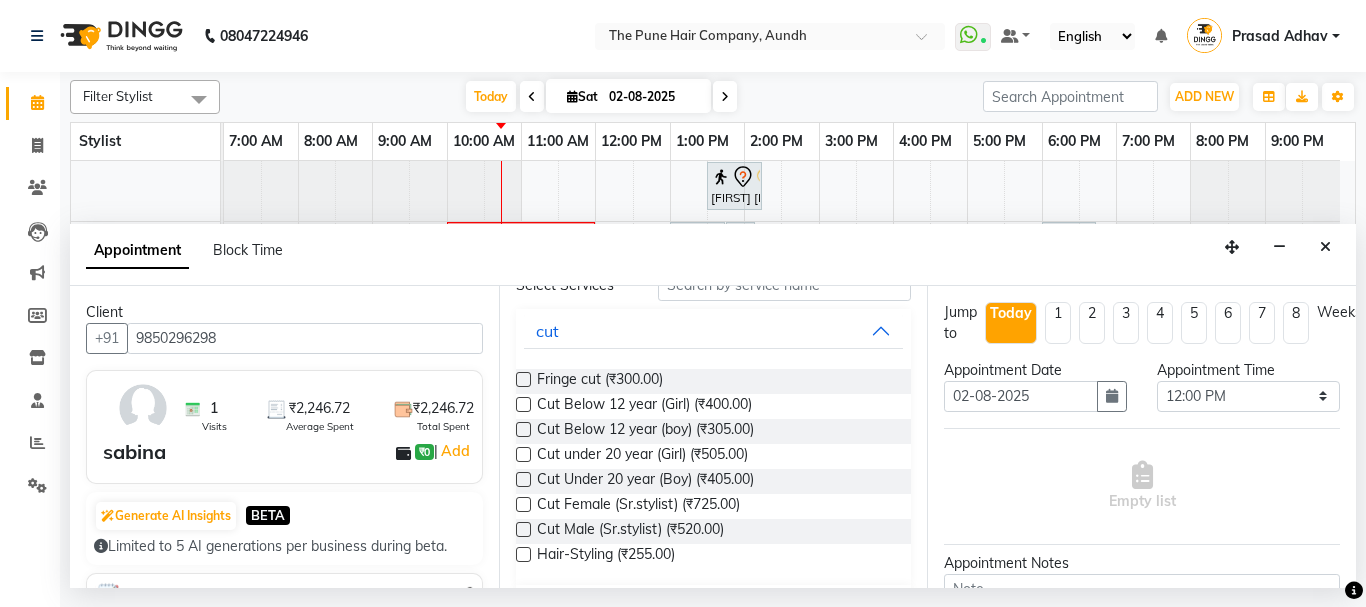 click at bounding box center [523, 504] 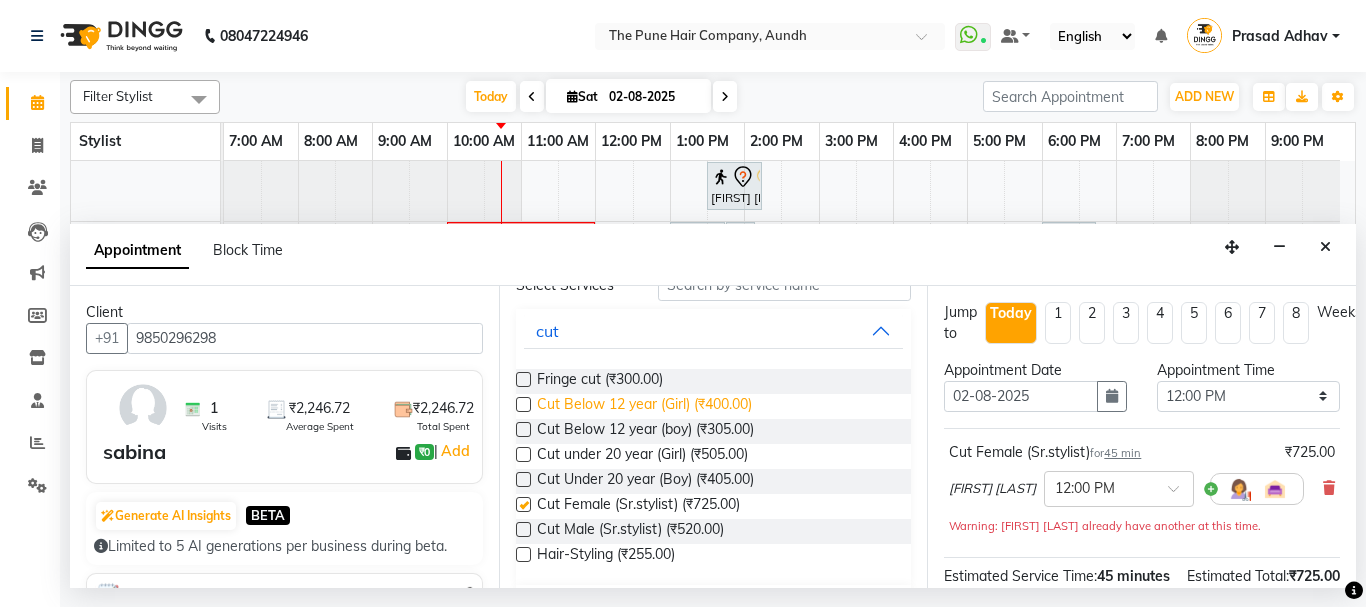 checkbox on "false" 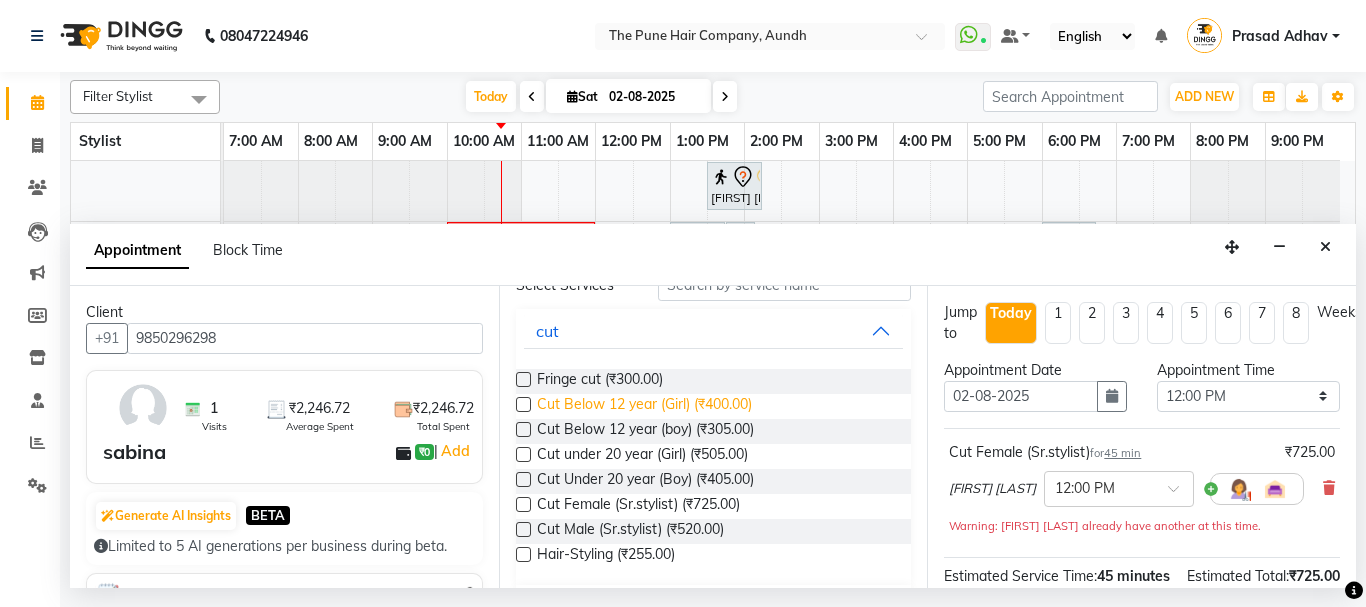 scroll, scrollTop: 0, scrollLeft: 0, axis: both 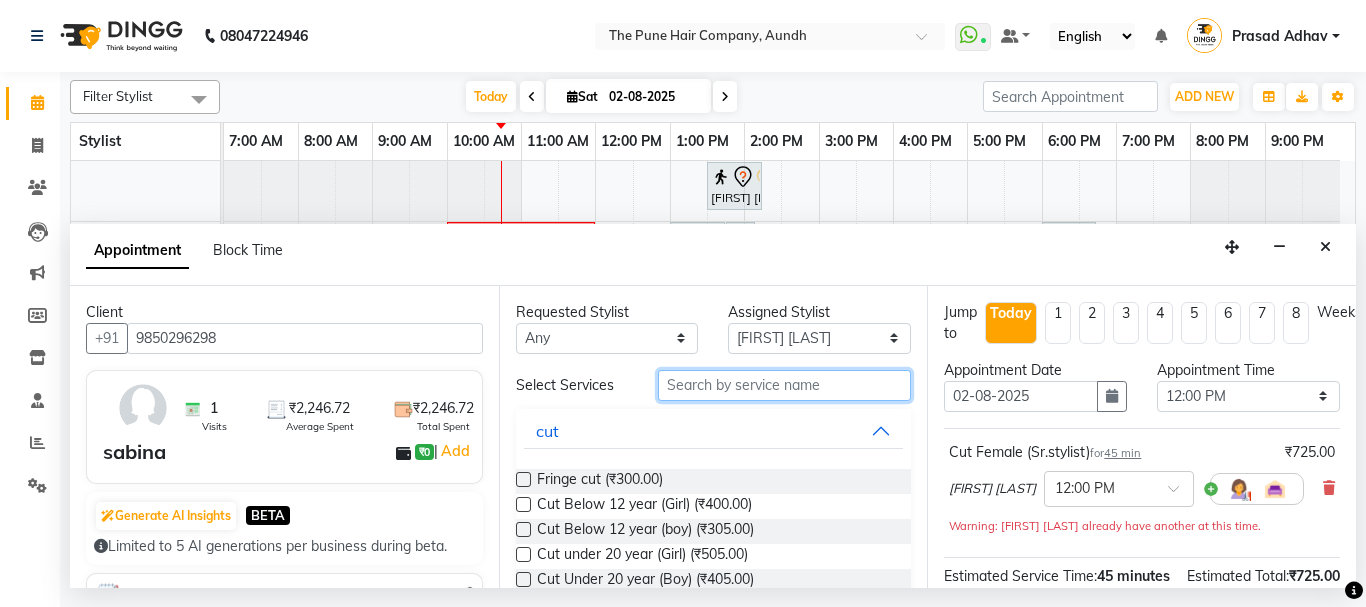 click at bounding box center (785, 385) 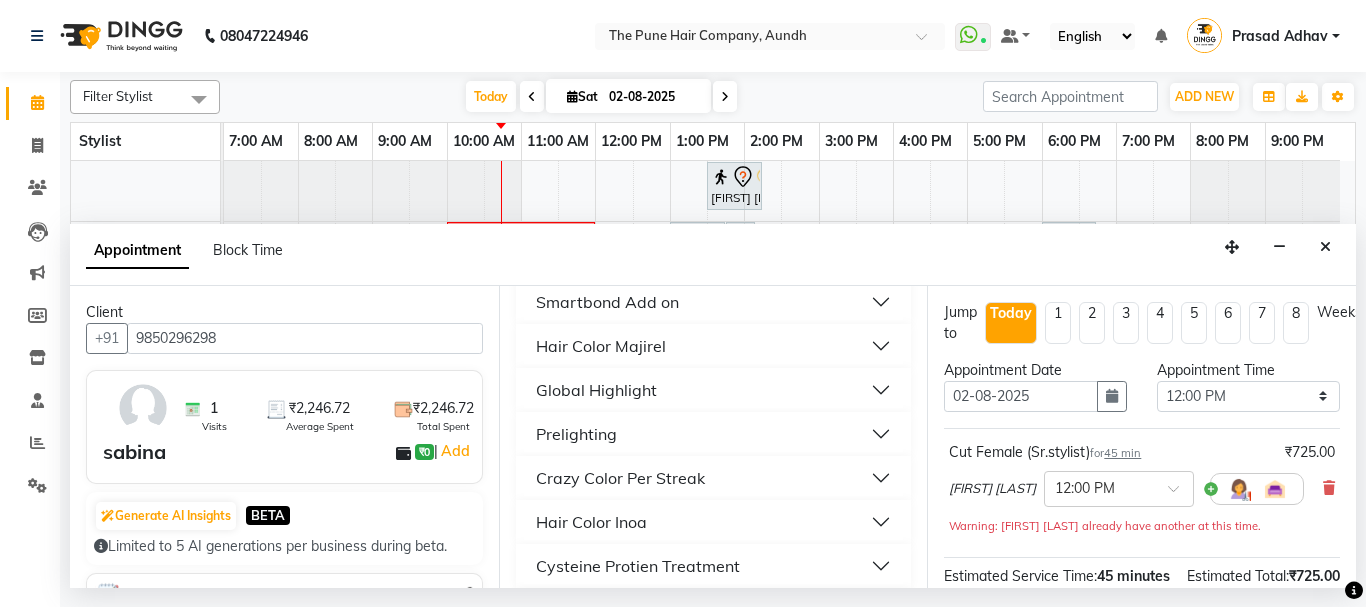 scroll, scrollTop: 572, scrollLeft: 0, axis: vertical 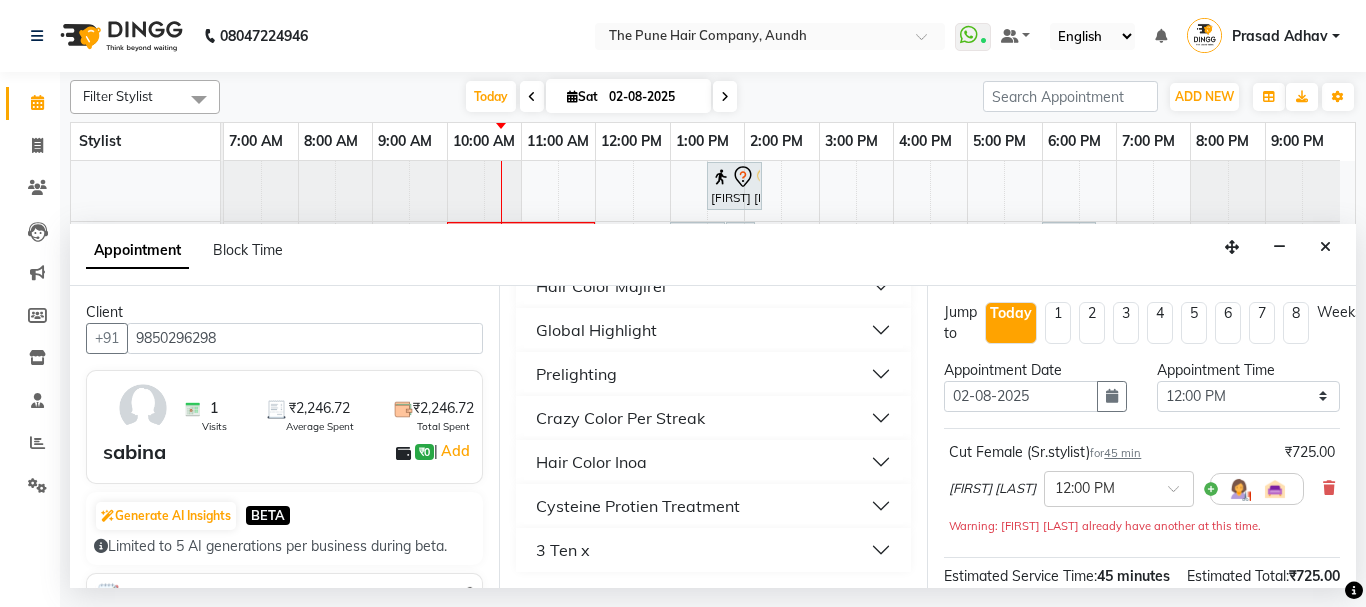 type on "2" 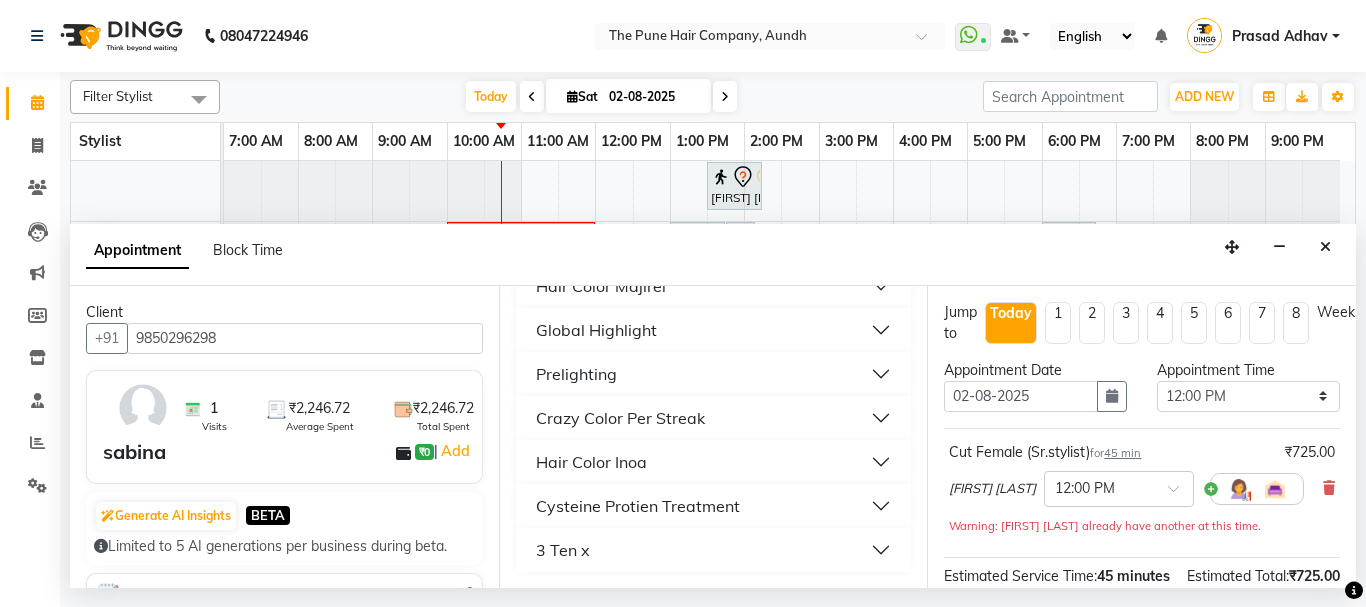 click on "Hair Color Inoa" at bounding box center (714, 462) 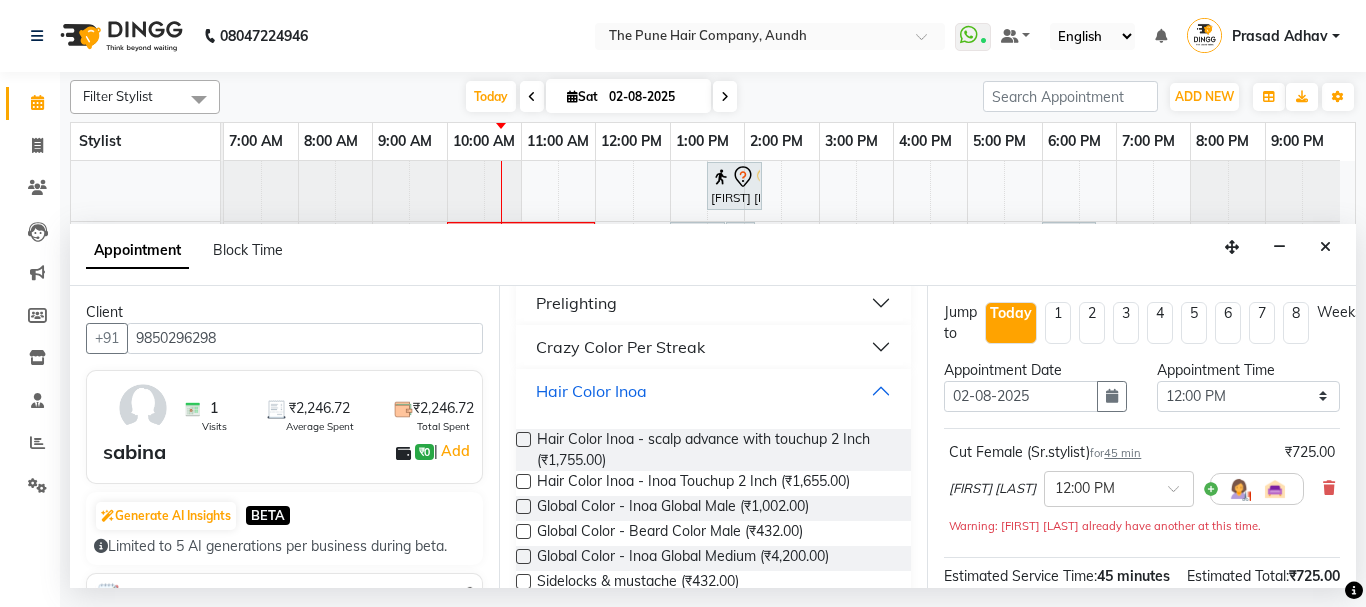 scroll, scrollTop: 672, scrollLeft: 0, axis: vertical 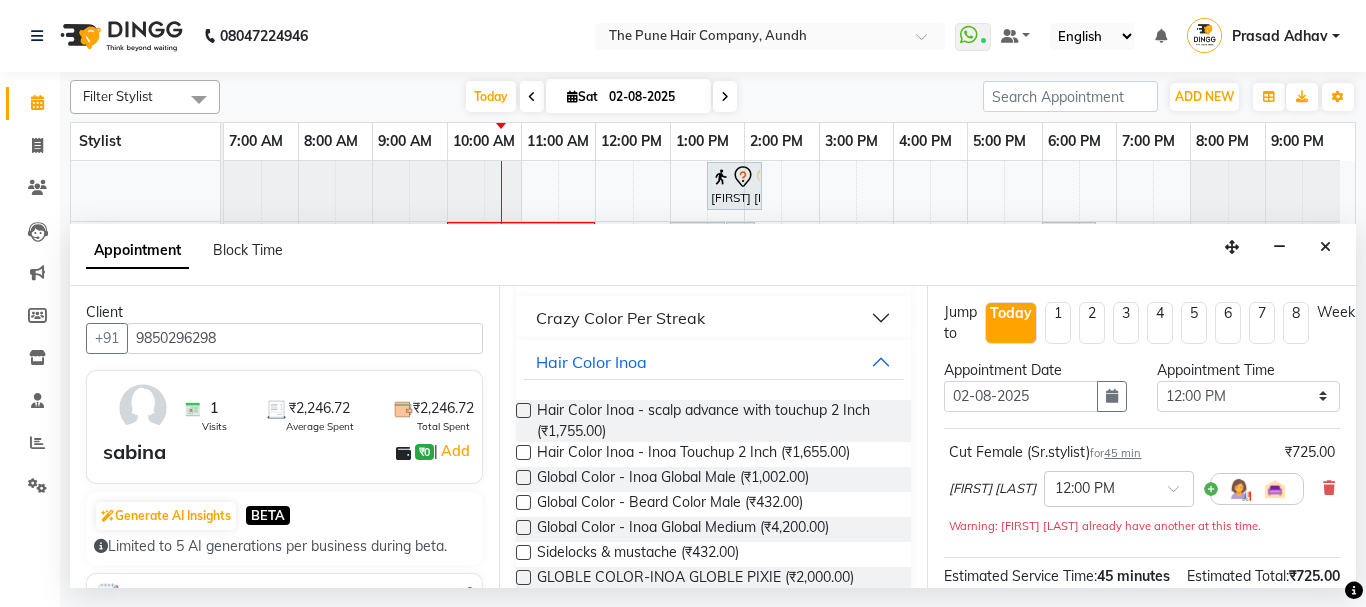 click at bounding box center [523, 452] 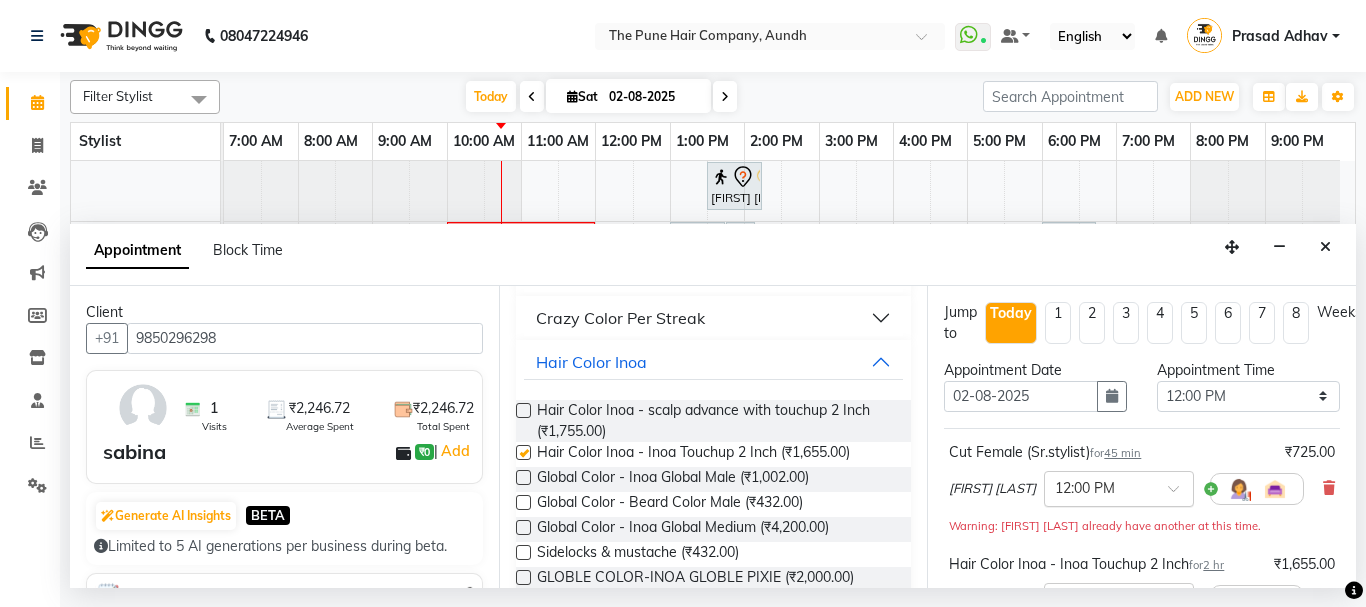 checkbox on "false" 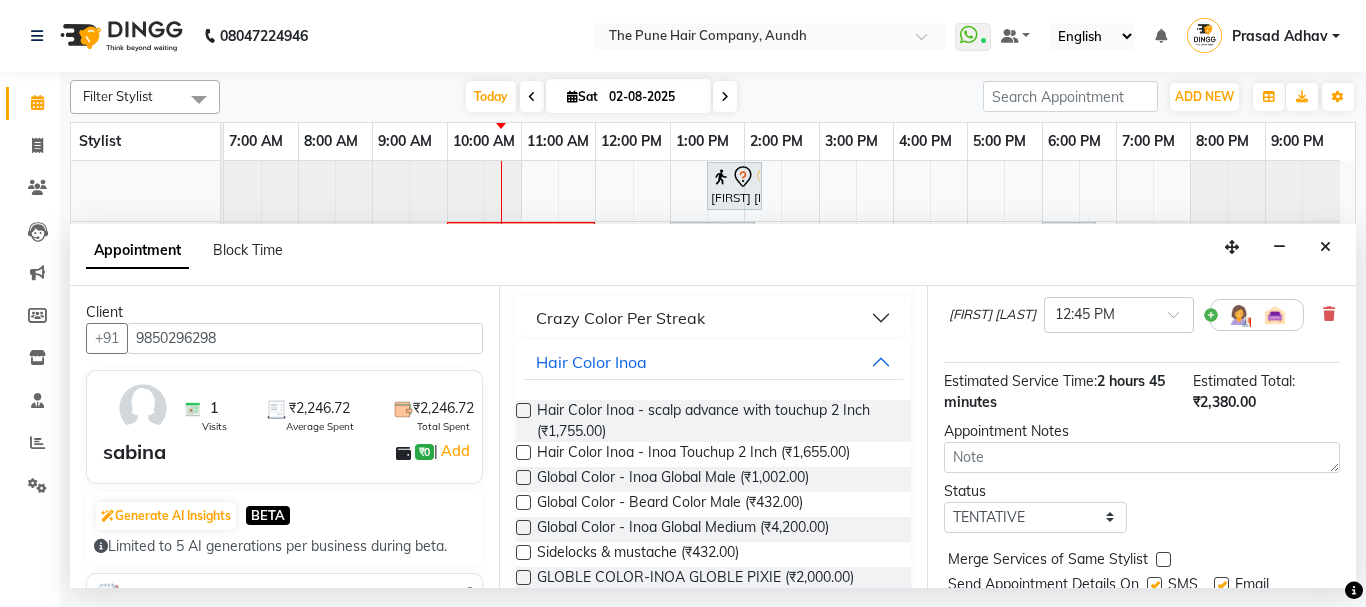 scroll, scrollTop: 378, scrollLeft: 0, axis: vertical 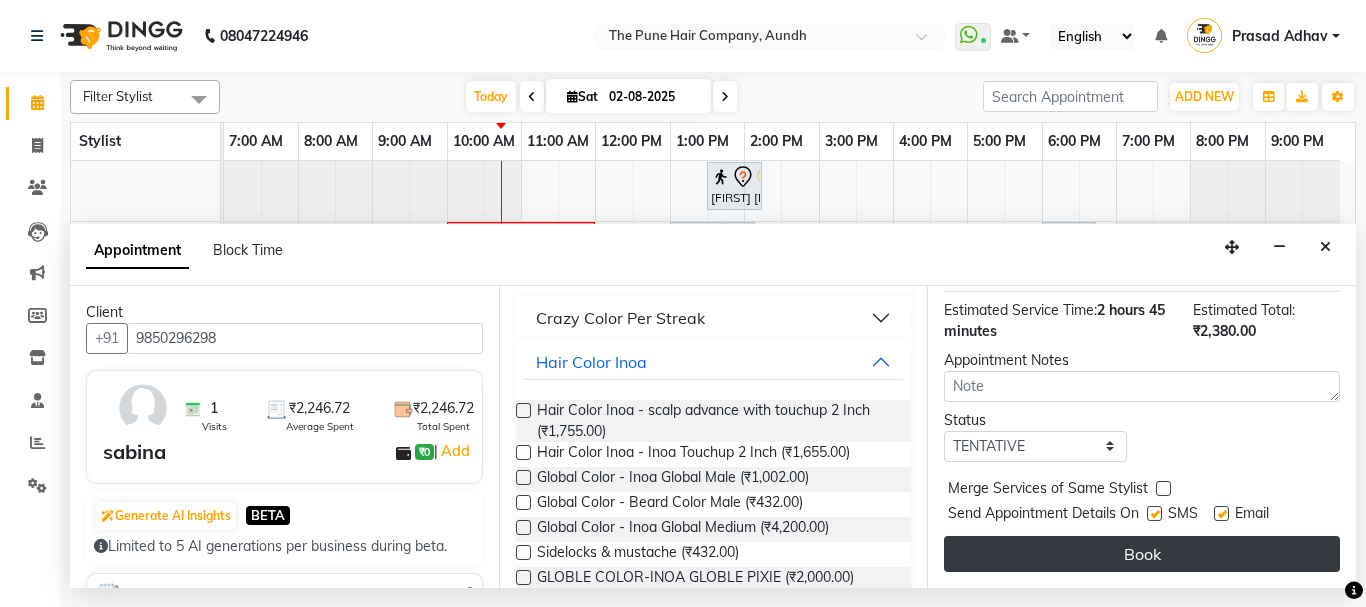click on "Book" at bounding box center [1142, 554] 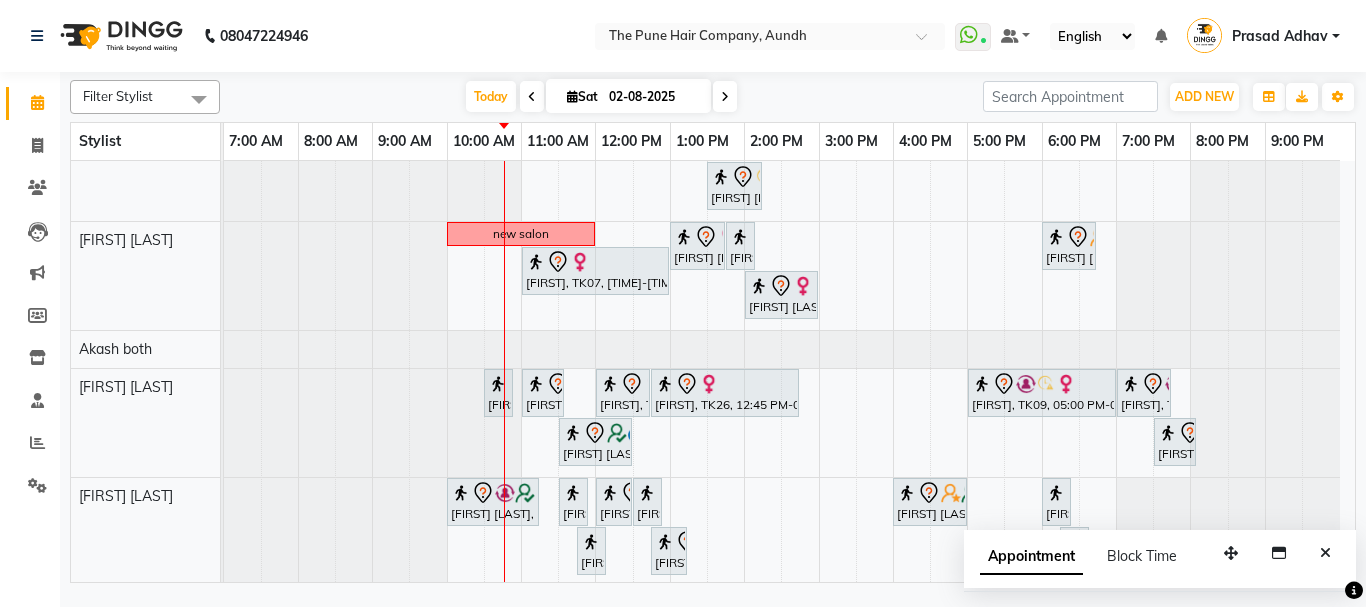 drag, startPoint x: 1324, startPoint y: 552, endPoint x: 815, endPoint y: 195, distance: 621.7154 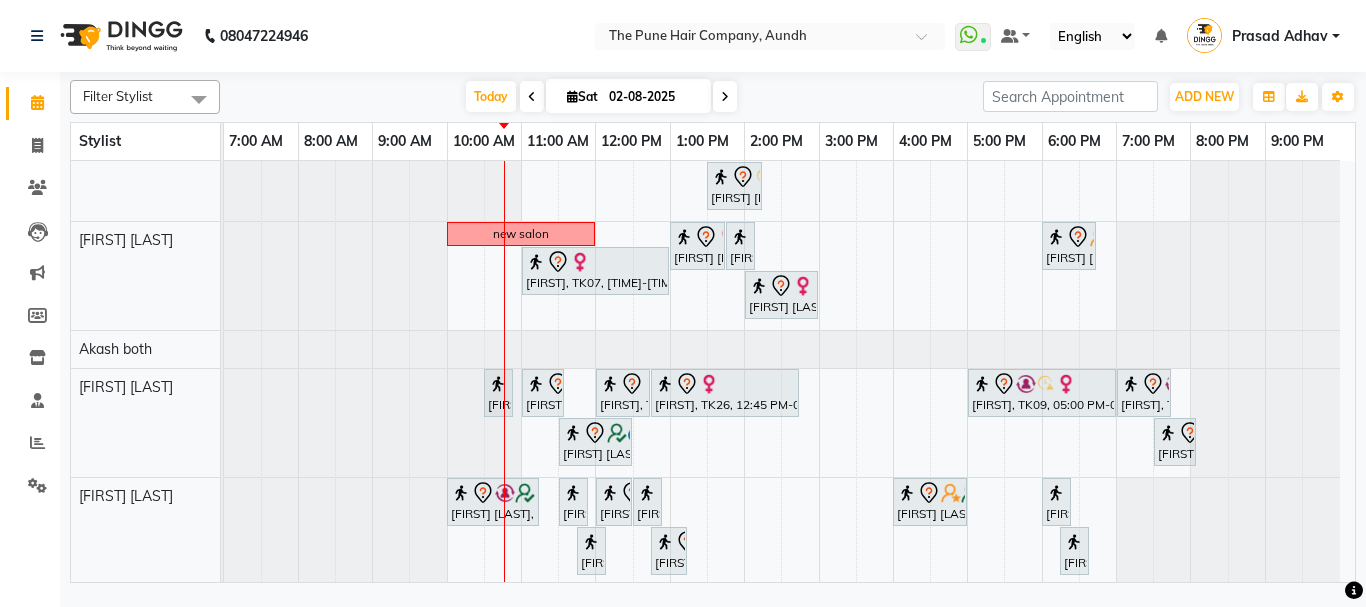 click at bounding box center (725, 96) 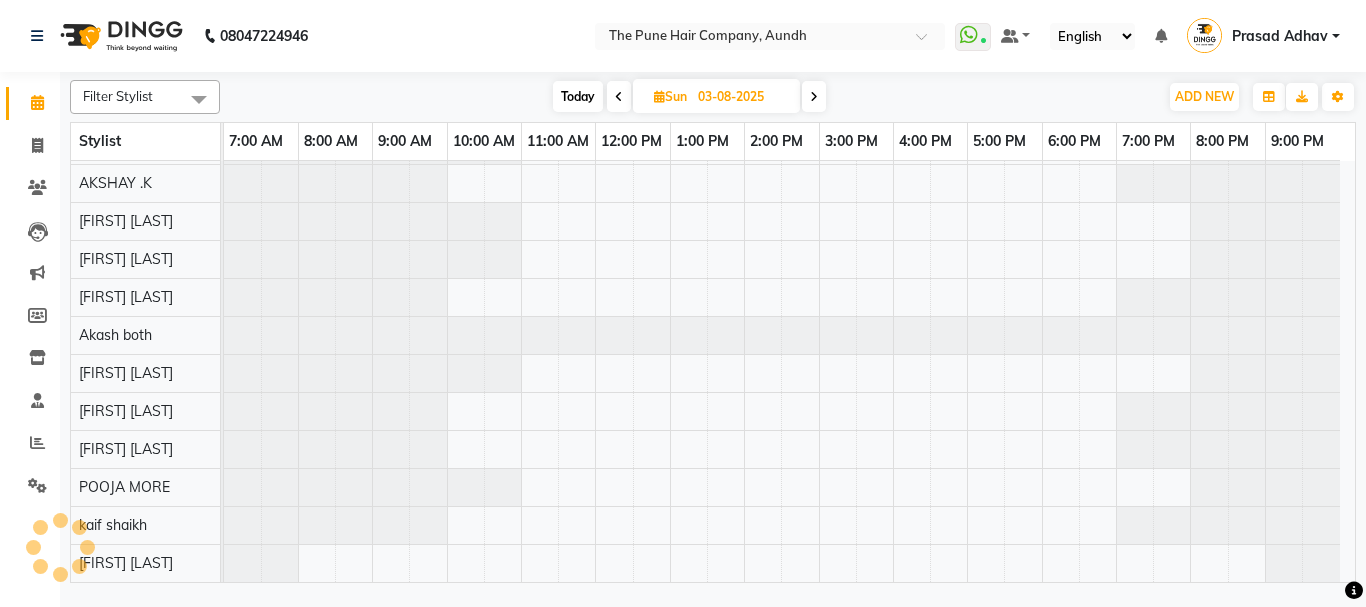scroll, scrollTop: 110, scrollLeft: 0, axis: vertical 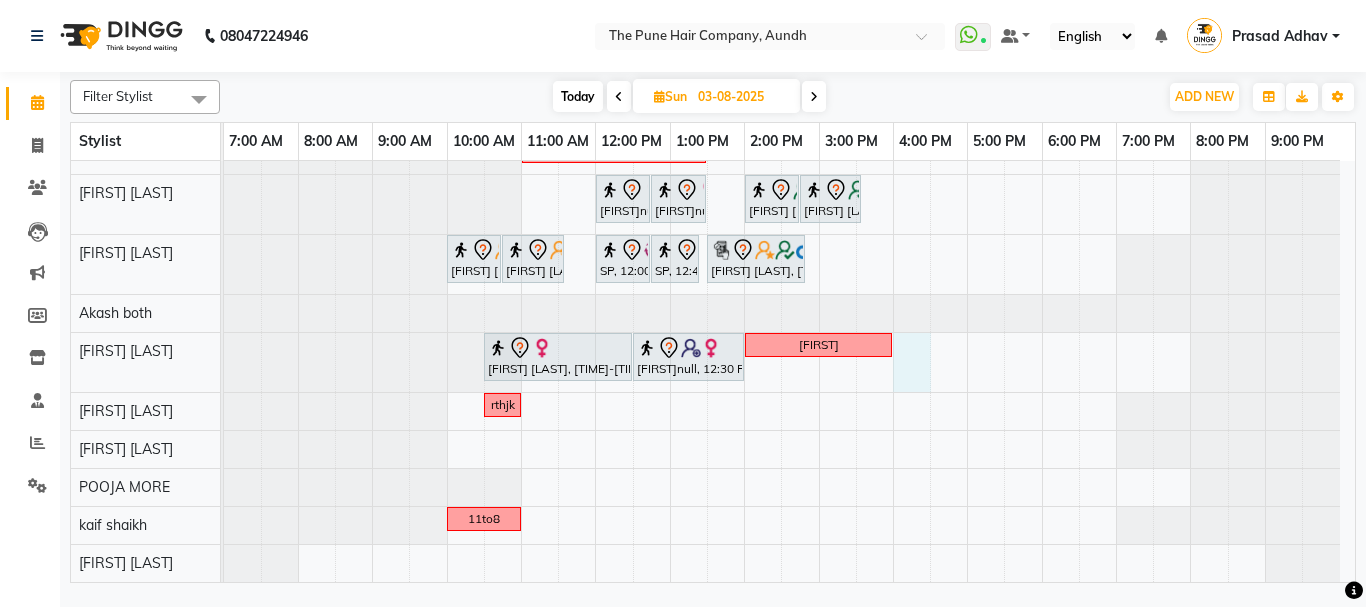 click on "break 10va              [FIRST] [LAST], 11:30 AM-12:30 PM, Hair wash & blow dry -medium             [FIRST] [LAST], 12:30 PM-02:30 PM, Hair Color Inoa - Inoa Touchup 2 Inch             [FIRST] [LAST], 02:30 PM-04:30 PM, Cut Female ( Top Stylist )             [FIRST] [LAST], 04:30 PM-07:30 PM, Hair Color Inoa - Inoa Touchup 2 Inch             [FIRST], 10:00 AM-10:40 AM, Cut male (Expert)             [FIRST], 10:45 AM-12:05 PM, Beard Crafting             [FIRST] [LAST], 02:00 PM-04:00 PM, Hair Color Inoa - Inoa Touchup 2 Inch             [FIRST] [LAST], 04:00 PM-05:10 PM, Cut male (Expert)             [FIRST] [LAST], 06:00 PM-07:20 PM, Beard Crafting             [FIRST], 12:00 PM-02:30 PM, Hair Color Inoa - Inoa Touchup 2 Inch             [FIRST] [LAST], 05:00 PM-06:00 PM, Hair wash & blow dry - long             [FIRST] [LAST], 11:00 AM-11:45 AM, Cut Female (Sr.stylist)             [FIRST] [LAST], 11:45 AM-02:15 PM, Hair Color Inoa - Inoa Touchup 2 Inch" at bounding box center (789, 142) 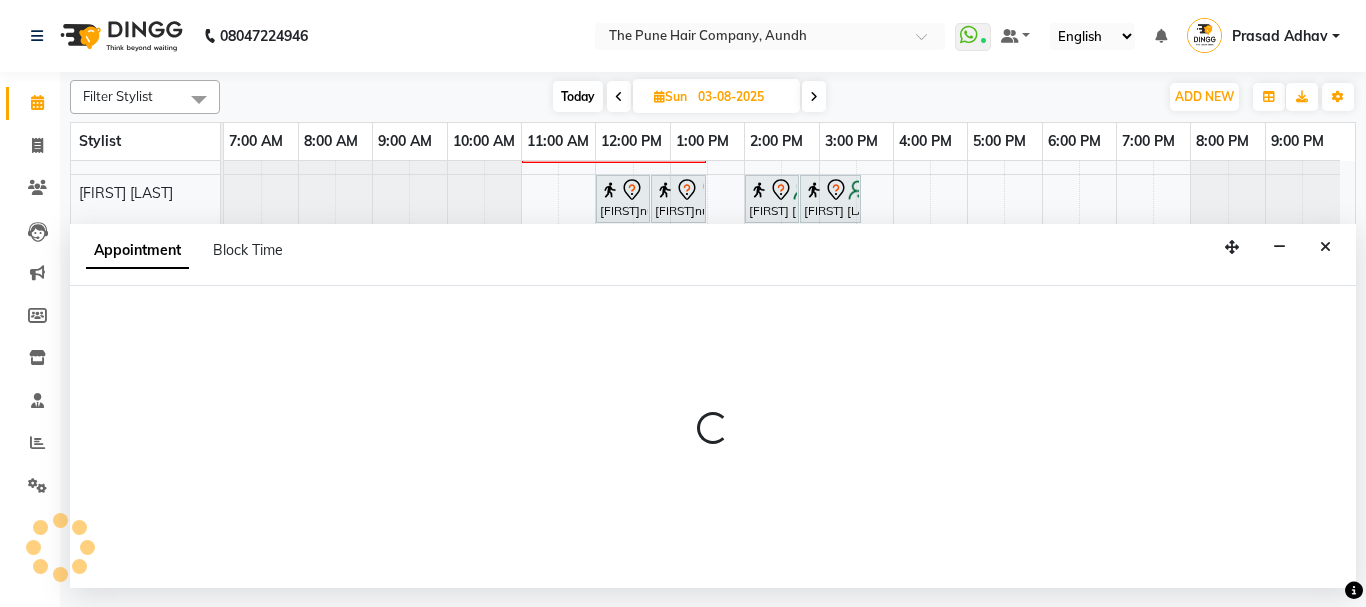 select on "49441" 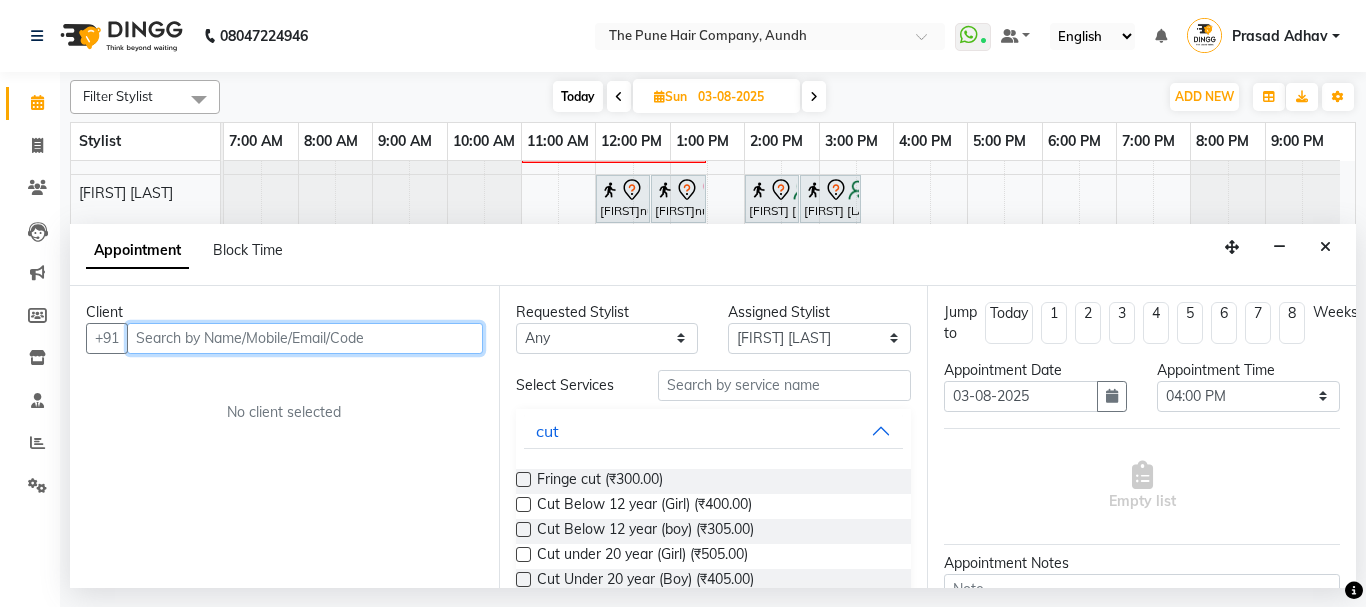 click at bounding box center (305, 338) 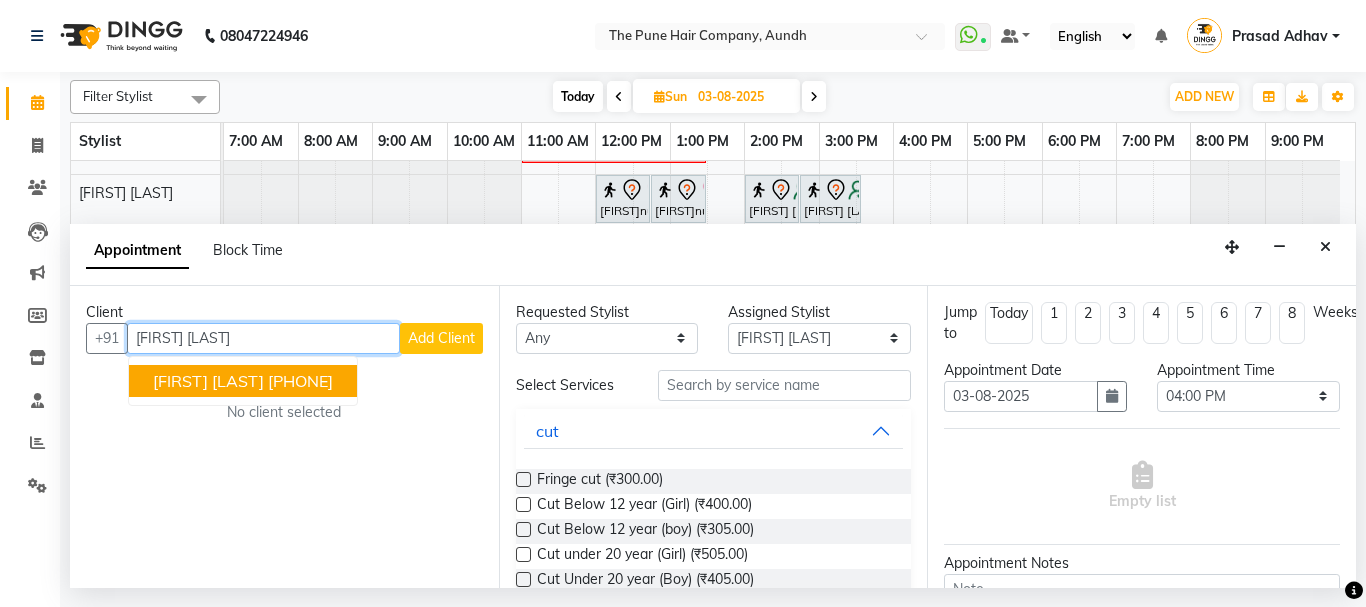 click on "[PHONE]" at bounding box center [300, 381] 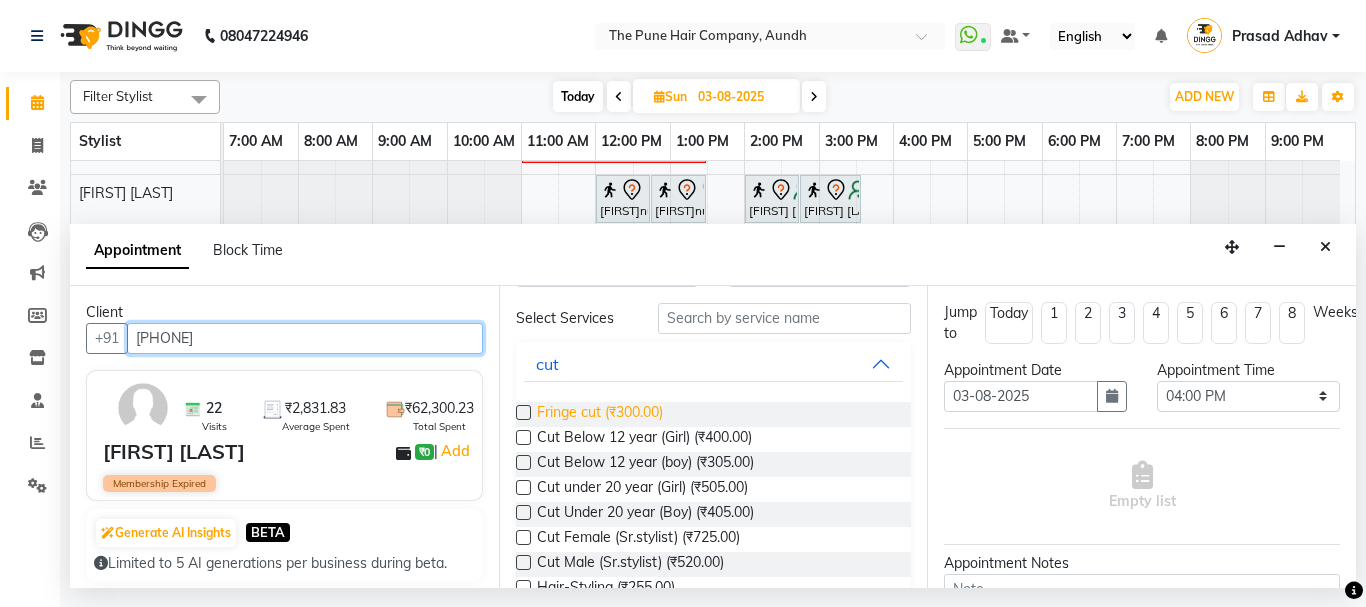scroll, scrollTop: 100, scrollLeft: 0, axis: vertical 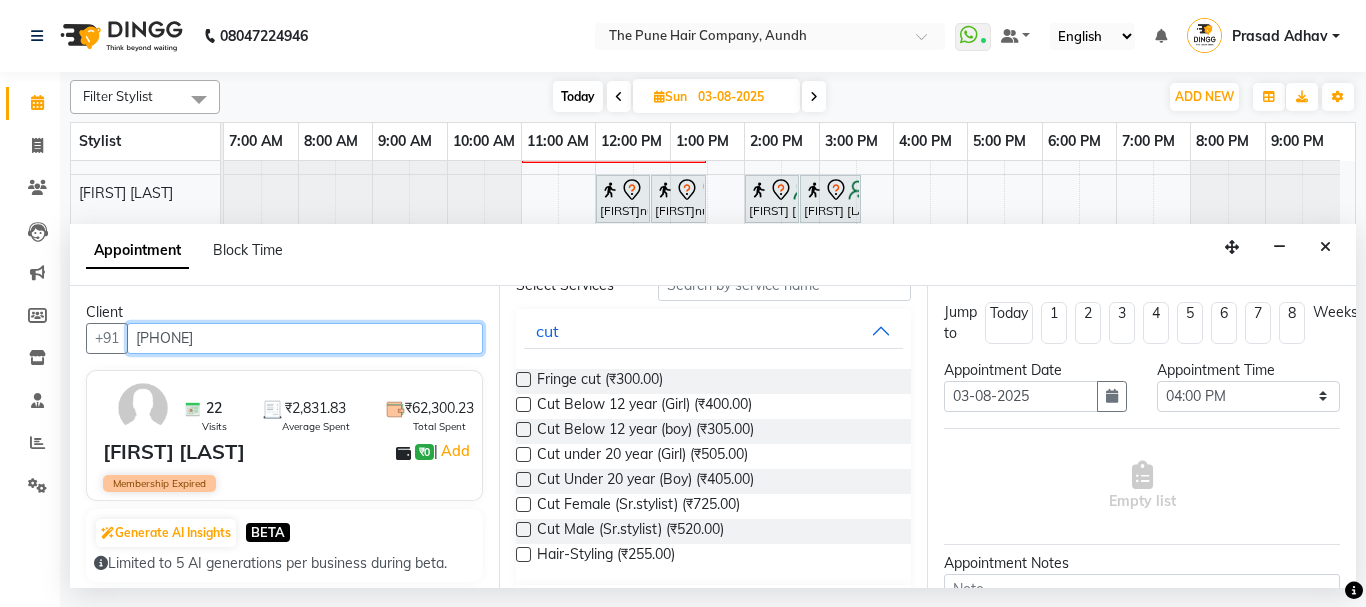 type on "[PHONE]" 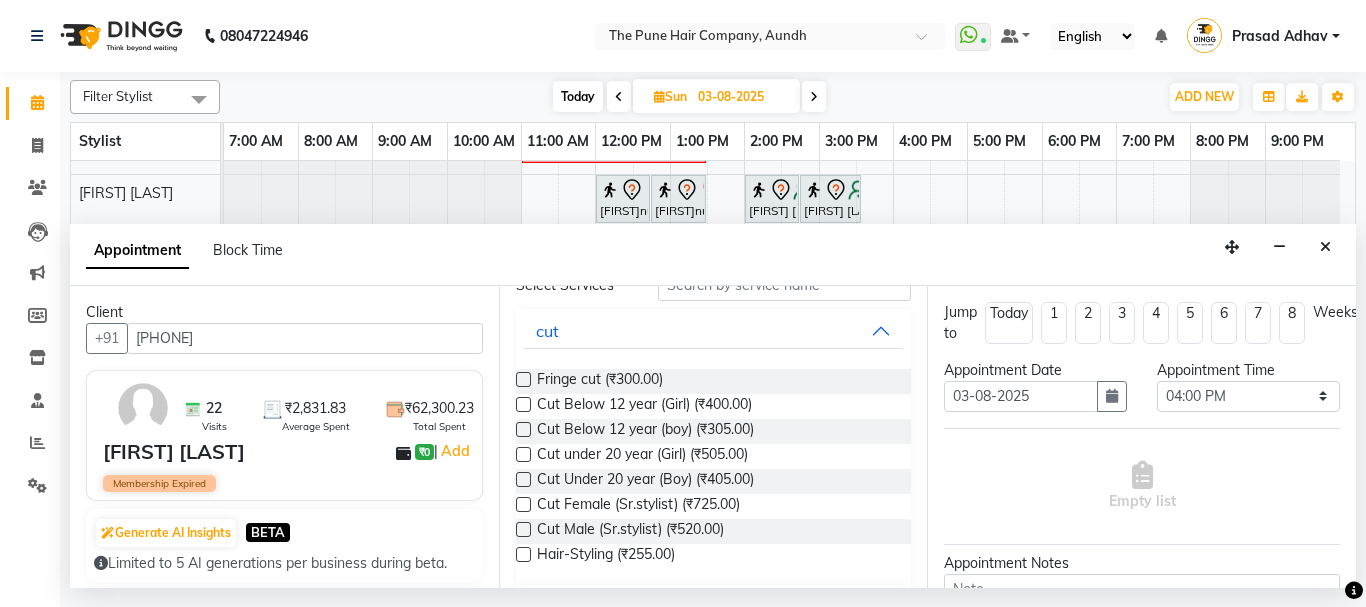 click at bounding box center (523, 429) 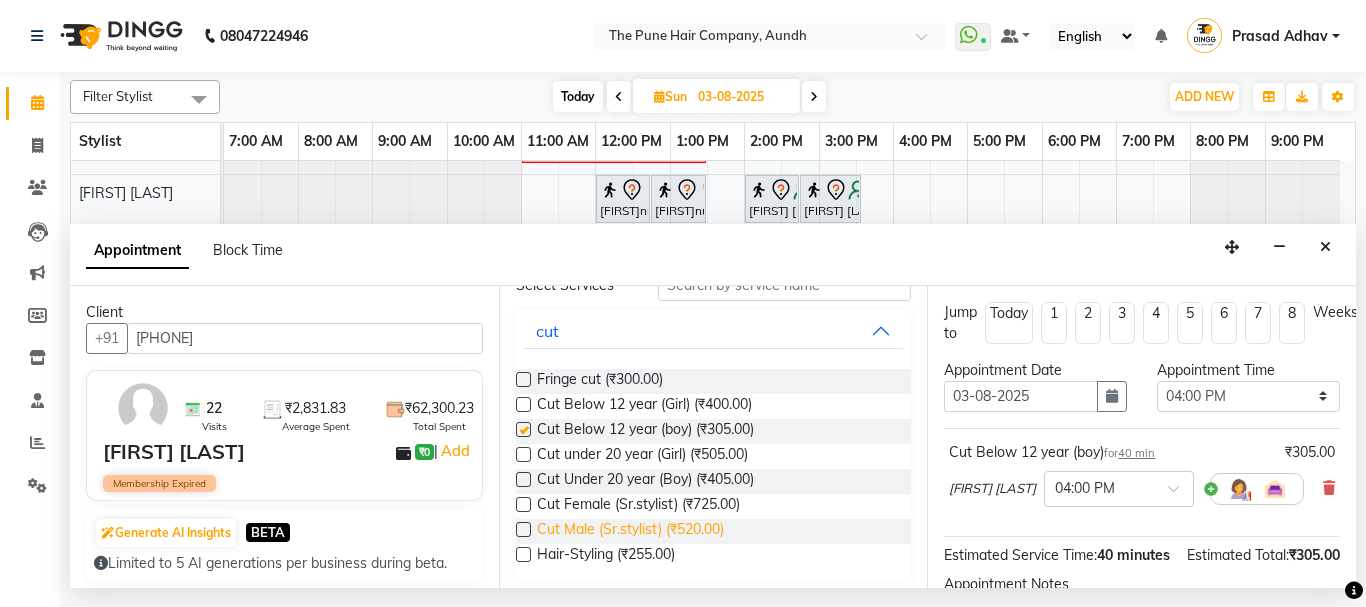 checkbox on "false" 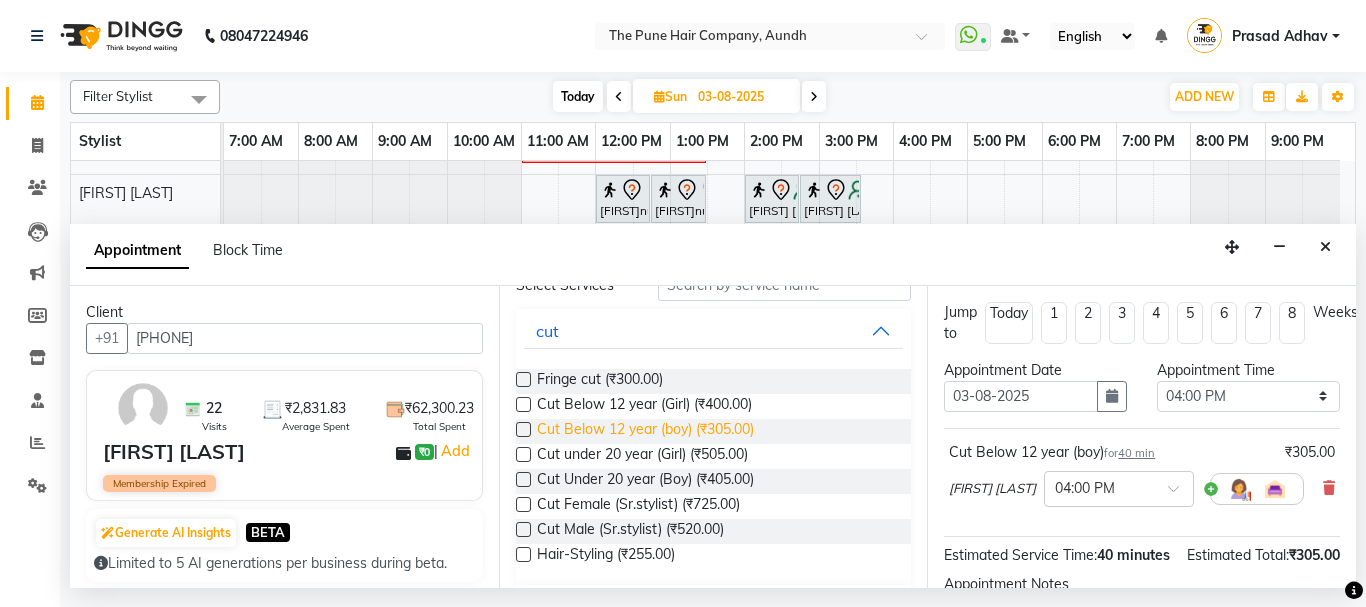 scroll, scrollTop: 0, scrollLeft: 0, axis: both 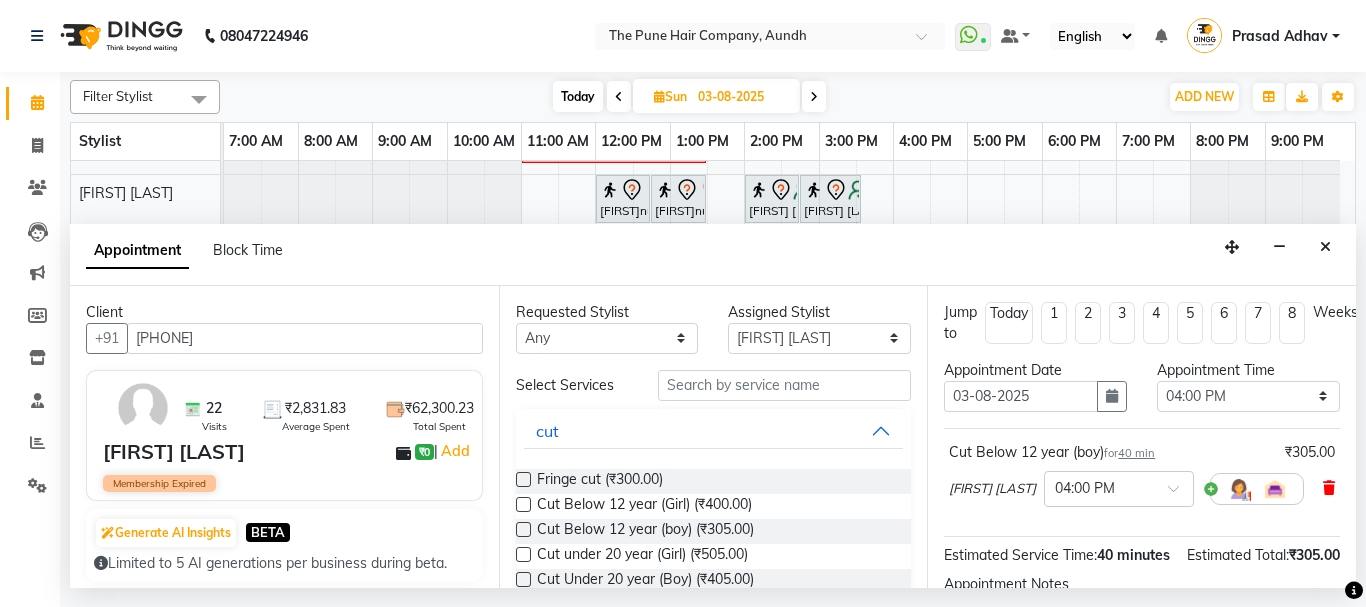 click at bounding box center [1329, 488] 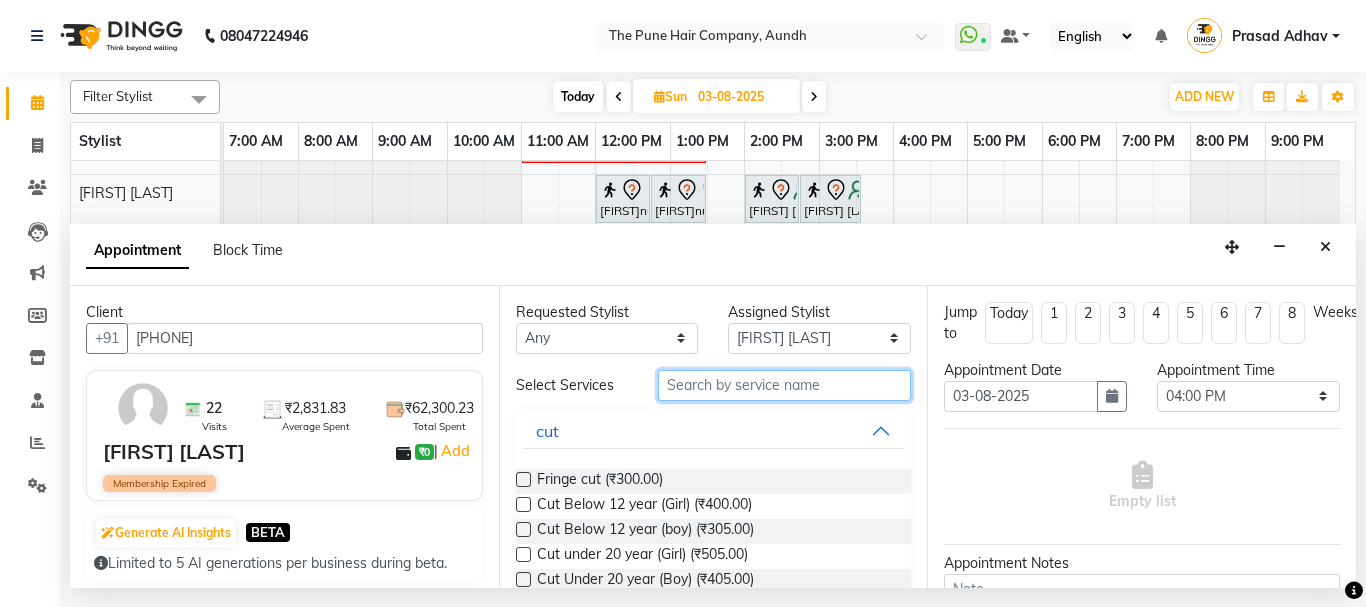 click at bounding box center (785, 385) 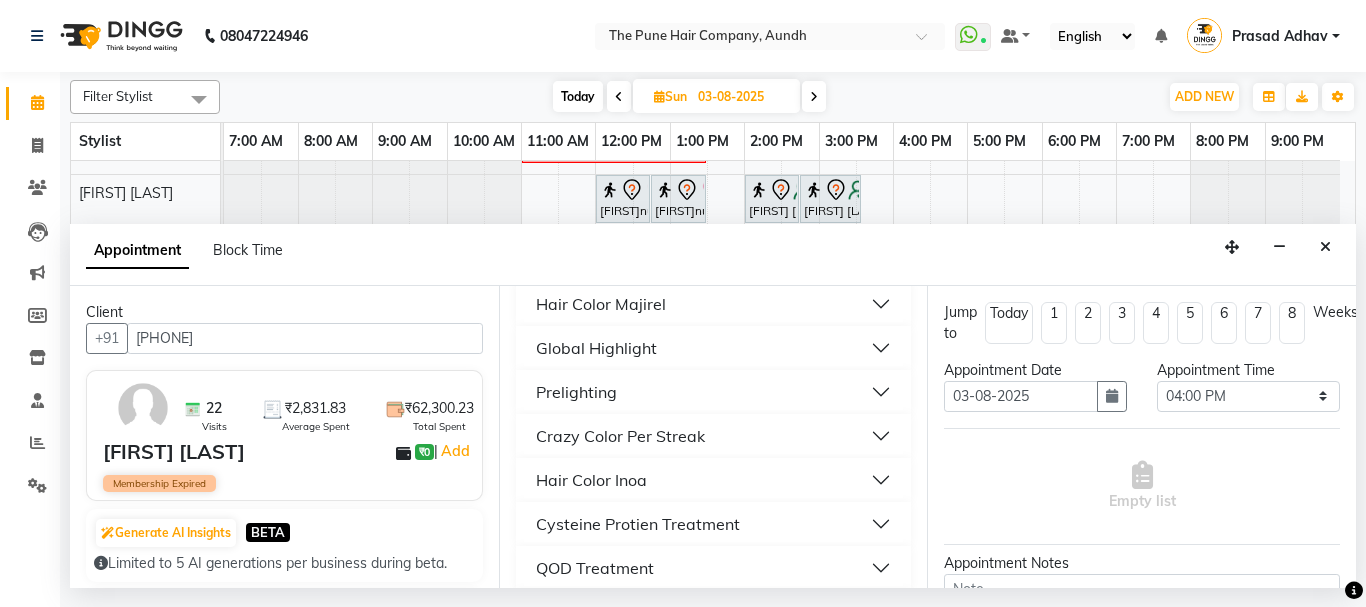 scroll, scrollTop: 800, scrollLeft: 0, axis: vertical 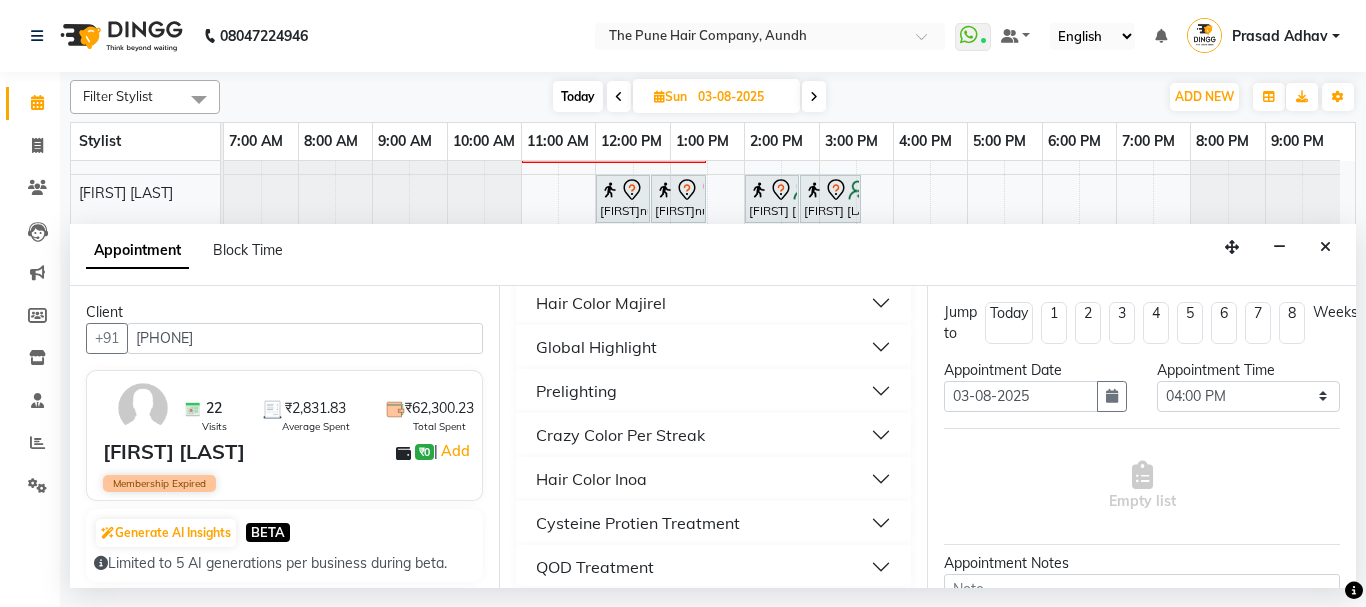 click on "Hair Color Inoa" at bounding box center [591, 479] 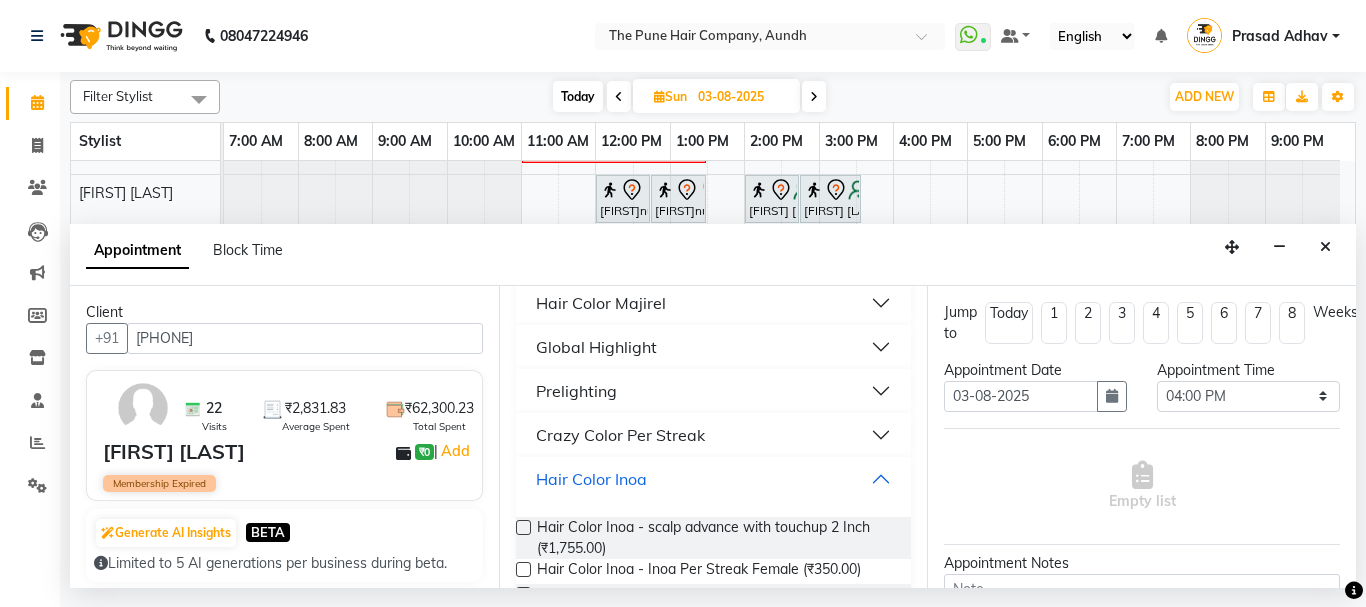scroll, scrollTop: 900, scrollLeft: 0, axis: vertical 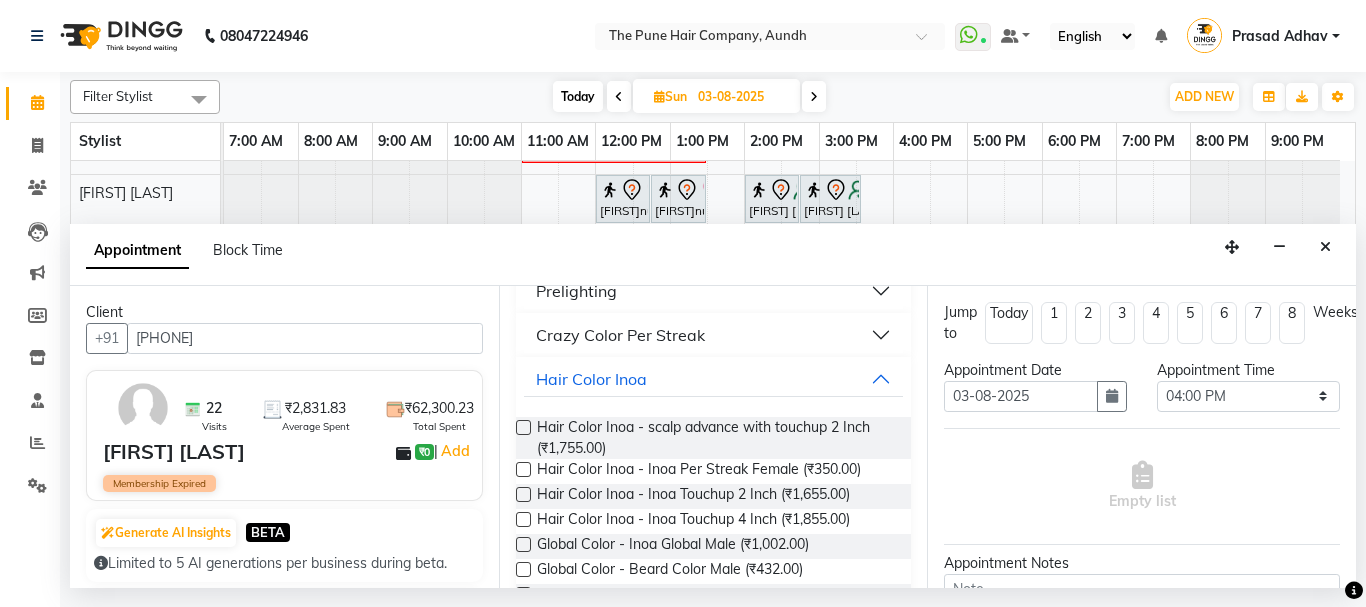 click at bounding box center (523, 494) 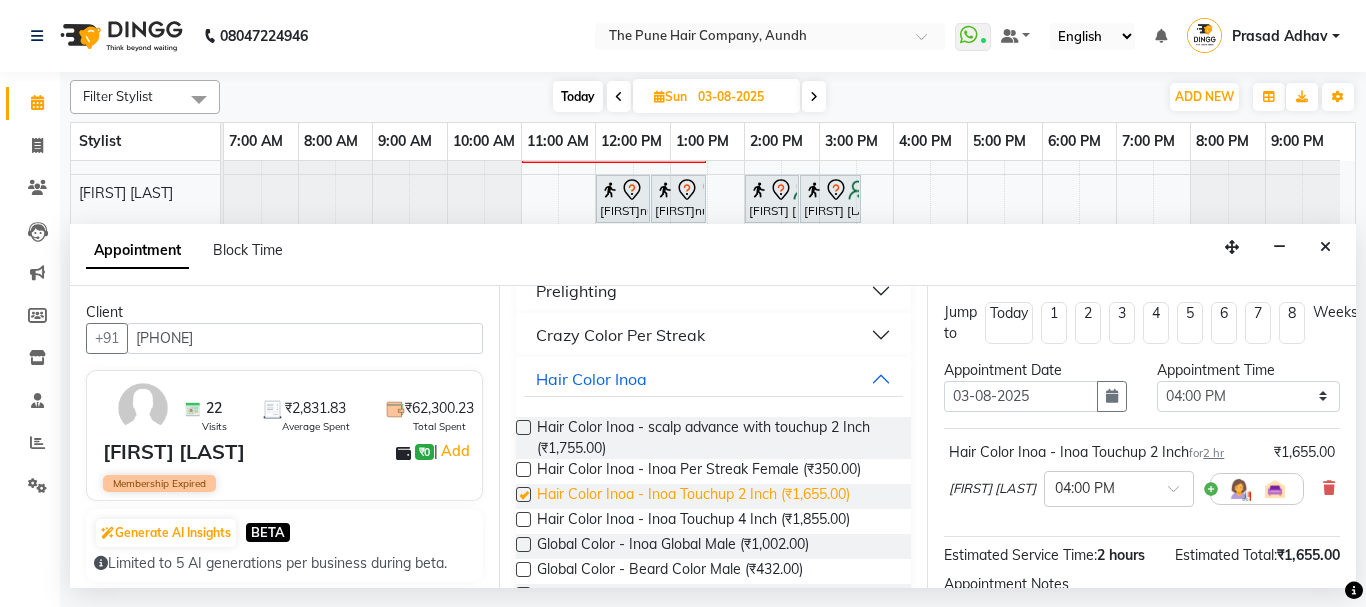checkbox on "false" 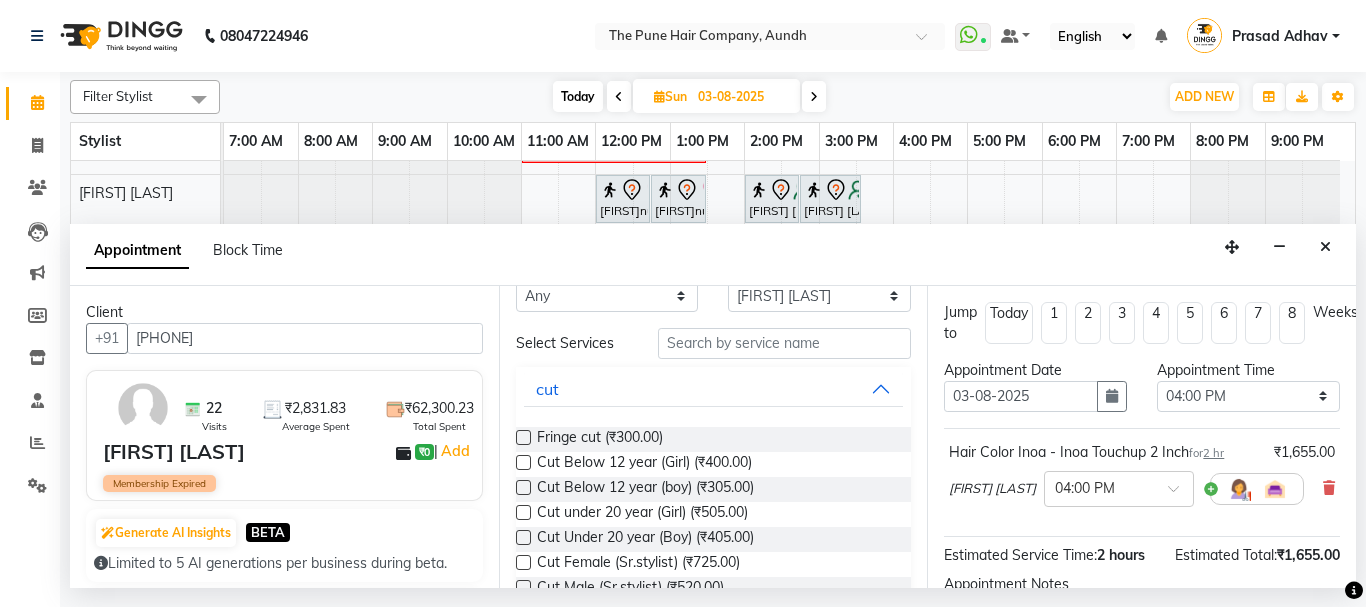 scroll, scrollTop: 0, scrollLeft: 0, axis: both 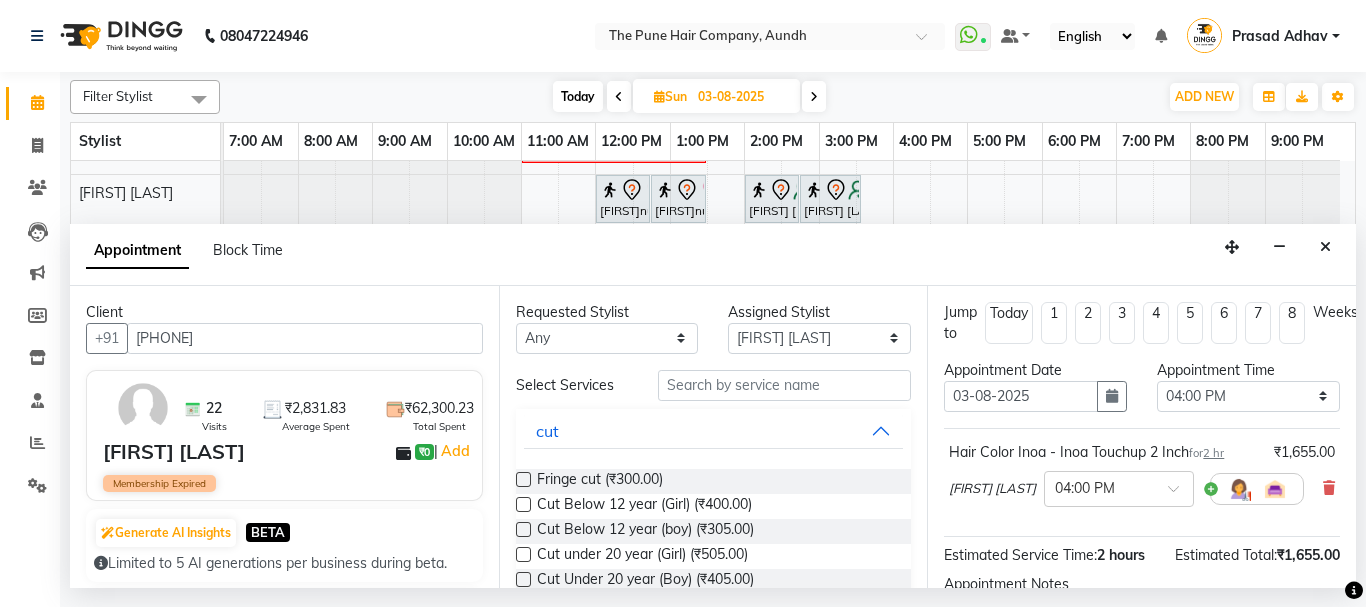 click at bounding box center (523, 529) 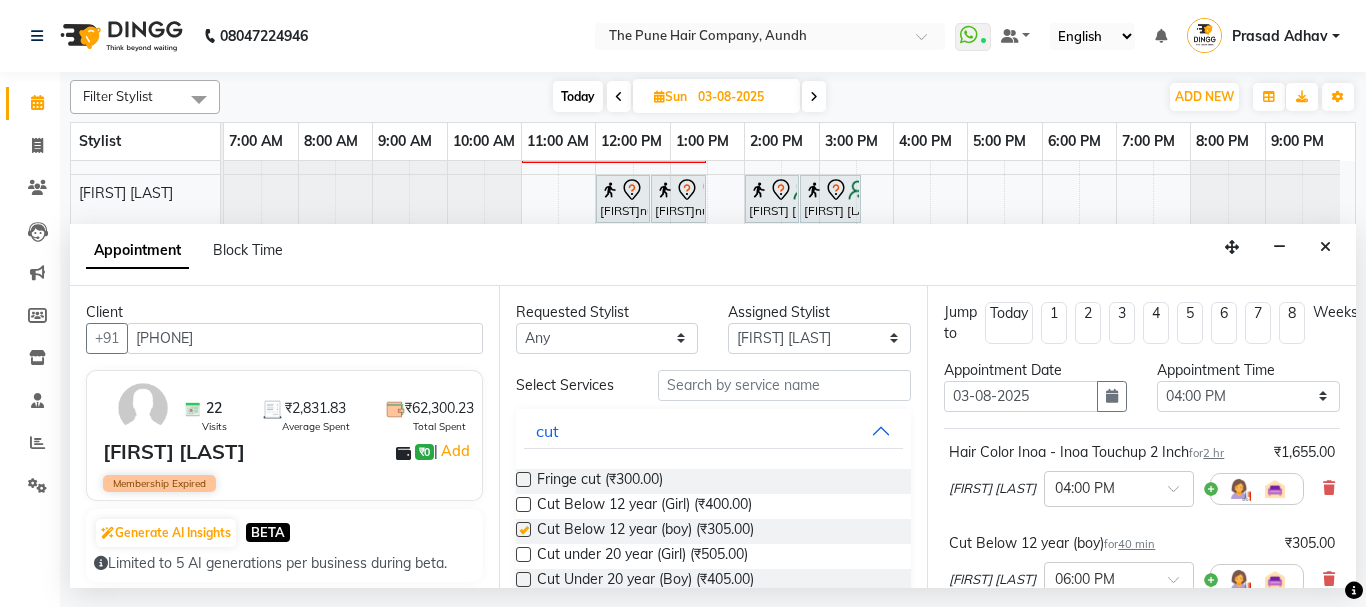 checkbox on "false" 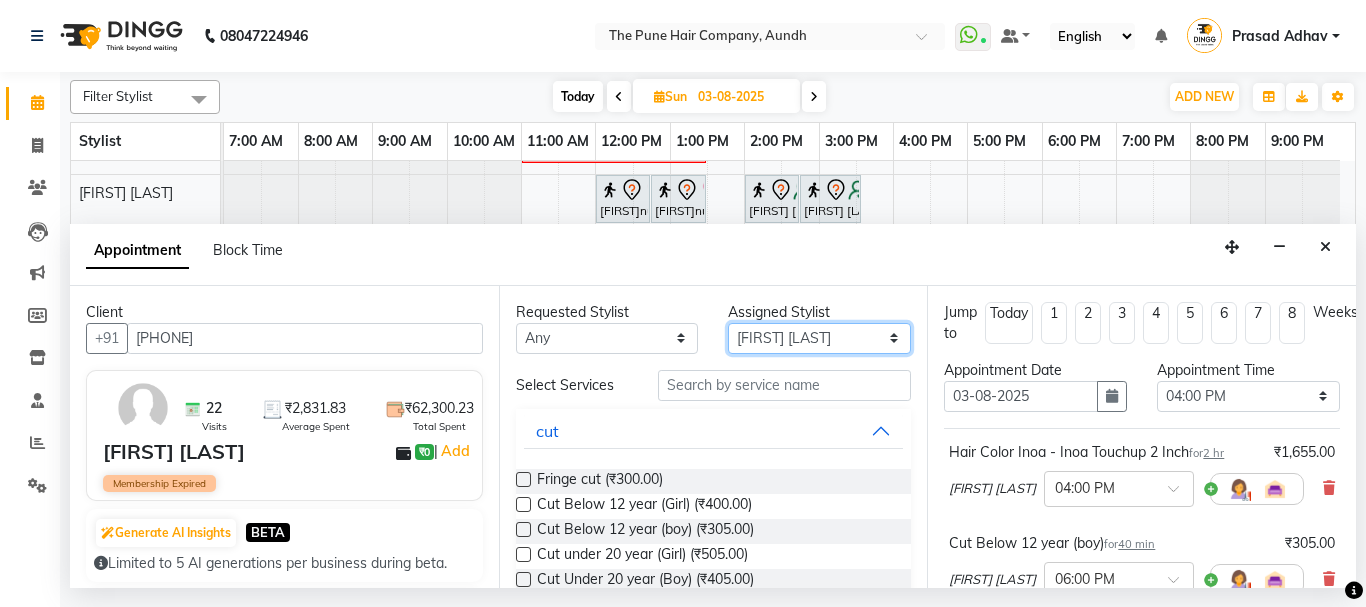 click on "Select [FIRST] [LAST] both [FIRST] [LAST] [FIRST] [LAST] [FIRST] [LAST] [FIRST] [LAST] [FIRST] [LAST] [FIRST] [LAST] [FIRST] [LAST] [FIRST] [LAST] [FIRST] [LAST] [FIRST] [LAST] [FIRST] [LAST] [FIRST] [LAST] [FIRST] [LAST] [FIRST] [LAST]" at bounding box center [819, 338] 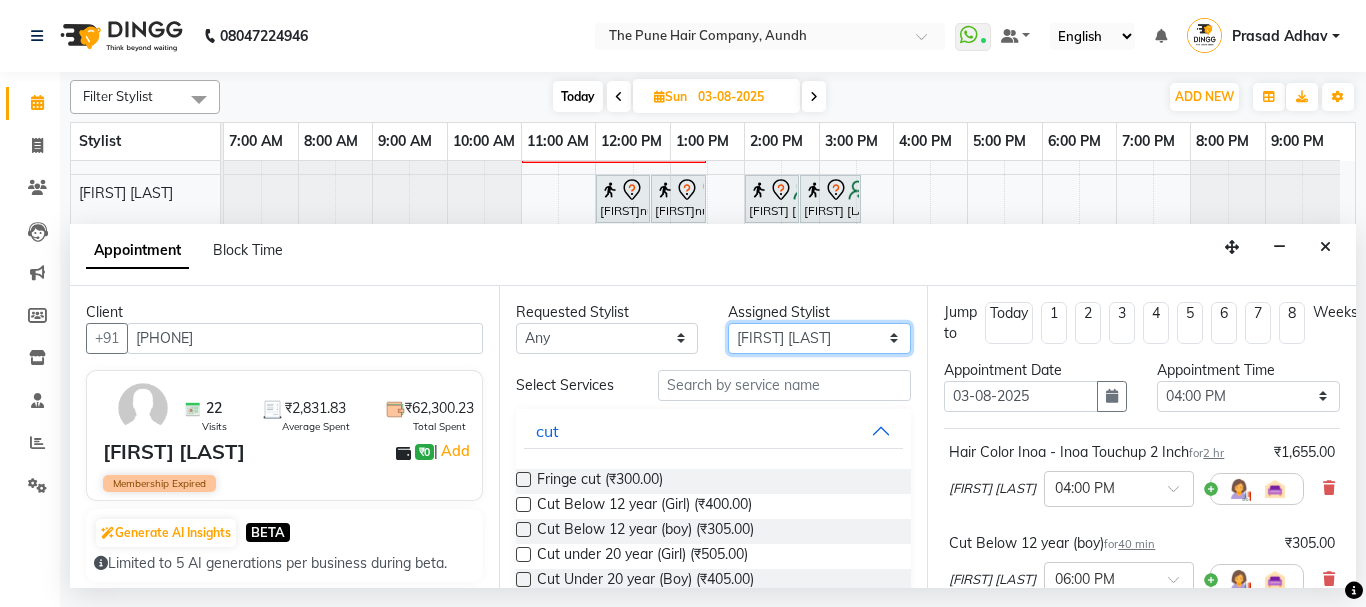 select on "49797" 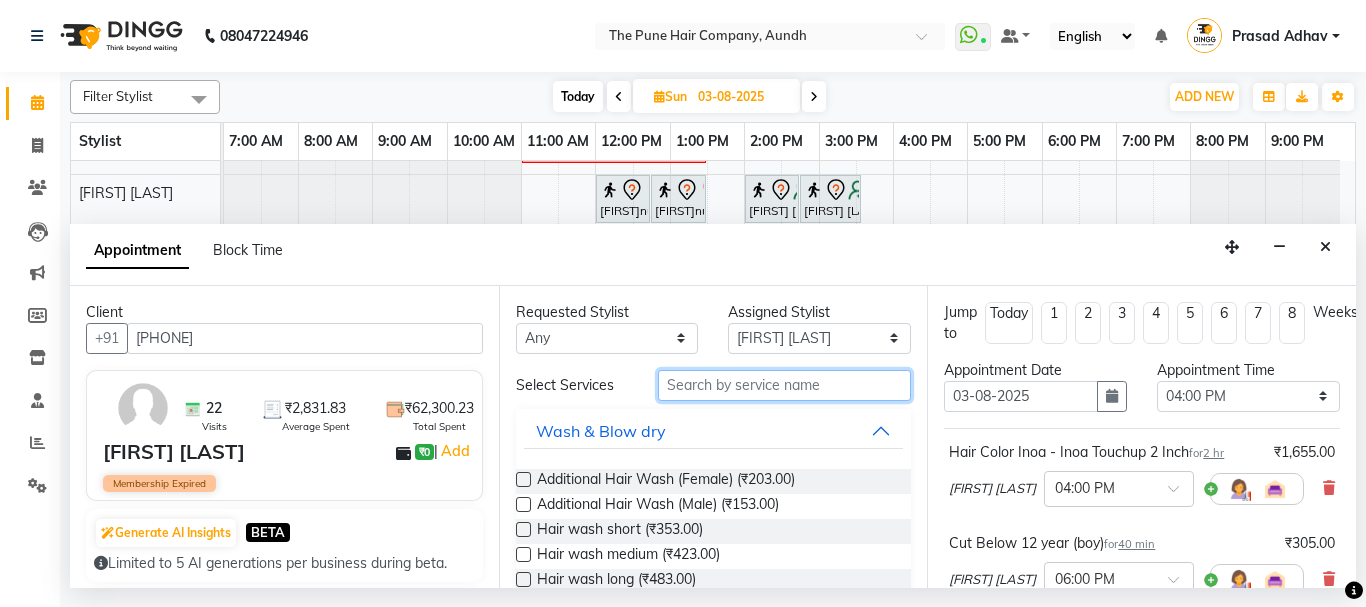 click at bounding box center (785, 385) 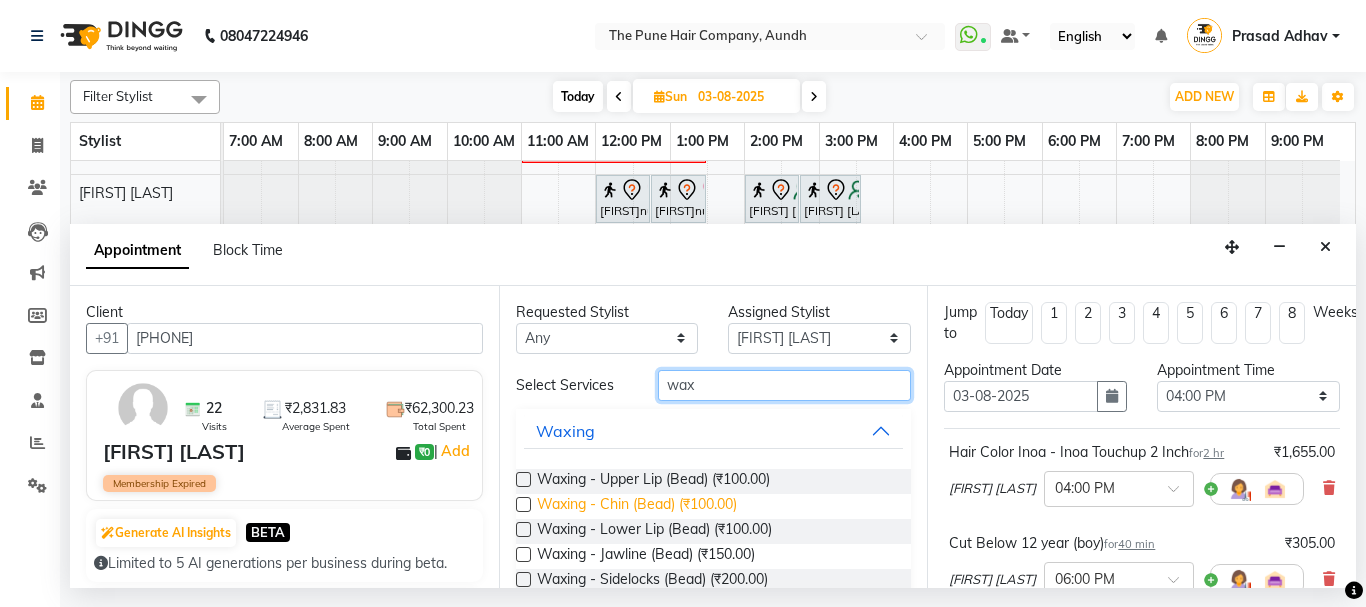 scroll, scrollTop: 100, scrollLeft: 0, axis: vertical 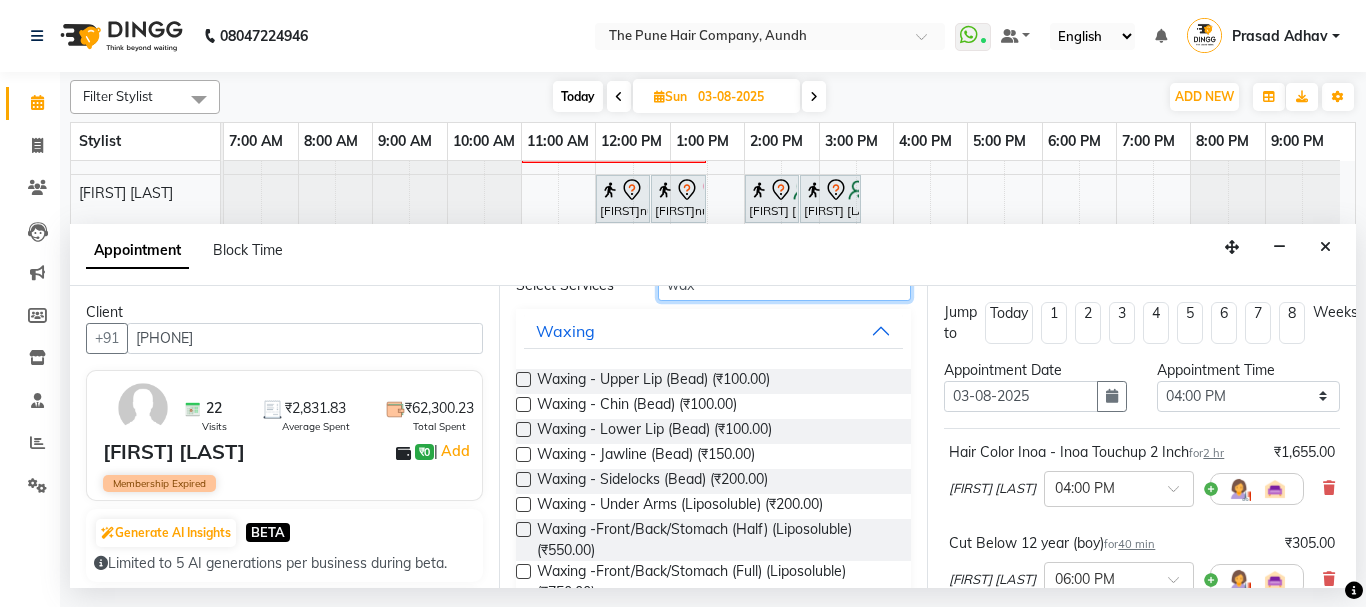 type on "wax" 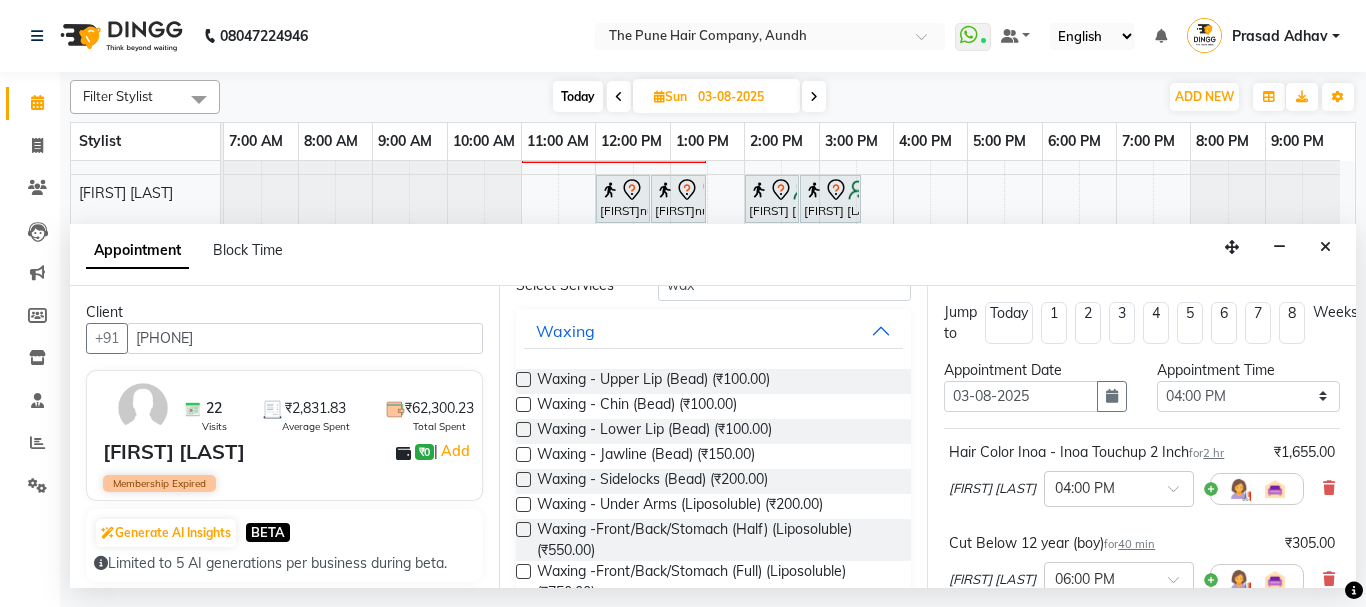 click at bounding box center [523, 504] 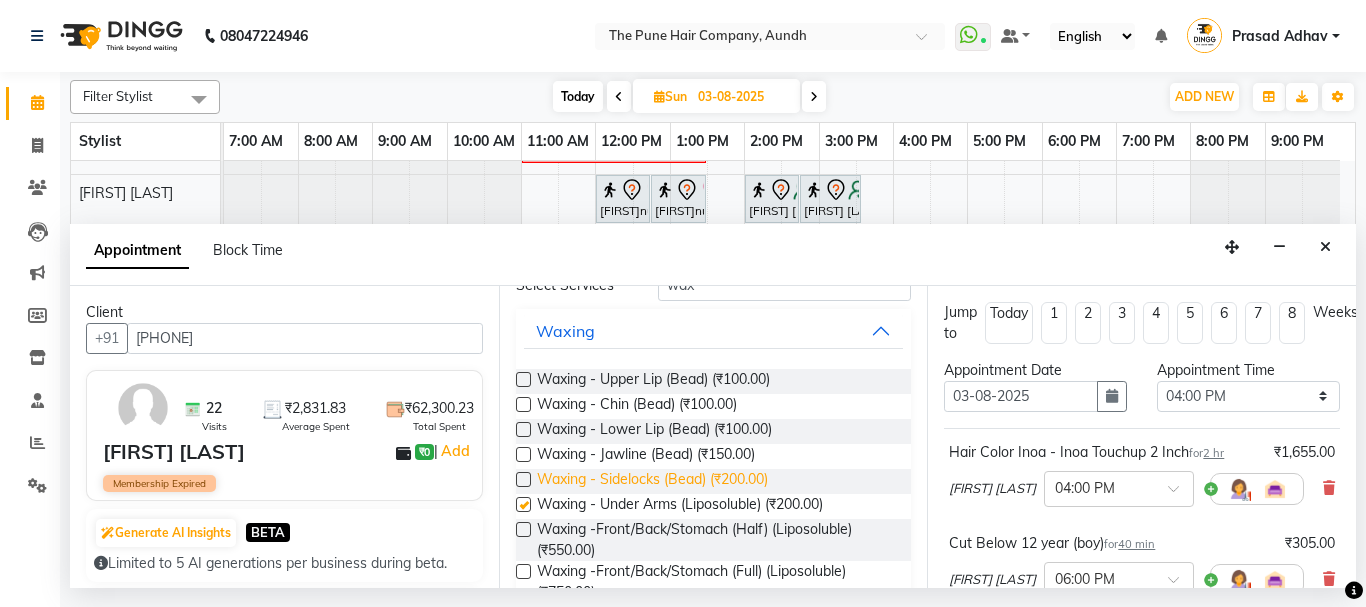 checkbox on "false" 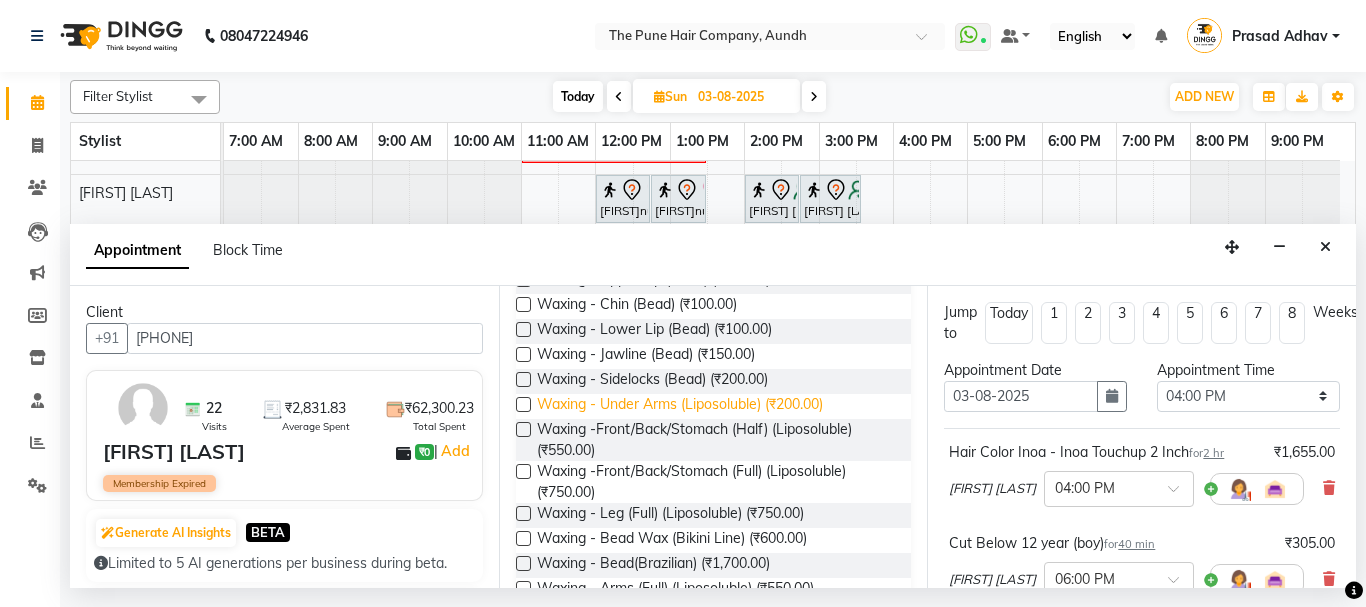scroll, scrollTop: 297, scrollLeft: 0, axis: vertical 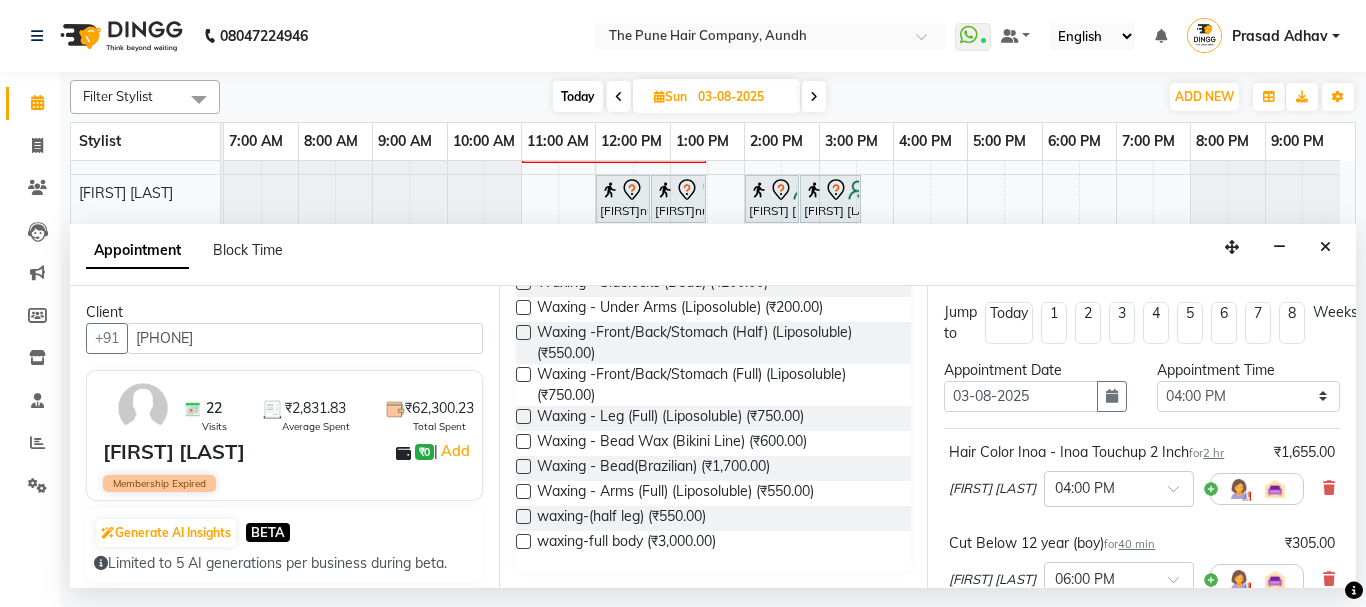 click at bounding box center [523, 491] 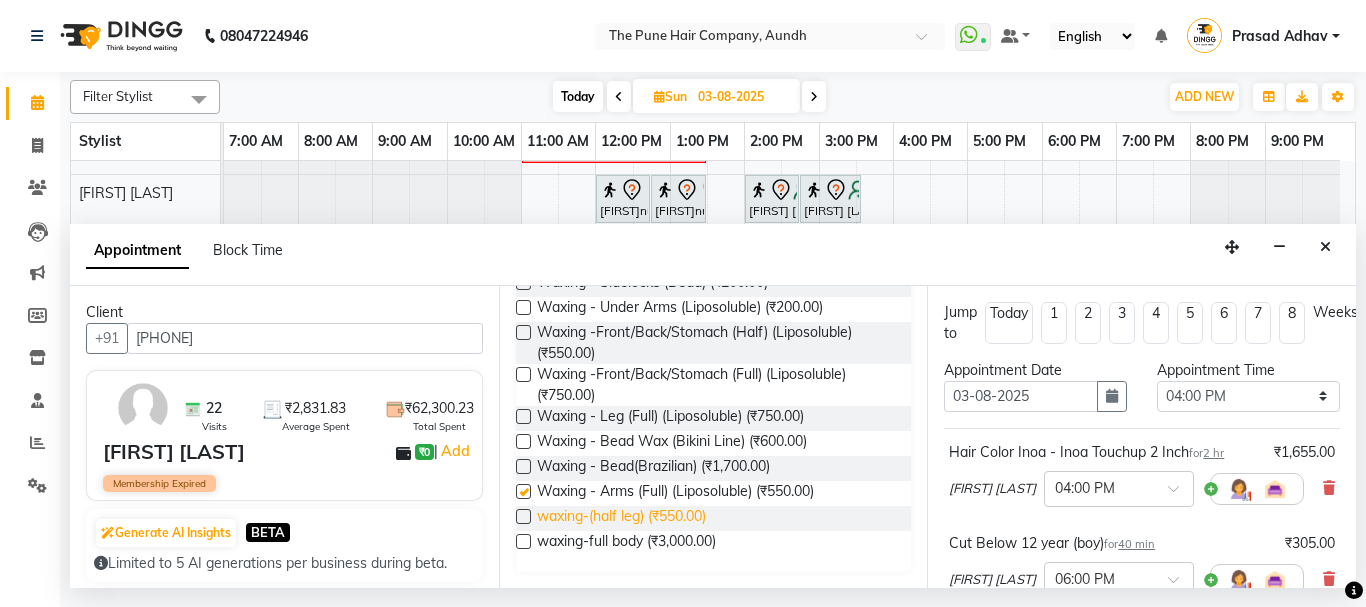 checkbox on "false" 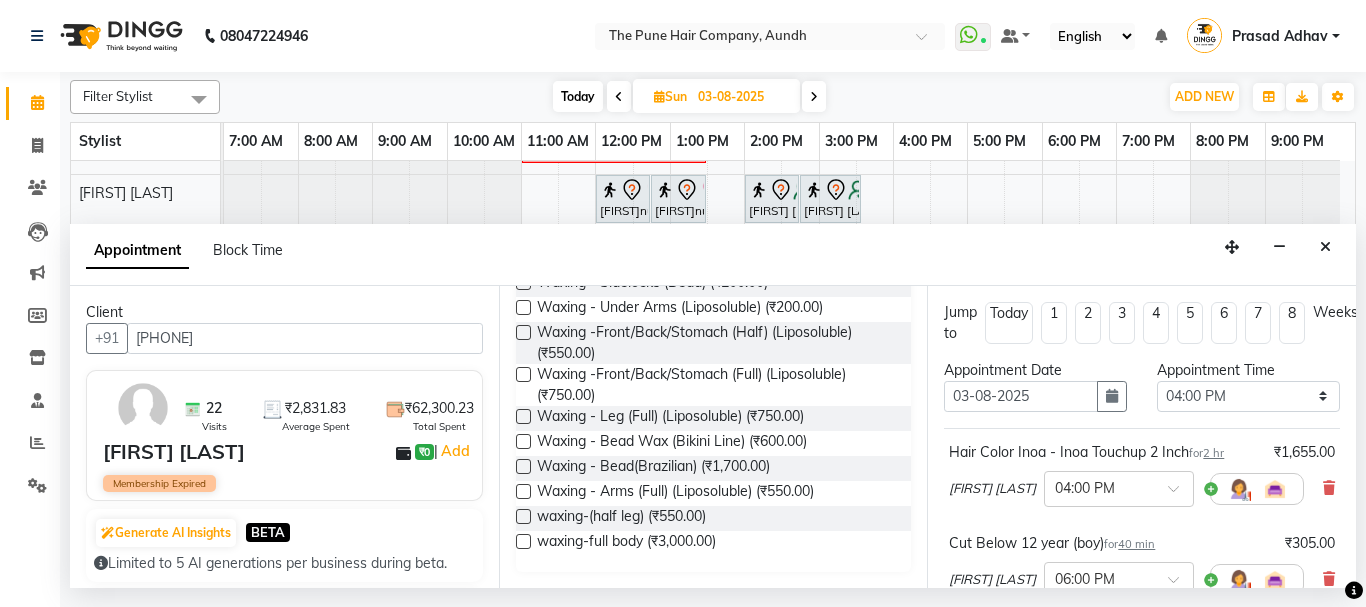 click at bounding box center (523, 516) 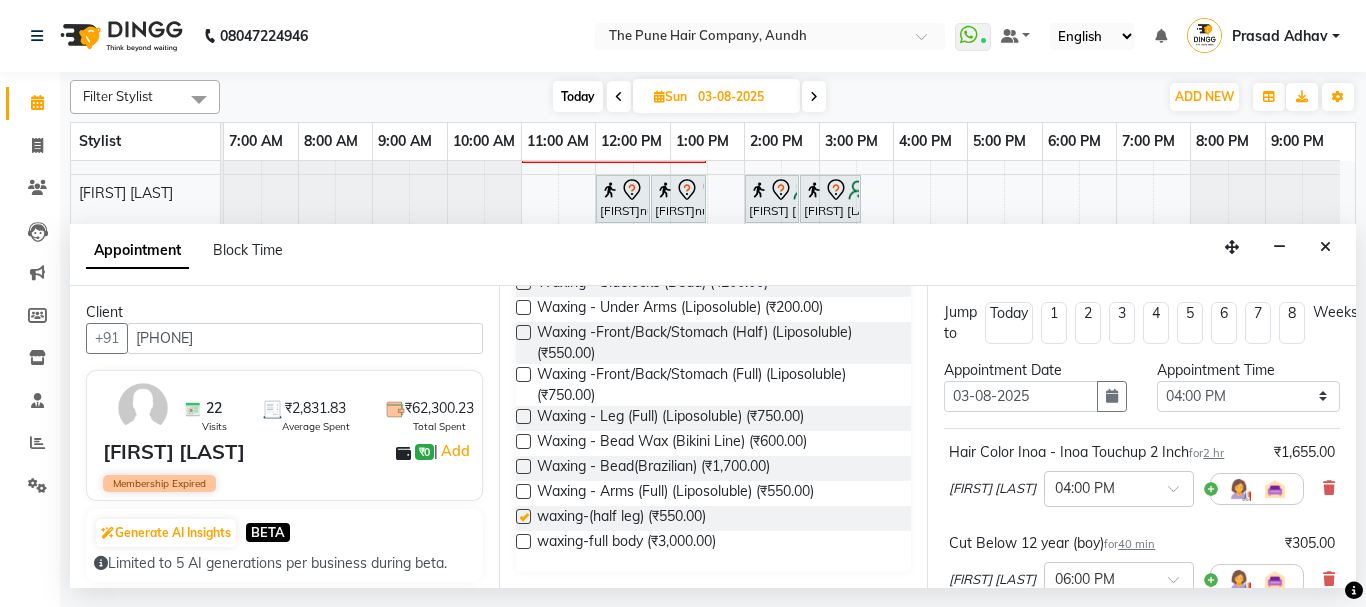 checkbox on "false" 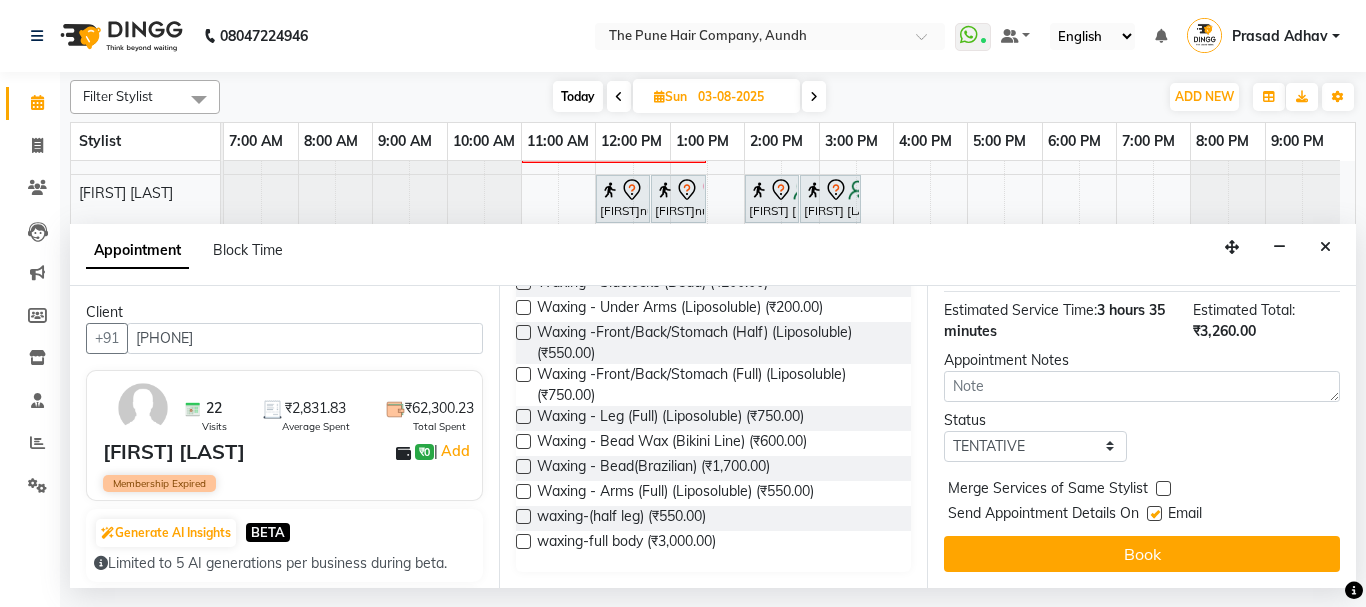 scroll, scrollTop: 630, scrollLeft: 0, axis: vertical 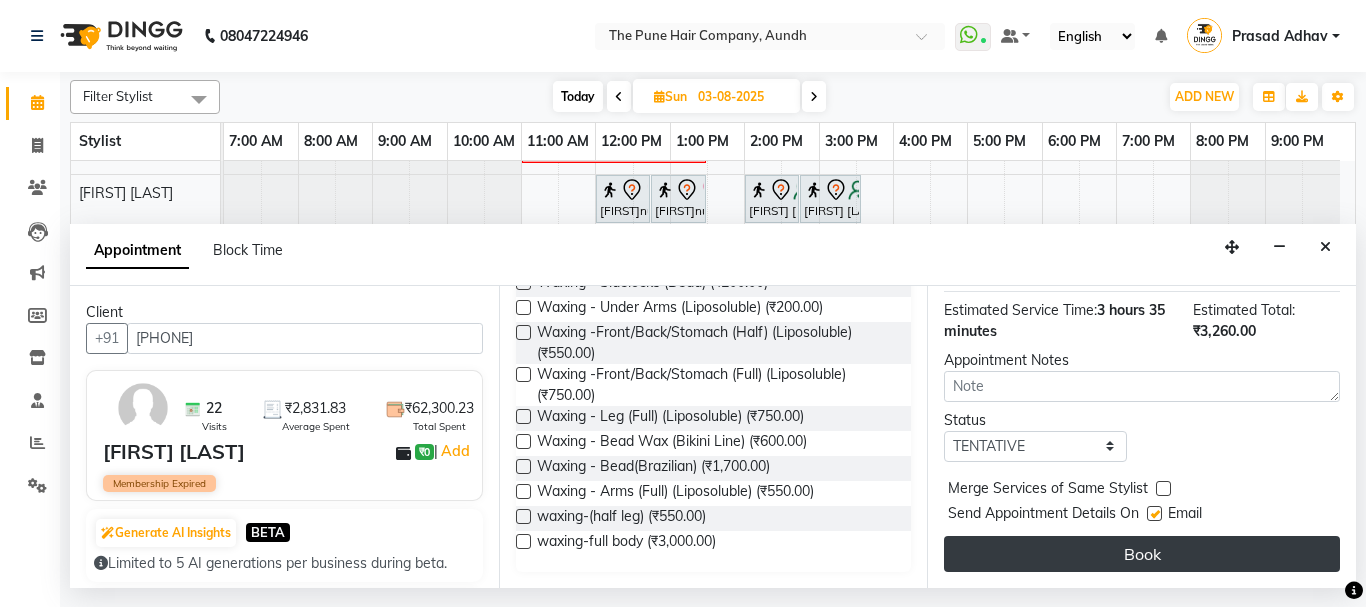 click on "Book" at bounding box center (1142, 554) 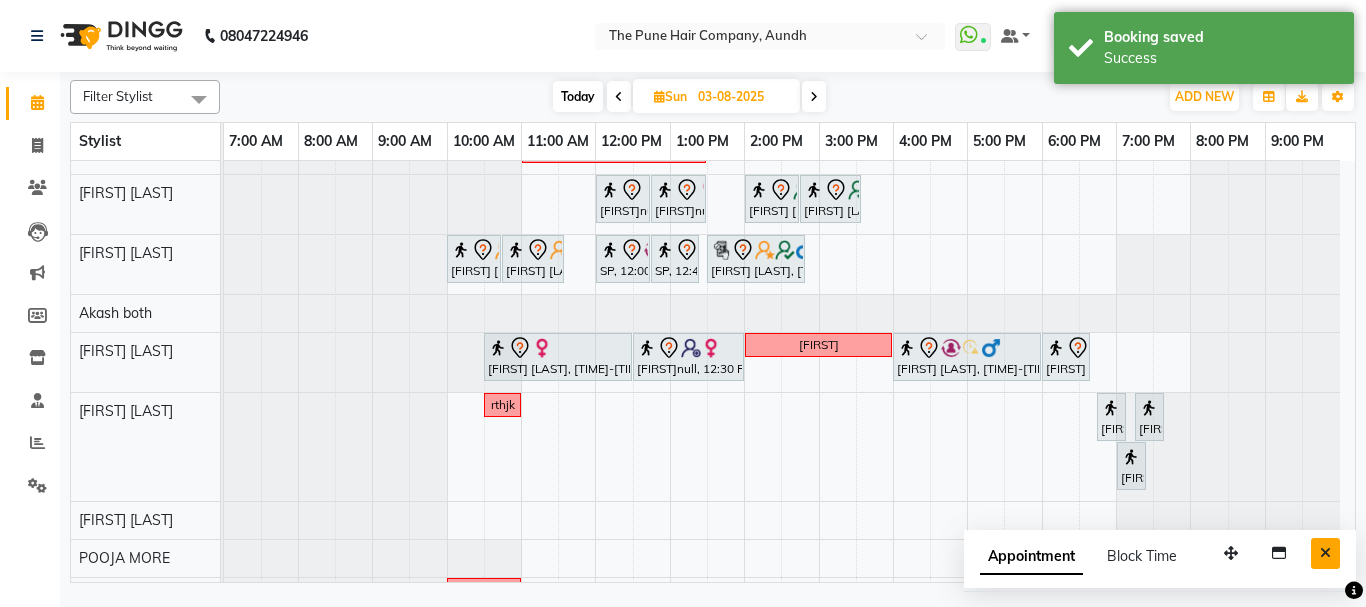 scroll, scrollTop: 491, scrollLeft: 0, axis: vertical 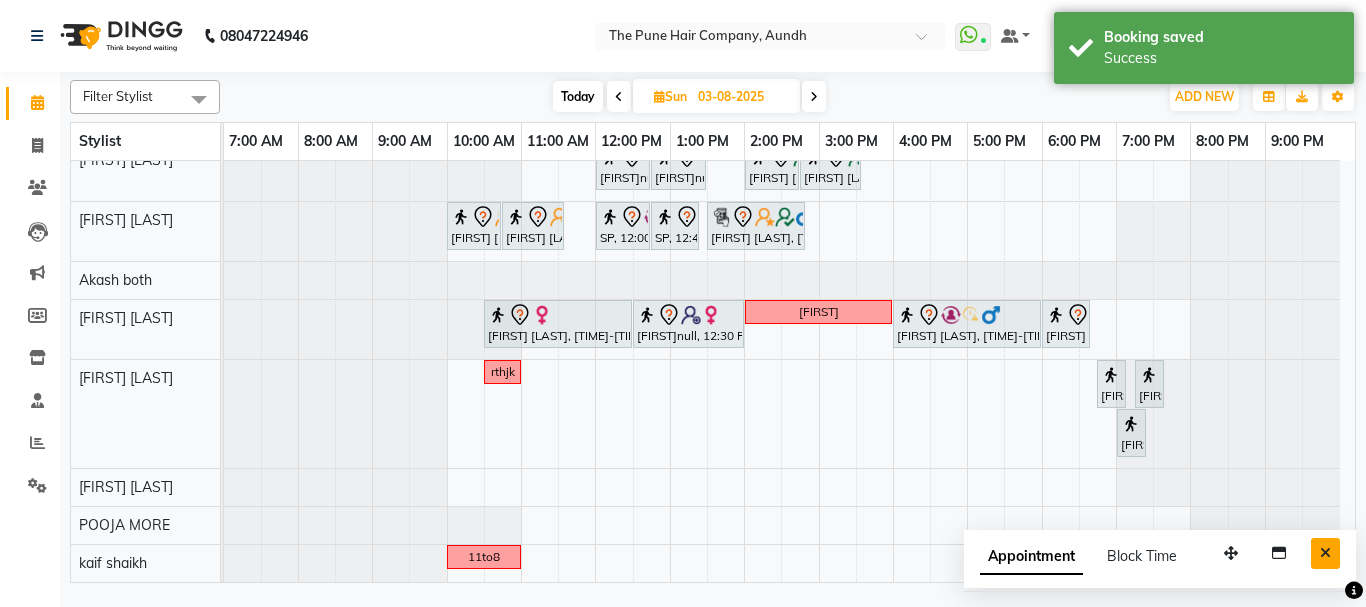 click at bounding box center (1325, 553) 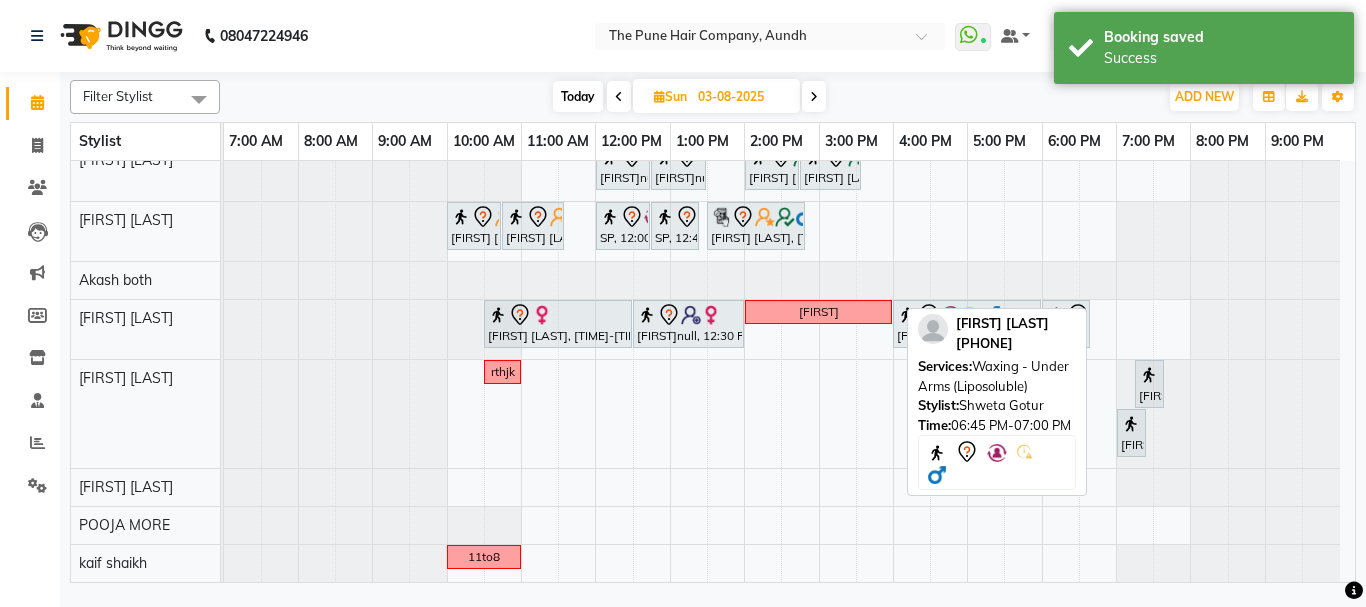 drag, startPoint x: 1110, startPoint y: 386, endPoint x: 956, endPoint y: 393, distance: 154.15901 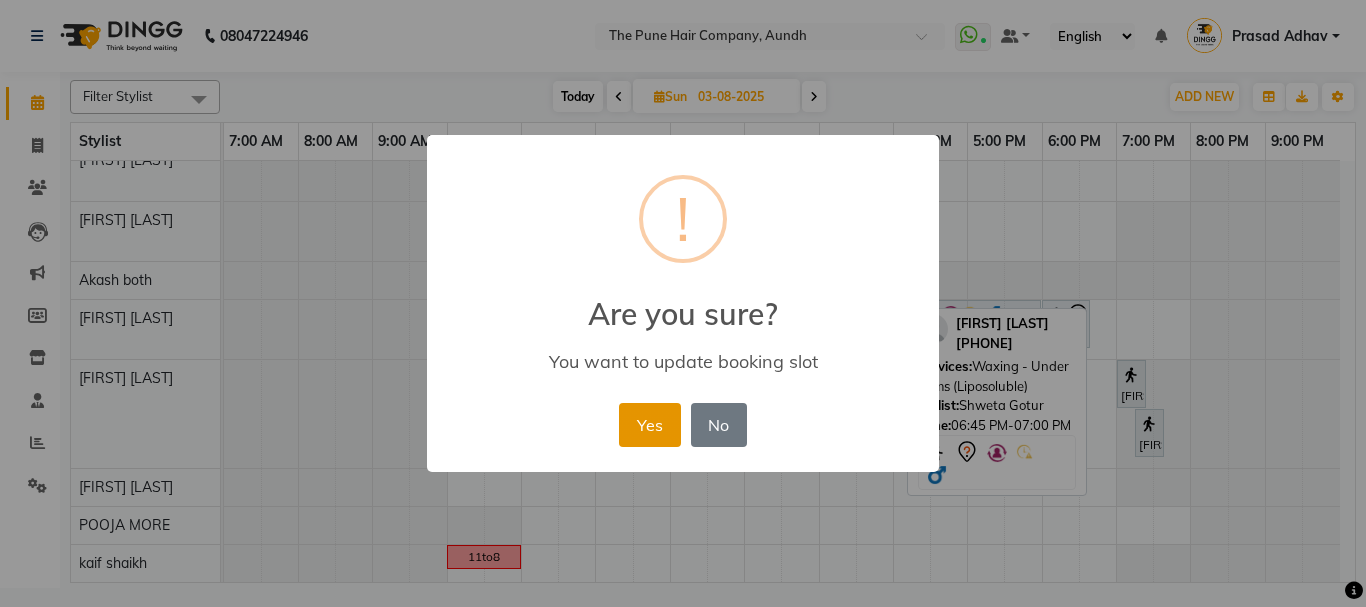 click on "Yes" at bounding box center (649, 425) 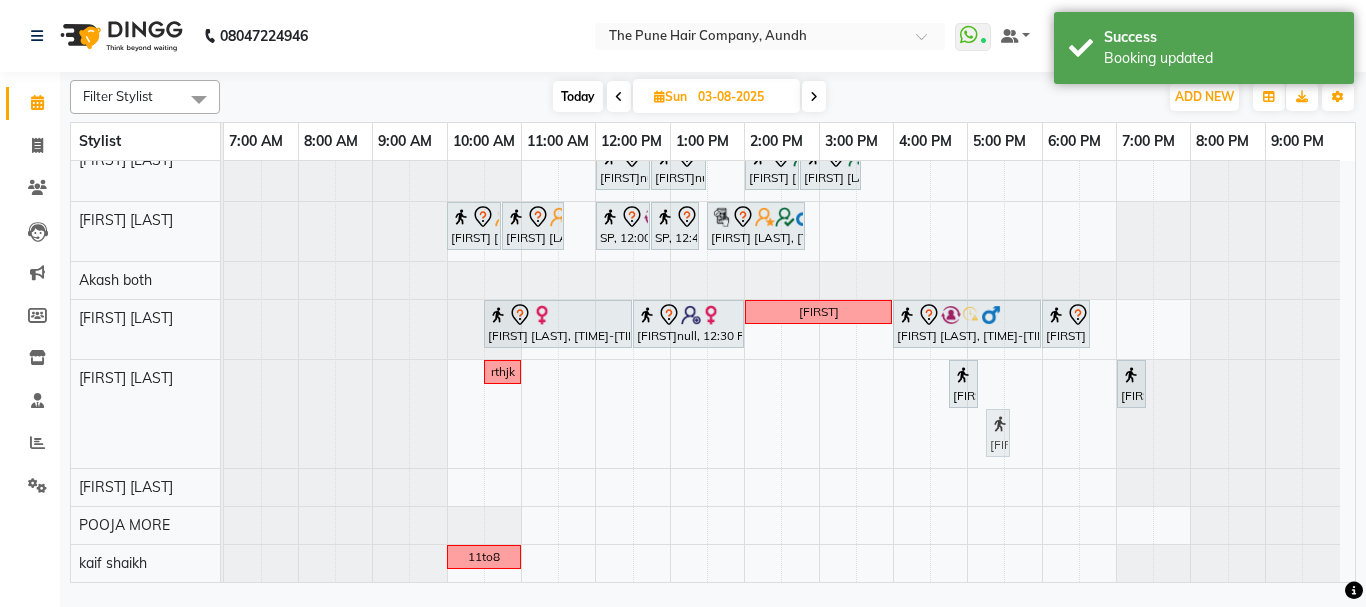 drag, startPoint x: 1143, startPoint y: 450, endPoint x: 976, endPoint y: 418, distance: 170.03824 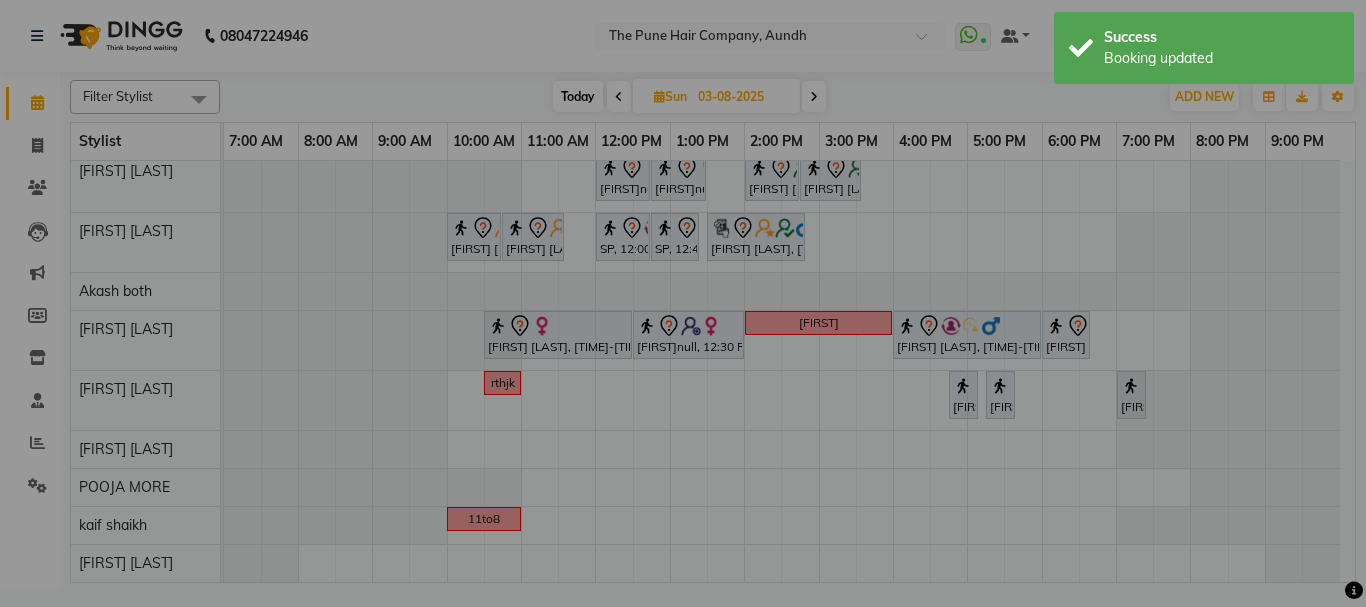 scroll, scrollTop: 480, scrollLeft: 0, axis: vertical 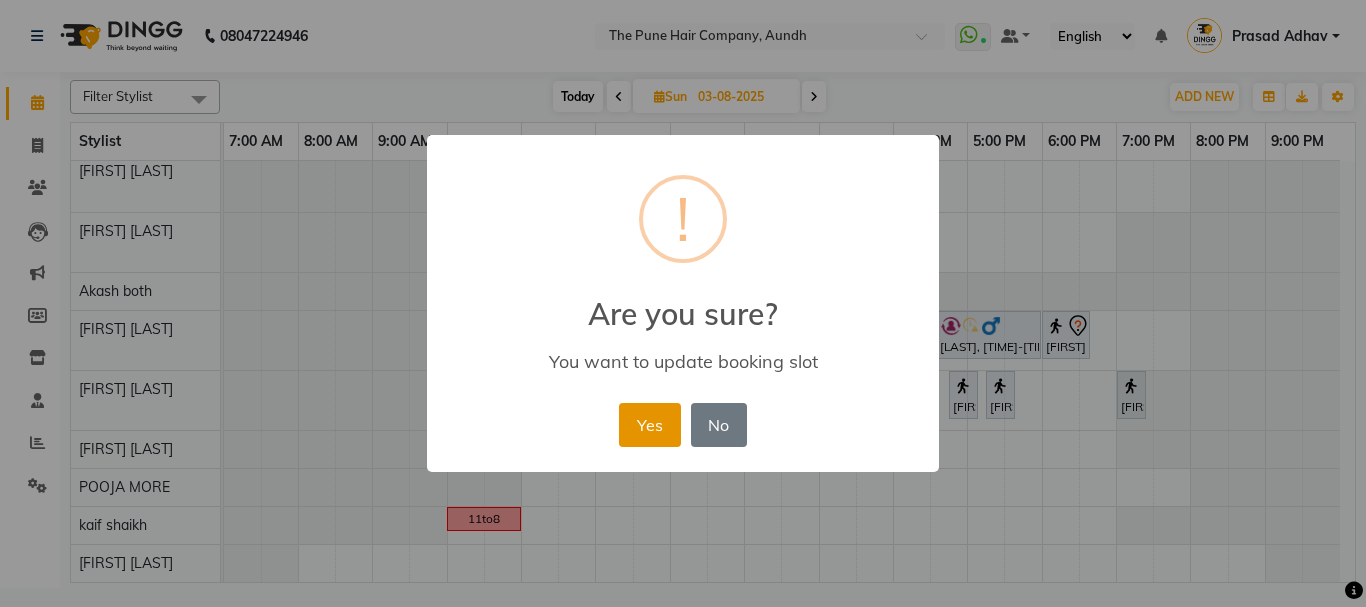click on "Yes" at bounding box center [649, 425] 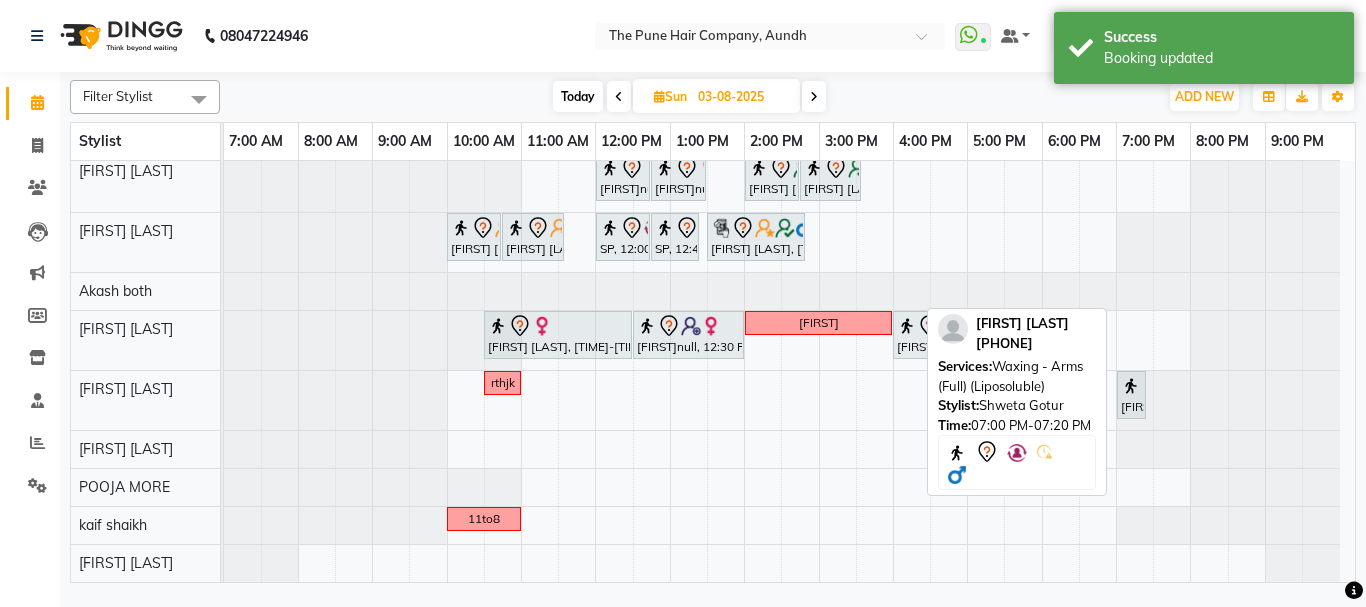 scroll, scrollTop: 480, scrollLeft: 0, axis: vertical 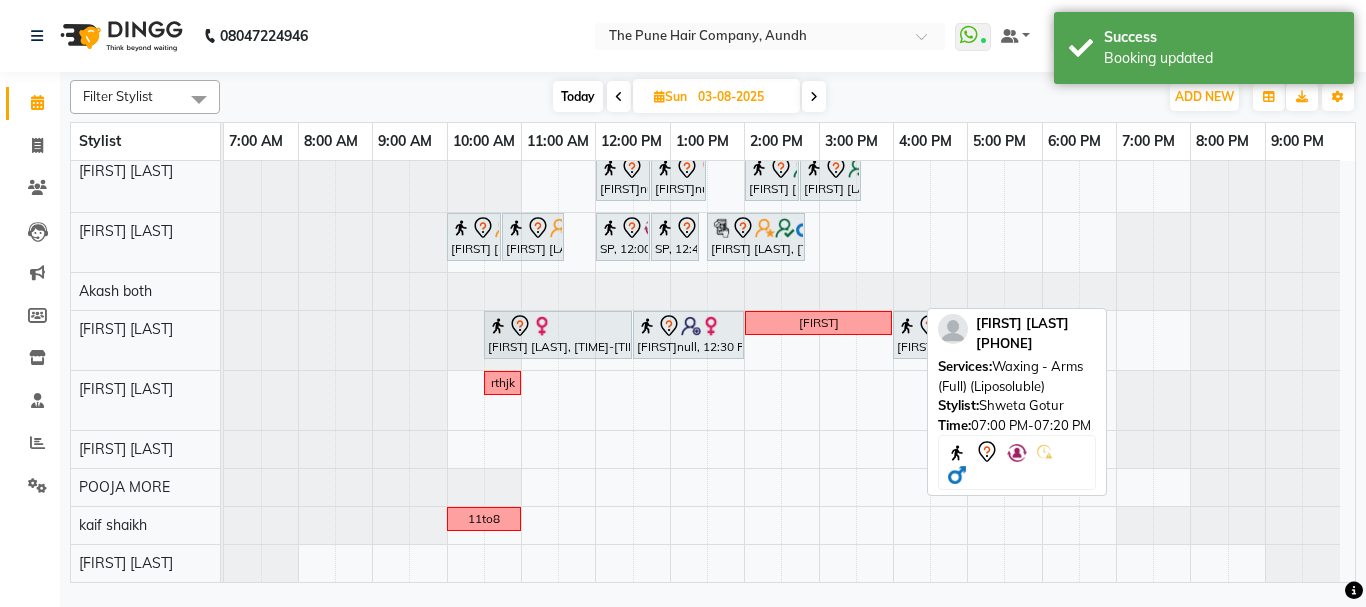 drag, startPoint x: 1131, startPoint y: 395, endPoint x: 1050, endPoint y: 402, distance: 81.3019 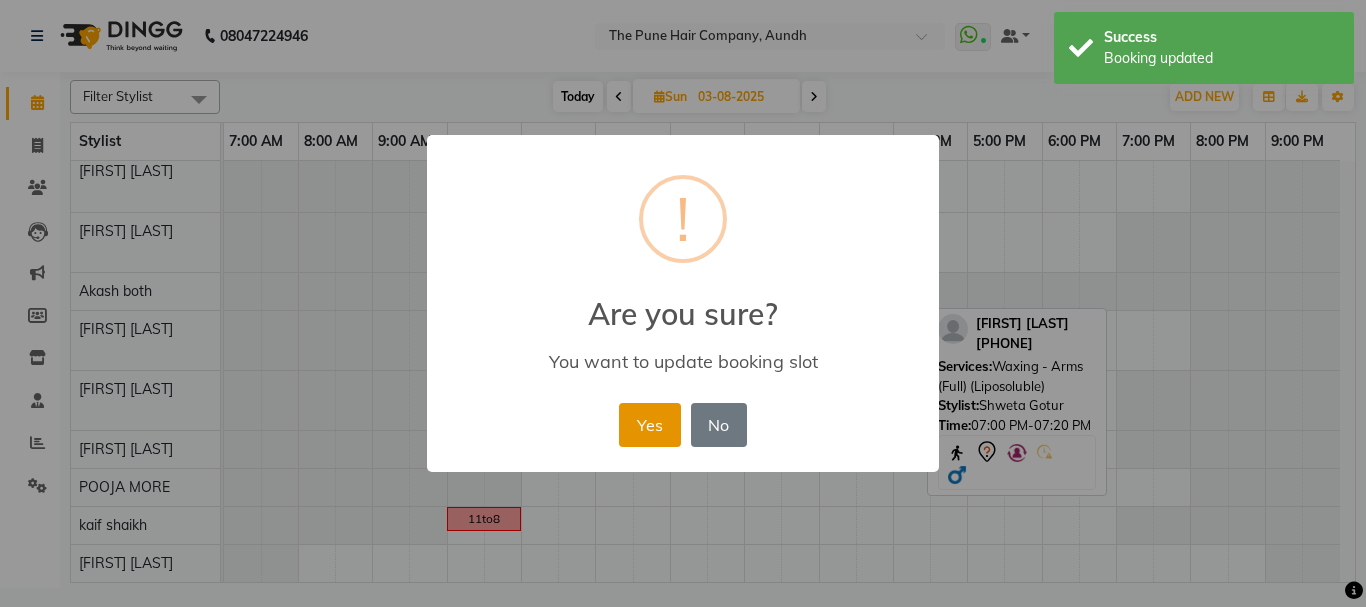 click on "Yes" at bounding box center (649, 425) 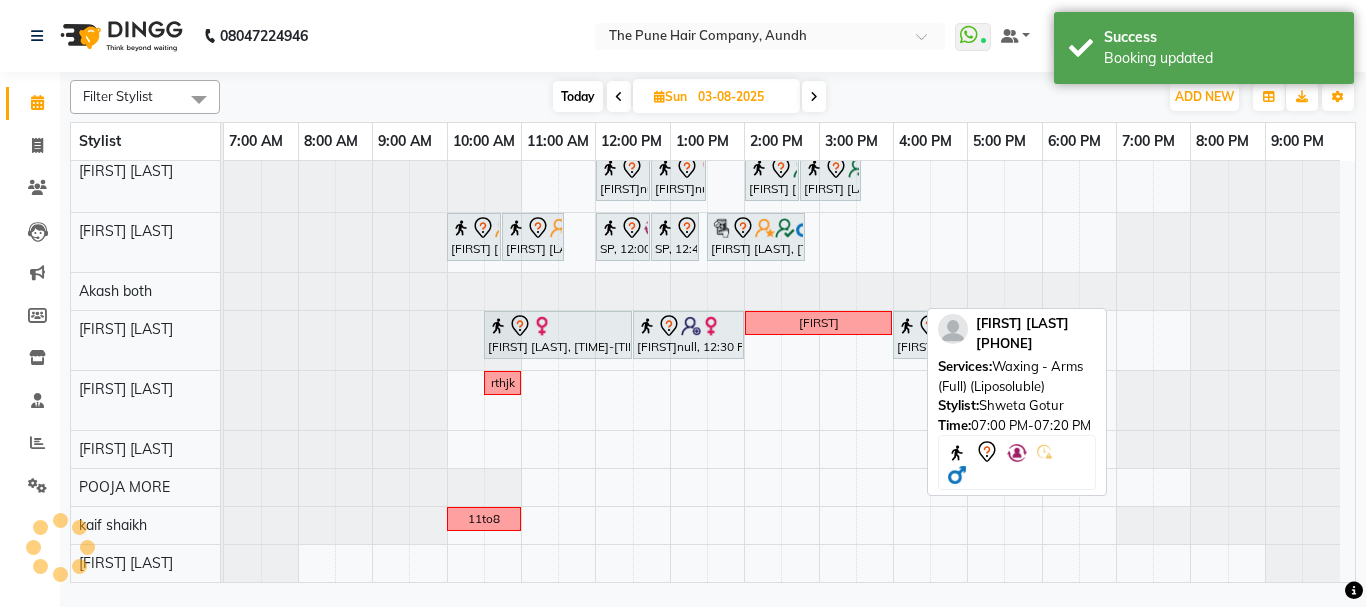 scroll, scrollTop: 480, scrollLeft: 0, axis: vertical 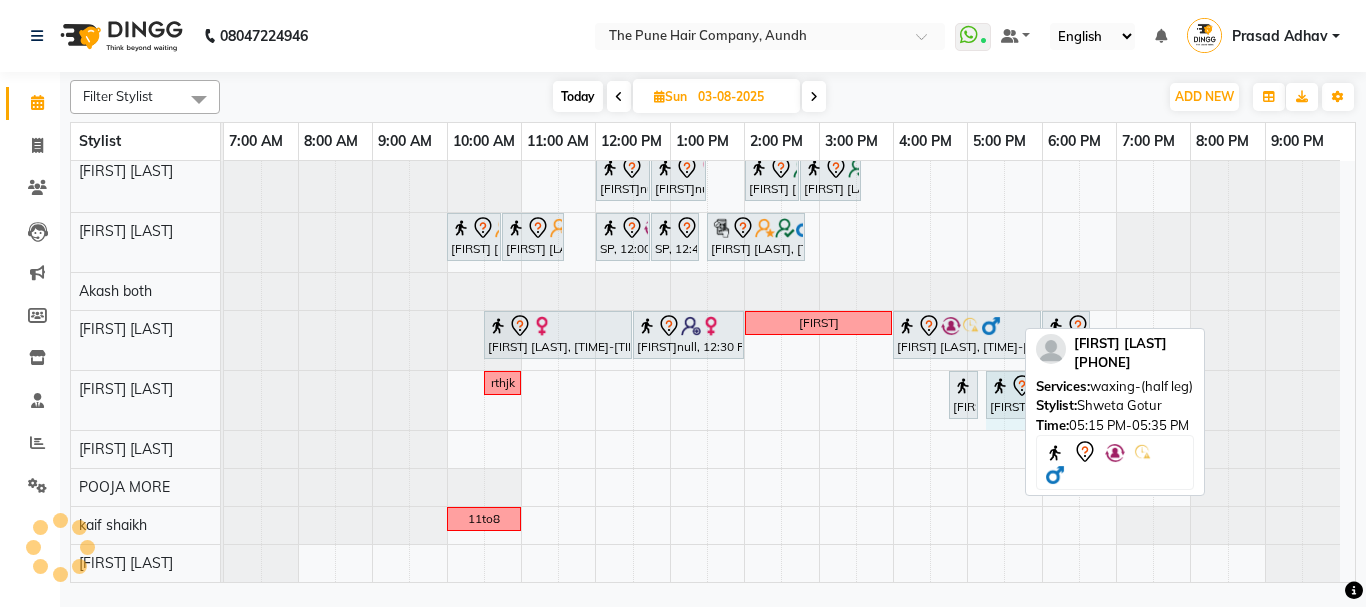 drag, startPoint x: 1010, startPoint y: 386, endPoint x: 1052, endPoint y: 389, distance: 42.107006 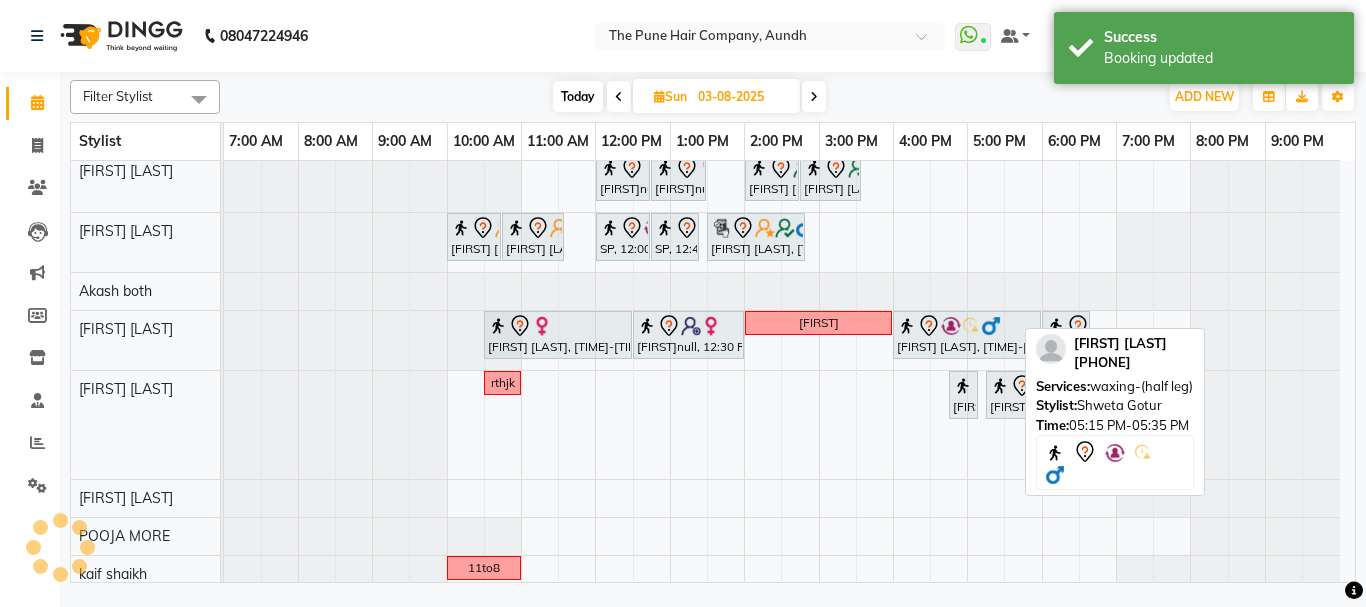 click on "Today  Sun 03-08-2025" at bounding box center (689, 97) 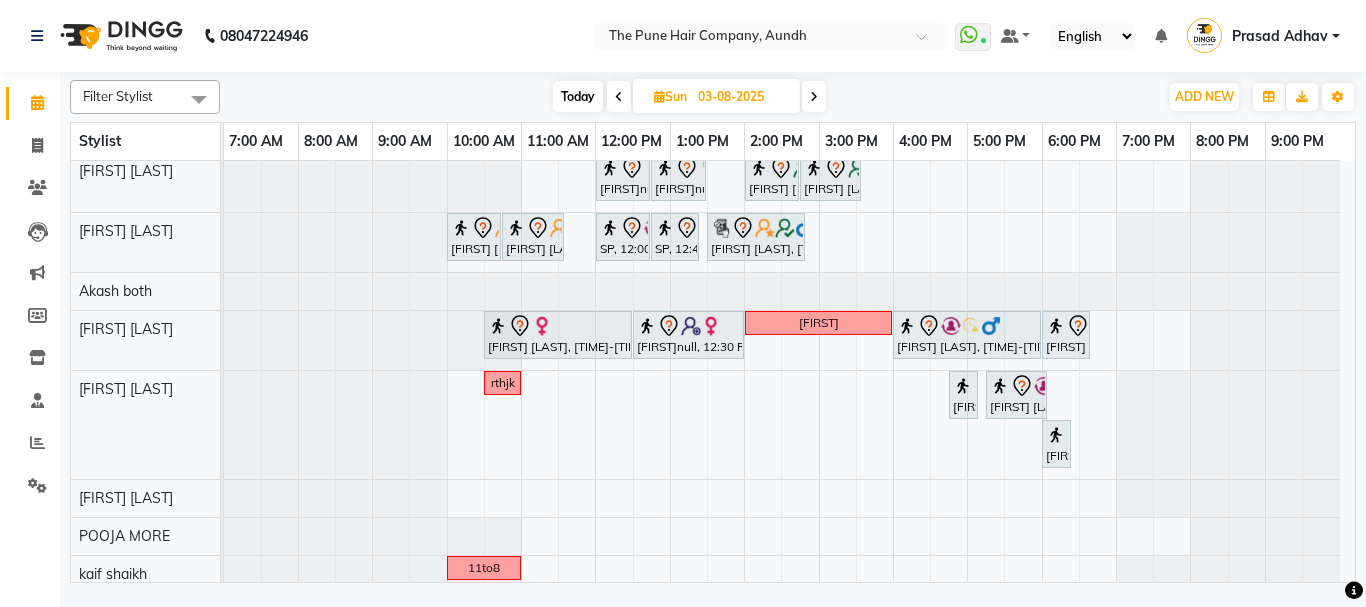 click on "Today" at bounding box center [578, 96] 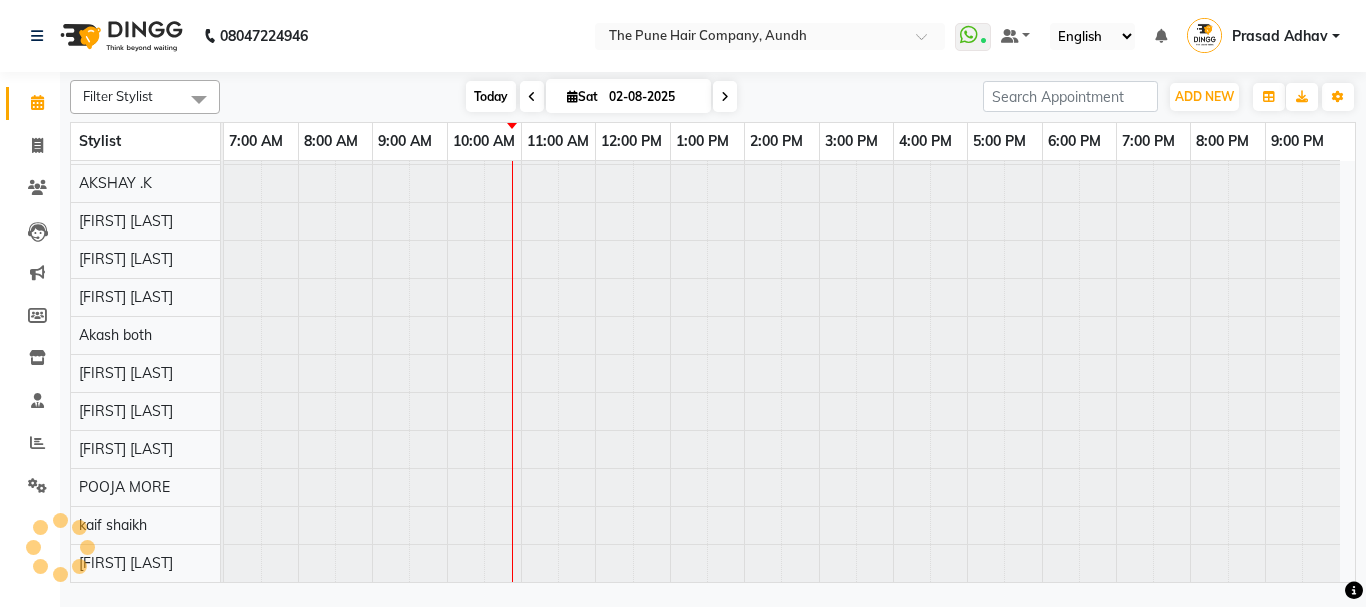 scroll, scrollTop: 110, scrollLeft: 0, axis: vertical 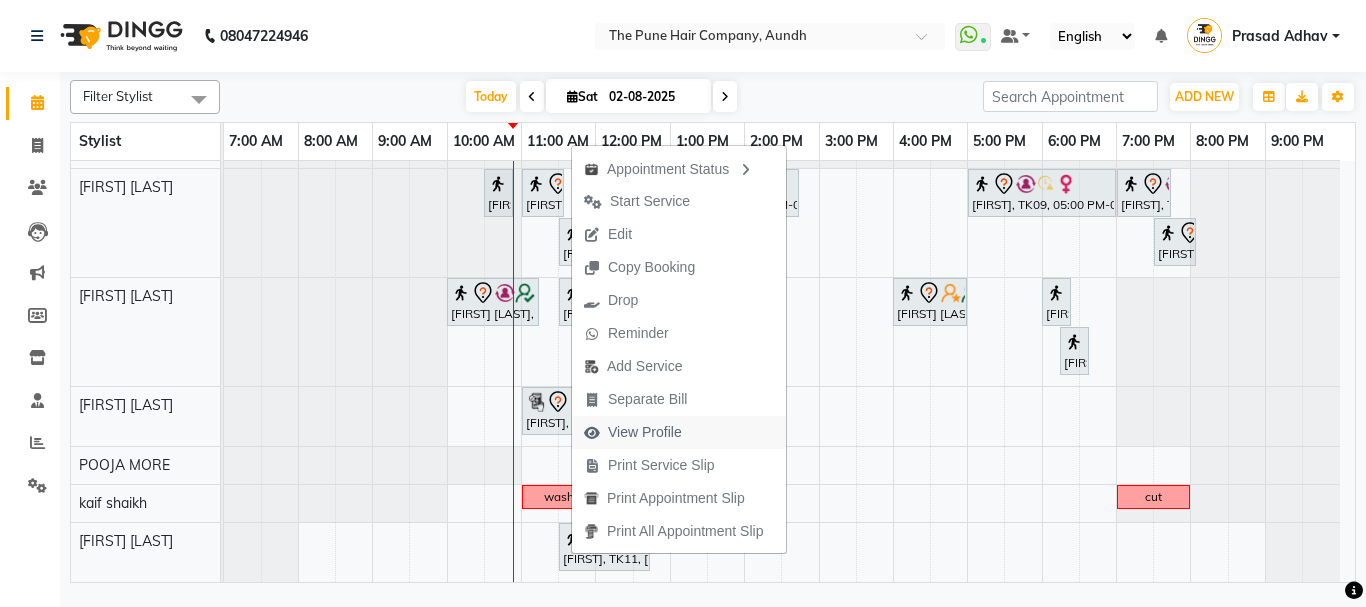 click on "View Profile" at bounding box center [645, 432] 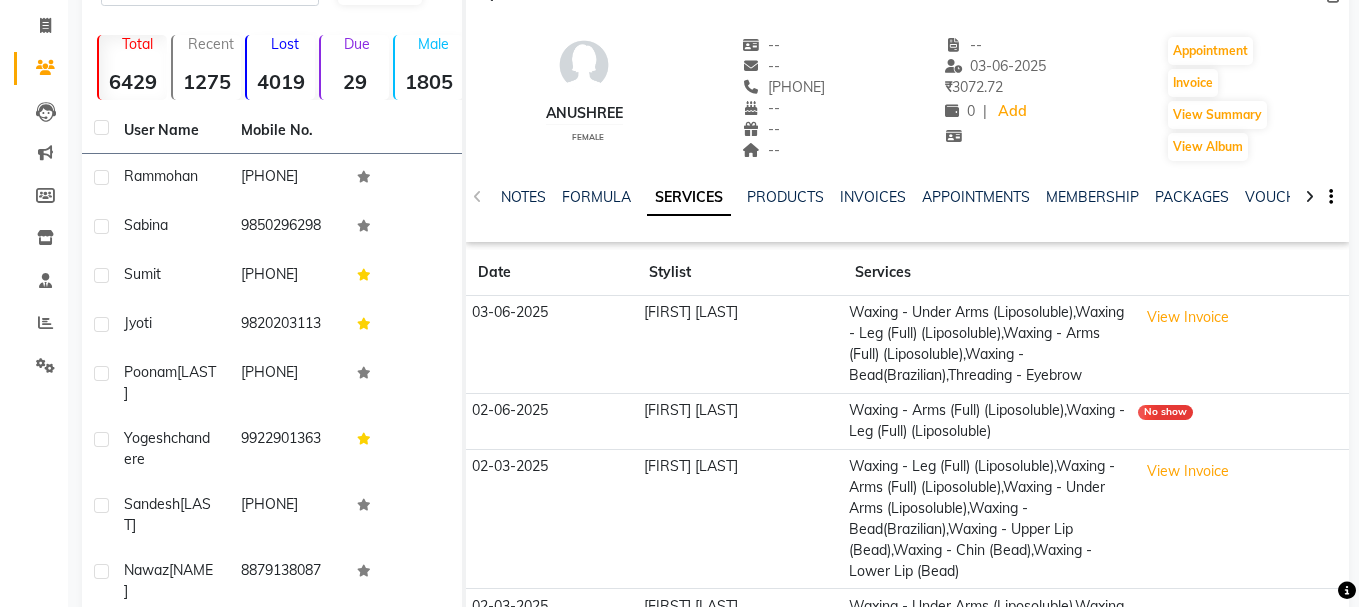 scroll, scrollTop: 0, scrollLeft: 0, axis: both 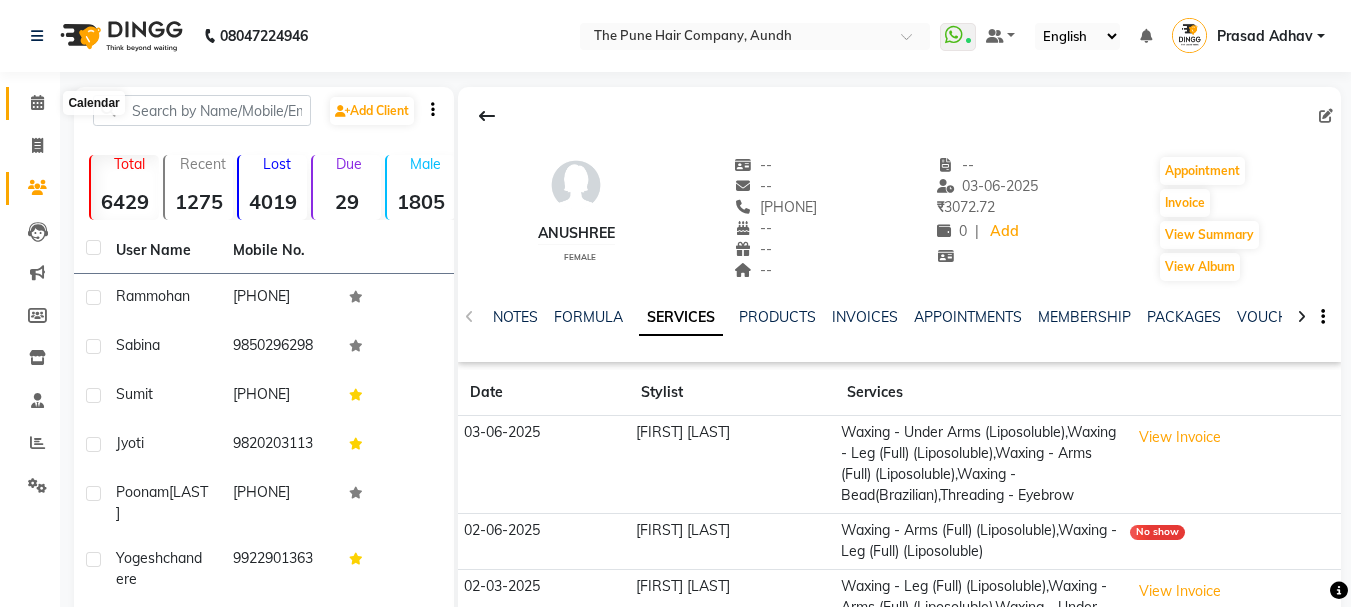click 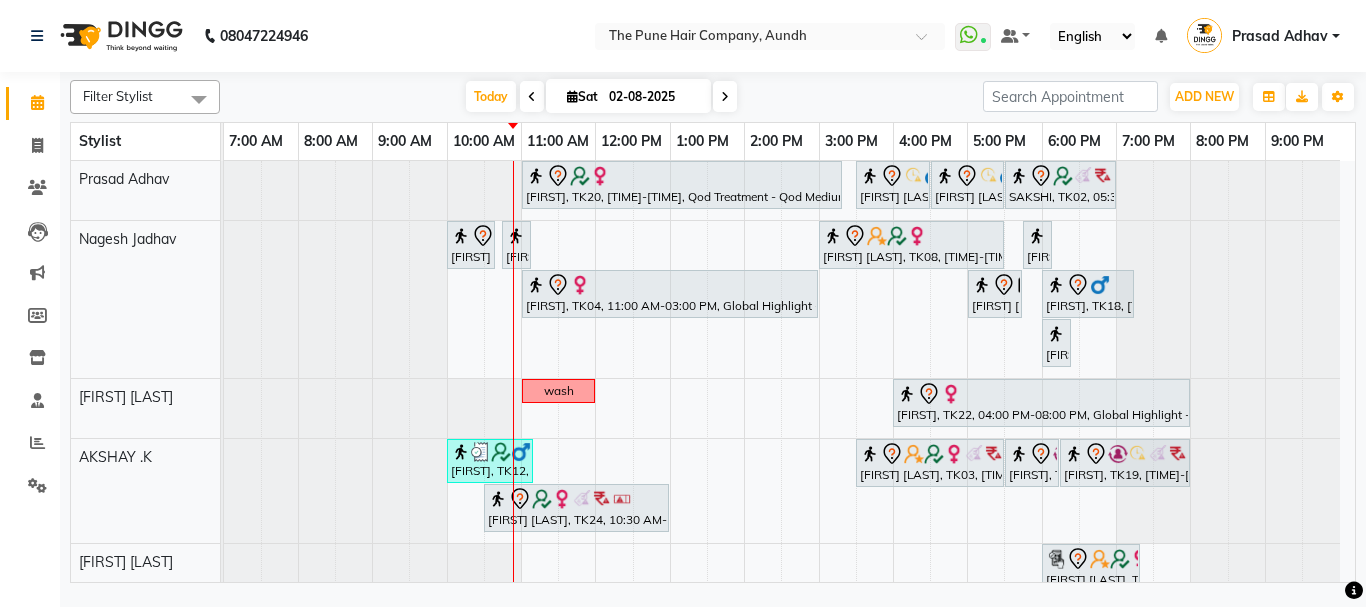 scroll, scrollTop: 417, scrollLeft: 0, axis: vertical 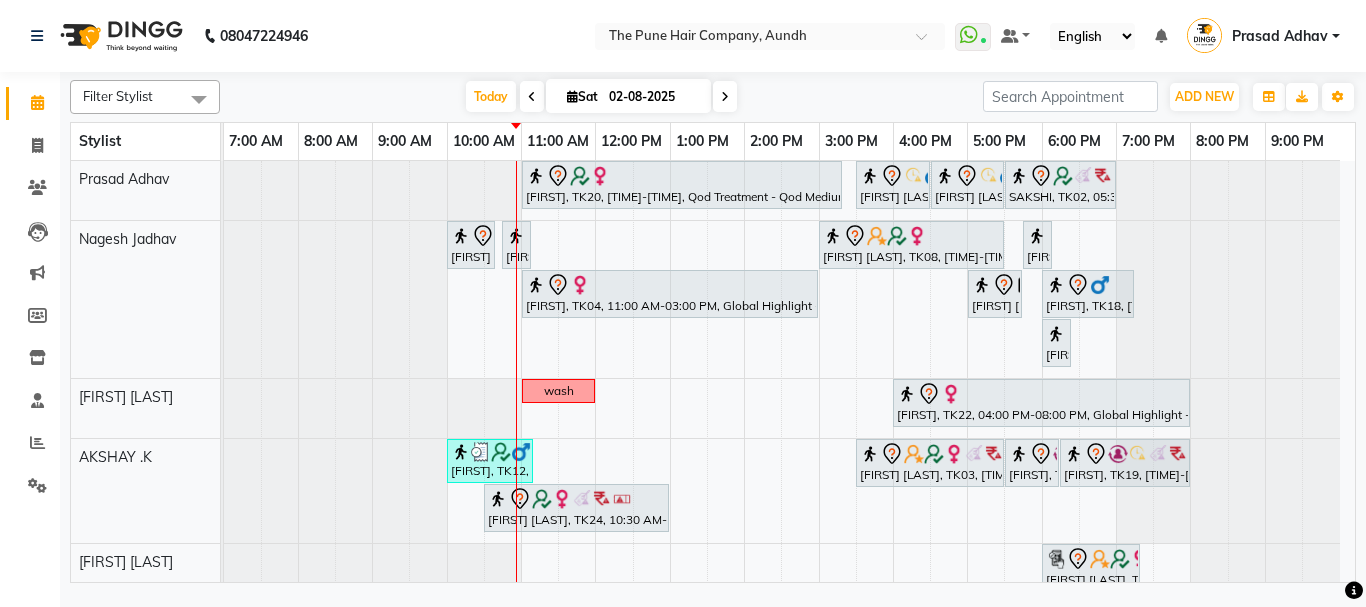 click at bounding box center [725, 96] 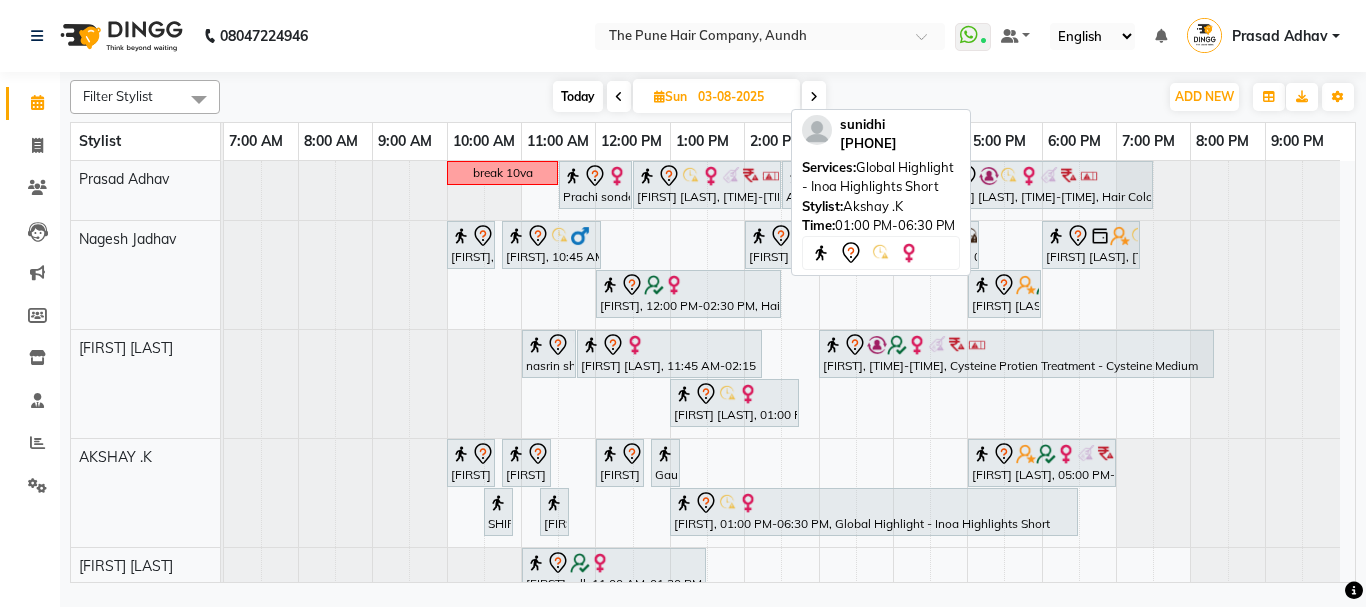 scroll, scrollTop: 346, scrollLeft: 0, axis: vertical 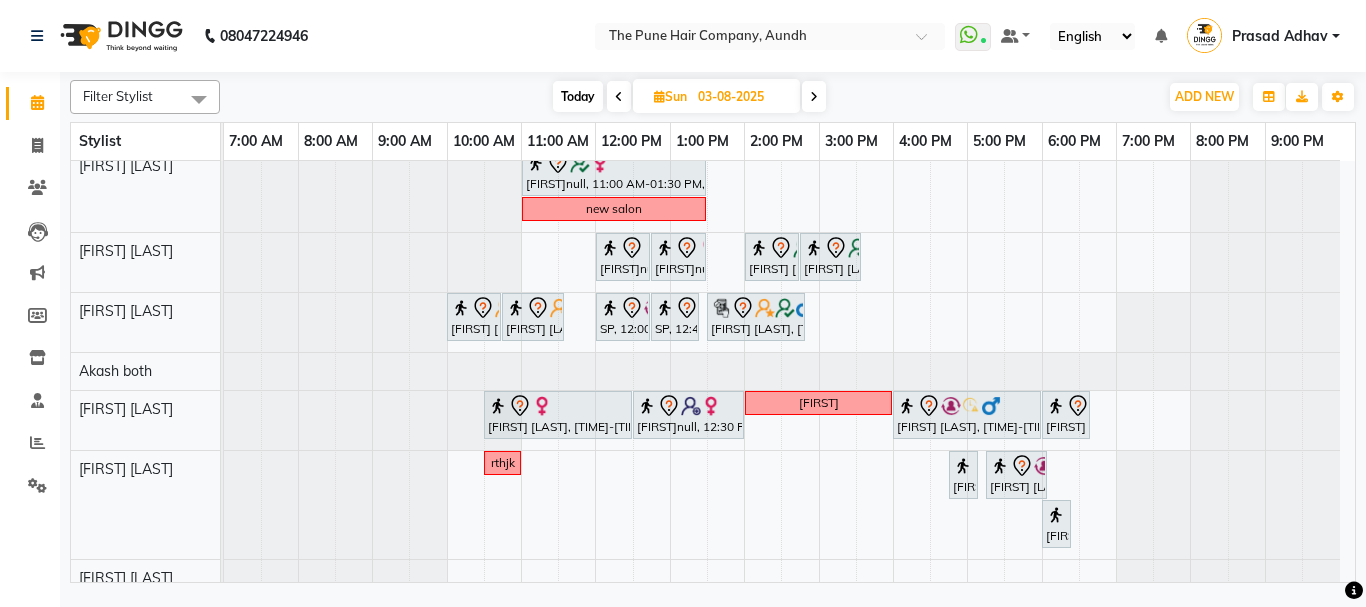 click on "Today" at bounding box center [578, 96] 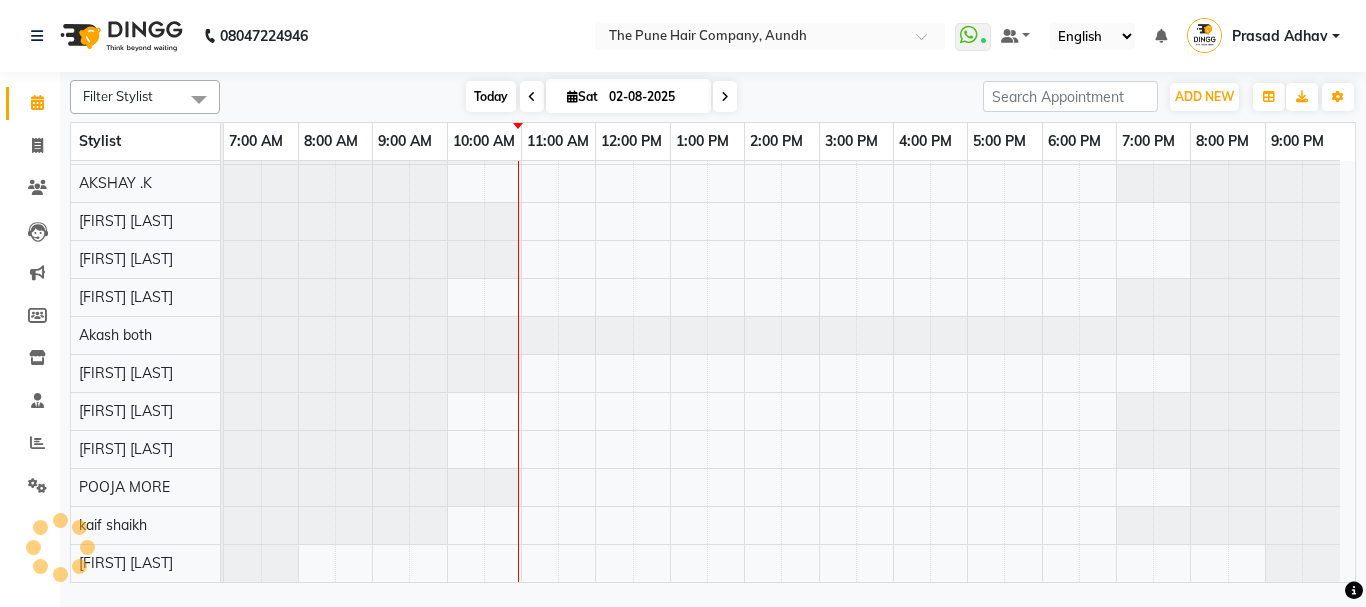 scroll, scrollTop: 110, scrollLeft: 0, axis: vertical 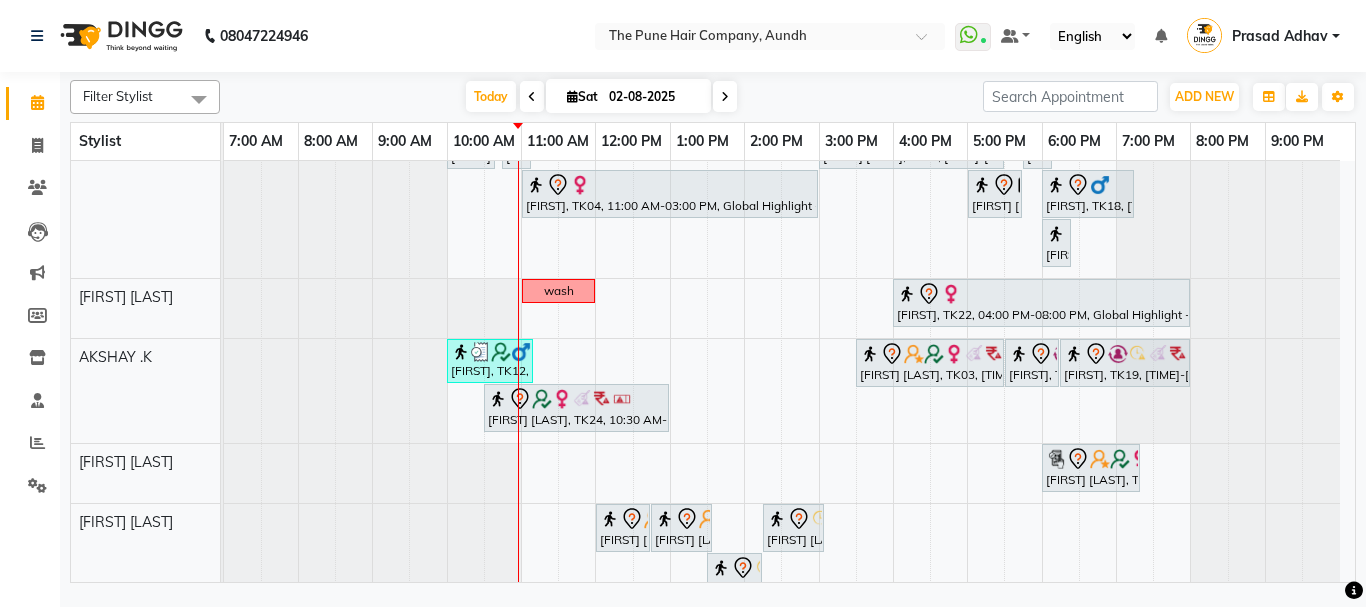 click on "[FIRST], TK20, 11:00 AM-03:20 PM, Qod Treatment - Qod Medium             [FIRST] [LAST], TK16, 03:30 PM-04:30 PM, Cut Male ( Top Stylist )             [FIRST] [LAST], TK16, 04:30 PM-05:30 PM, Hair Color Majirel - Majirel Global Male             [FIRST], TK02, 05:30 PM-07:00 PM, Hair wash & blow dry - long             [FIRST] [LAST], TK10, 10:00 AM-10:40 AM, Cut male (Expert)             [FIRST] [LAST], TK10, 10:45 AM-11:05 AM, Beard Crafting             [FIRST] [LAST], TK08, 03:00 PM-05:30 PM, Hair Color Inoa - Inoa Touchup 2 Inch             [FIRST] [LAST], TK13, 05:45 PM-06:00 PM, Additional Hair Wash (Female)             [FIRST], TK04, 11:00 AM-03:00 PM, Global Highlight - Majirel Highlights Medium             [FIRST] [LAST], TK13, 05:00 PM-05:45 PM, Cut Female (Expert)             [FIRST], TK18, 06:00 PM-07:15 PM, Cut Female (Expert)             [FIRST] [LAST], TK13, 06:00 PM-06:15 PM, Additional Hair Wash (Female)  wash                  [FIRST], TK12, 10:00 AM-11:10 AM, Cut male (Expert)" at bounding box center (789, 617) 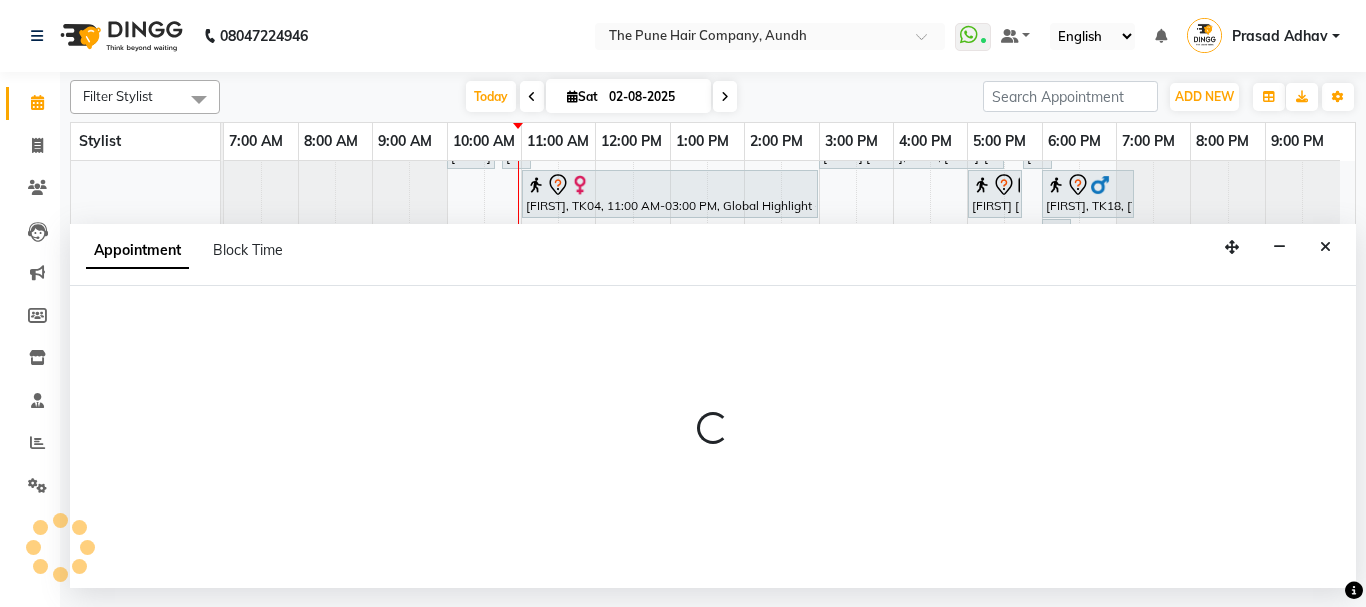 select on "12769" 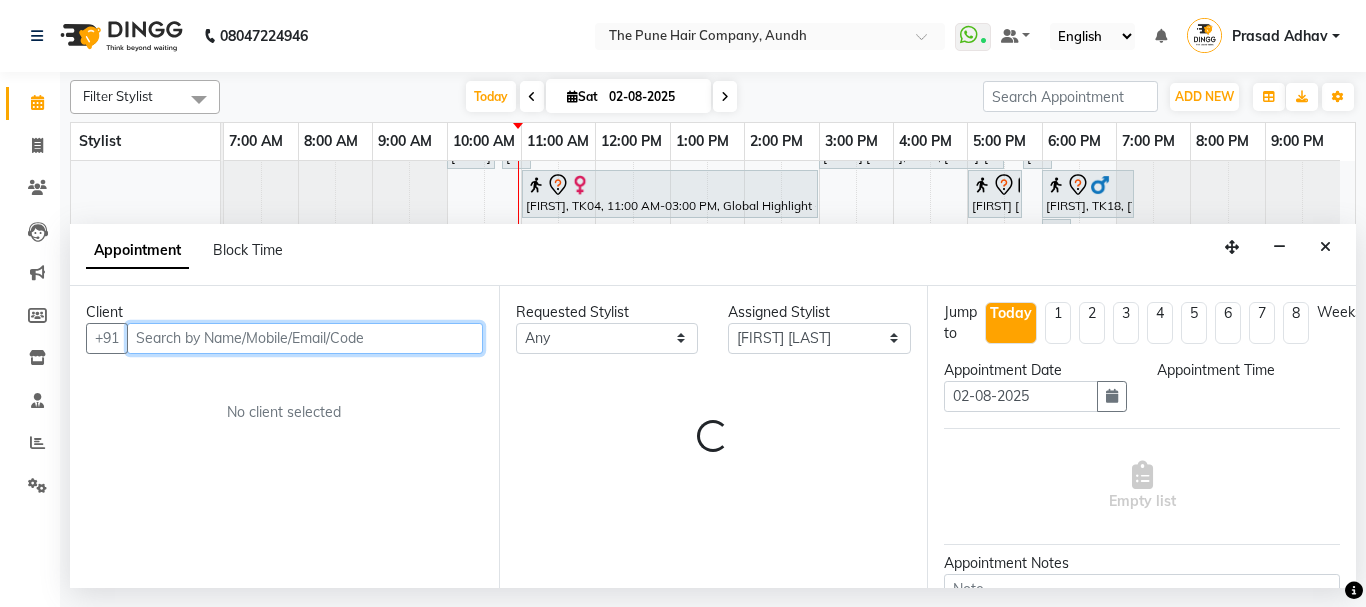 select on "720" 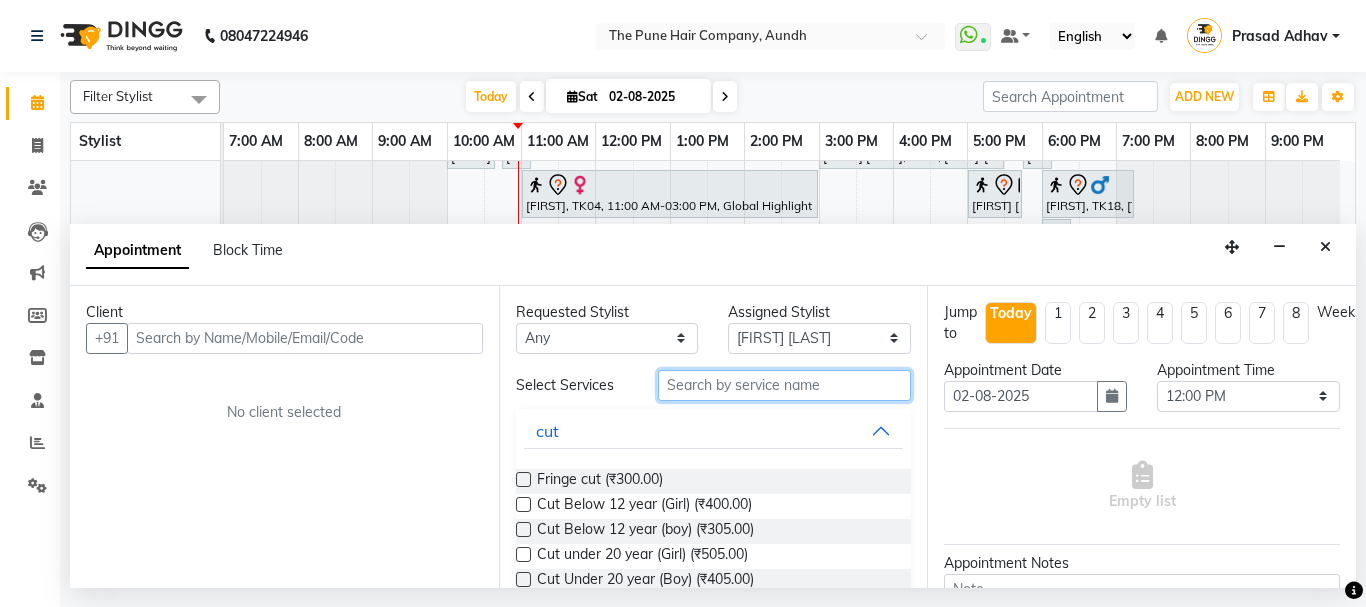 drag, startPoint x: 773, startPoint y: 395, endPoint x: 741, endPoint y: 403, distance: 32.984844 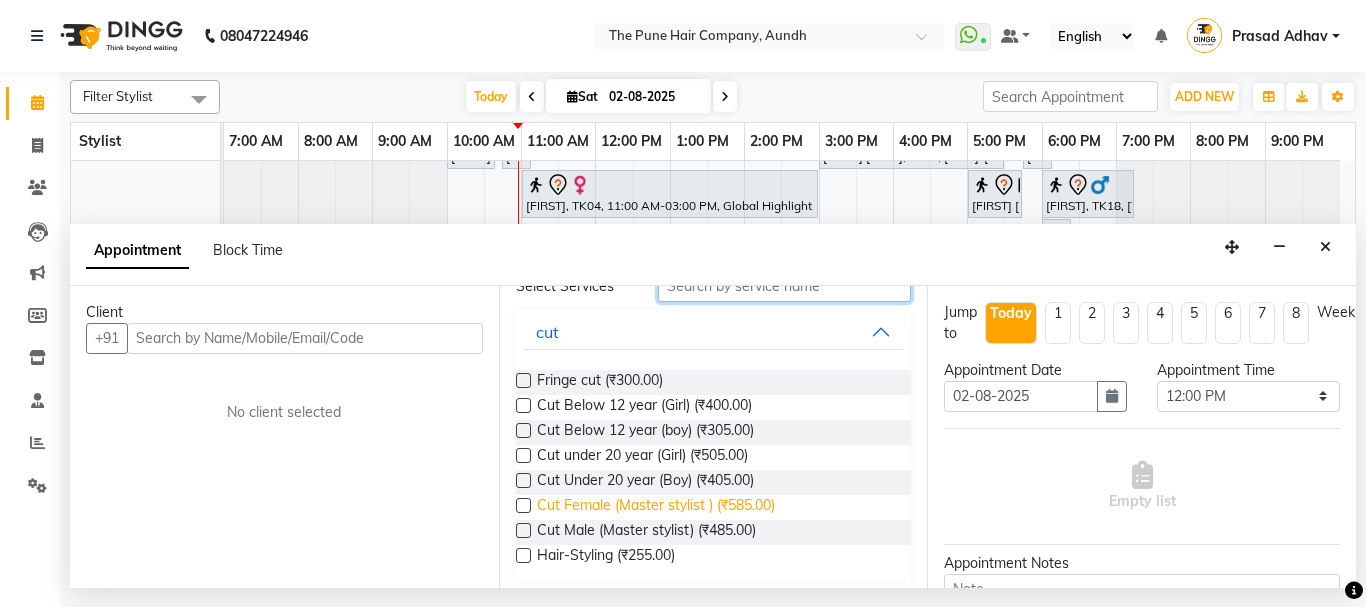 scroll, scrollTop: 100, scrollLeft: 0, axis: vertical 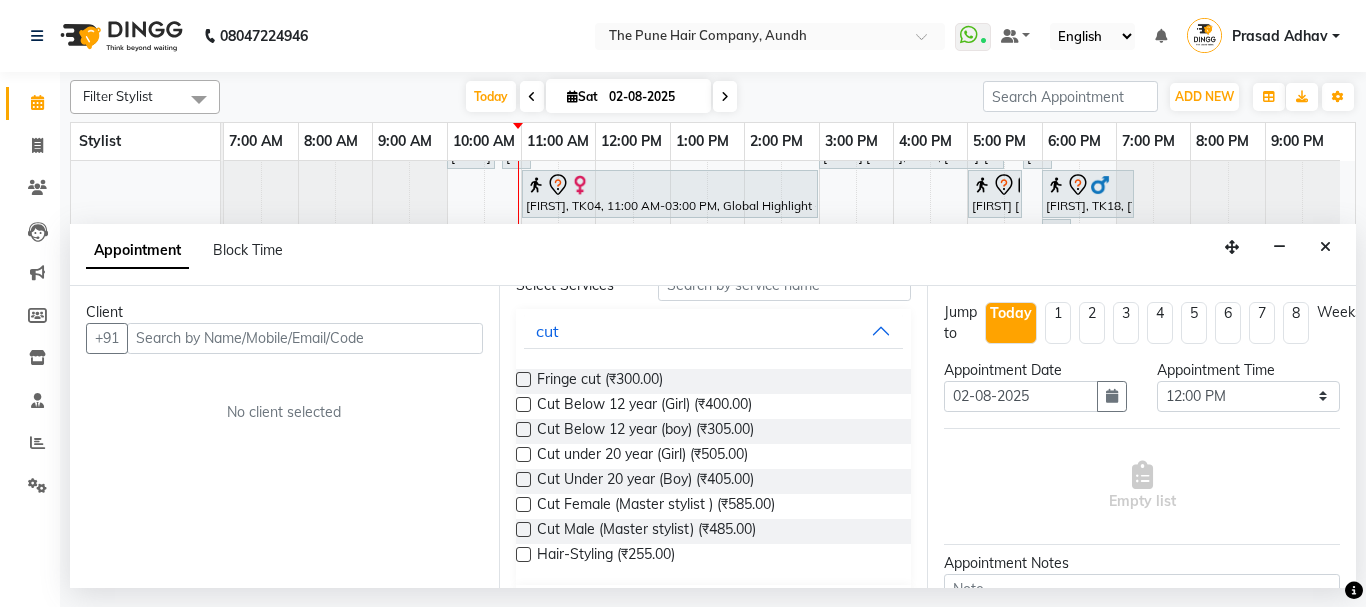 click at bounding box center (523, 504) 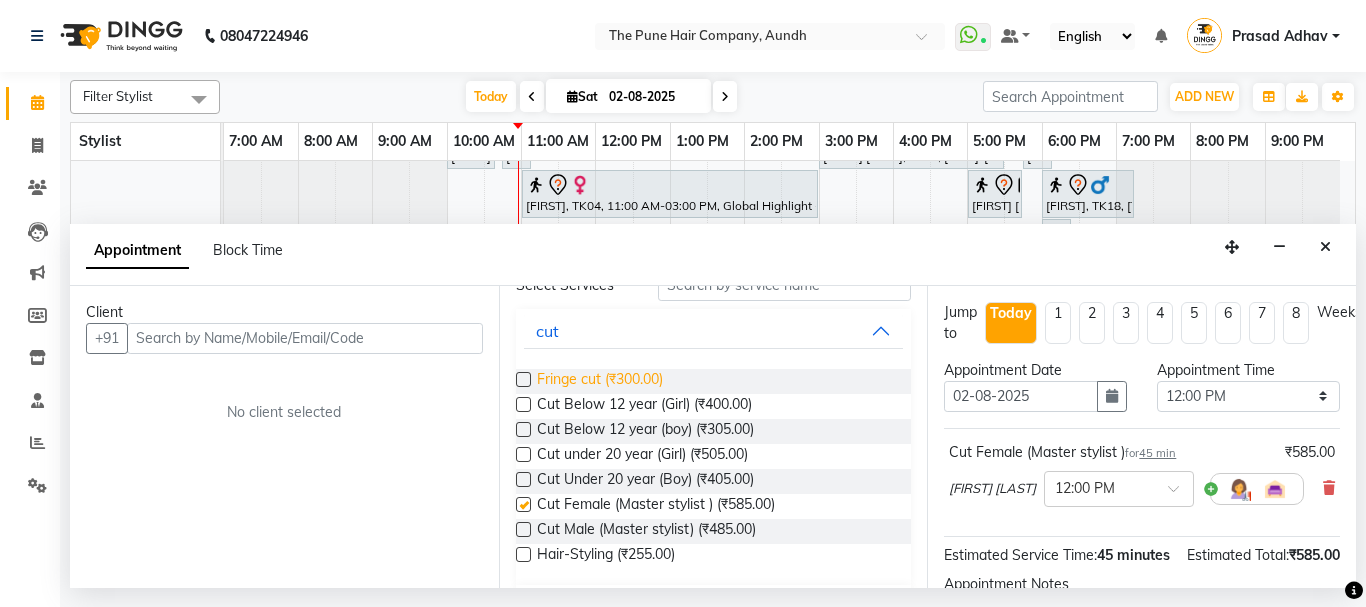 scroll, scrollTop: 8, scrollLeft: 0, axis: vertical 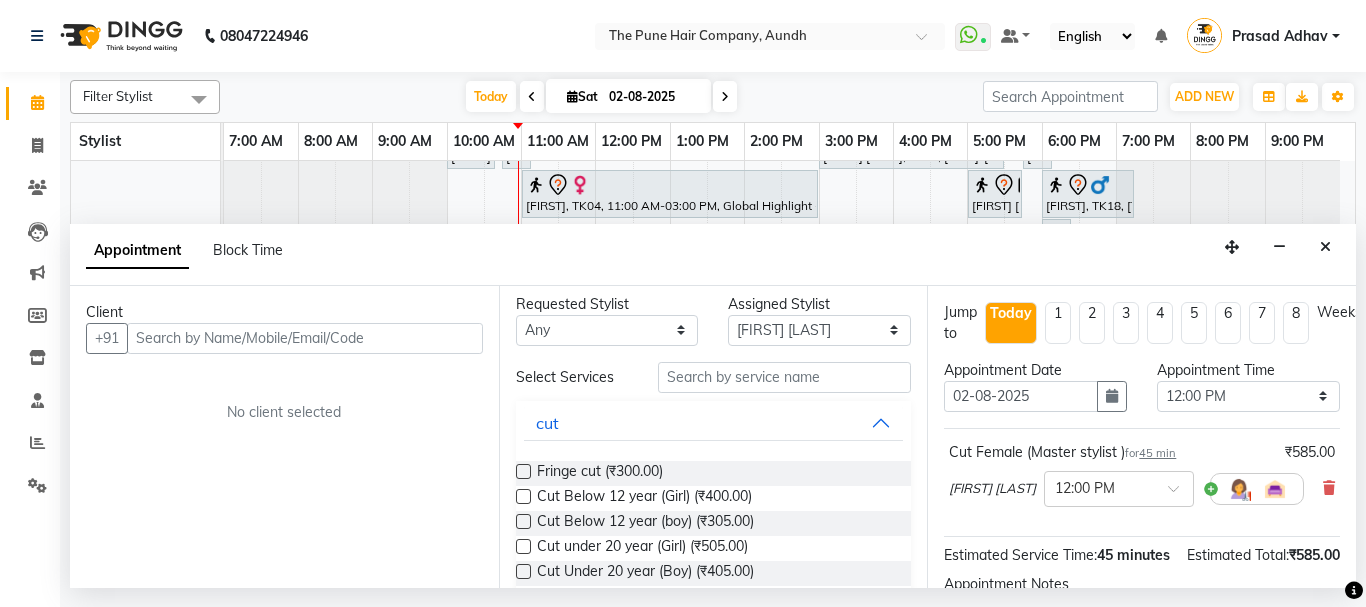 checkbox on "false" 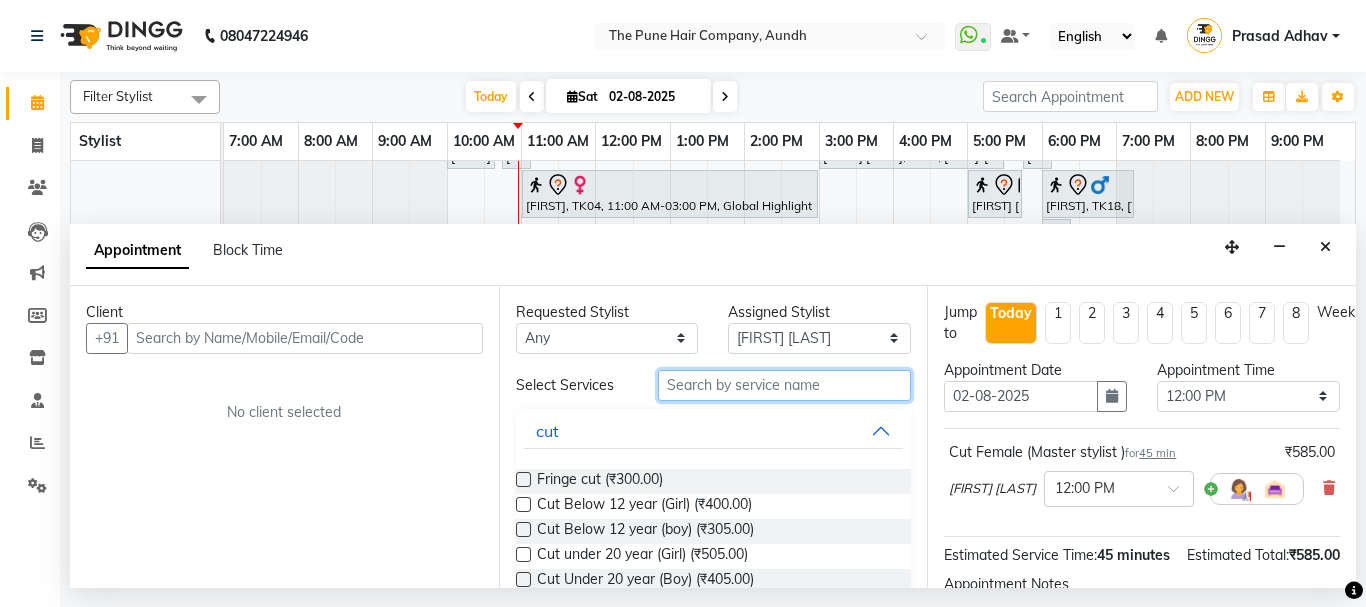 click at bounding box center [785, 385] 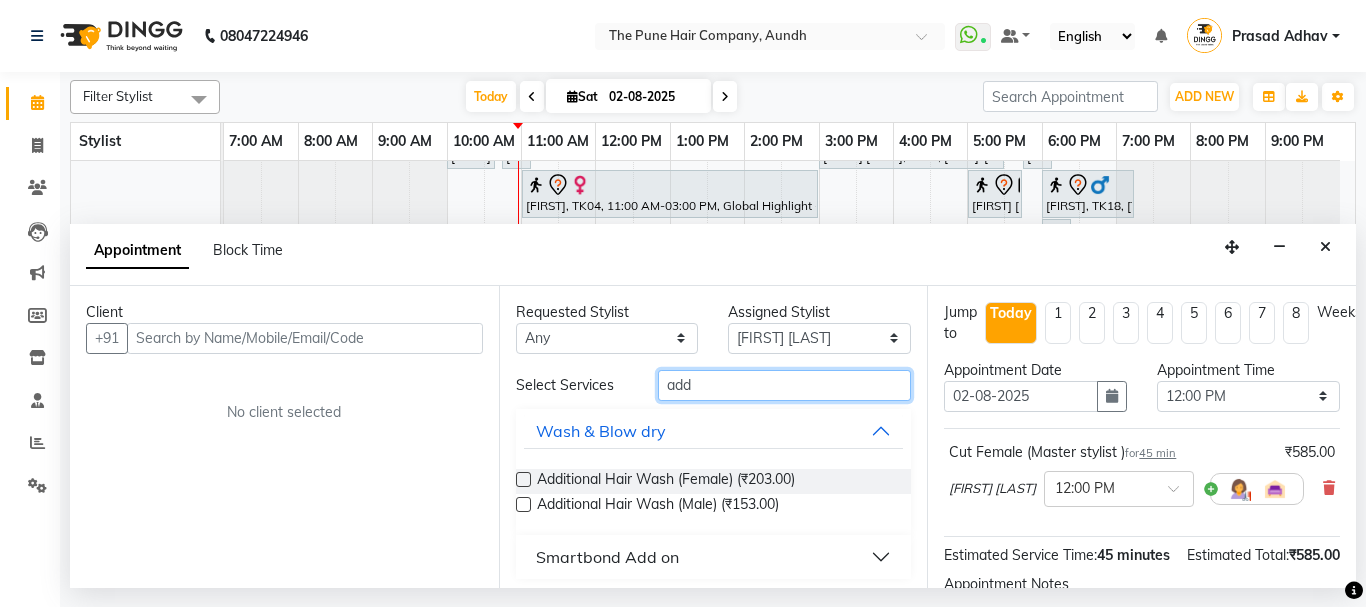 type on "add" 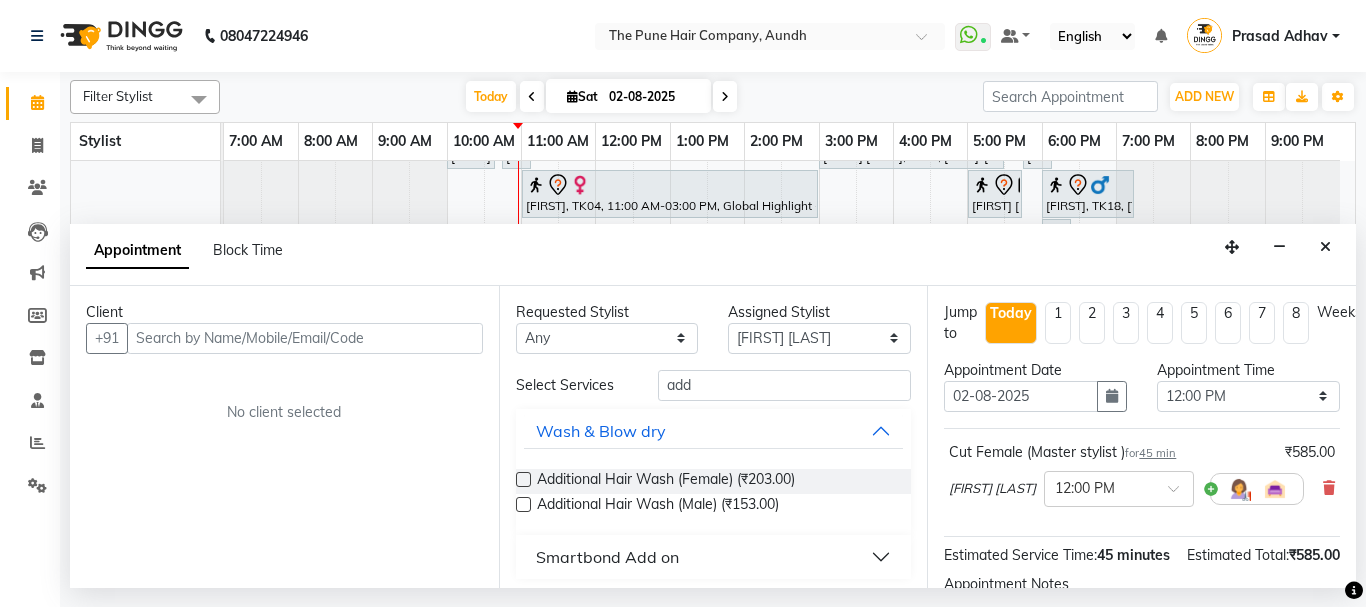 click at bounding box center [523, 479] 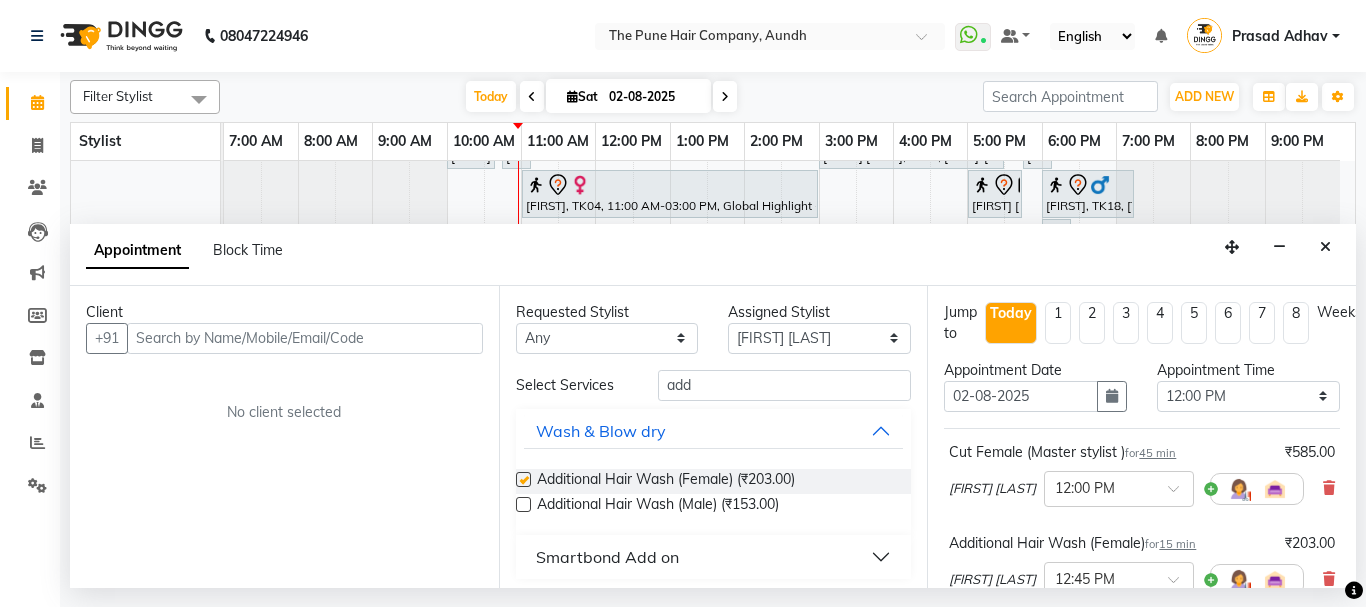 checkbox on "false" 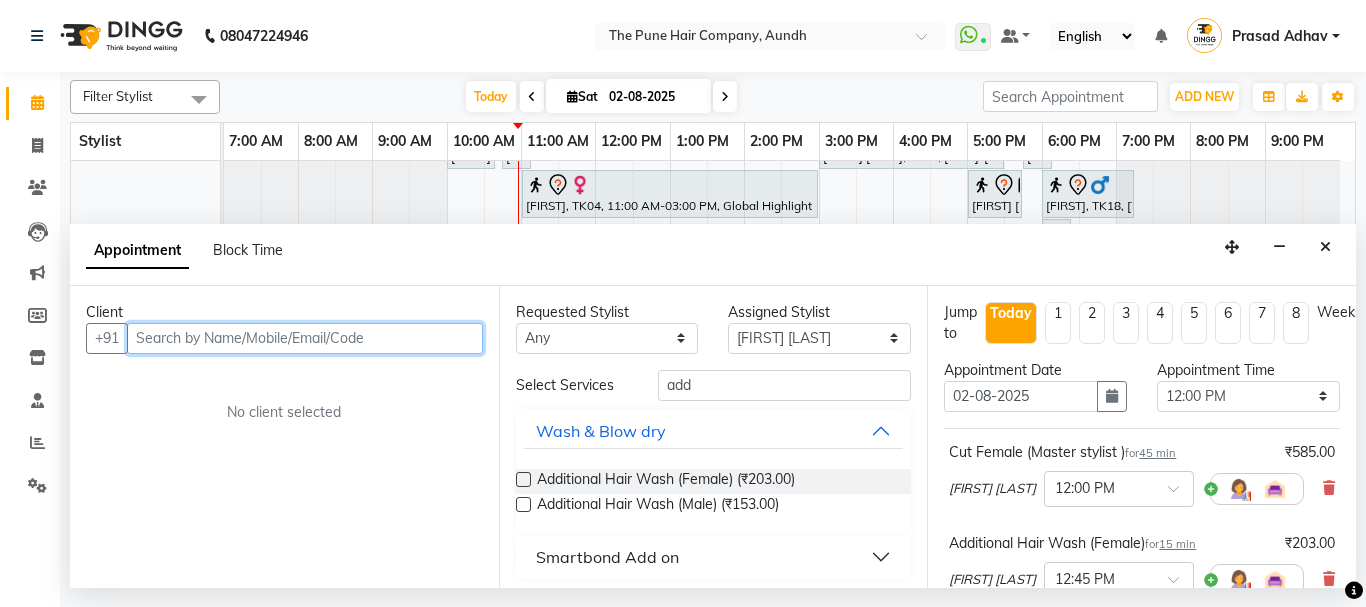 click at bounding box center [305, 338] 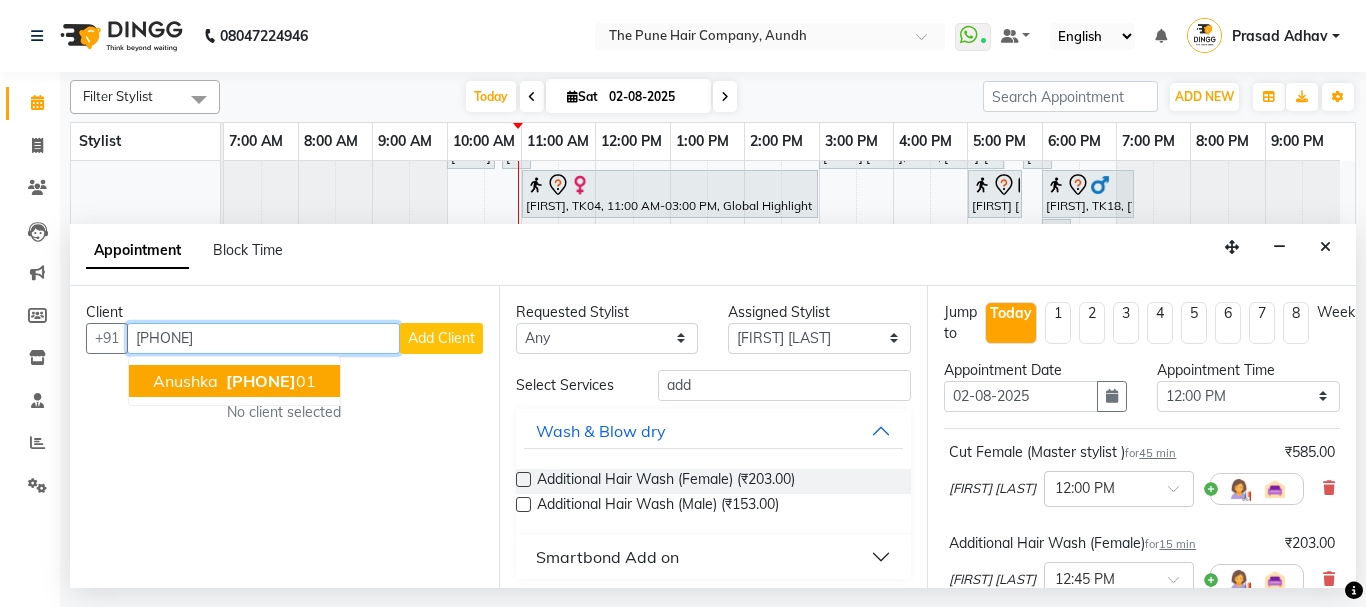 click on "[FIRST] [PHONE]" at bounding box center (234, 381) 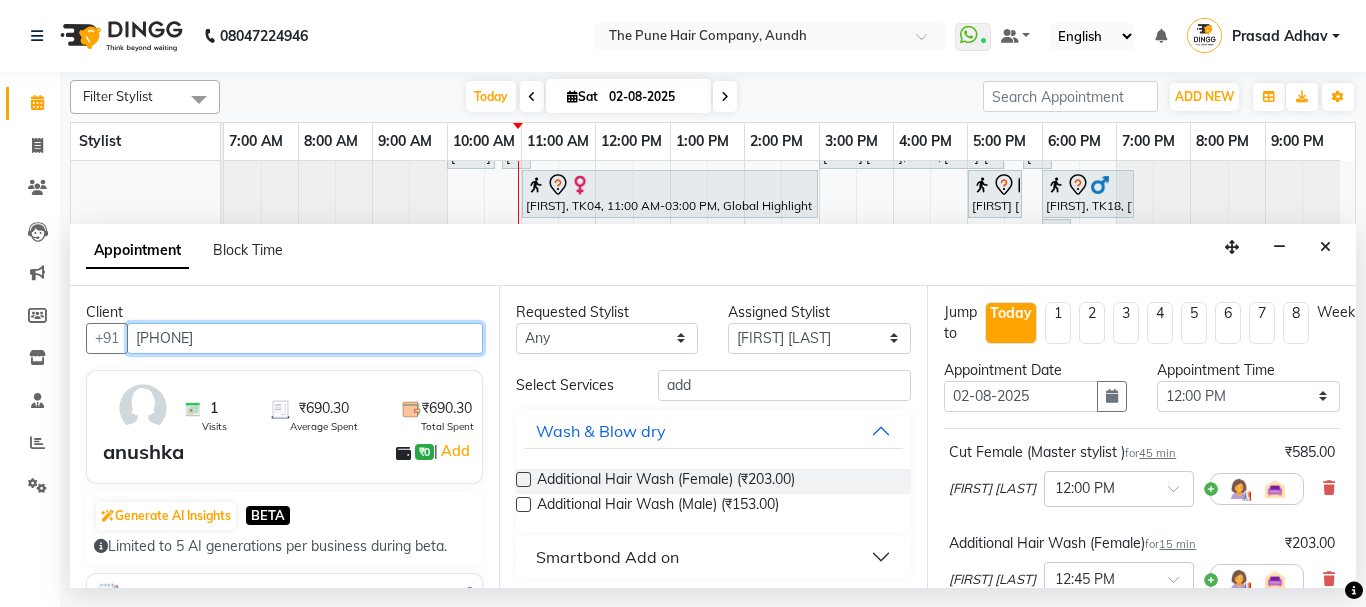 scroll, scrollTop: 336, scrollLeft: 0, axis: vertical 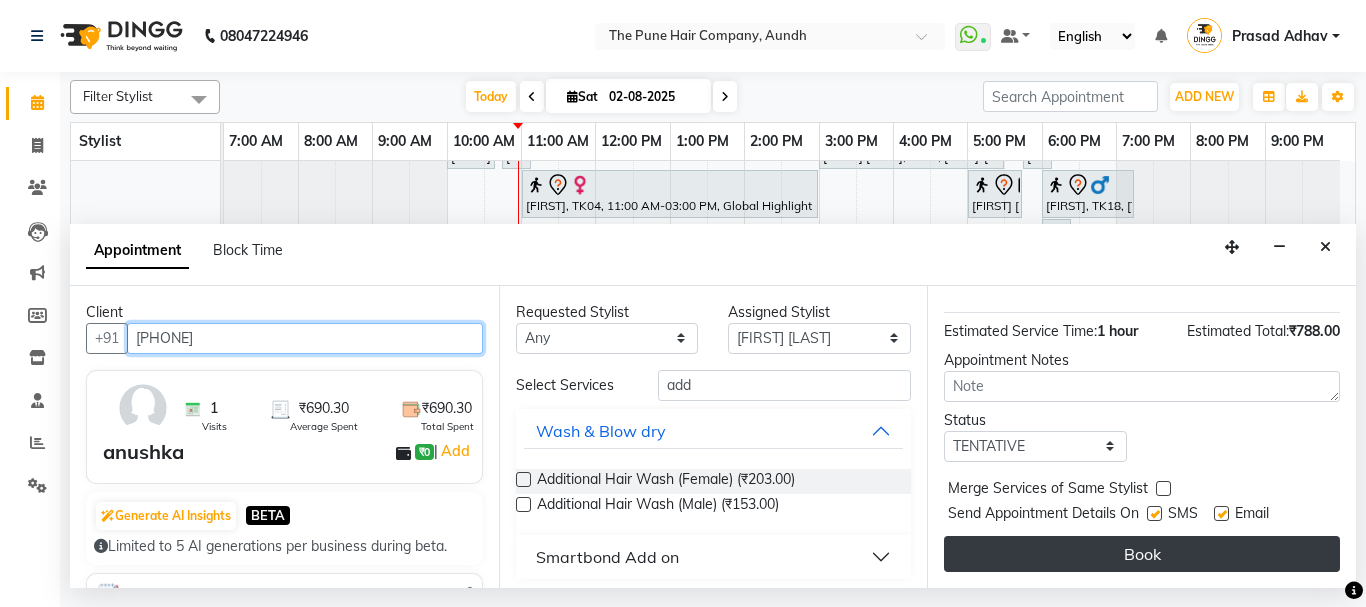 type on "[PHONE]" 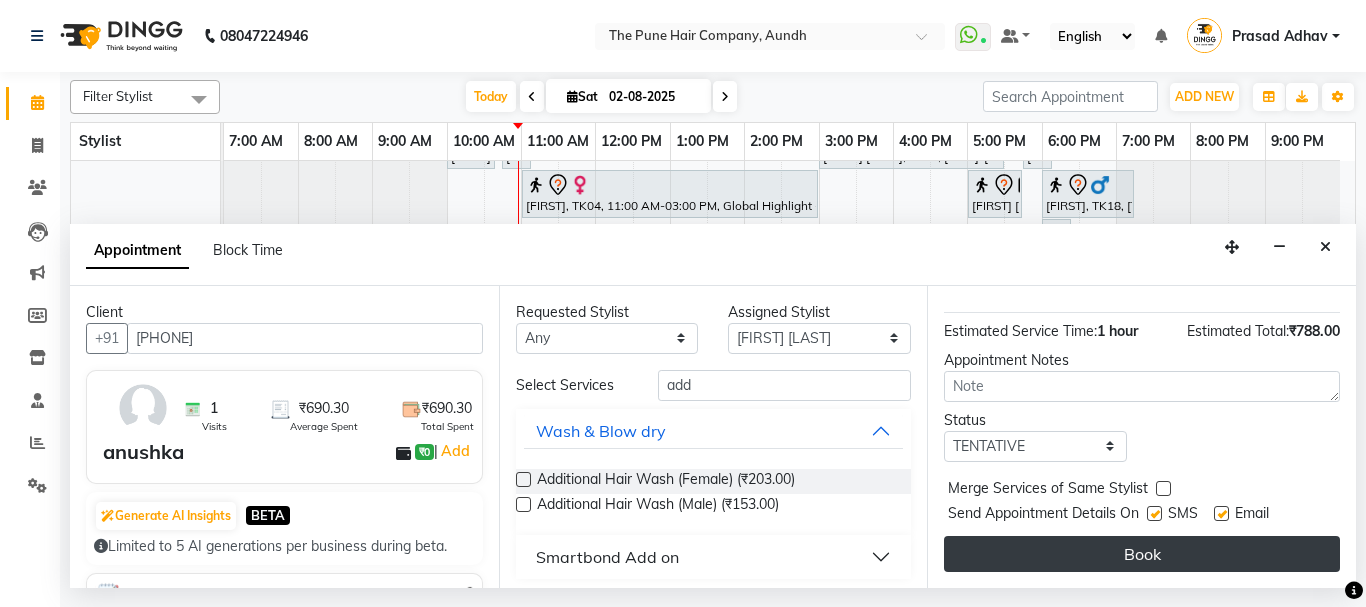 click on "Book" at bounding box center [1142, 554] 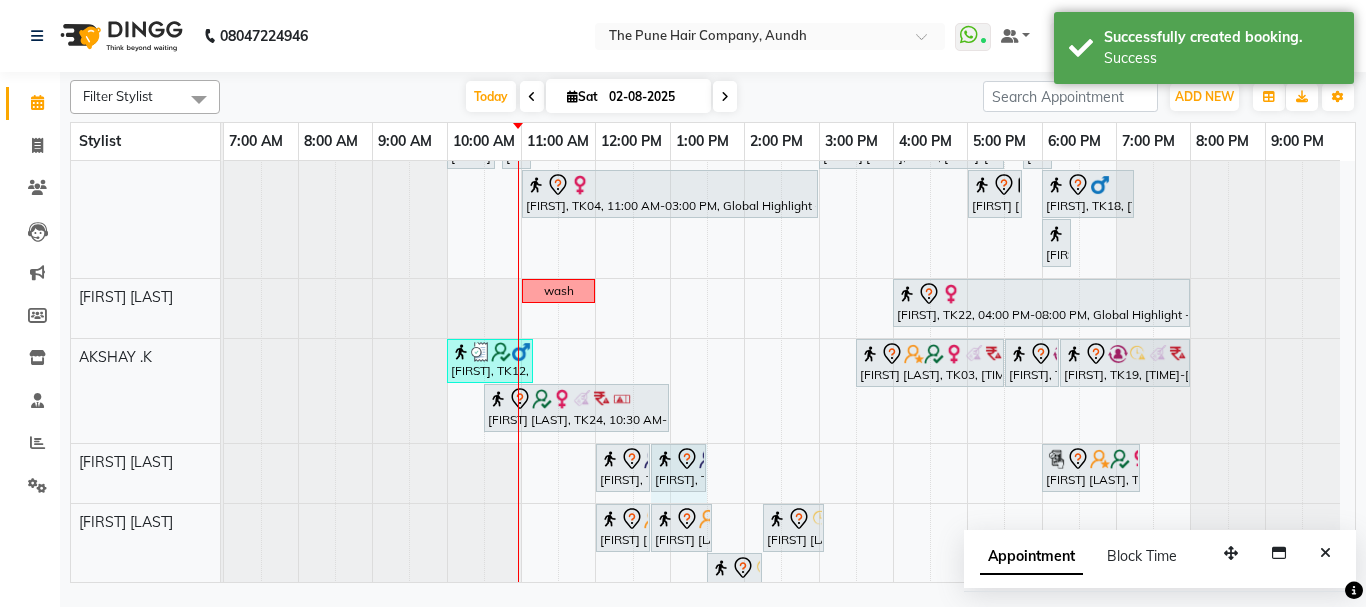 drag, startPoint x: 677, startPoint y: 463, endPoint x: 713, endPoint y: 461, distance: 36.05551 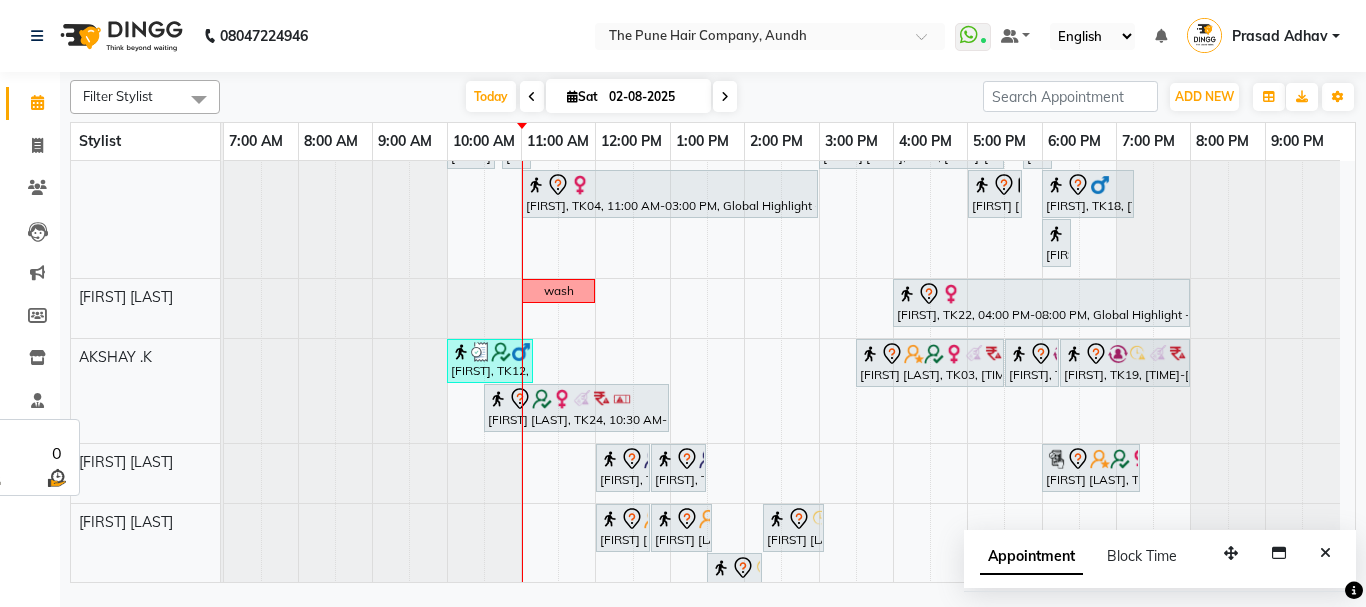 scroll, scrollTop: 0, scrollLeft: 0, axis: both 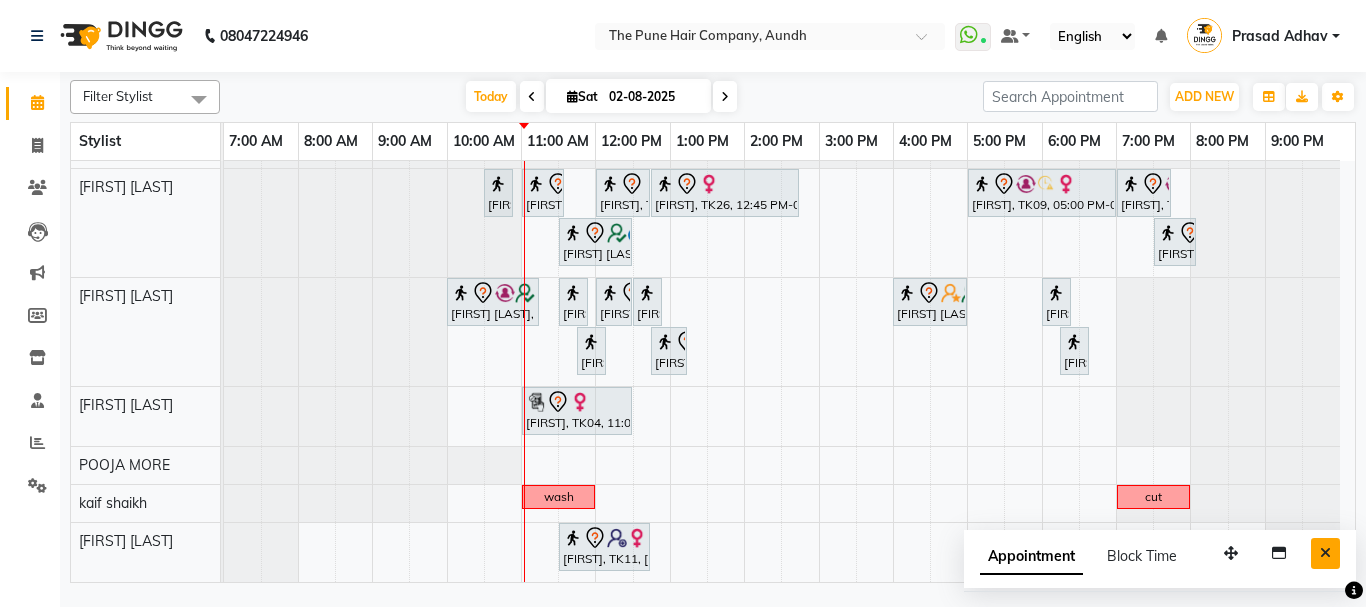 click at bounding box center [1325, 553] 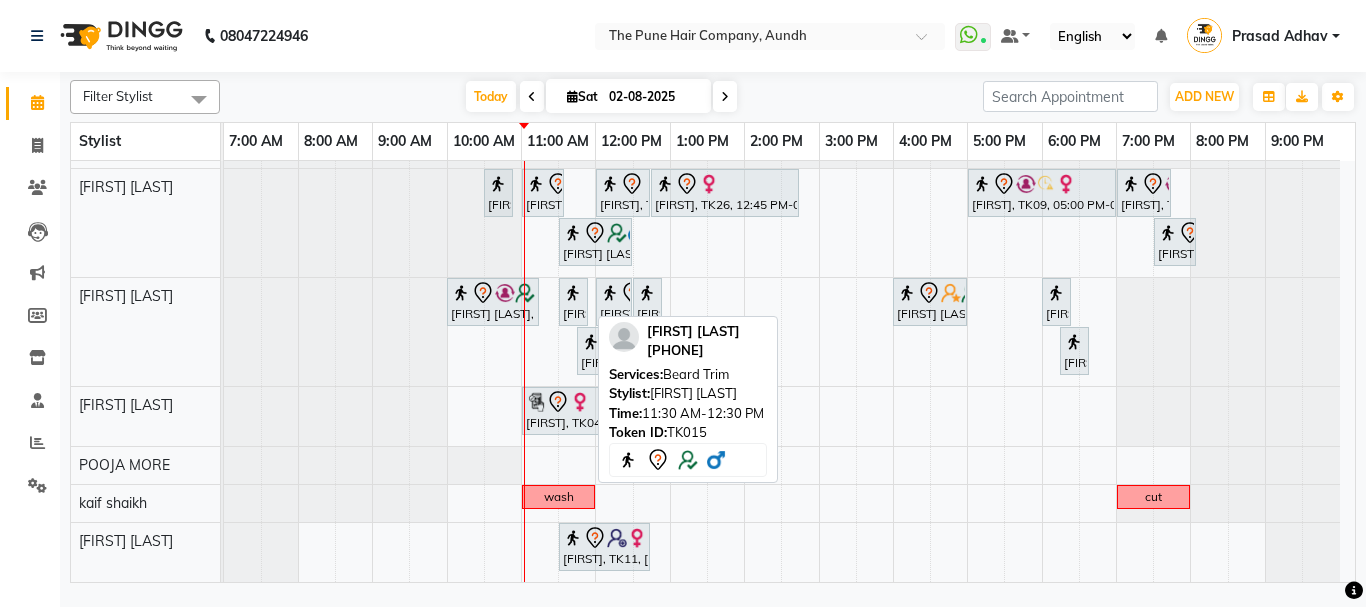scroll, scrollTop: 591, scrollLeft: 0, axis: vertical 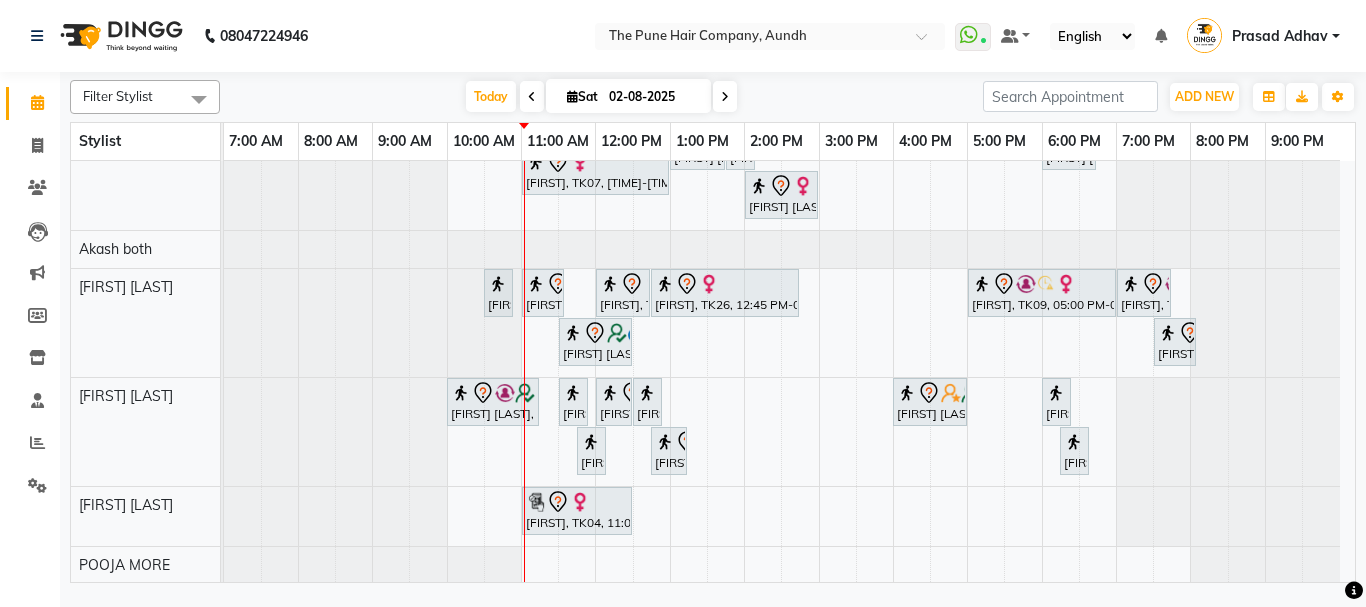 click at bounding box center (725, 96) 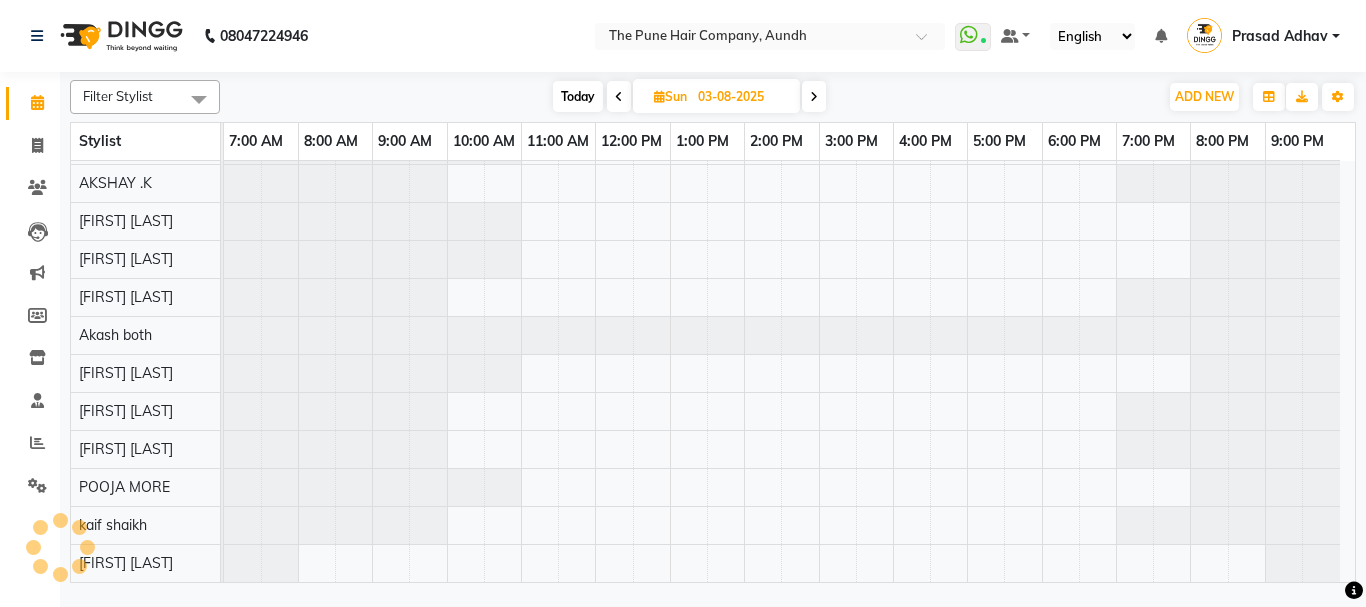 scroll, scrollTop: 110, scrollLeft: 0, axis: vertical 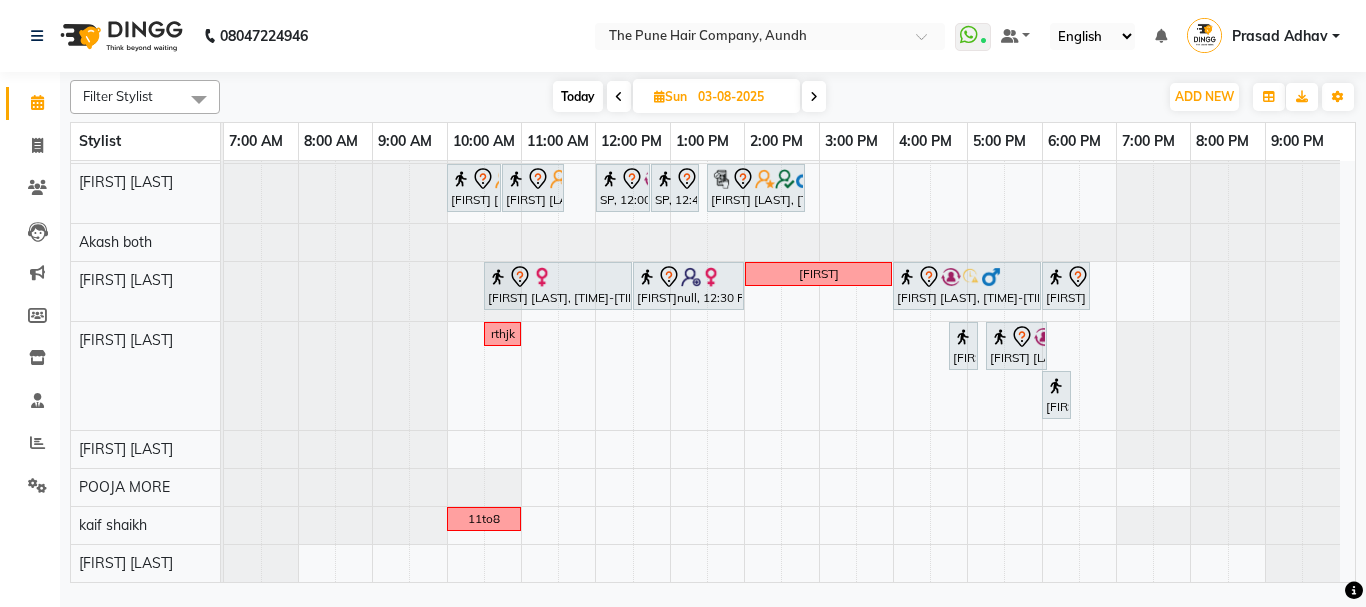 click on "break 10va              [FIRST] [LAST], 11:30 AM-12:30 PM, Hair wash & blow dry -medium             [FIRST] [LAST], 12:30 PM-02:30 PM, Hair Color Inoa - Inoa Touchup 2 Inch             [FIRST] [LAST], 02:30 PM-04:30 PM, Cut Female ( Top Stylist )             [FIRST] [LAST], 04:30 PM-07:30 PM, Hair Color Inoa - Inoa Touchup 2 Inch             [FIRST], 10:00 AM-10:40 AM, Cut male (Expert)             [FIRST], 10:45 AM-12:05 PM, Beard Crafting             [FIRST] [LAST], 02:00 PM-04:00 PM, Hair Color Inoa - Inoa Touchup 2 Inch             [FIRST] [LAST], 04:00 PM-05:10 PM, Cut male (Expert)             [FIRST] [LAST], 06:00 PM-07:20 PM, Beard Crafting             [FIRST], 12:00 PM-02:30 PM, Hair Color Inoa - Inoa Touchup 2 Inch             [FIRST] [LAST], 05:00 PM-06:00 PM, Hair wash & blow dry - long             [FIRST] [LAST], 11:00 AM-11:45 AM, Cut Female (Sr.stylist)             [FIRST] [LAST], 11:45 AM-02:15 PM, Hair Color Inoa - Inoa Touchup 2 Inch" at bounding box center (789, 107) 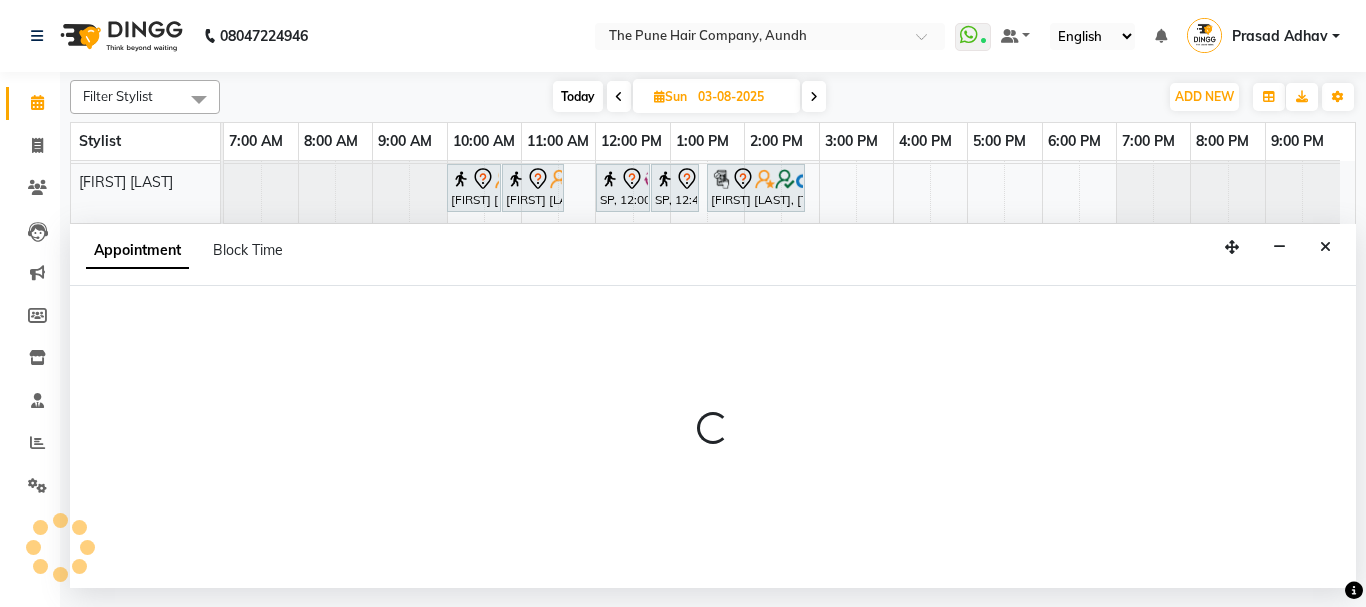 select on "49441" 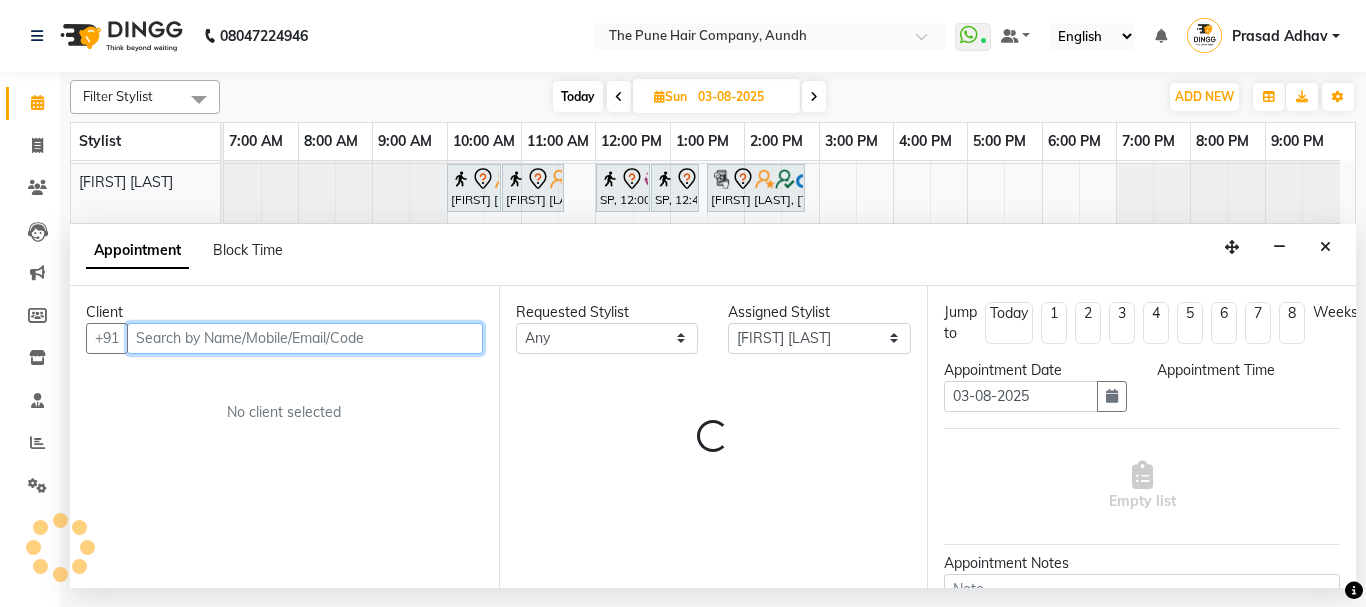 select on "1110" 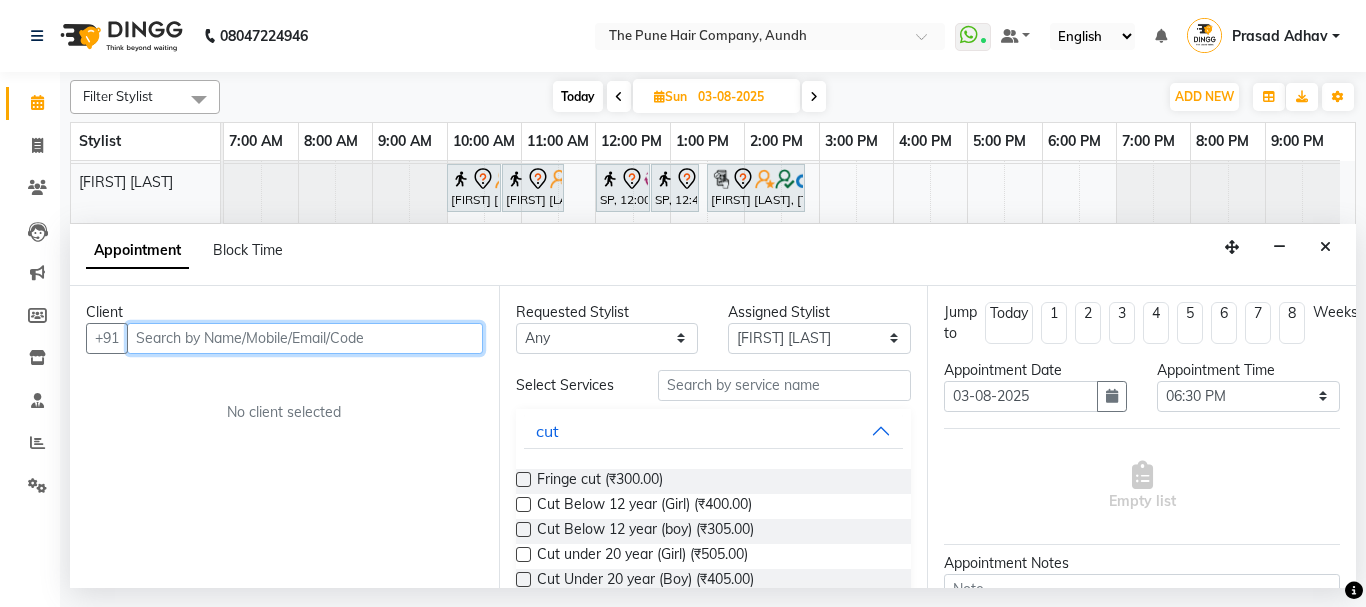 click at bounding box center [305, 338] 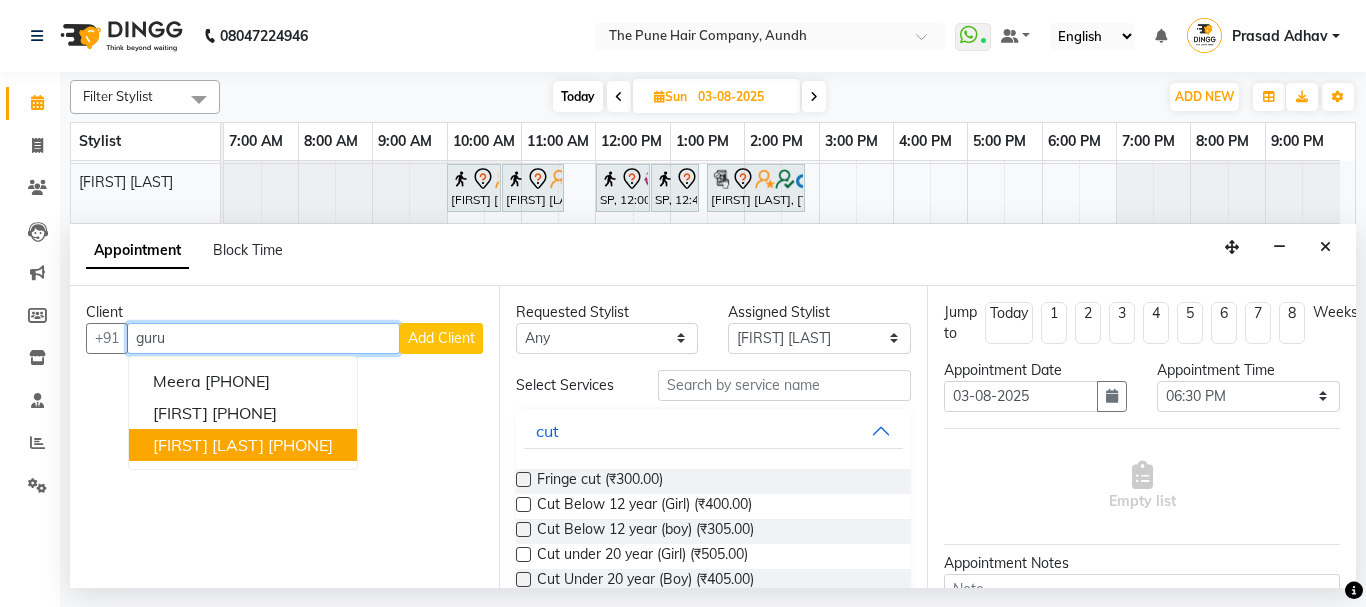 click on "[FIRST] [PHONE]" at bounding box center [243, 445] 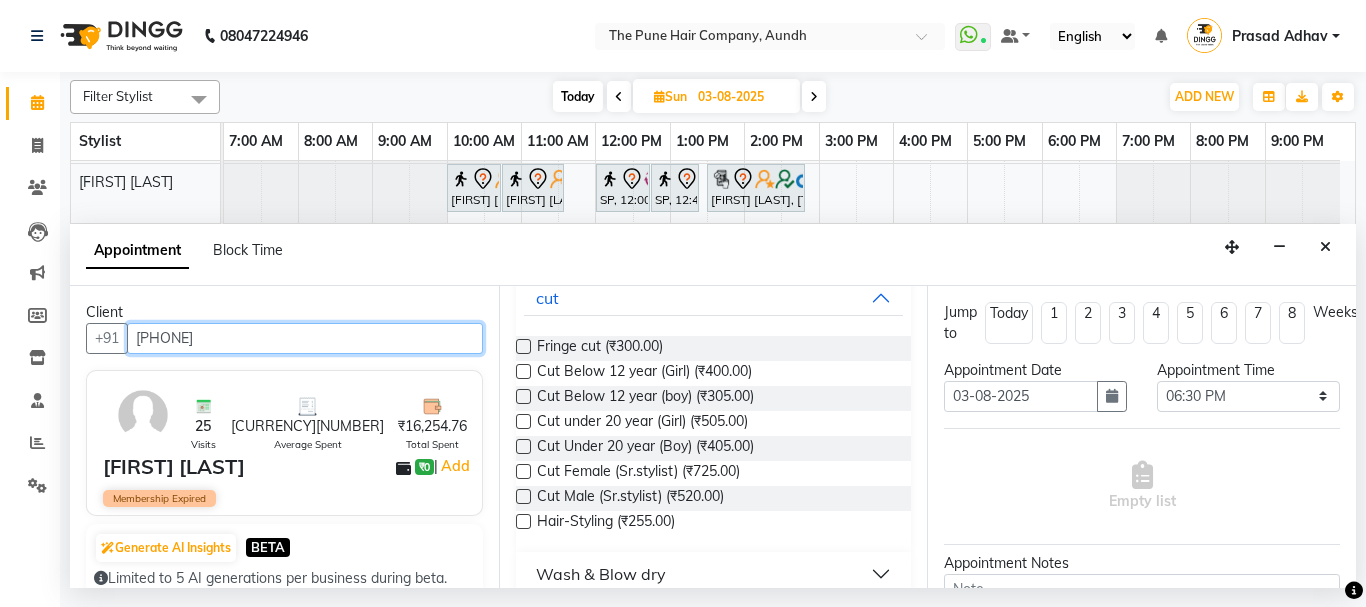 scroll, scrollTop: 200, scrollLeft: 0, axis: vertical 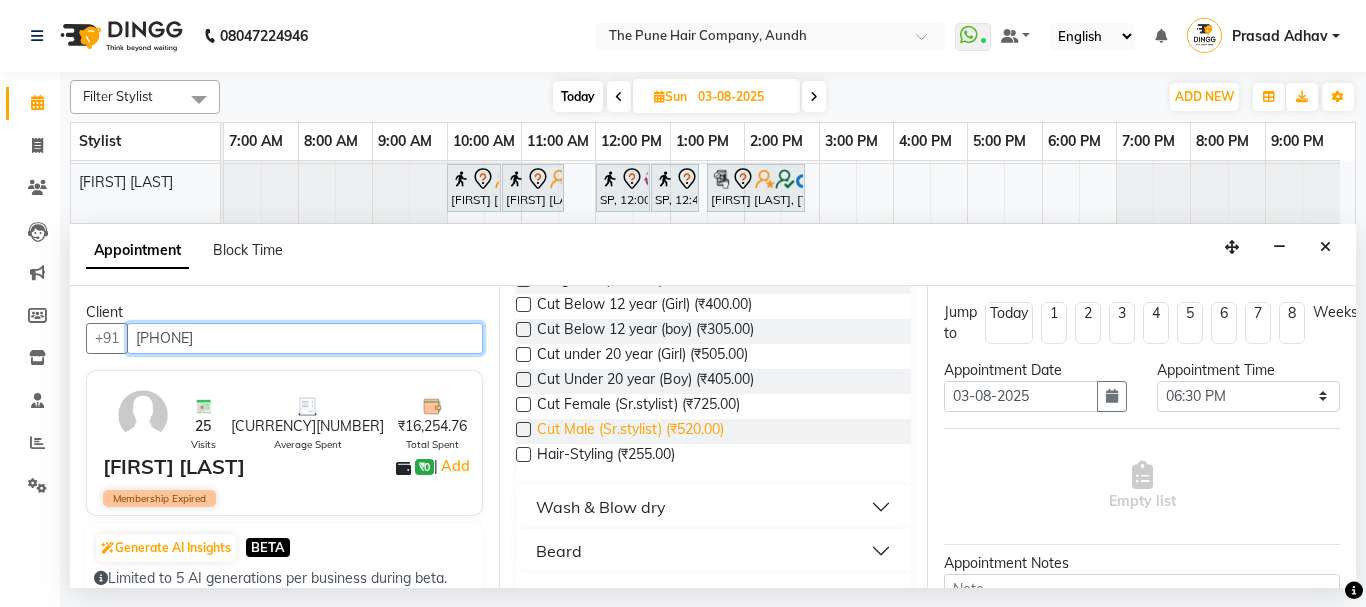 type on "[PHONE]" 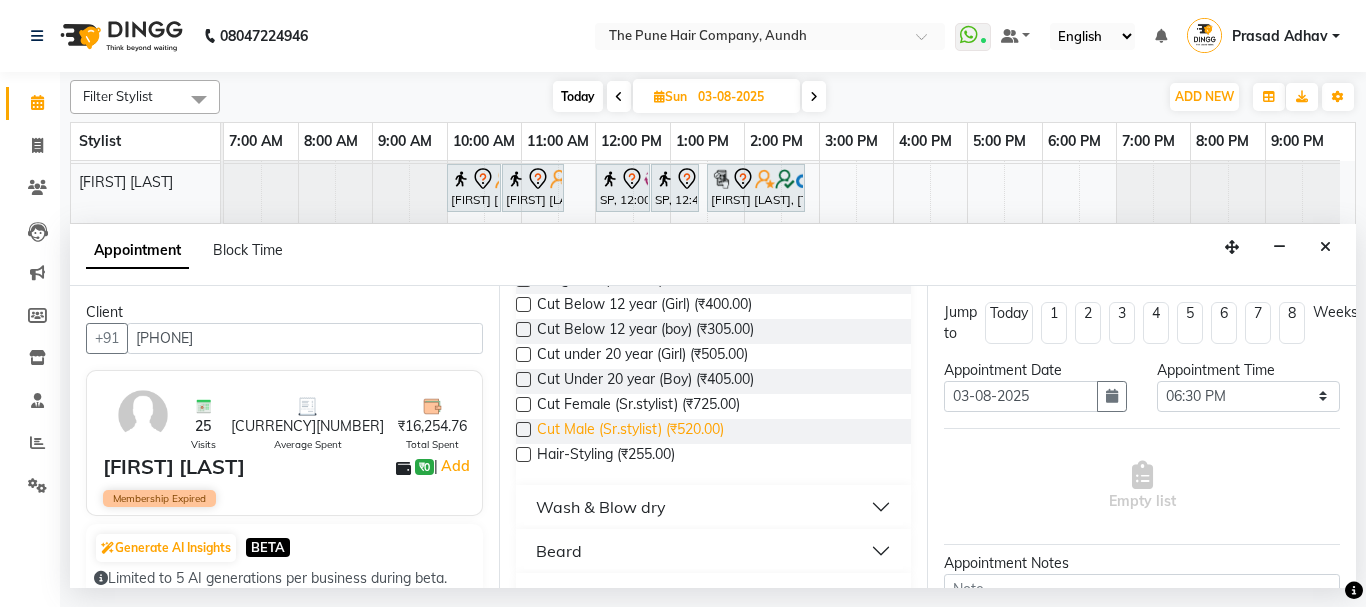 click on "Cut Male (Sr.stylist) (₹520.00)" at bounding box center [630, 431] 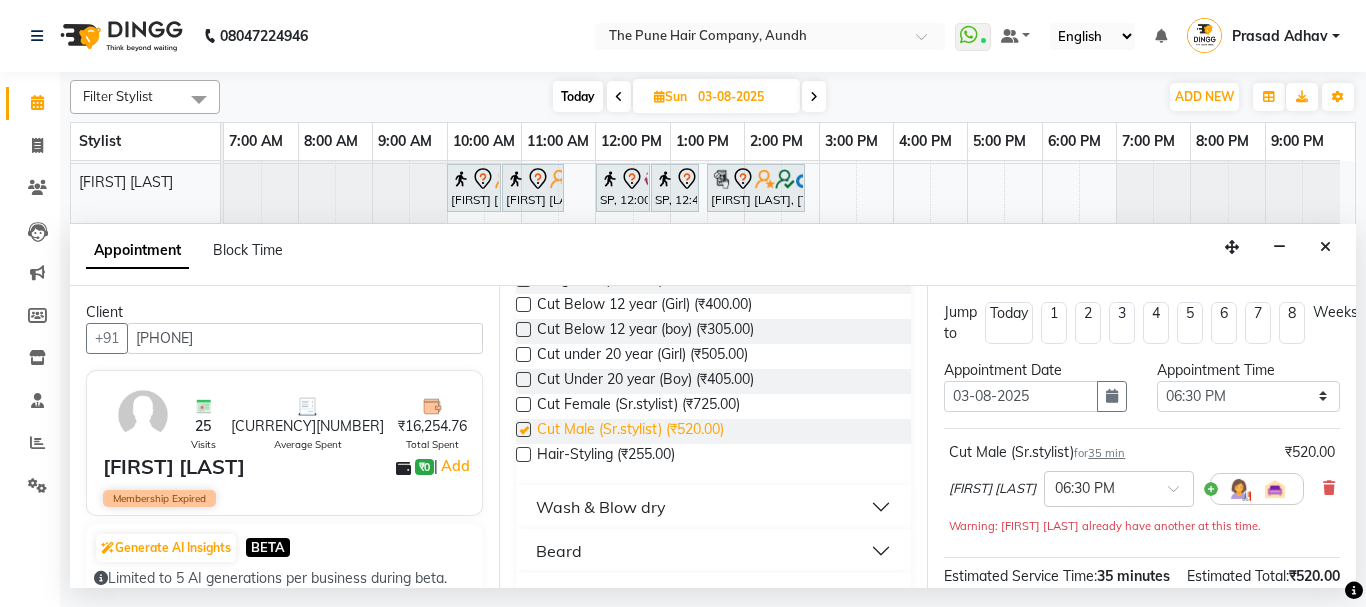 checkbox on "false" 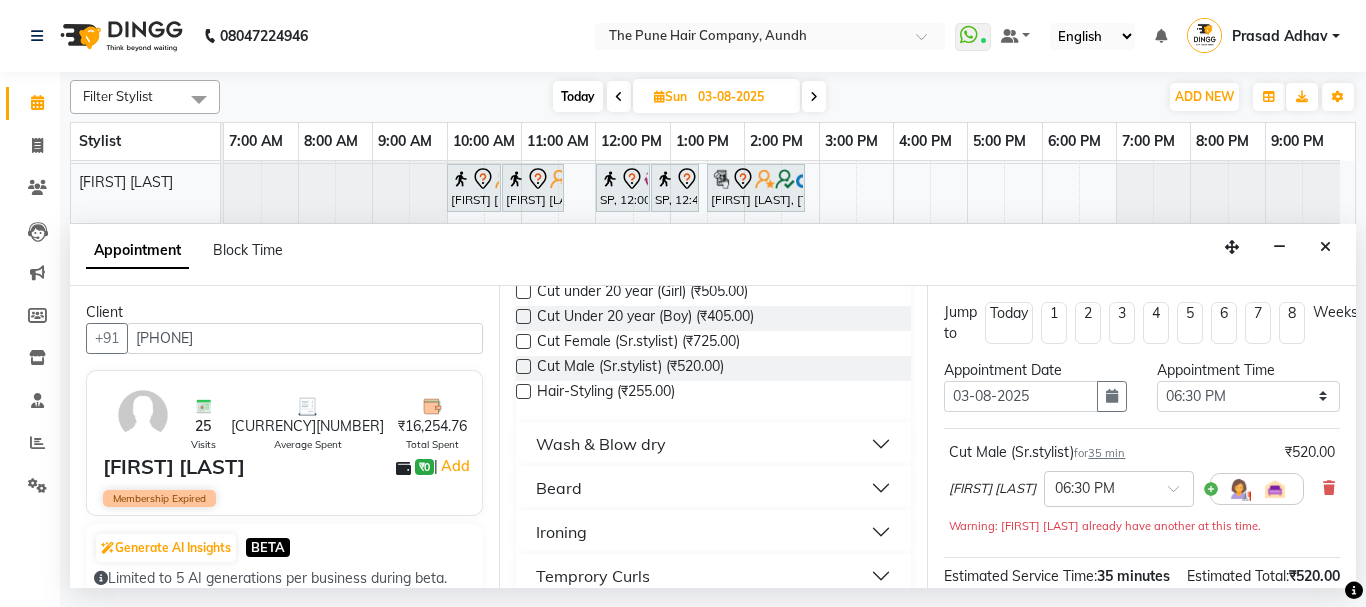 scroll, scrollTop: 300, scrollLeft: 0, axis: vertical 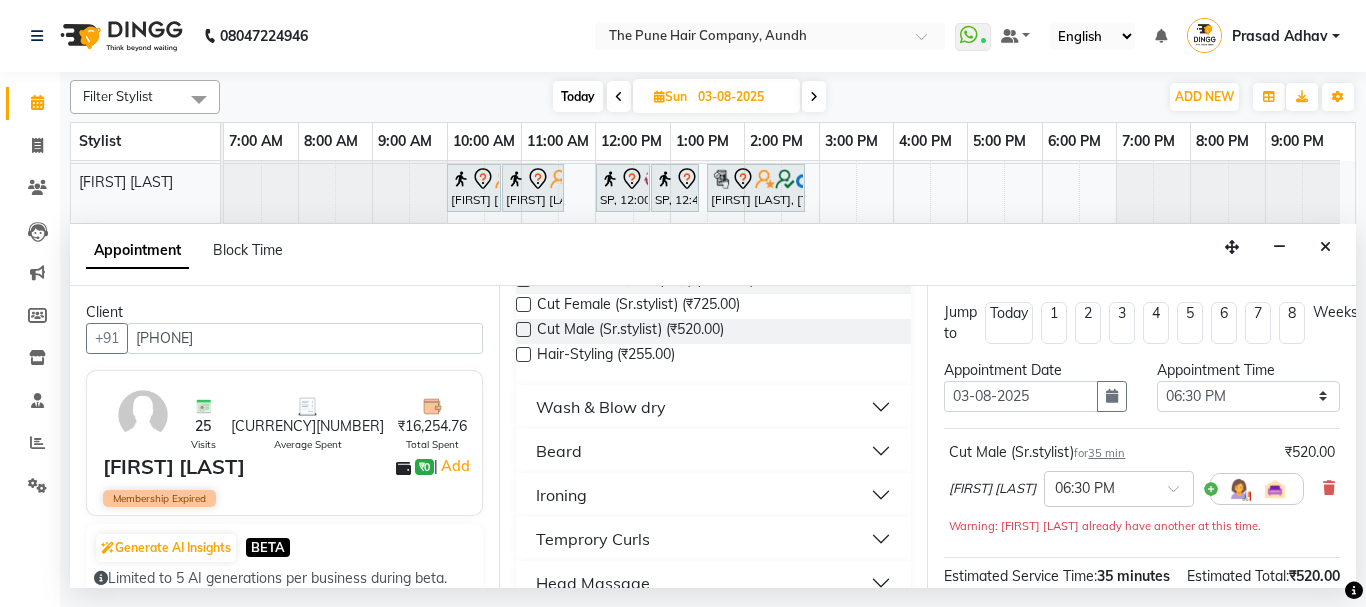 click on "Beard" at bounding box center (714, 451) 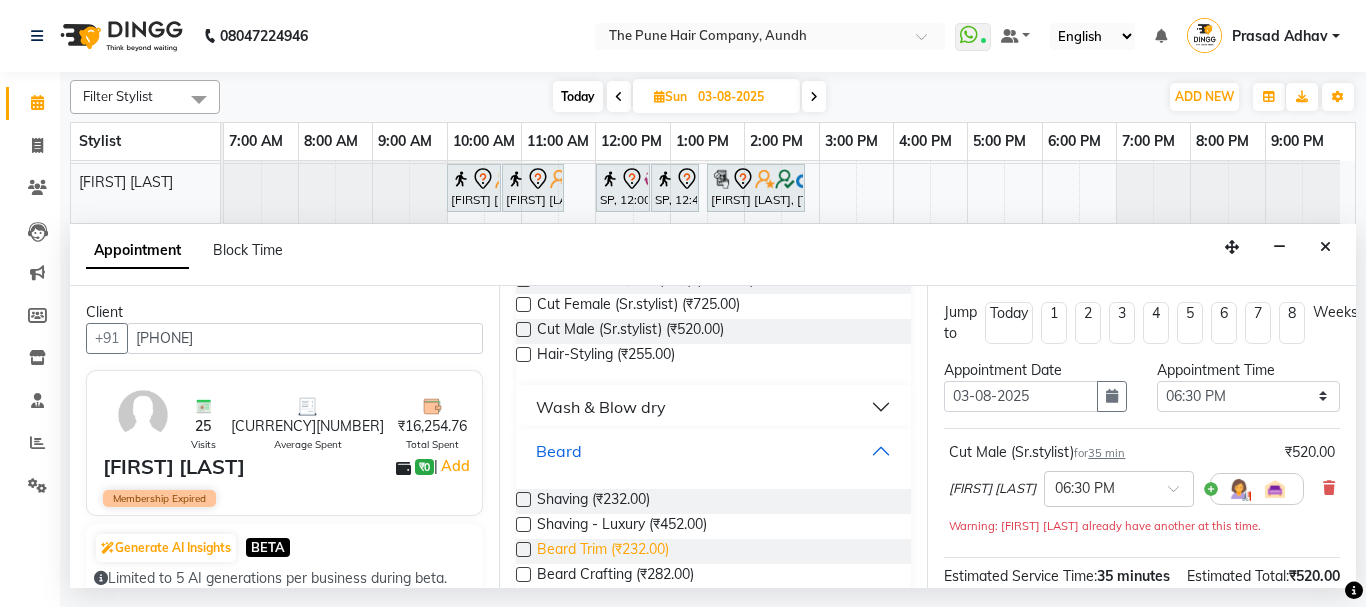 scroll, scrollTop: 400, scrollLeft: 0, axis: vertical 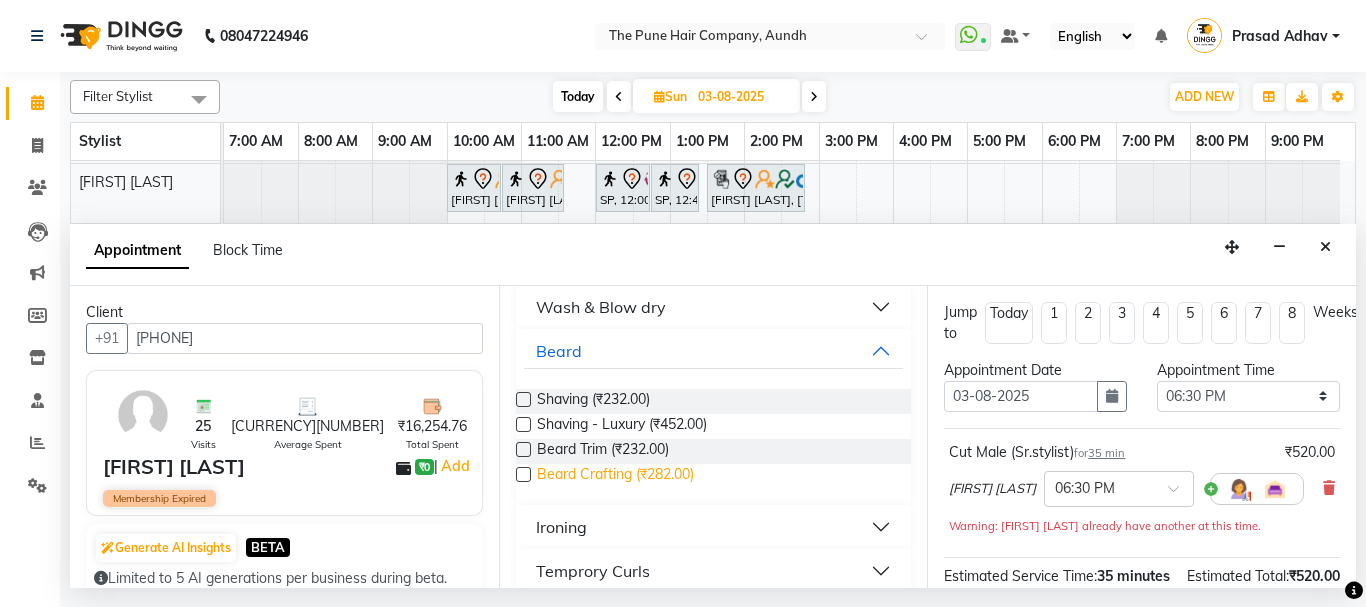 click on "Beard Crafting (₹282.00)" at bounding box center [615, 476] 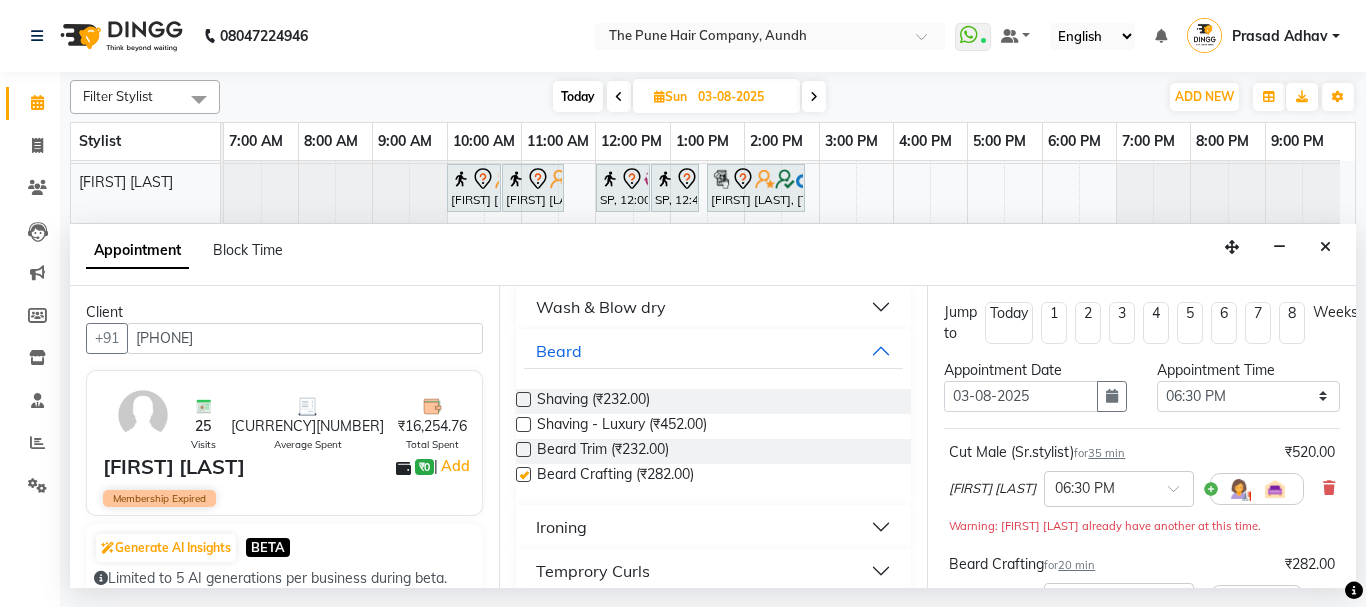 checkbox on "false" 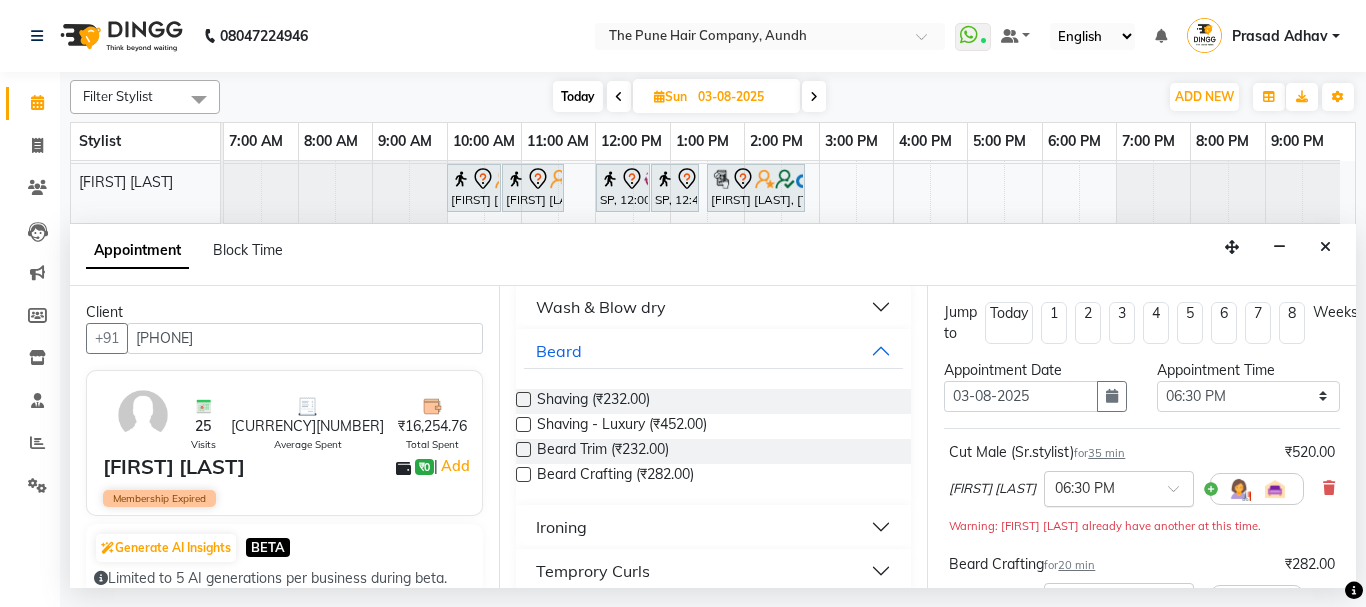 scroll, scrollTop: 378, scrollLeft: 0, axis: vertical 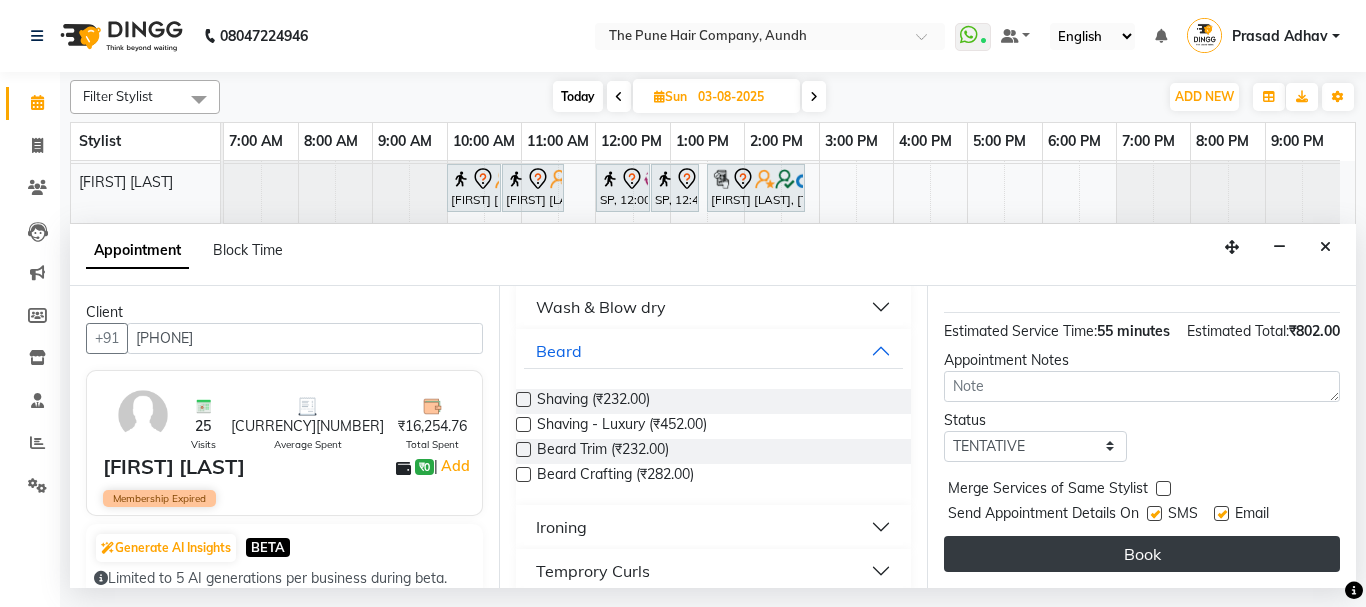 click on "Book" at bounding box center [1142, 554] 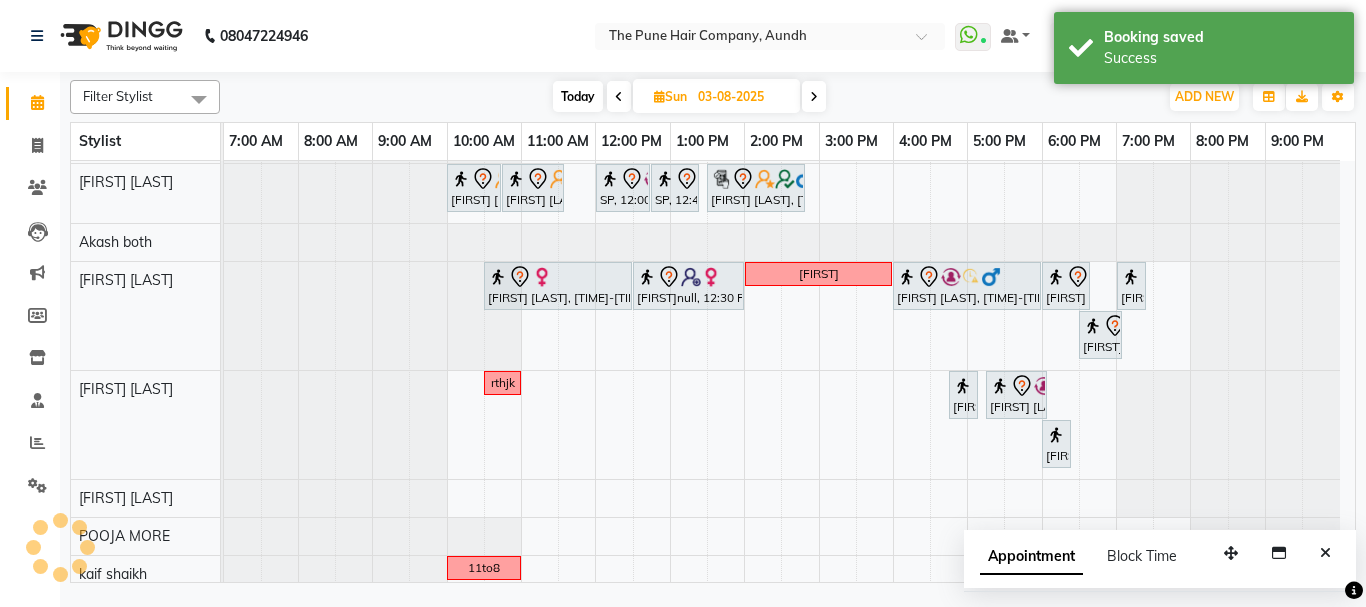 scroll, scrollTop: 578, scrollLeft: 0, axis: vertical 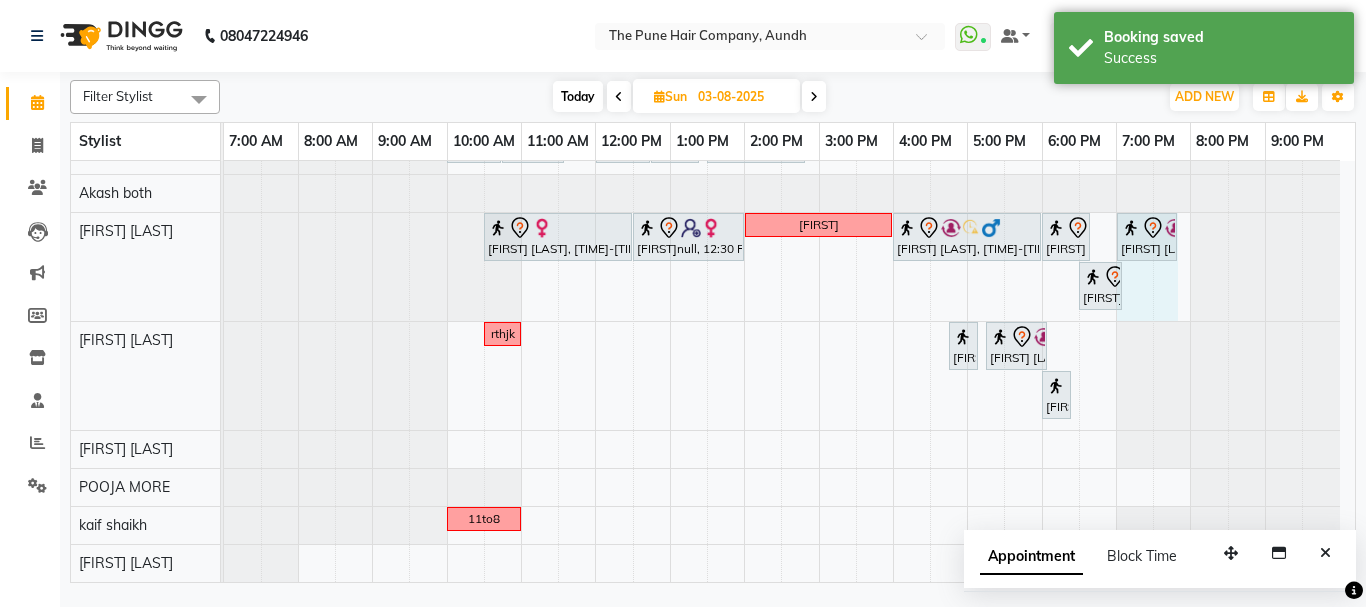 drag, startPoint x: 1143, startPoint y: 220, endPoint x: 1180, endPoint y: 209, distance: 38.600517 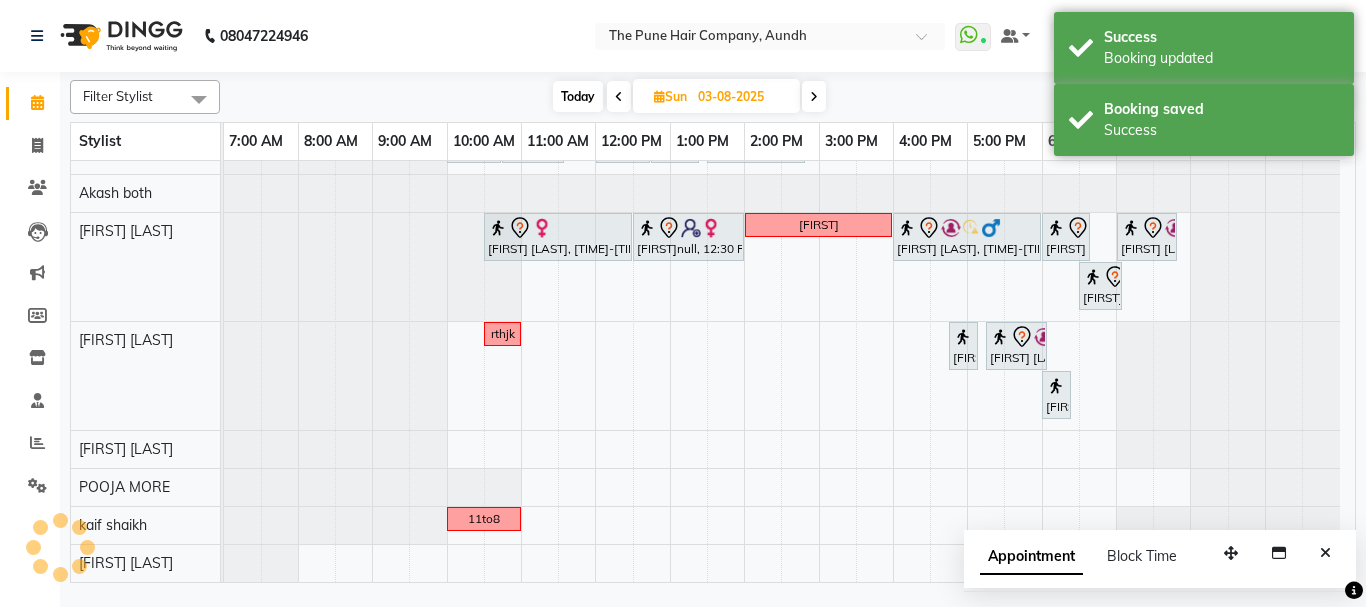 scroll, scrollTop: 578, scrollLeft: 0, axis: vertical 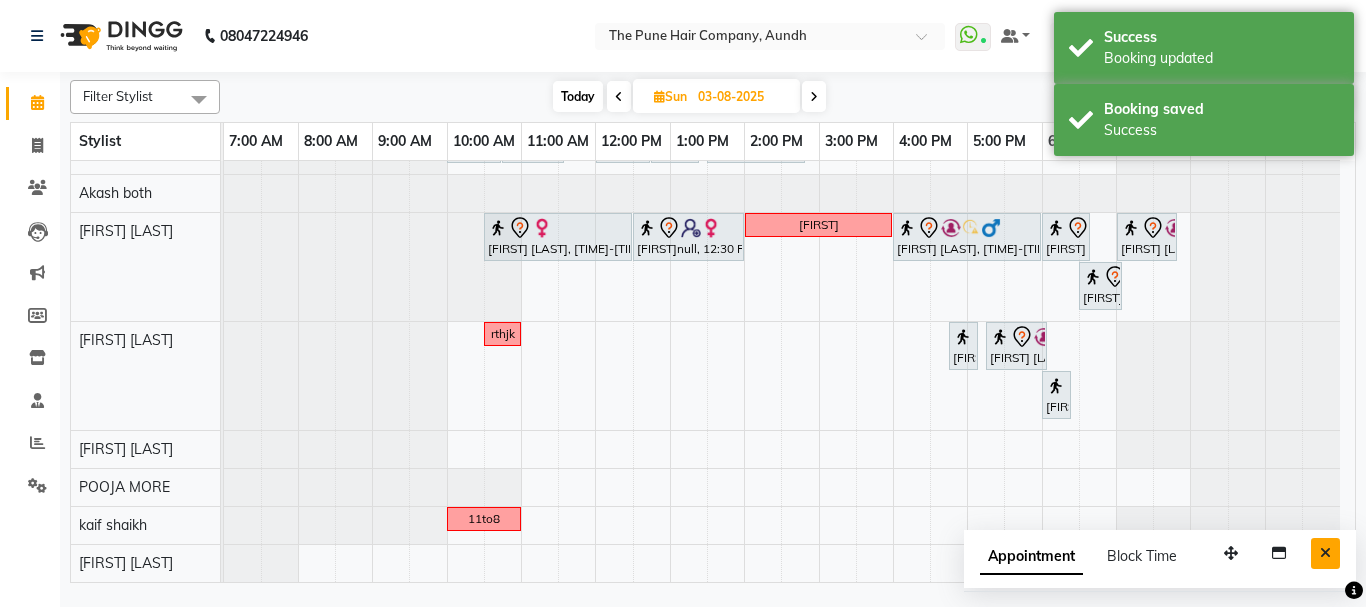 click at bounding box center [1325, 553] 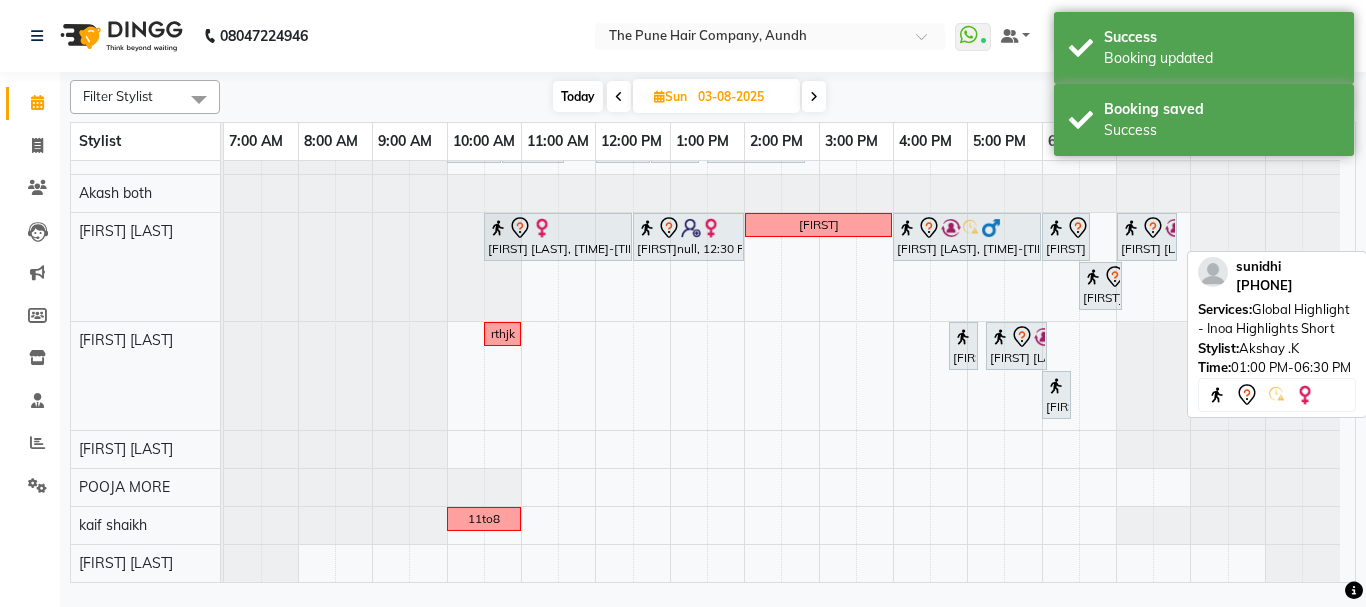 scroll, scrollTop: 0, scrollLeft: 0, axis: both 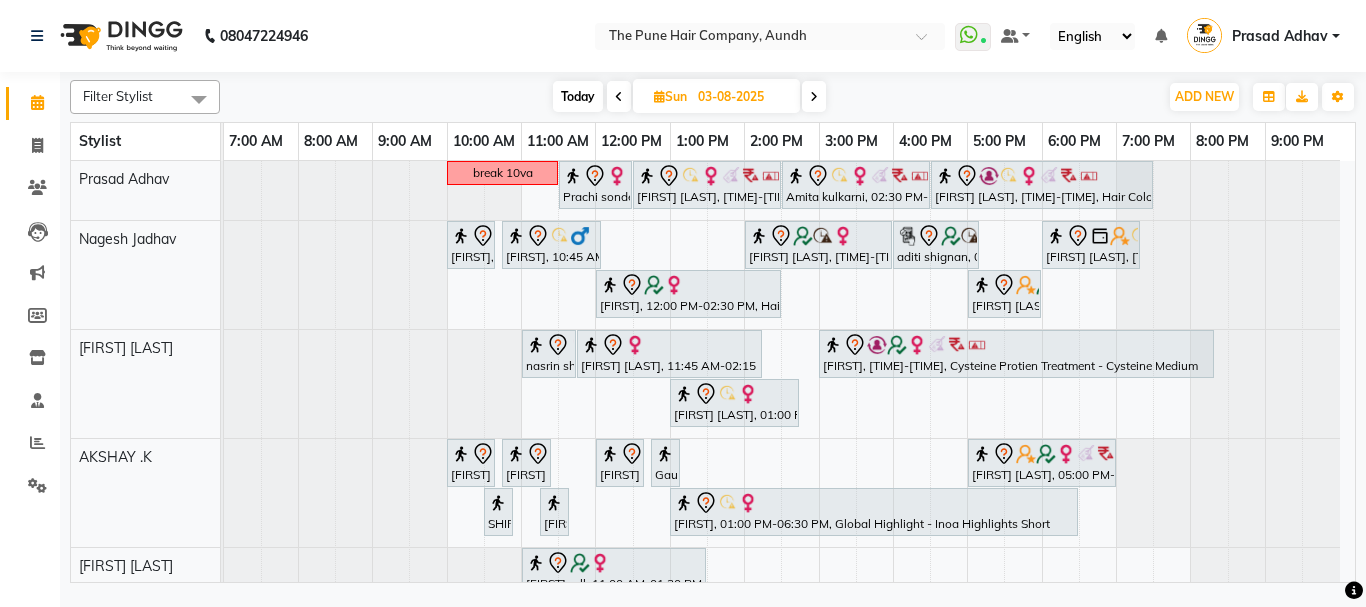 click at bounding box center (814, 96) 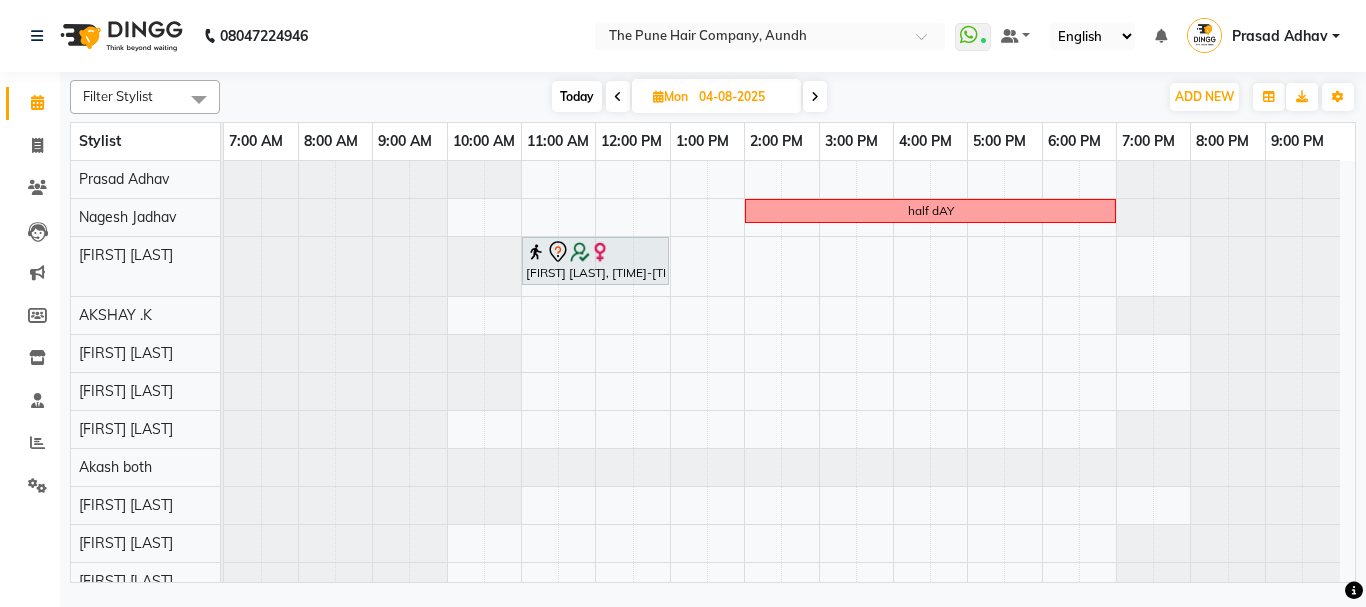 scroll, scrollTop: 132, scrollLeft: 0, axis: vertical 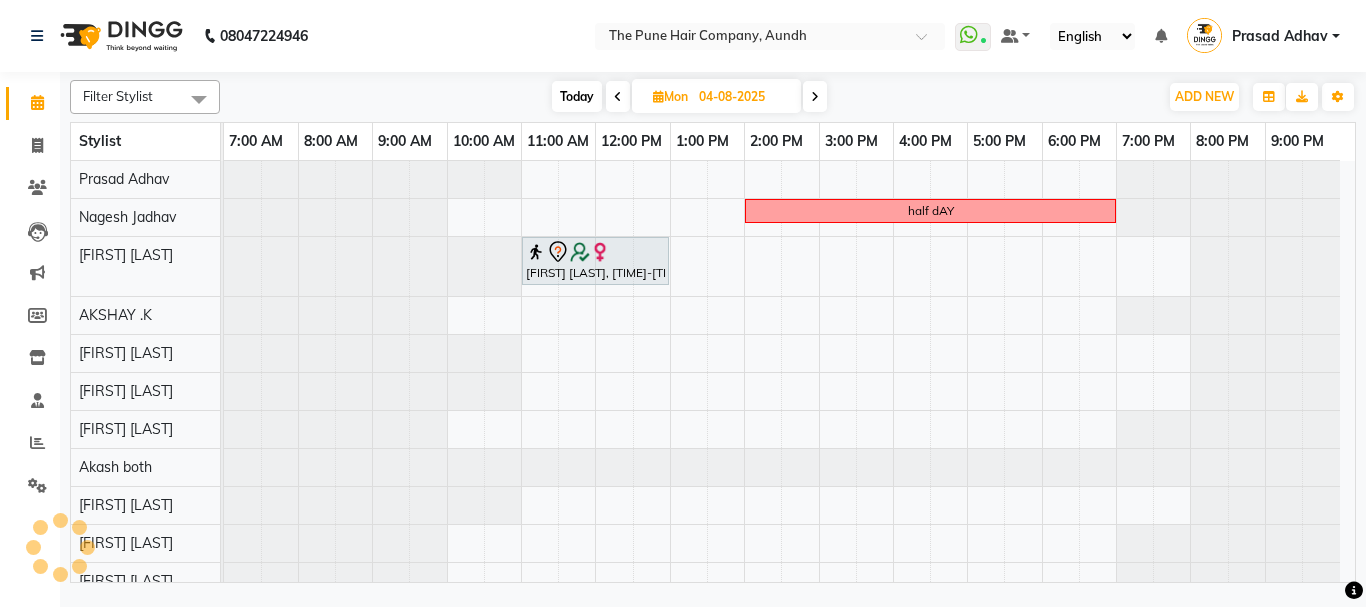click on "Today" at bounding box center [577, 96] 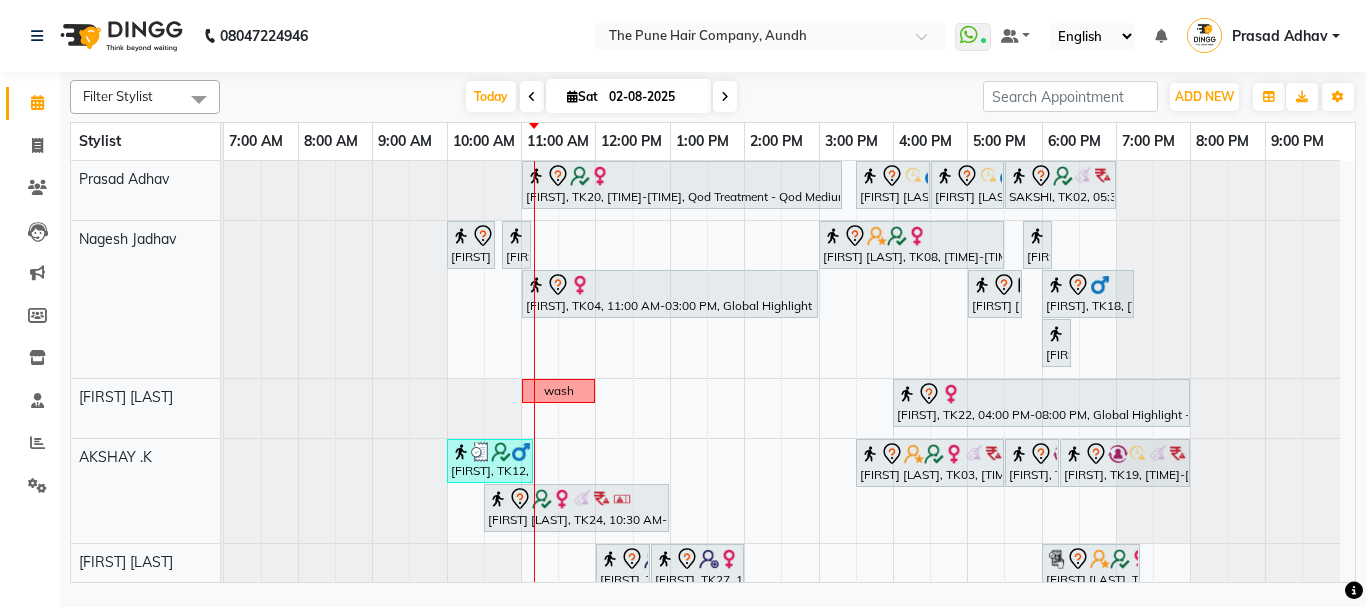 scroll, scrollTop: 100, scrollLeft: 0, axis: vertical 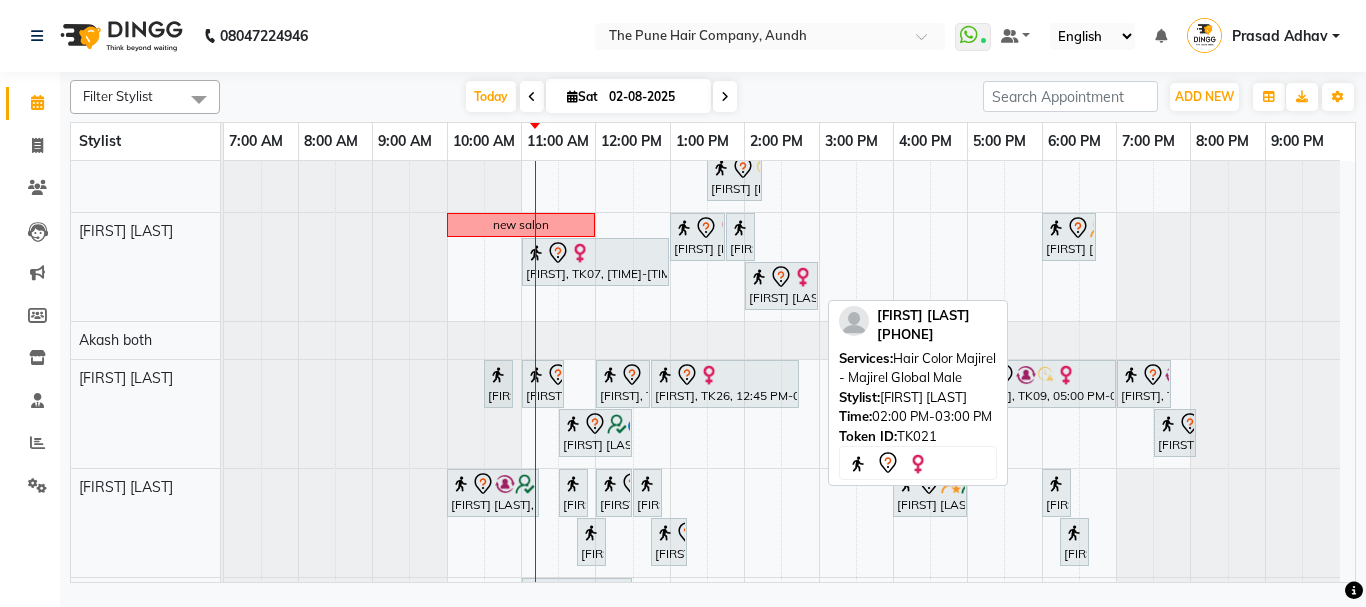 click at bounding box center [759, 277] 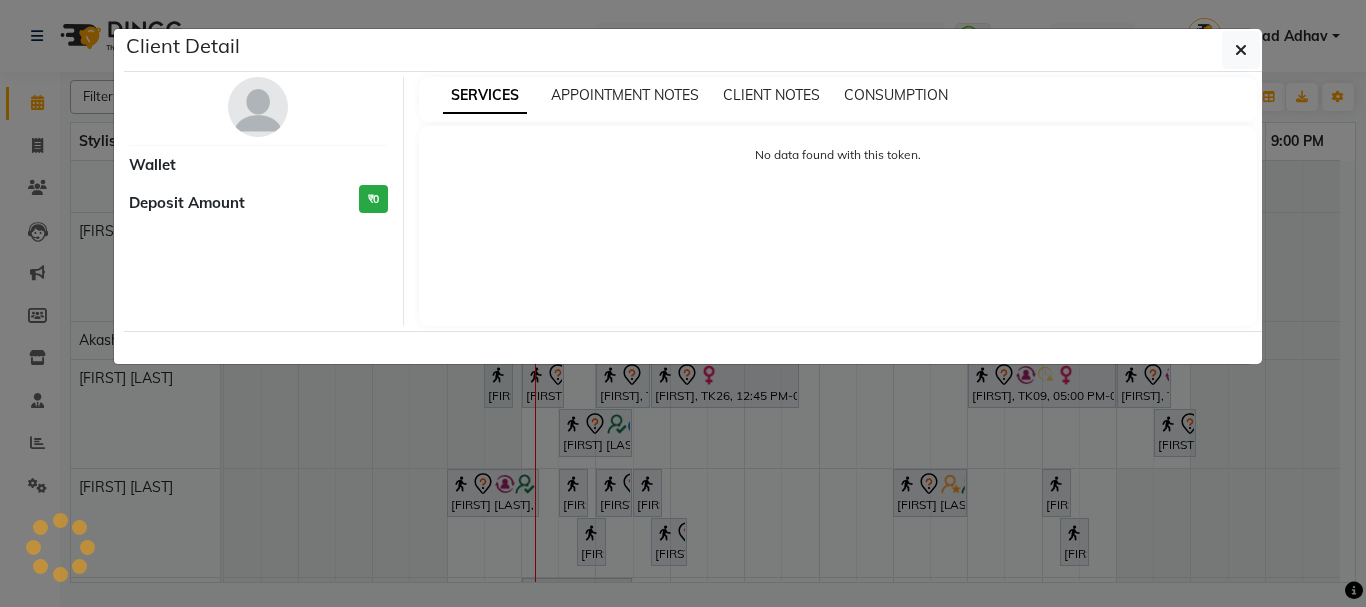 select on "7" 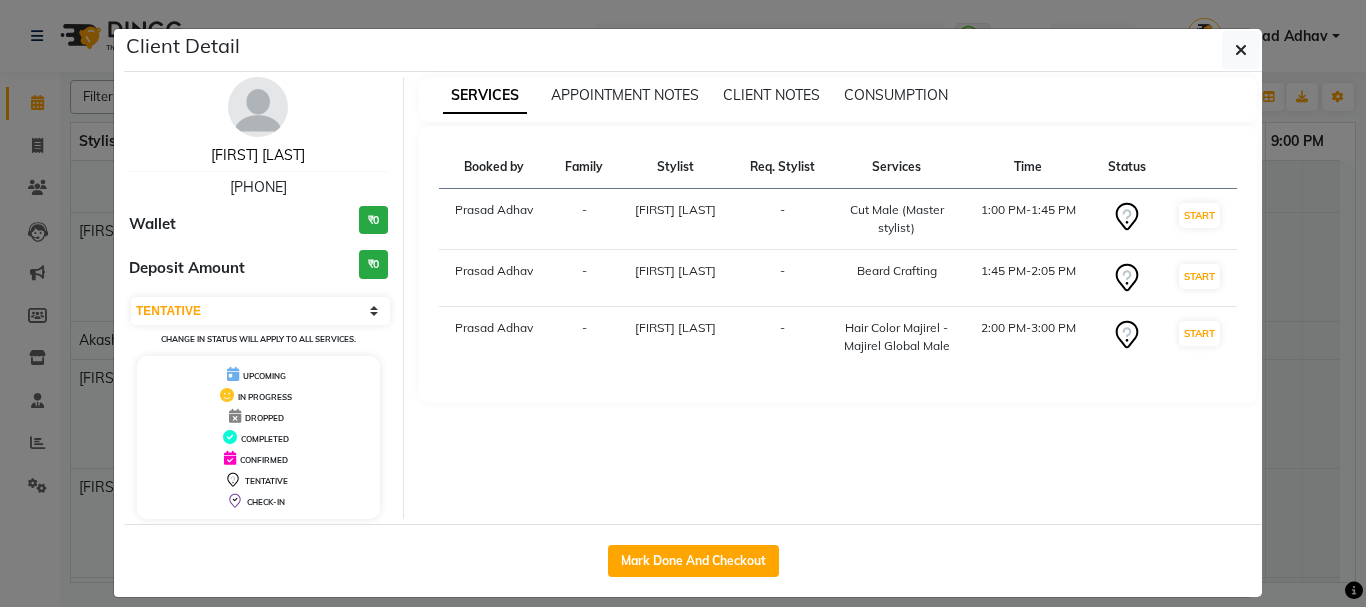 click on "[FIRST] [LAST]" at bounding box center (258, 155) 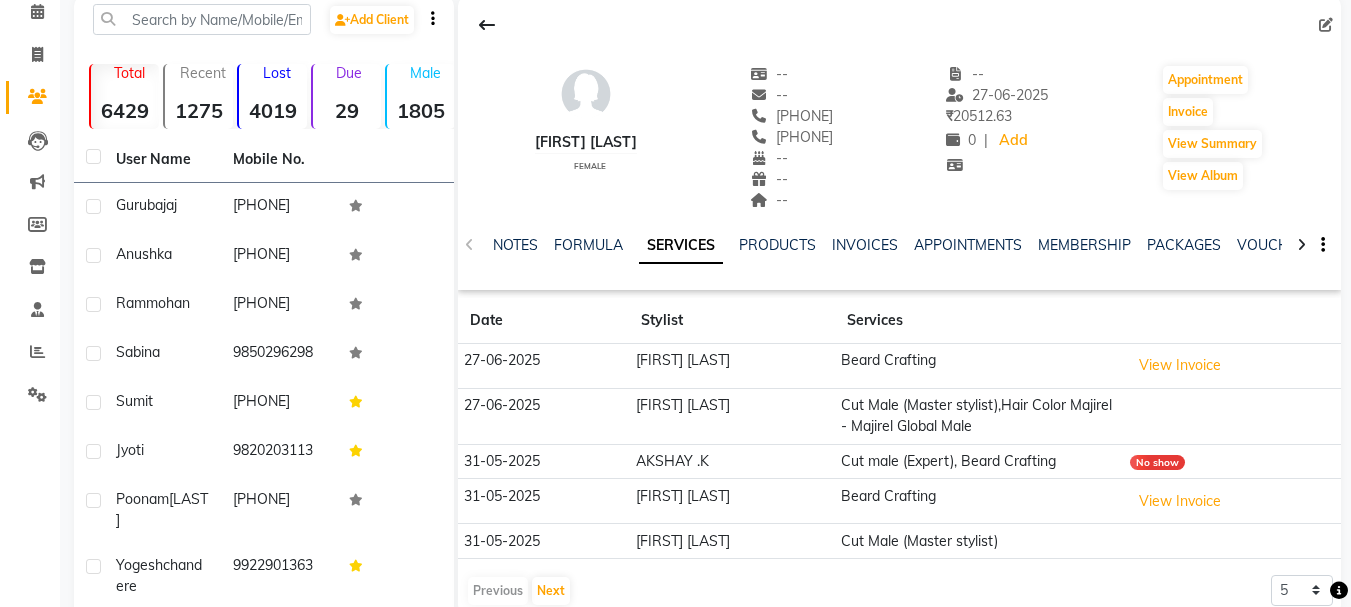 scroll, scrollTop: 200, scrollLeft: 0, axis: vertical 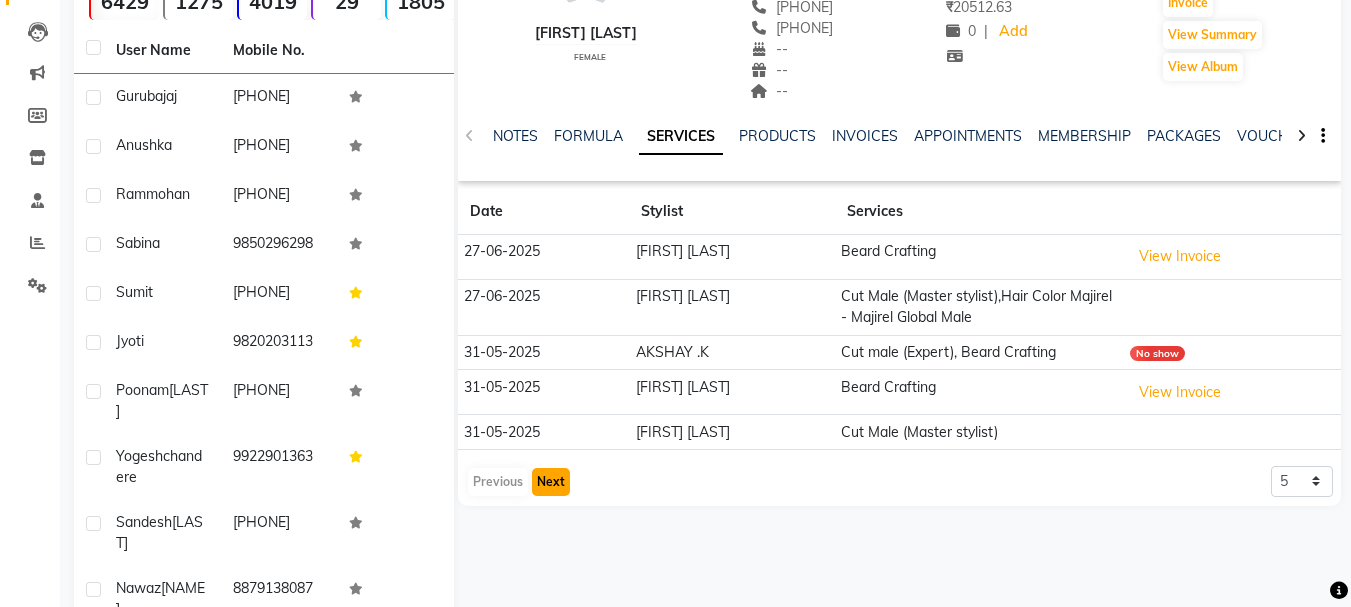click on "Next" 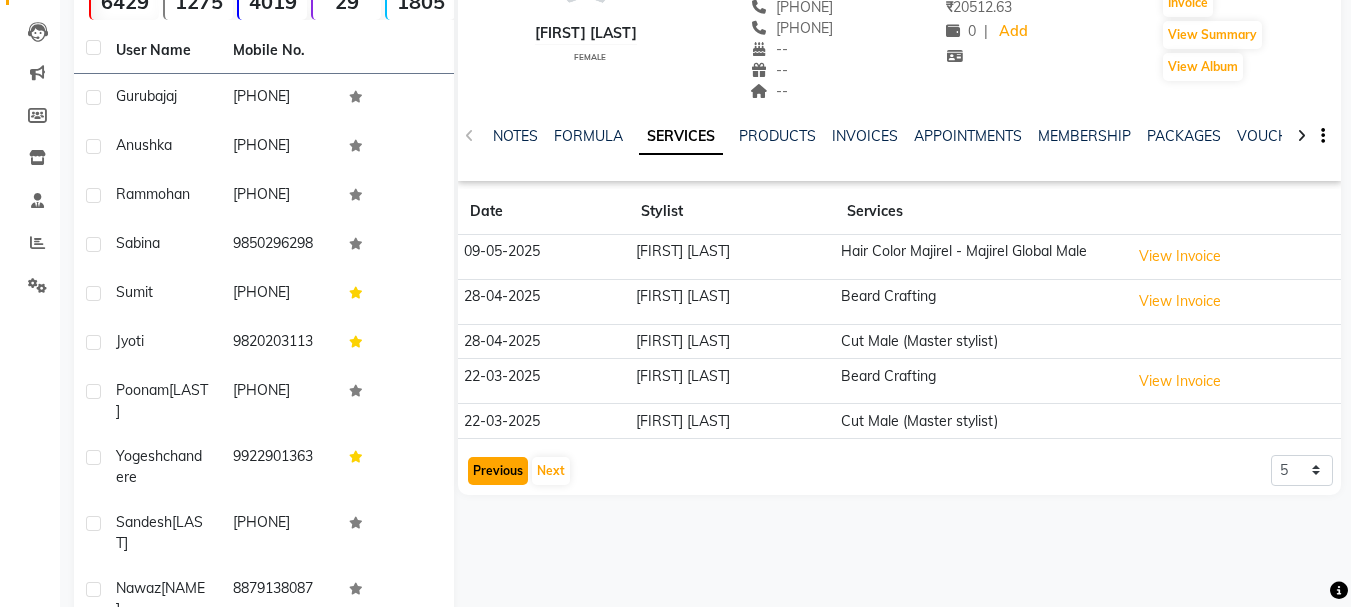click on "Previous" 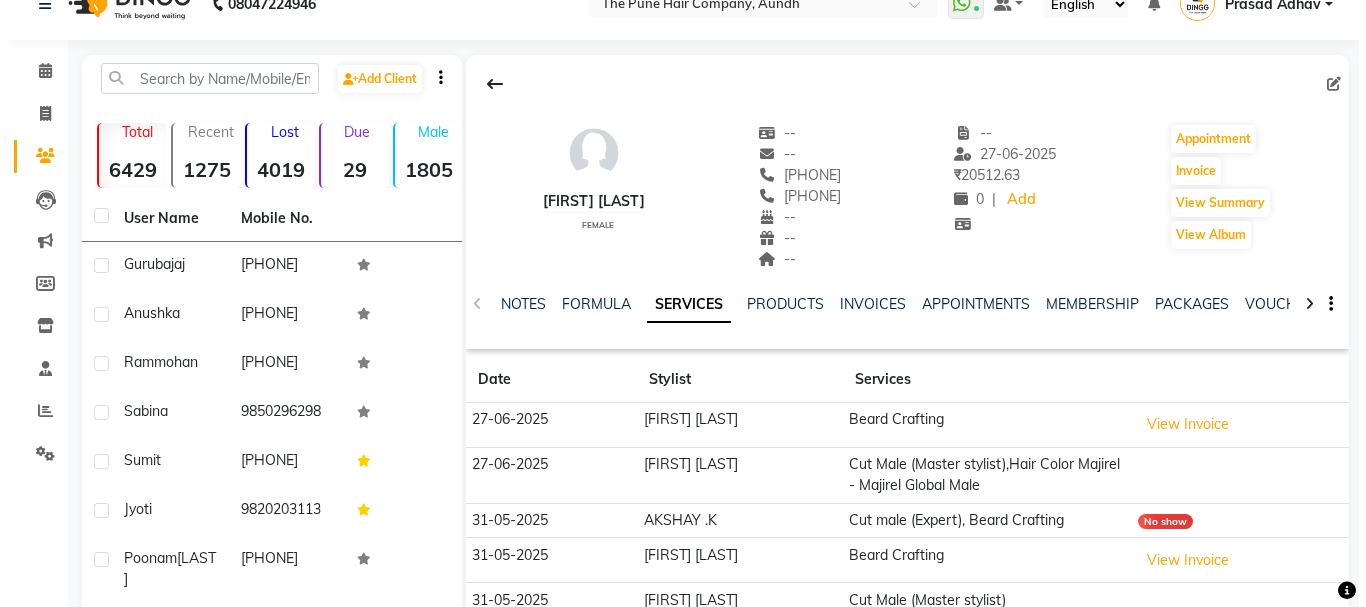 scroll, scrollTop: 0, scrollLeft: 0, axis: both 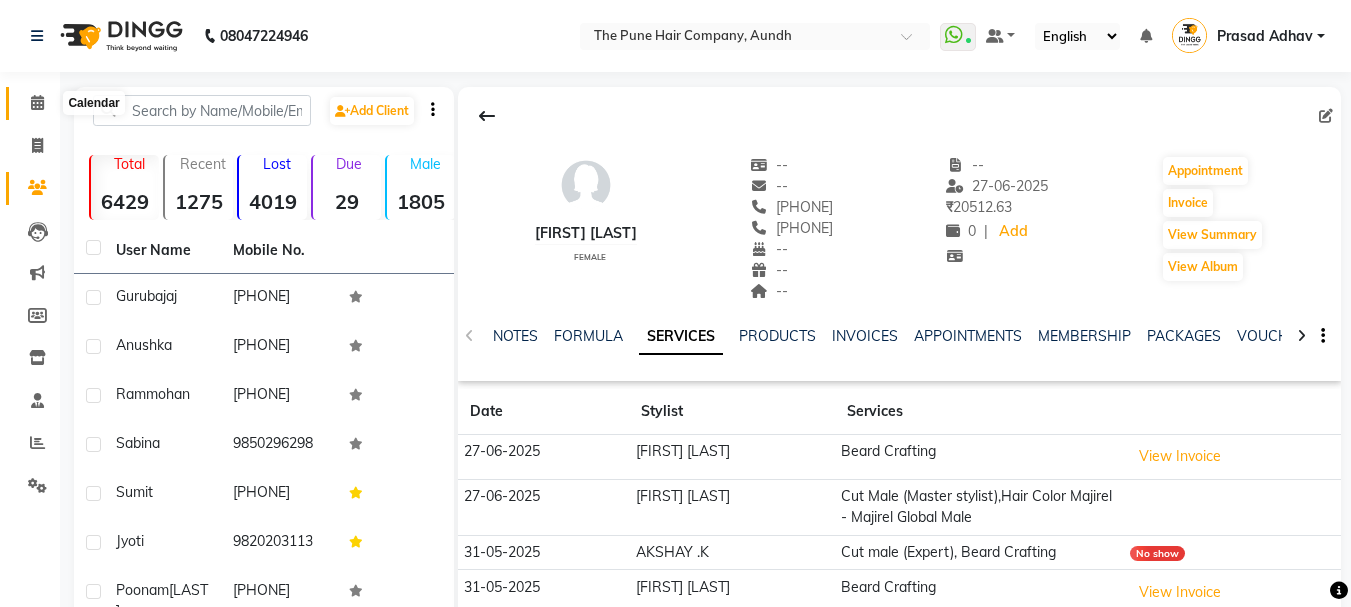 click 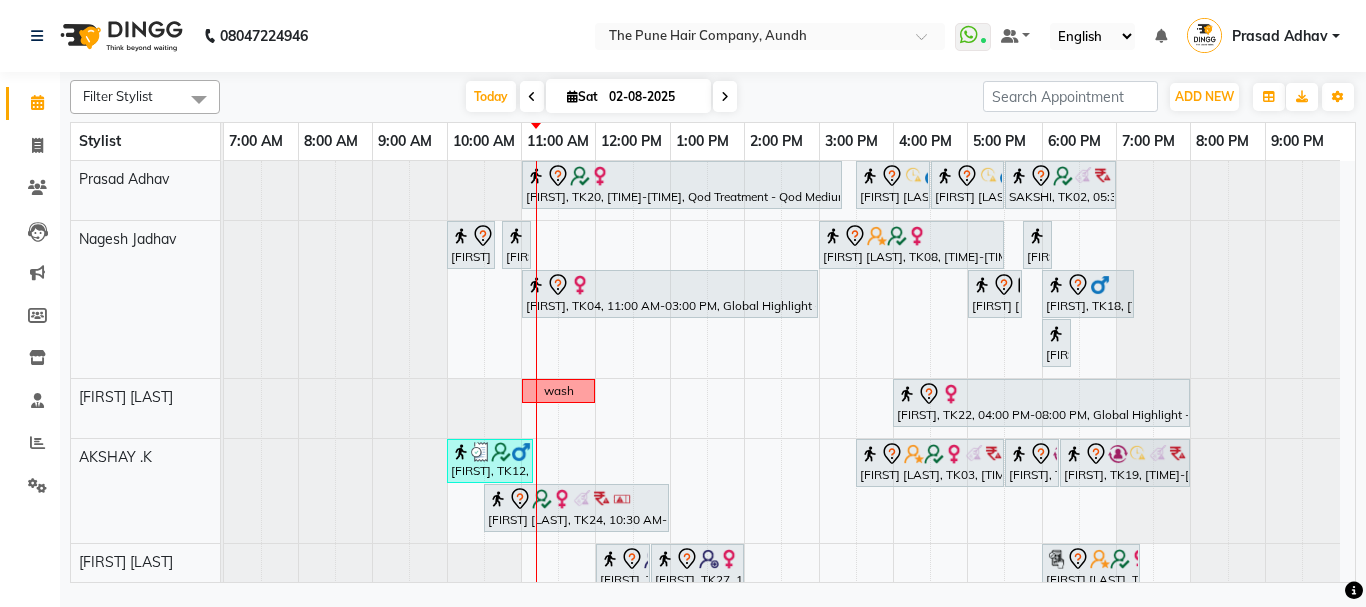 scroll, scrollTop: 400, scrollLeft: 0, axis: vertical 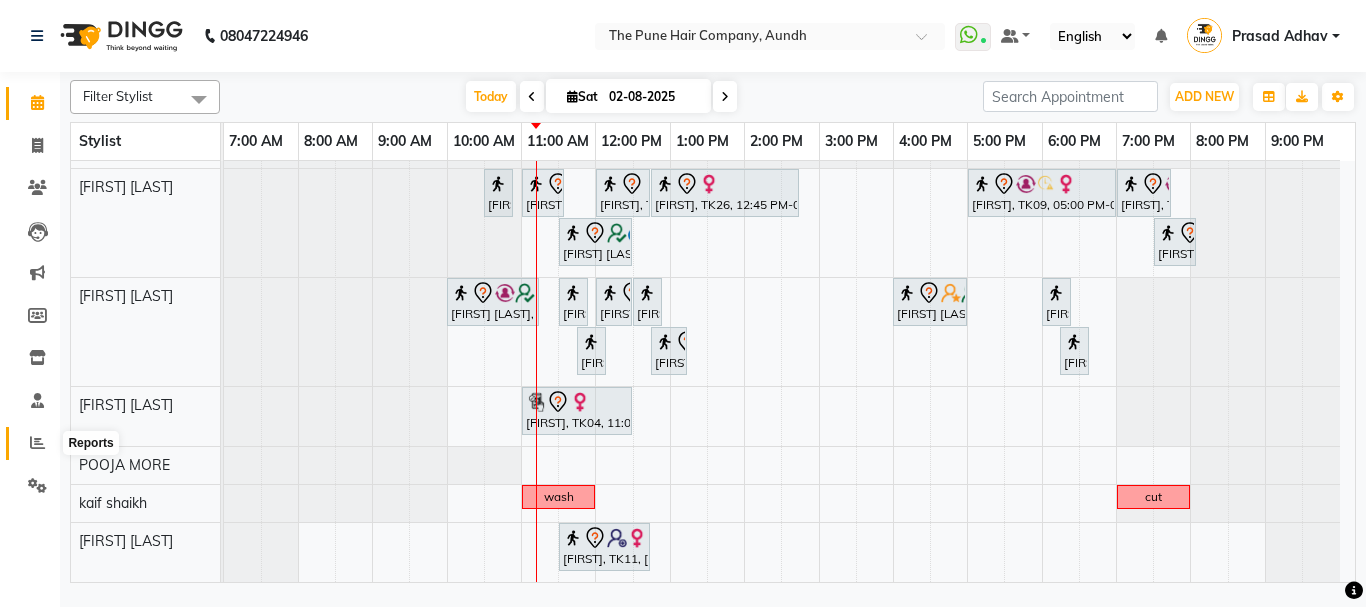 click 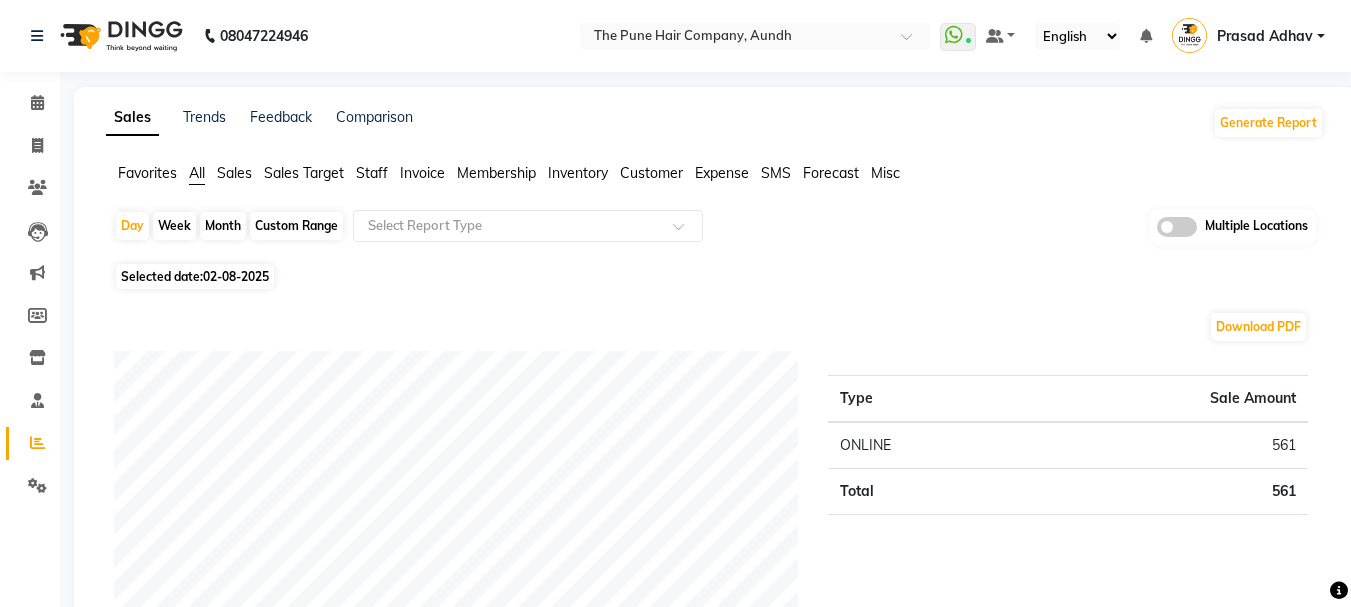 click on "Favorites All Sales Sales Target Staff Invoice Membership Inventory Customer Expense SMS Forecast Misc" 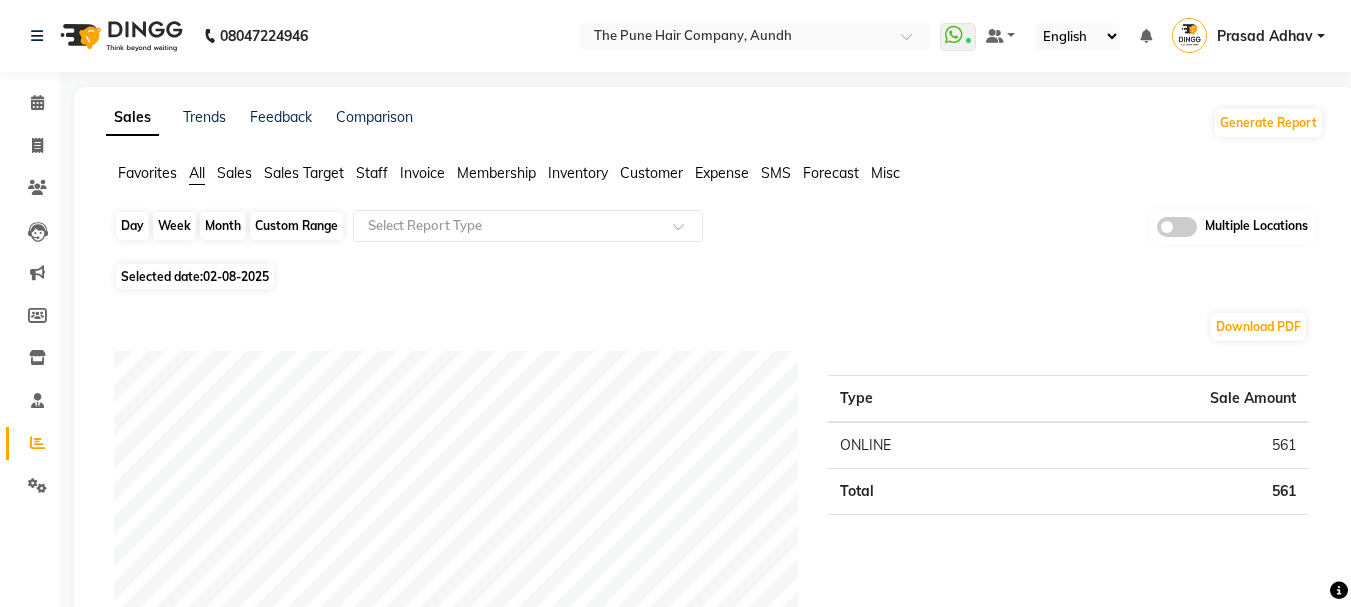 click on "Day" 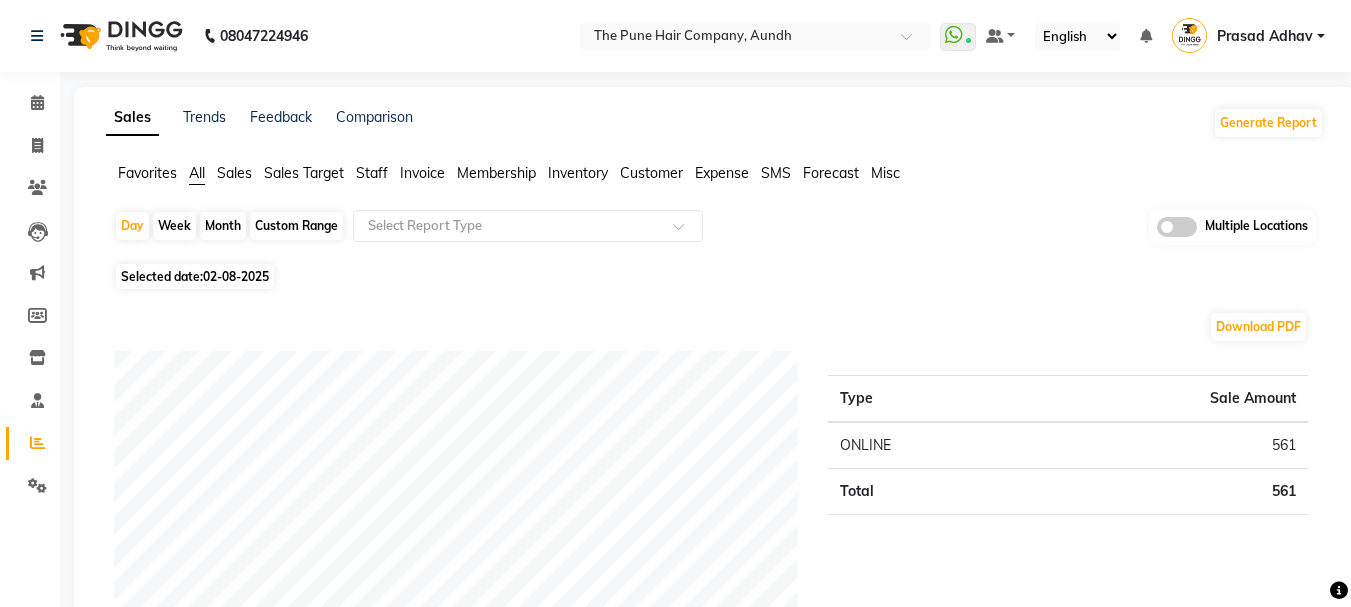 select on "8" 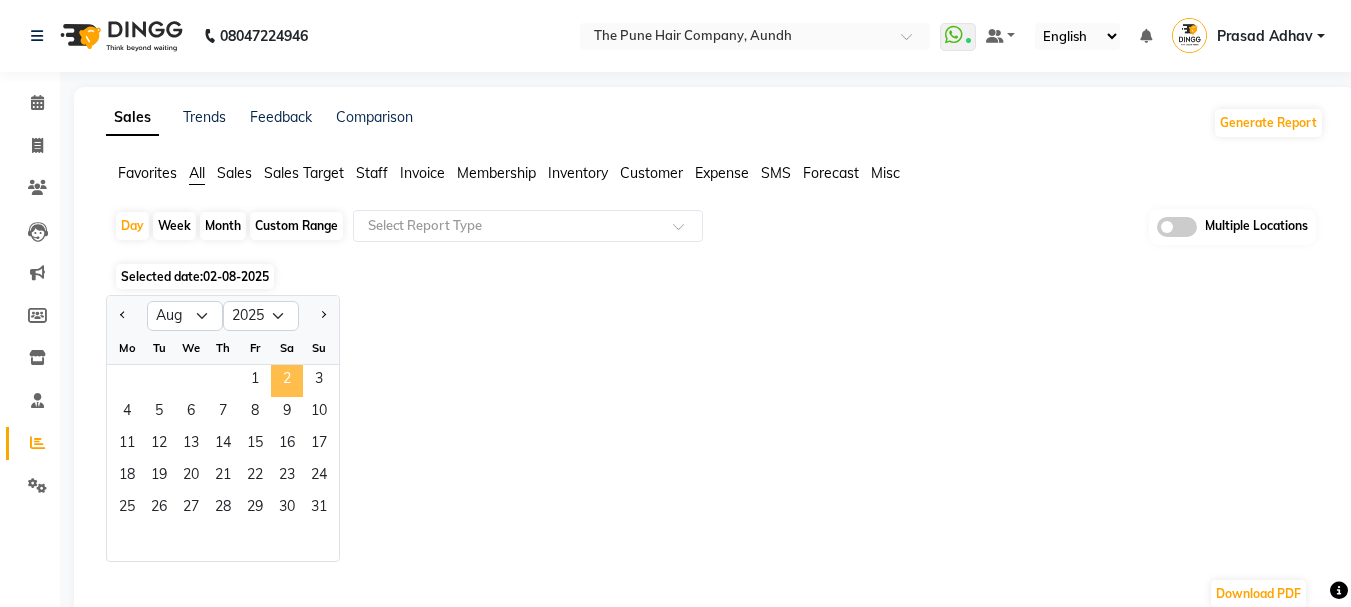 click on "2" 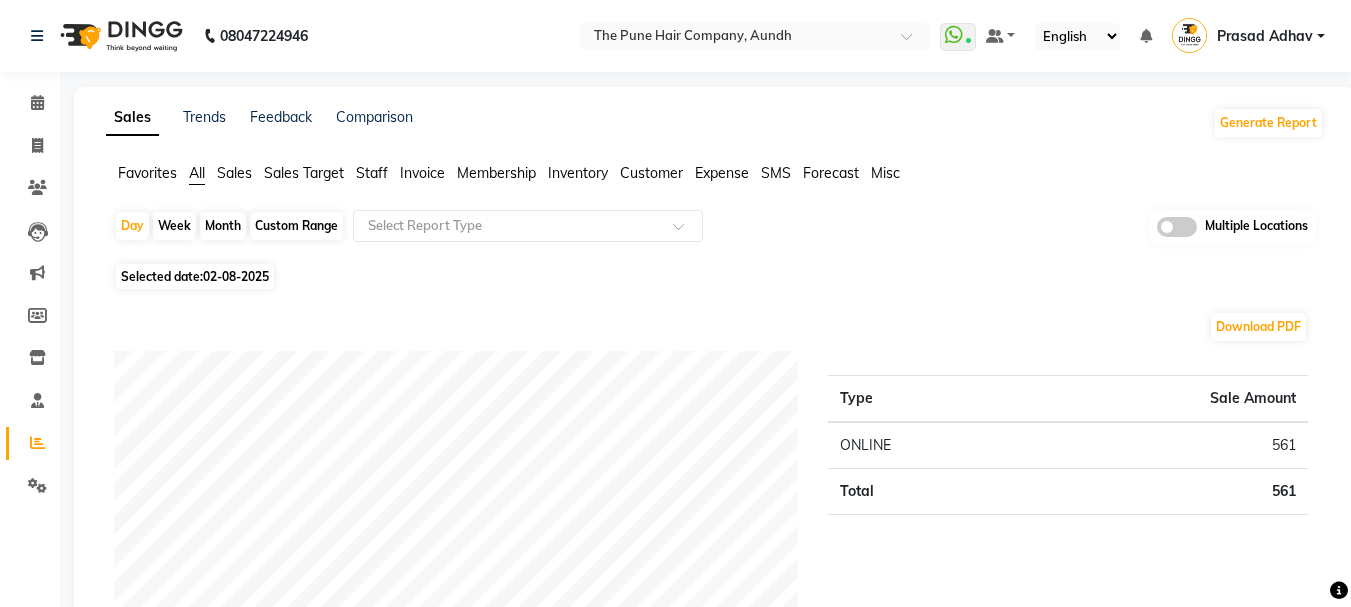 click on "Month" 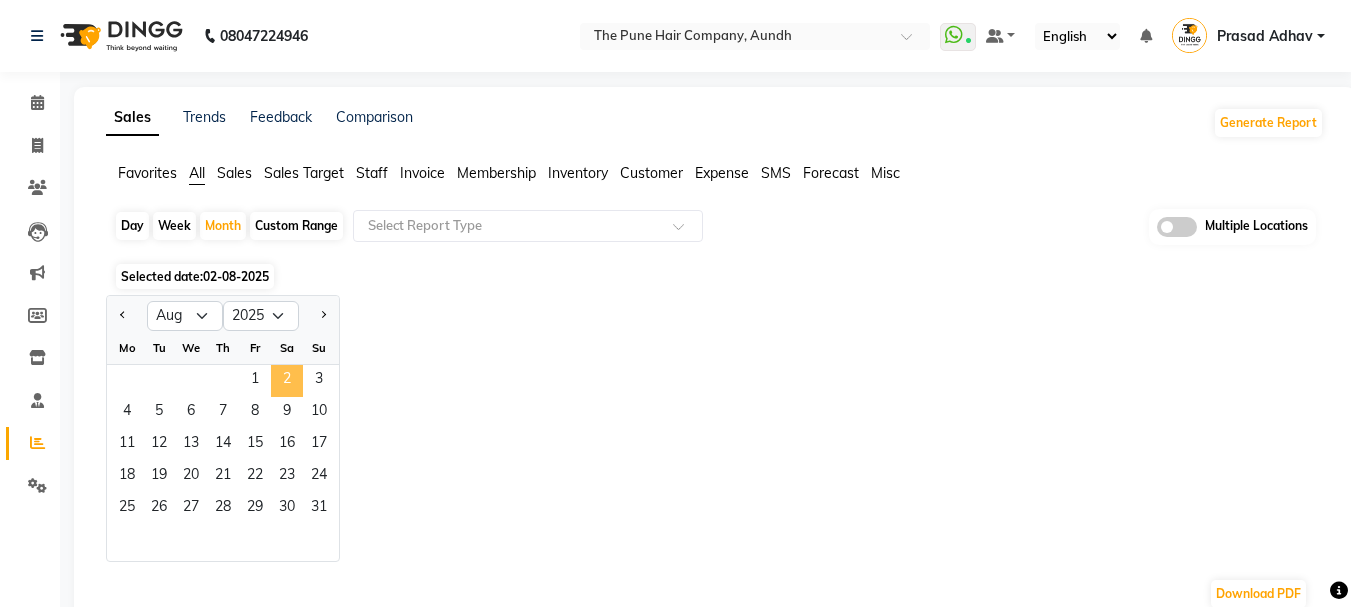 click on "2" 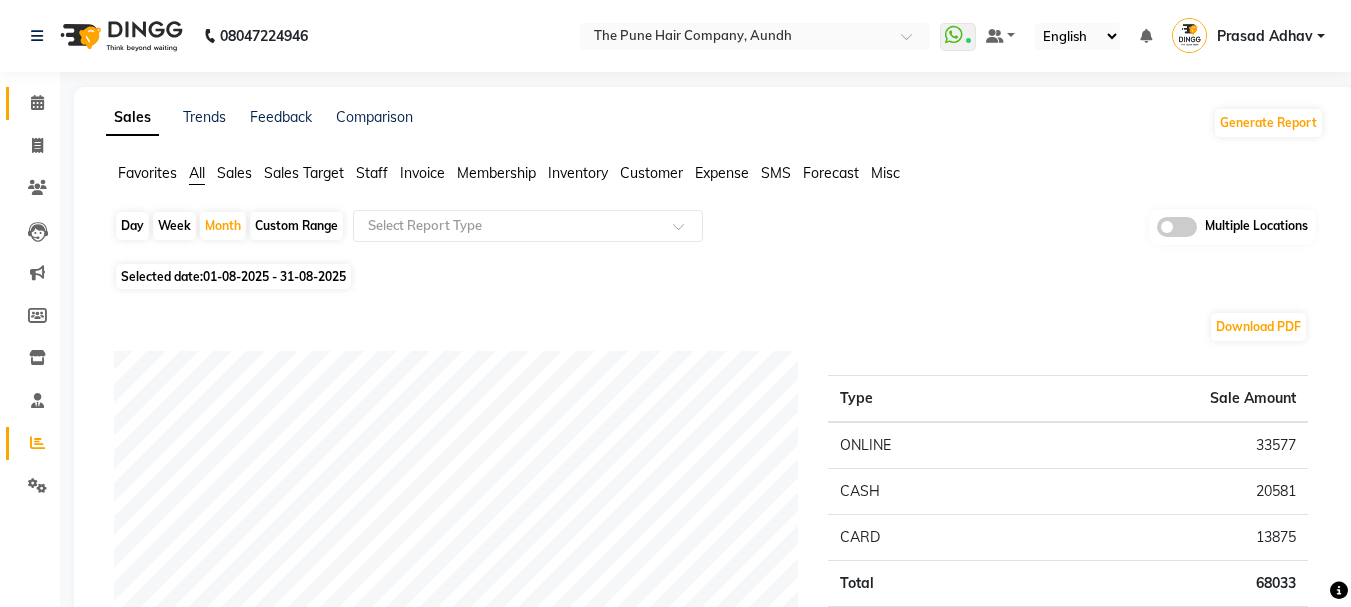 click 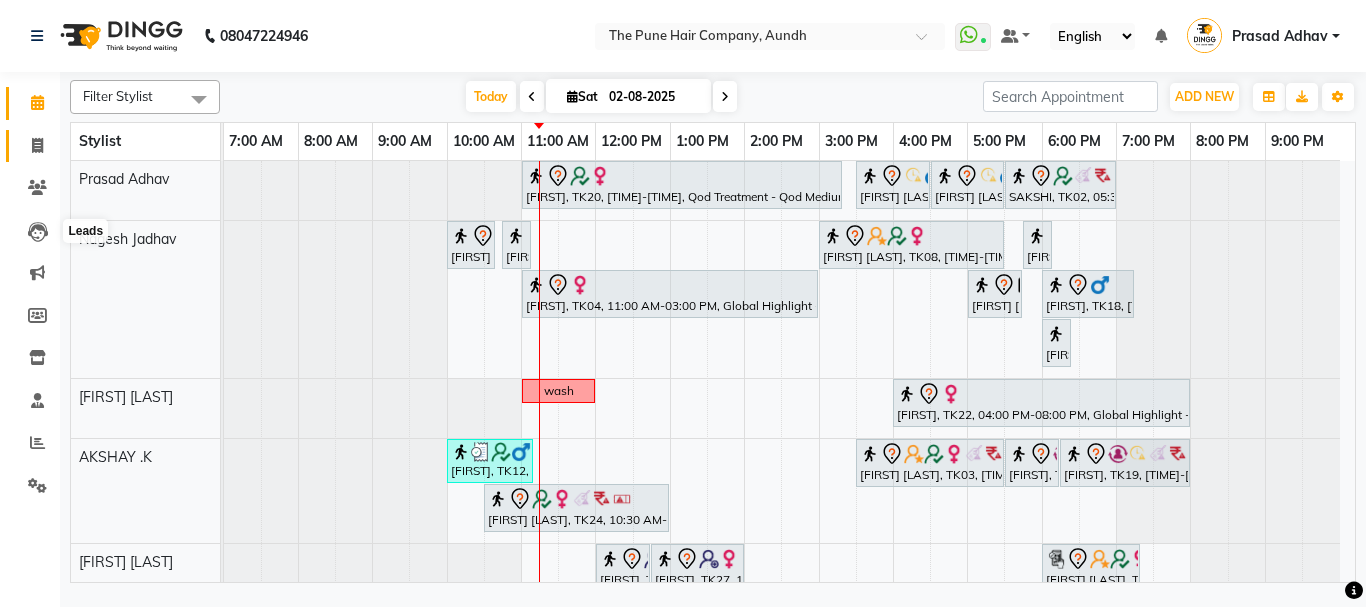 click 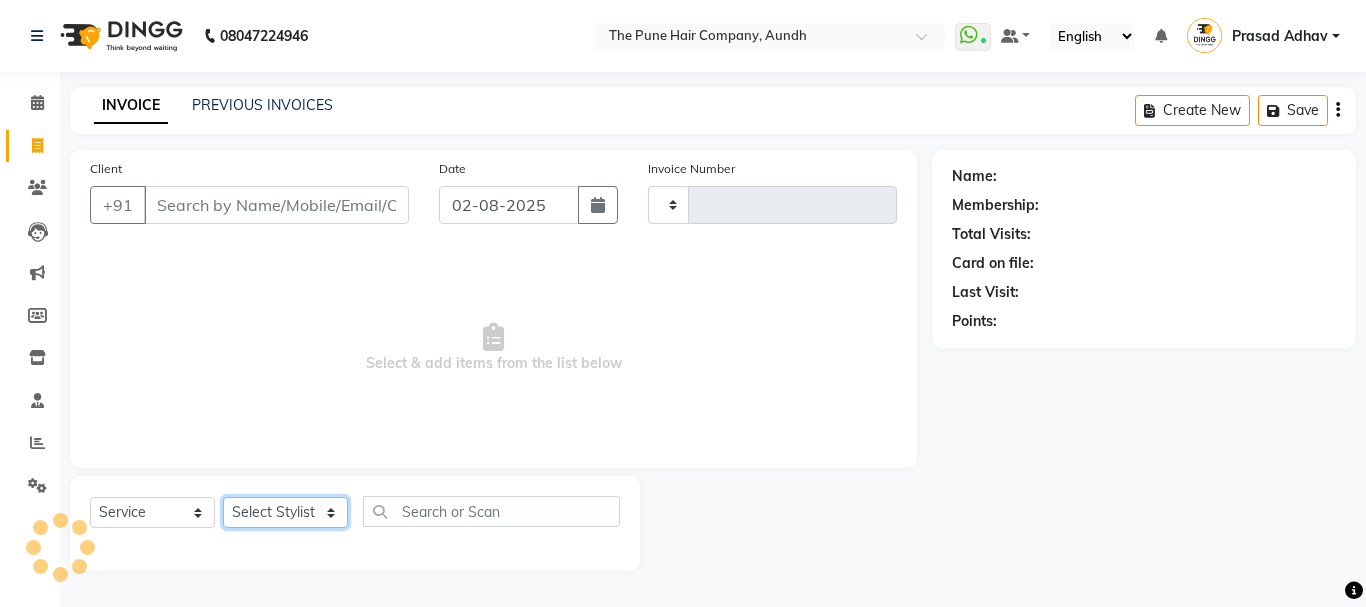 click on "Select Stylist" 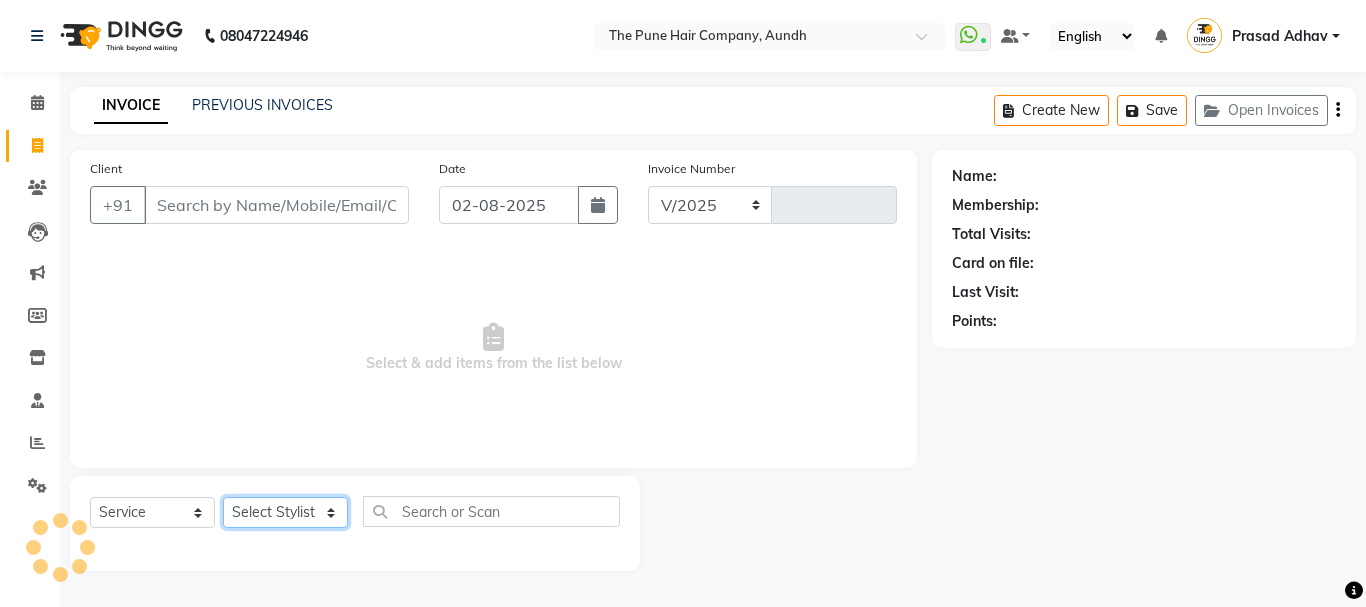 select on "106" 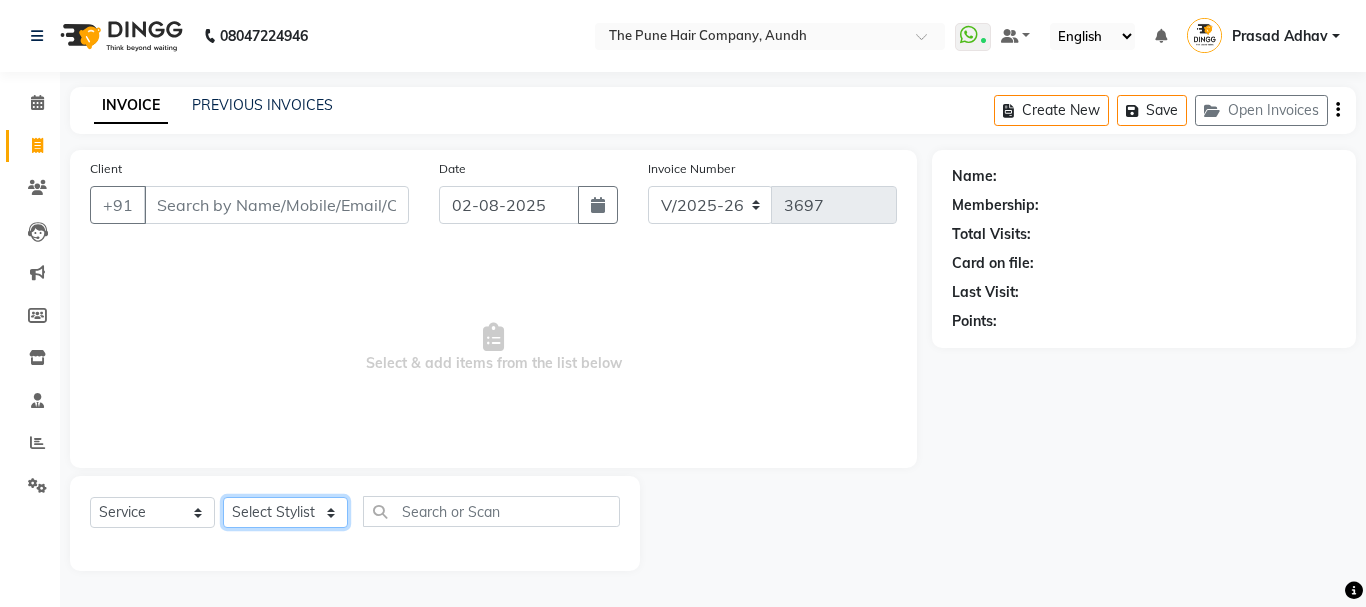 click on "Select Stylist" 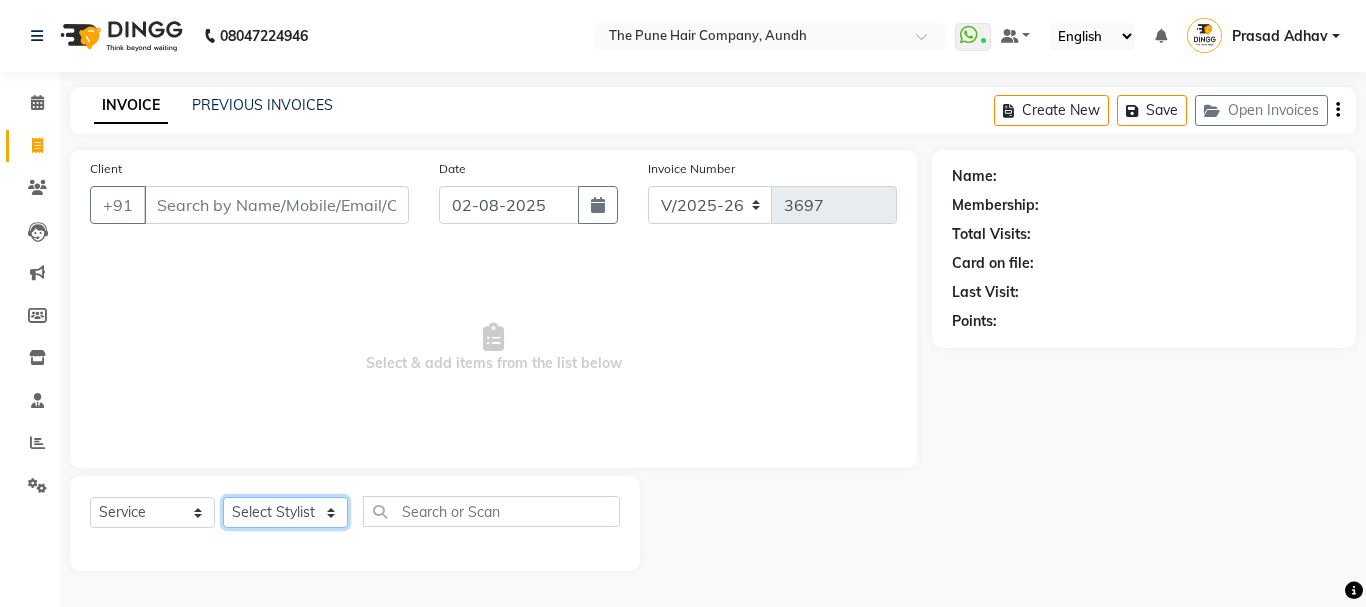 click on "Select Stylist [FIRST] [LAST] both [FIRST] [LAST] [FIRST] [LAST] [FIRST] [LAST] [FIRST] [LAST] [FIRST] [LAST] [FIRST] [LAST] [FIRST] [LAST] [FIRST] [LAST] [FIRST] [LAST] [FIRST] [LAST] [FIRST] [LAST] [FIRST] [LAST] [FIRST] [LAST]" 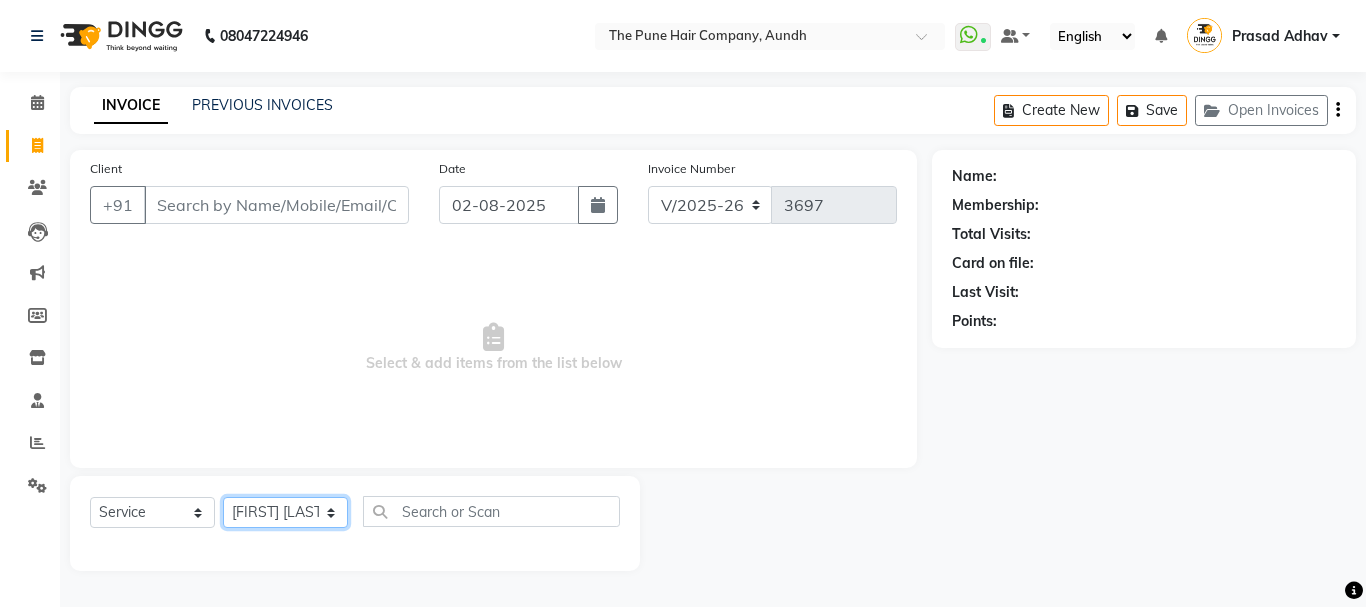click on "Select Stylist [FIRST] [LAST] both [FIRST] [LAST] [FIRST] [LAST] [FIRST] [LAST] [FIRST] [LAST] [FIRST] [LAST] [FIRST] [LAST] [FIRST] [LAST] [FIRST] [LAST] [FIRST] [LAST] [FIRST] [LAST] [FIRST] [LAST] [FIRST] [LAST] [FIRST] [LAST]" 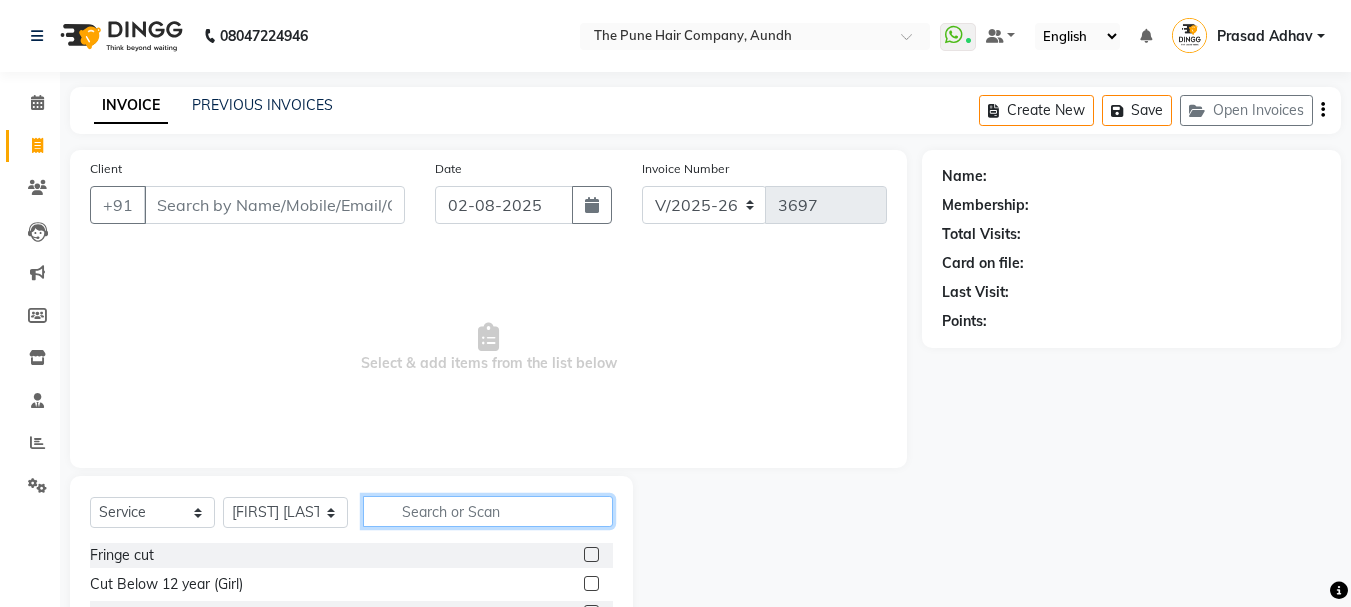 click 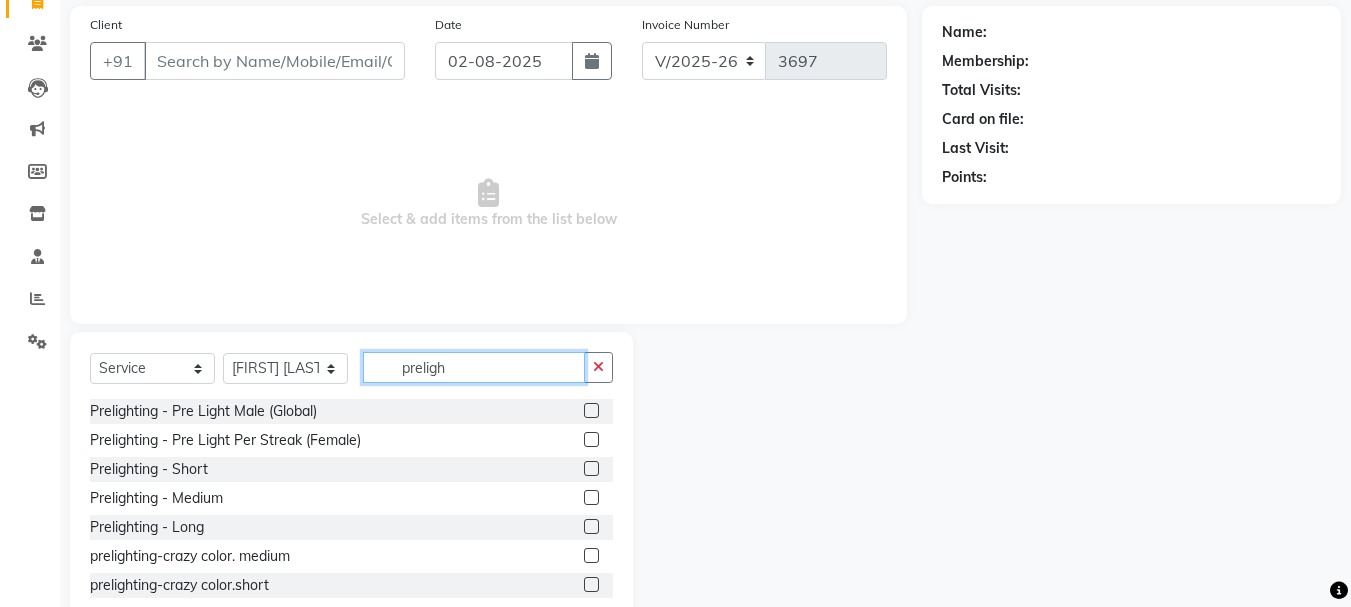 scroll, scrollTop: 194, scrollLeft: 0, axis: vertical 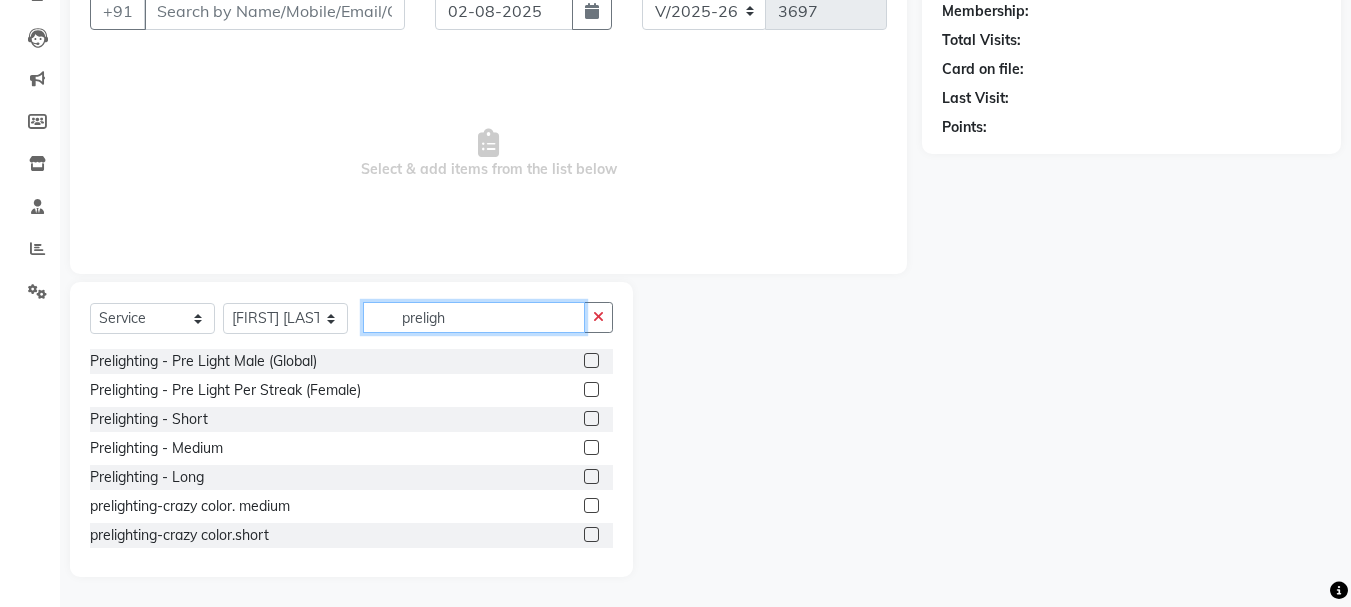 type on "preligh" 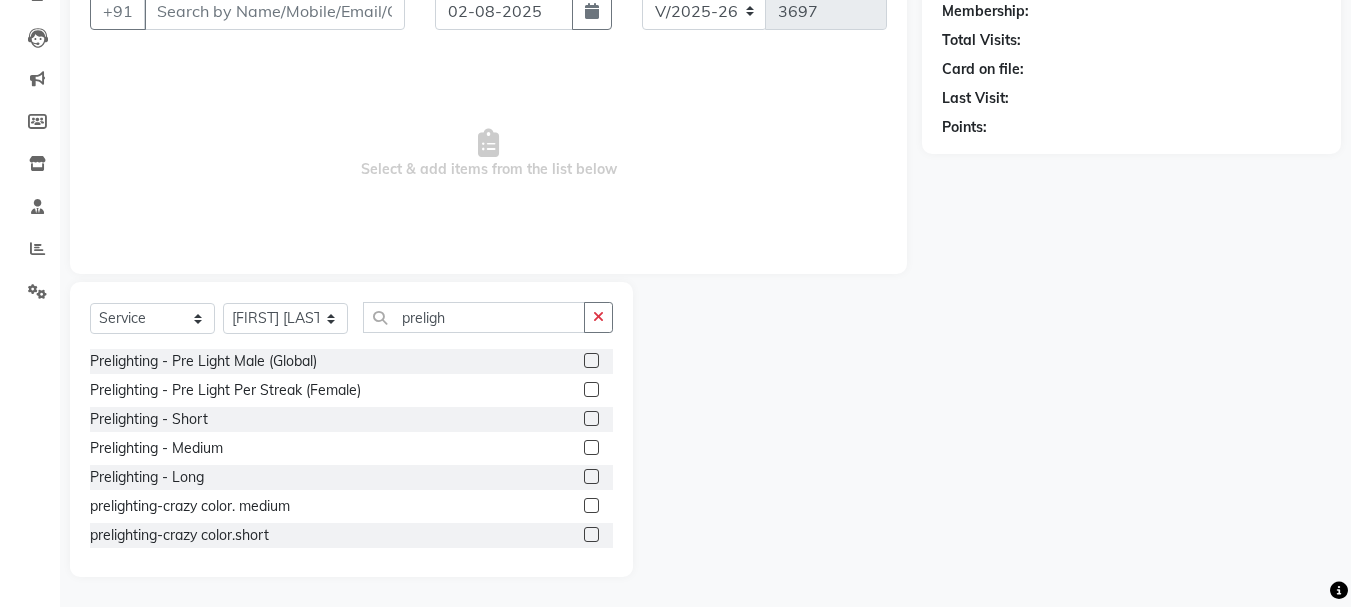 click 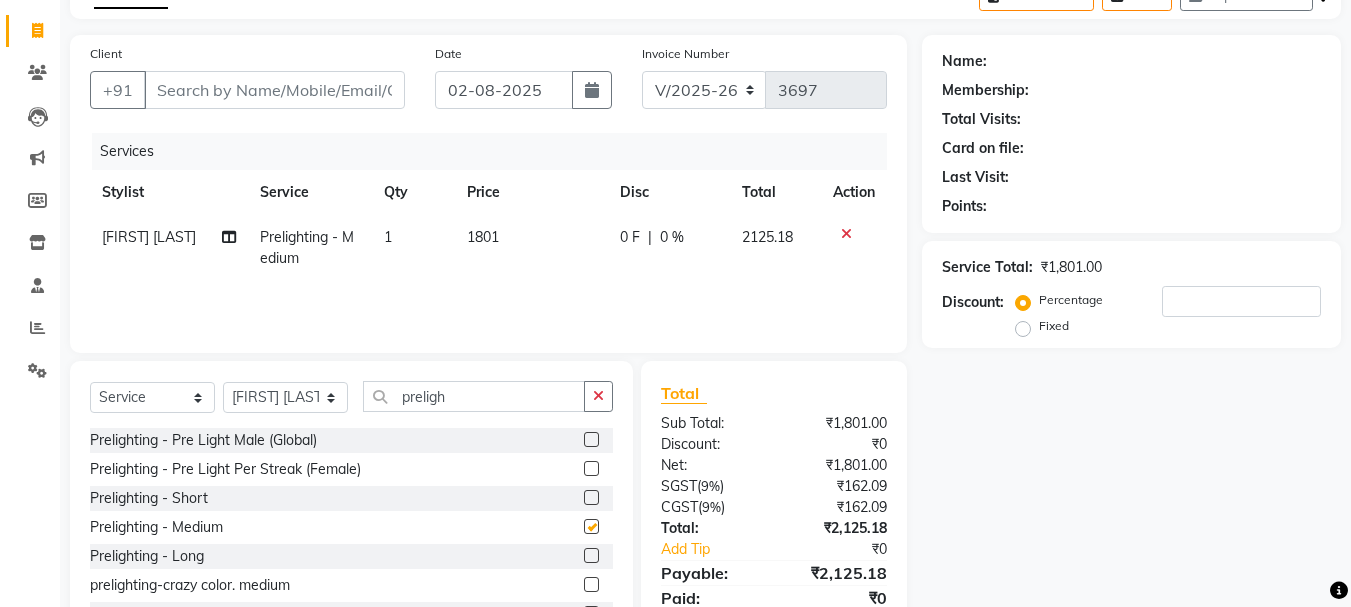 checkbox on "false" 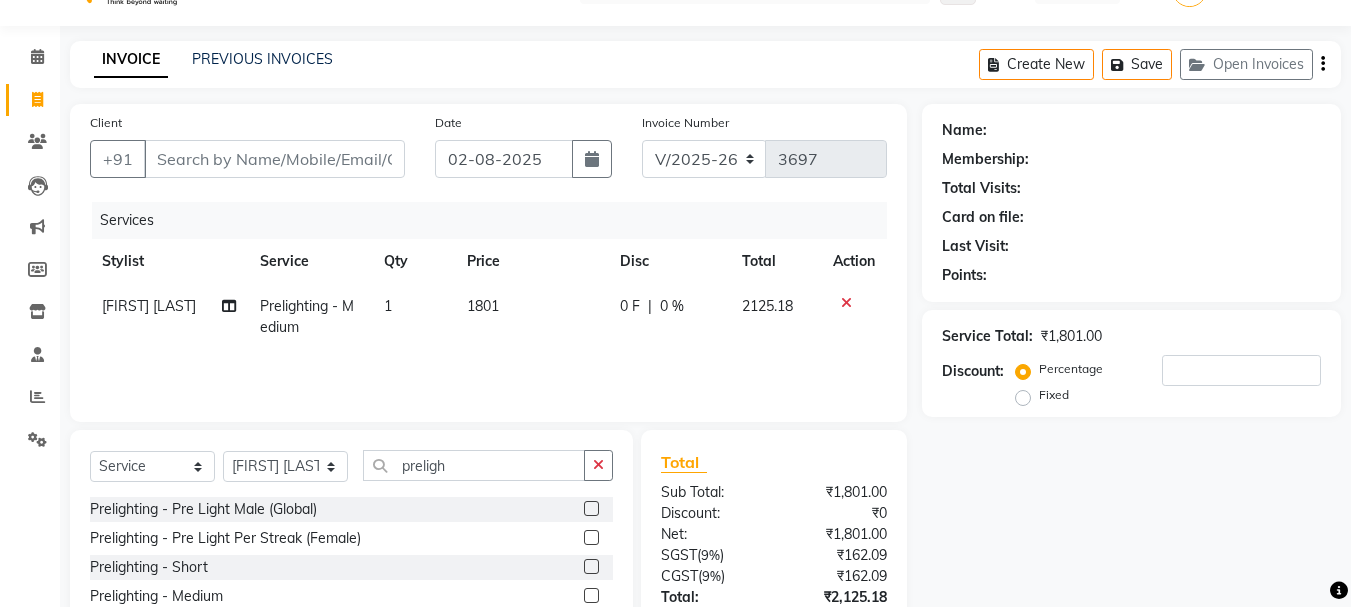 scroll, scrollTop: 0, scrollLeft: 0, axis: both 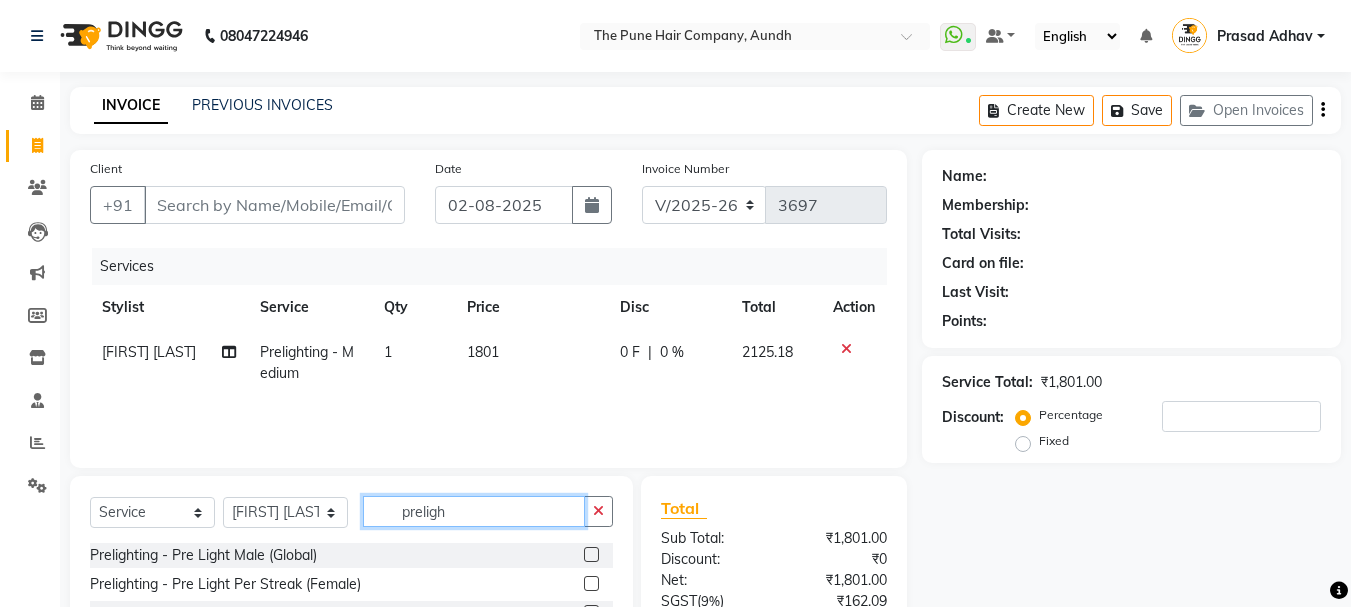 click on "preligh" 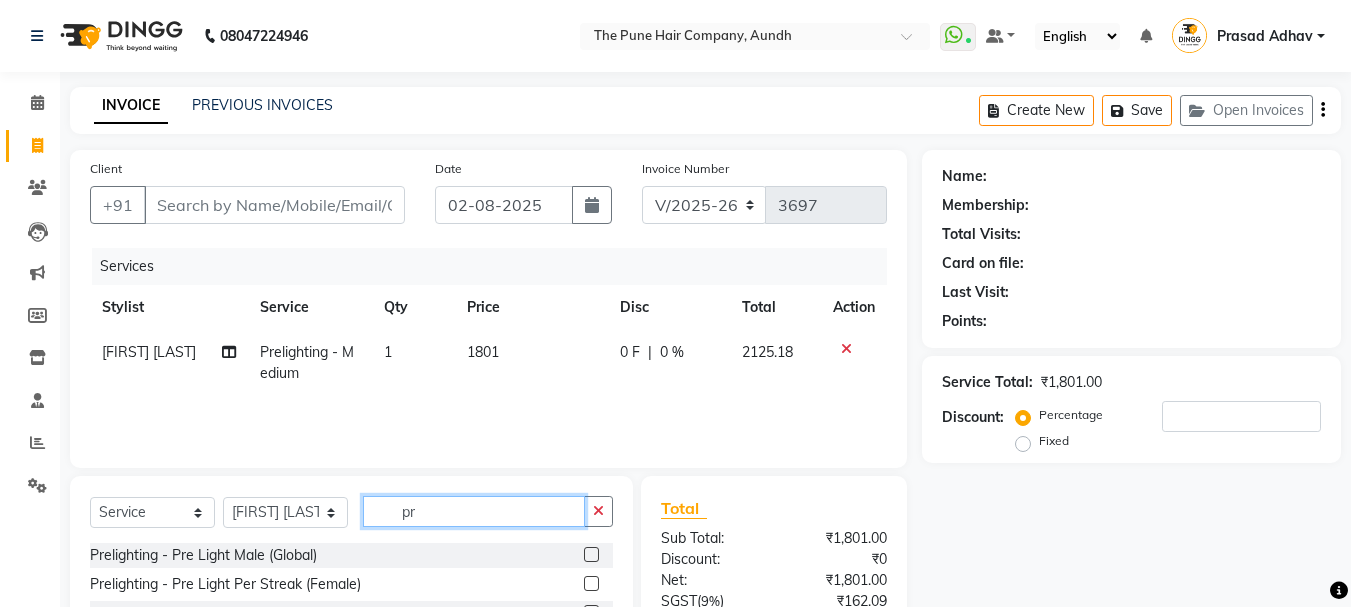 type on "p" 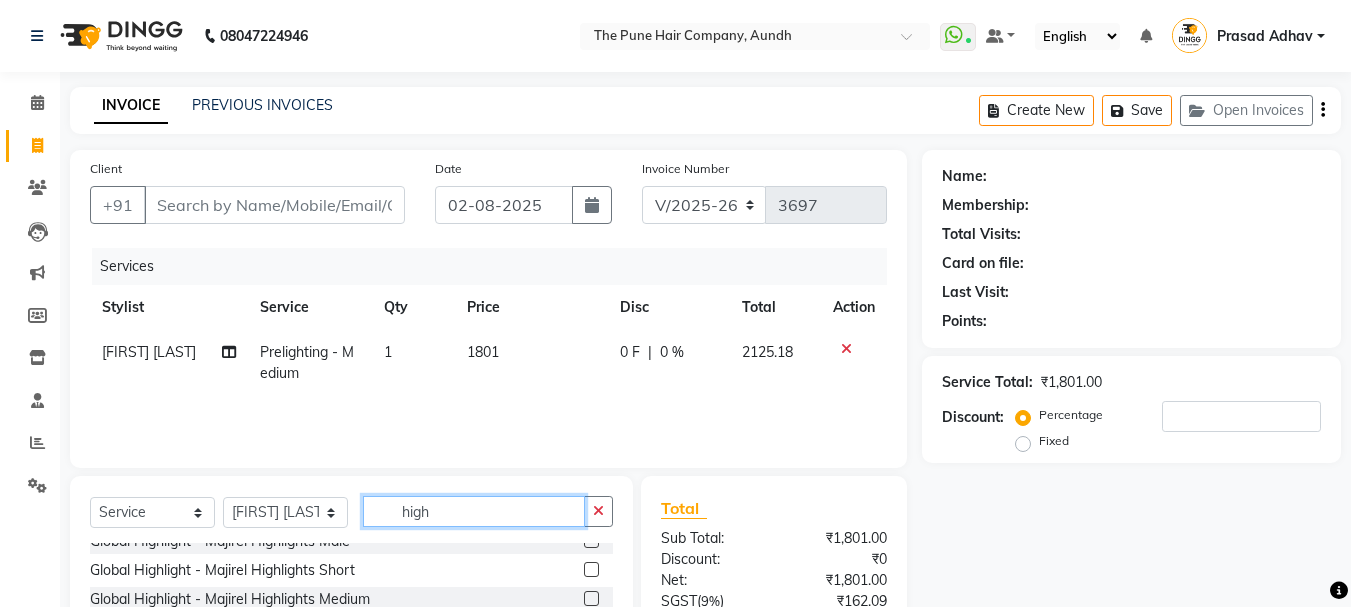 scroll, scrollTop: 61, scrollLeft: 0, axis: vertical 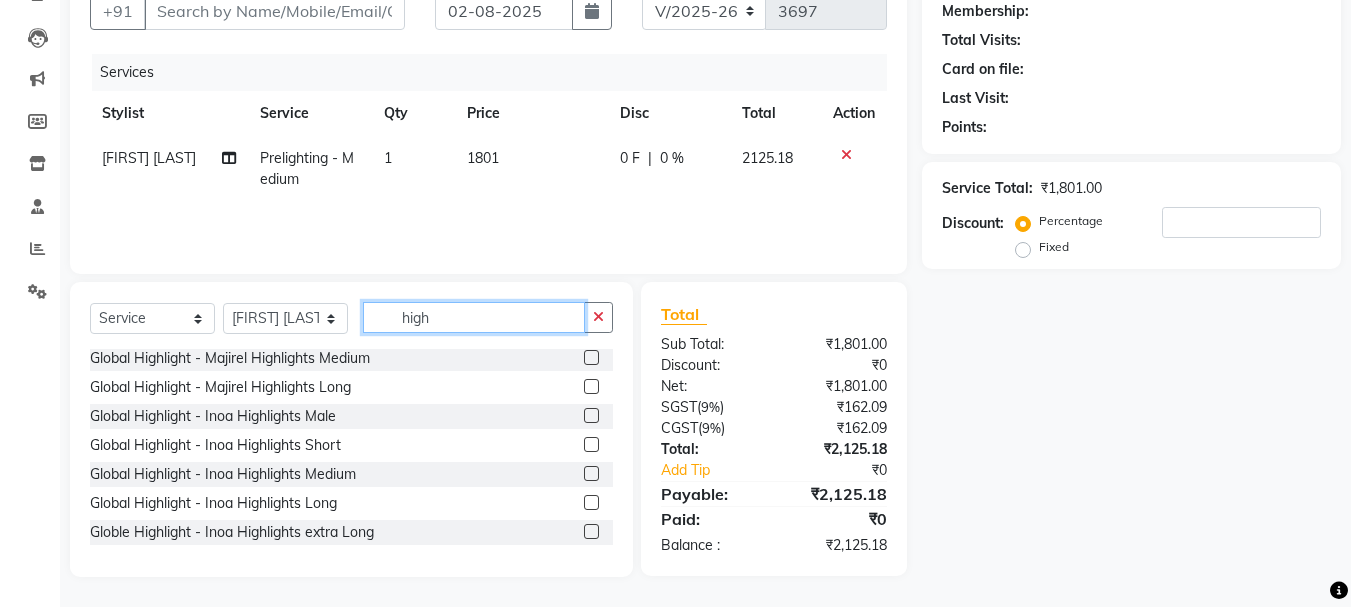 type on "high" 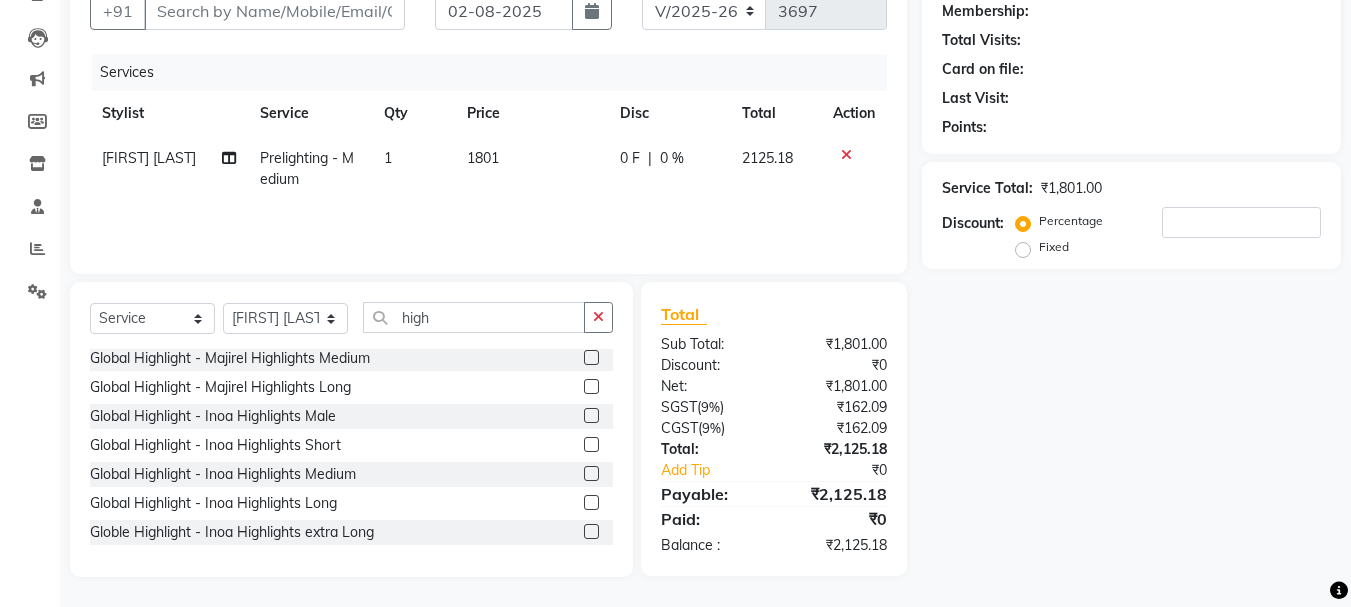 click 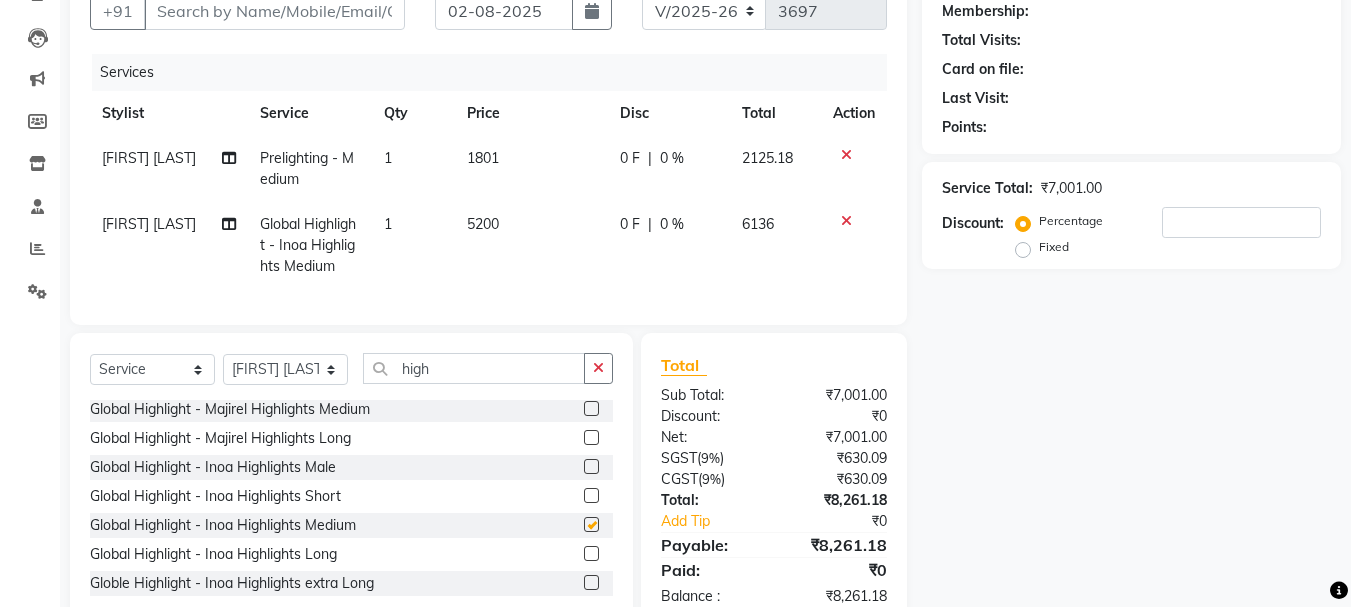 checkbox on "false" 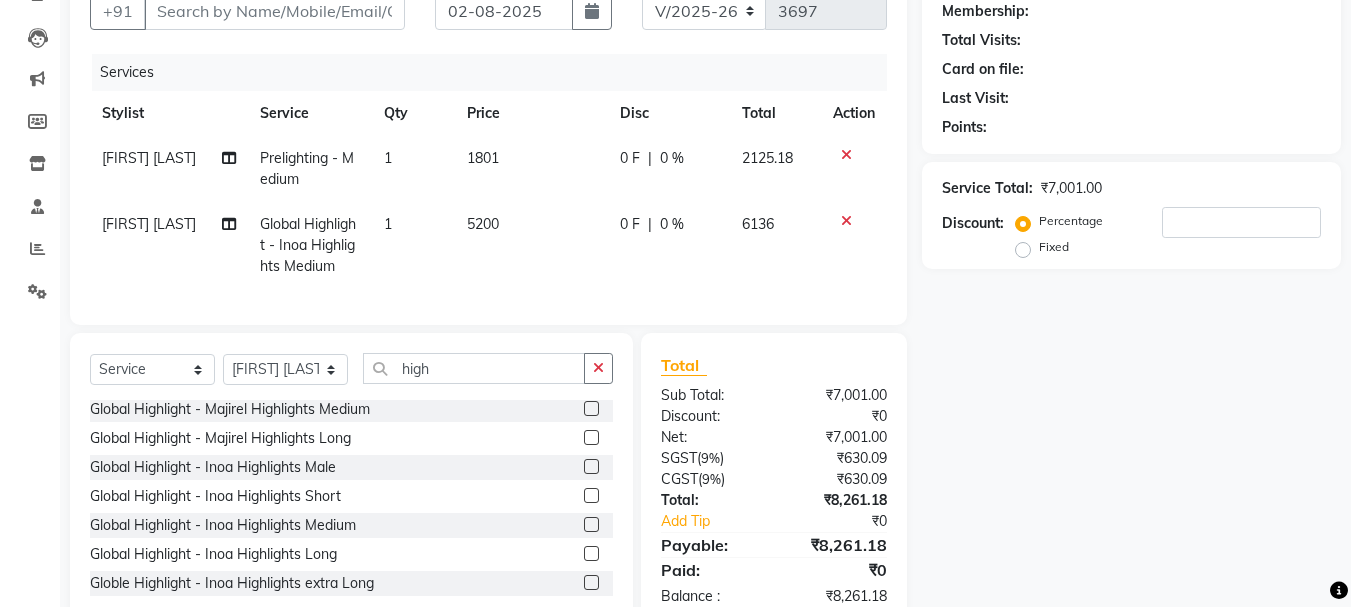 click on "Prelighting - Medium" 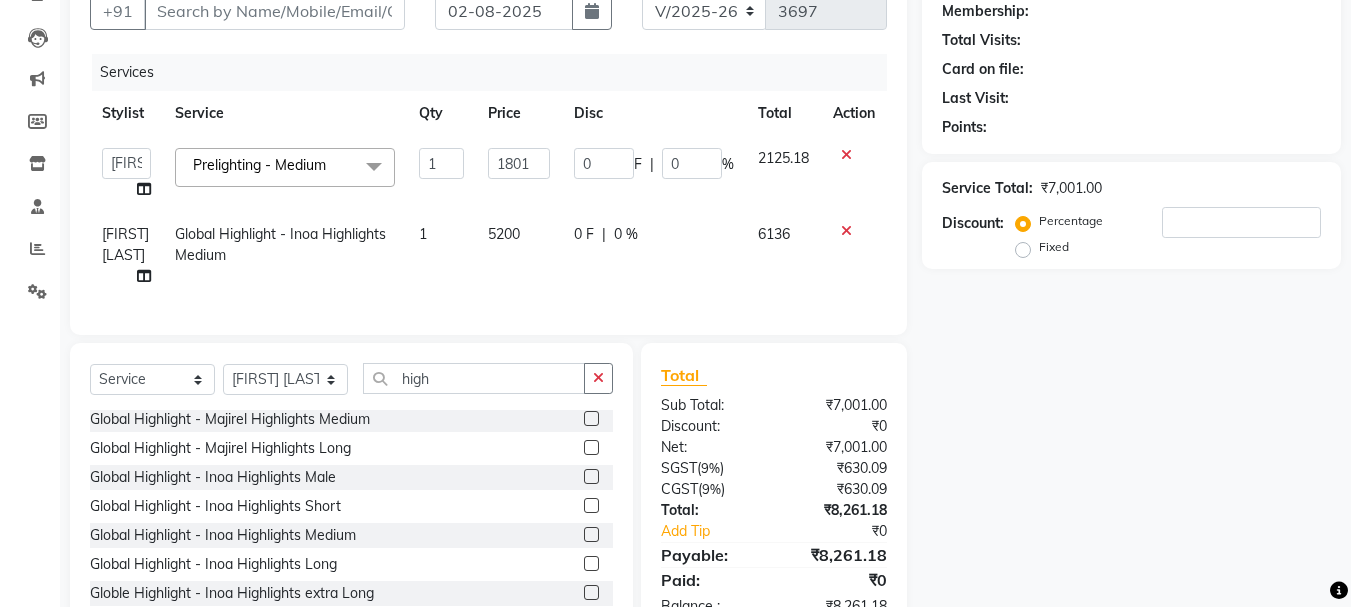 click on "x" 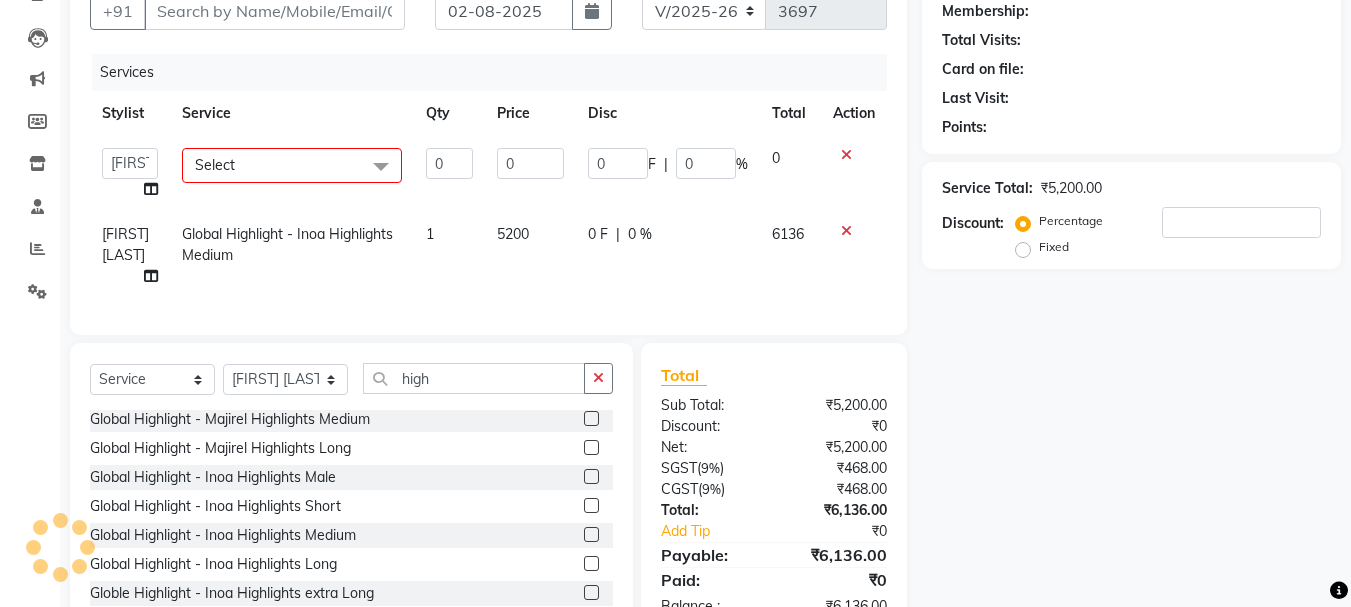 click on "Select" 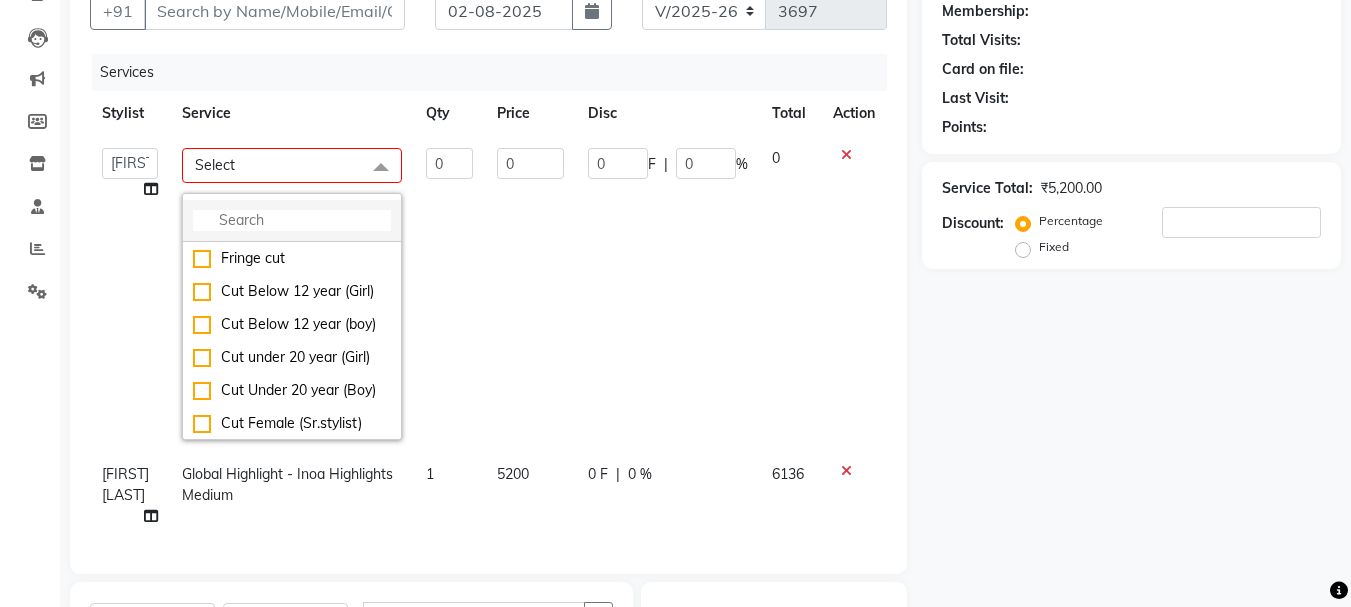 click 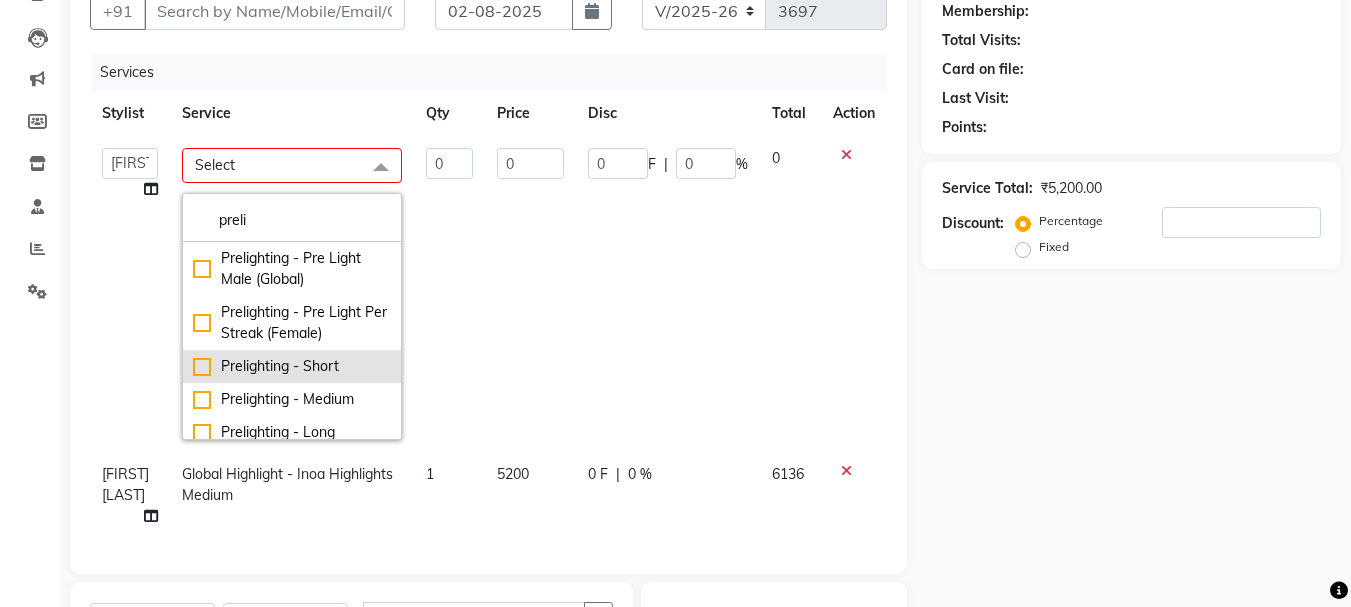 scroll, scrollTop: 100, scrollLeft: 0, axis: vertical 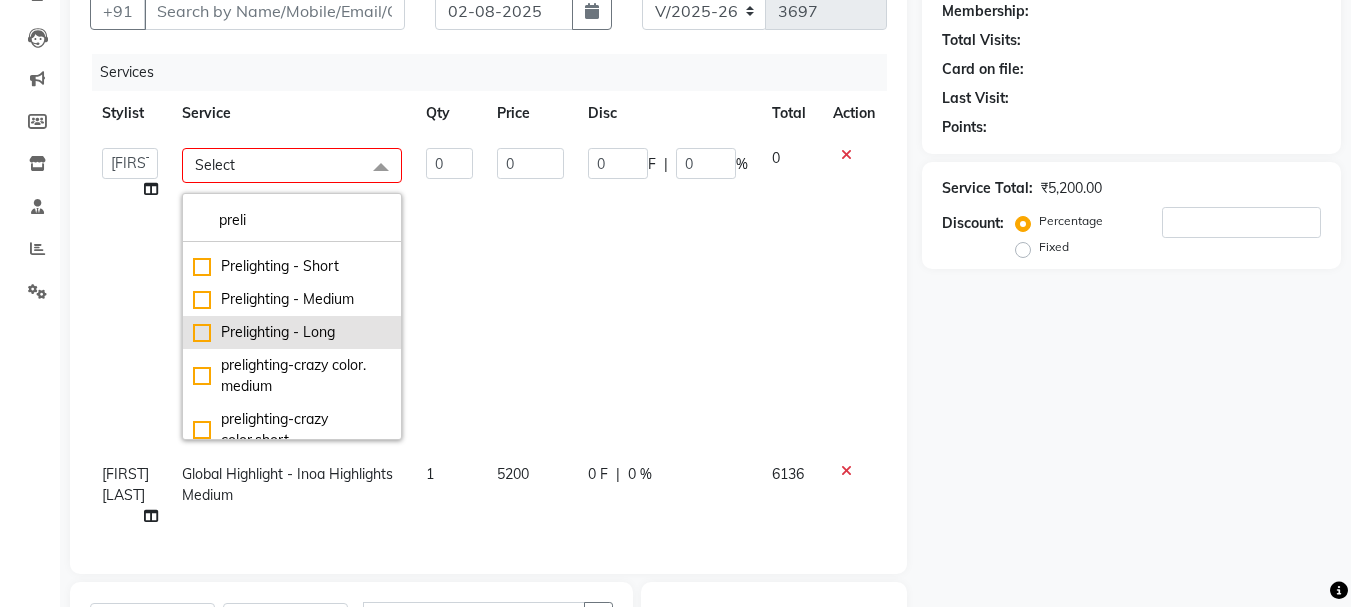 type on "preli" 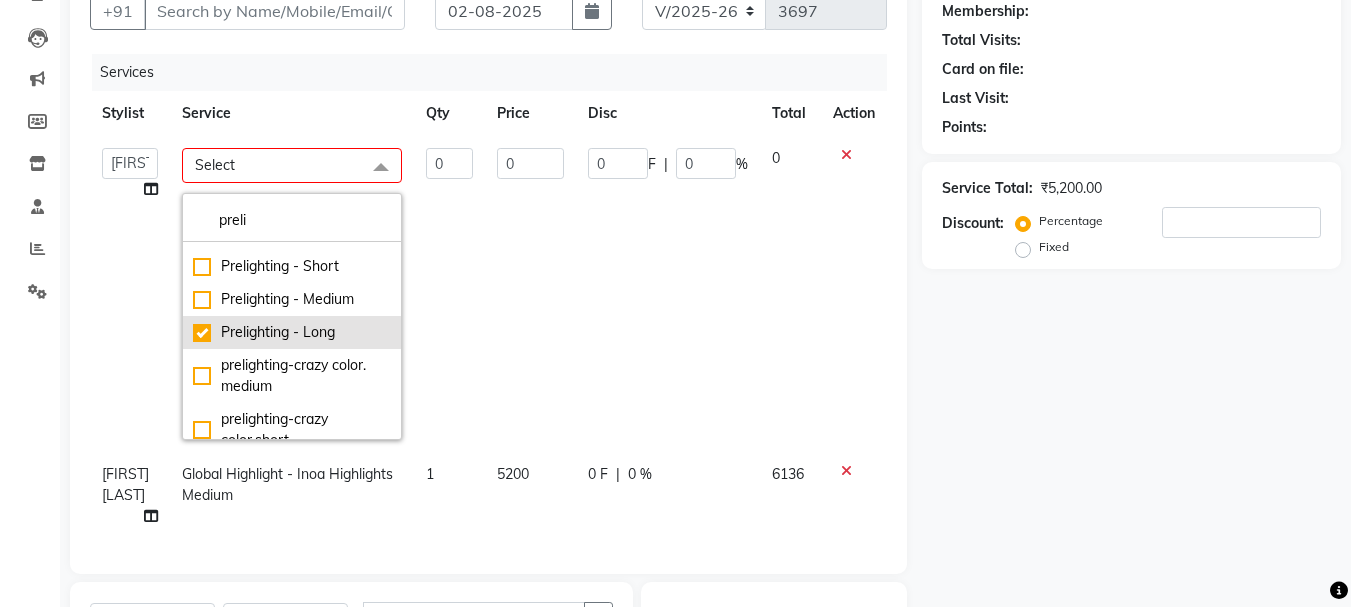 checkbox on "true" 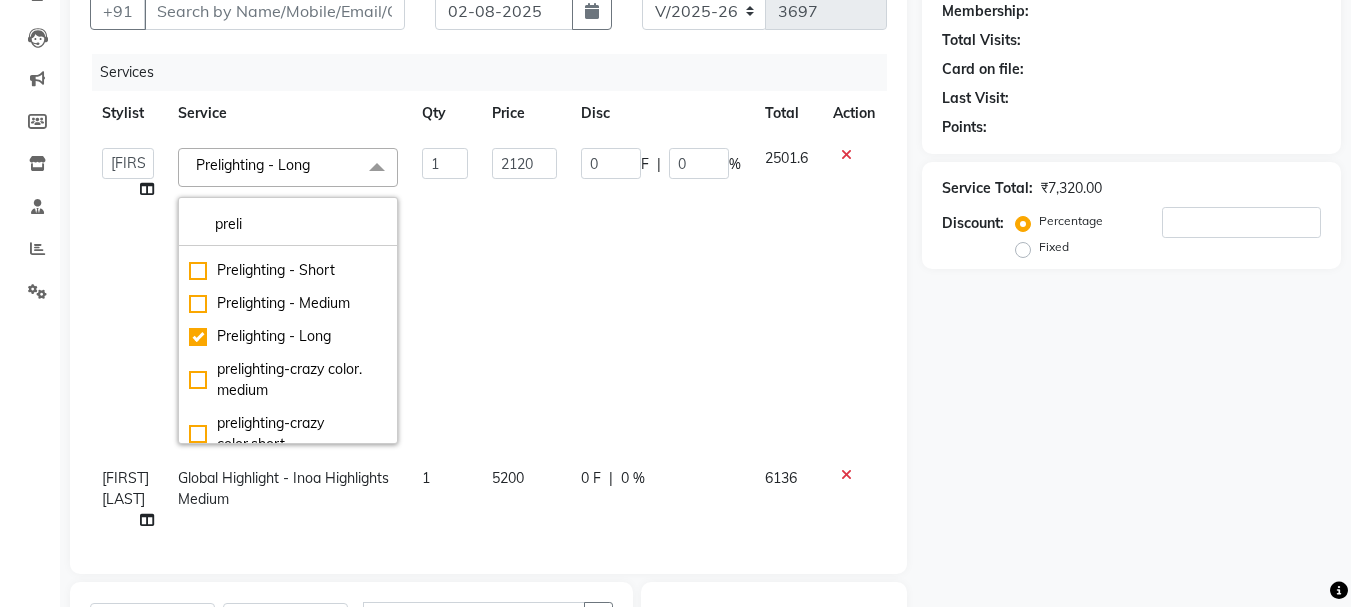 click on "0 F | 0 %" 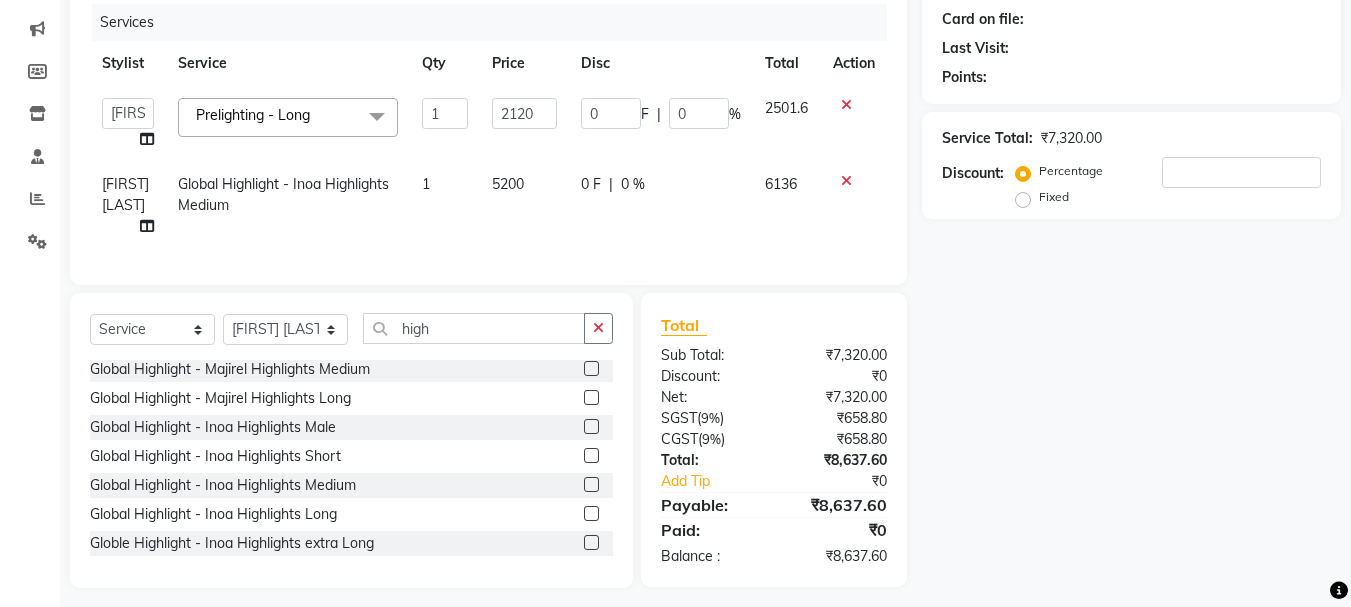 scroll, scrollTop: 270, scrollLeft: 0, axis: vertical 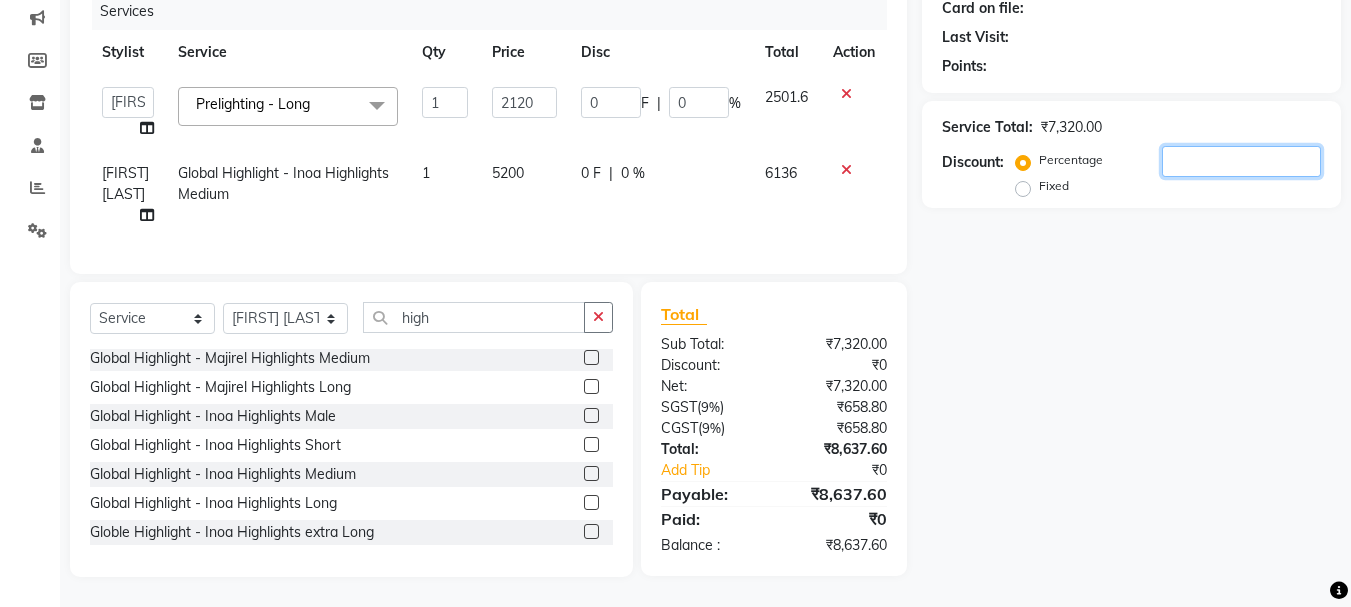 click 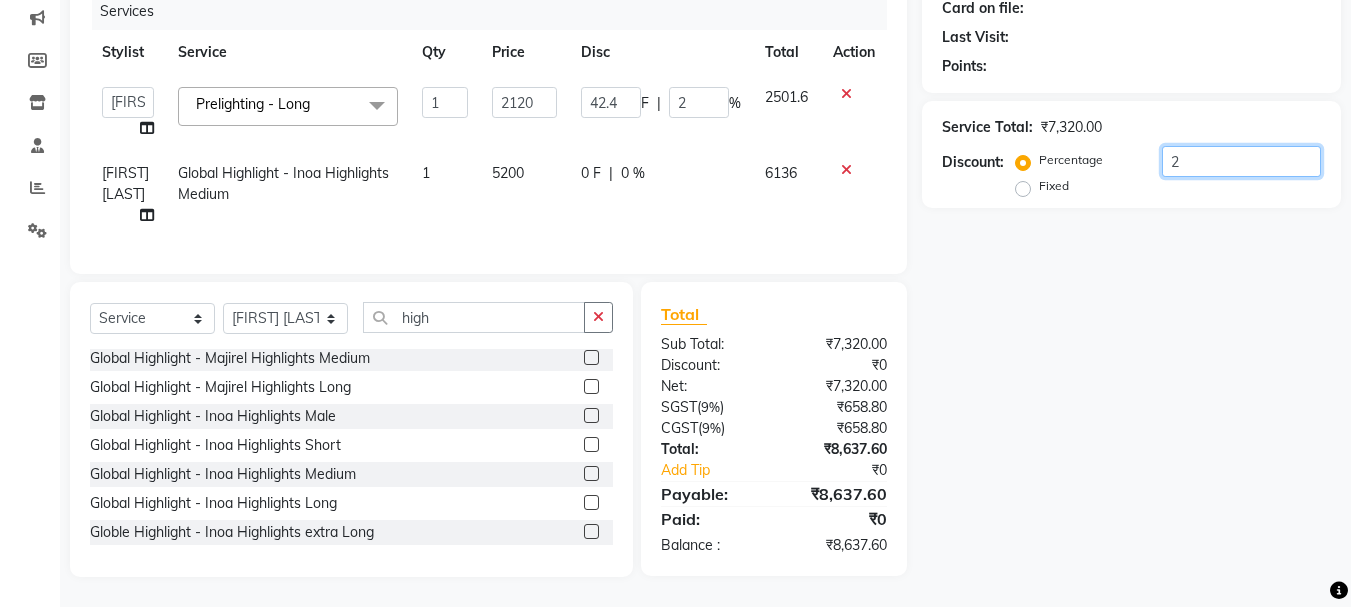 type on "20" 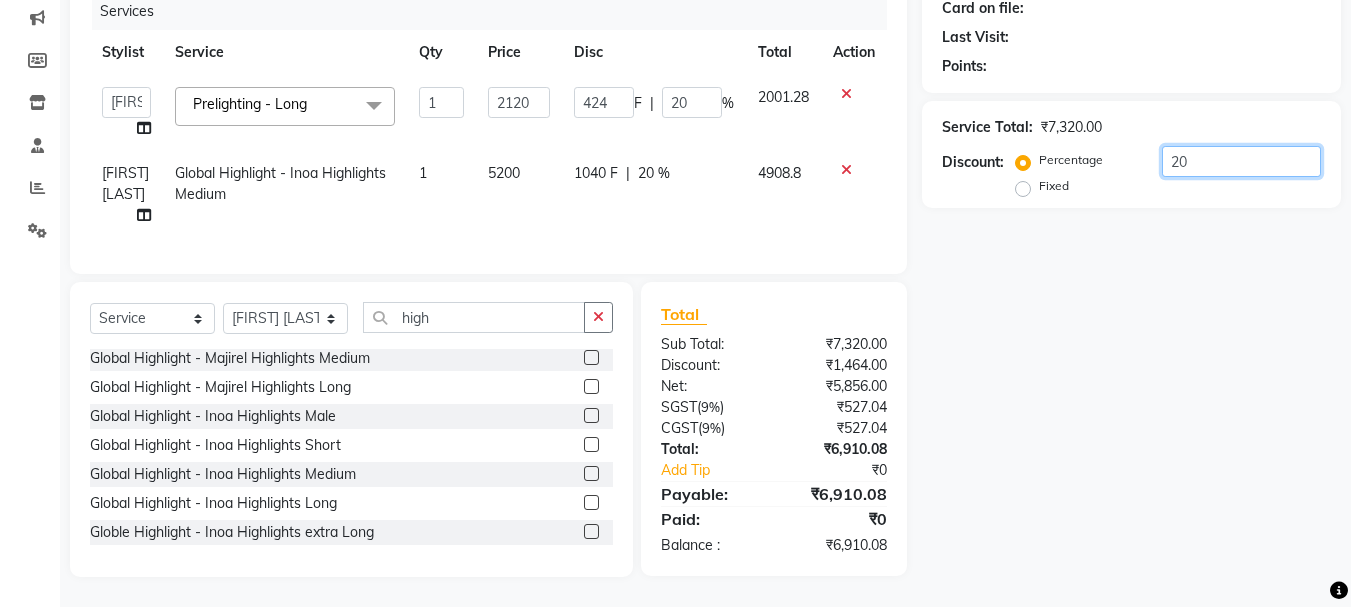 type on "2" 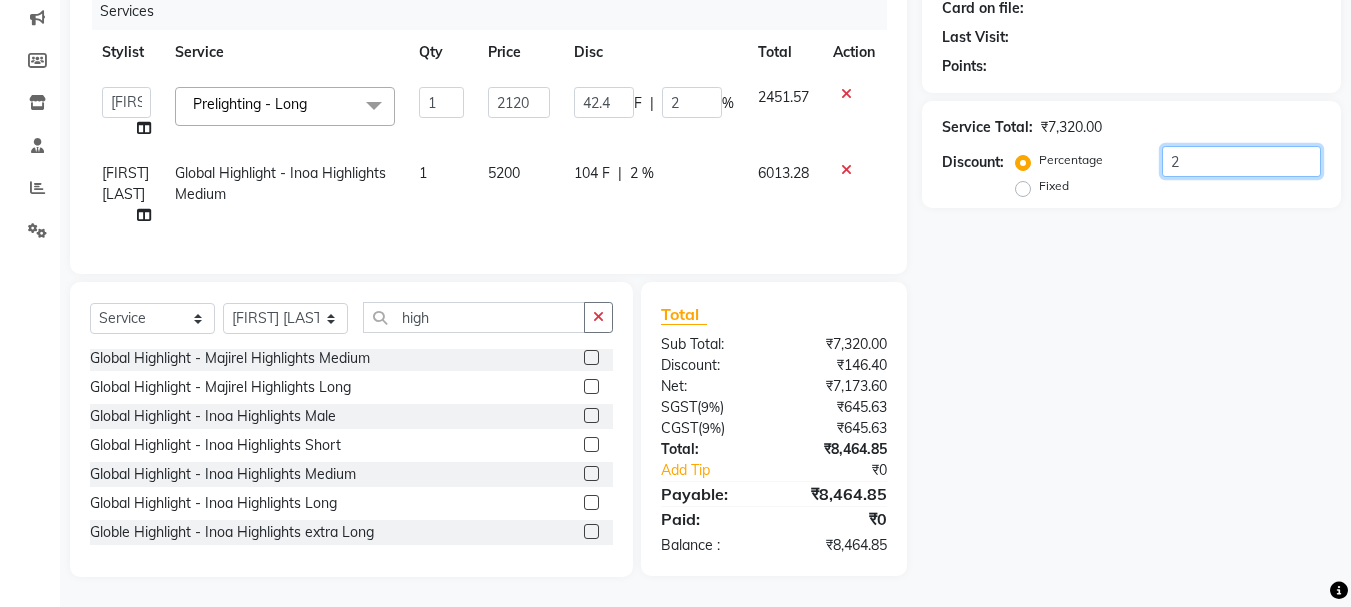 type 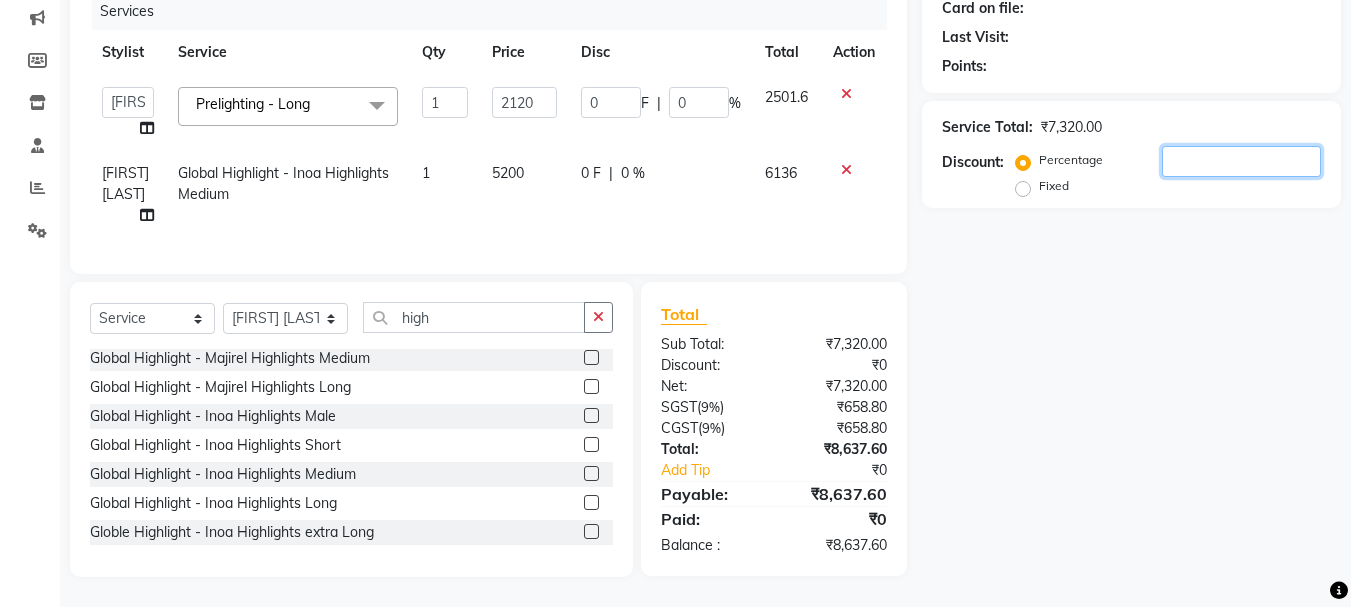 type on "2" 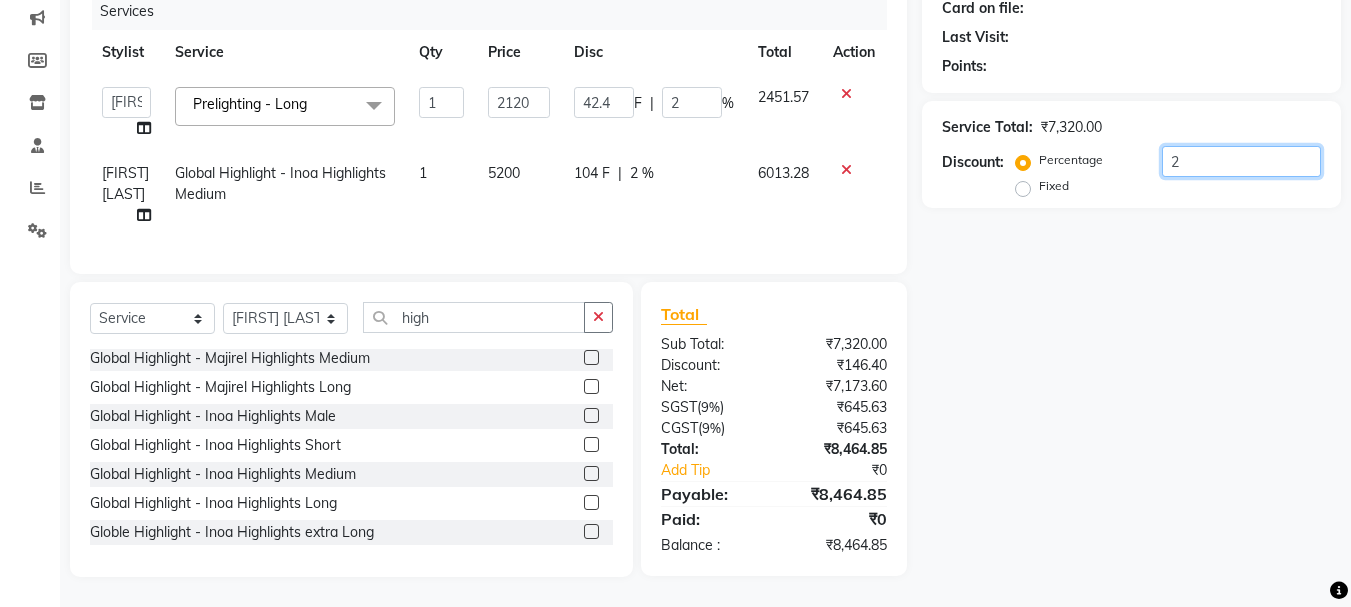 type on "20" 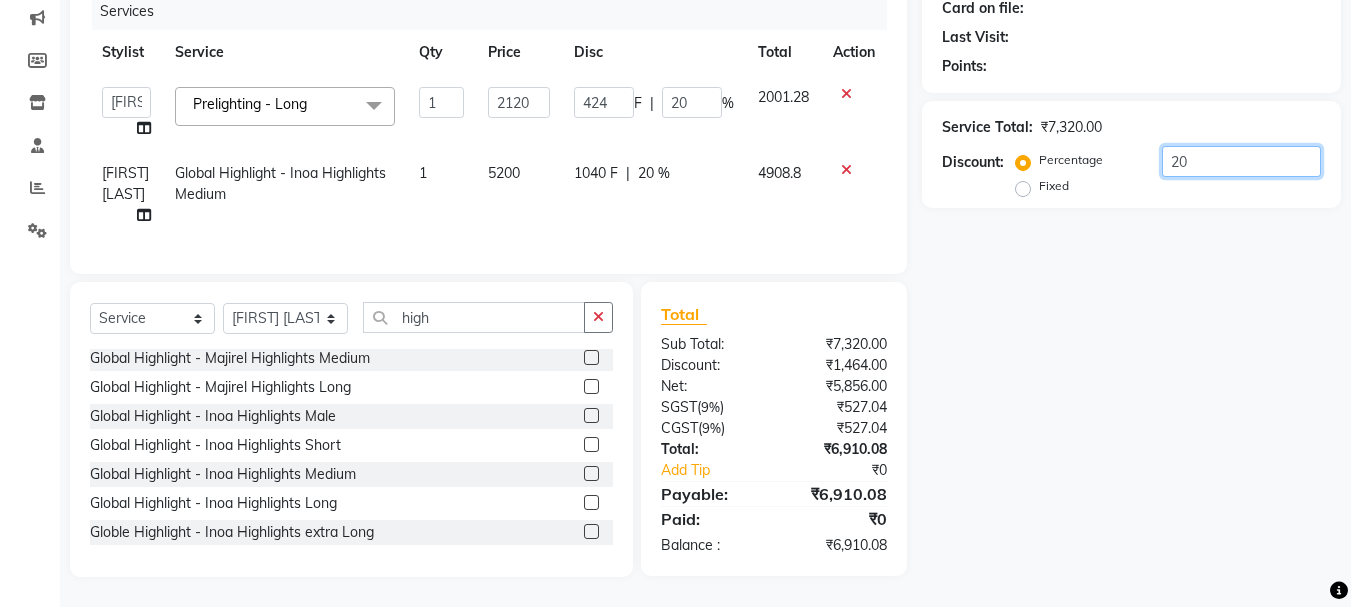 type on "2" 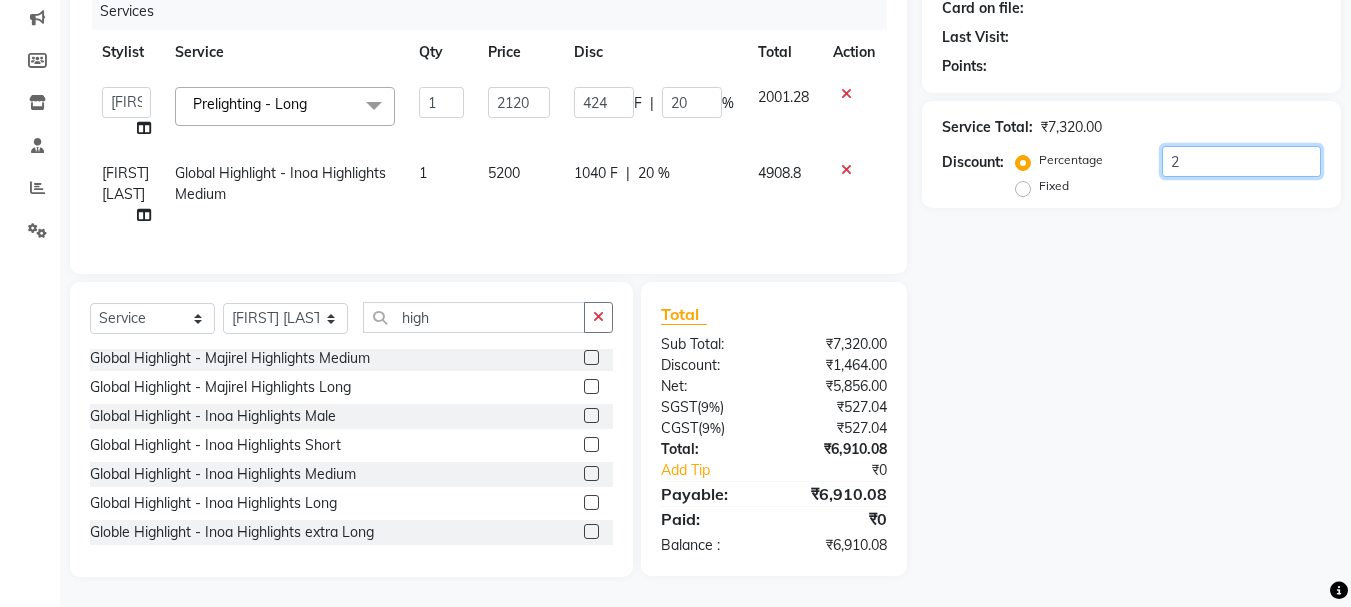 type on "42.4" 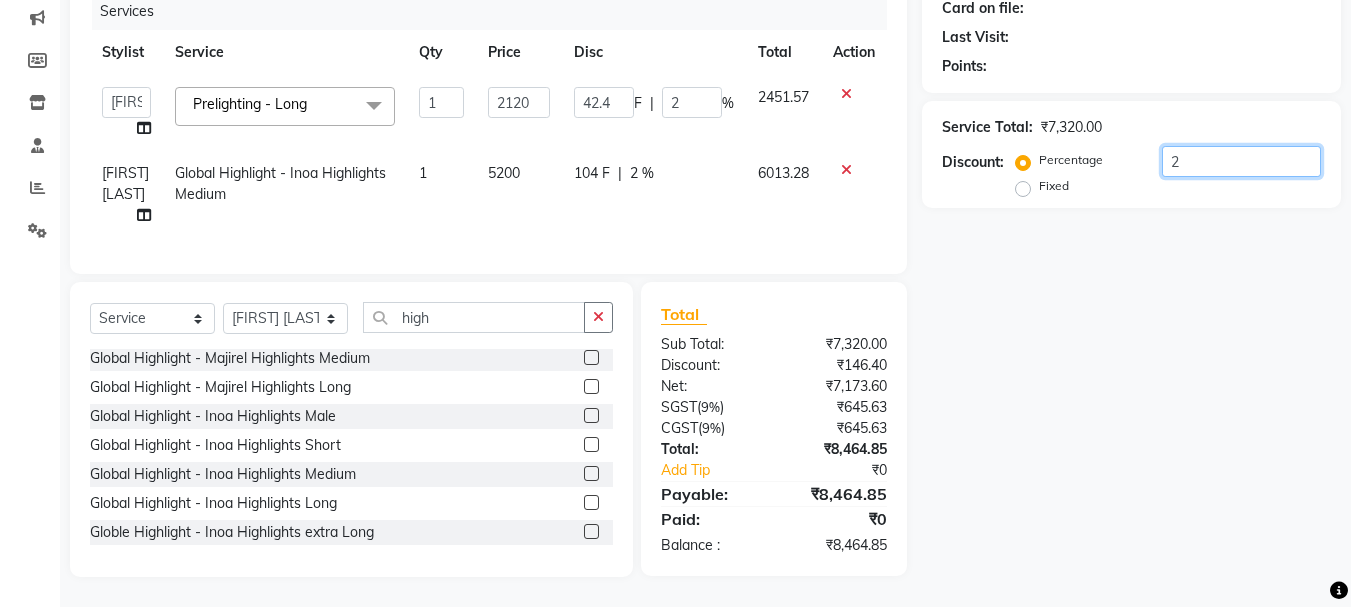 type 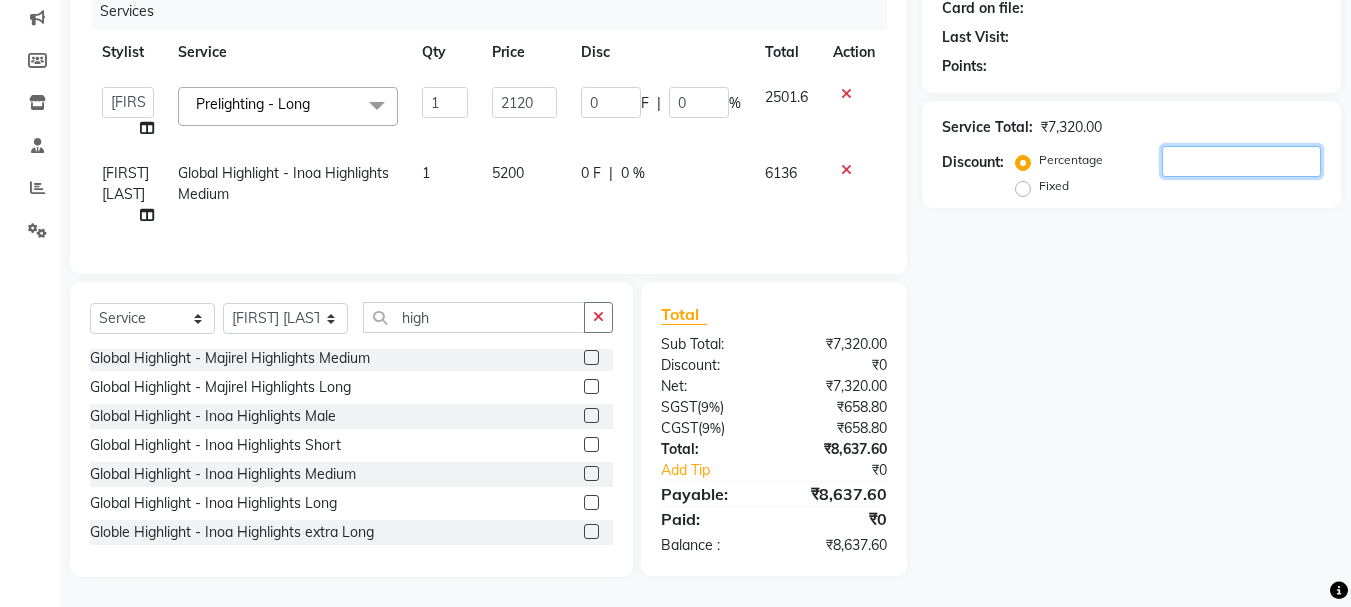 type on "2" 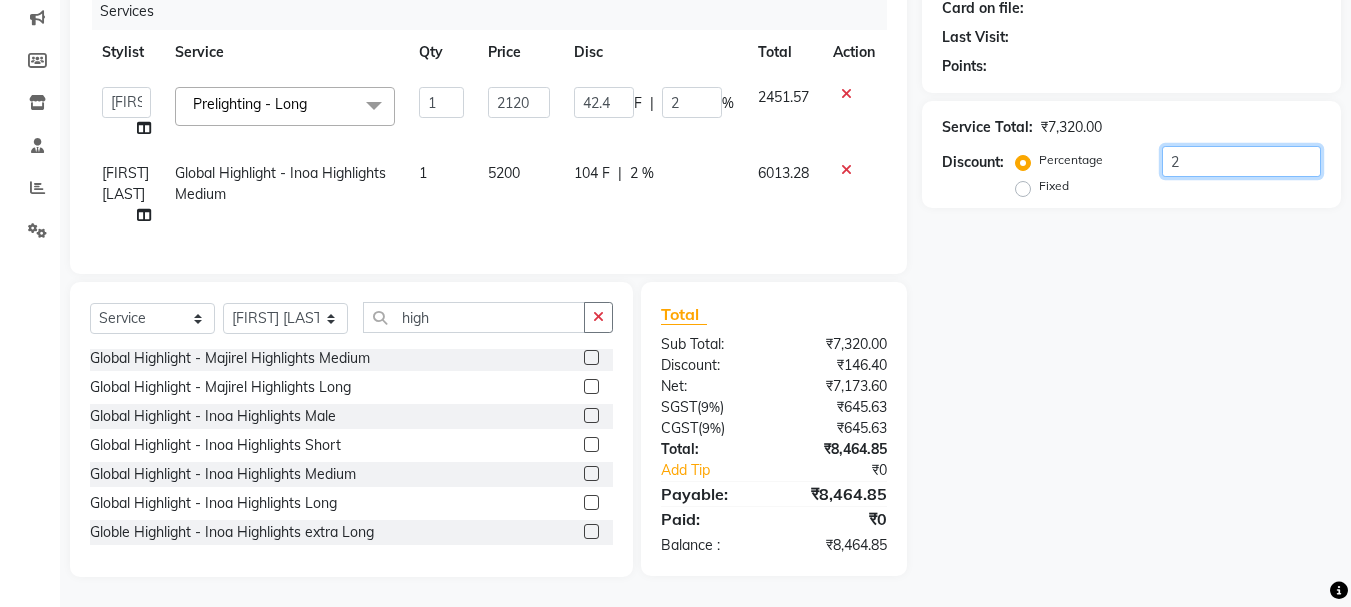 type on "20" 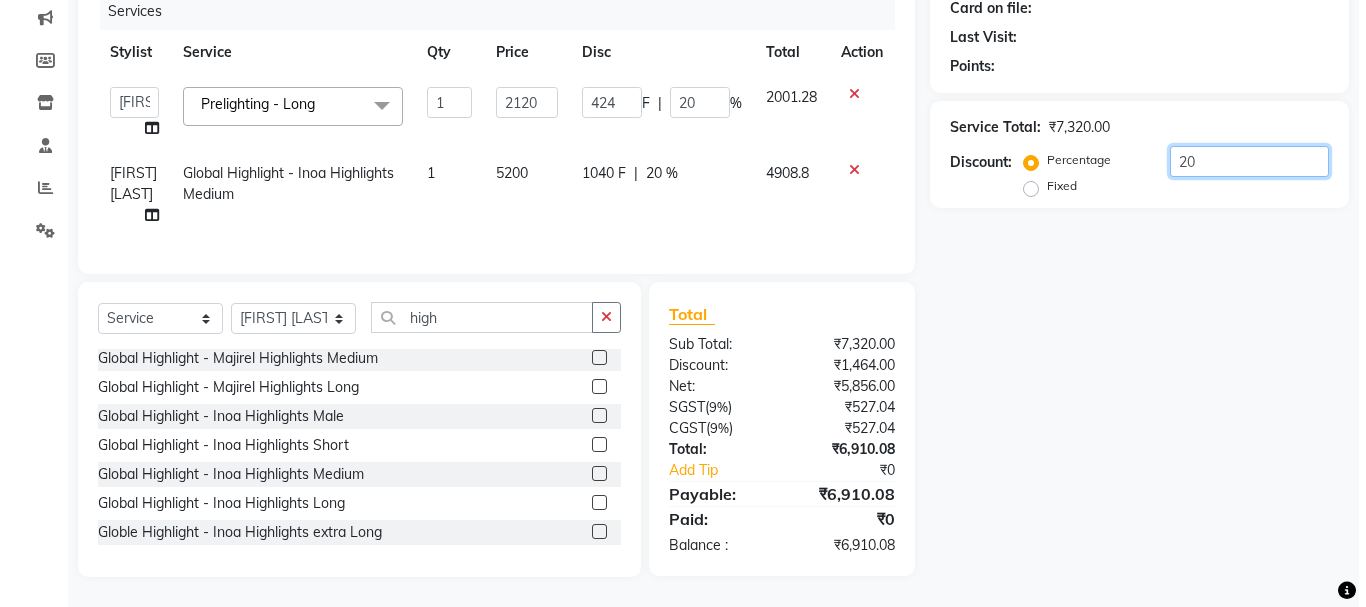 scroll, scrollTop: 0, scrollLeft: 0, axis: both 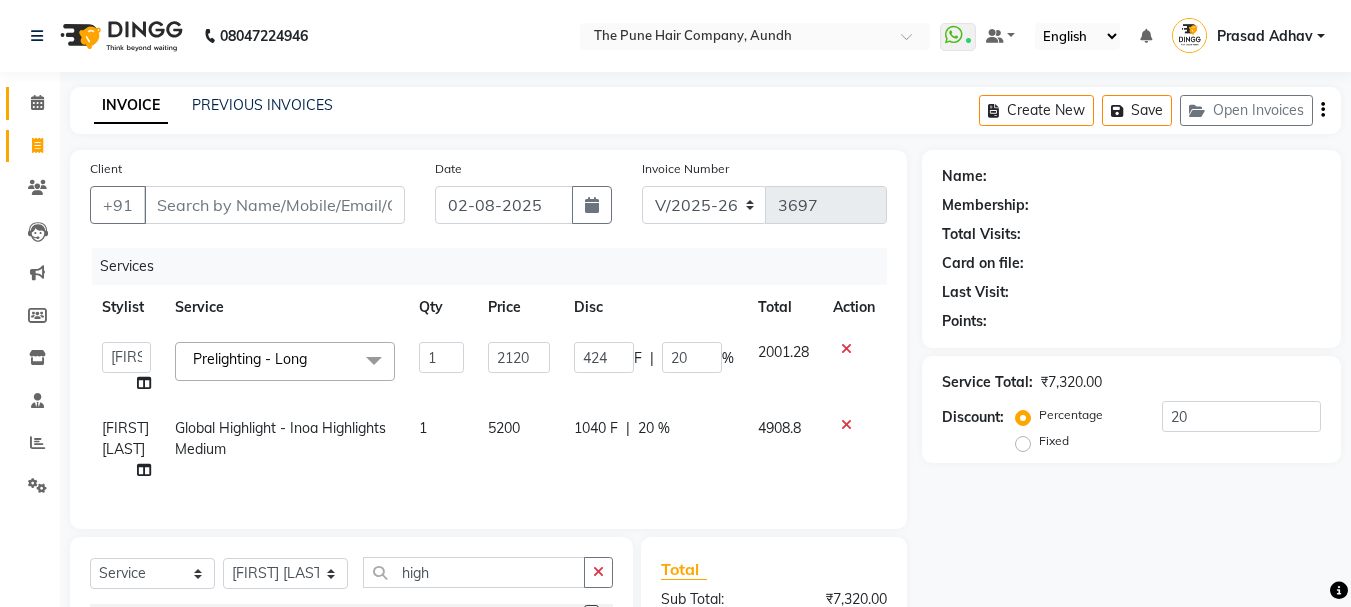 click 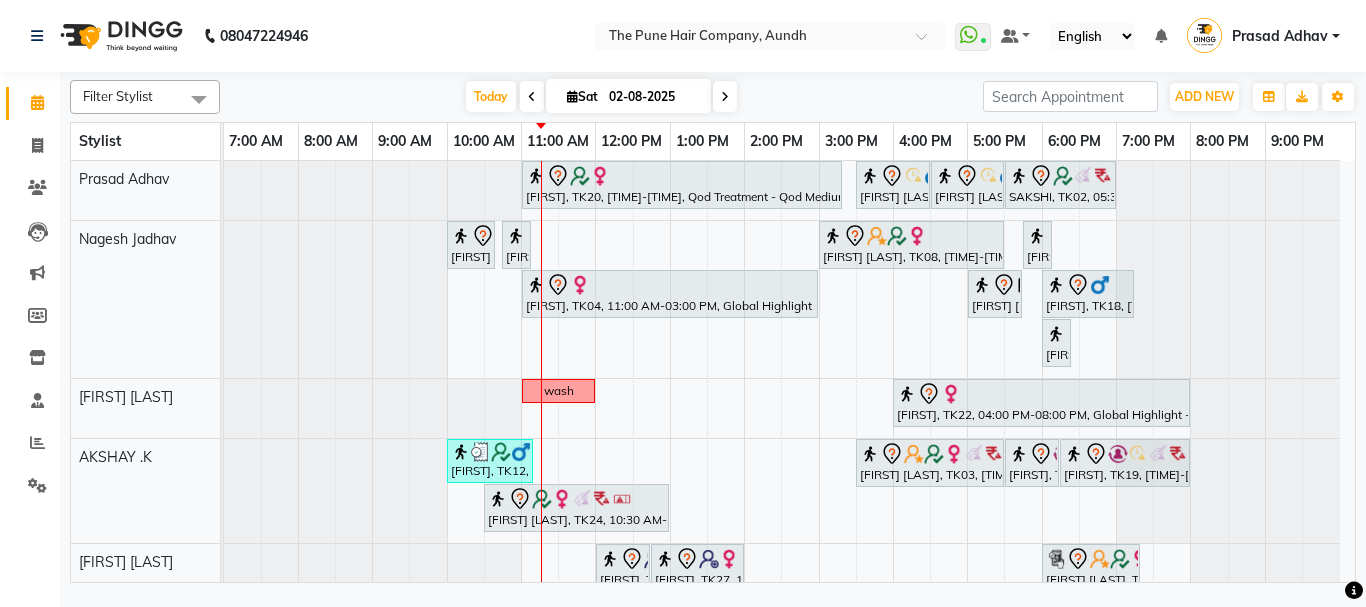 scroll, scrollTop: 200, scrollLeft: 0, axis: vertical 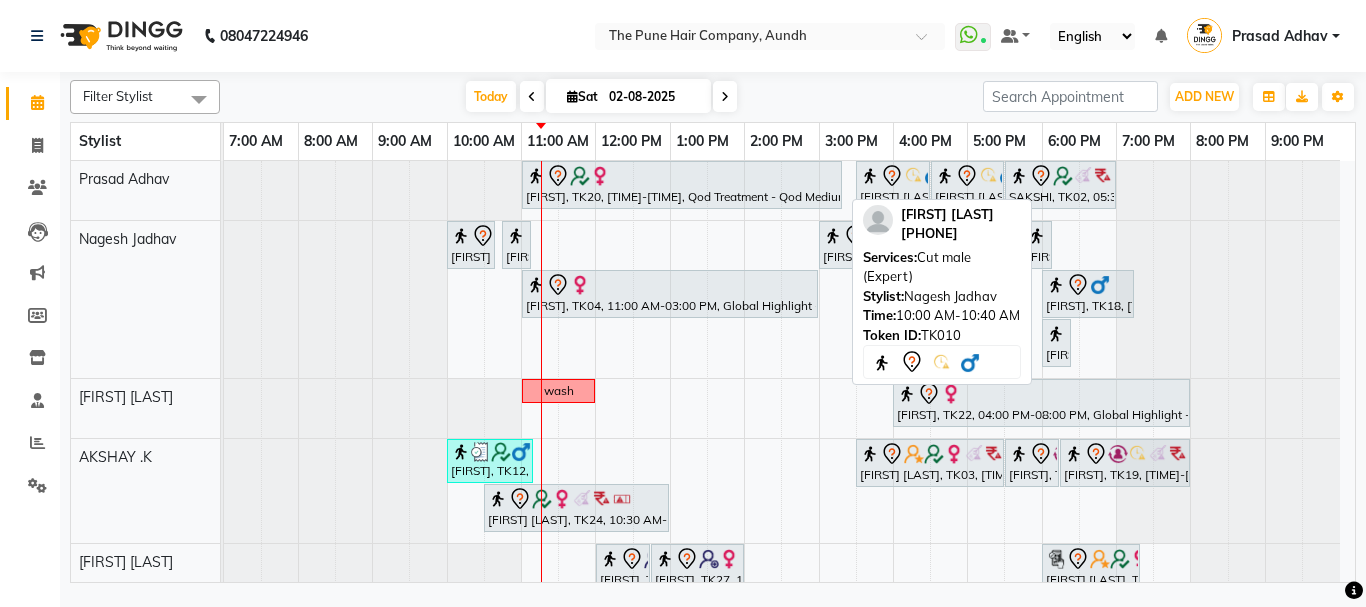 click at bounding box center [461, 236] 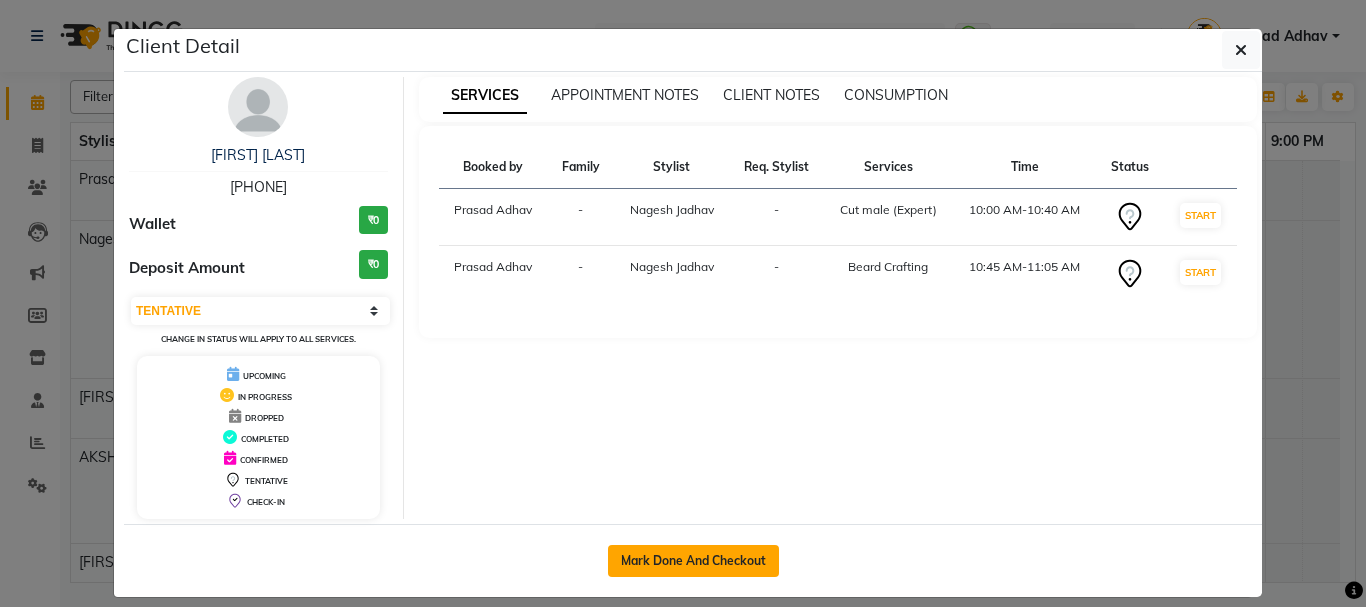 click on "Mark Done And Checkout" 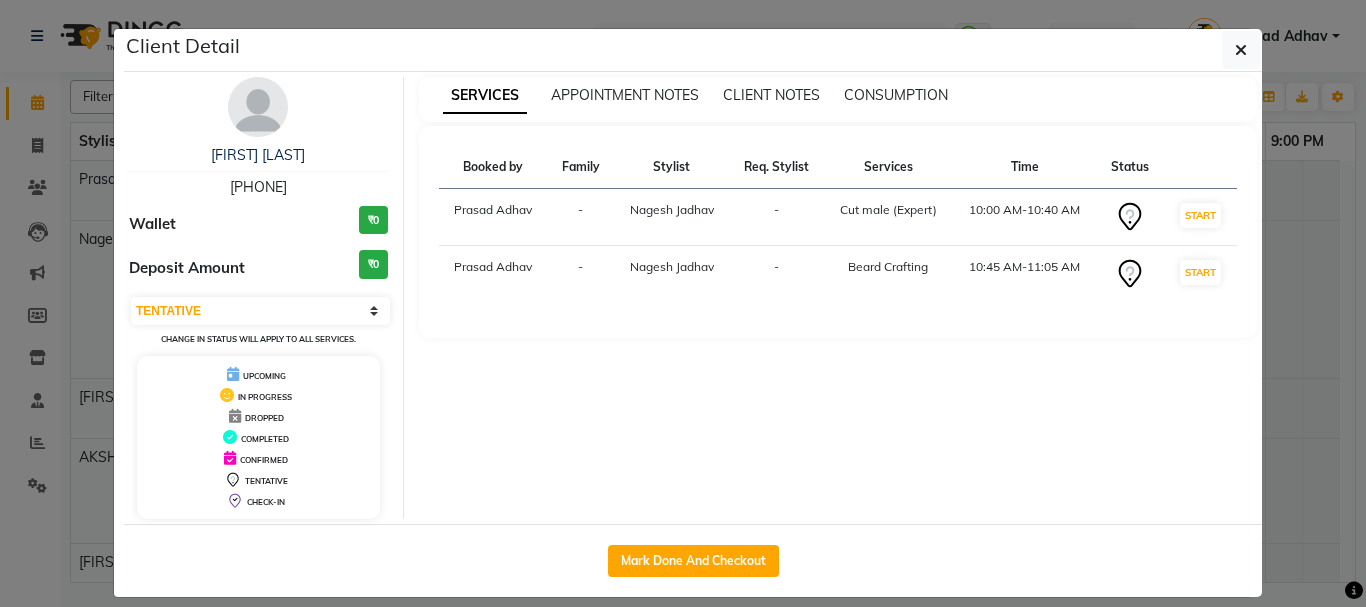 select on "service" 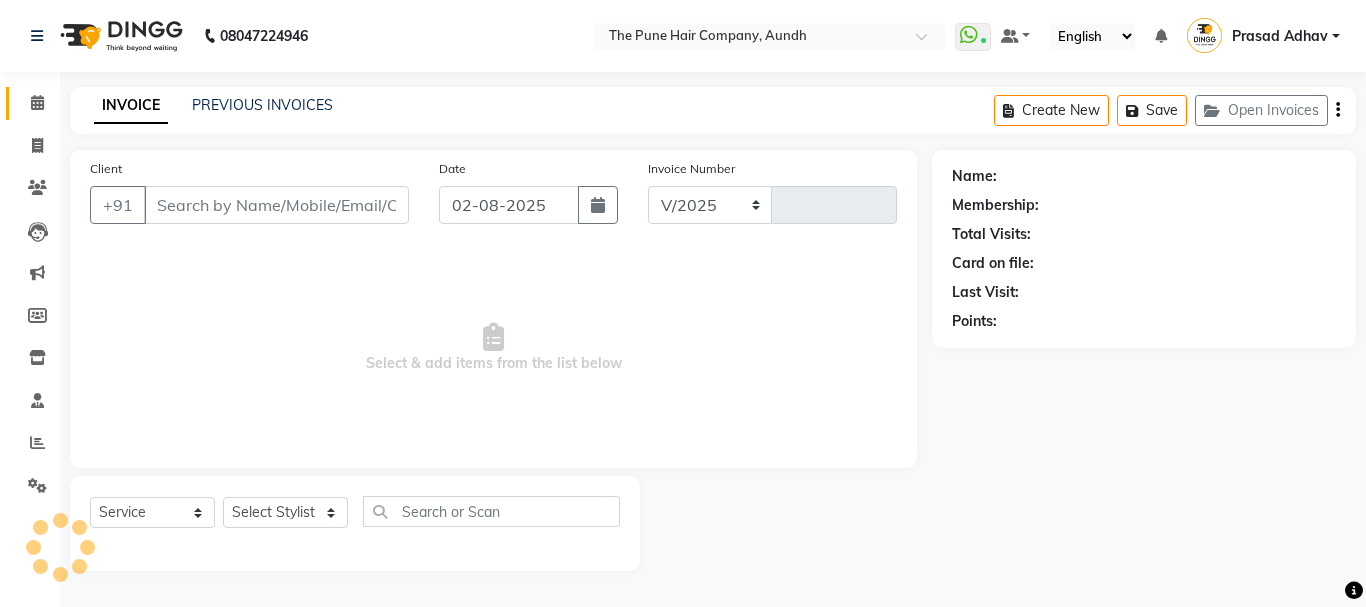 select on "106" 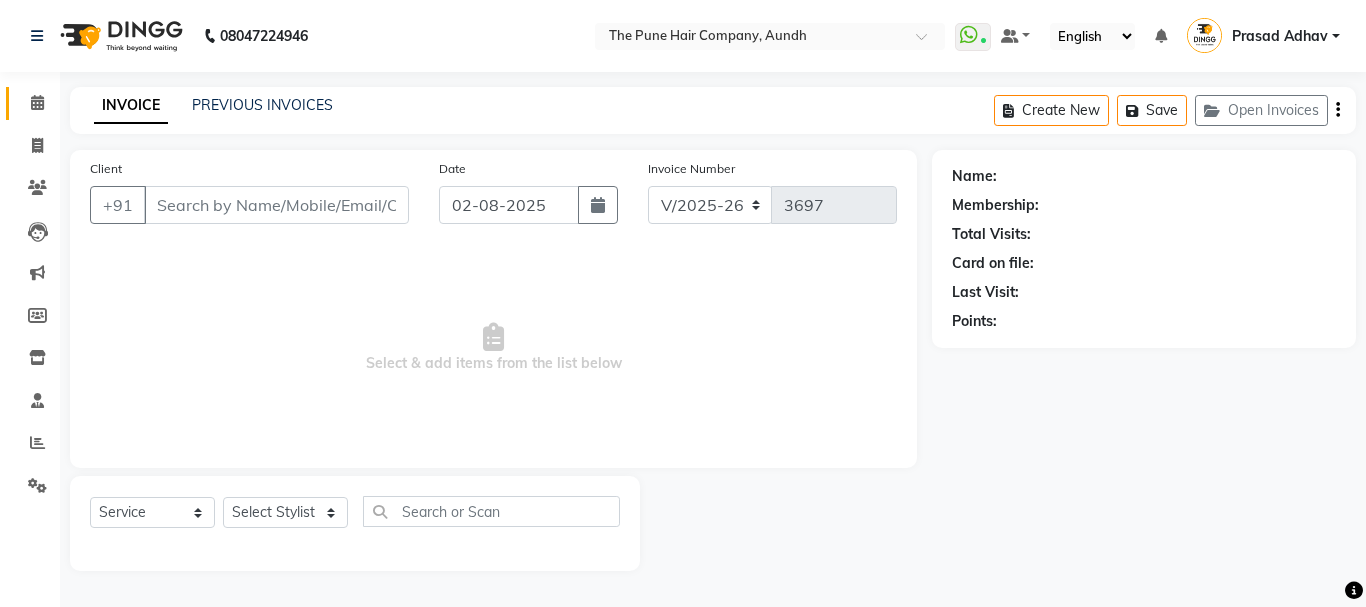 type on "[PHONE]" 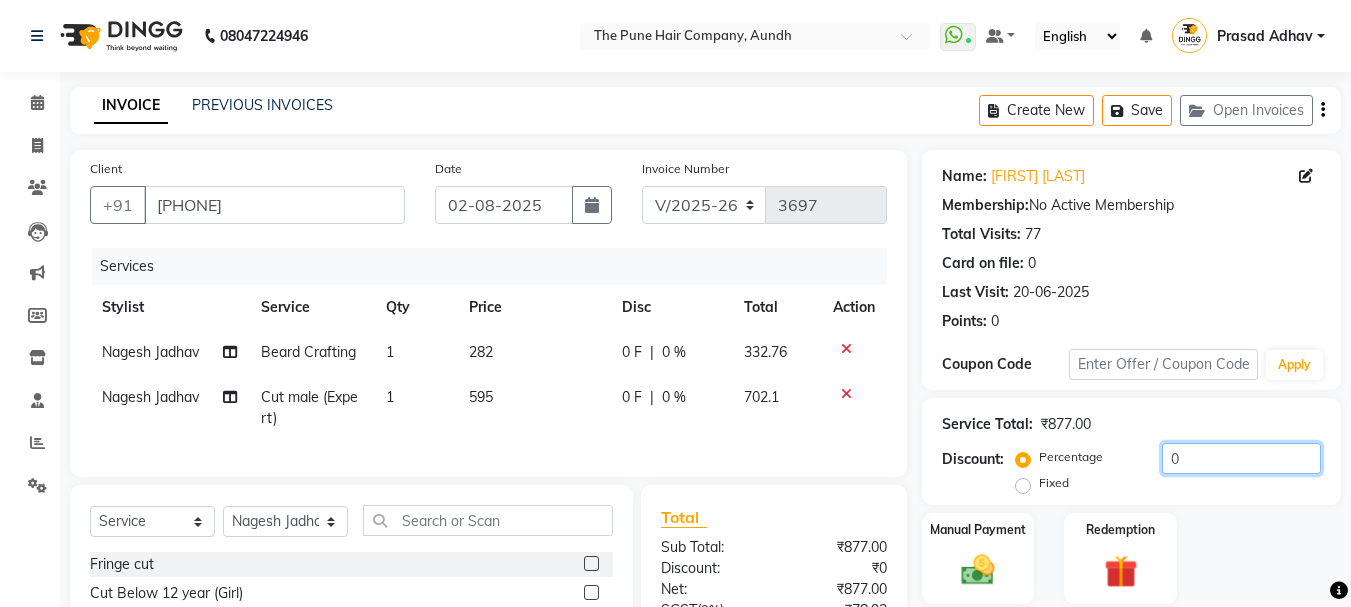 click on "0" 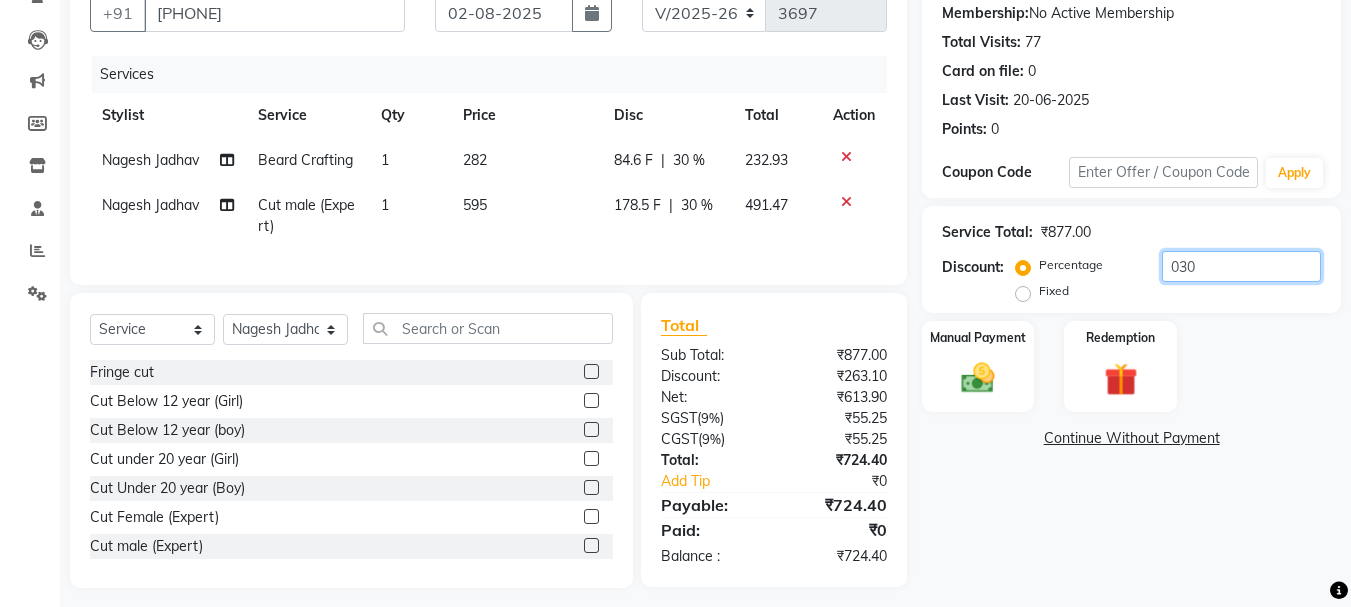 scroll, scrollTop: 200, scrollLeft: 0, axis: vertical 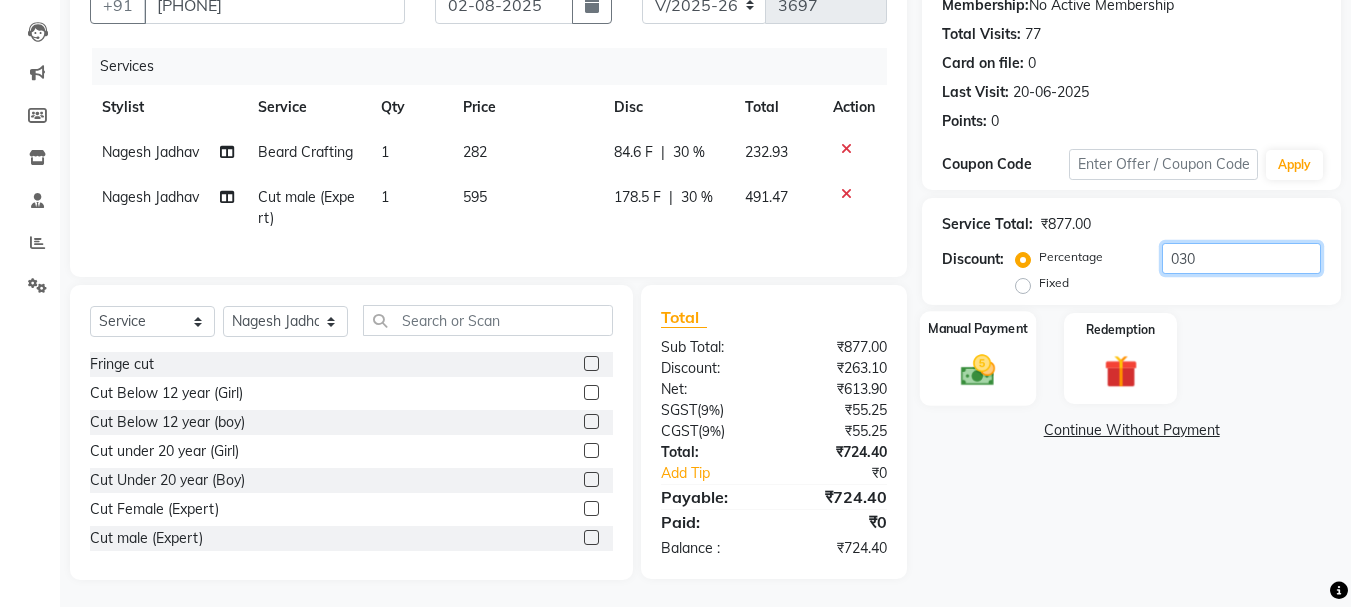 type on "030" 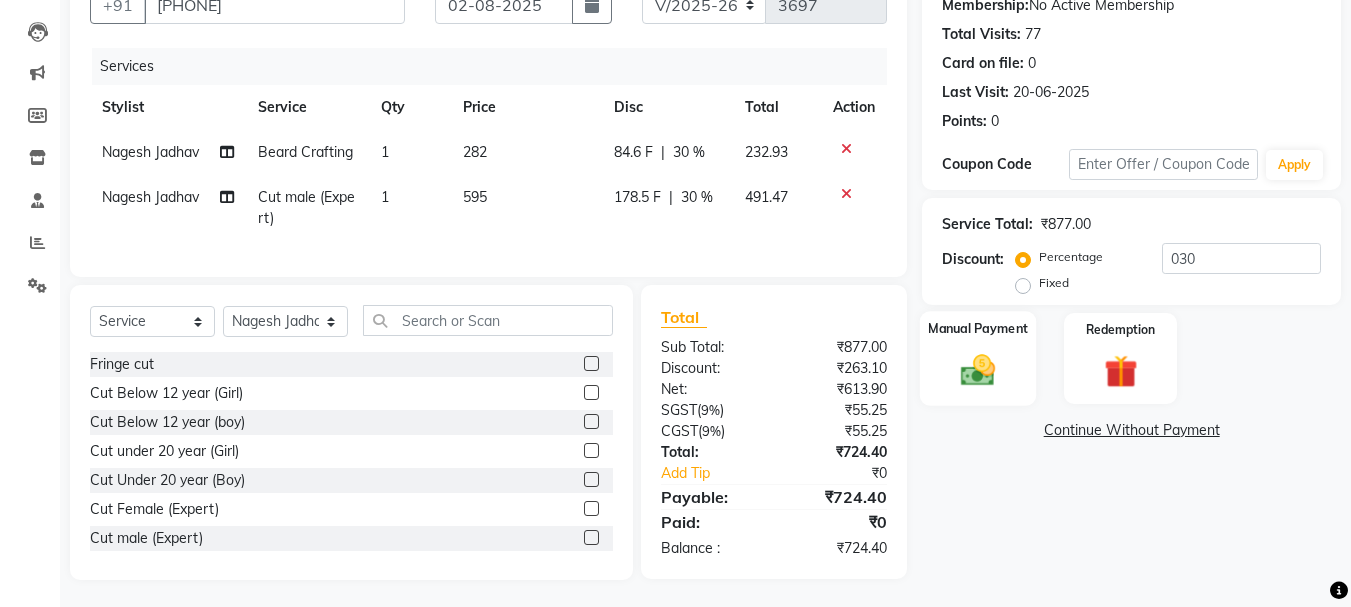 click 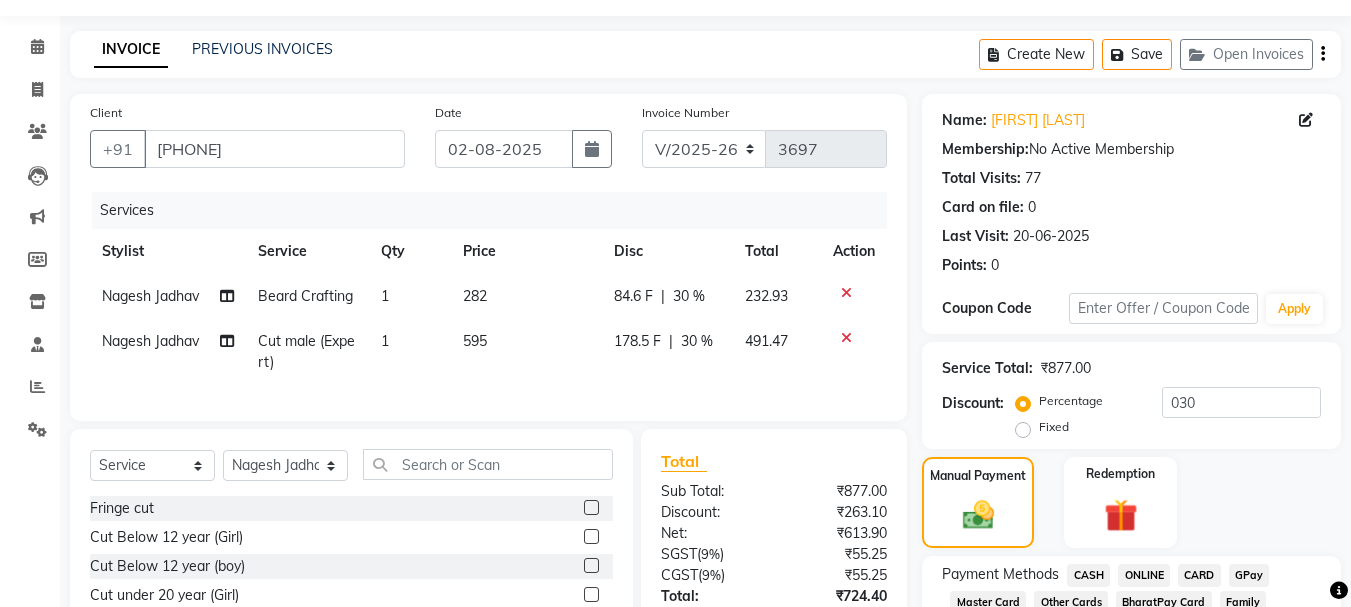 scroll, scrollTop: 100, scrollLeft: 0, axis: vertical 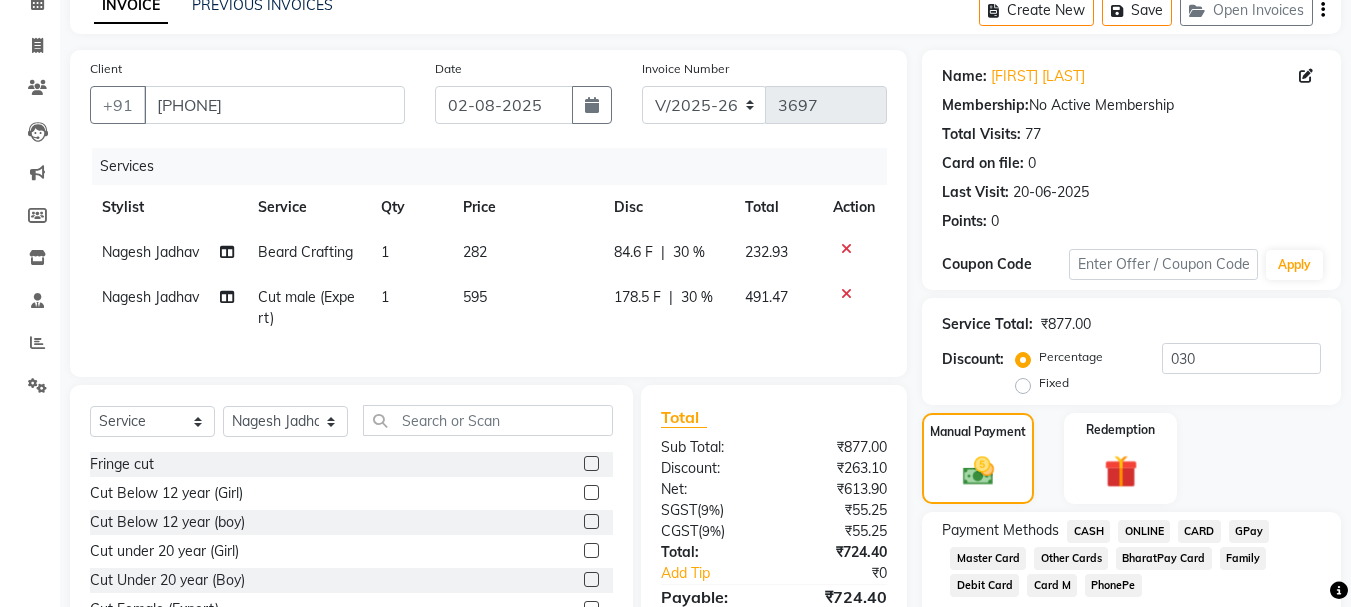 click on "CARD" 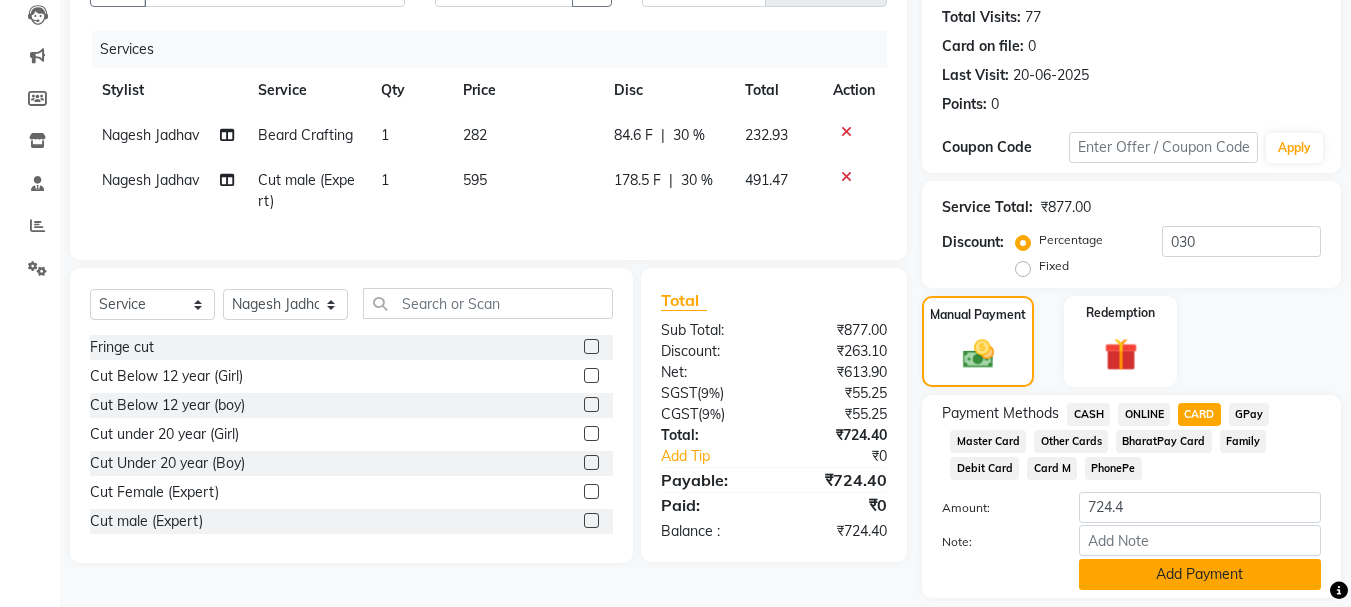 scroll, scrollTop: 279, scrollLeft: 0, axis: vertical 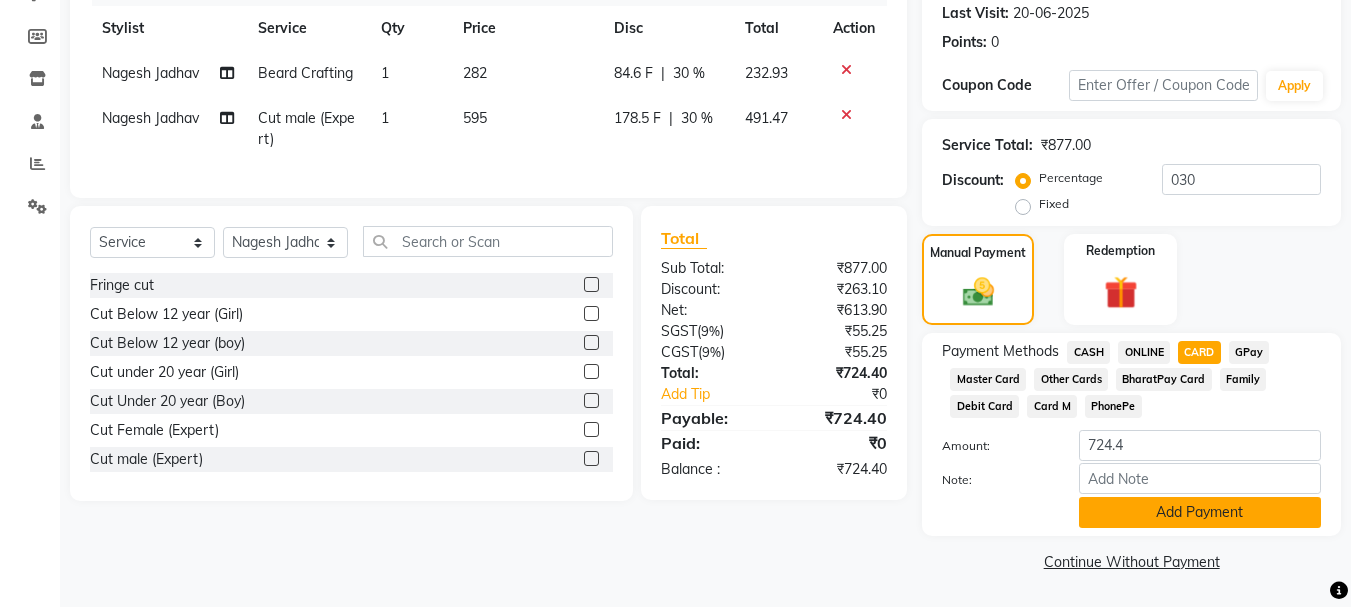 click on "Add Payment" 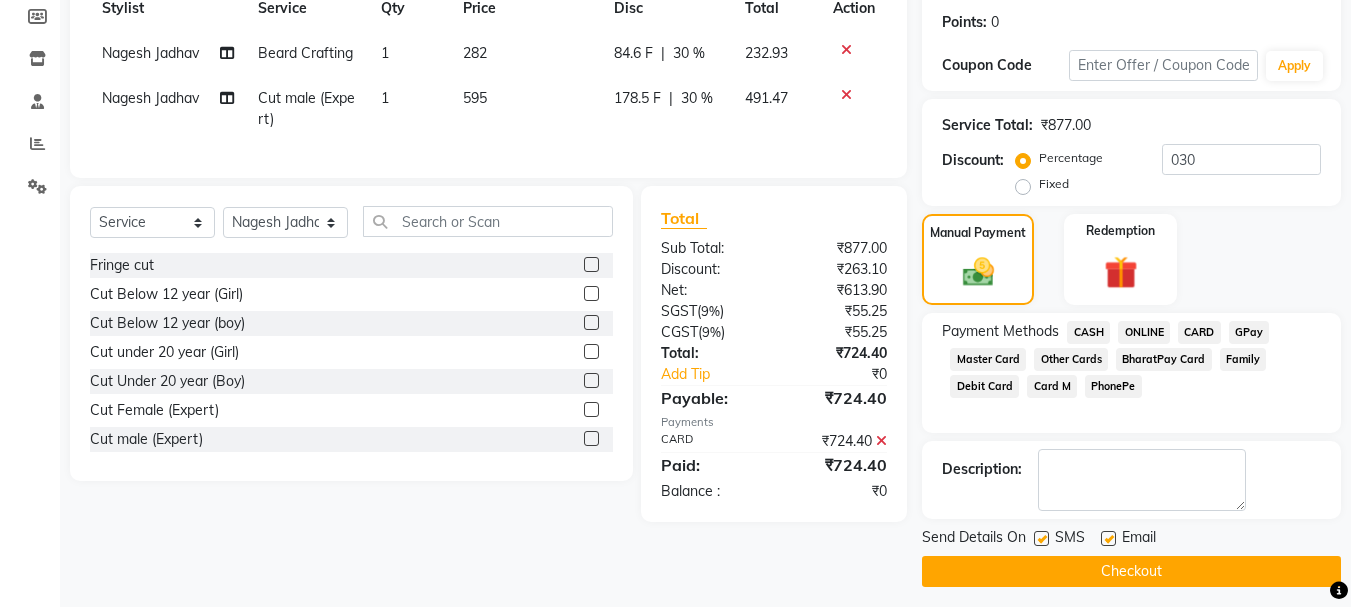 scroll, scrollTop: 309, scrollLeft: 0, axis: vertical 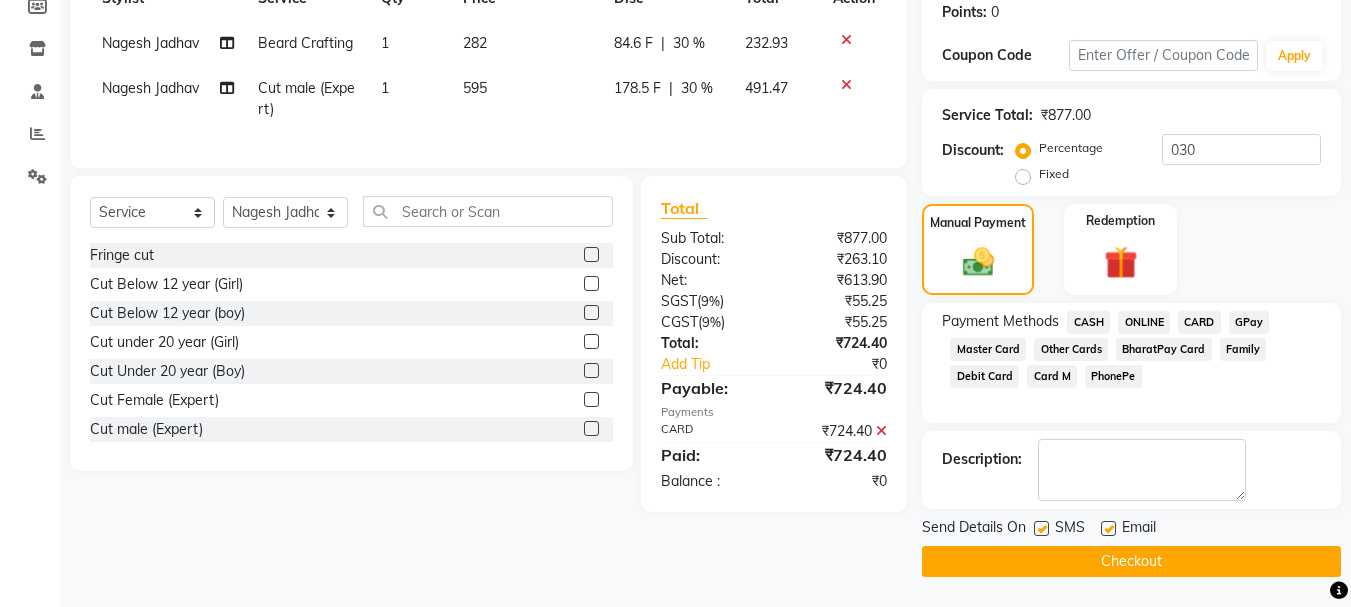click on "Checkout" 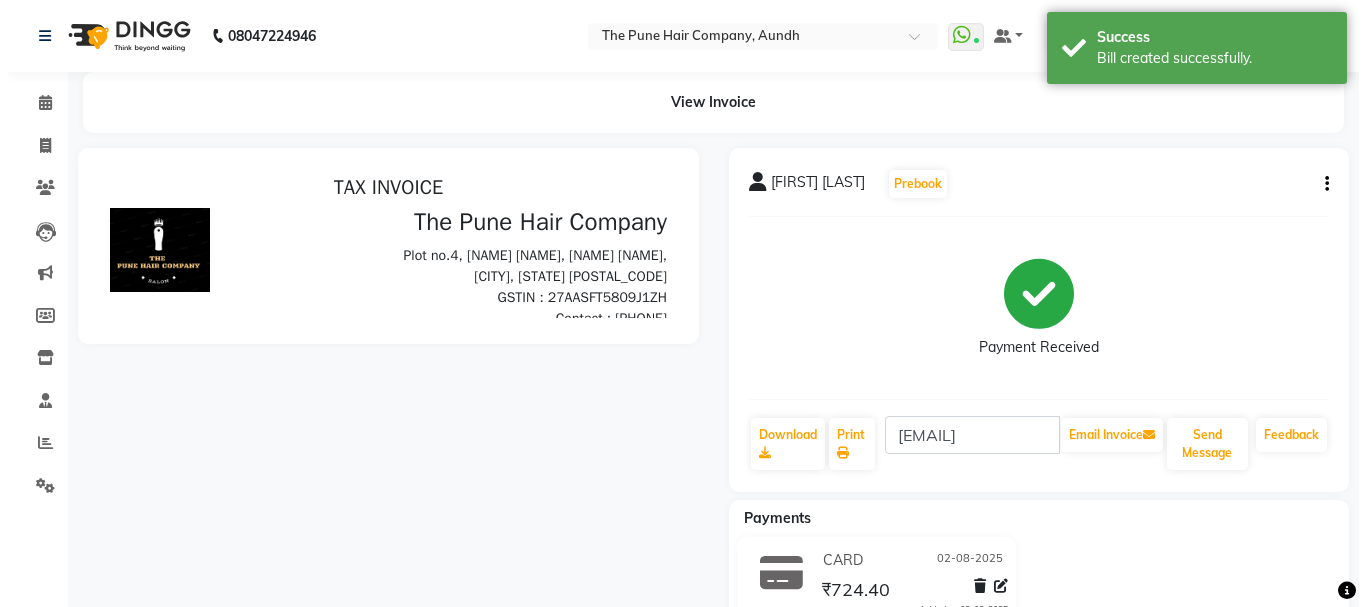 scroll, scrollTop: 0, scrollLeft: 0, axis: both 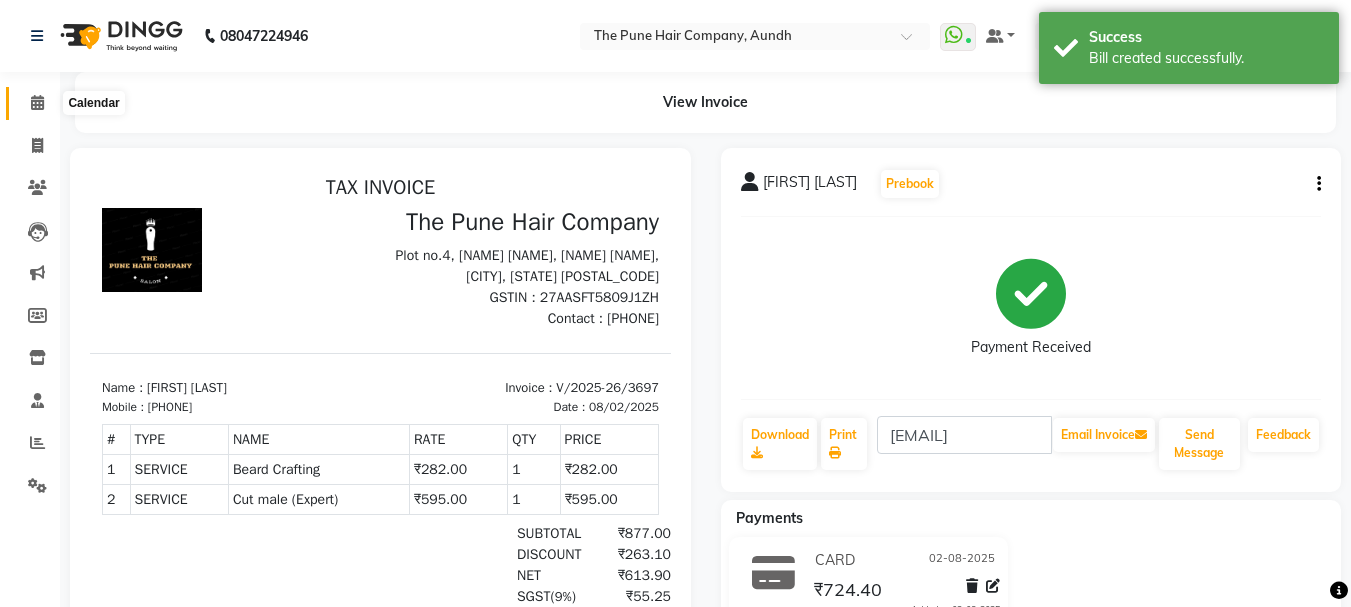 click 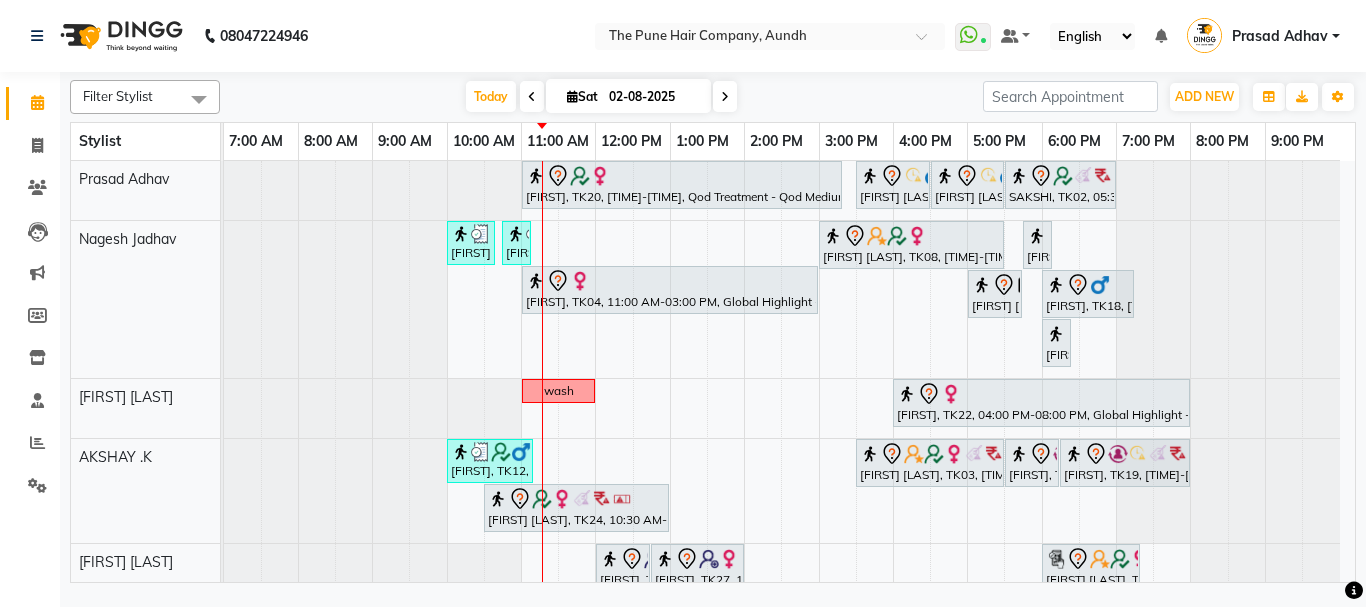 scroll, scrollTop: 100, scrollLeft: 0, axis: vertical 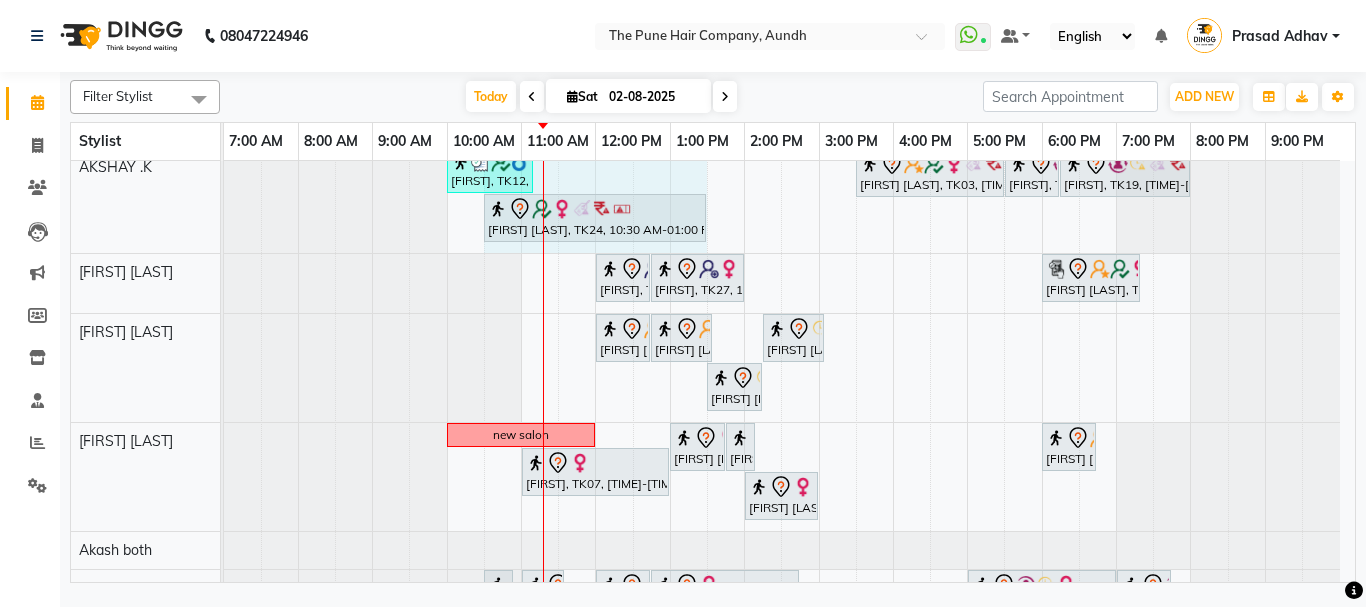 drag, startPoint x: 665, startPoint y: 213, endPoint x: 700, endPoint y: 204, distance: 36.138622 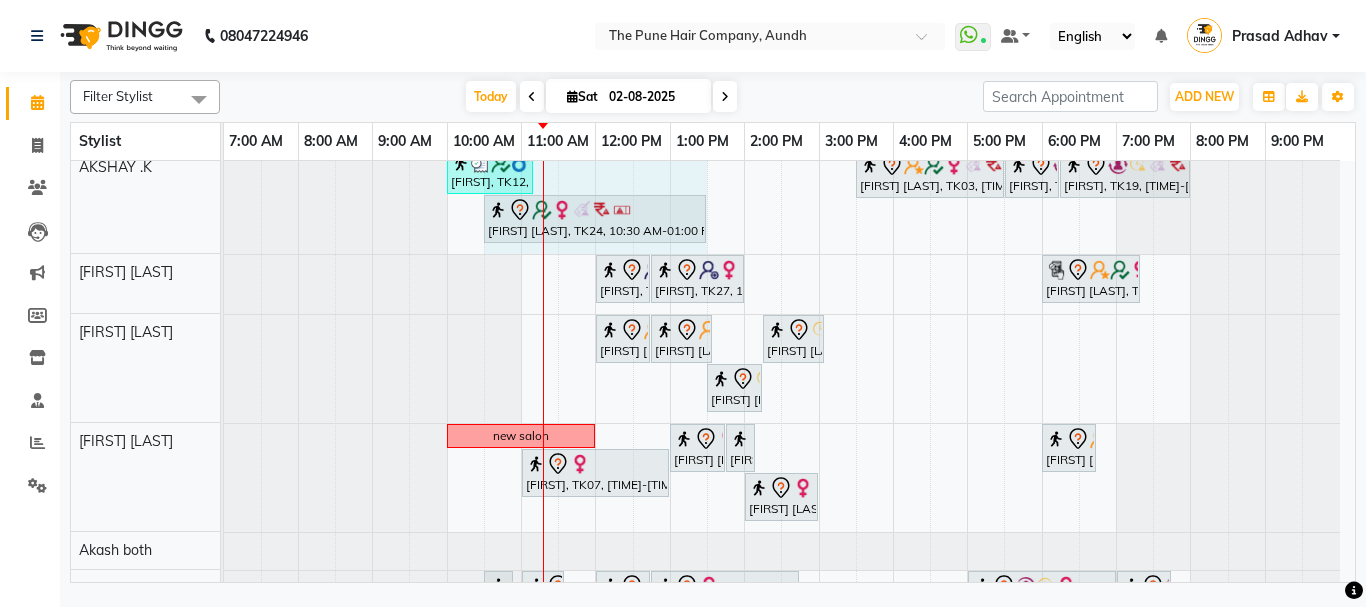 scroll, scrollTop: 289, scrollLeft: 0, axis: vertical 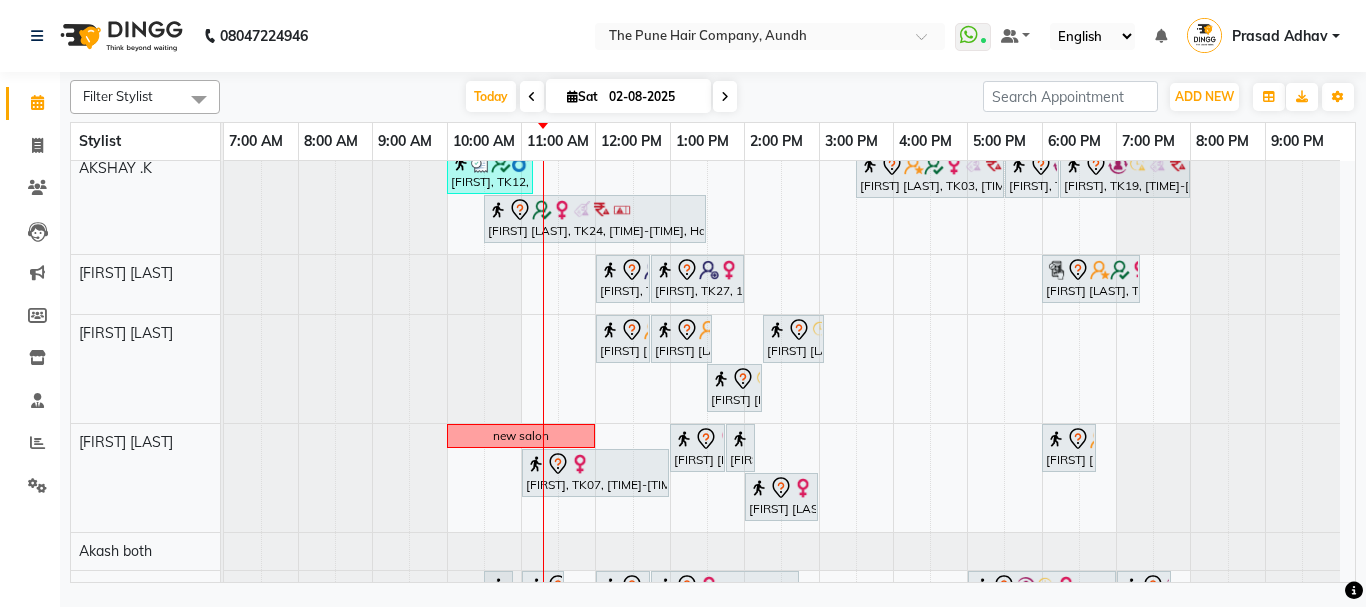 click on "[FIRST], TK20, 11:00 AM-03:20 PM, Qod Treatment - Qod Medium             [FIRST] [LAST], TK16, 03:30 PM-04:30 PM, Cut Male ( Top Stylist )             [FIRST] [LAST], TK16, 04:30 PM-05:30 PM, Hair Color Majirel - Majirel Global Male             [FIRST], TK02, 05:30 PM-07:00 PM, Hair wash & blow dry - long     [FIRST] [LAST], TK10, 10:00 AM-10:40 AM, Cut male (Expert)     [FIRST] [LAST], TK10, 10:45 AM-11:05 AM, Beard Crafting             [FIRST] [LAST], TK08, 03:00 PM-05:30 PM, Hair Color Inoa - Inoa Touchup 2 Inch             [FIRST] [LAST], TK13, 05:45 PM-06:00 PM, Additional Hair Wash (Female)             [FIRST], TK04, 11:00 AM-03:00 PM, Global Highlight - Majirel Highlights Medium             [FIRST] [LAST], TK13, 05:00 PM-05:45 PM, Cut Female (Expert)             [FIRST], TK18, 06:00 PM-07:15 PM, Cut Female (Expert)             [FIRST] [LAST], TK13, 06:00 PM-06:15 PM, Additional Hair Wash (Female)  wash                  [FIRST], TK12, 10:00 AM-11:10 AM, Cut male (Expert)" at bounding box center (789, 428) 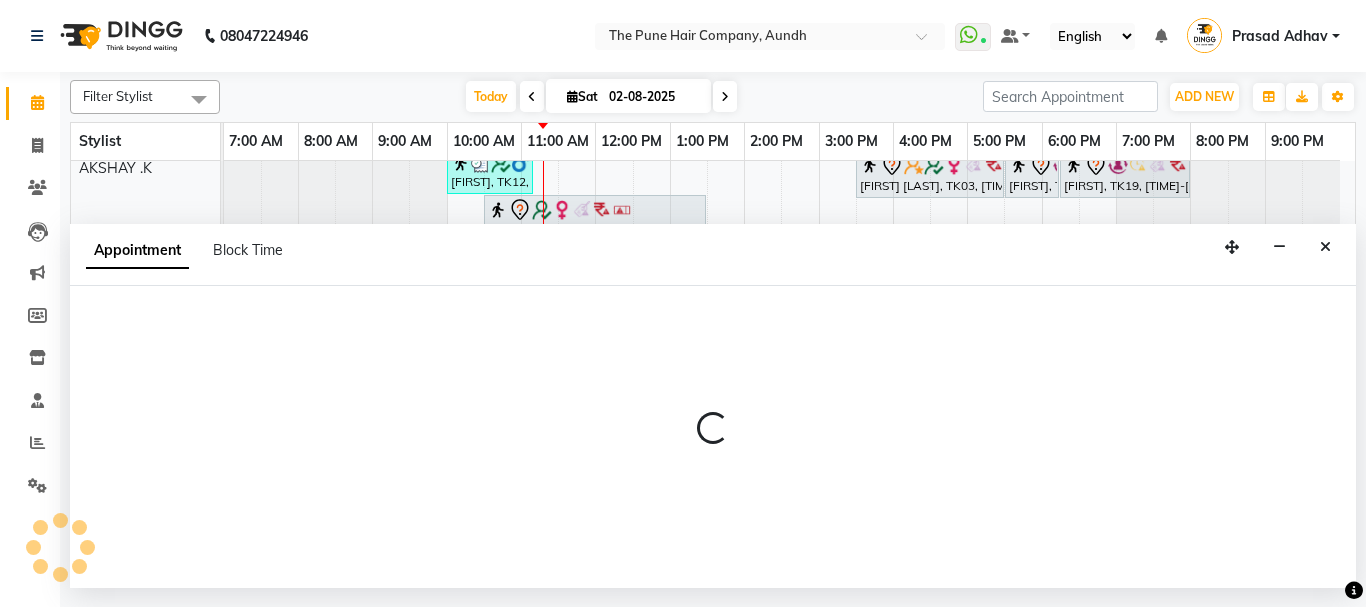 select on "12769" 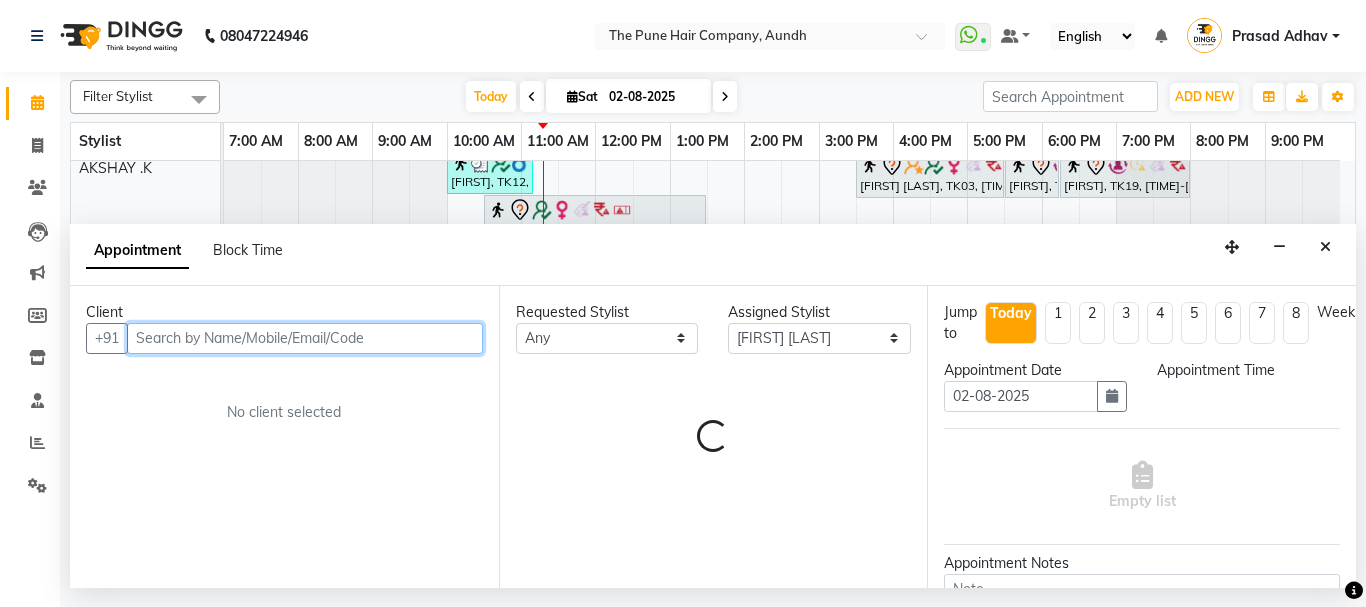 select on "840" 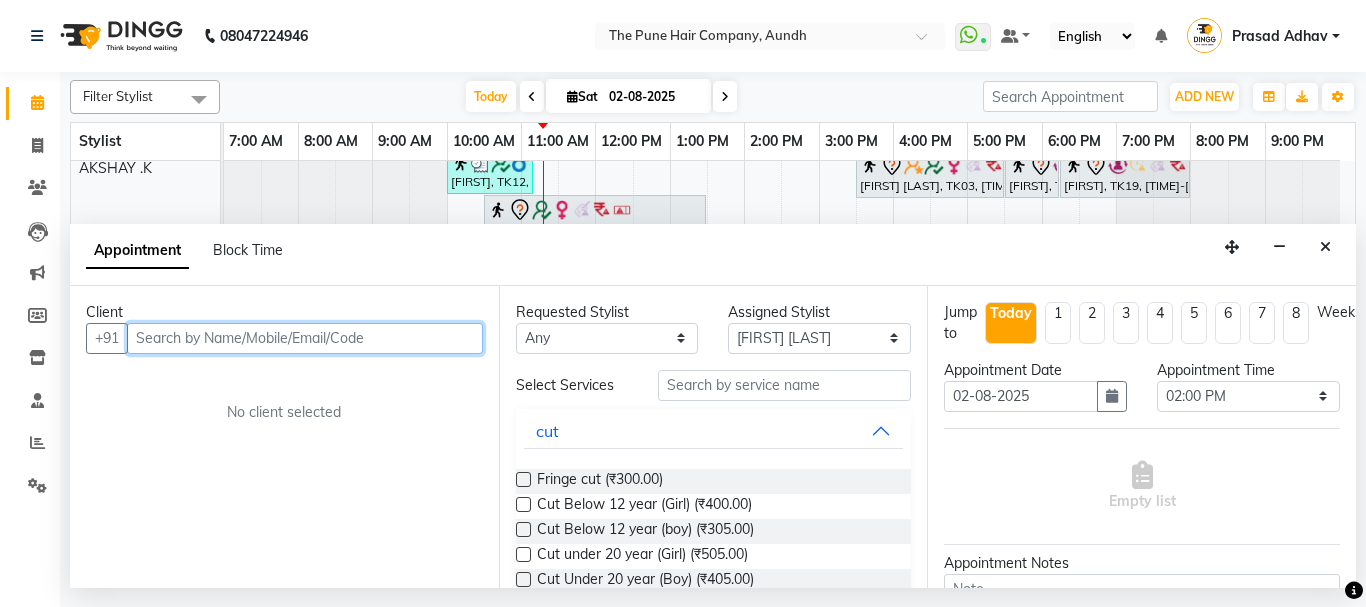click at bounding box center (305, 338) 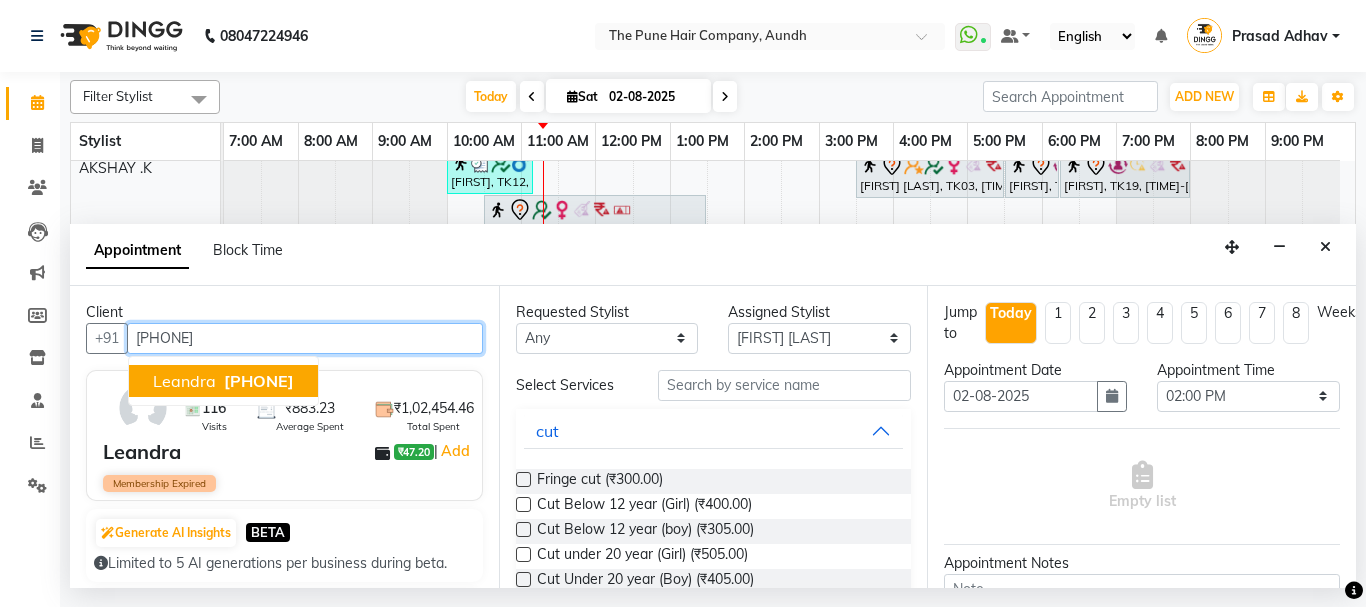 click on "[PHONE]" at bounding box center [259, 381] 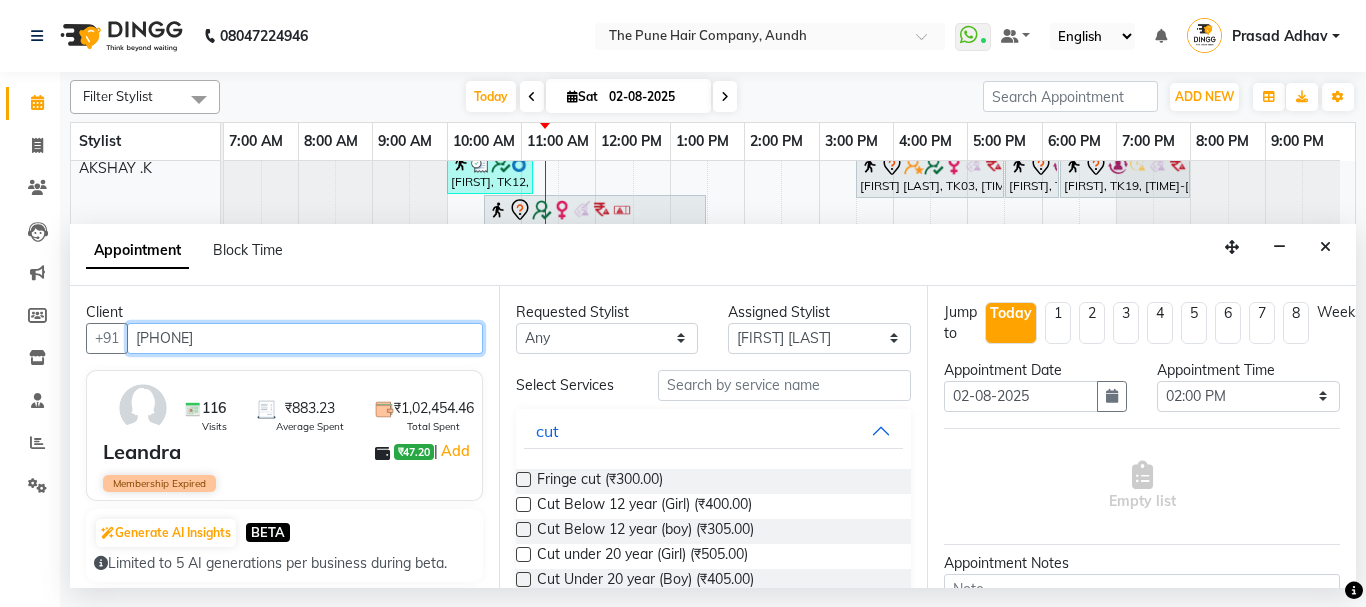 type on "[PHONE]" 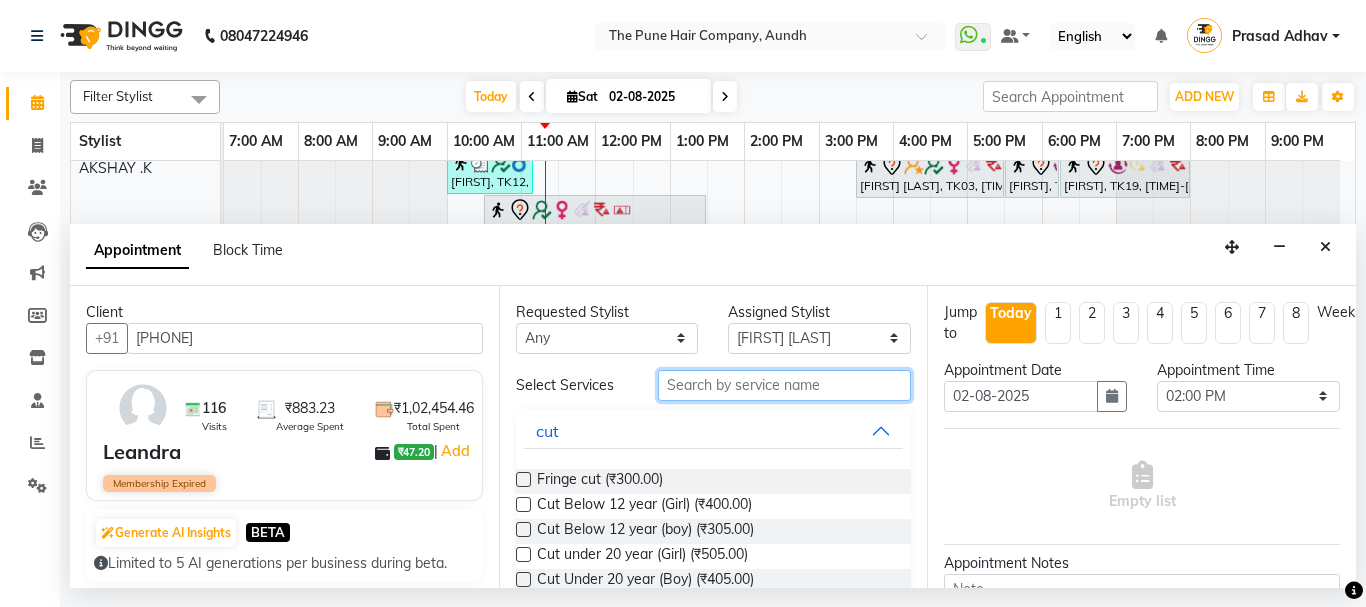 click at bounding box center [785, 385] 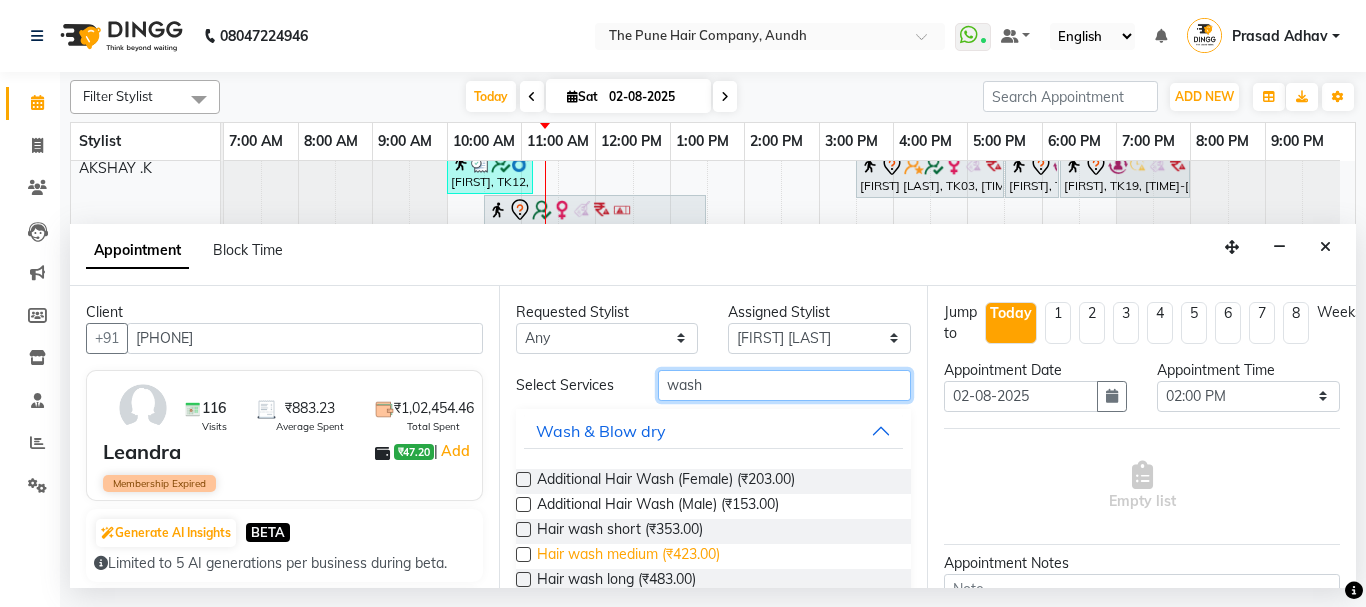 type on "wash" 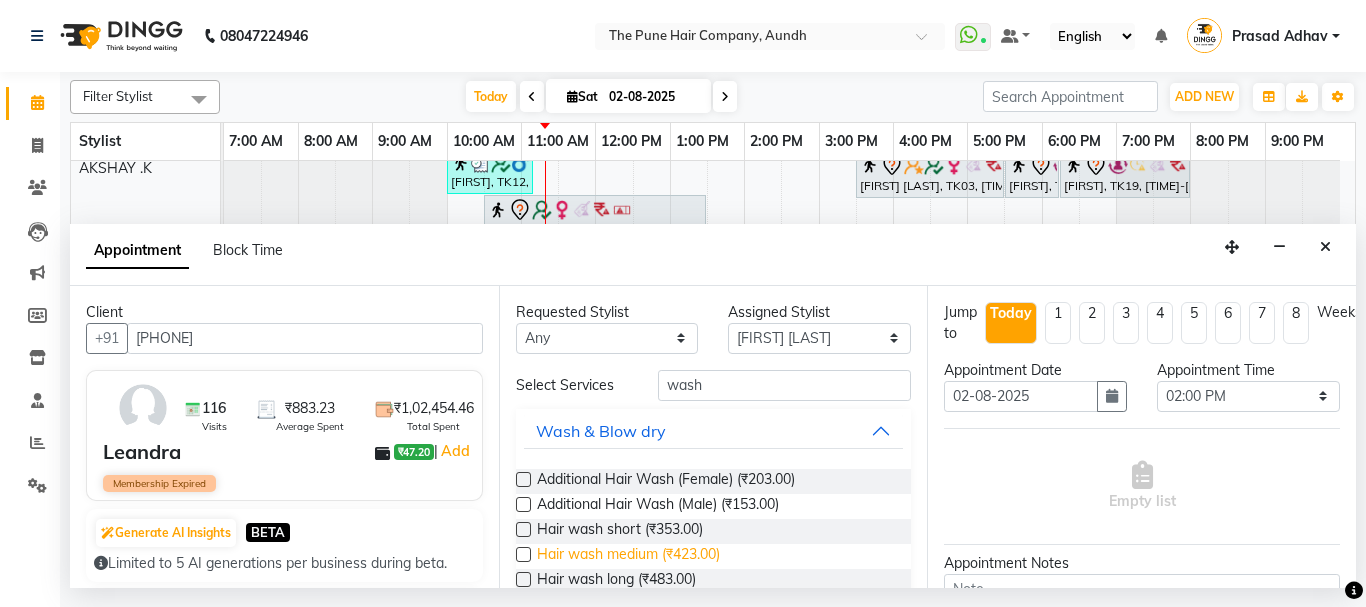 click on "Hair wash medium (₹423.00)" at bounding box center [628, 556] 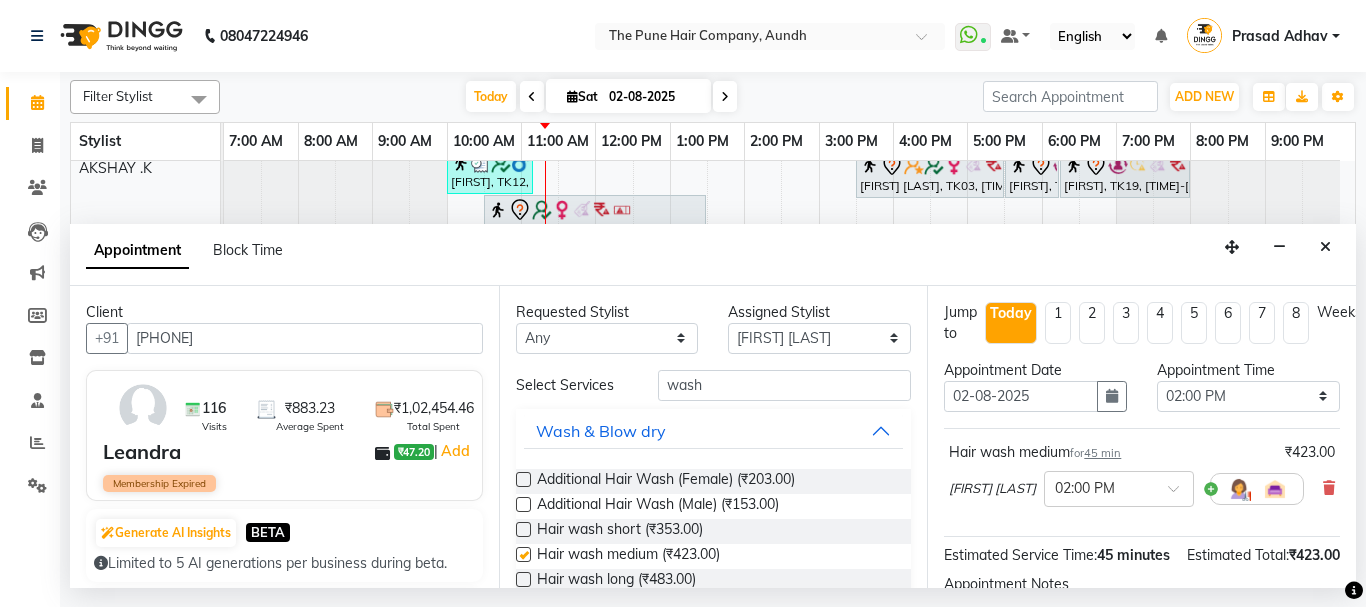 checkbox on "false" 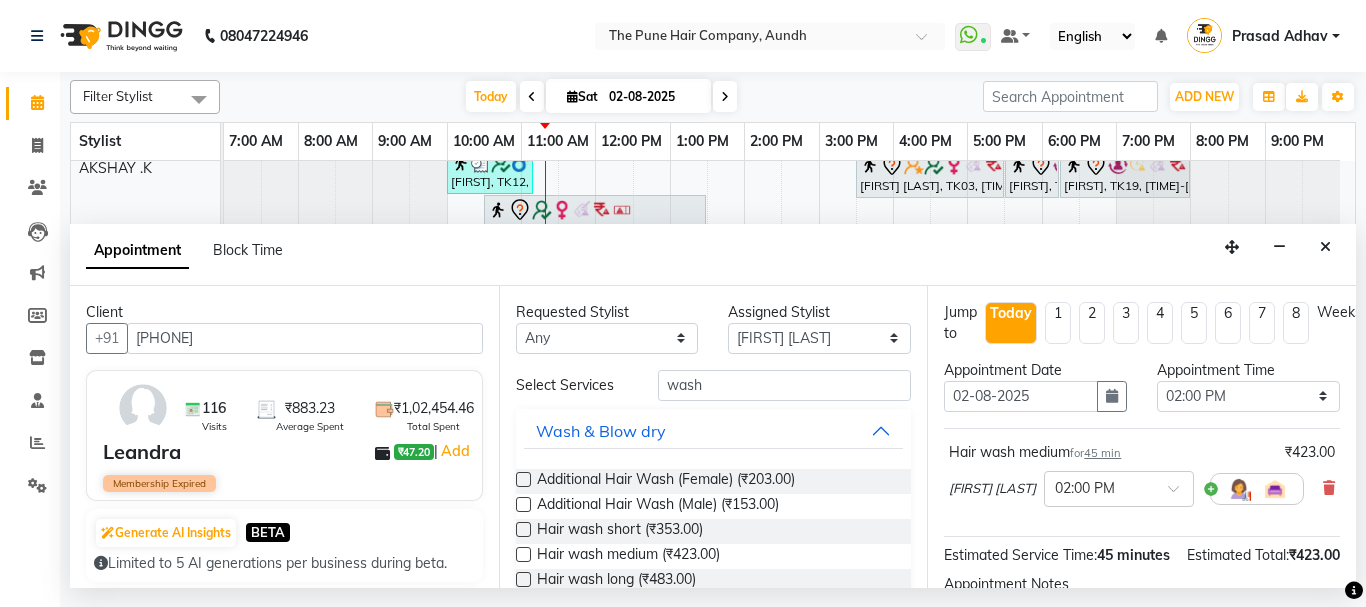 scroll, scrollTop: 263, scrollLeft: 0, axis: vertical 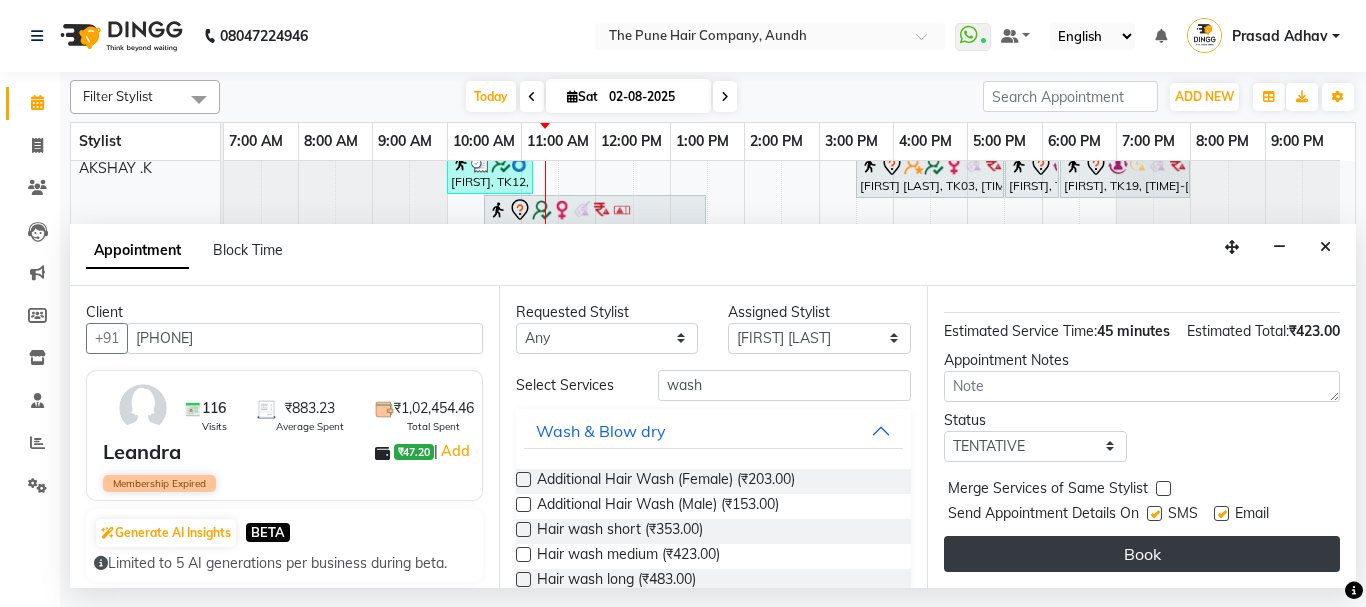 click on "Book" at bounding box center [1142, 554] 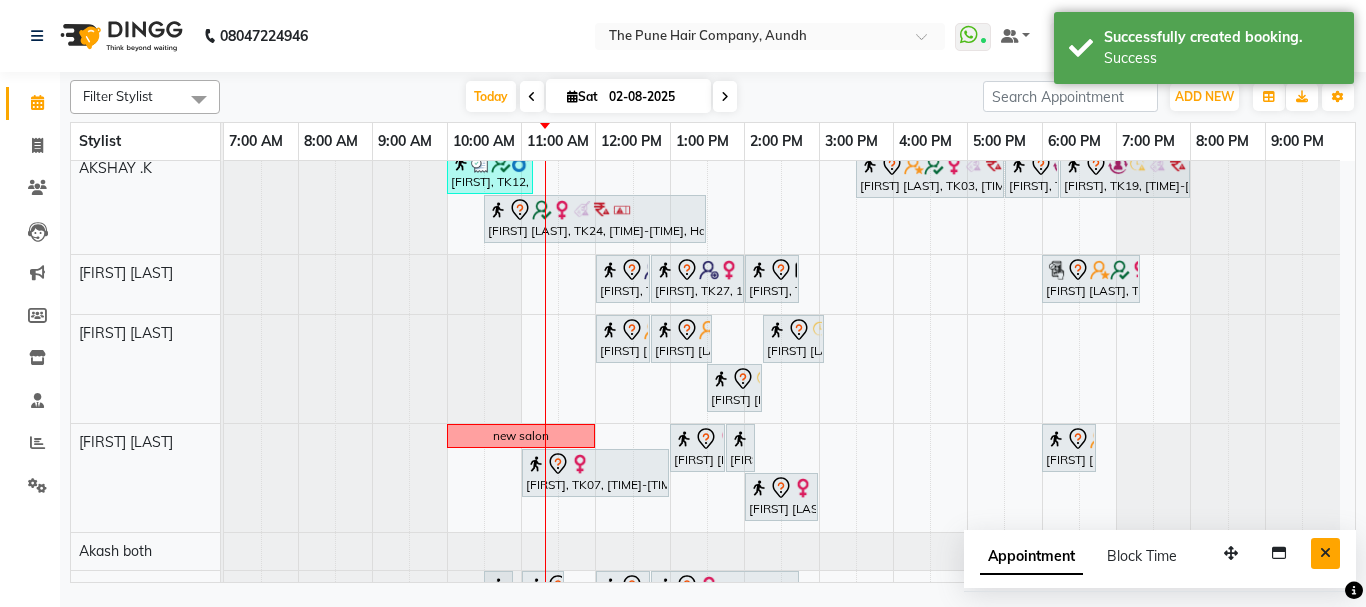 click at bounding box center (1325, 553) 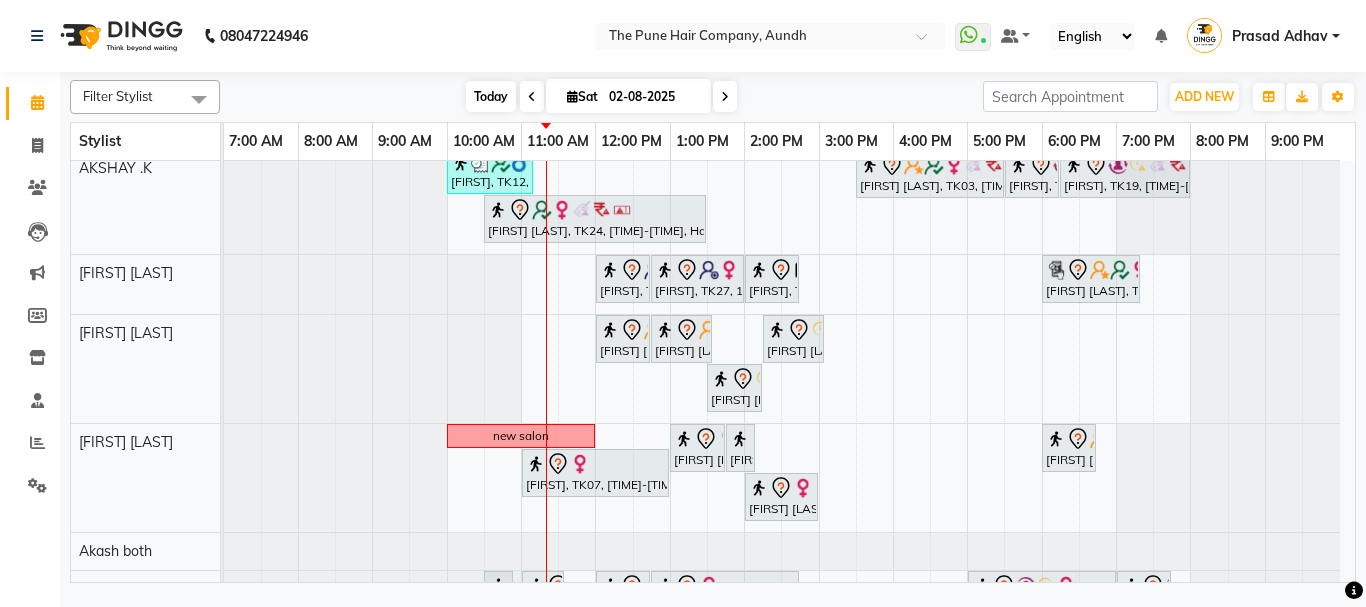 click on "Today" at bounding box center (491, 96) 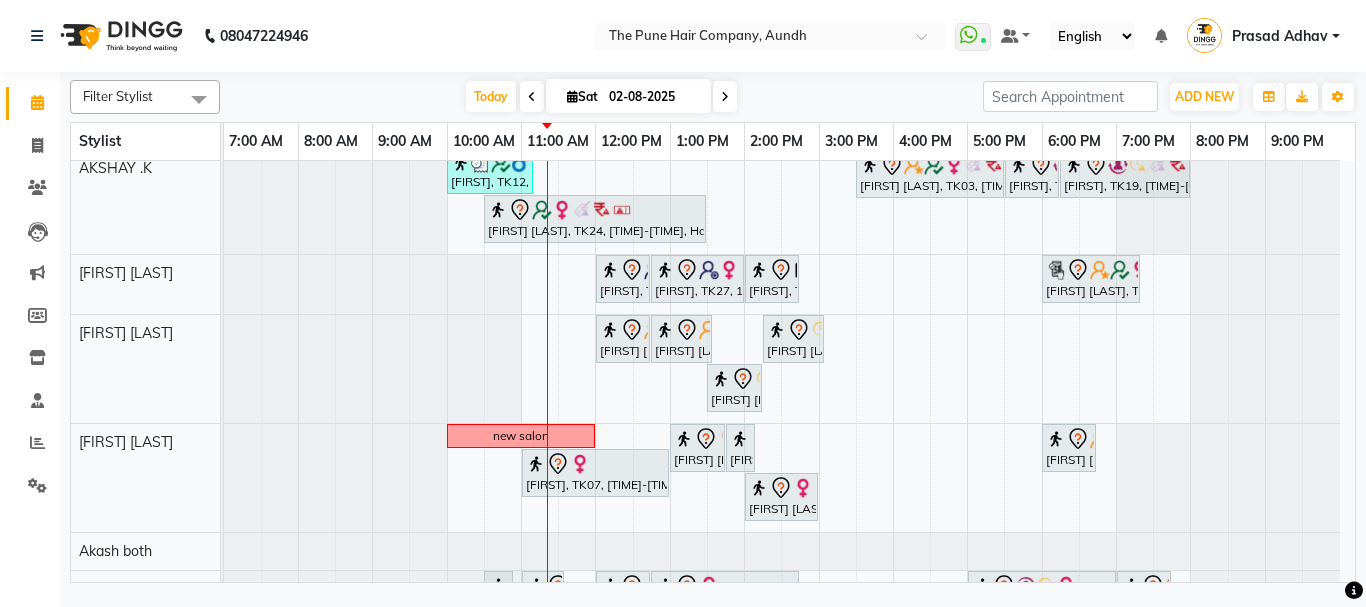 scroll, scrollTop: 689, scrollLeft: 0, axis: vertical 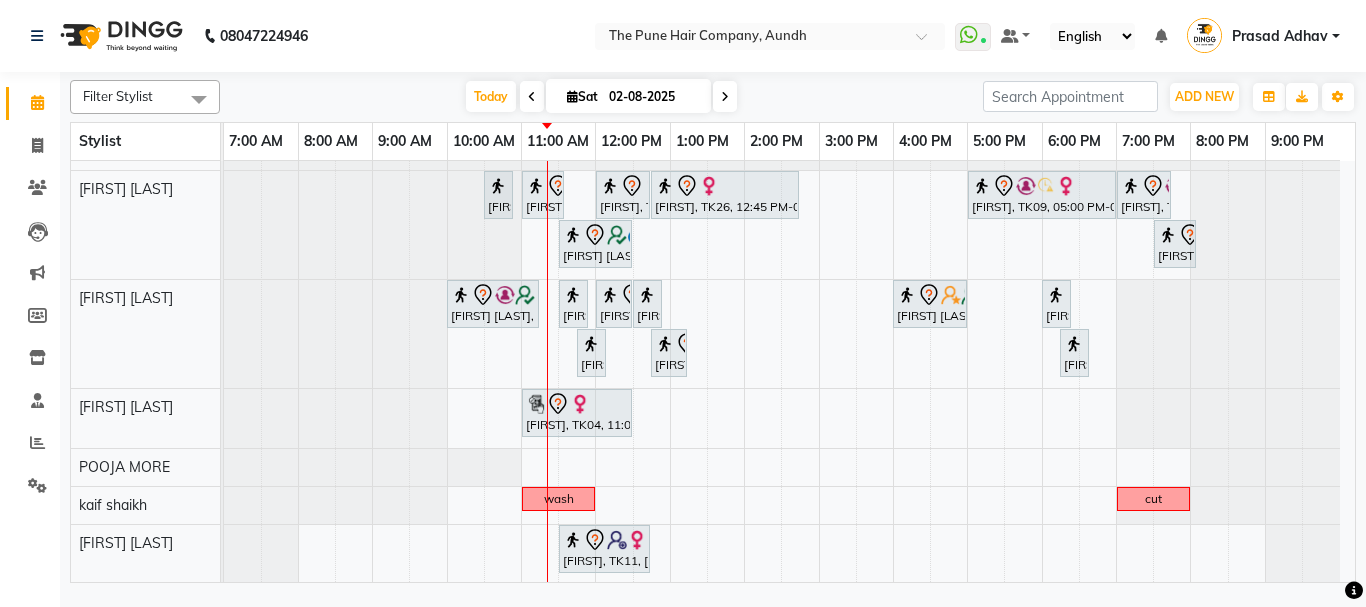 click on "[FIRST], TK06, [TIME]-[TIME], Beard Crafting" at bounding box center [498, 195] 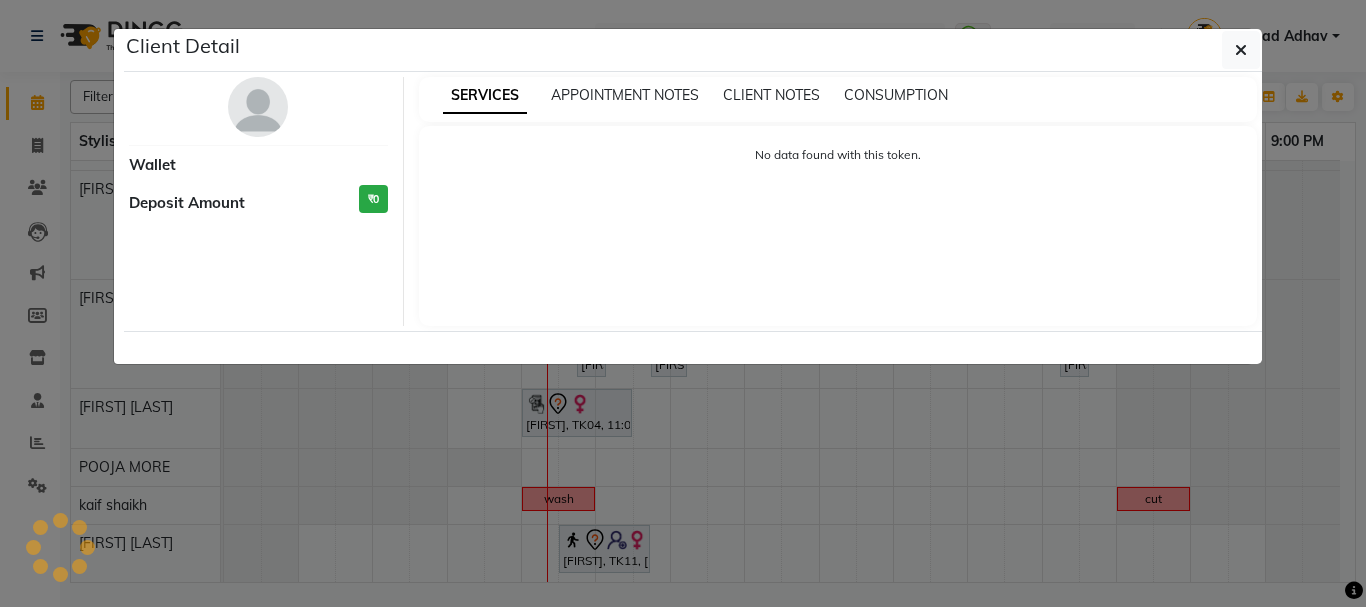 select on "7" 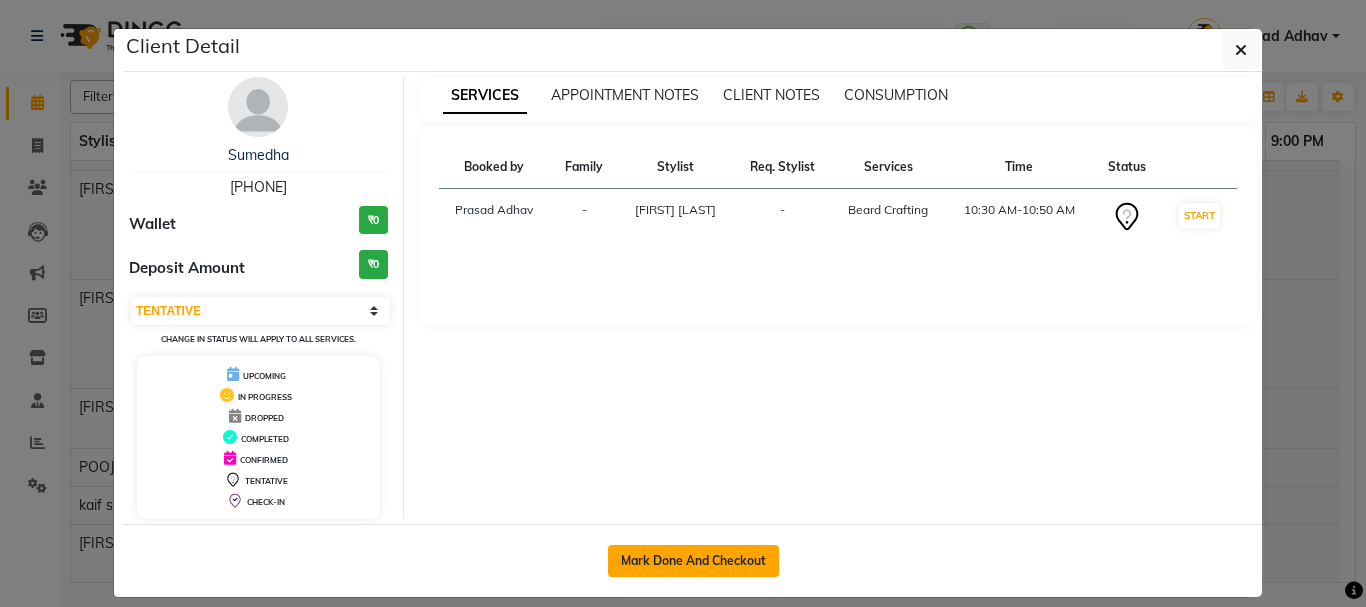 click on "Mark Done And Checkout" 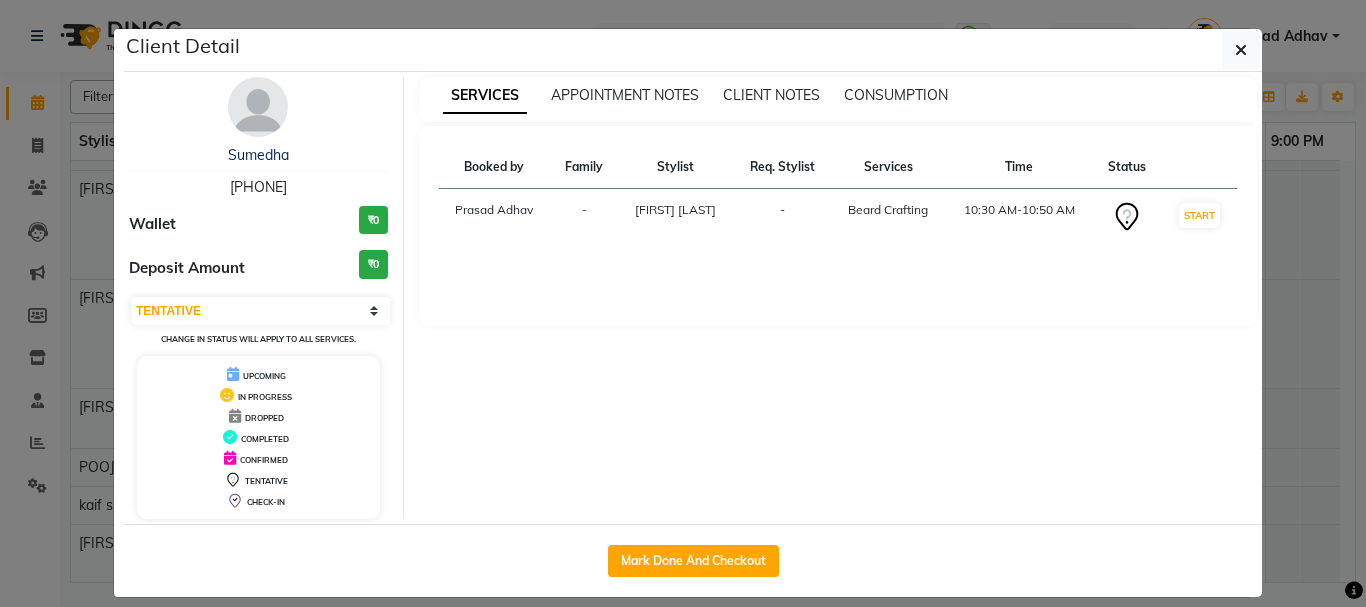 select on "service" 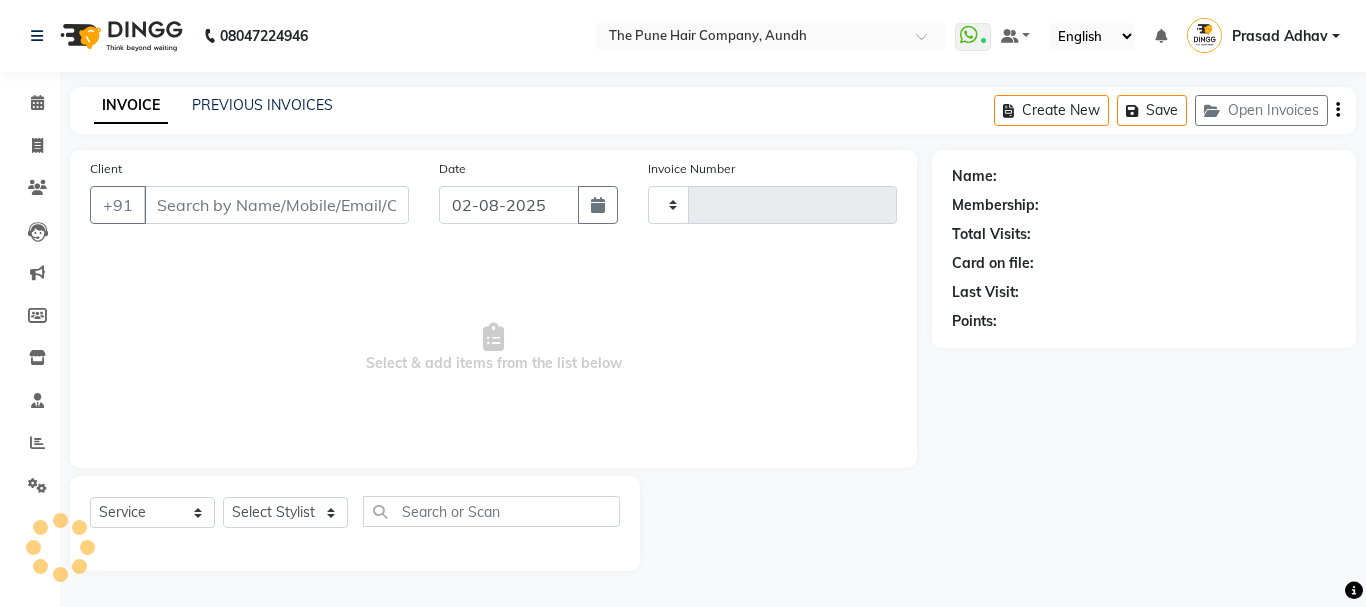 type on "3698" 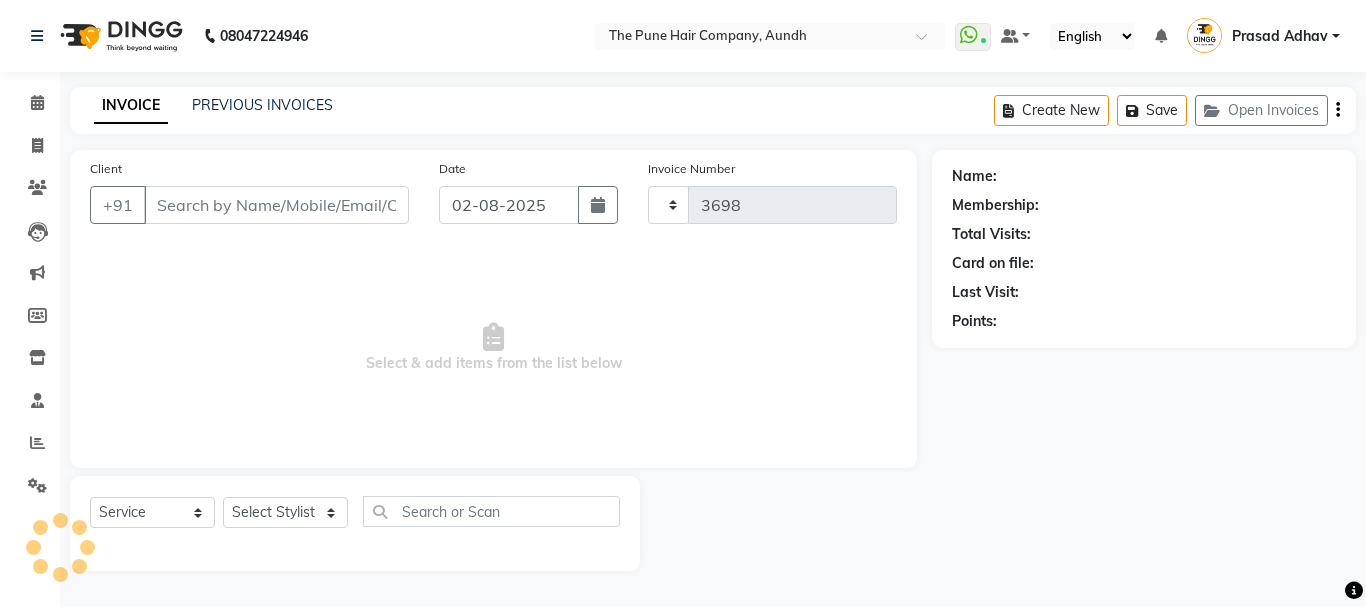 select on "106" 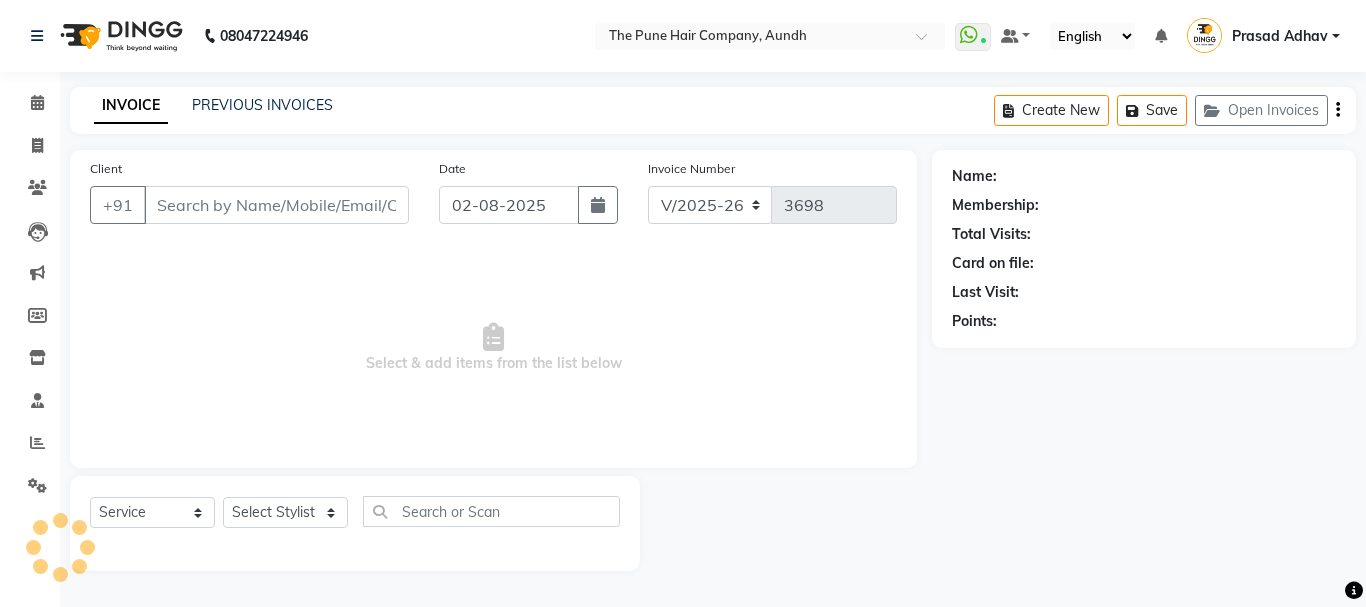 type on "[PHONE]" 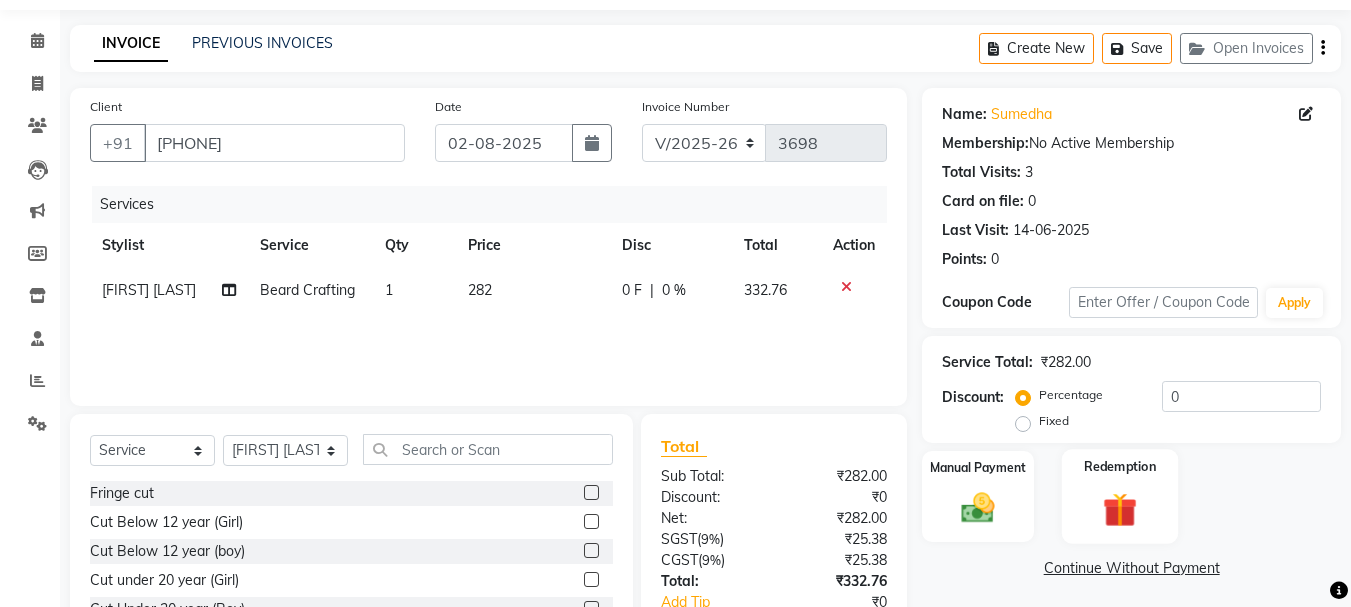 scroll, scrollTop: 194, scrollLeft: 0, axis: vertical 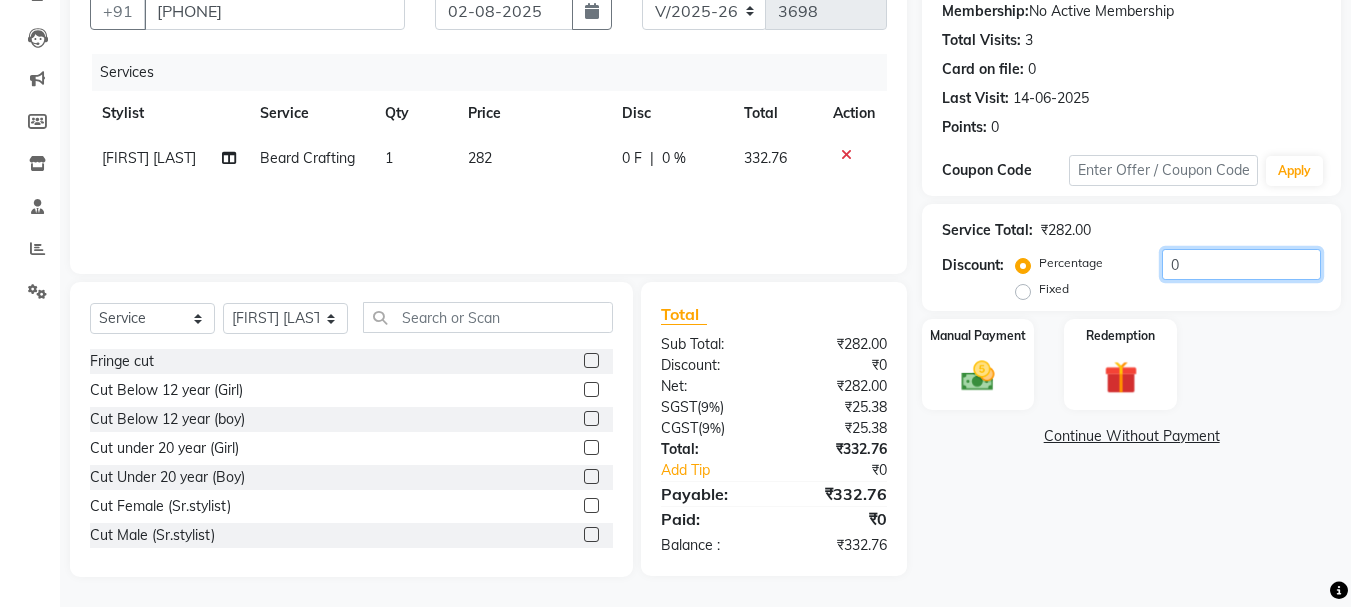 drag, startPoint x: 1191, startPoint y: 268, endPoint x: 1087, endPoint y: 268, distance: 104 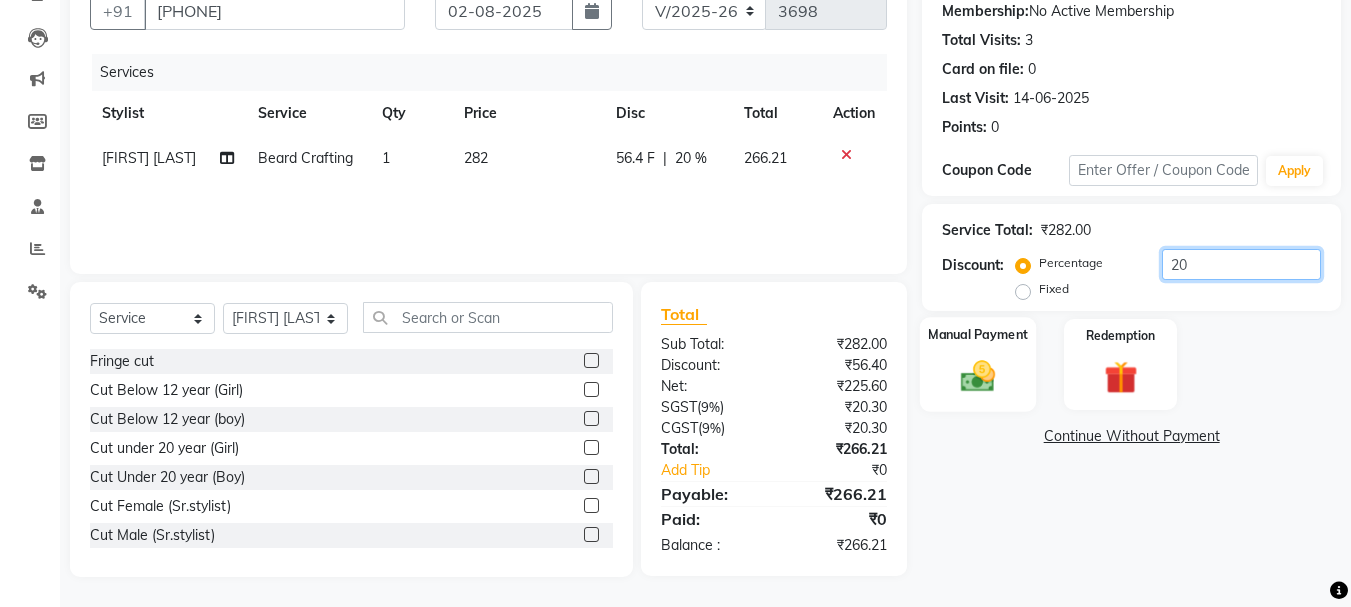 type on "20" 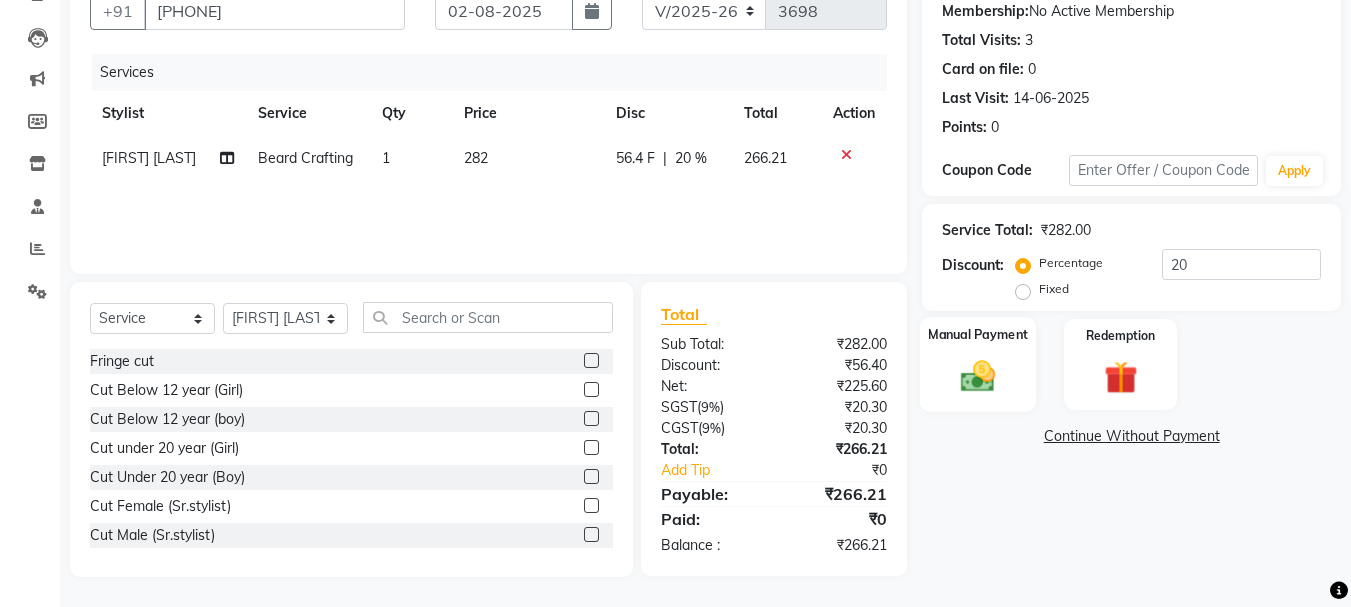 click 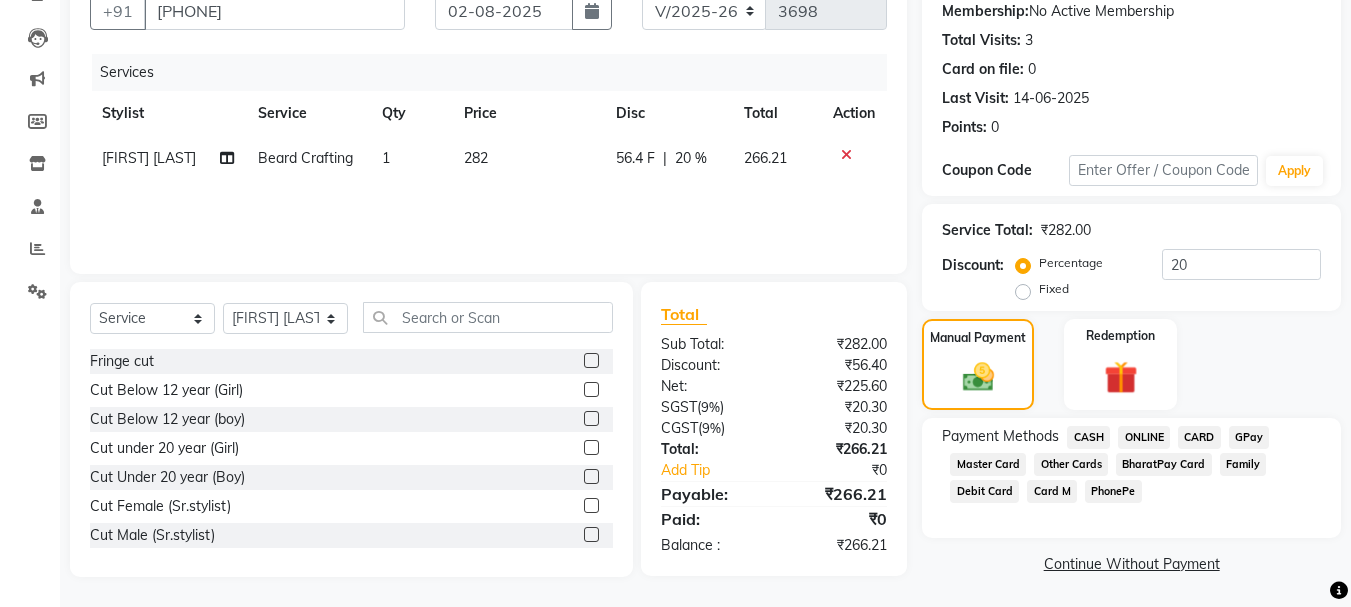 click on "ONLINE" 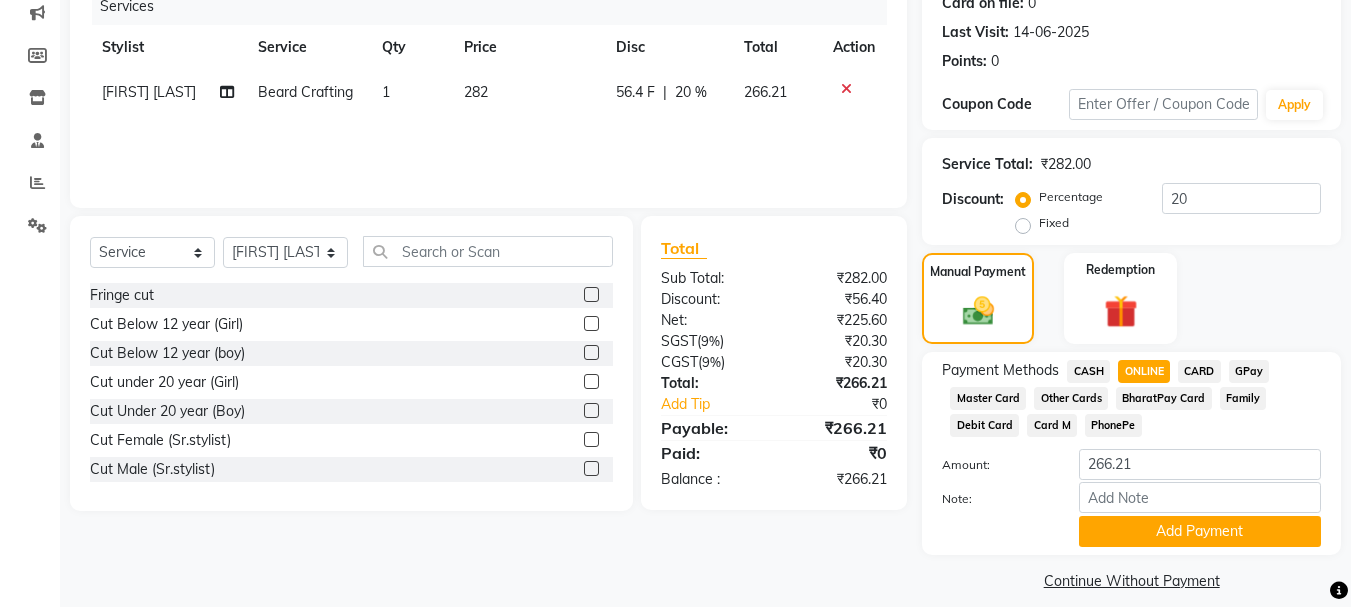 scroll, scrollTop: 279, scrollLeft: 0, axis: vertical 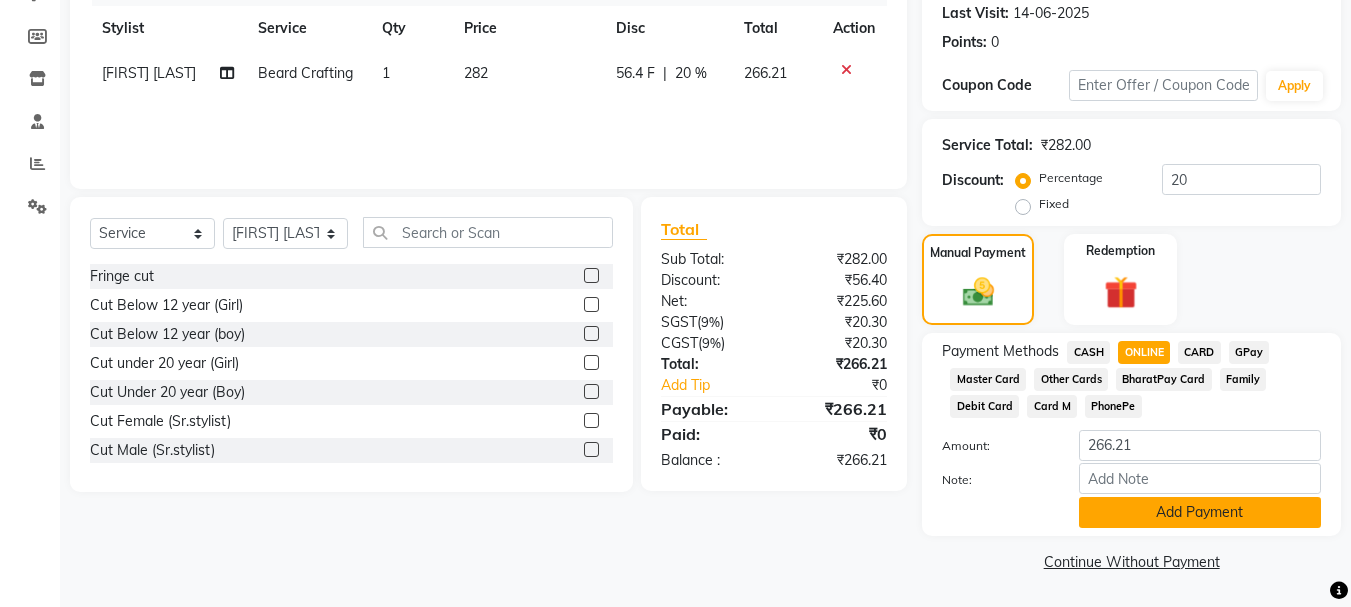 click on "Add Payment" 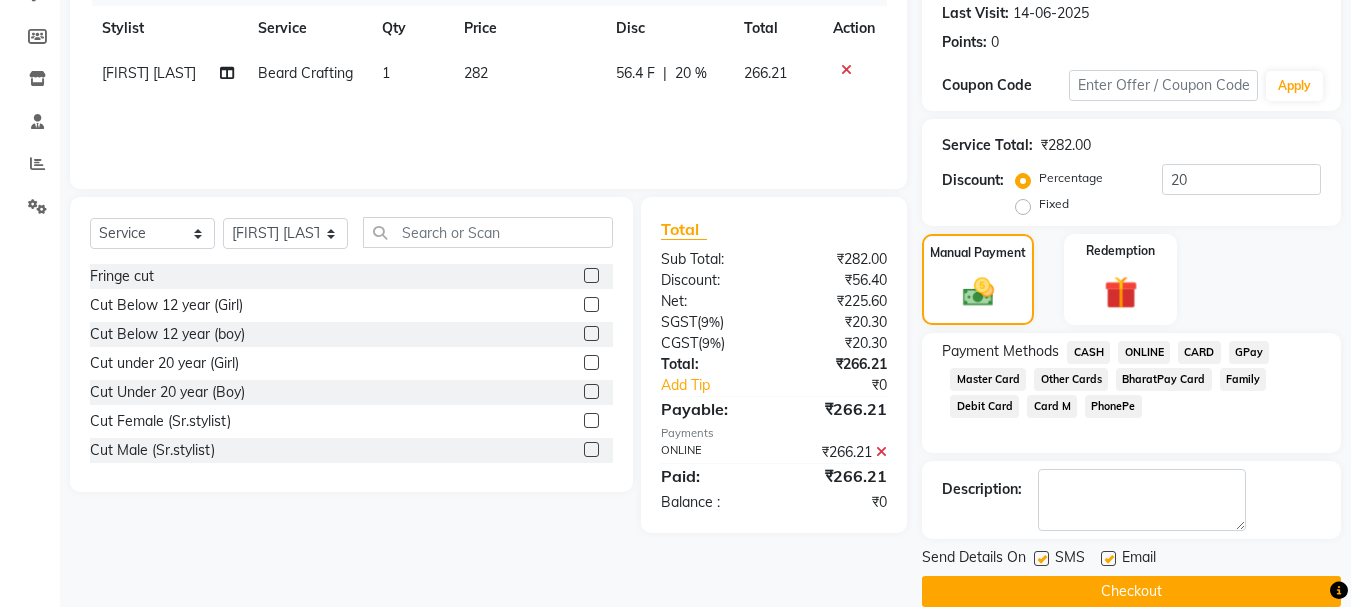 click on "Checkout" 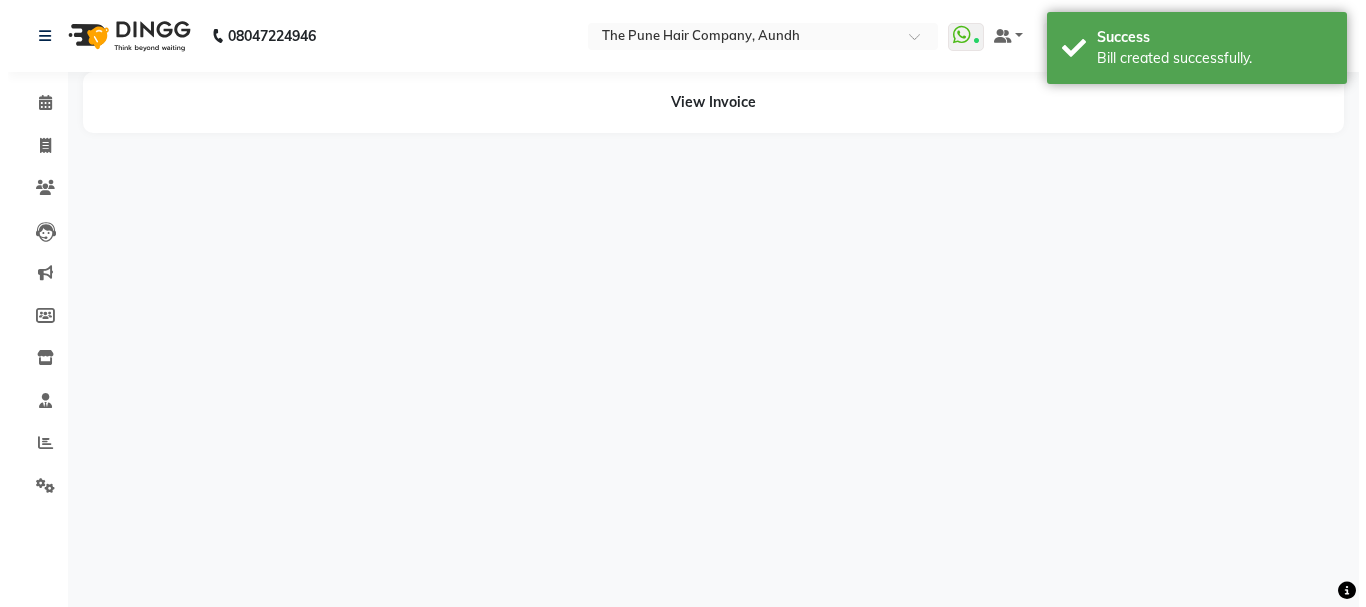 scroll, scrollTop: 0, scrollLeft: 0, axis: both 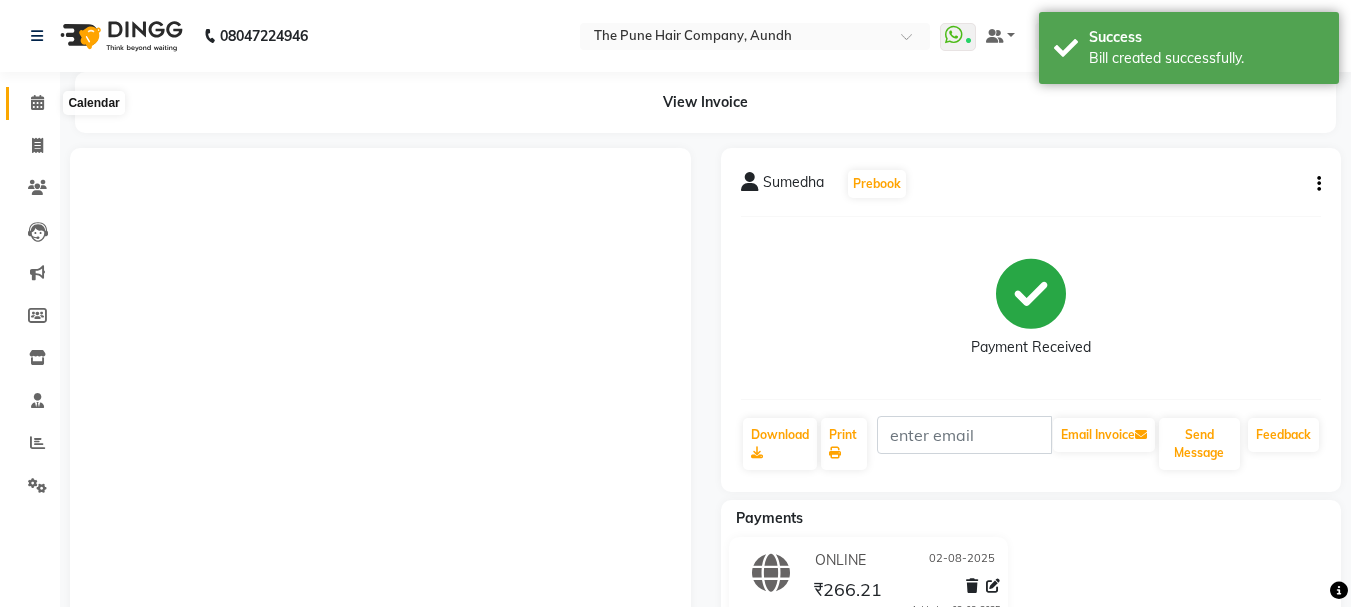 click 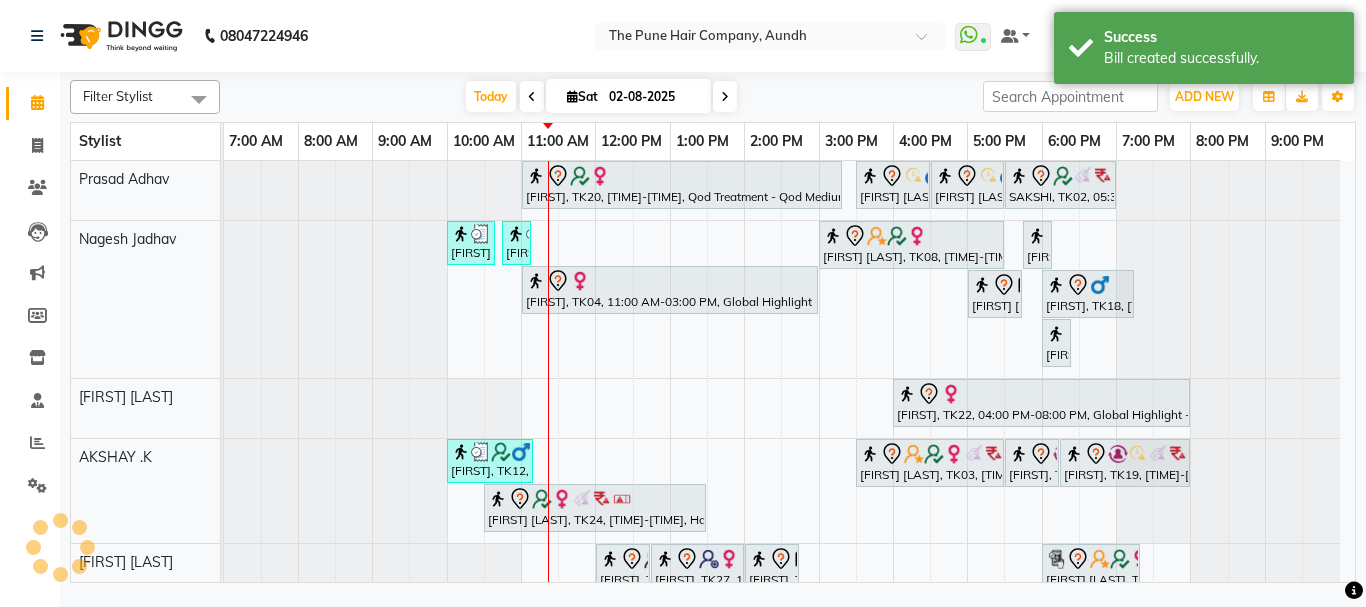 scroll, scrollTop: 100, scrollLeft: 0, axis: vertical 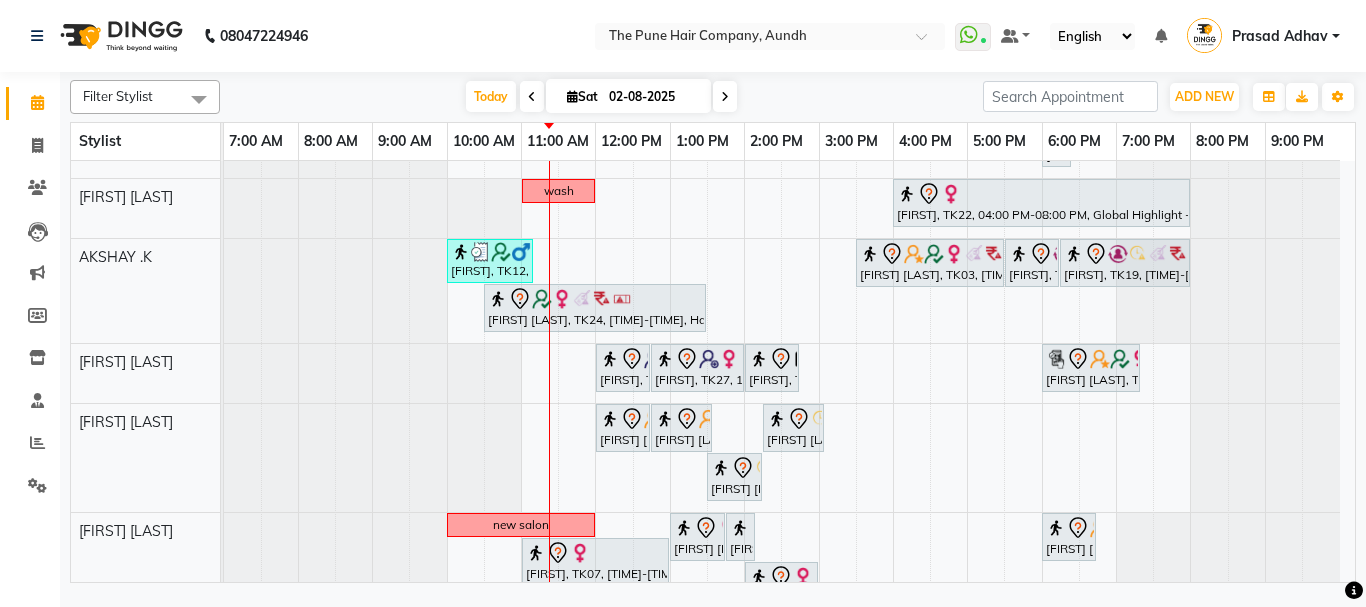 click on "[FIRST], TK20, 11:00 AM-03:20 PM, Qod Treatment - Qod Medium             [FIRST] [LAST], TK16, 03:30 PM-04:30 PM, Cut Male ( Top Stylist )             [FIRST] [LAST], TK16, 04:30 PM-05:30 PM, Hair Color Majirel - Majirel Global Male             [FIRST], TK02, 05:30 PM-07:00 PM, Hair wash & blow dry - long     [FIRST] [LAST], TK10, 10:00 AM-10:40 AM, Cut male (Expert)     [FIRST] [LAST], TK10, 10:45 AM-11:05 AM, Beard Crafting             [FIRST] [LAST], TK08, 03:00 PM-05:30 PM, Hair Color Inoa - Inoa Touchup 2 Inch             [FIRST] [LAST], TK13, 05:45 PM-06:00 PM, Additional Hair Wash (Female)             [FIRST], TK04, 11:00 AM-03:00 PM, Global Highlight - Majirel Highlights Medium             [FIRST] [LAST], TK13, 05:00 PM-05:45 PM, Cut Female (Expert)             [FIRST], TK18, 06:00 PM-07:15 PM, Cut Female (Expert)             [FIRST] [LAST], TK13, 06:00 PM-06:15 PM, Additional Hair Wash (Female)  wash                  [FIRST], TK12, 10:00 AM-11:10 AM, Cut male (Expert)" at bounding box center [789, 517] 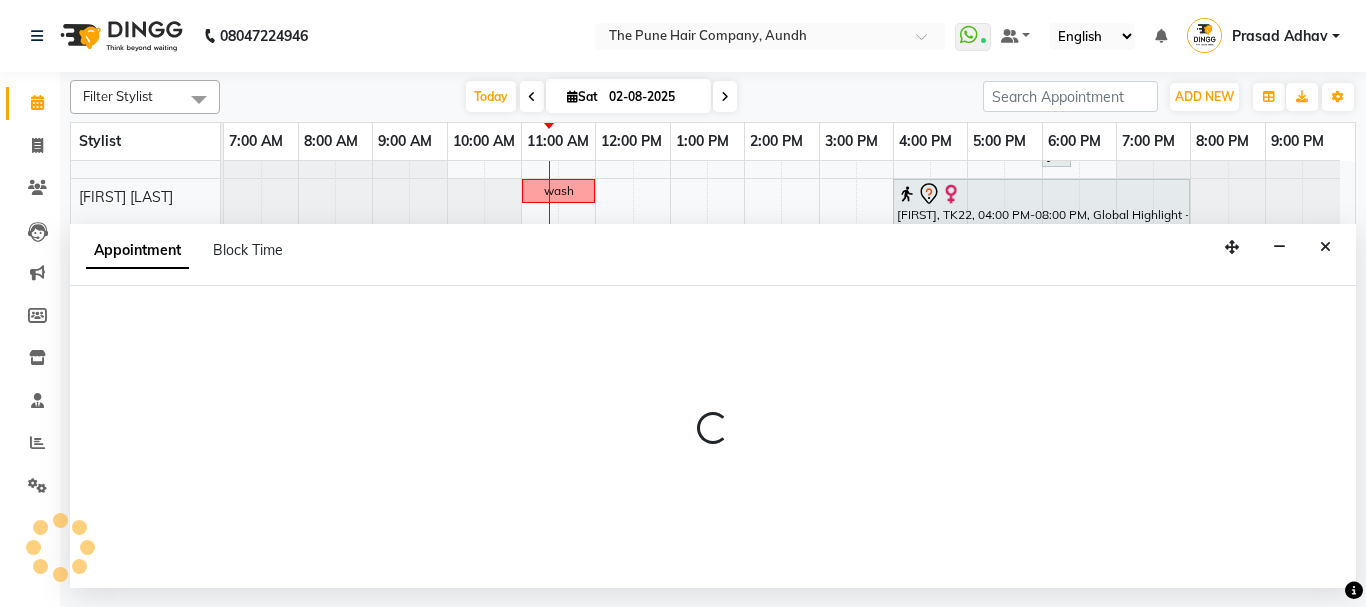 select on "12769" 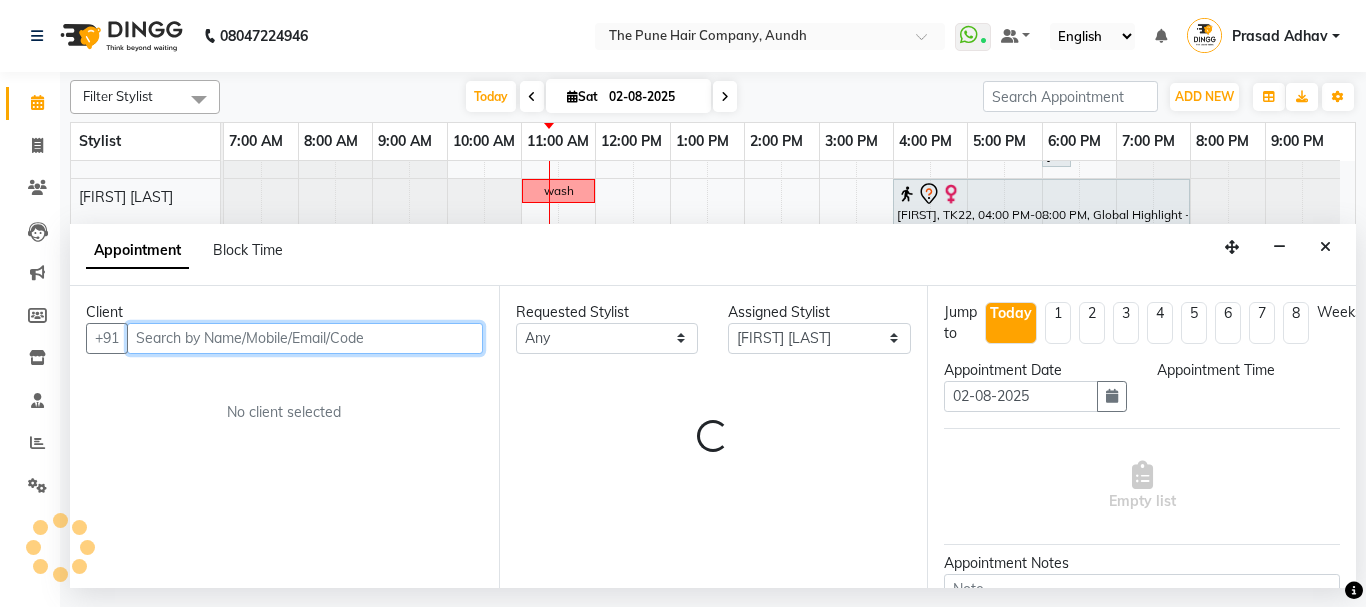 select on "870" 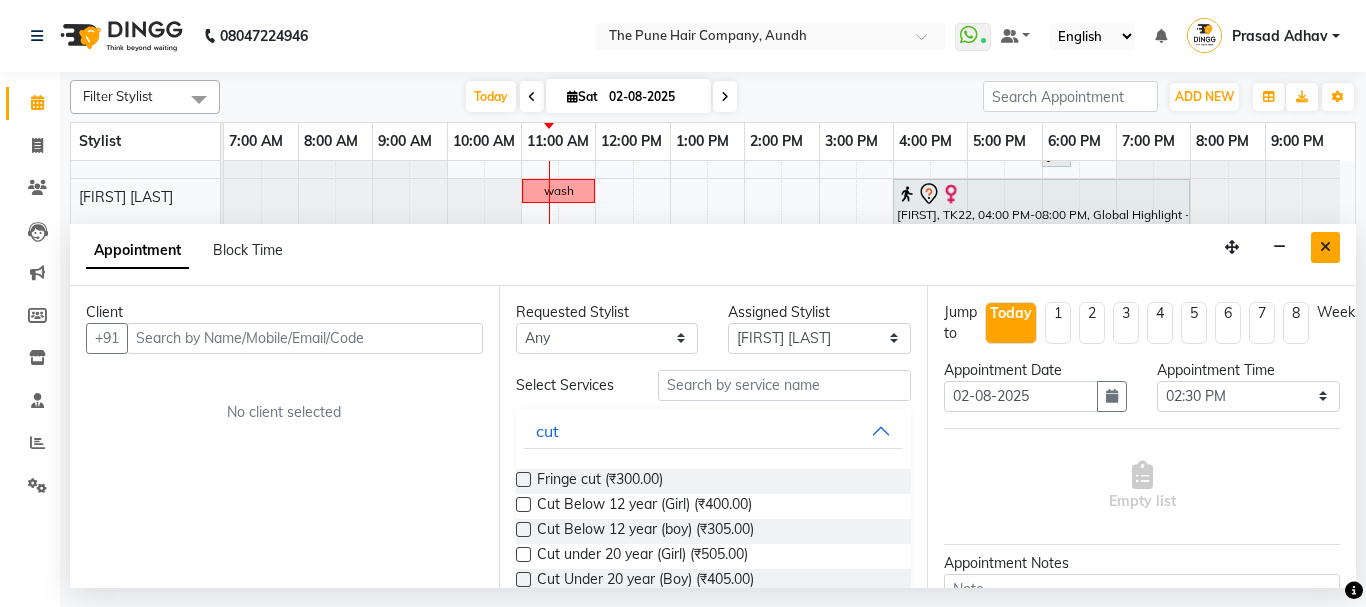 click at bounding box center (1325, 247) 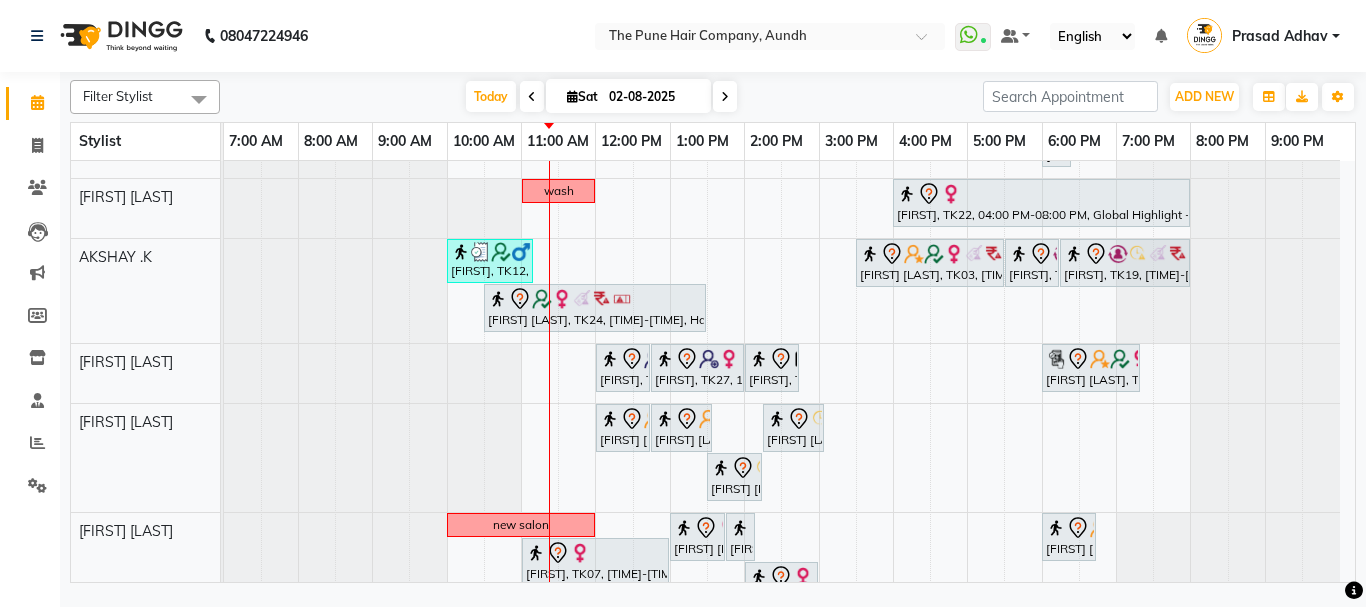 click on "[FIRST], TK20, 11:00 AM-03:20 PM, Qod Treatment - Qod Medium             [FIRST] [LAST], TK16, 03:30 PM-04:30 PM, Cut Male ( Top Stylist )             [FIRST] [LAST], TK16, 04:30 PM-05:30 PM, Hair Color Majirel - Majirel Global Male             [FIRST], TK02, 05:30 PM-07:00 PM, Hair wash & blow dry - long     [FIRST] [LAST], TK10, 10:00 AM-10:40 AM, Cut male (Expert)     [FIRST] [LAST], TK10, 10:45 AM-11:05 AM, Beard Crafting             [FIRST] [LAST], TK08, 03:00 PM-05:30 PM, Hair Color Inoa - Inoa Touchup 2 Inch             [FIRST] [LAST], TK13, 05:45 PM-06:00 PM, Additional Hair Wash (Female)             [FIRST], TK04, 11:00 AM-03:00 PM, Global Highlight - Majirel Highlights Medium             [FIRST] [LAST], TK13, 05:00 PM-05:45 PM, Cut Female (Expert)             [FIRST], TK18, 06:00 PM-07:15 PM, Cut Female (Expert)             [FIRST] [LAST], TK13, 06:00 PM-06:15 PM, Additional Hair Wash (Female)  wash                  [FIRST], TK12, 10:00 AM-11:10 AM, Cut male (Expert)" at bounding box center [789, 517] 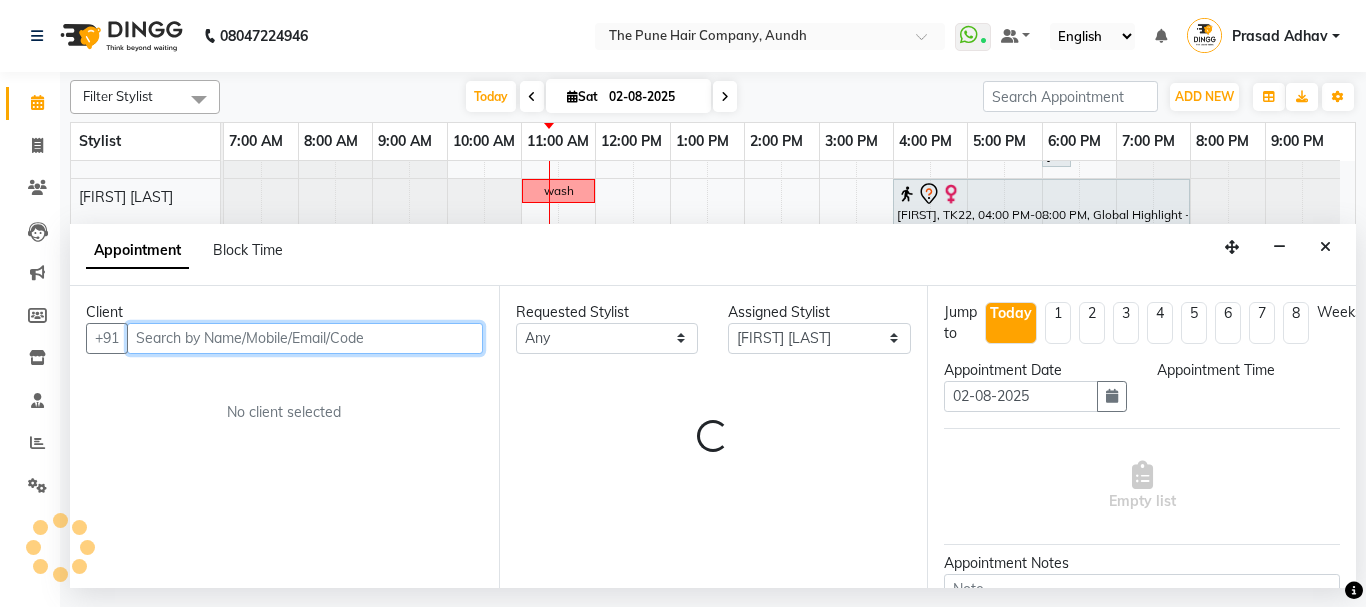select on "900" 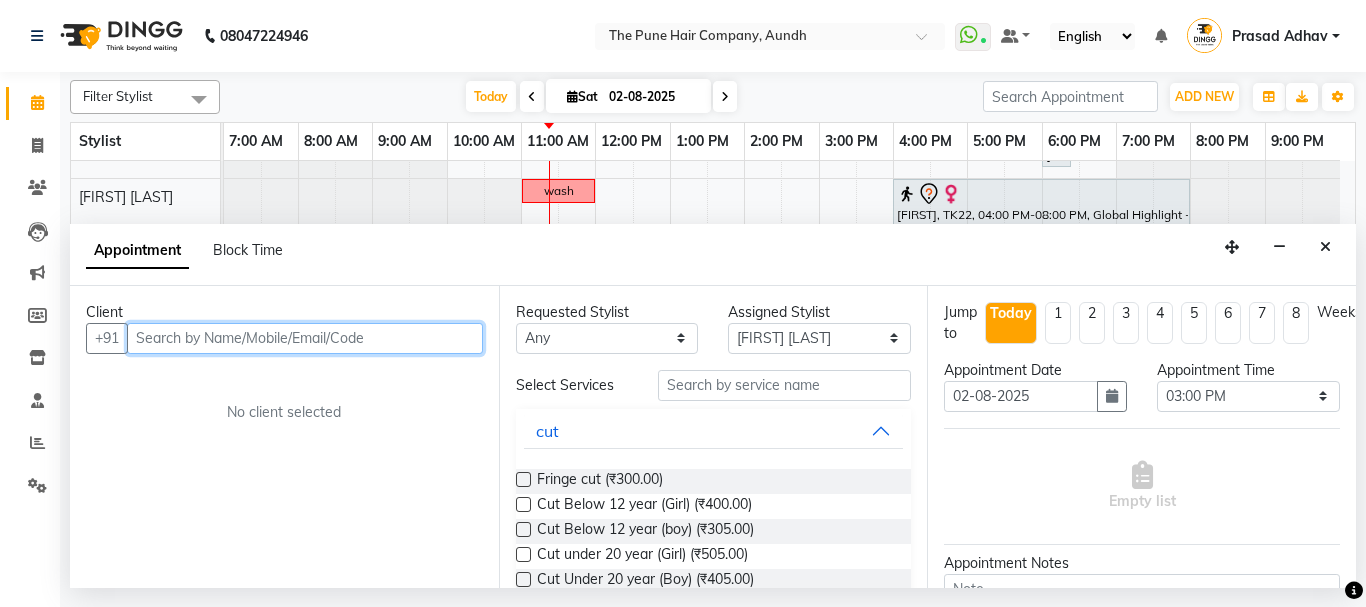 click at bounding box center [305, 338] 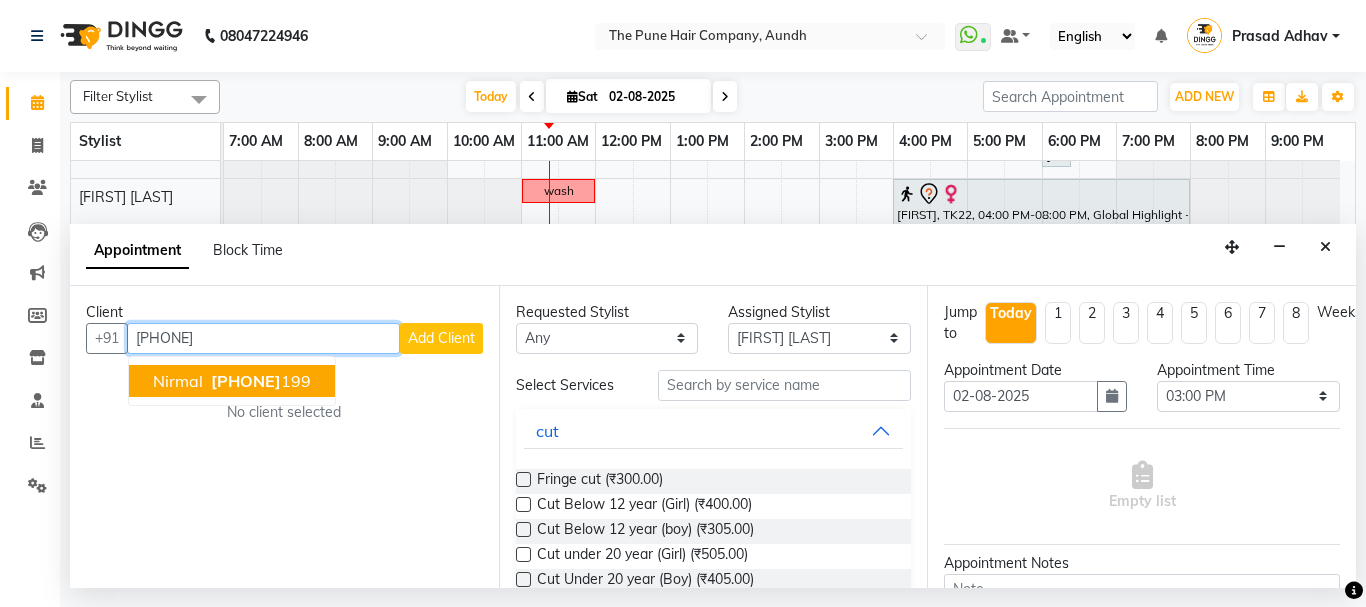 click on "[PHONE]" at bounding box center (246, 381) 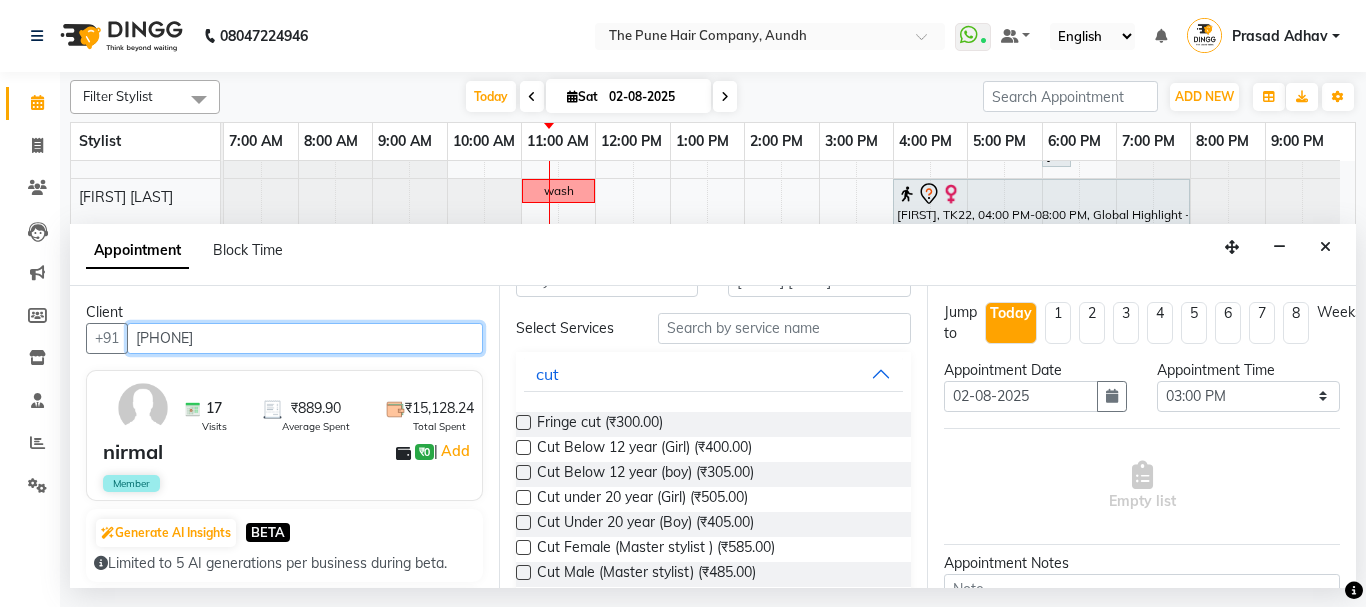 scroll, scrollTop: 100, scrollLeft: 0, axis: vertical 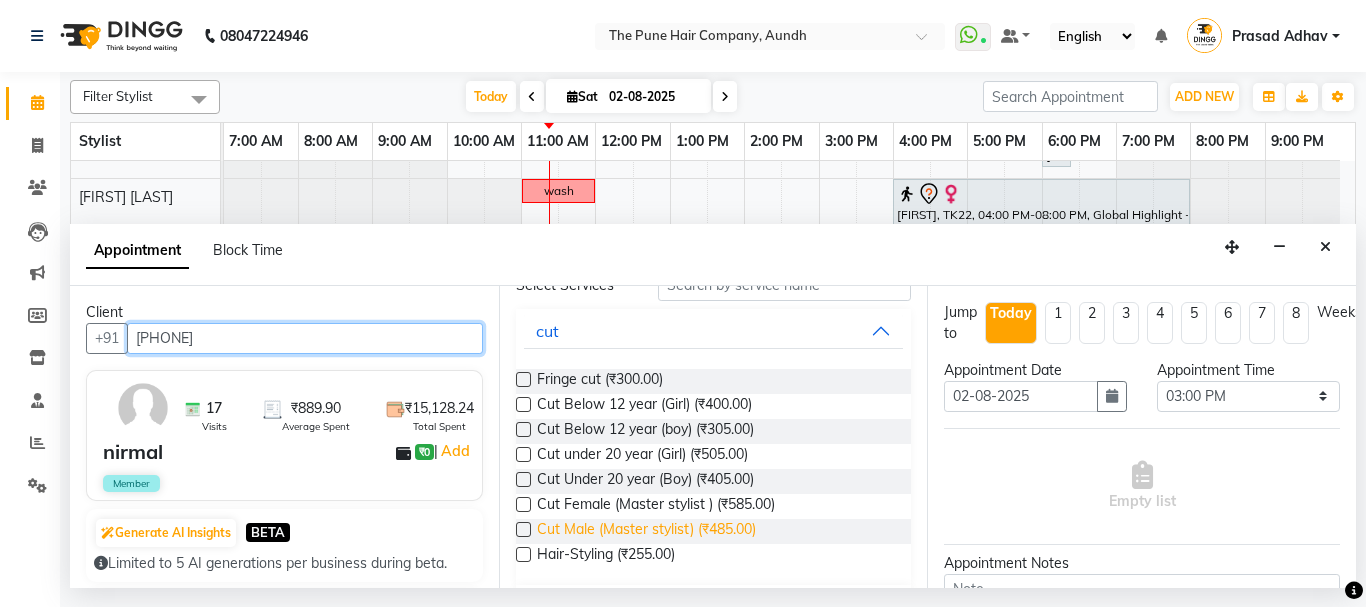 type on "[PHONE]" 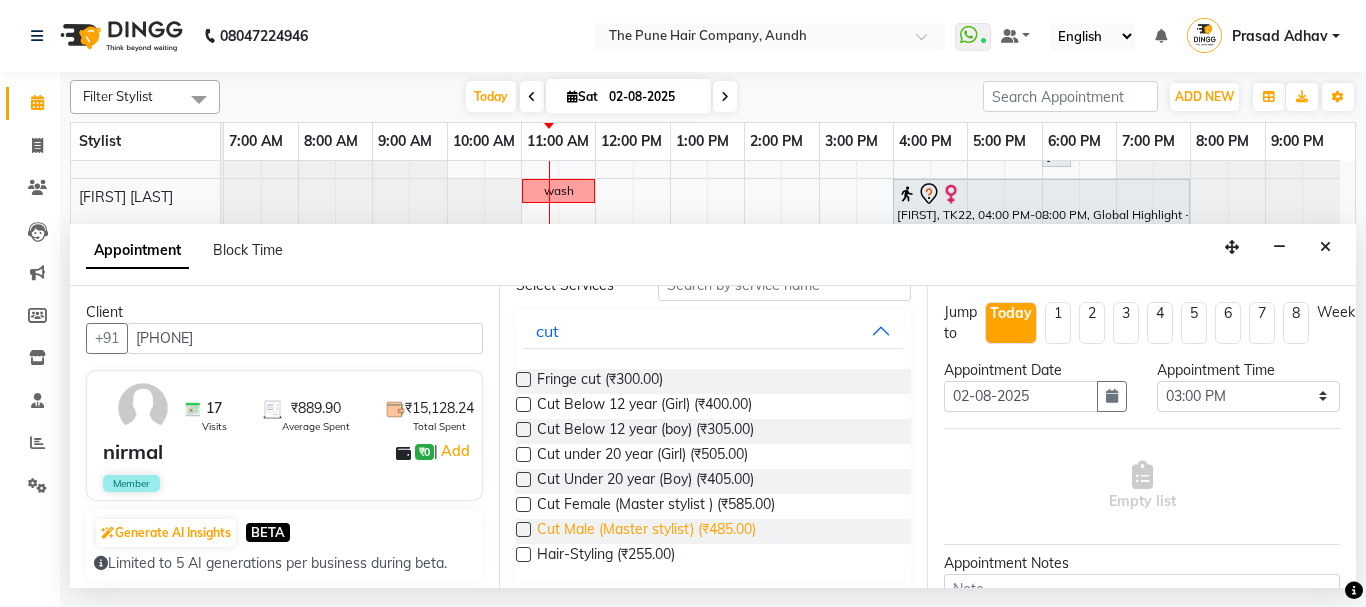 click on "Cut Male (Master stylist) (₹485.00)" at bounding box center [646, 531] 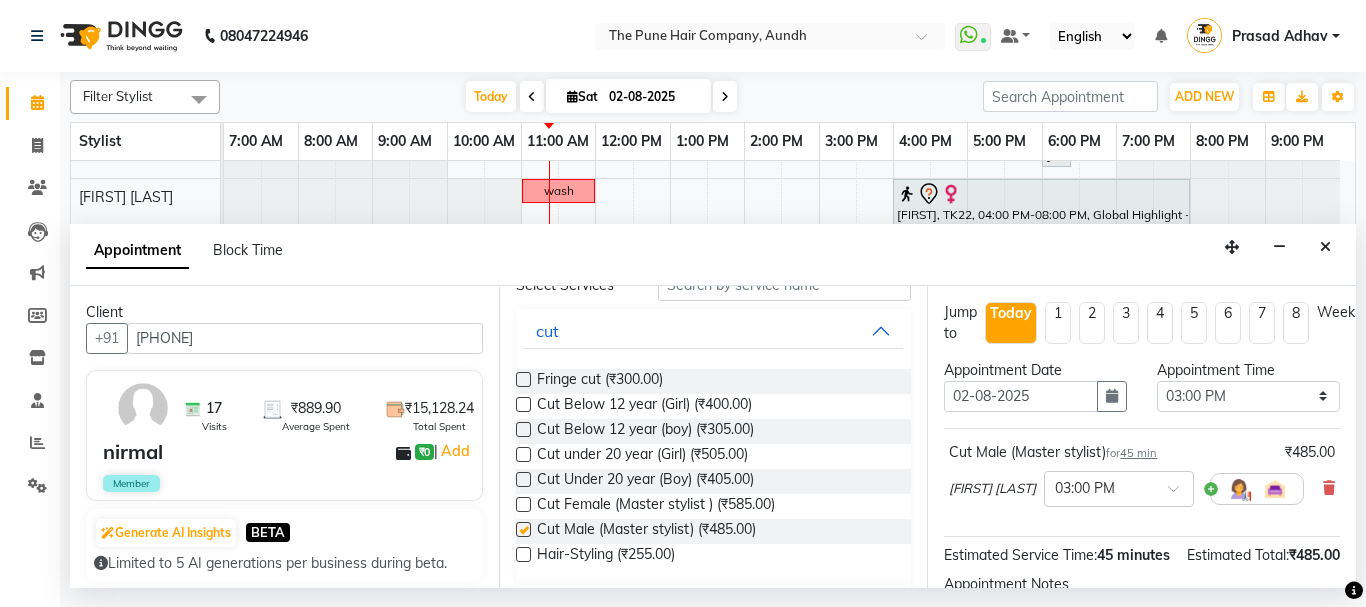 checkbox on "false" 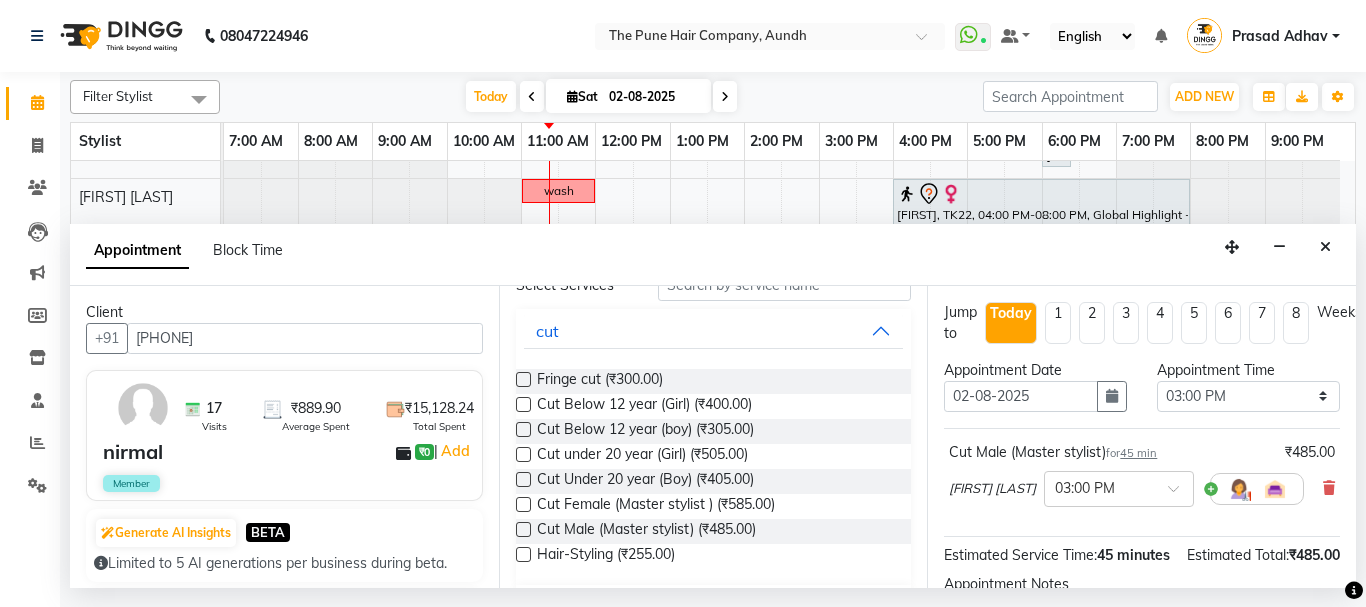 scroll, scrollTop: 0, scrollLeft: 0, axis: both 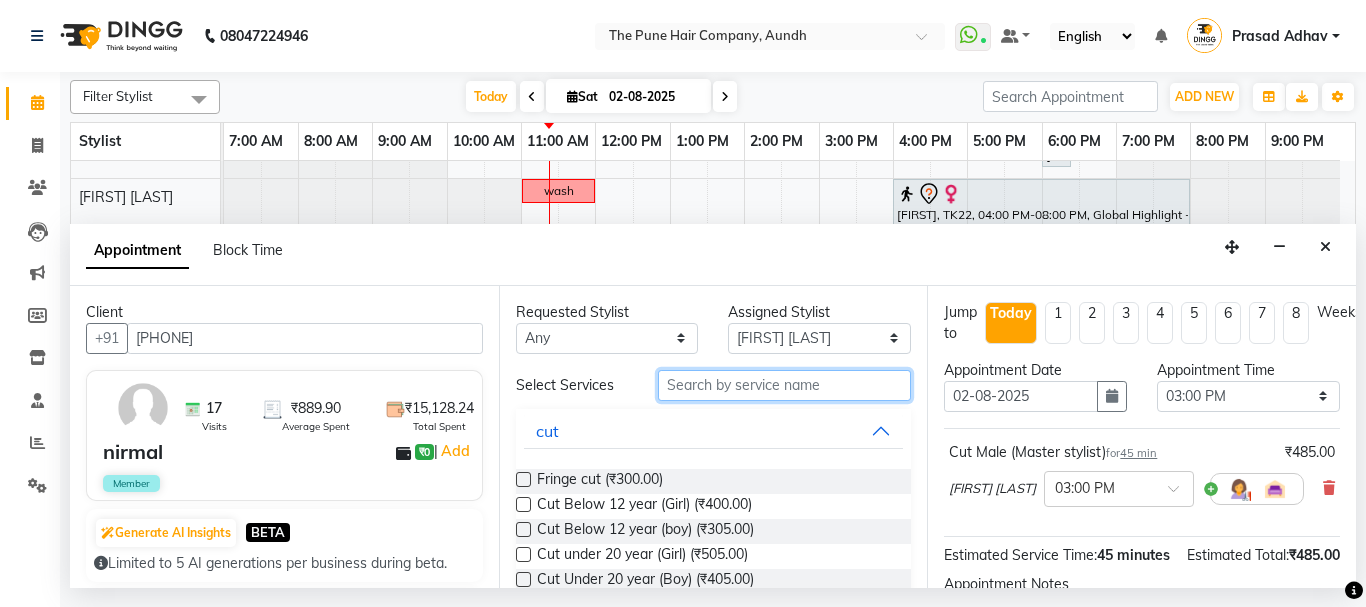 click at bounding box center [785, 385] 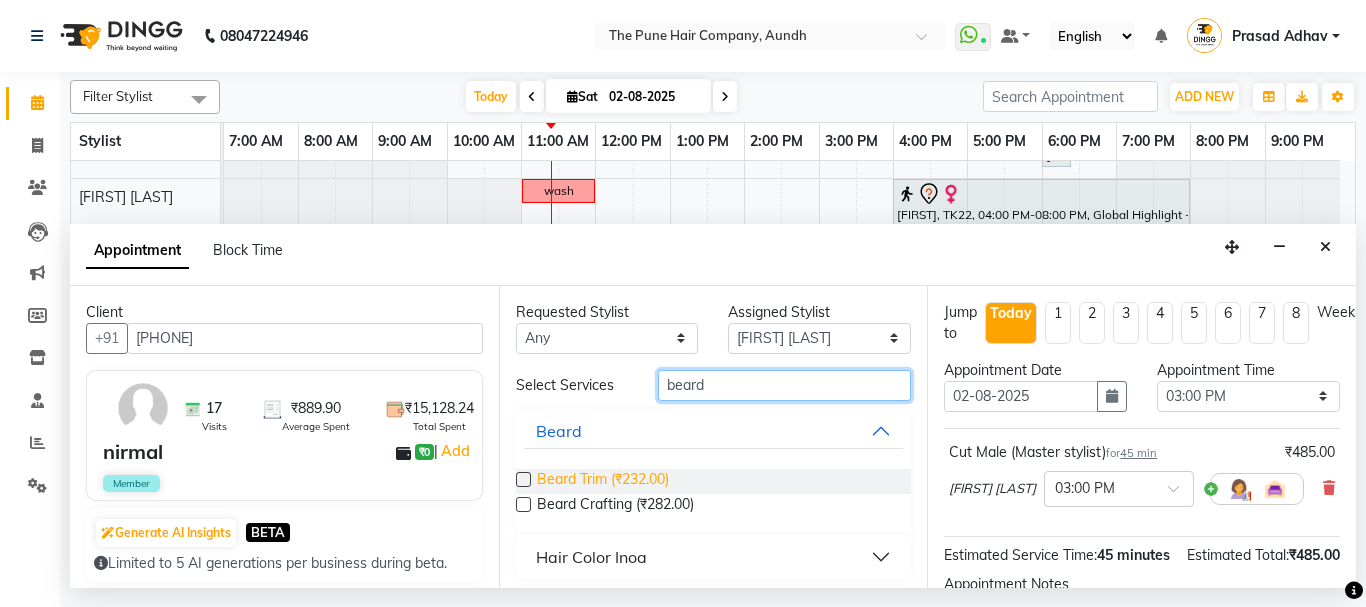 type on "beard" 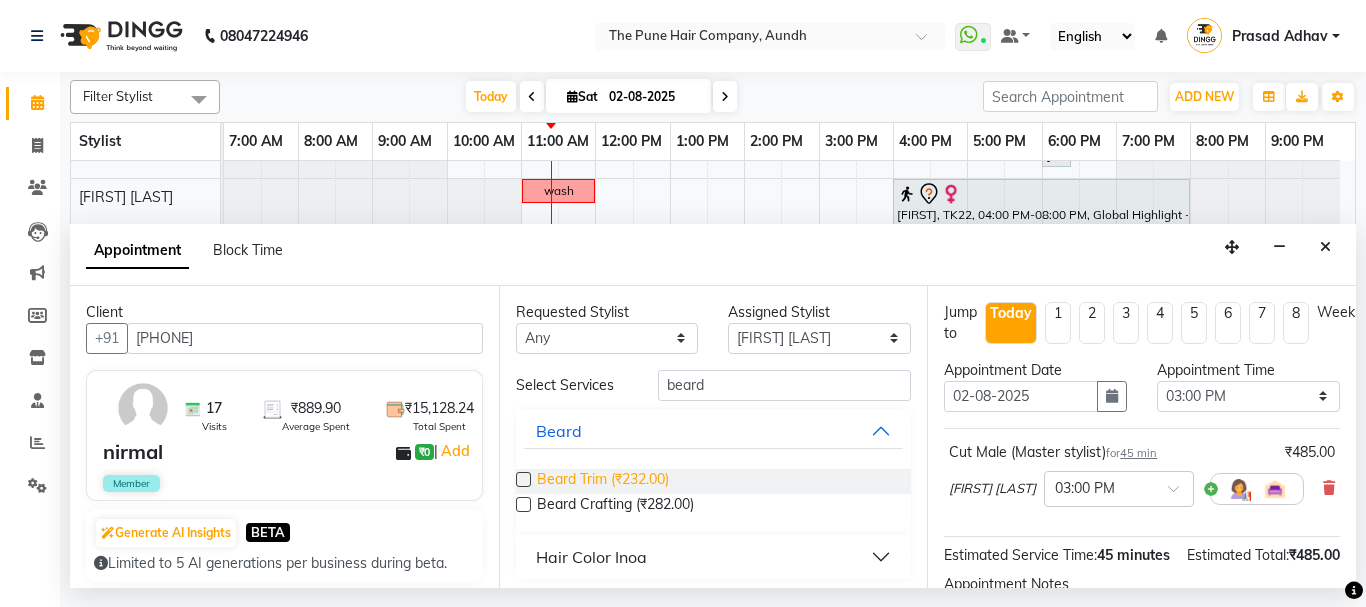 click on "Beard Trim (₹232.00)" at bounding box center (603, 481) 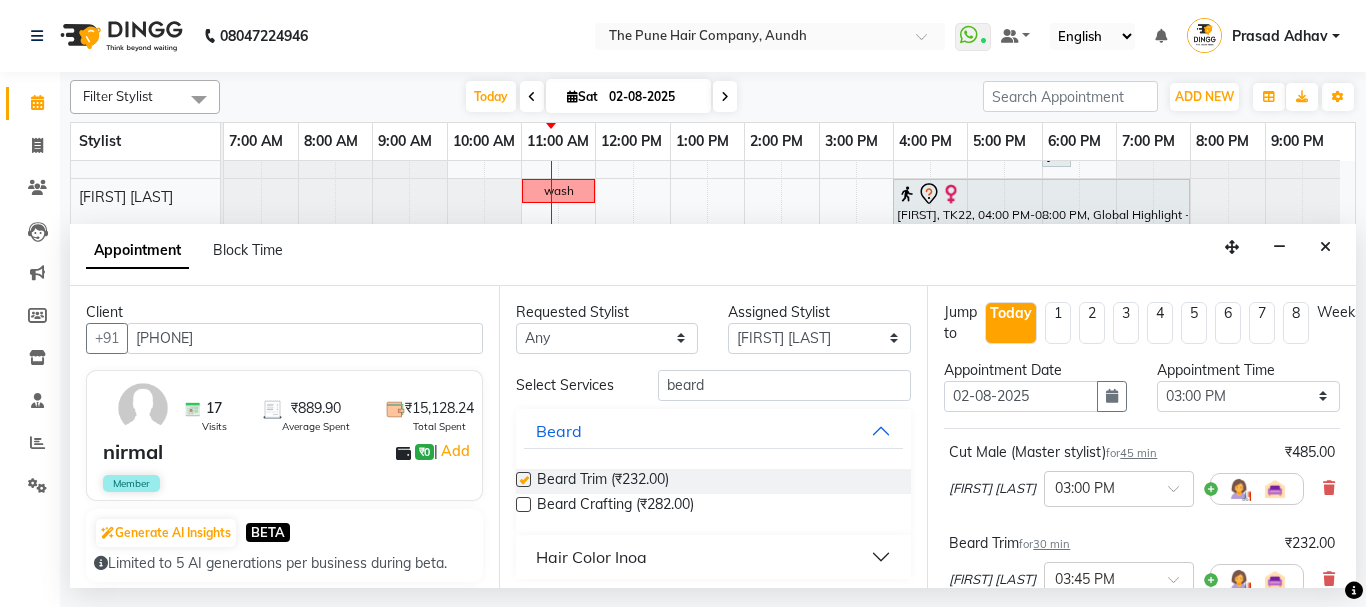 checkbox on "false" 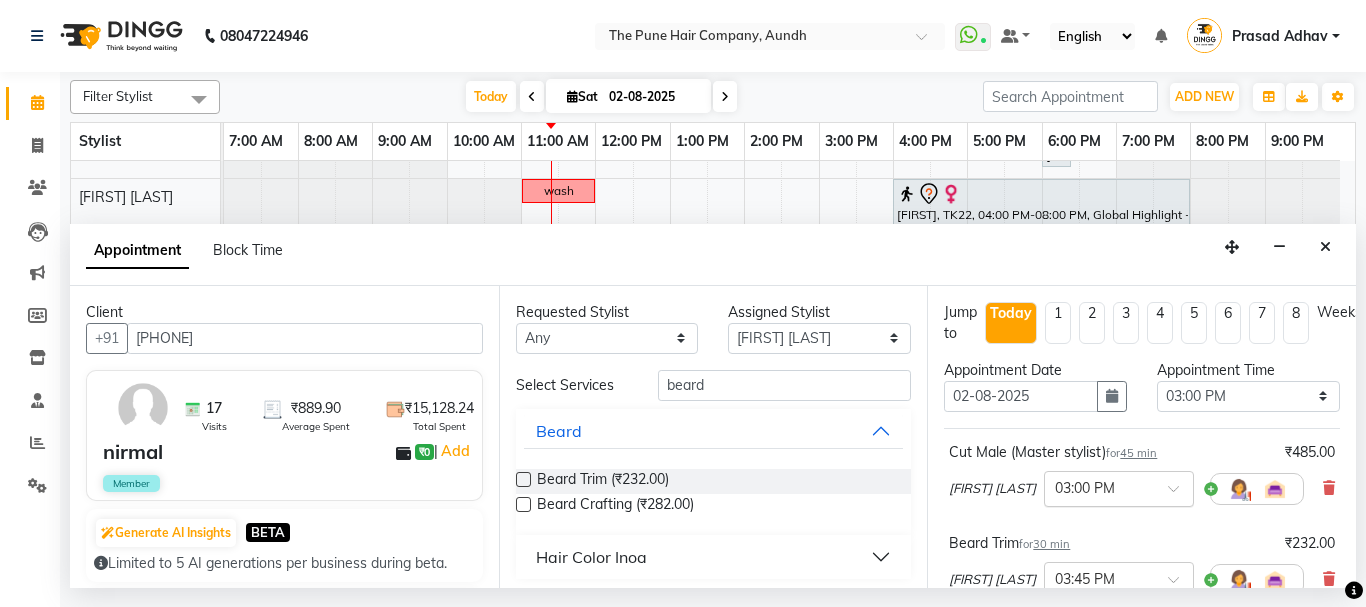 scroll, scrollTop: 7, scrollLeft: 0, axis: vertical 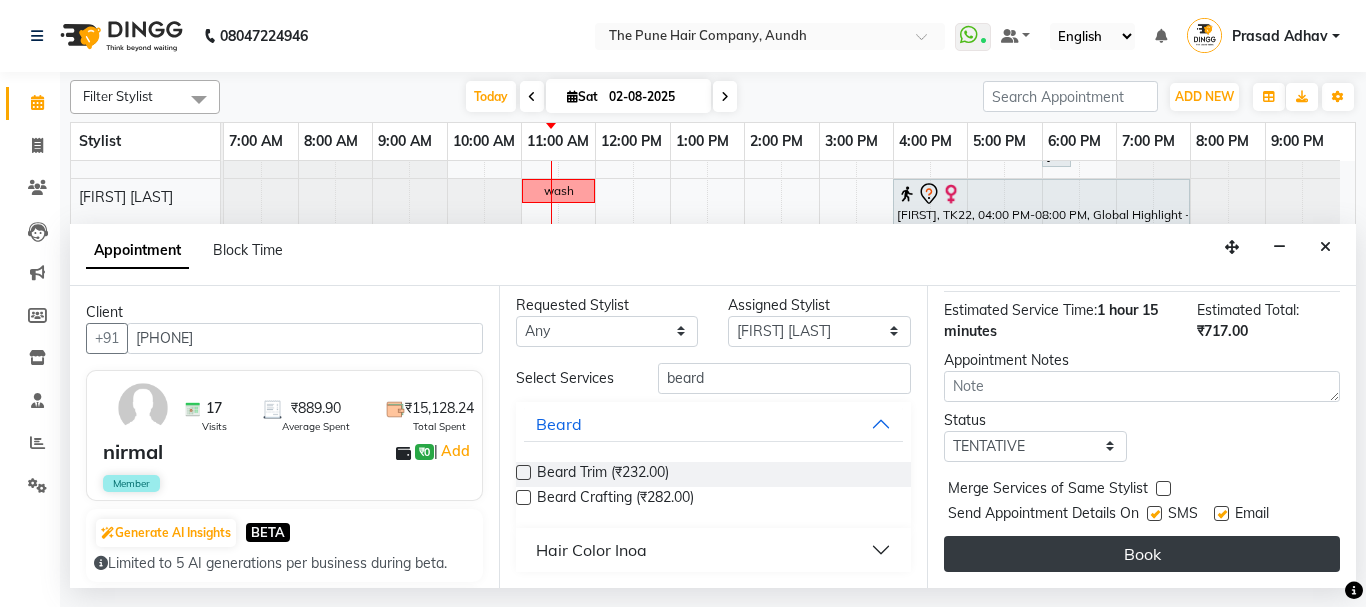 click on "Book" at bounding box center [1142, 554] 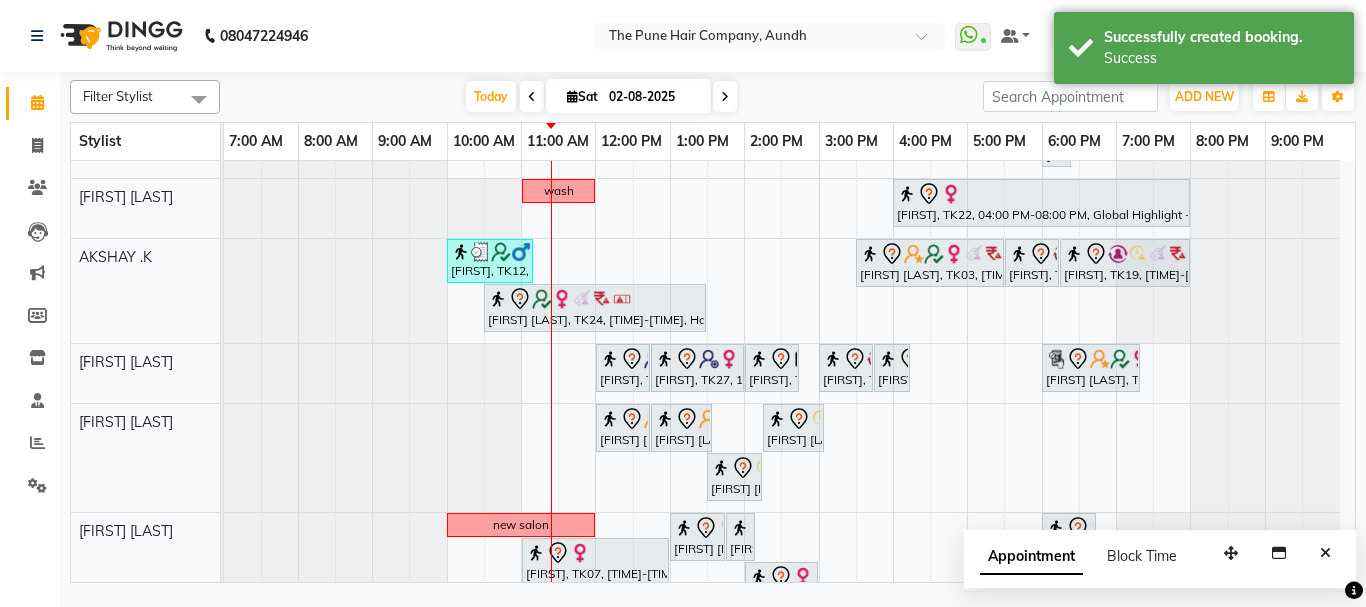 click at bounding box center (1325, 553) 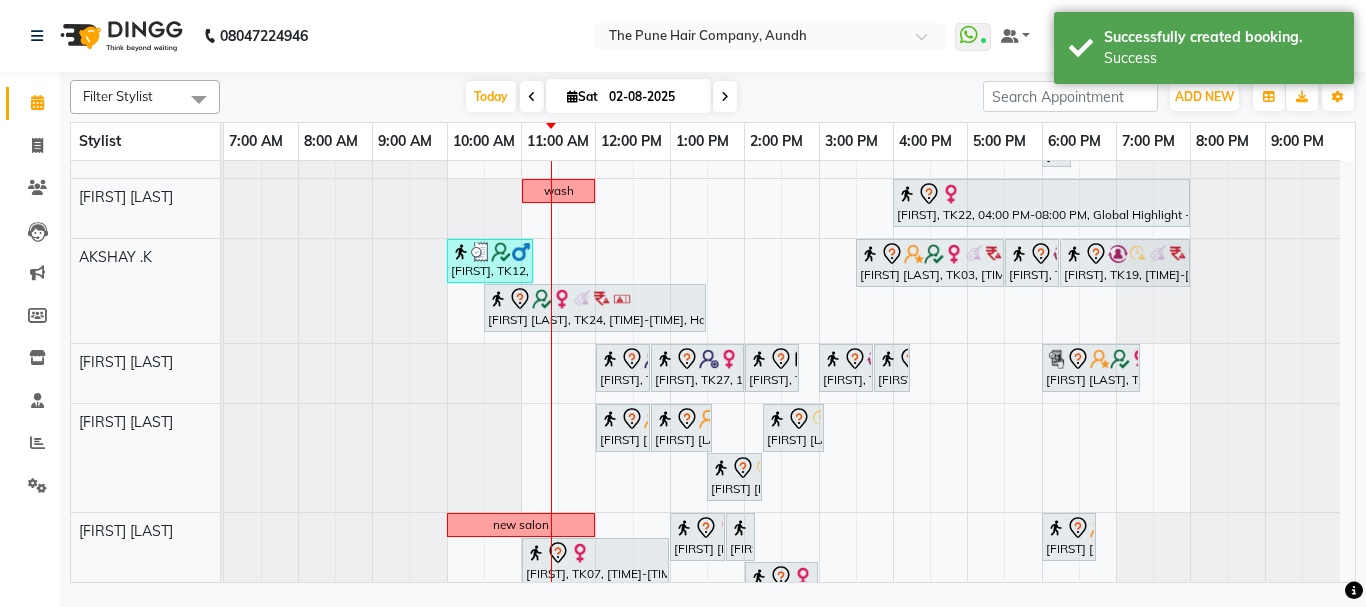 scroll, scrollTop: 300, scrollLeft: 0, axis: vertical 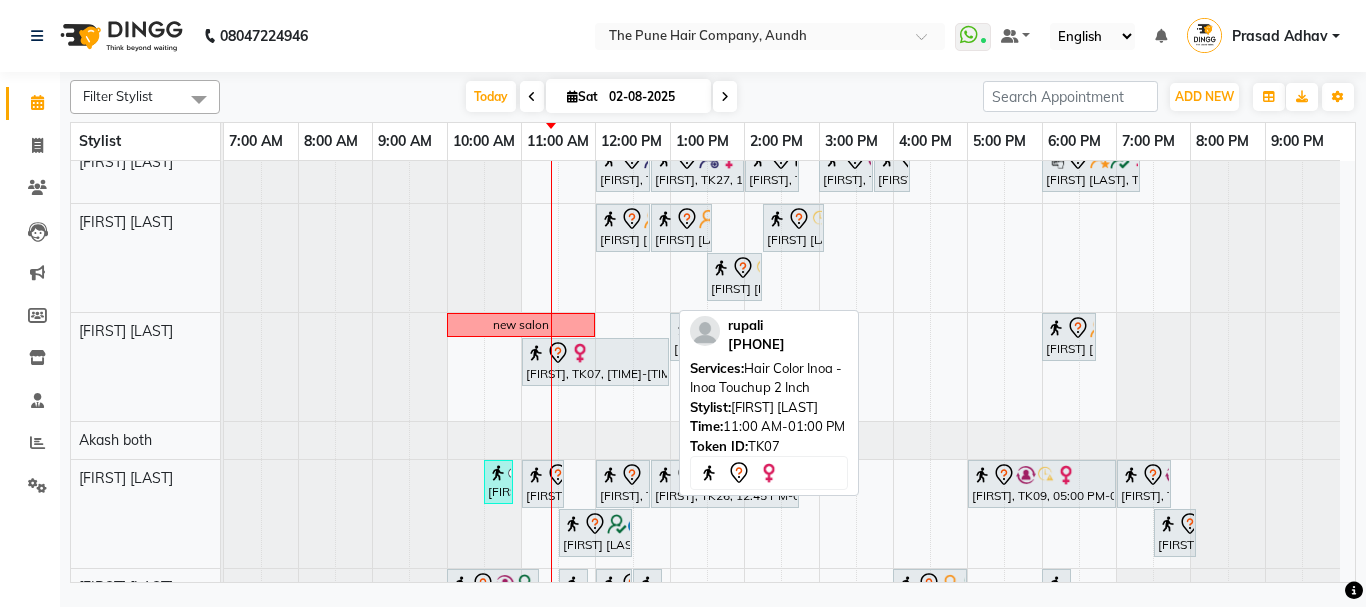 click on "[FIRST], TK07, [TIME]-[TIME], Hair Color Inoa - Inoa Touchup 2 Inch" at bounding box center (595, 362) 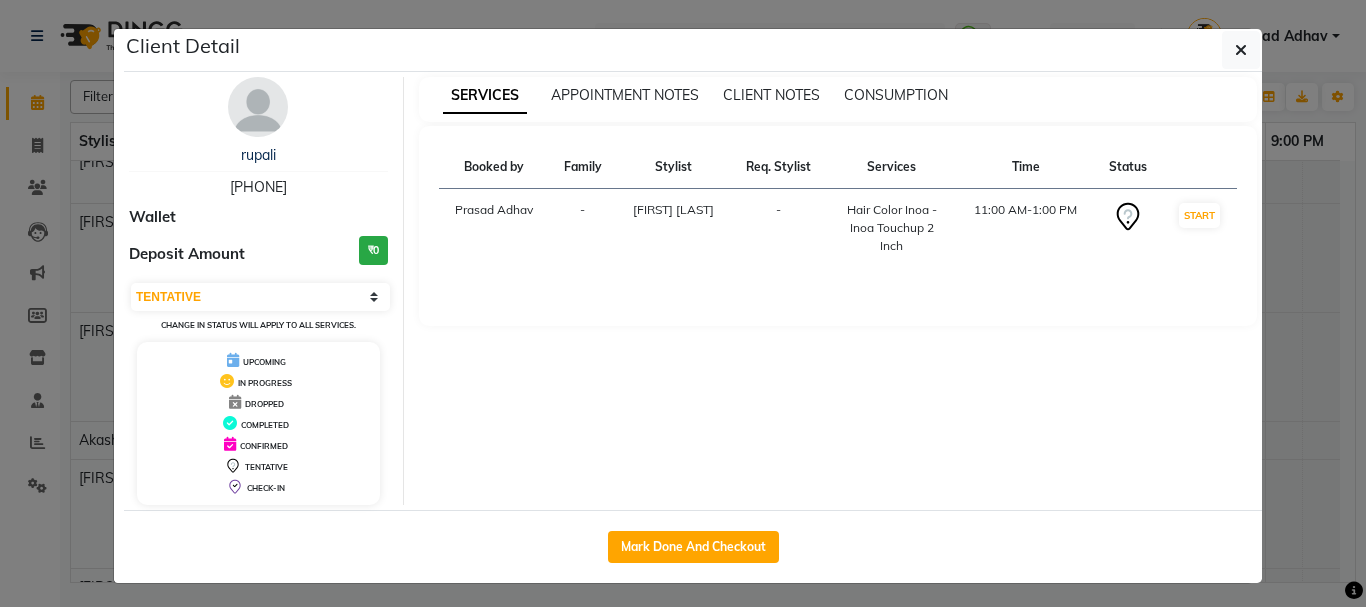 drag, startPoint x: 709, startPoint y: 533, endPoint x: 708, endPoint y: 512, distance: 21.023796 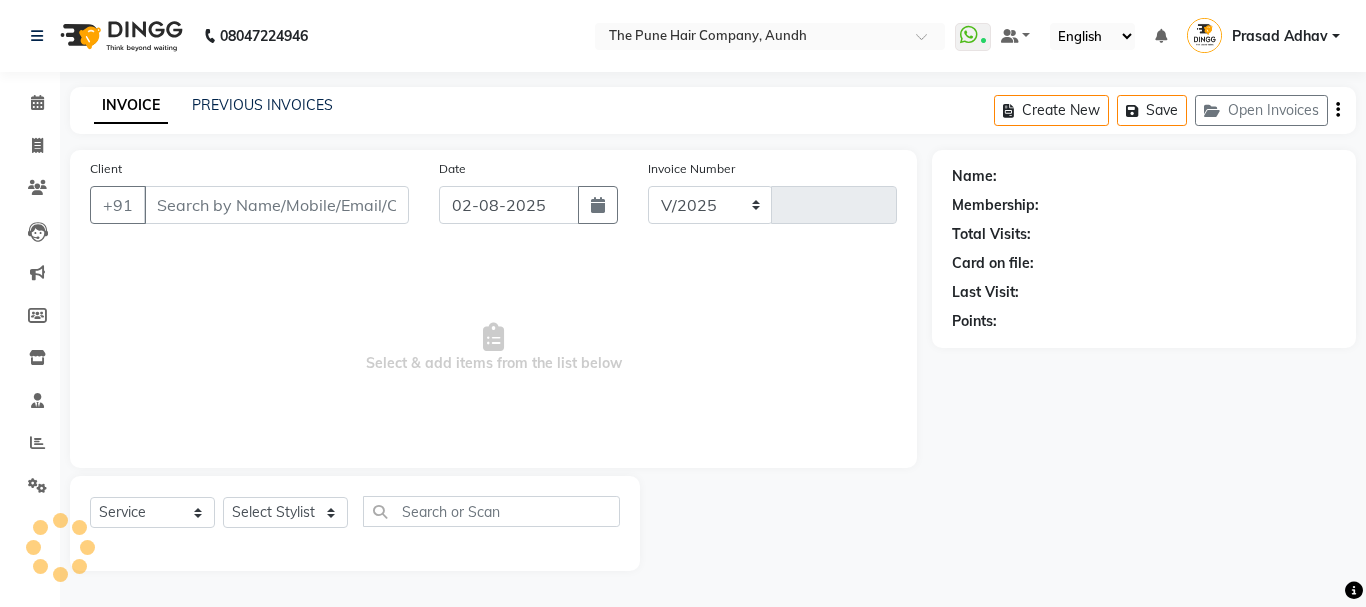 select on "106" 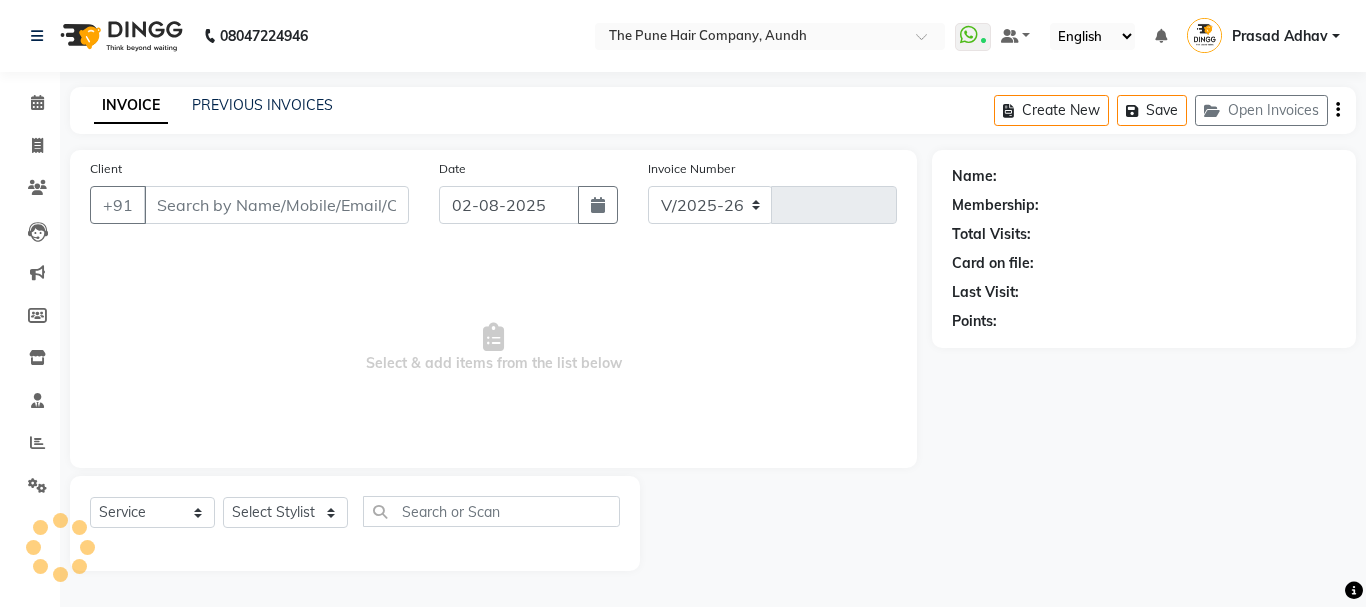 type on "3699" 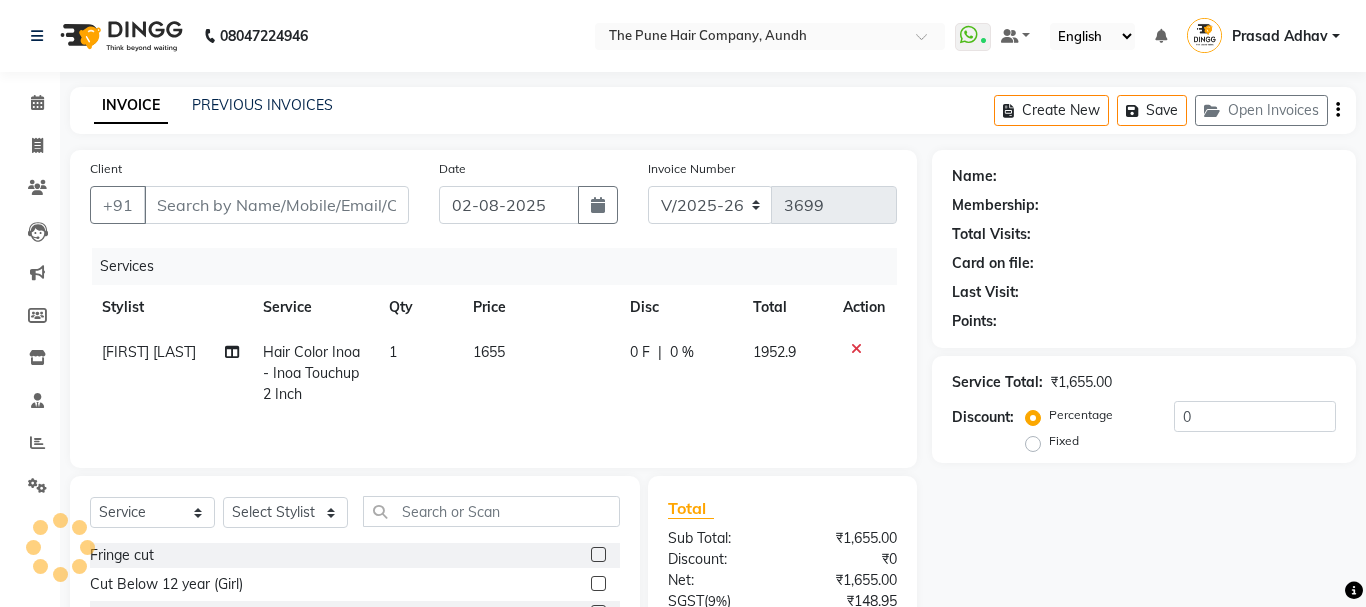 type on "[PHONE]" 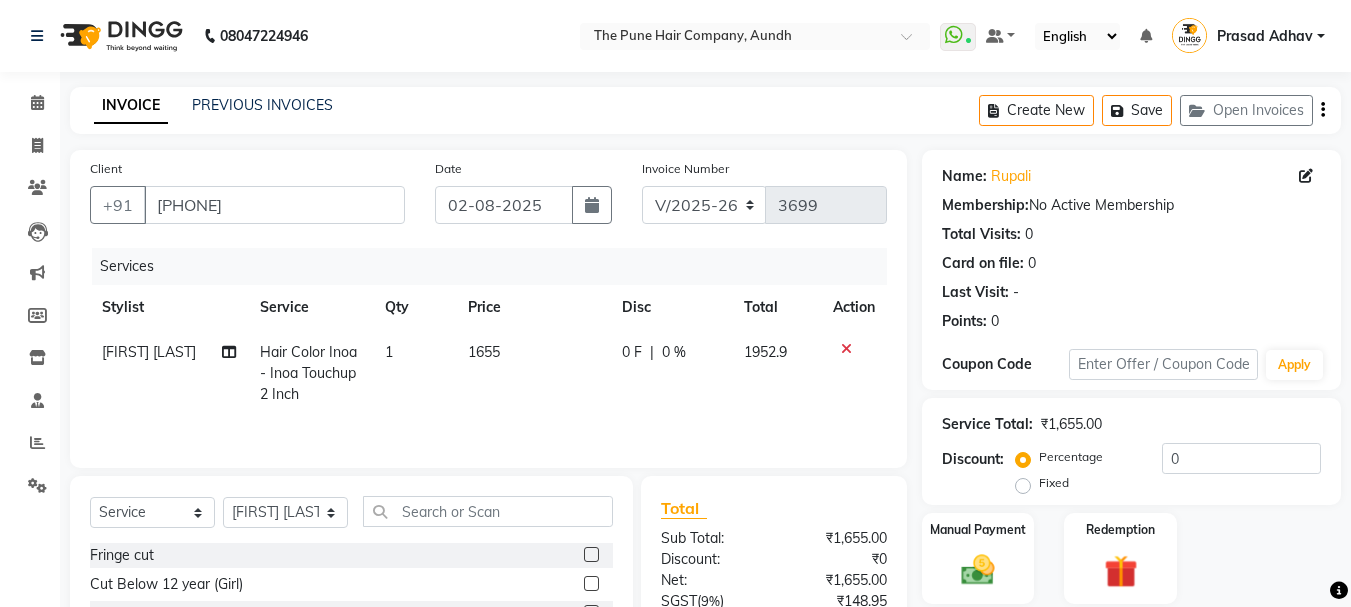 click on "Hair Color Inoa - Inoa Touchup 2 Inch" 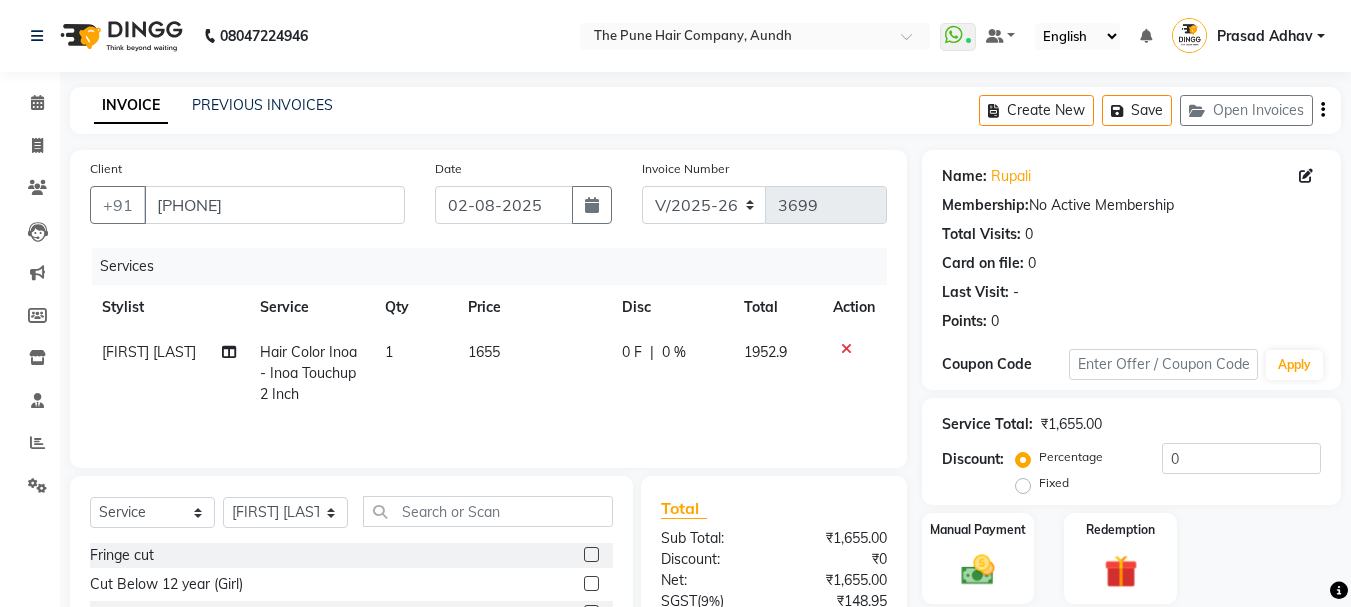 select on "25240" 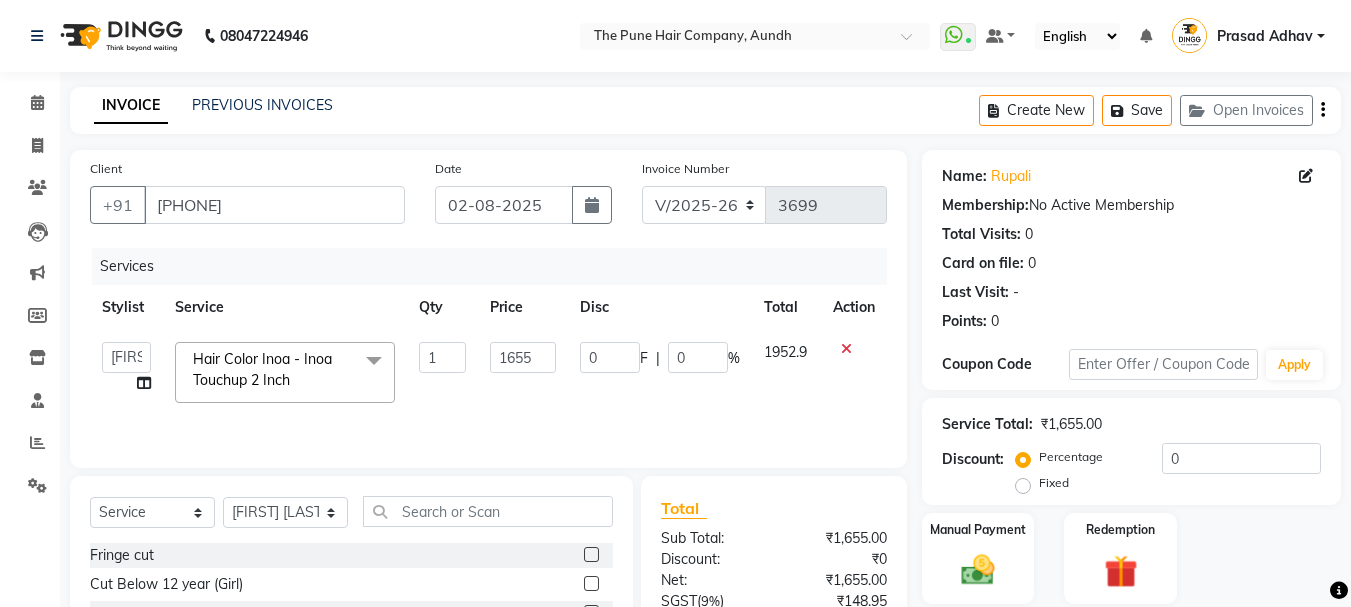 click 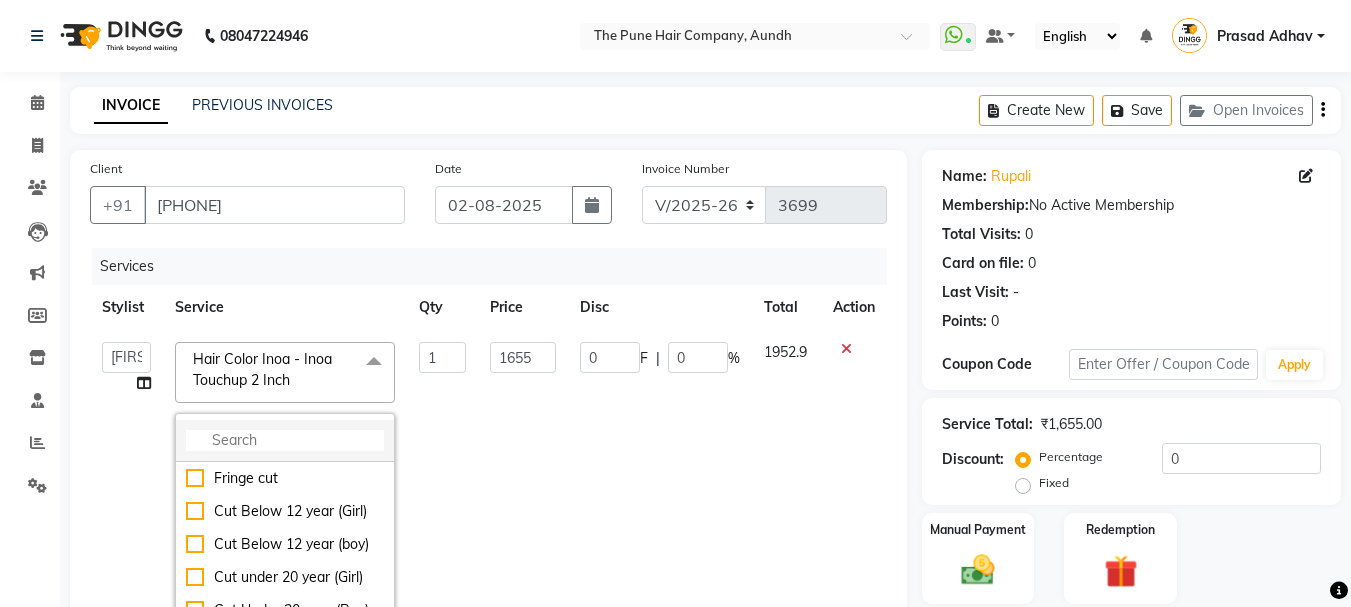 click 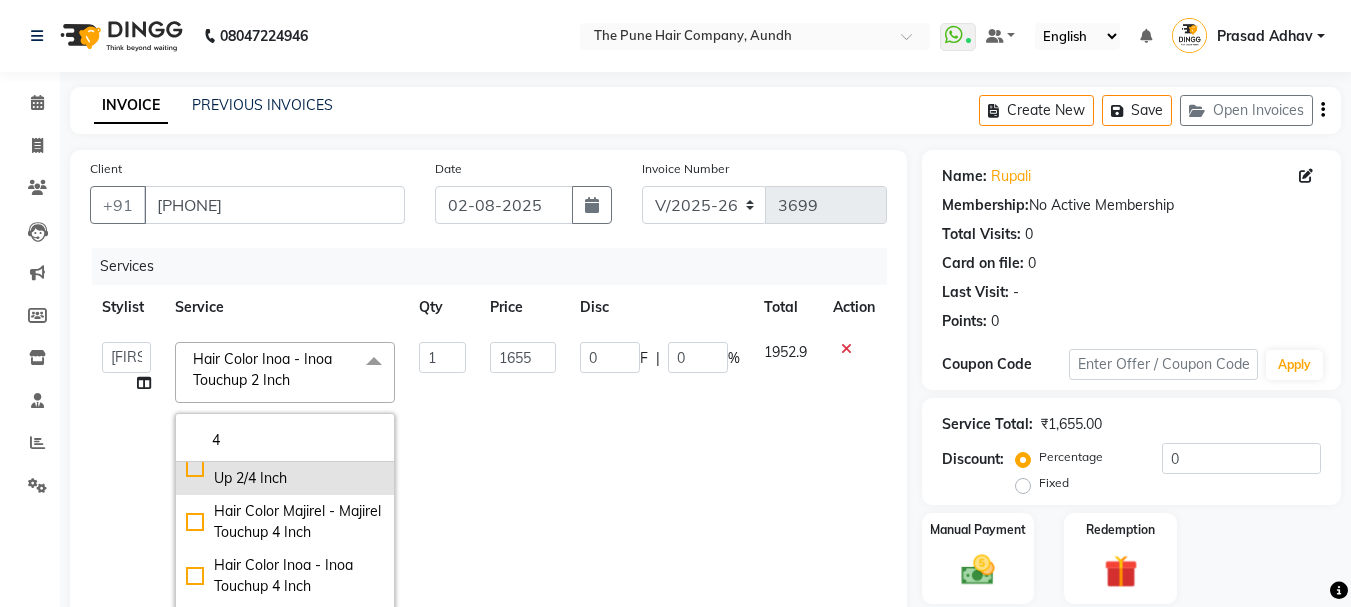 scroll, scrollTop: 40, scrollLeft: 0, axis: vertical 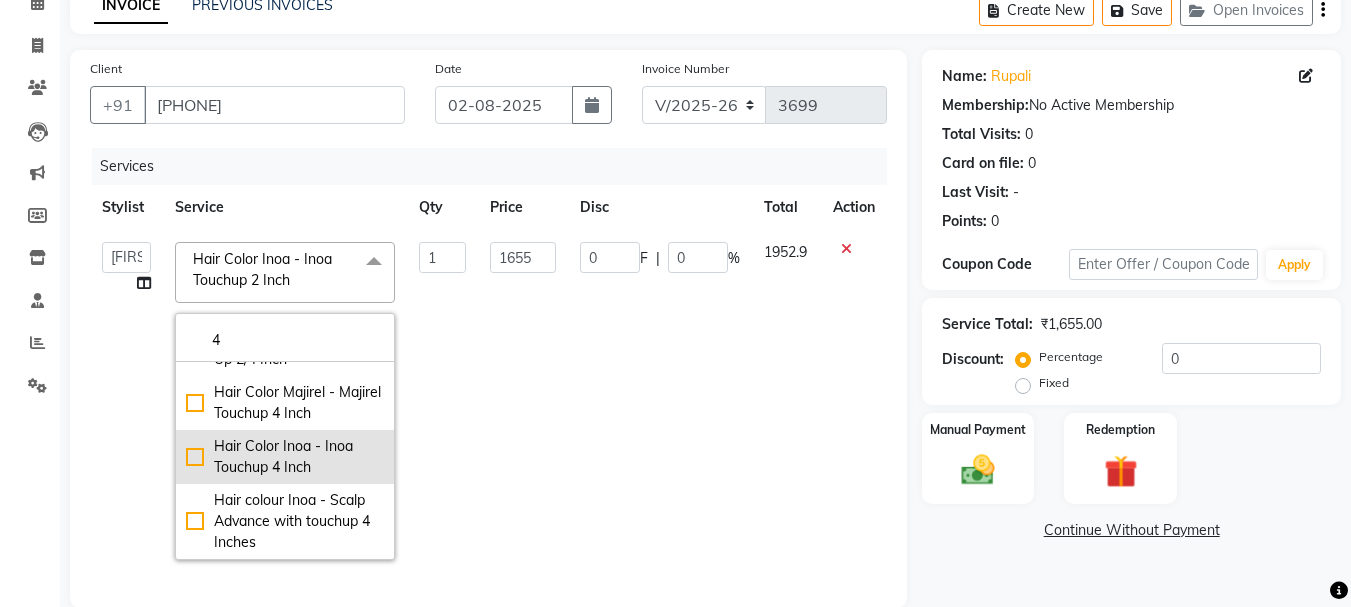 type on "4" 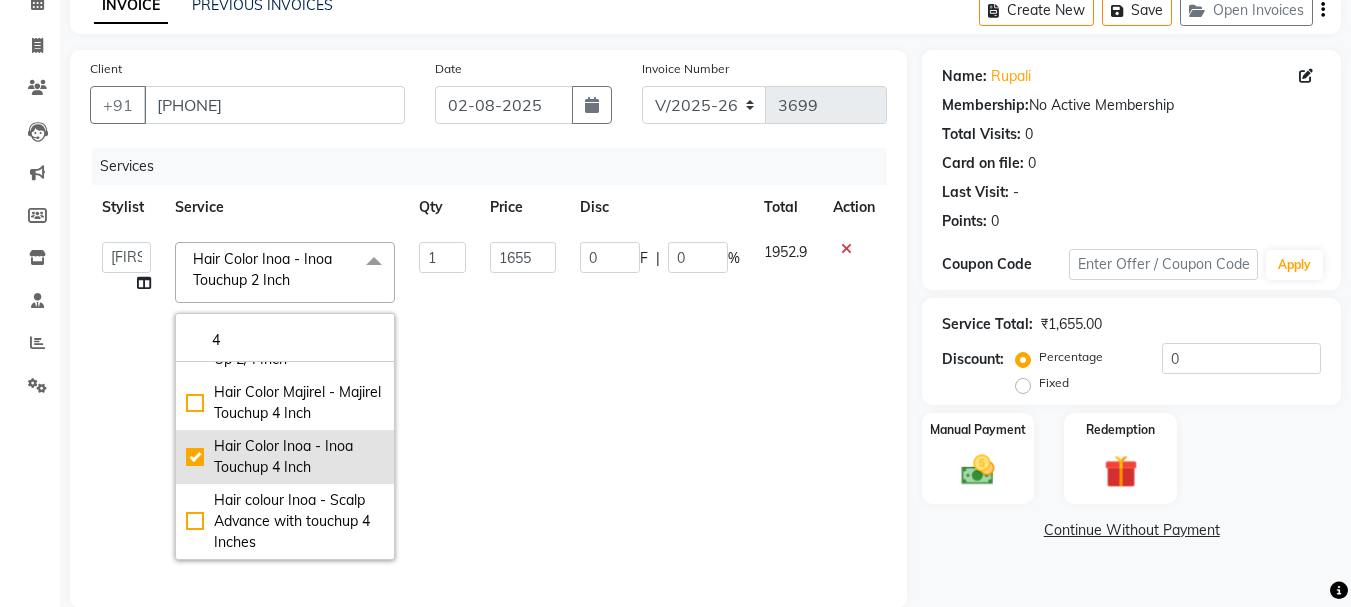 checkbox on "true" 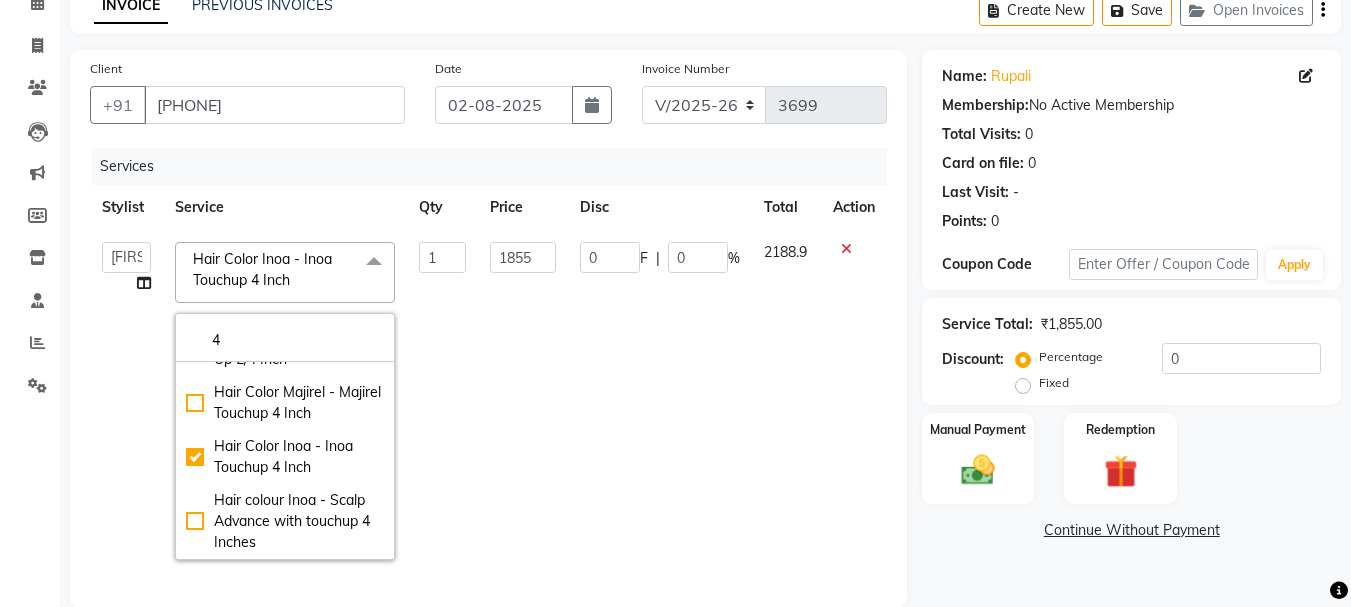 click on "0 F | 0 %" 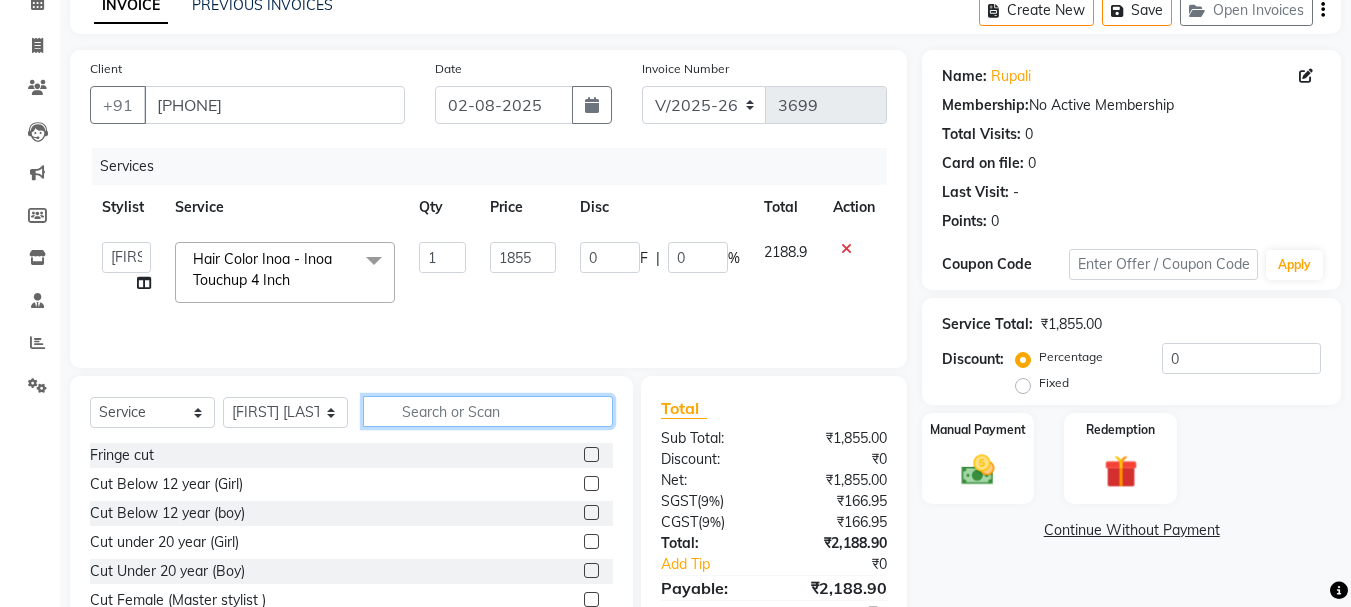 click 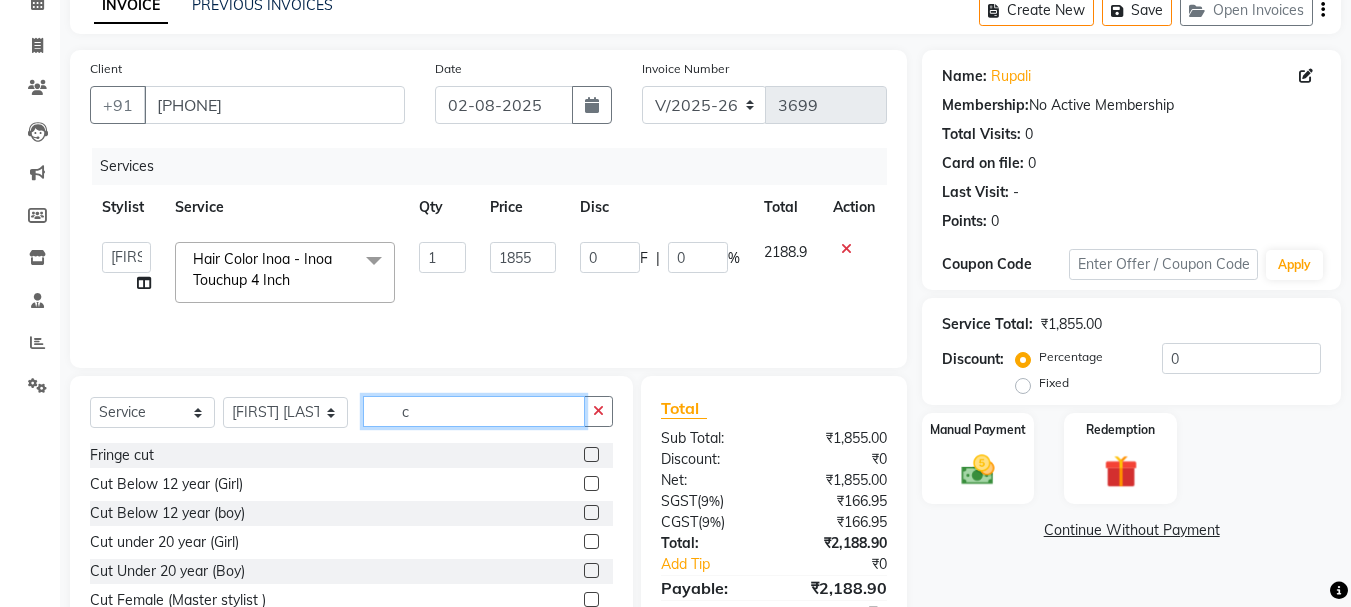 scroll, scrollTop: 100, scrollLeft: 0, axis: vertical 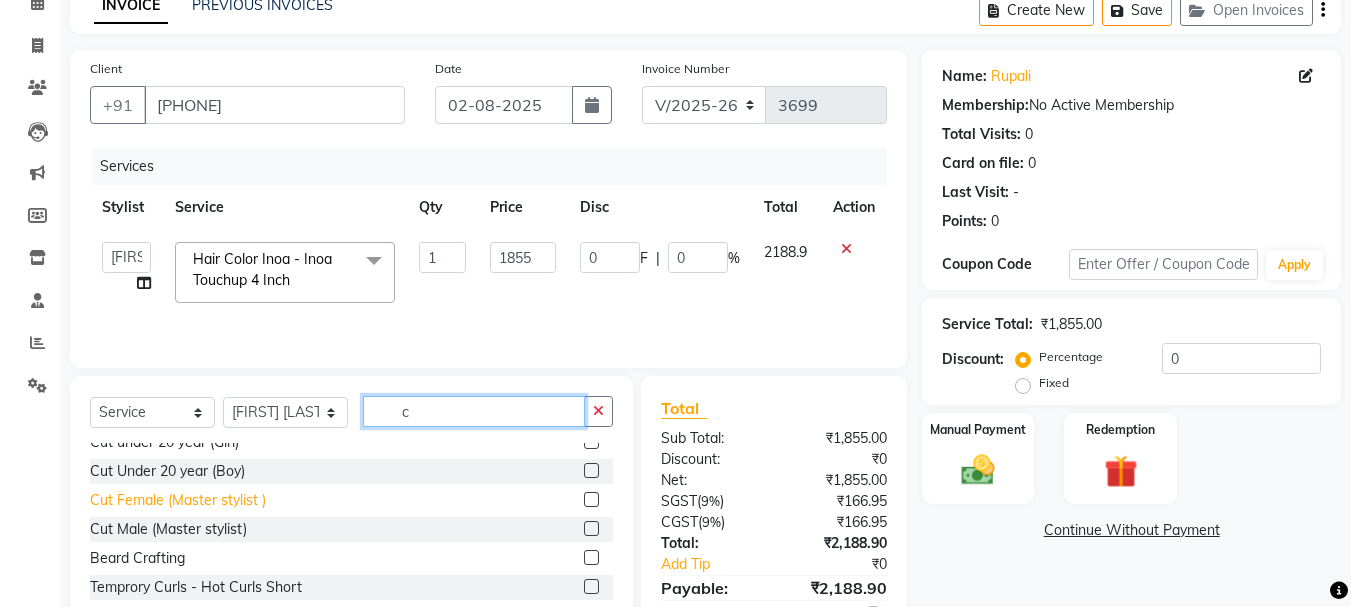 type on "c" 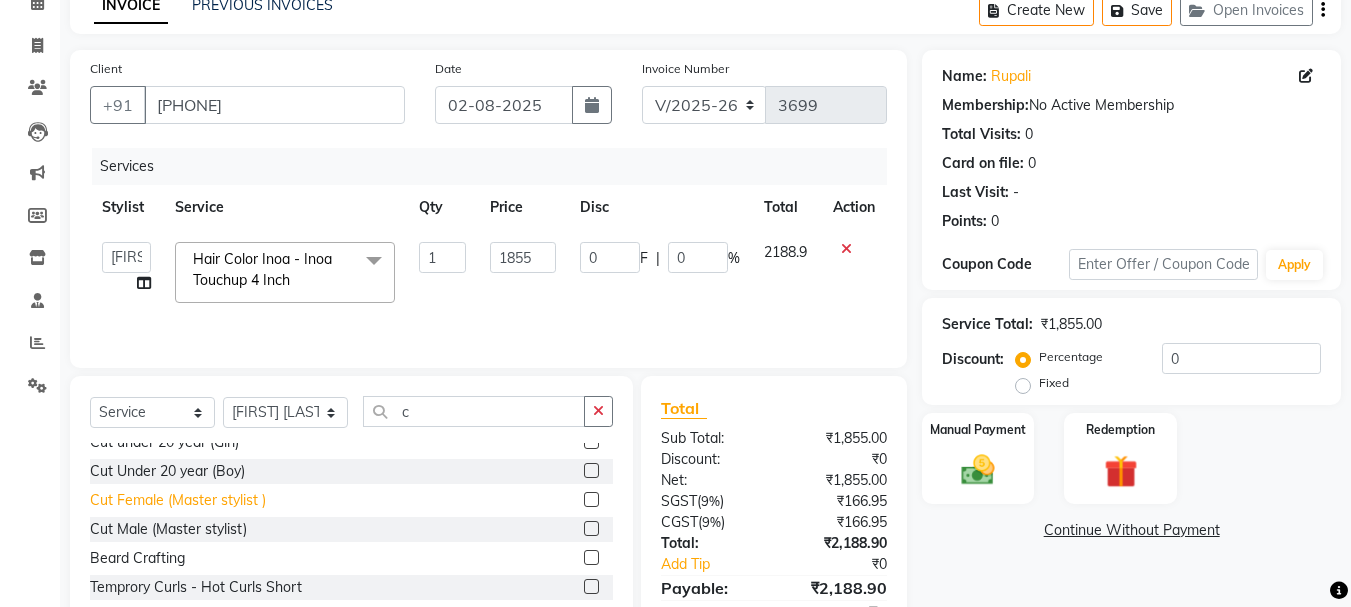 click on "Cut Female (Master stylist )" 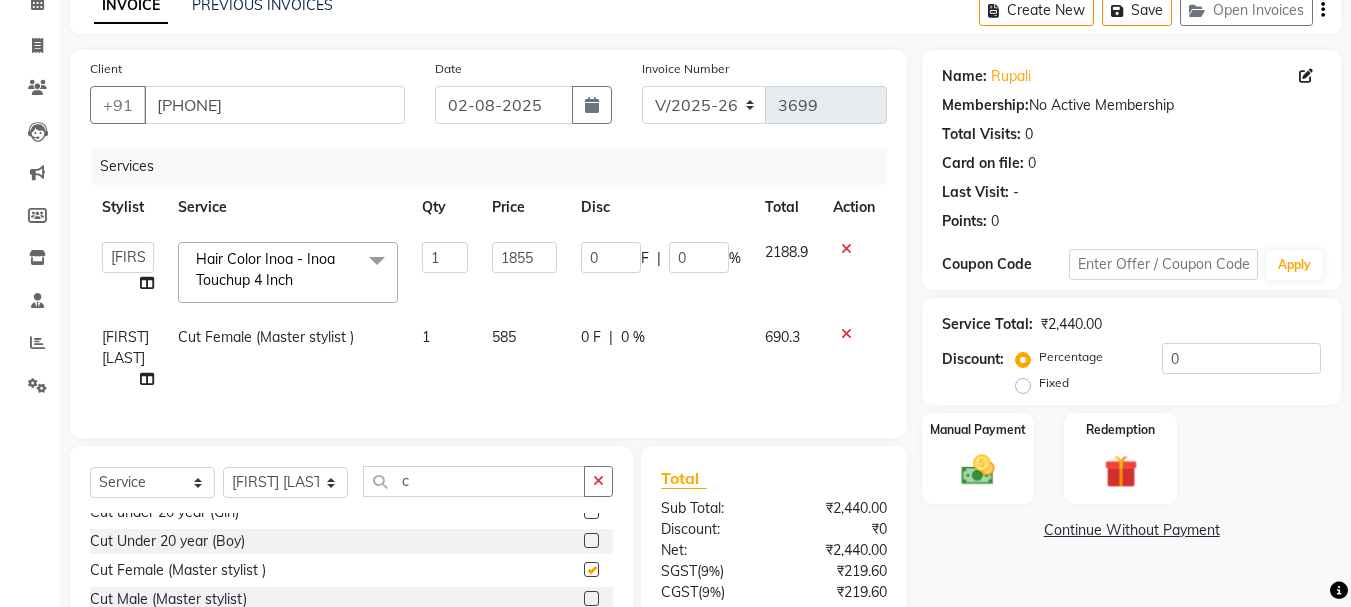 type 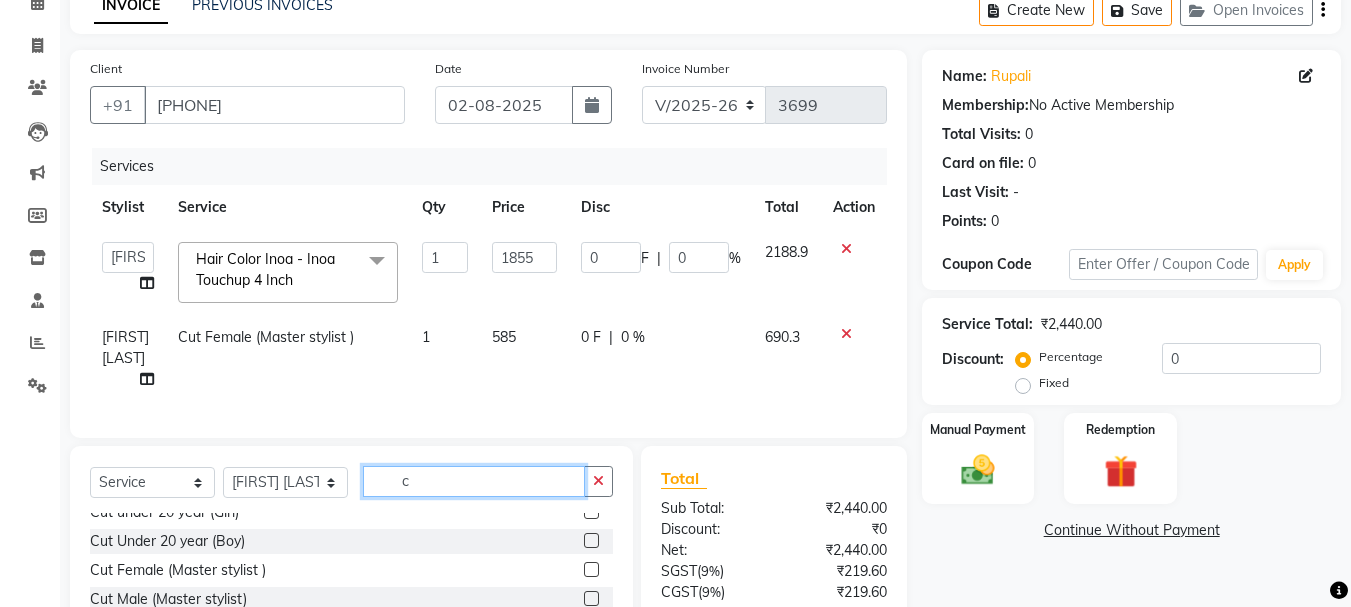 drag, startPoint x: 429, startPoint y: 499, endPoint x: 341, endPoint y: 495, distance: 88.09086 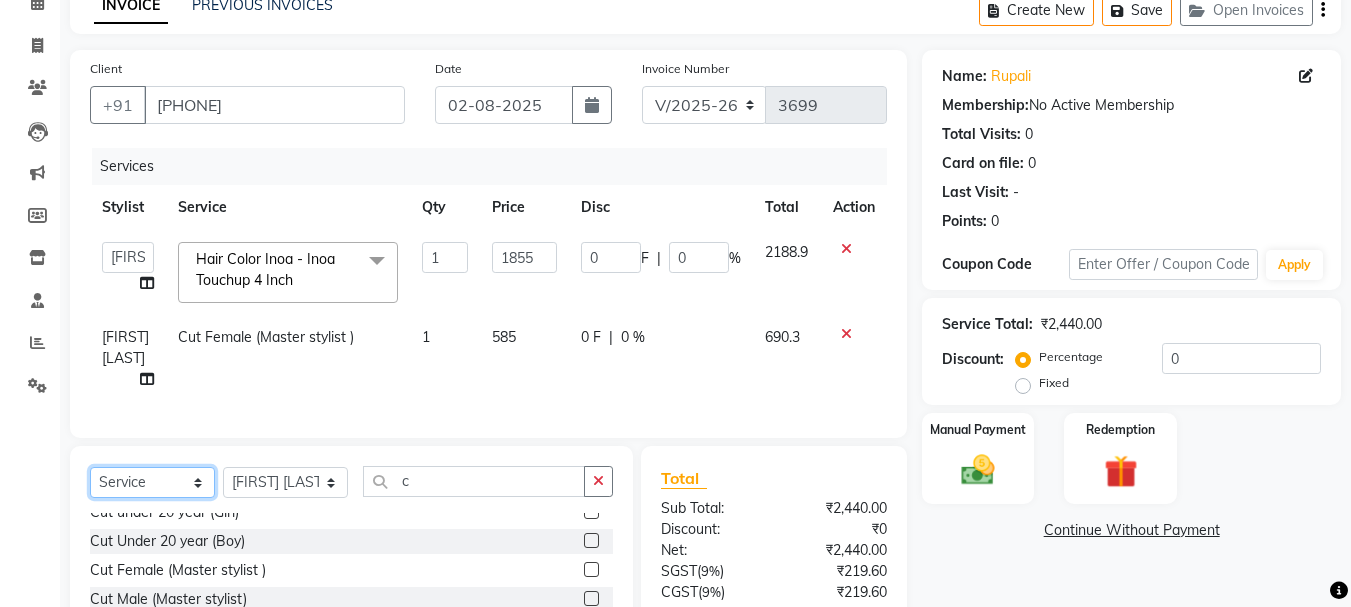 click on "Select  Service  Product  Membership  Package Voucher Prepaid Gift Card" 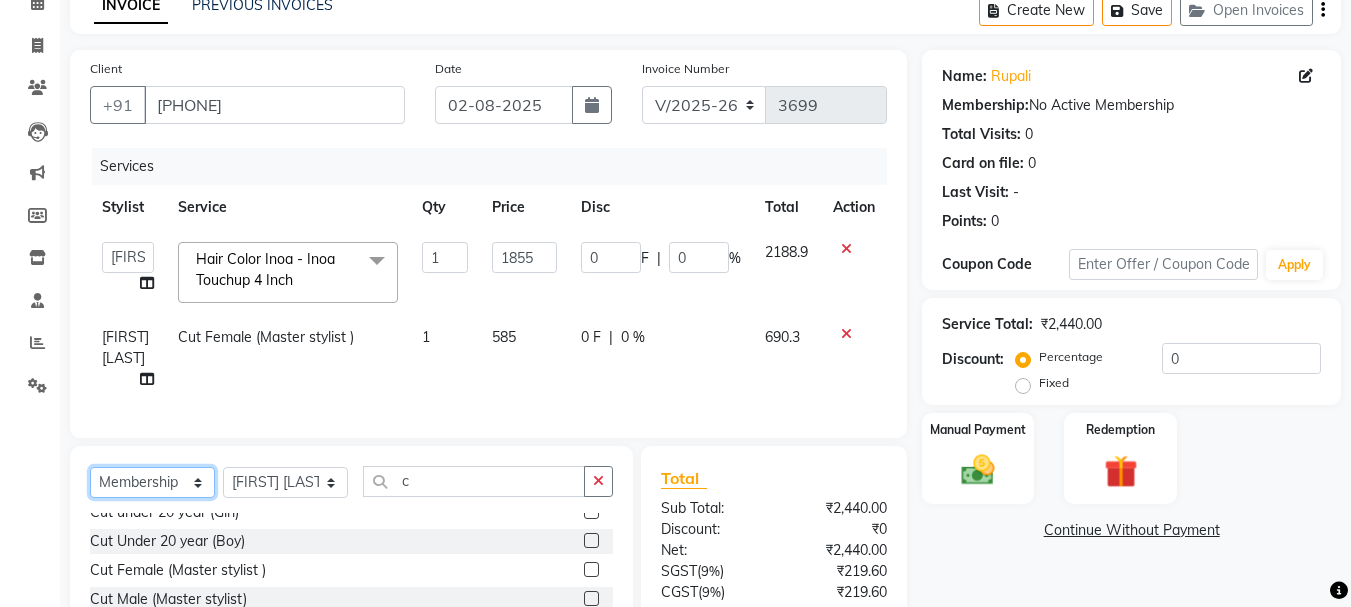 click on "Select  Service  Product  Membership  Package Voucher Prepaid Gift Card" 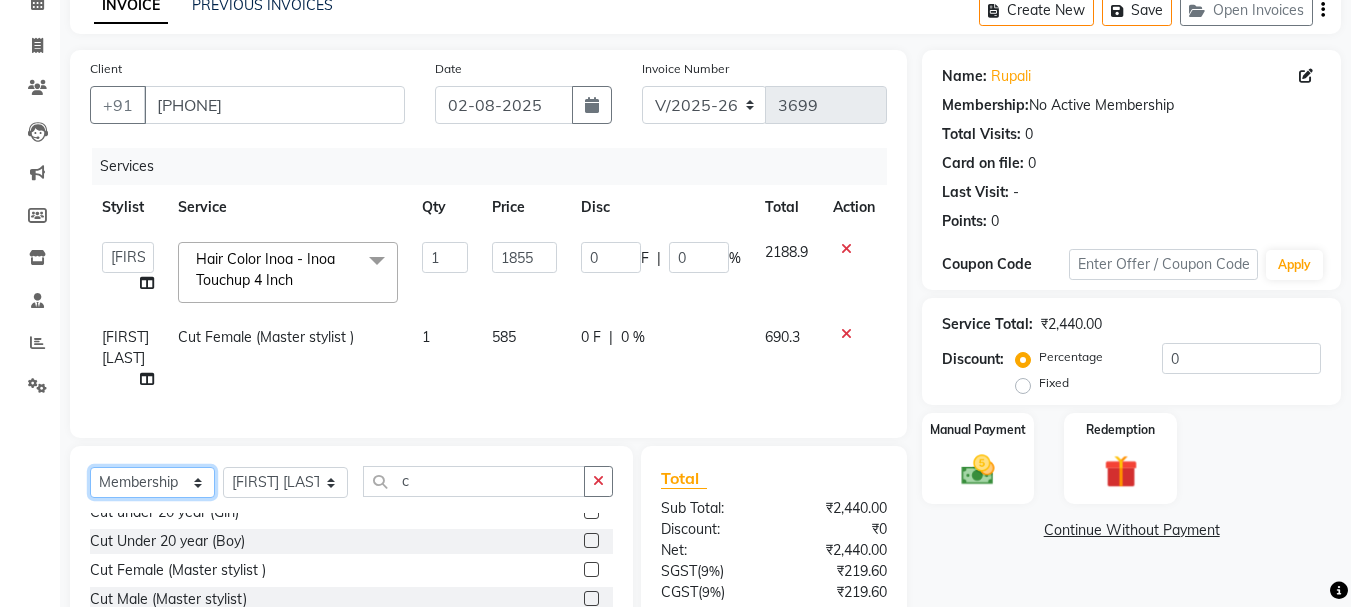 scroll, scrollTop: 0, scrollLeft: 0, axis: both 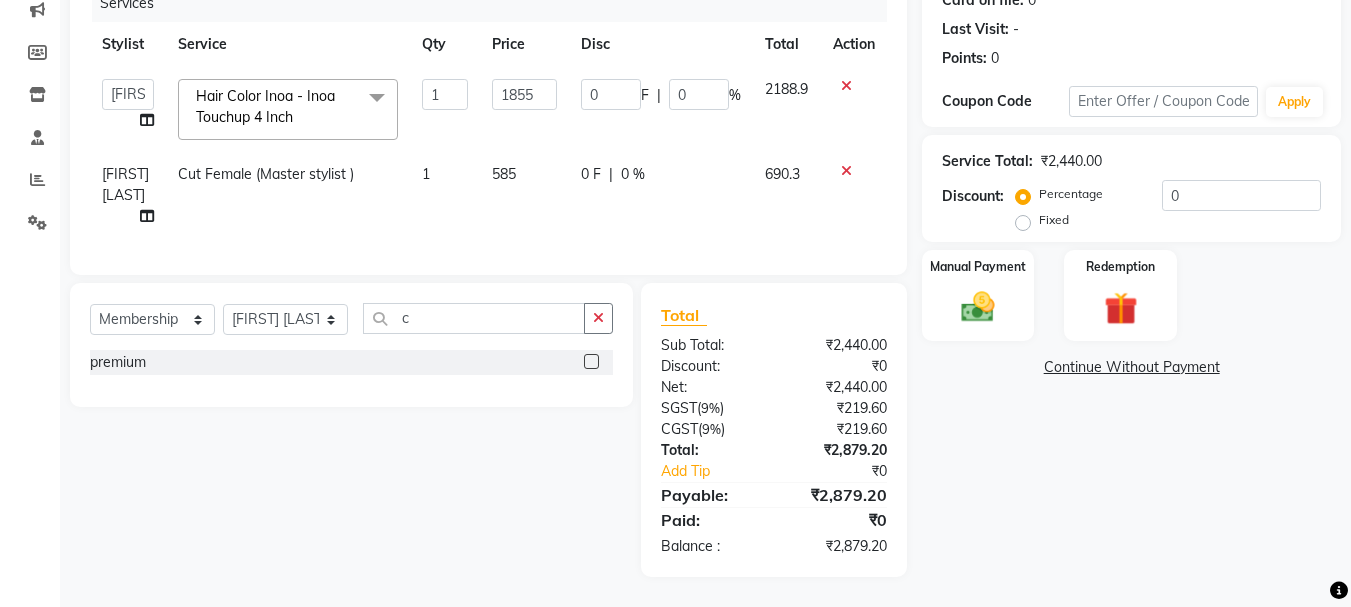 click 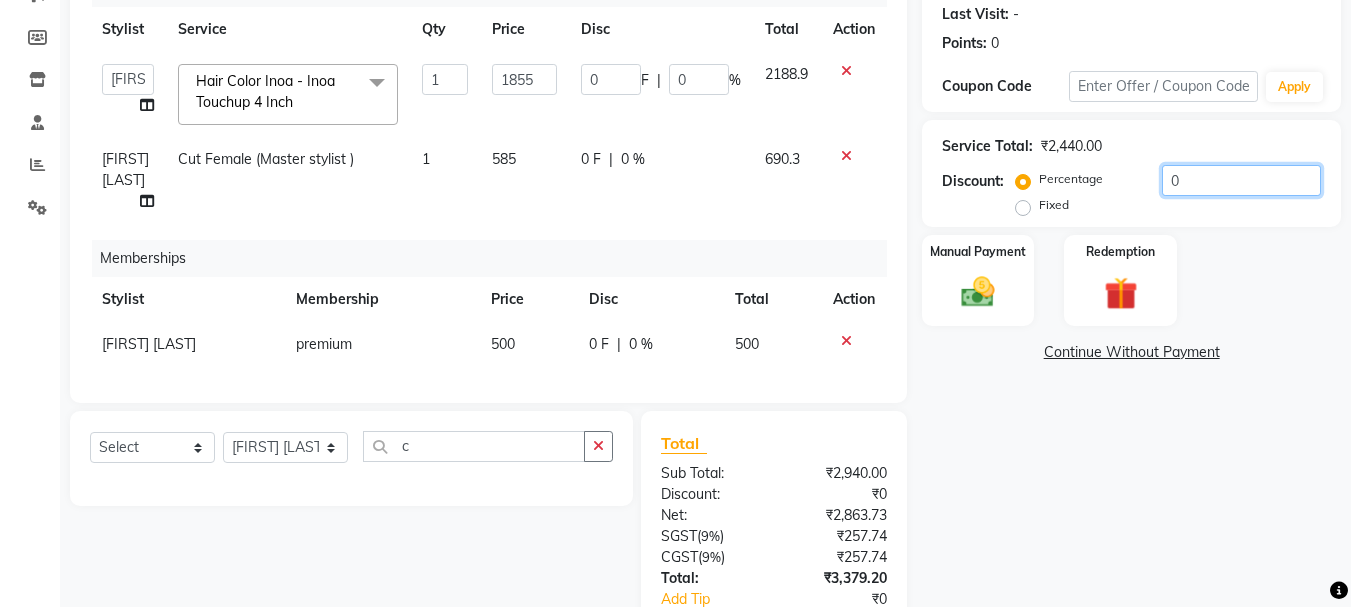 drag, startPoint x: 1180, startPoint y: 186, endPoint x: 992, endPoint y: 176, distance: 188.26576 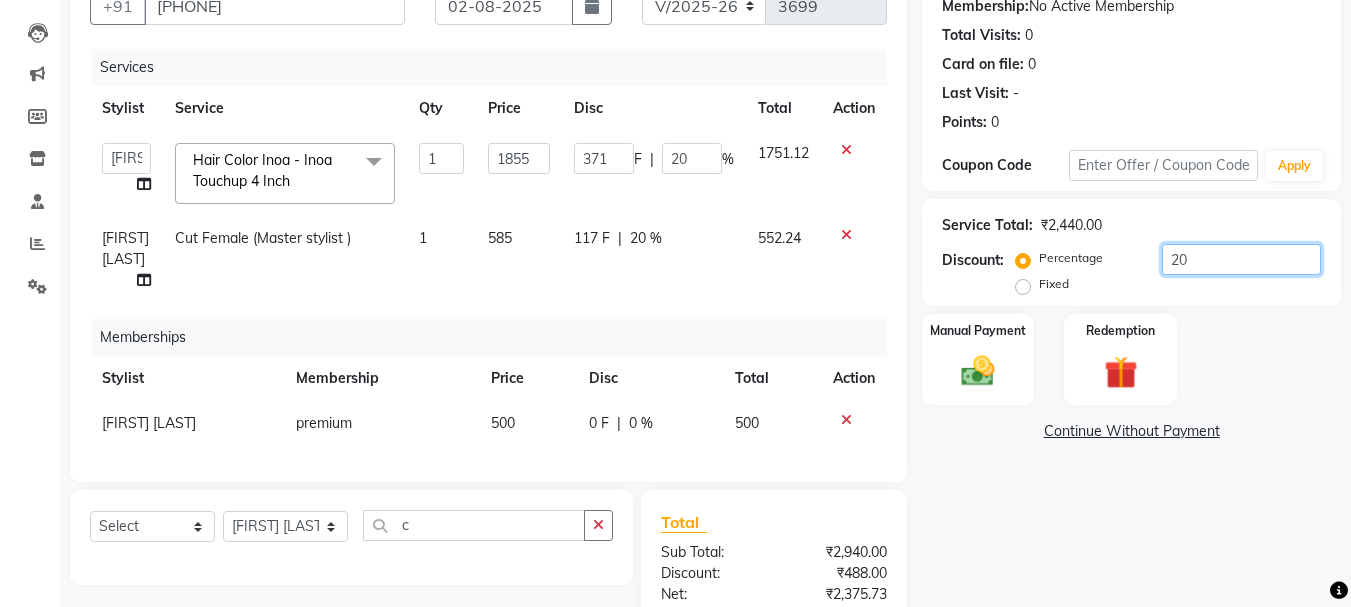 scroll, scrollTop: 421, scrollLeft: 0, axis: vertical 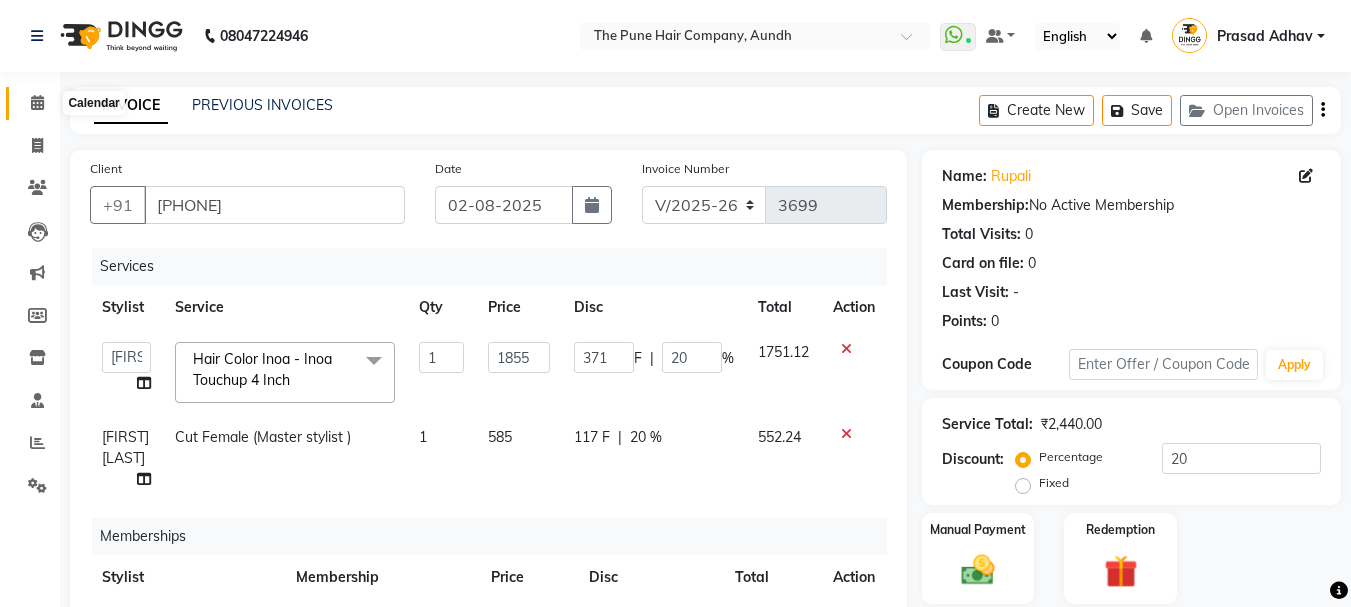 click 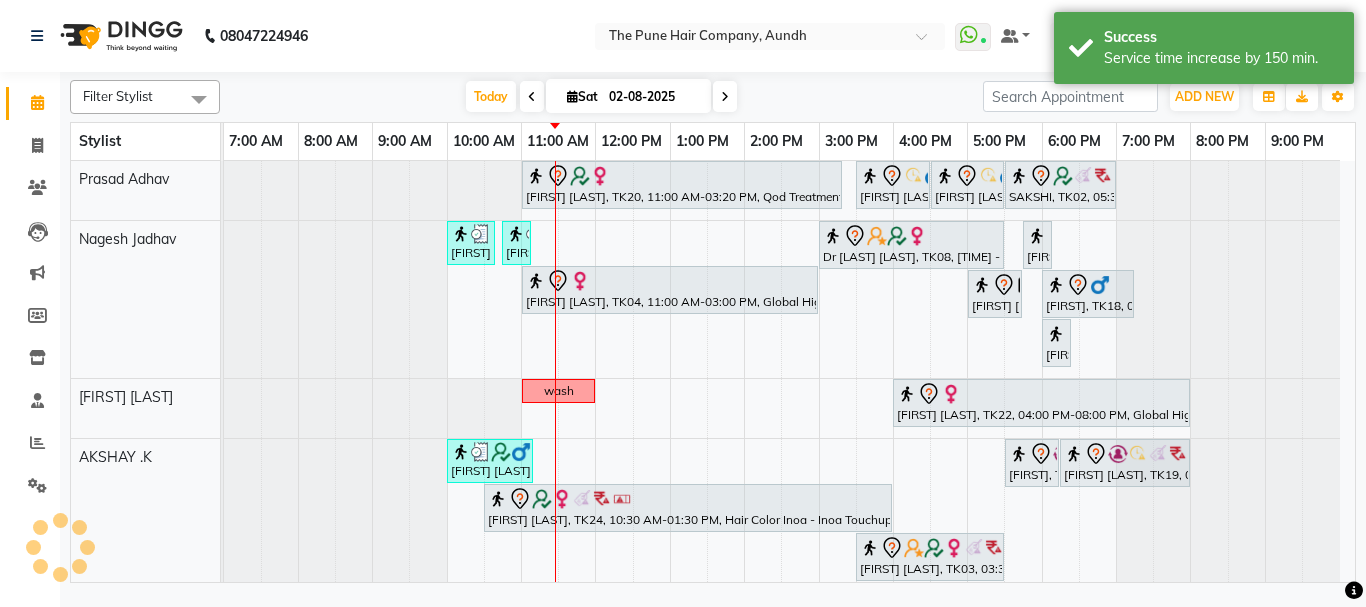 scroll, scrollTop: 0, scrollLeft: 0, axis: both 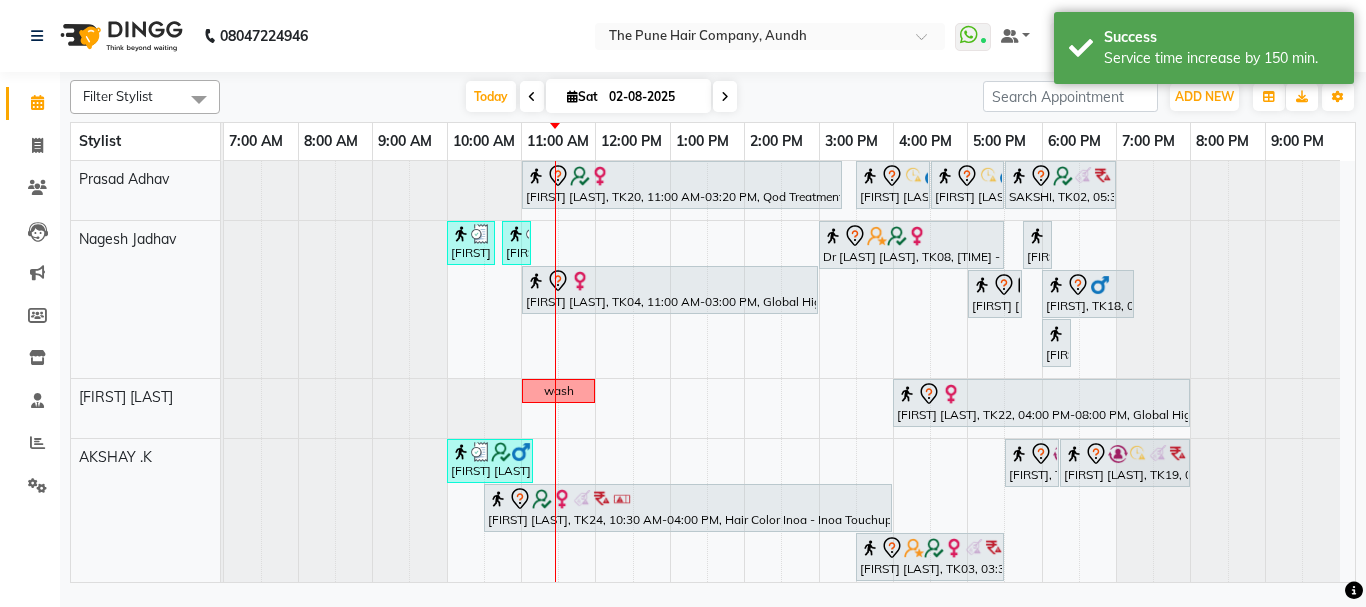 click at bounding box center (725, 96) 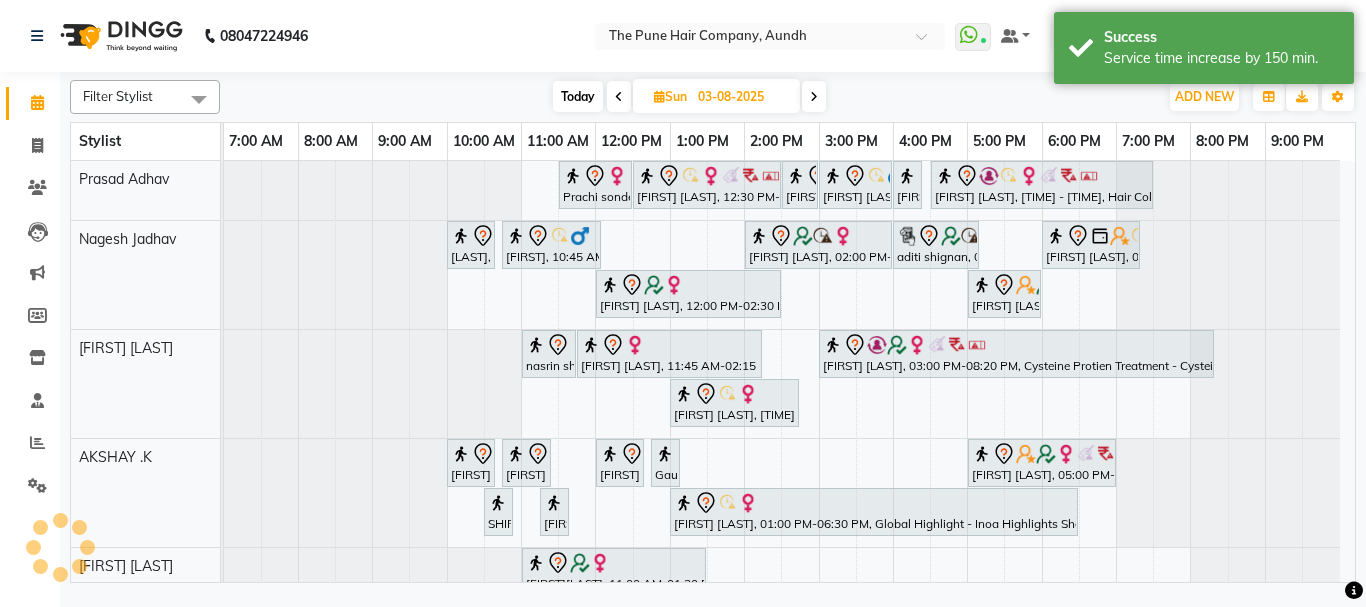 click at bounding box center (814, 97) 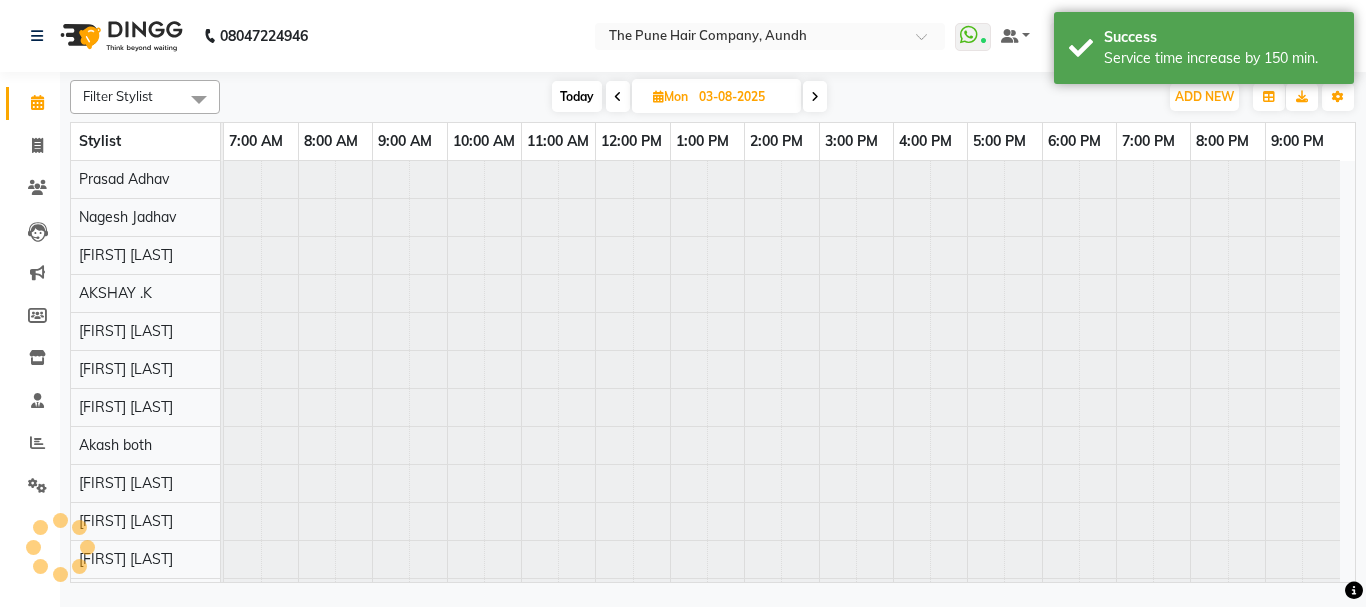 type on "04-08-2025" 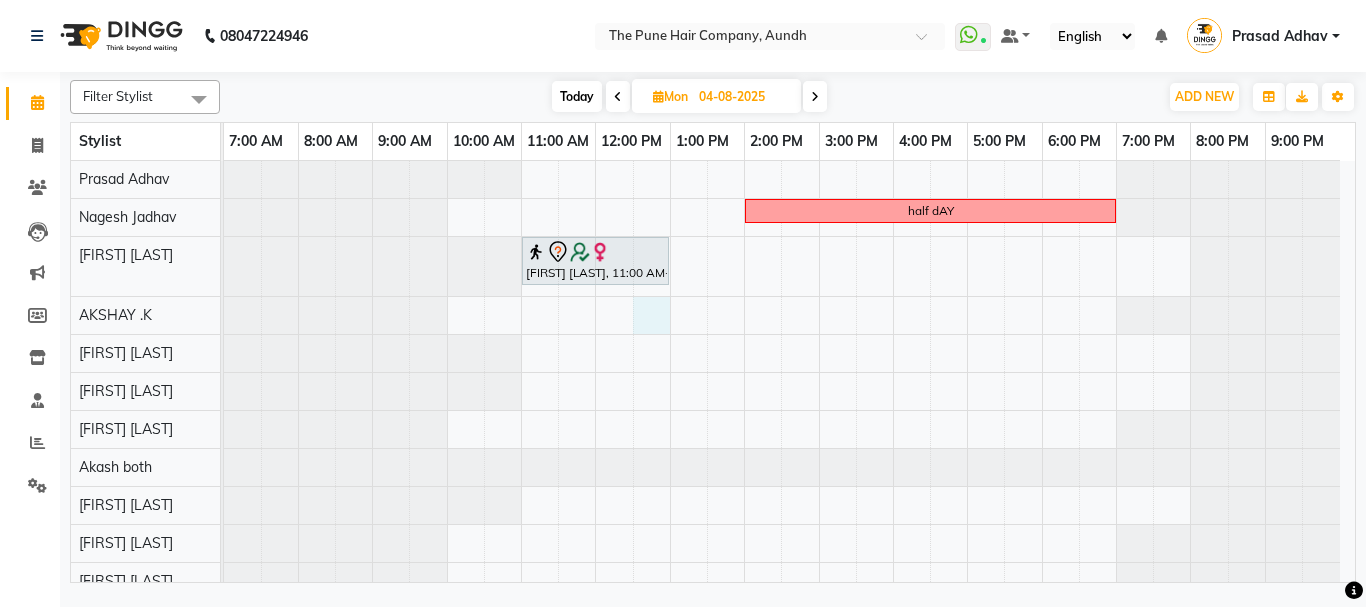 click on "half dAY              somya PANDE, 11:00 AM-01:00 PM, Hair Color Inoa - Inoa Touchup 2 Inch" at bounding box center [789, 437] 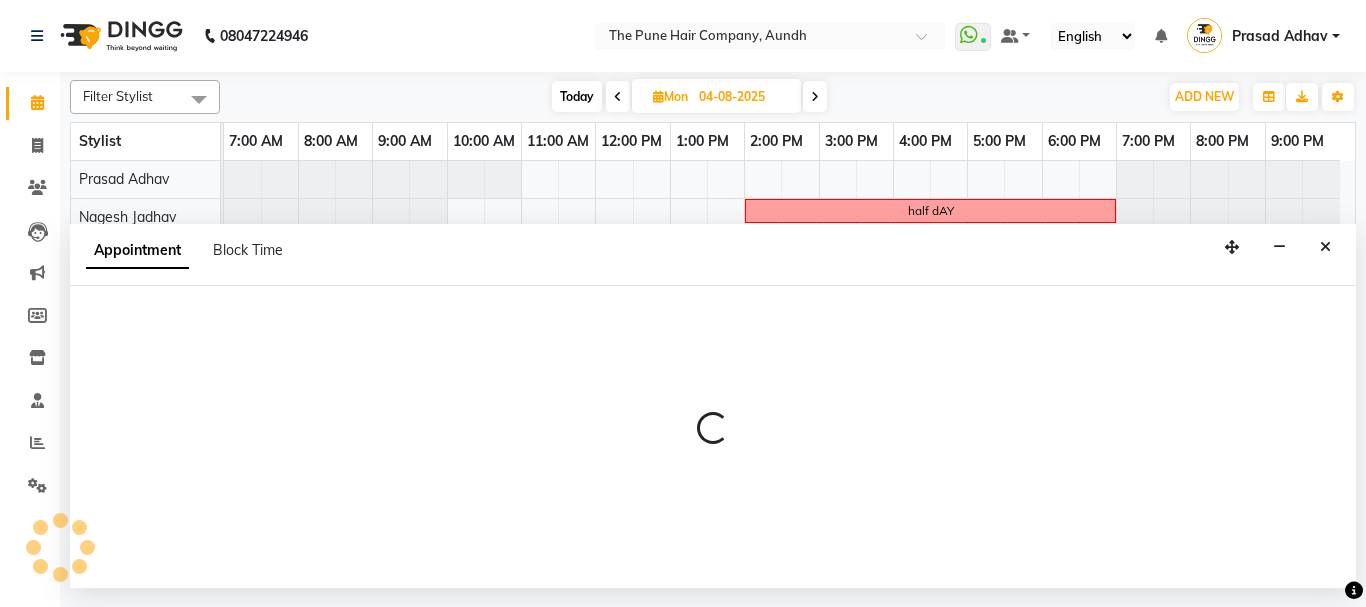 select on "6746" 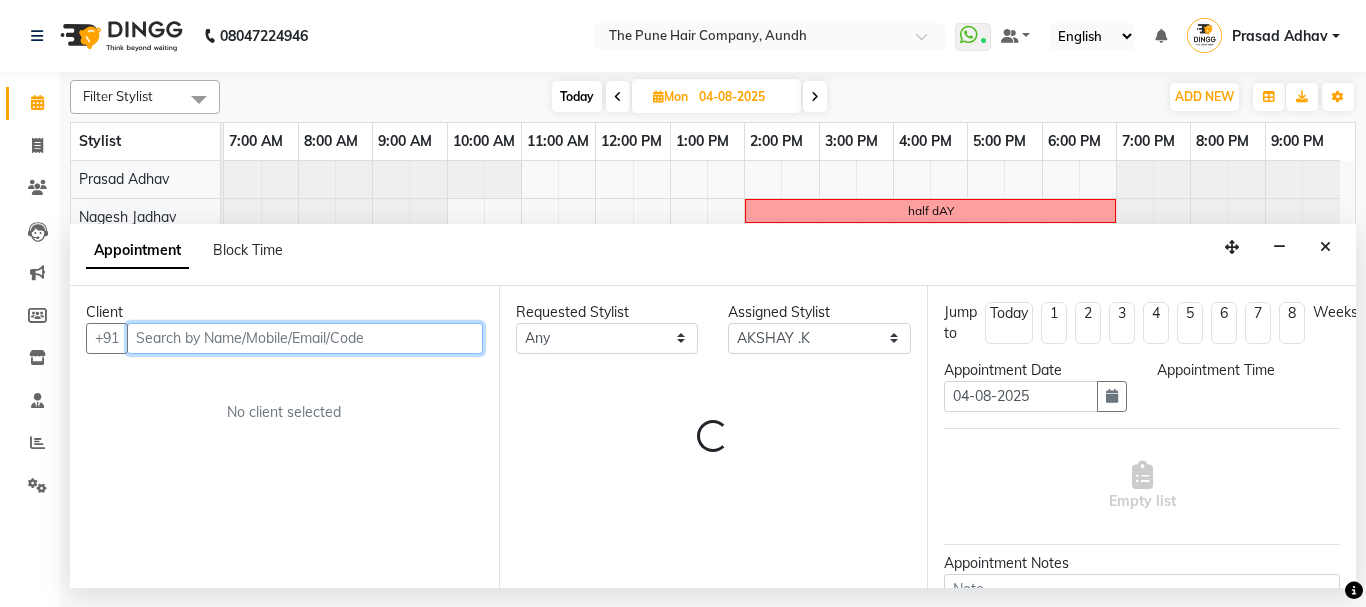 select on "750" 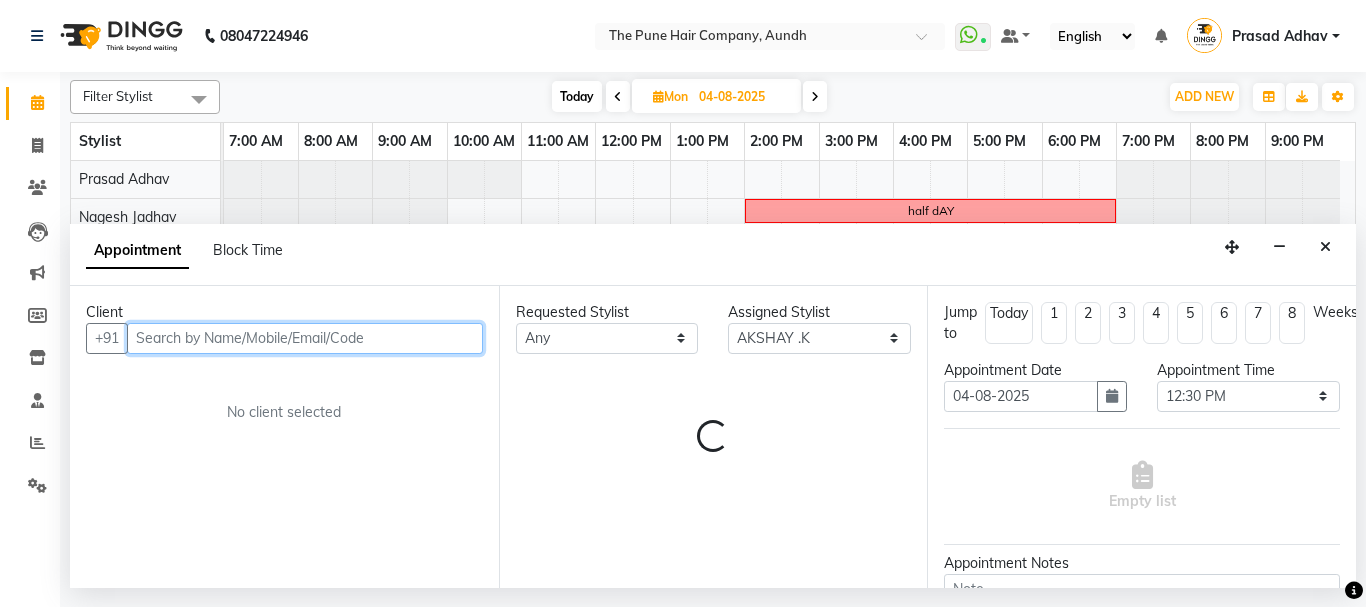 click at bounding box center (305, 338) 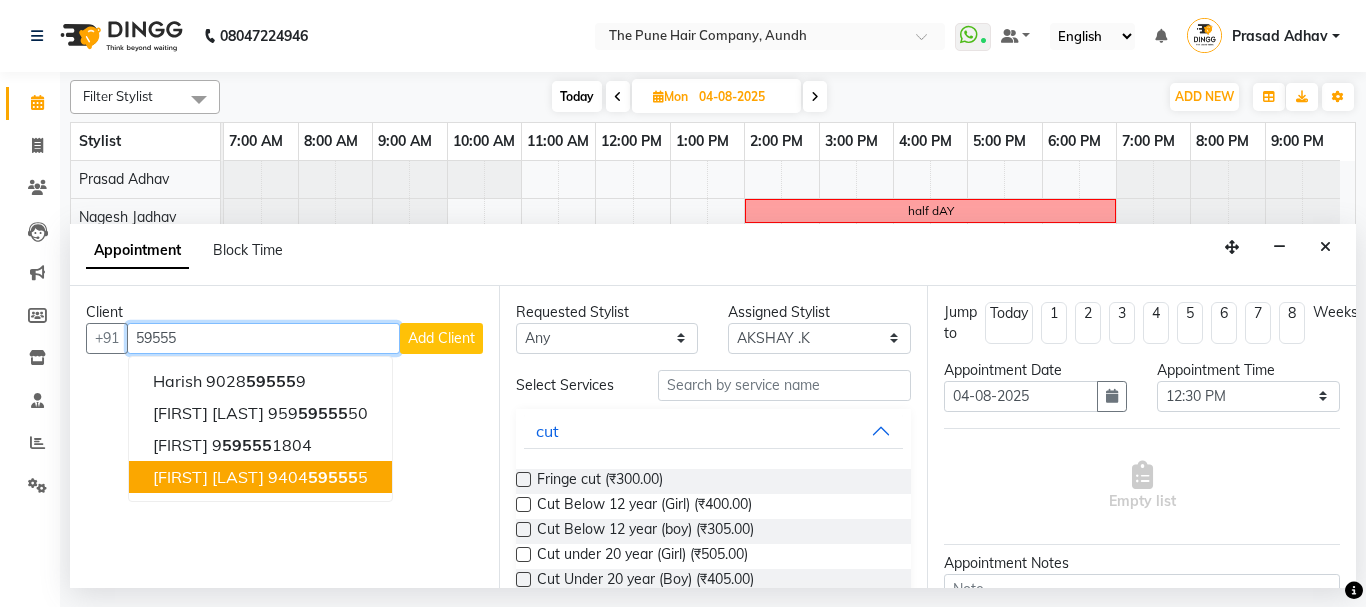click on "59555" at bounding box center (333, 477) 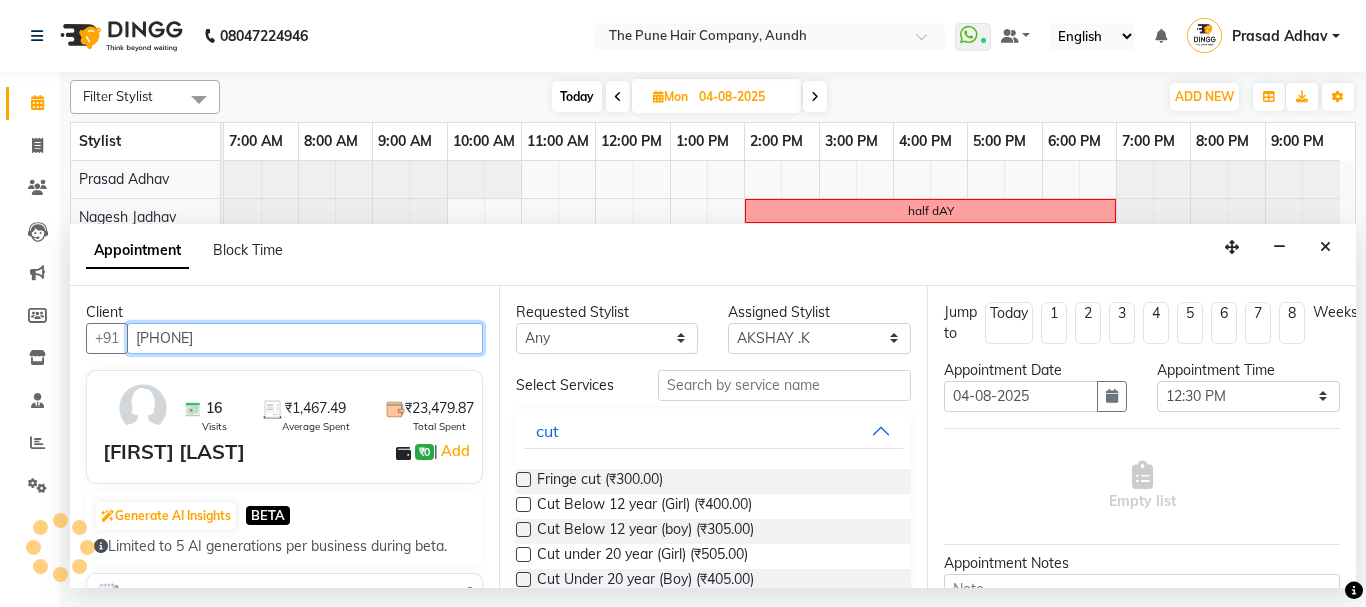 type on "9404595555" 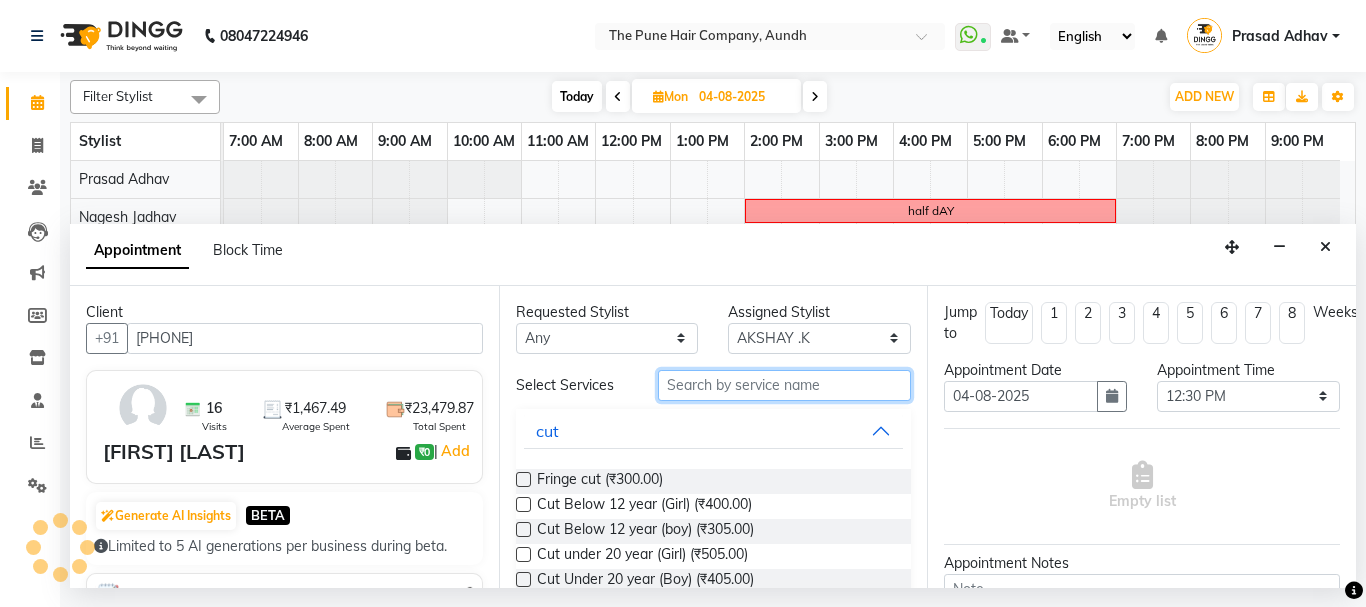 click at bounding box center [785, 385] 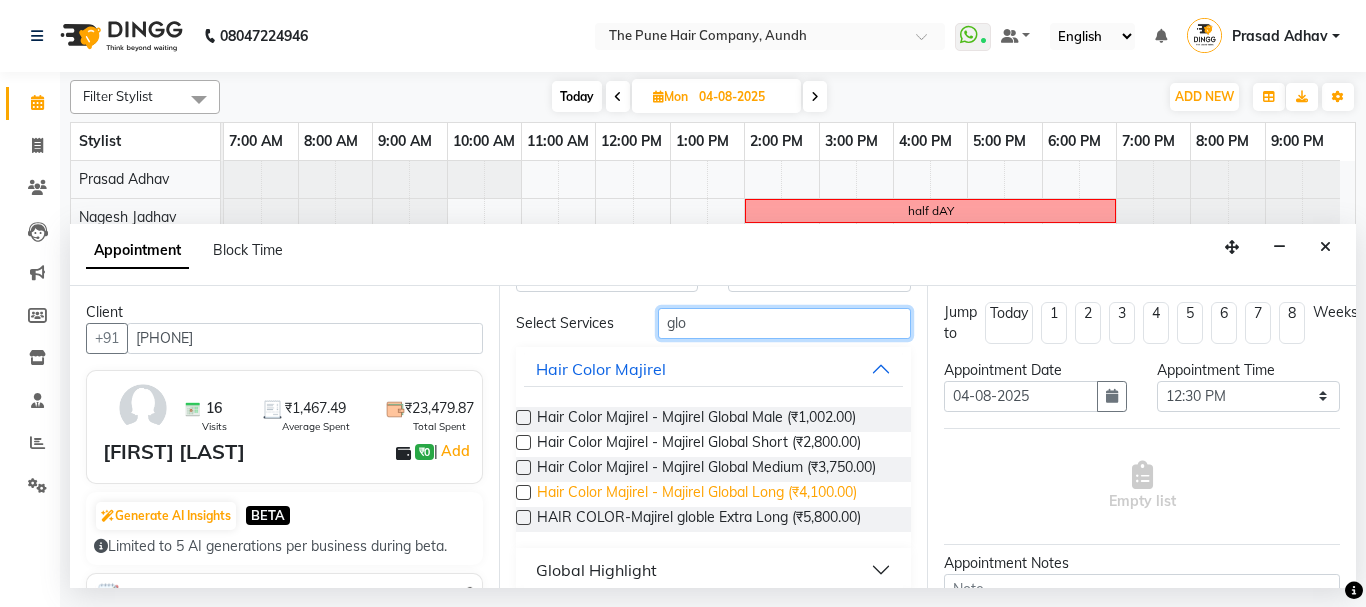 scroll, scrollTop: 100, scrollLeft: 0, axis: vertical 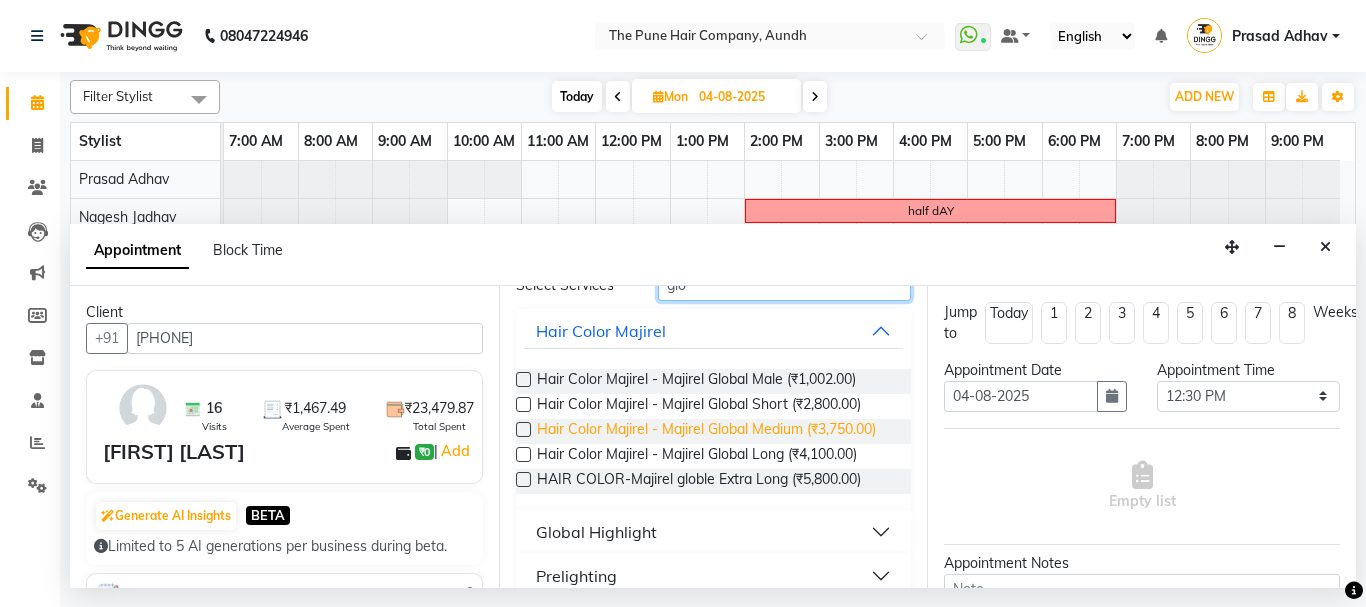 type on "glo" 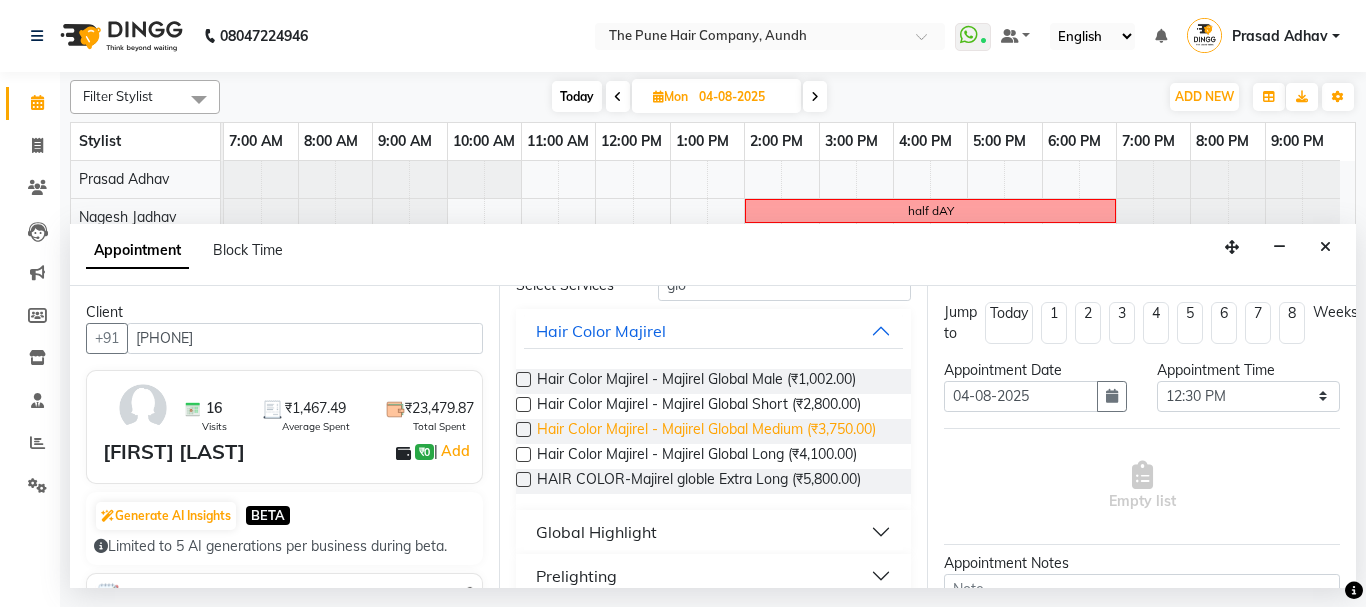 click on "Hair Color Majirel - Majirel Global Medium (₹3,750.00)" at bounding box center (706, 431) 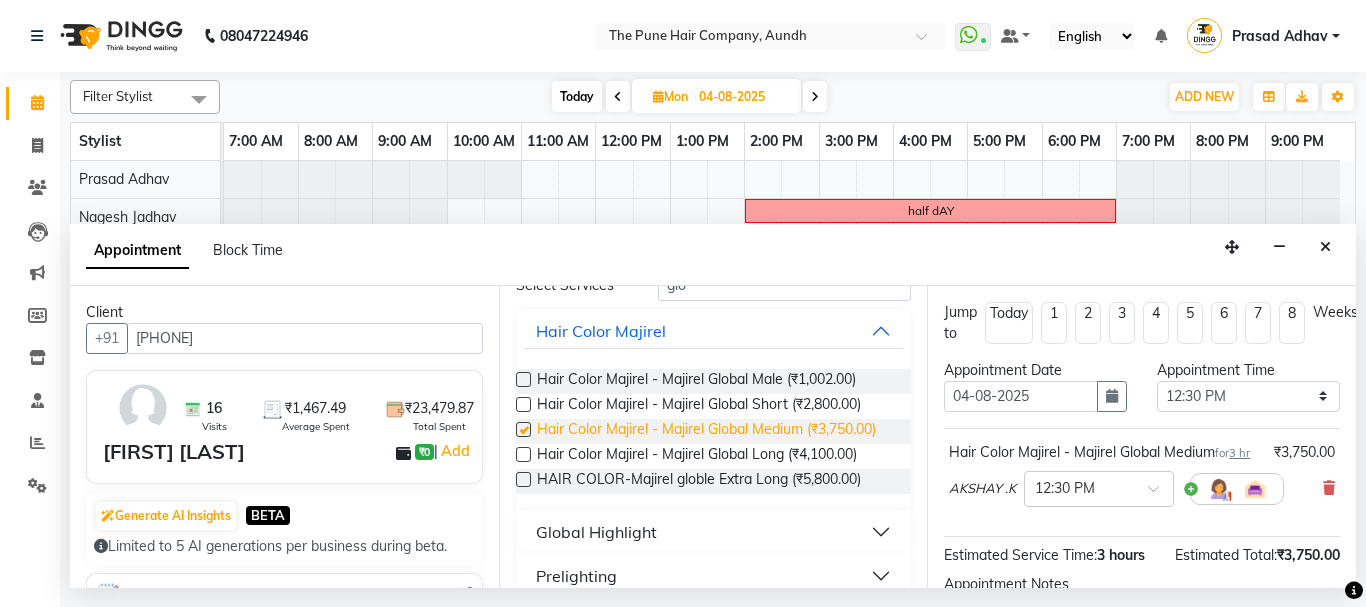 checkbox on "false" 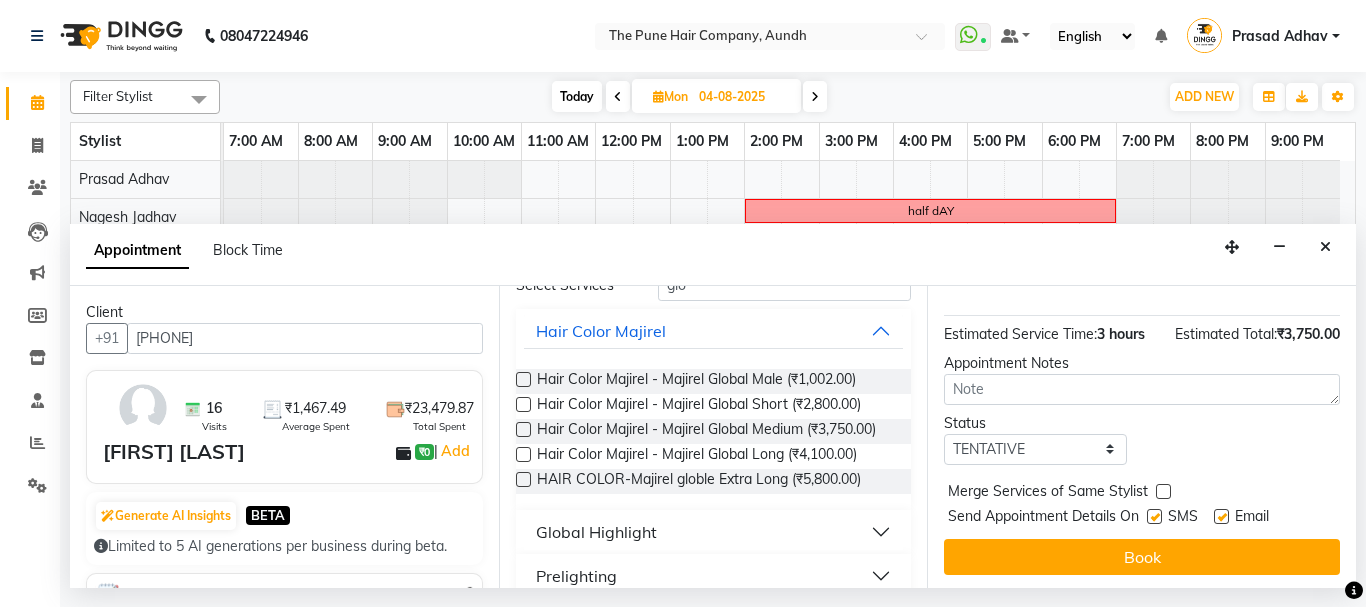 scroll, scrollTop: 281, scrollLeft: 0, axis: vertical 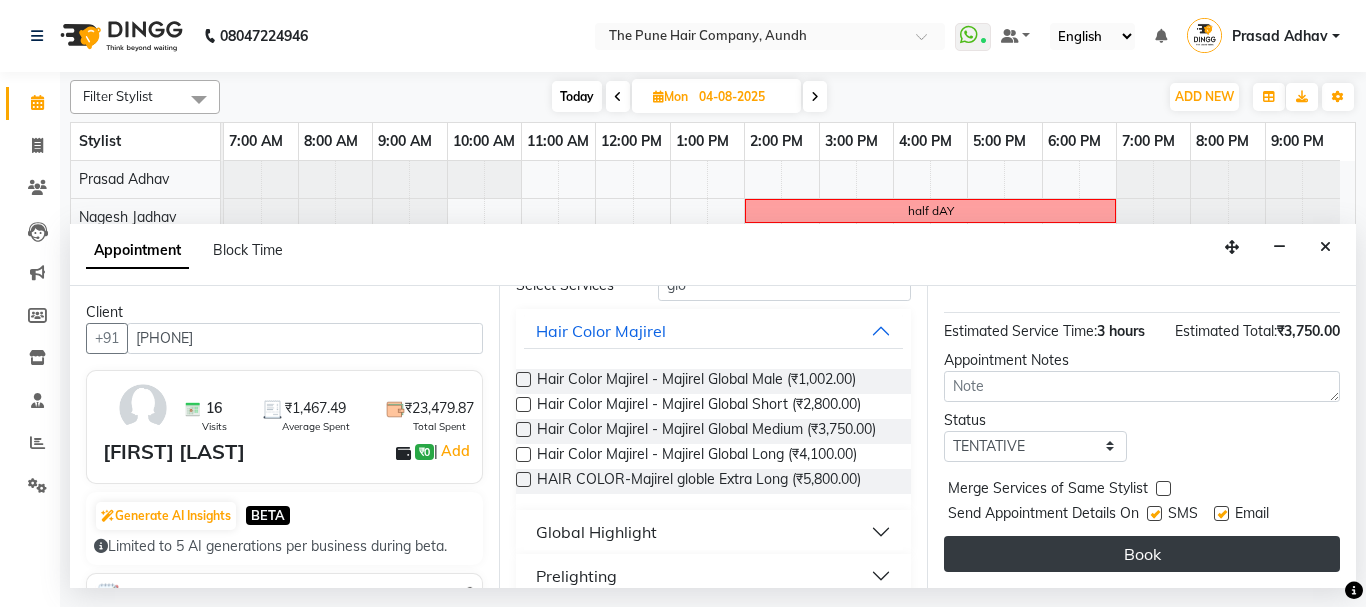 click on "Book" at bounding box center (1142, 554) 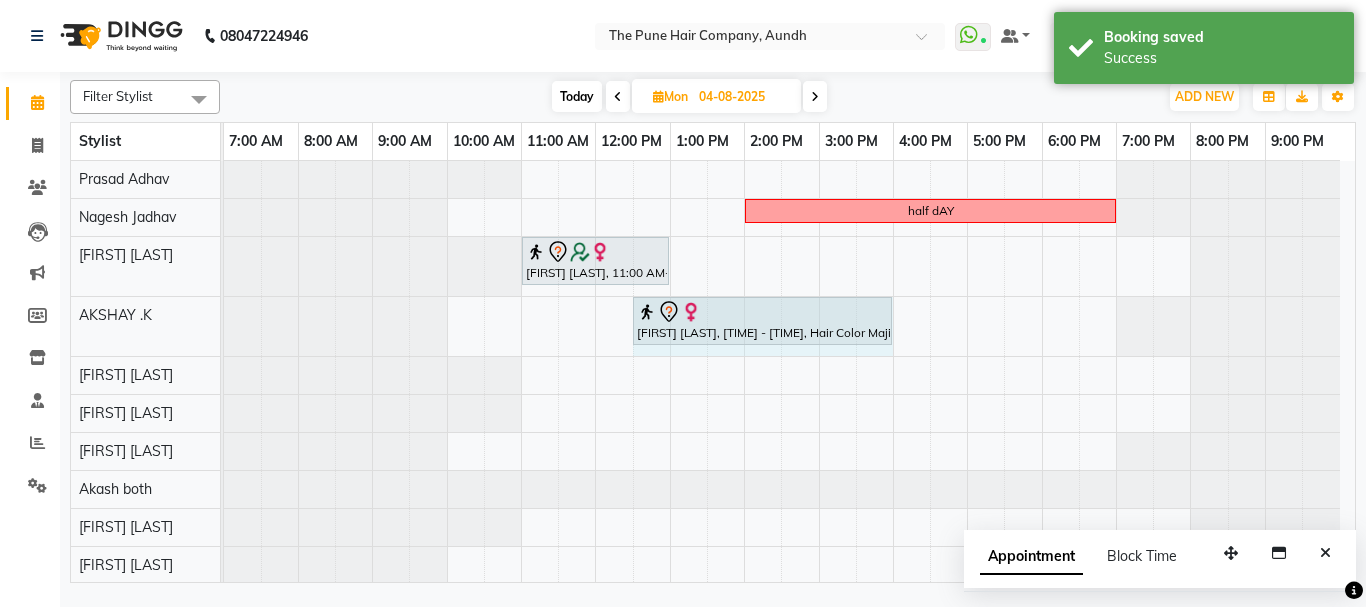 drag, startPoint x: 851, startPoint y: 329, endPoint x: 884, endPoint y: 324, distance: 33.37664 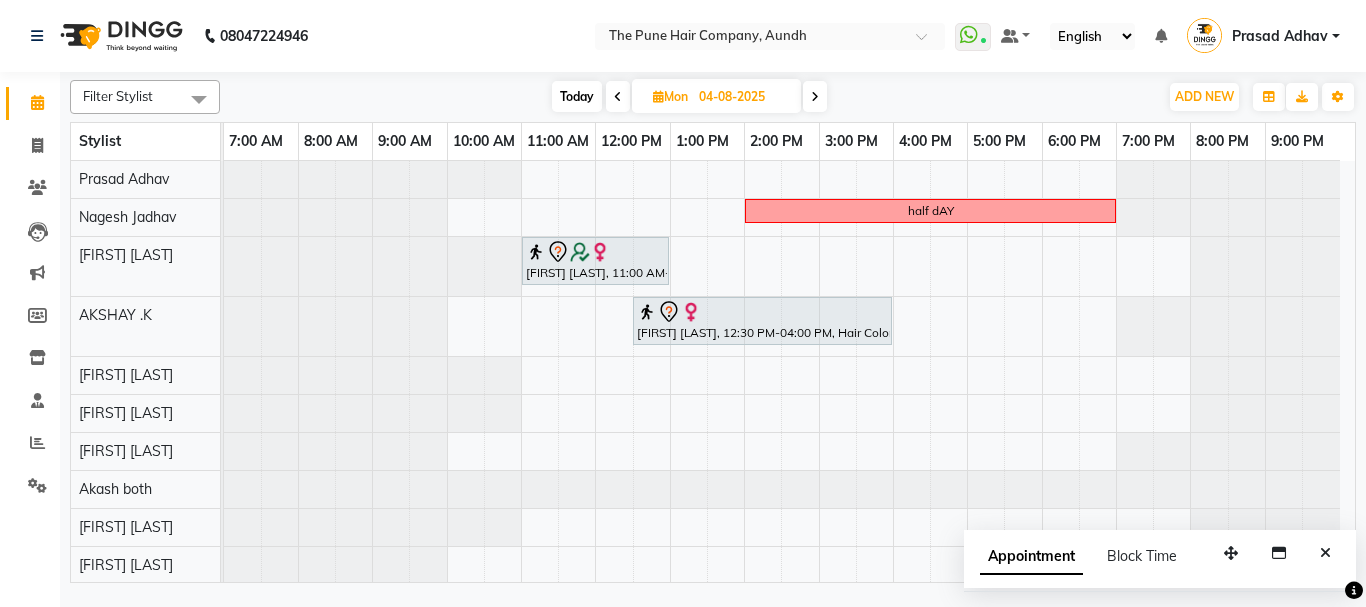 click on "Today" at bounding box center [577, 96] 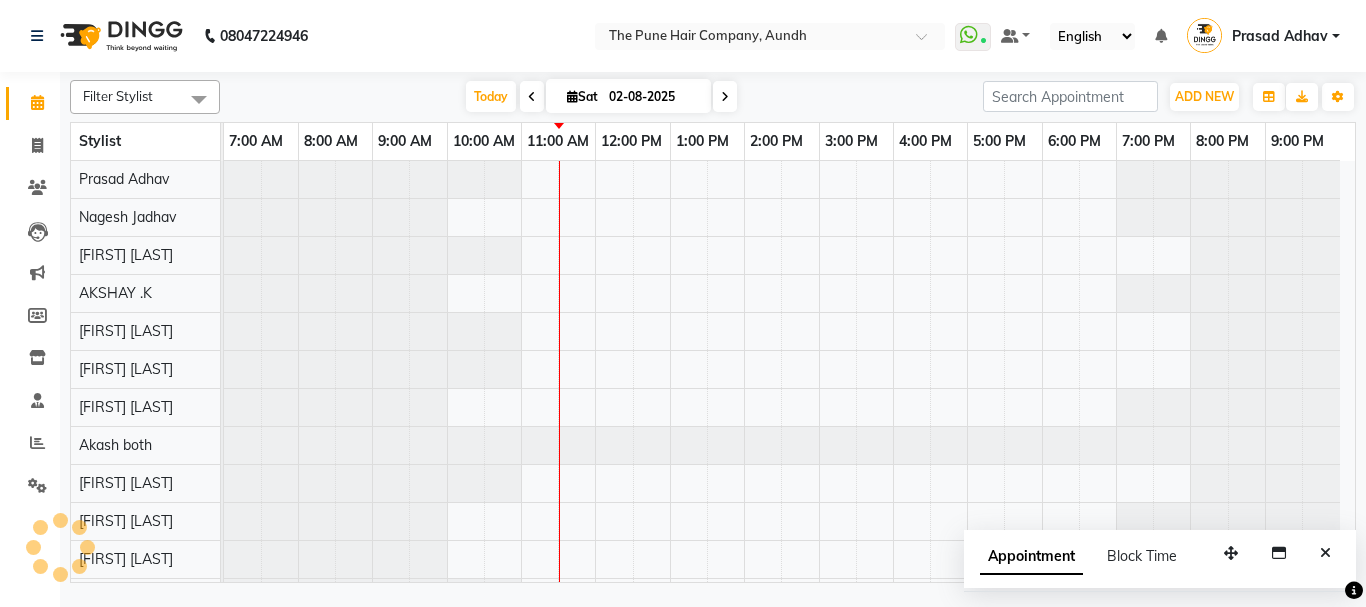 click at bounding box center [725, 96] 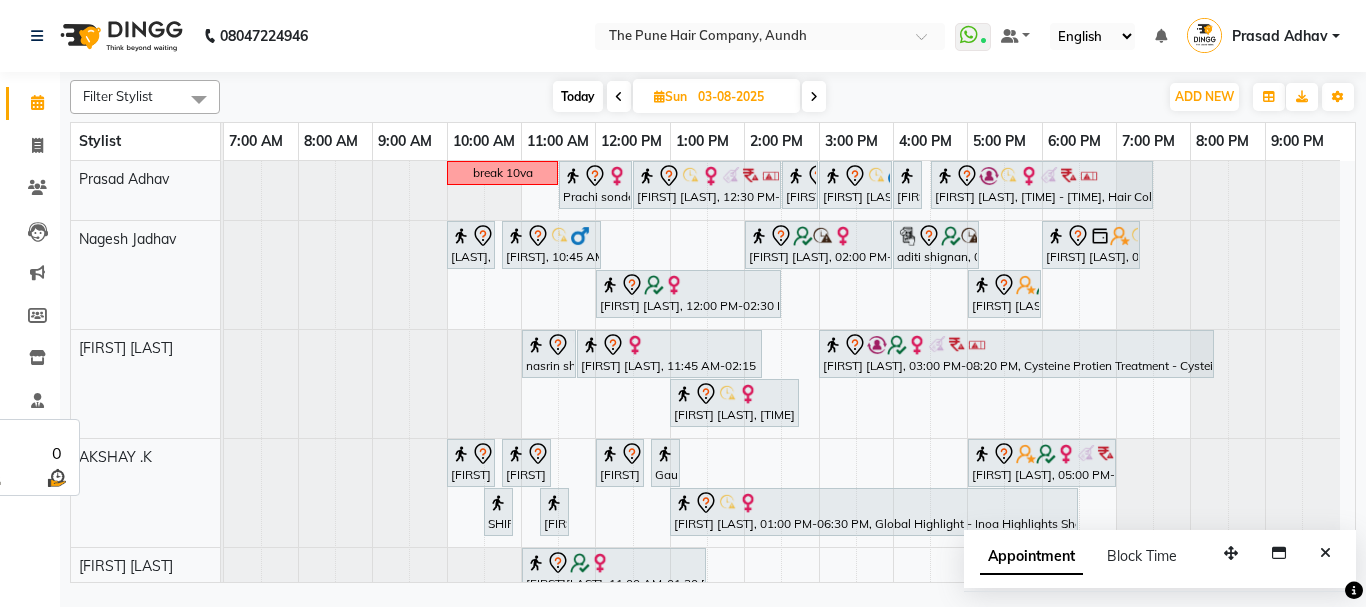 scroll, scrollTop: 100, scrollLeft: 0, axis: vertical 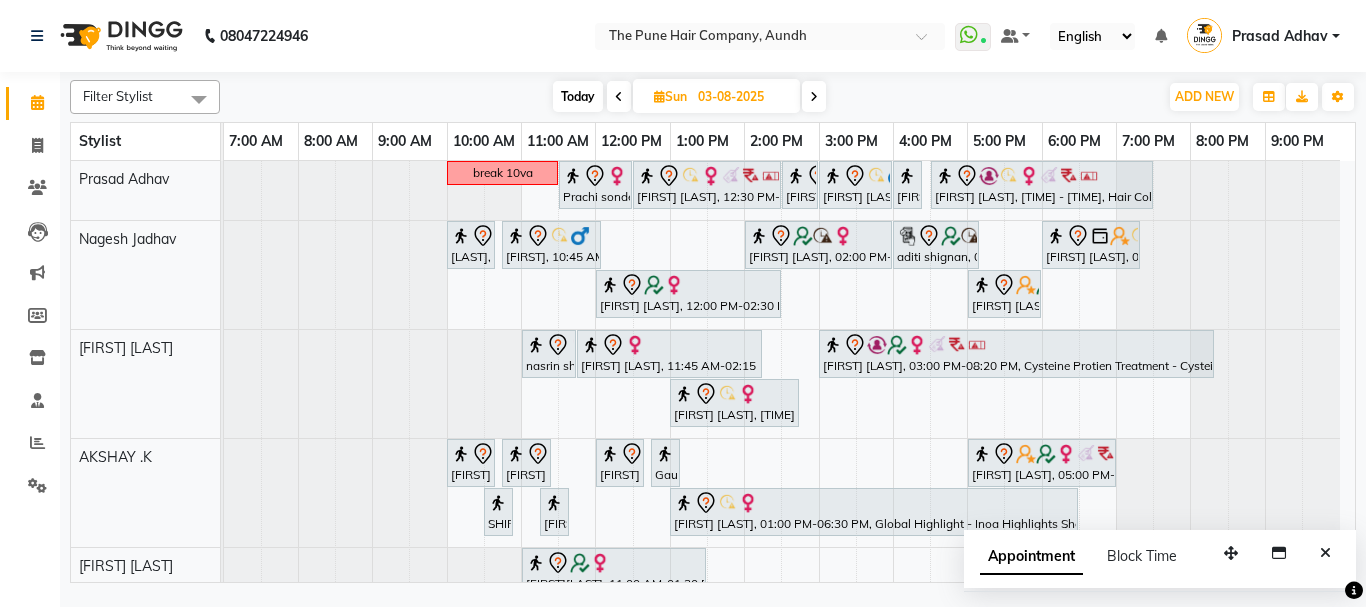 click at bounding box center (619, 97) 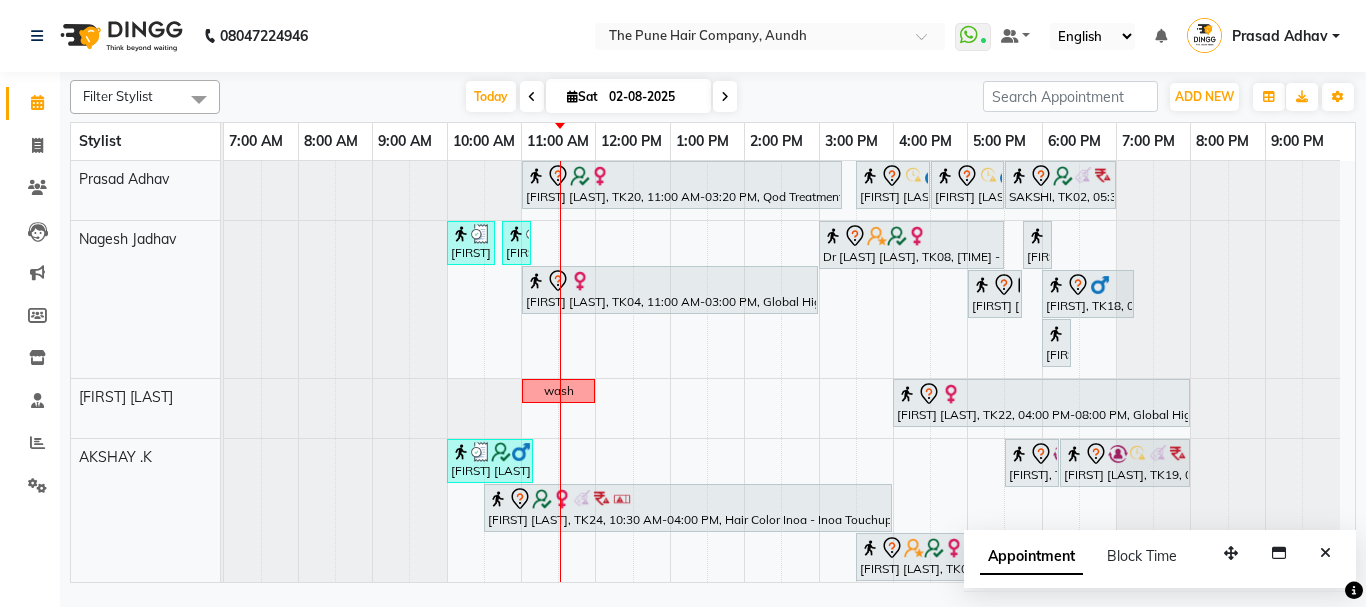 click at bounding box center [725, 96] 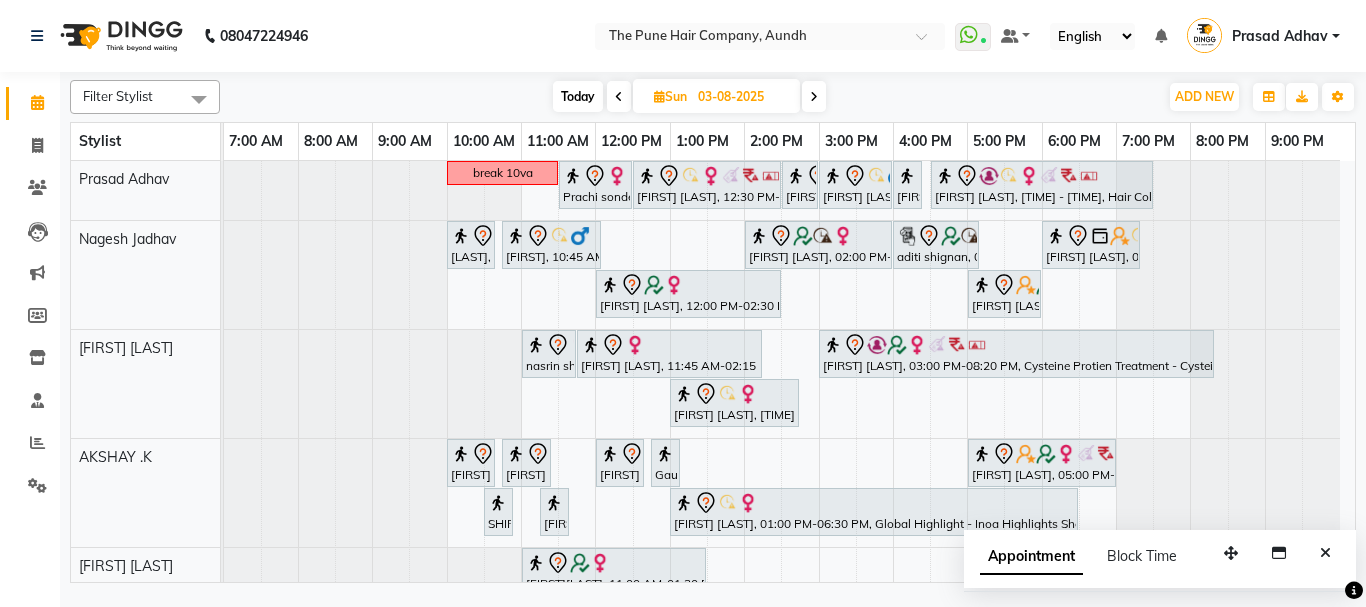 click on "Today" at bounding box center (578, 96) 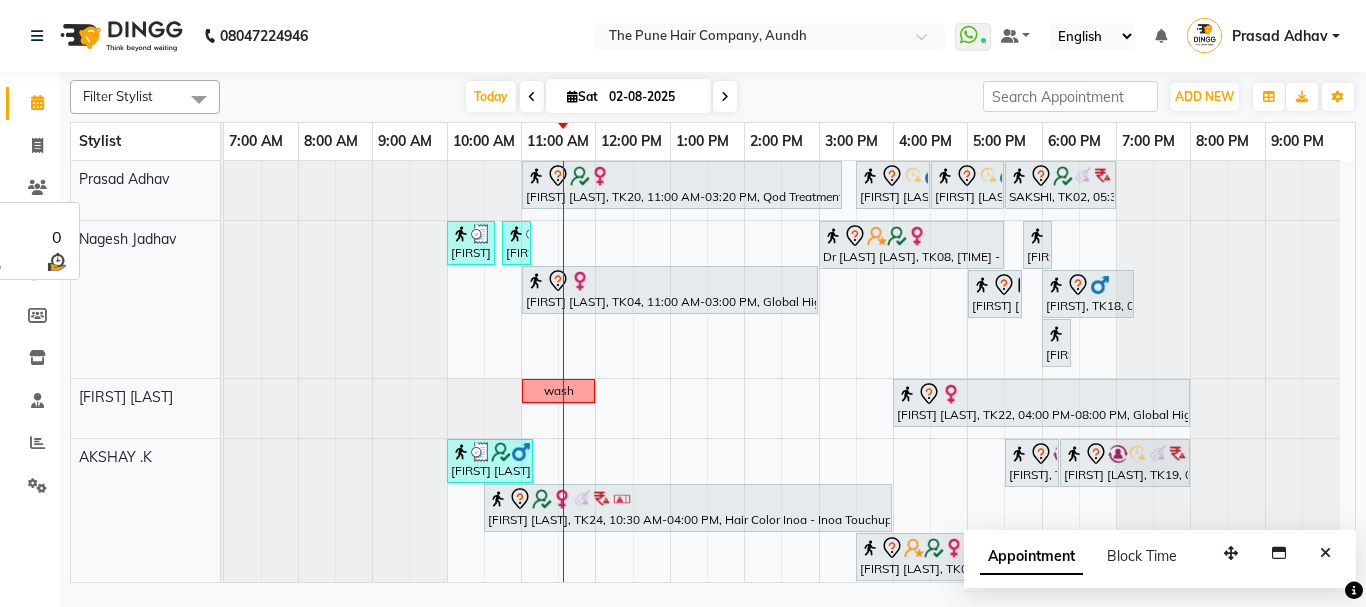 scroll, scrollTop: 400, scrollLeft: 0, axis: vertical 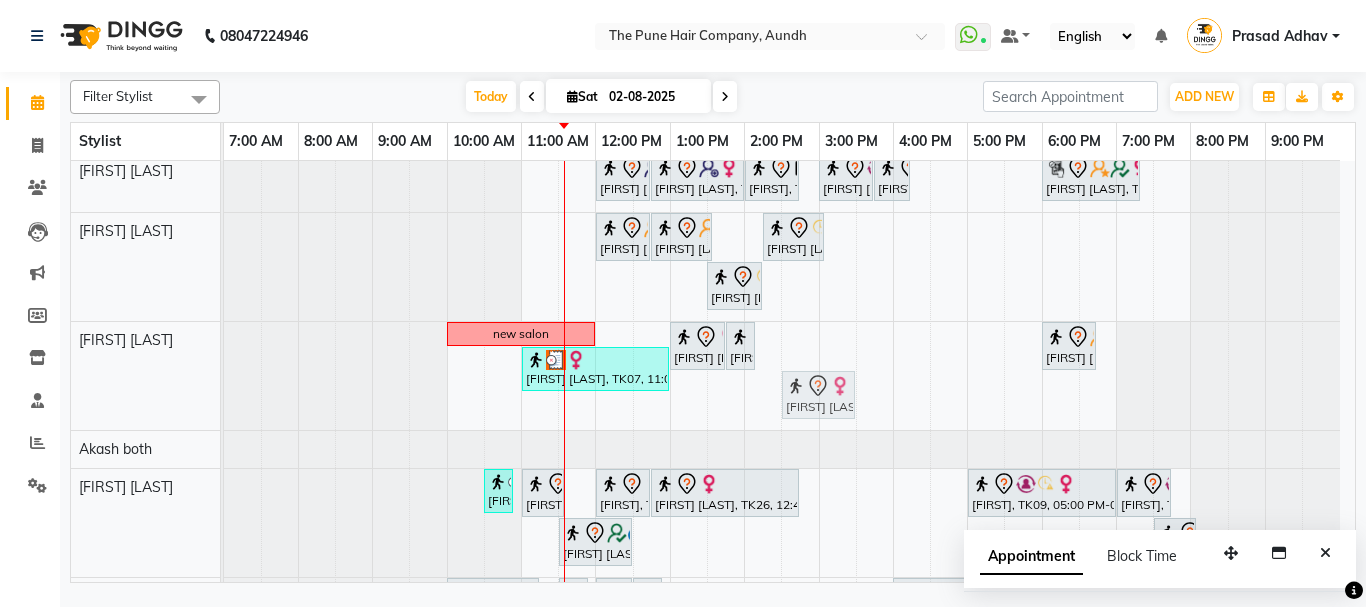 drag, startPoint x: 769, startPoint y: 415, endPoint x: 819, endPoint y: 421, distance: 50.358715 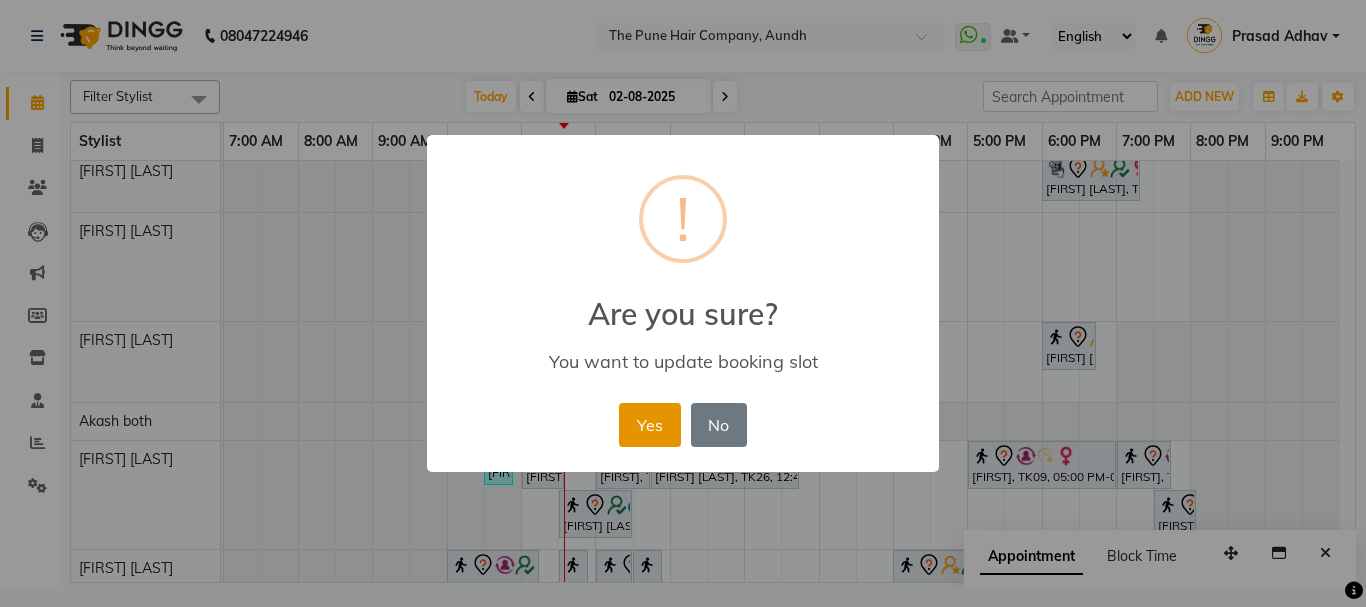 click on "Yes" at bounding box center (649, 425) 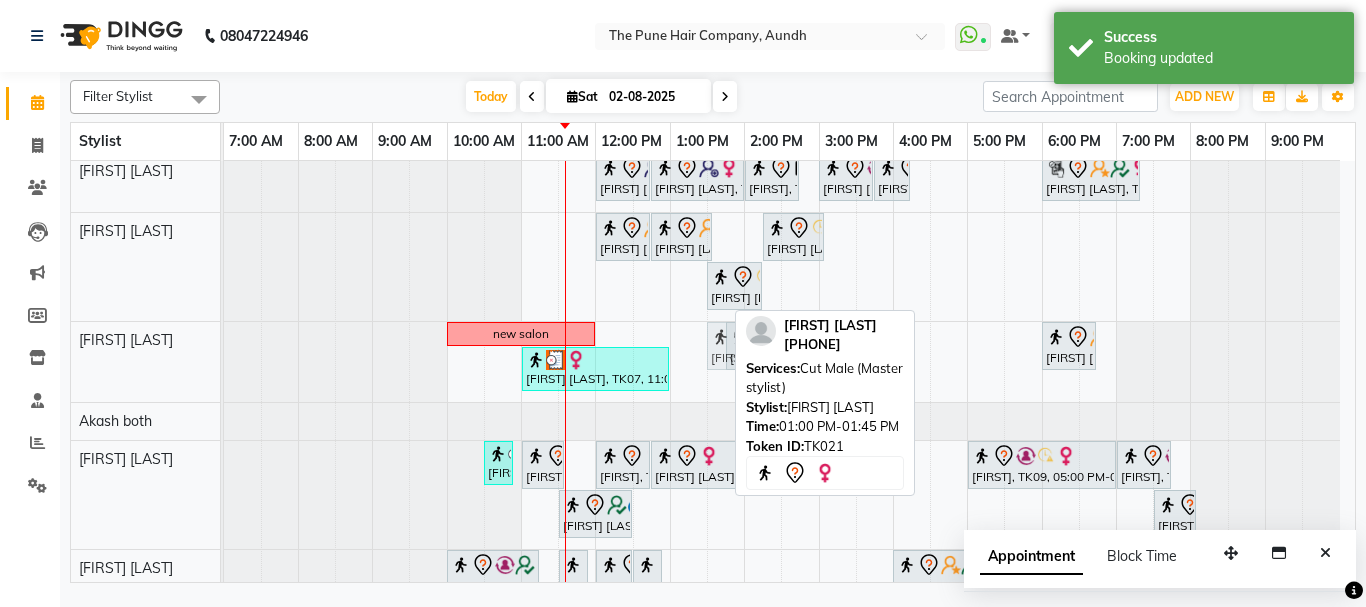 drag, startPoint x: 709, startPoint y: 362, endPoint x: 746, endPoint y: 374, distance: 38.8973 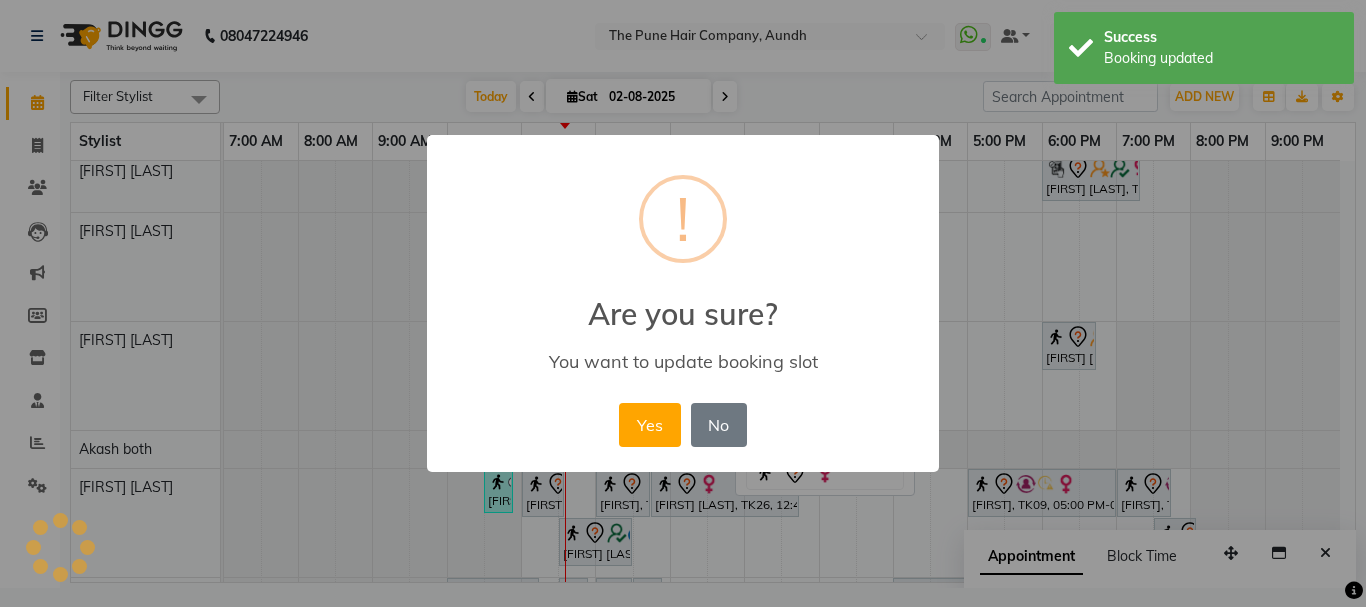 click on "Yes No No" at bounding box center (682, 425) 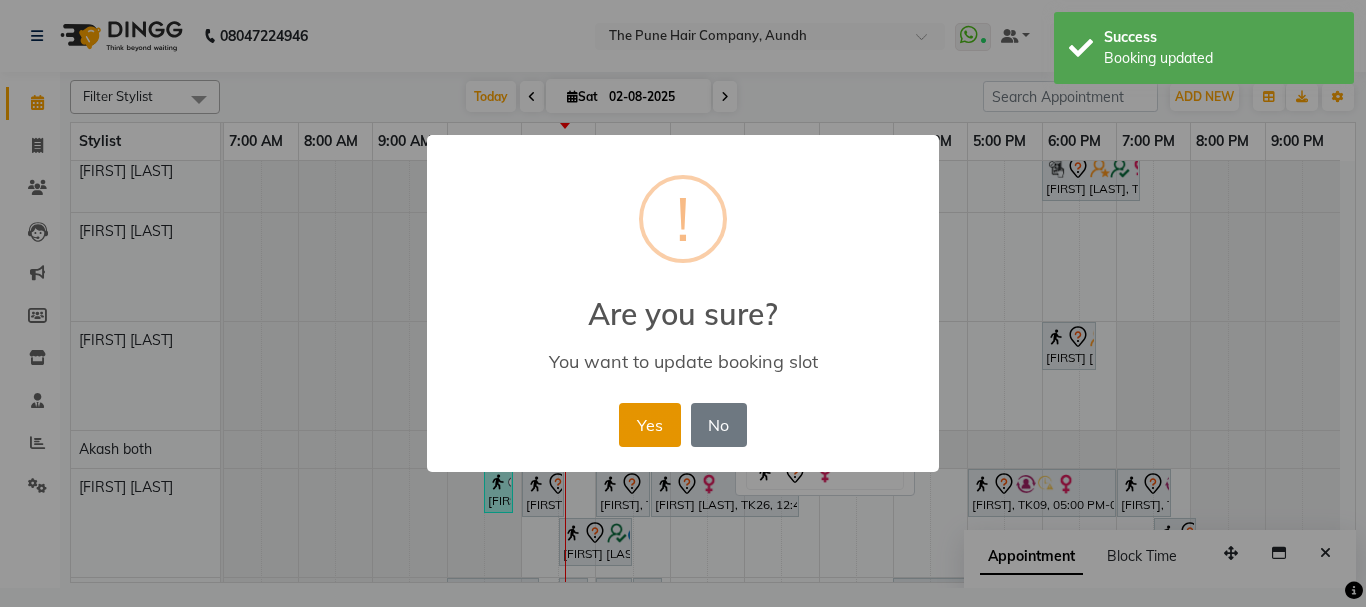 click on "Yes" at bounding box center (649, 425) 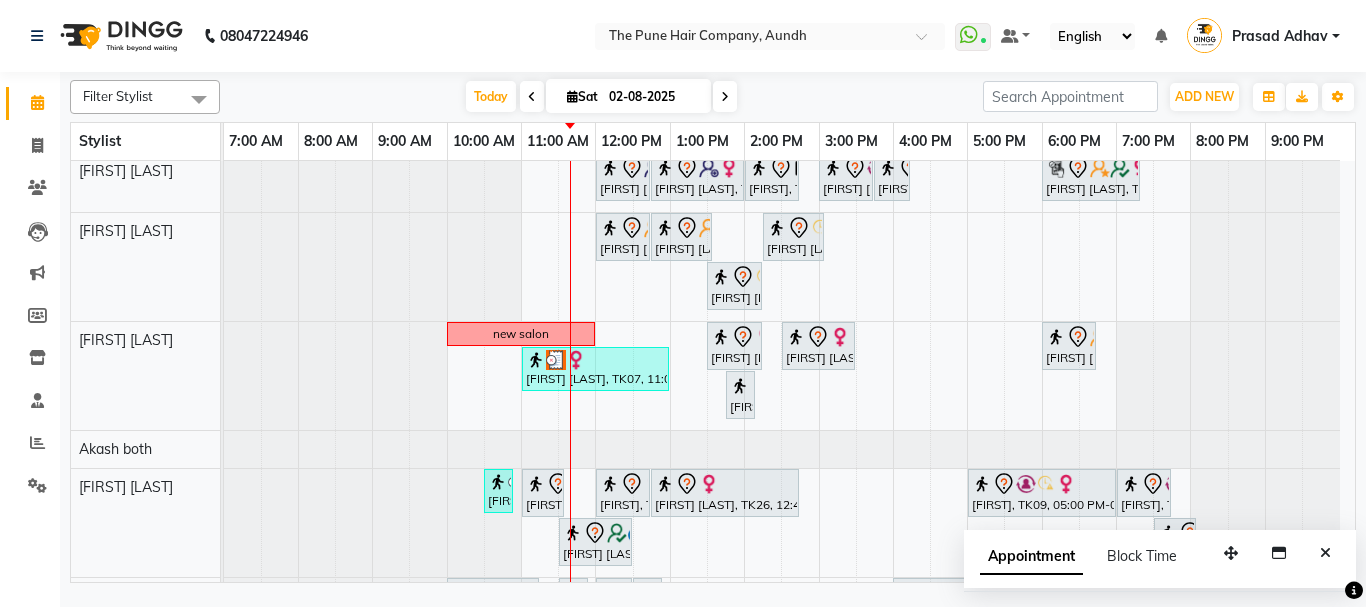 scroll, scrollTop: 740, scrollLeft: 0, axis: vertical 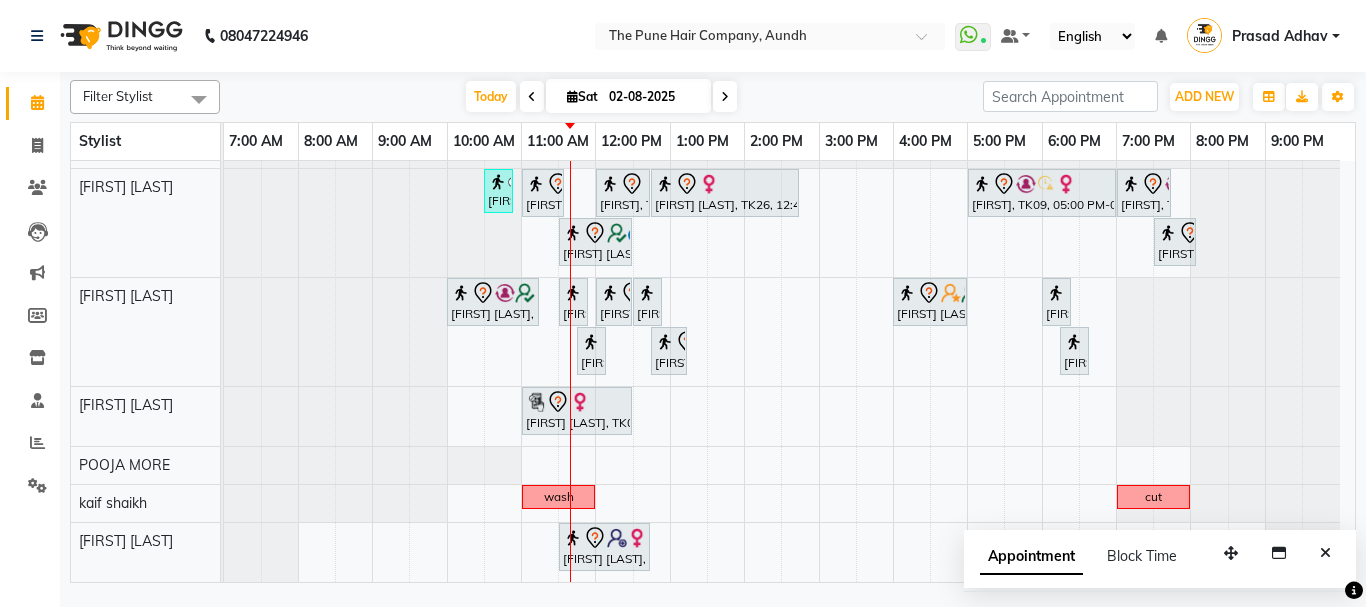 click at bounding box center (1325, 553) 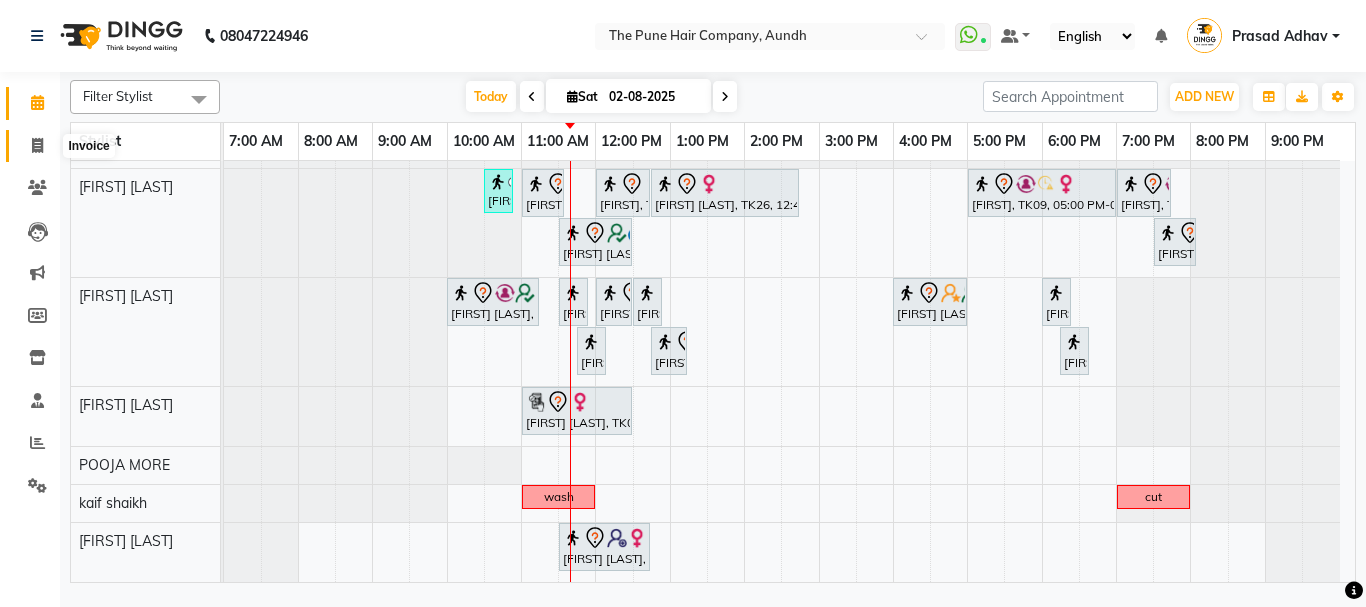 click 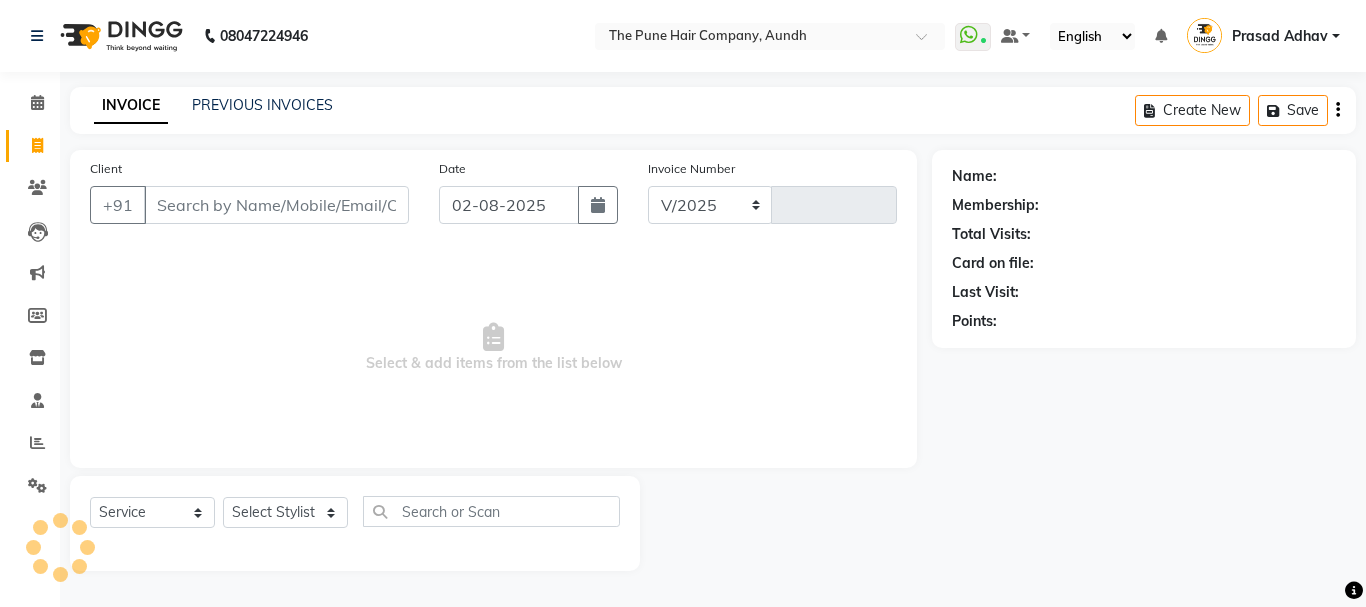 select on "106" 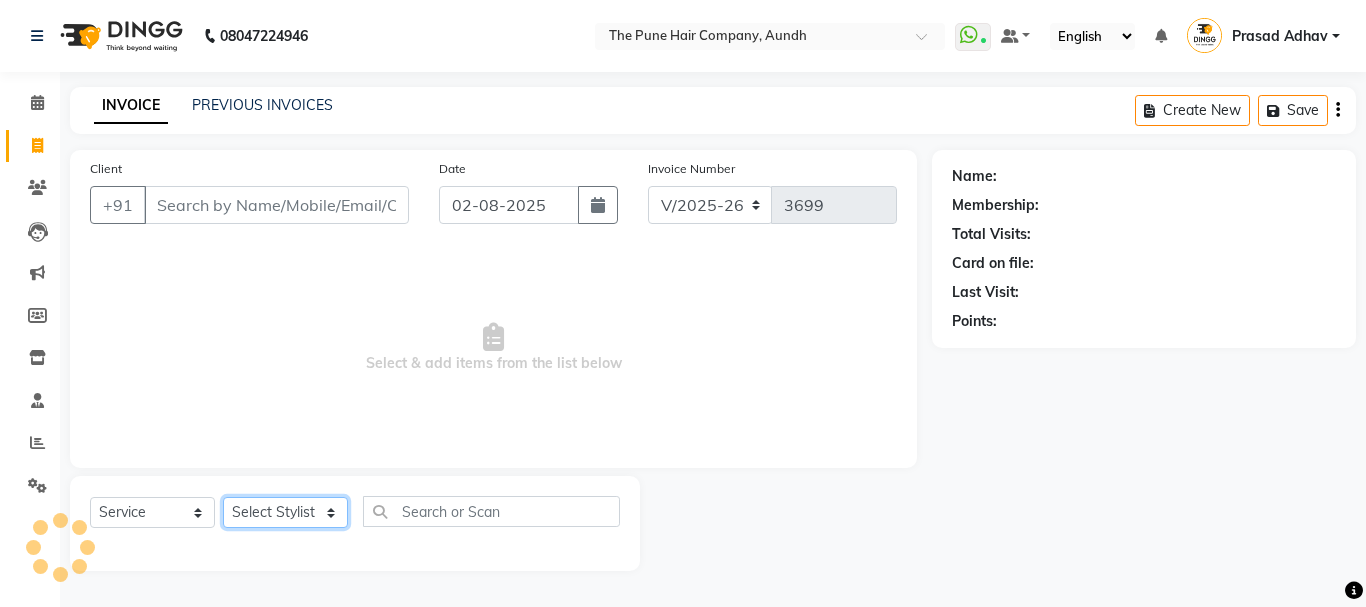 click on "Select Stylist" 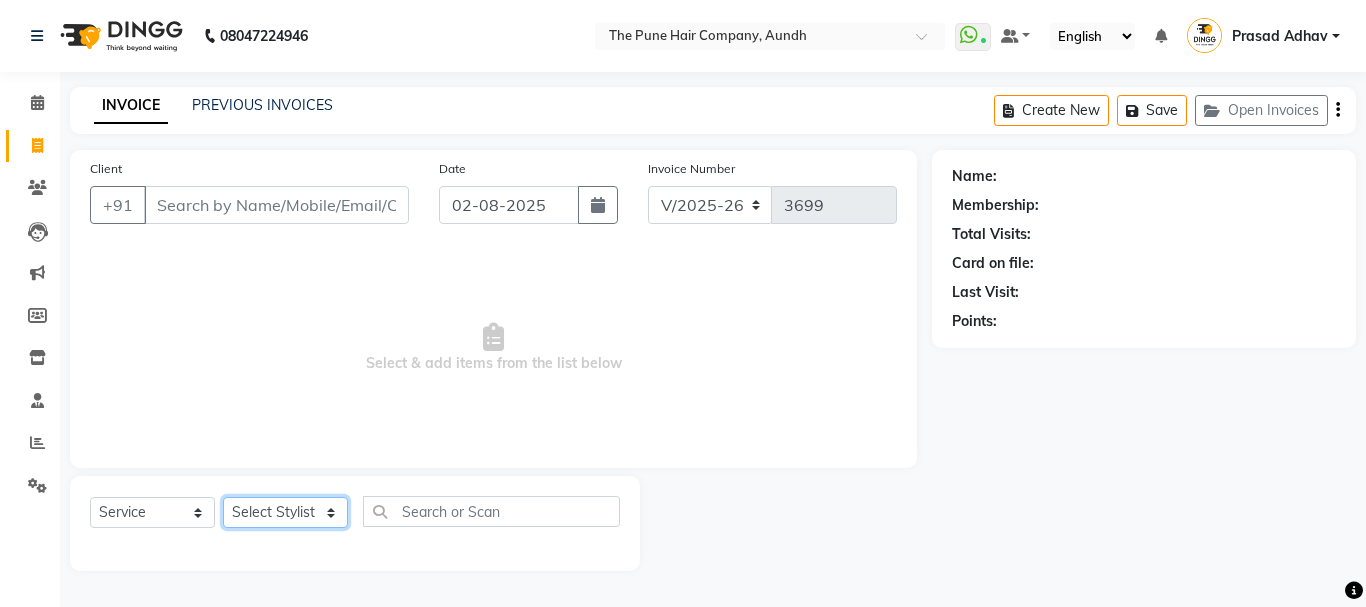 select on "50093" 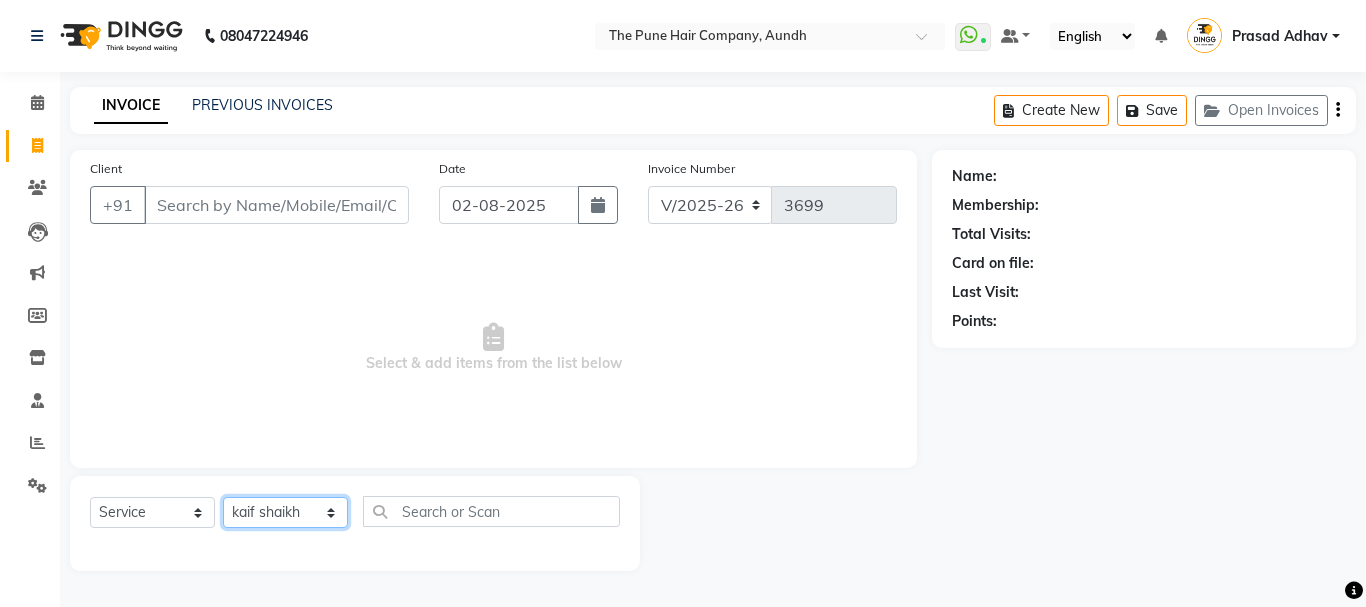 click on "Select Stylist [FIRST] [LAST] both [FIRST] [LAST] [FIRST] [LAST] [FIRST] [LAST] [FIRST] [LAST] [FIRST] [LAST] [FIRST] [LAST] [FIRST] [LAST] [FIRST] [LAST] [FIRST] [LAST] [FIRST] [LAST] [FIRST] [LAST] [FIRST] [LAST] [FIRST] [LAST]" 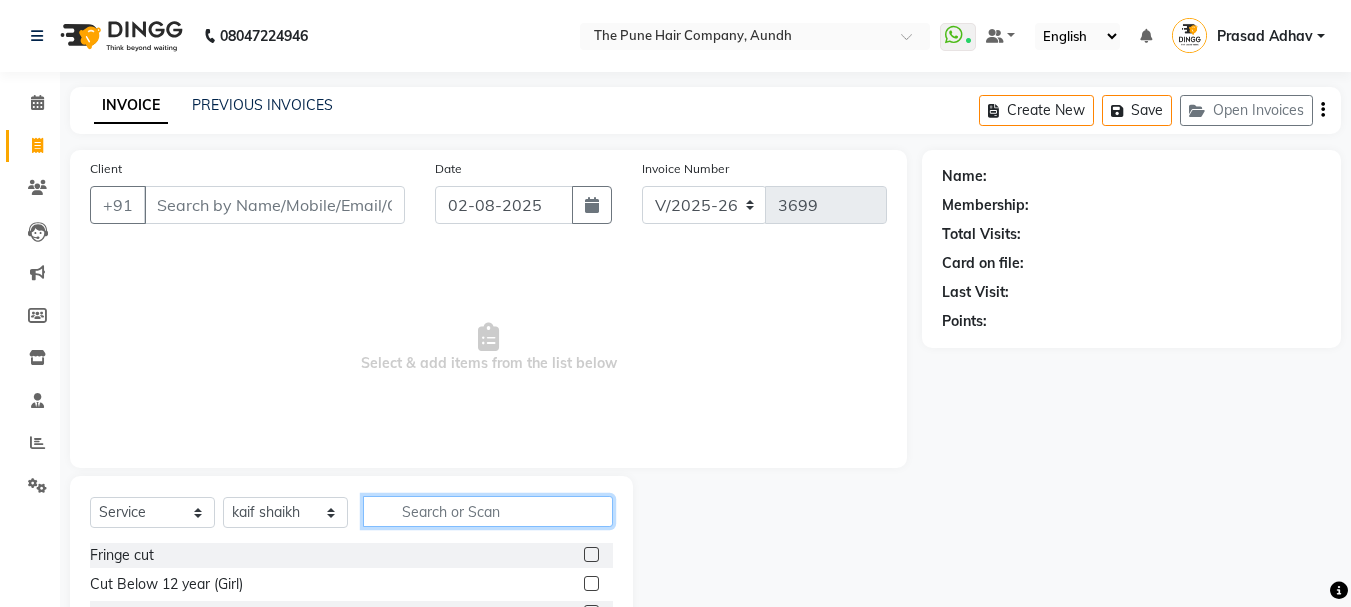 click 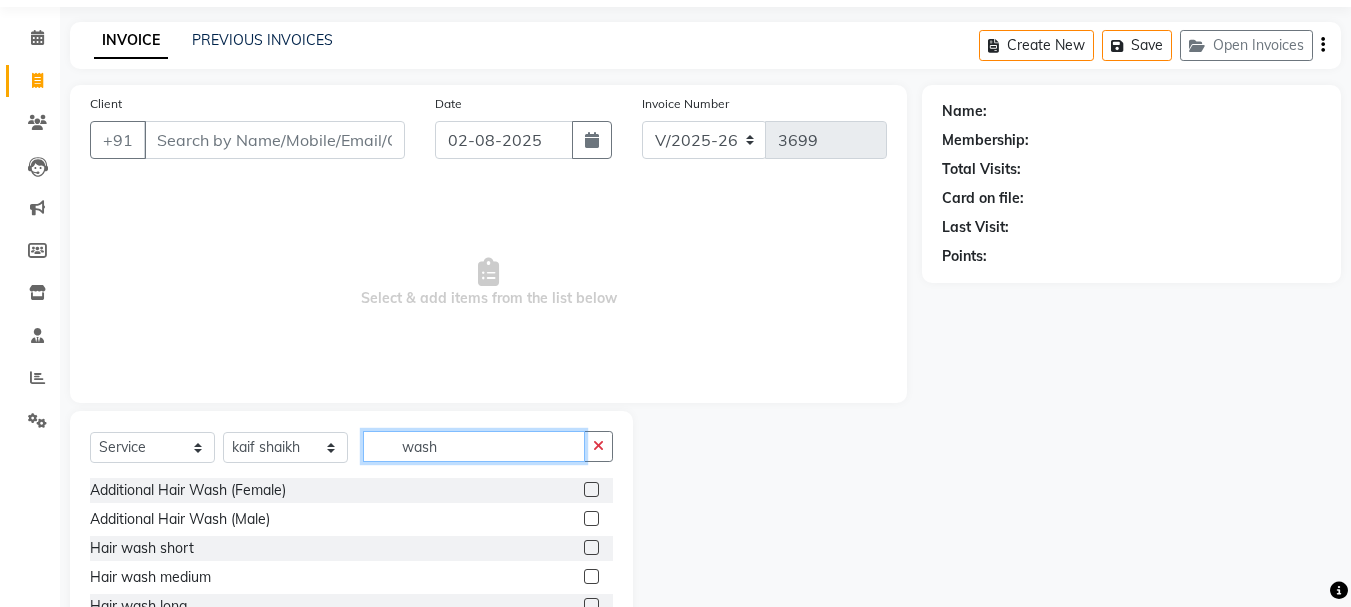 scroll, scrollTop: 100, scrollLeft: 0, axis: vertical 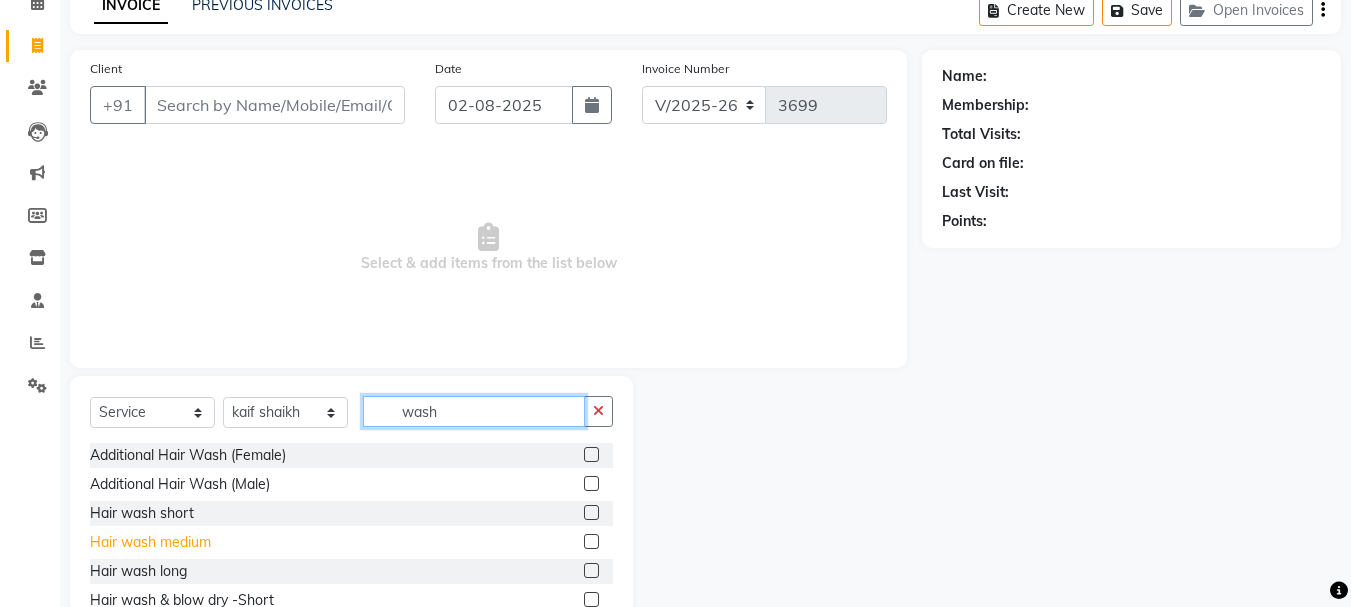 type on "wash" 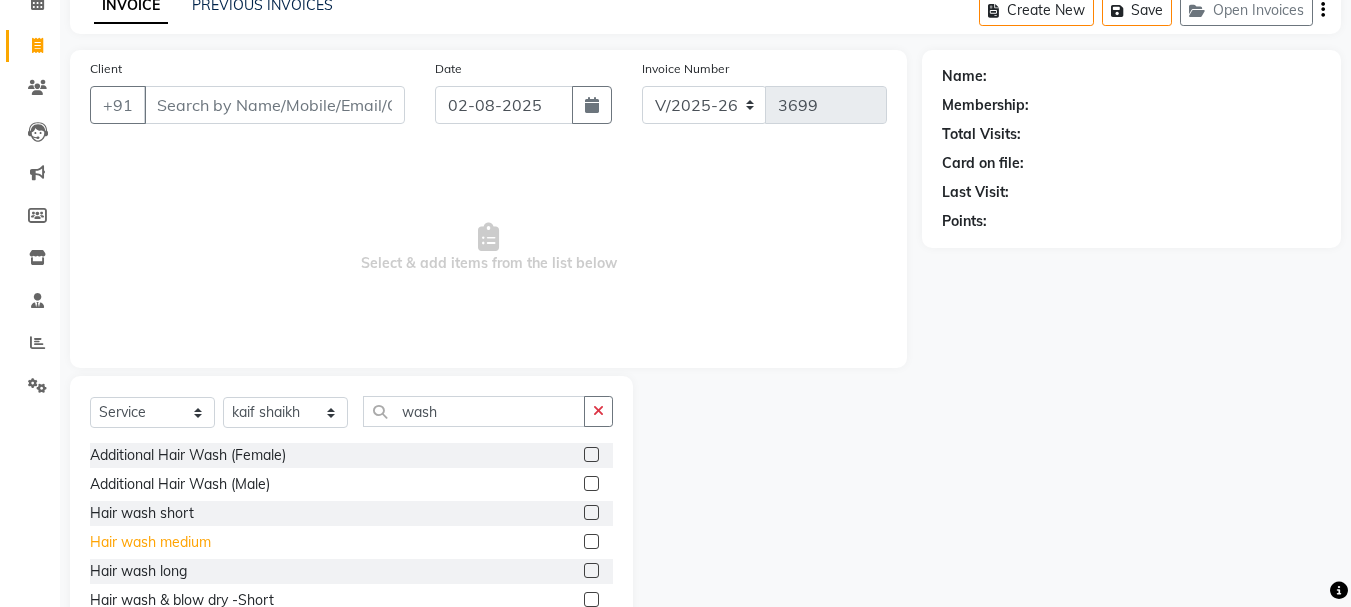 click on "Hair wash medium" 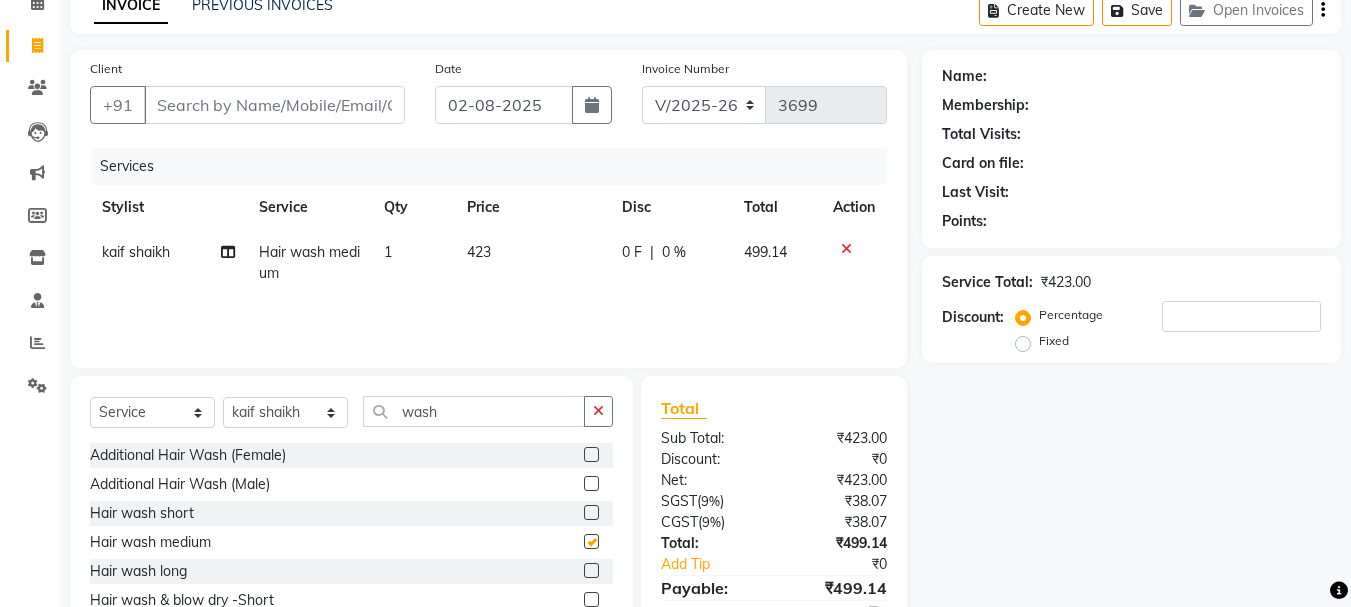 checkbox on "false" 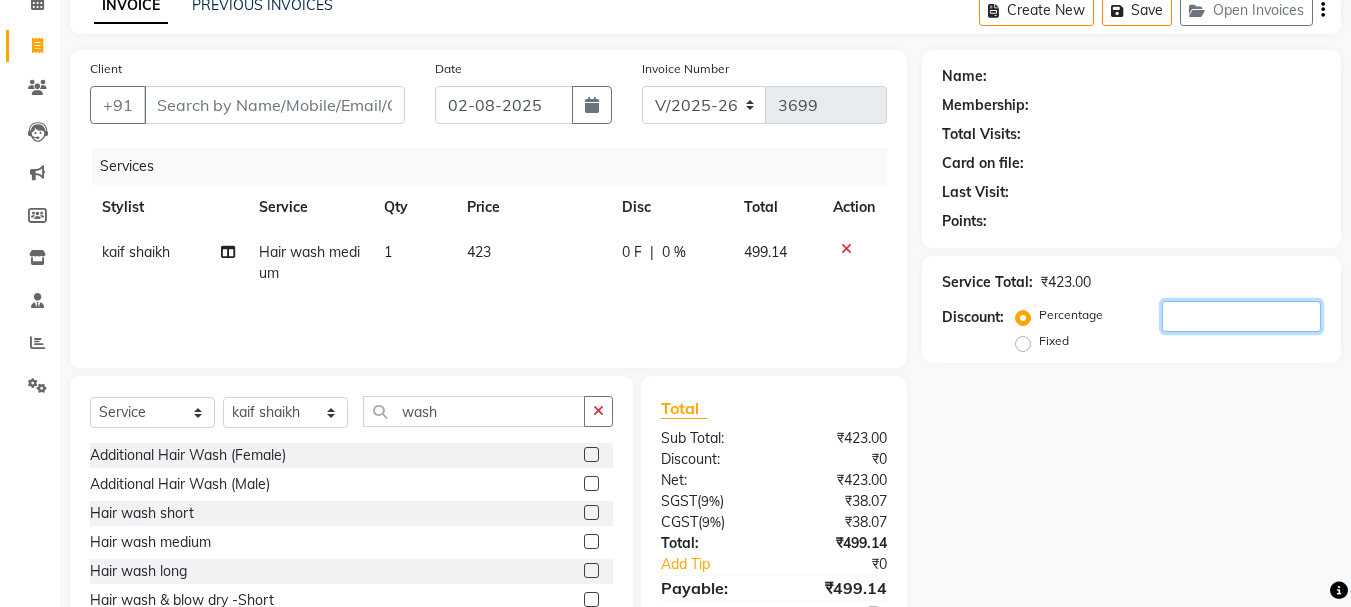 drag, startPoint x: 1242, startPoint y: 306, endPoint x: 1205, endPoint y: 288, distance: 41.14608 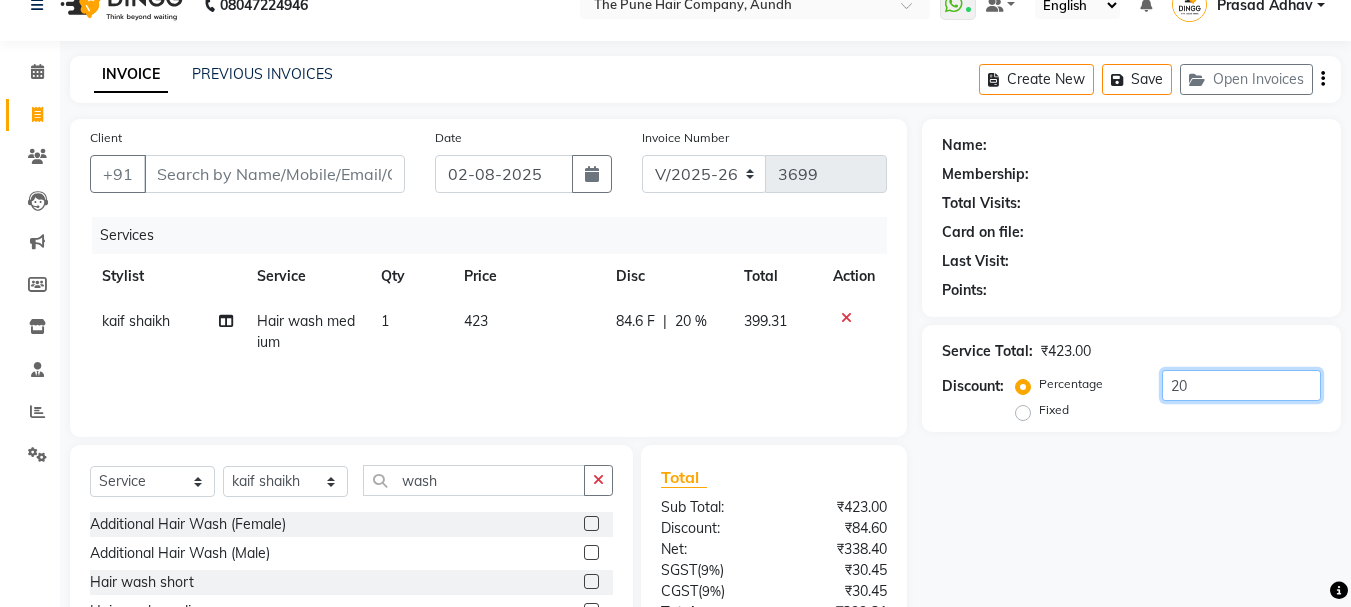 scroll, scrollTop: 0, scrollLeft: 0, axis: both 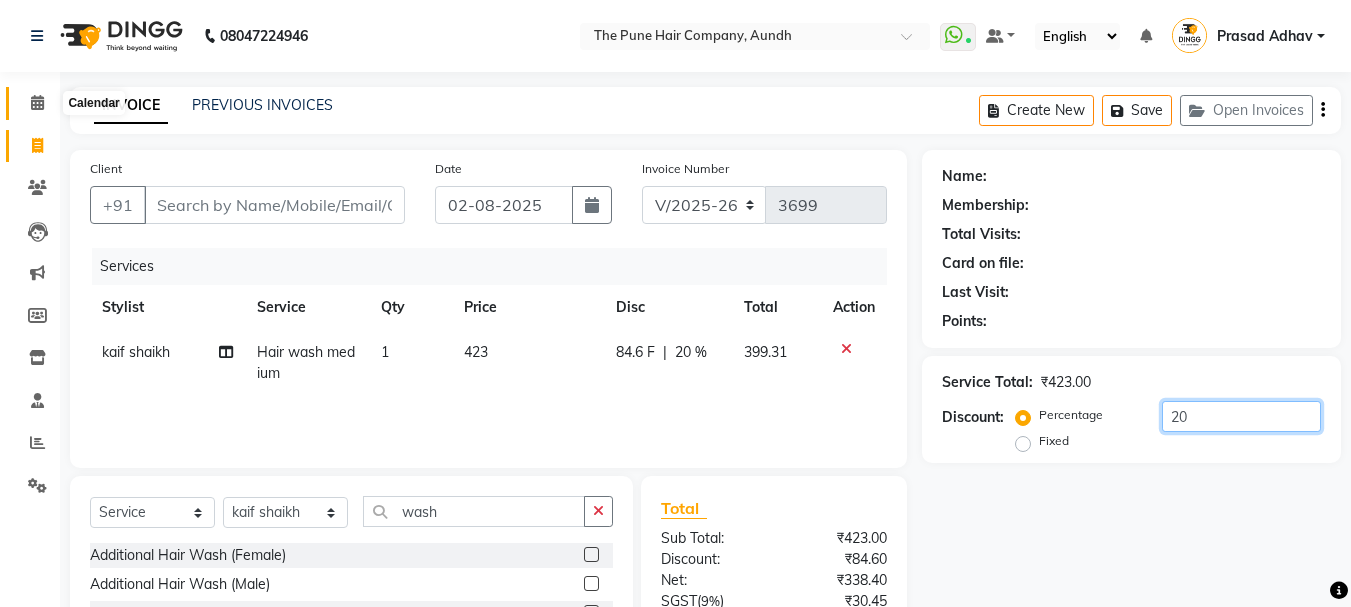 type on "20" 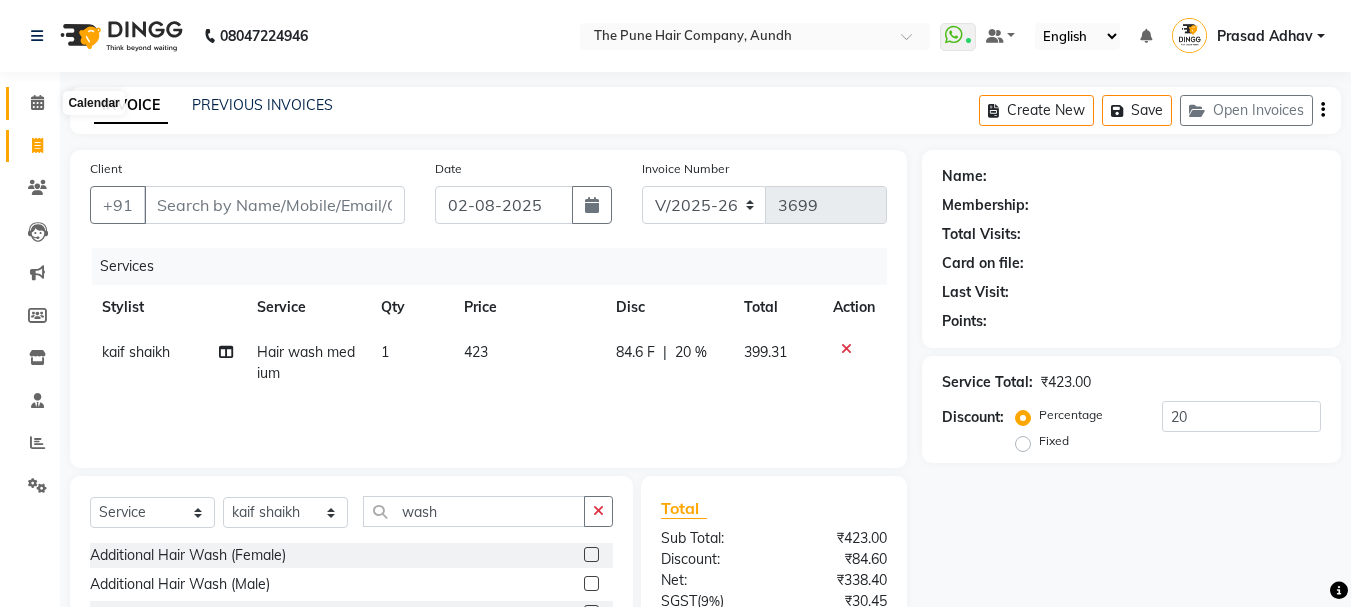 click 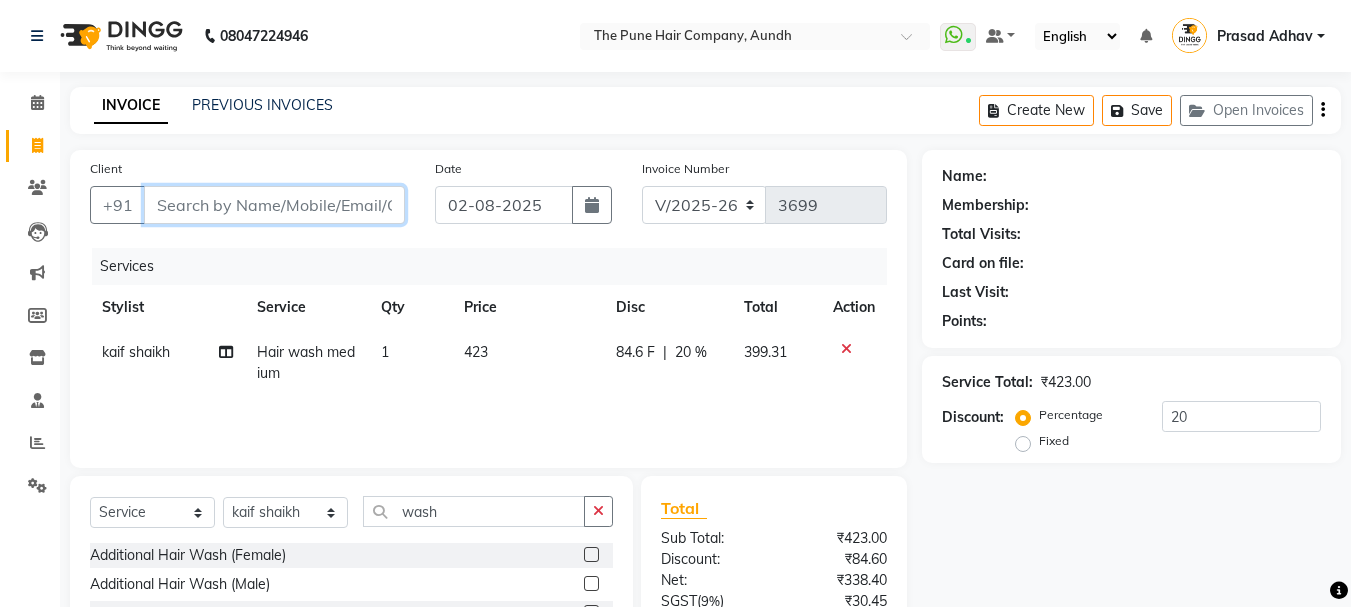 click on "Client" at bounding box center [274, 205] 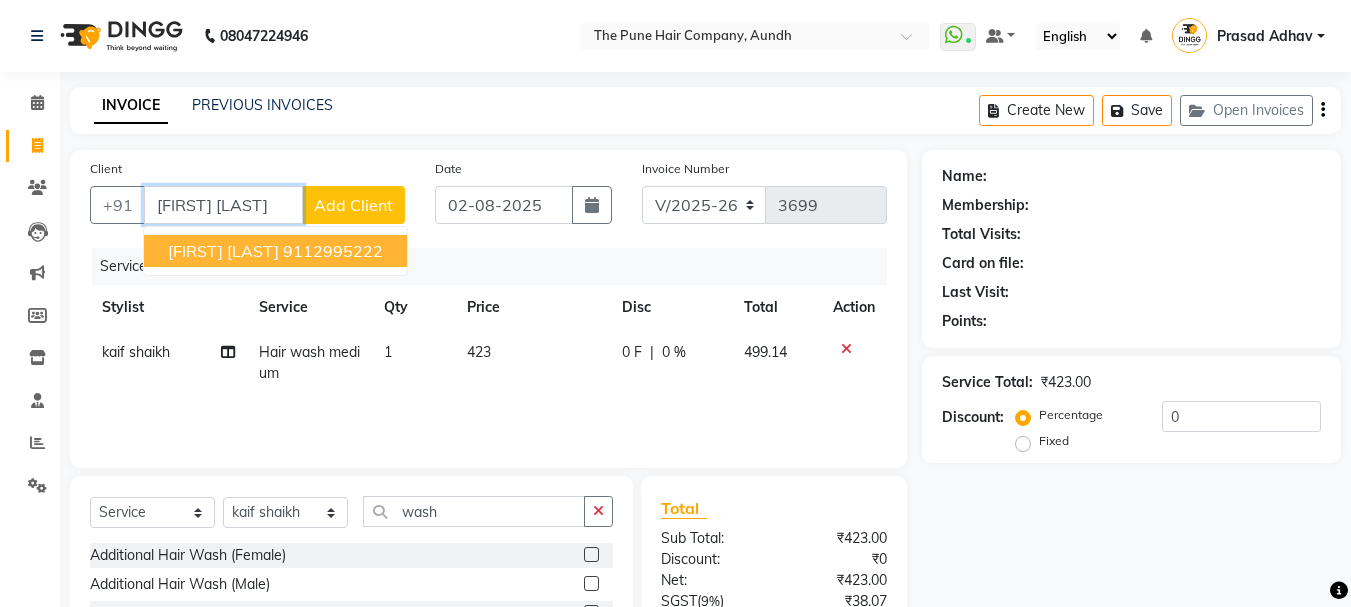 click on "Rashmi mam  9112995222" at bounding box center [275, 251] 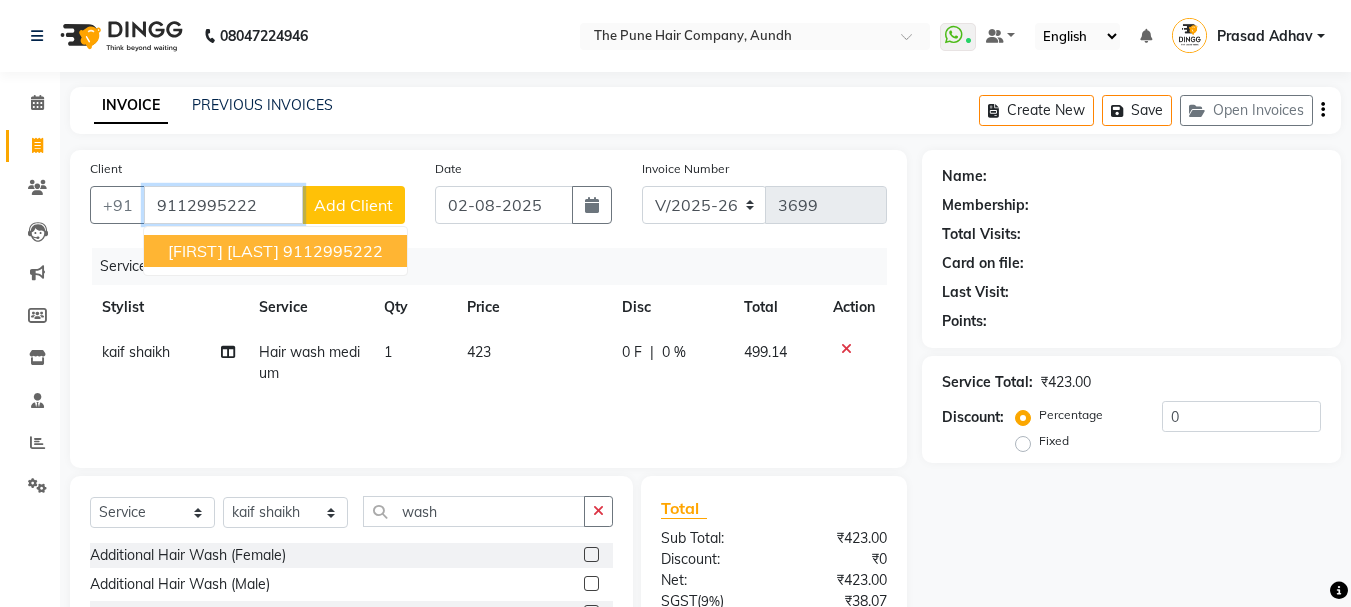 type on "9112995222" 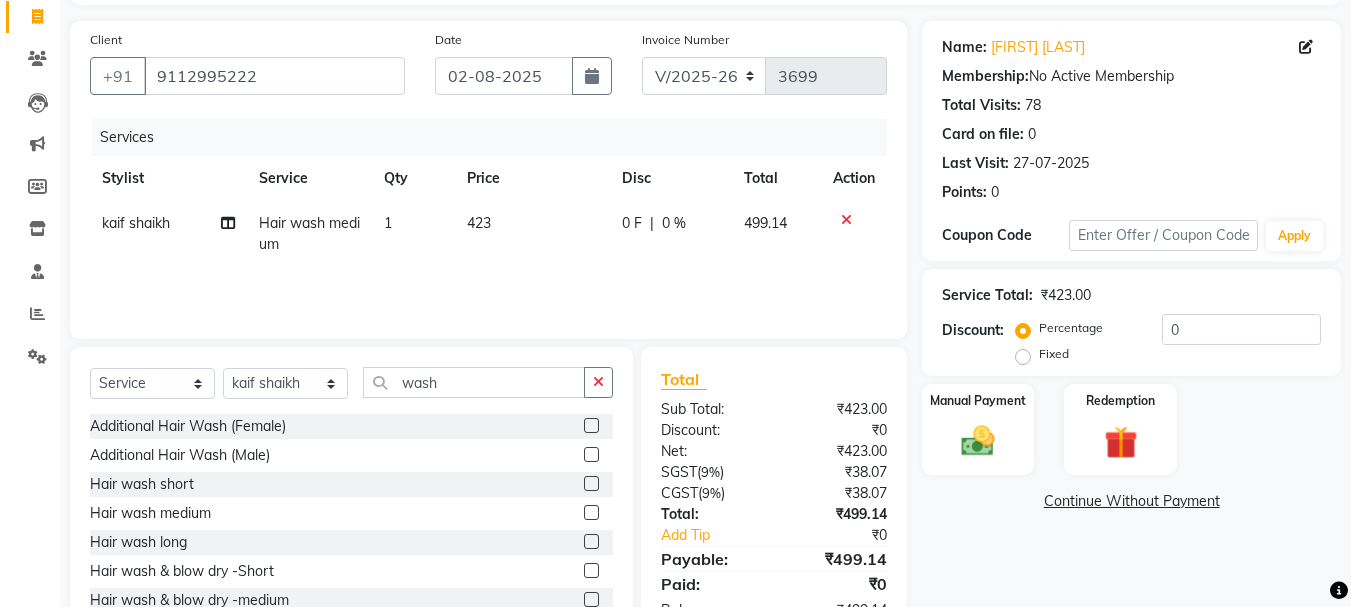 scroll, scrollTop: 194, scrollLeft: 0, axis: vertical 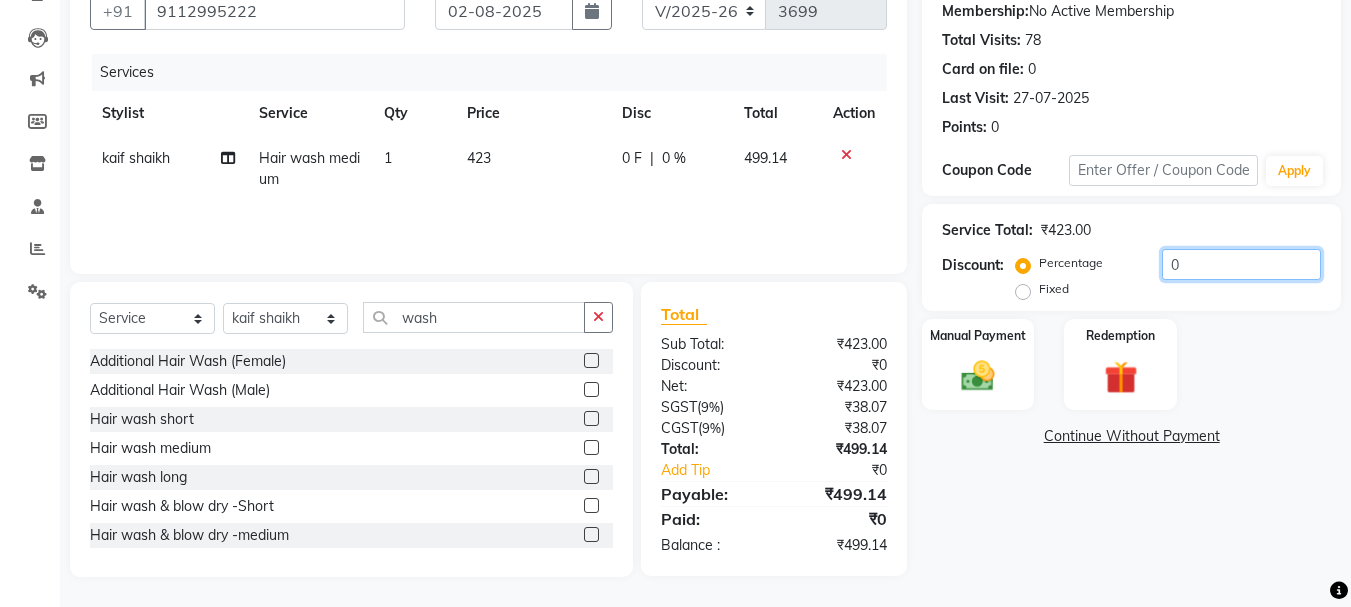 click on "0" 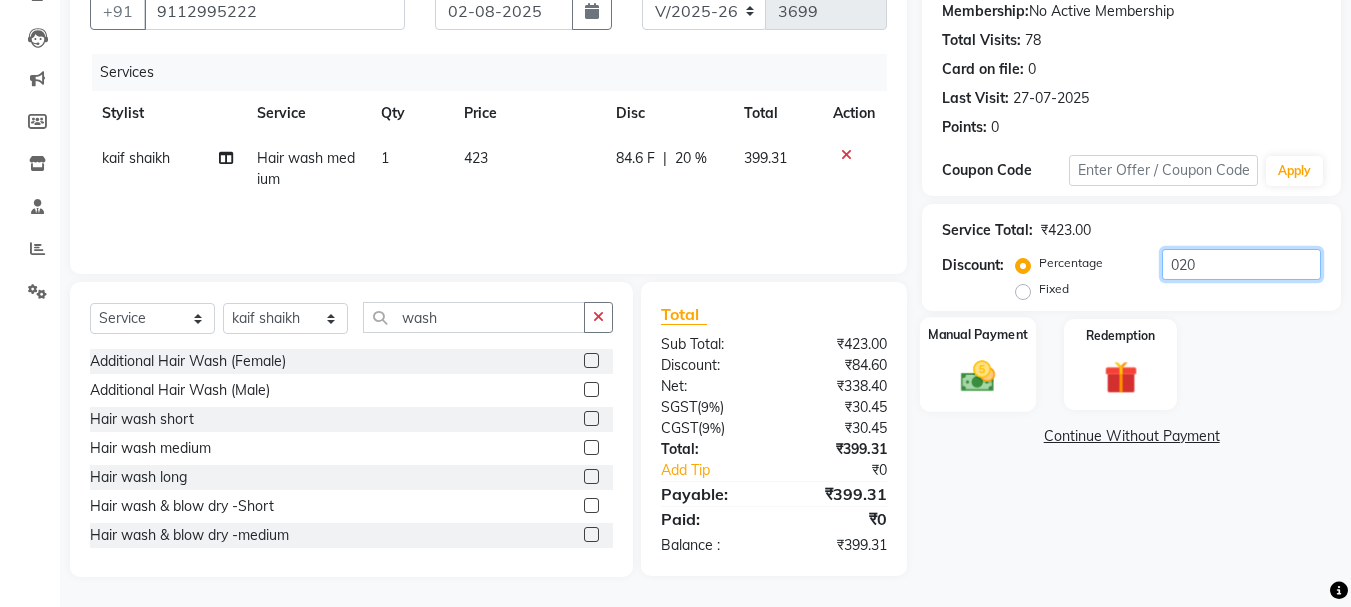 type on "020" 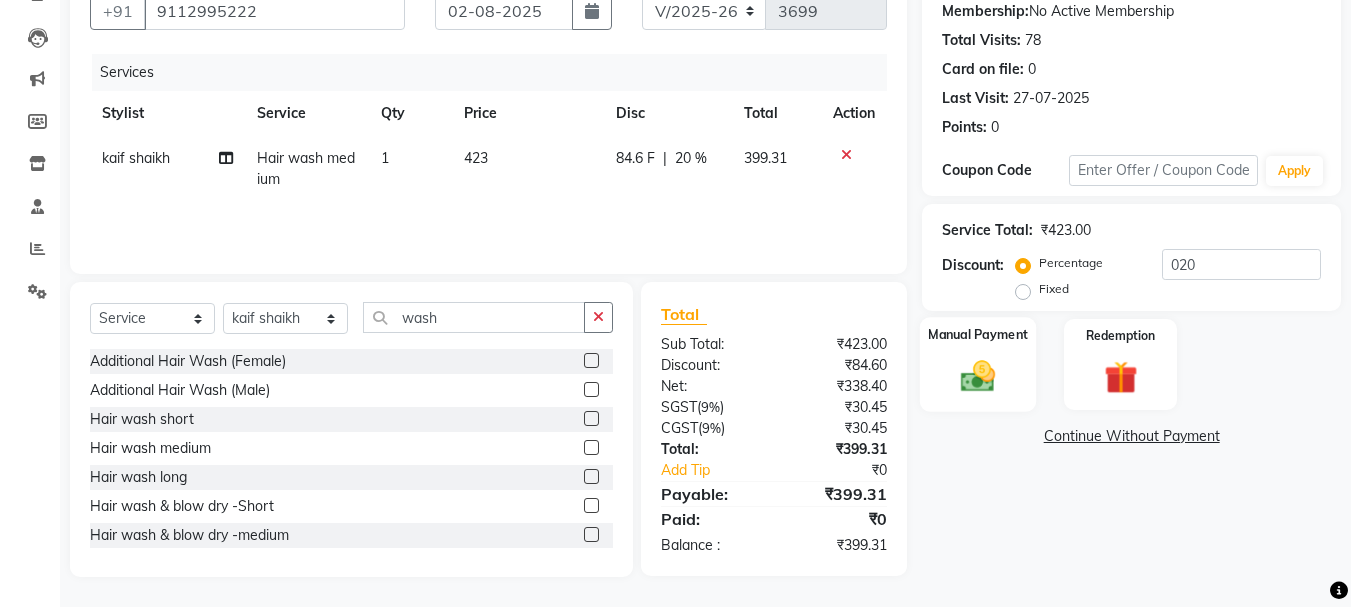 click 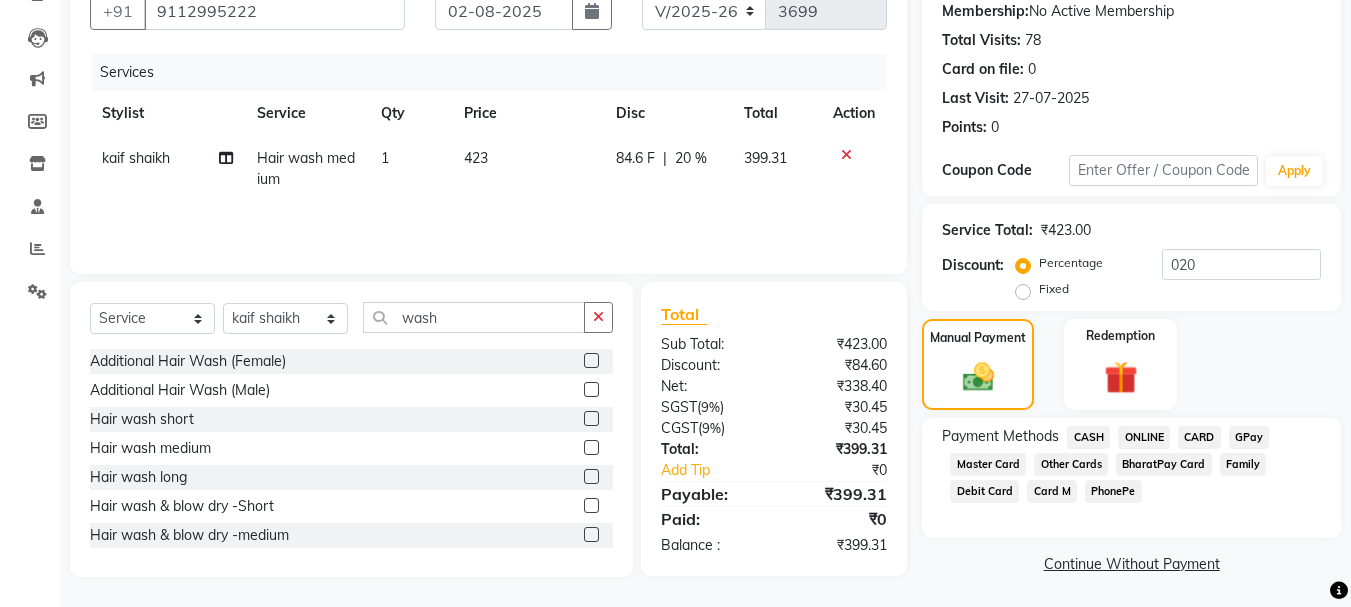 scroll, scrollTop: 196, scrollLeft: 0, axis: vertical 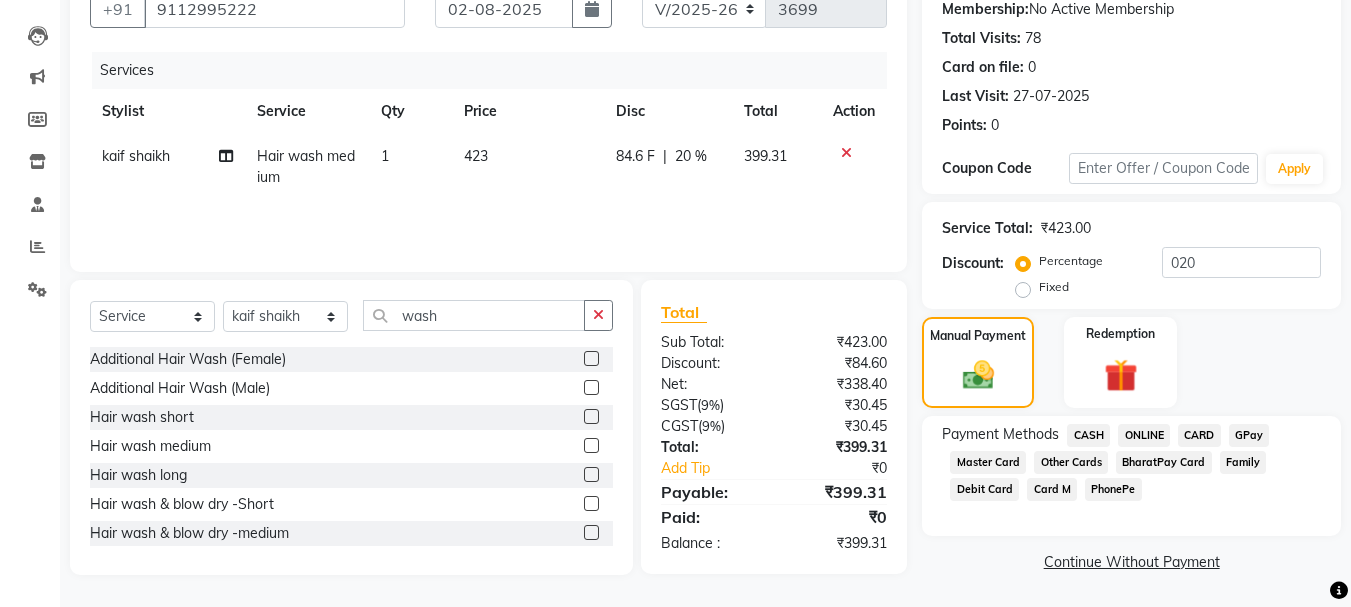 click on "CASH" 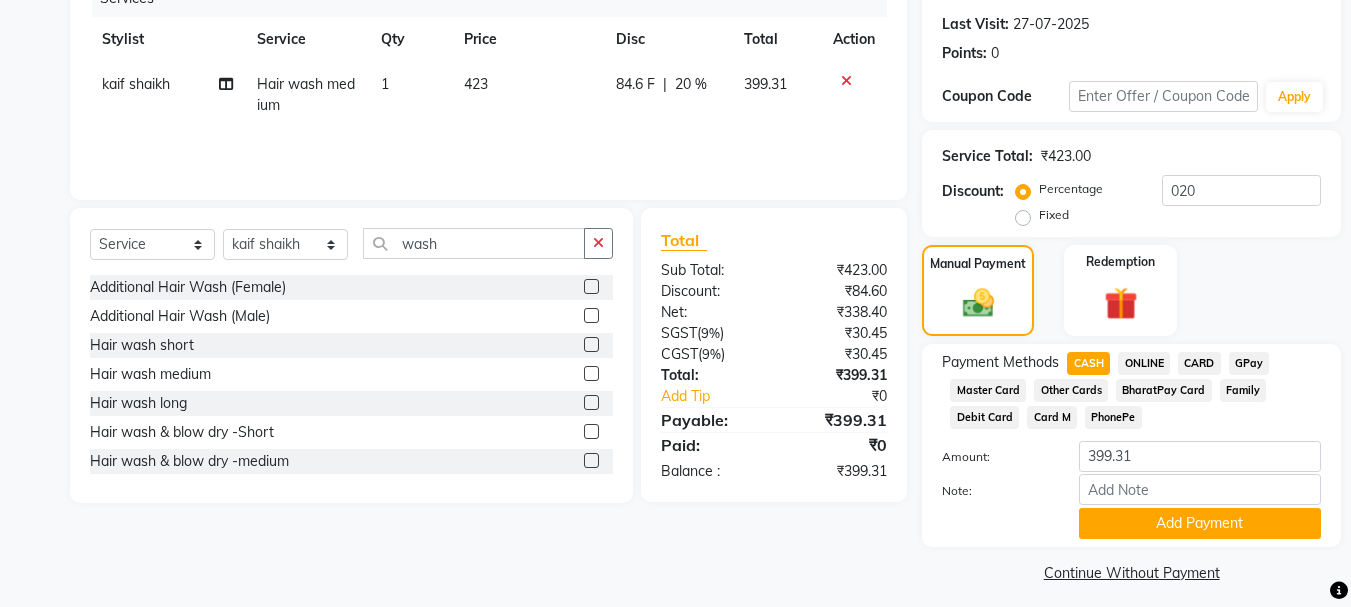 scroll, scrollTop: 207, scrollLeft: 0, axis: vertical 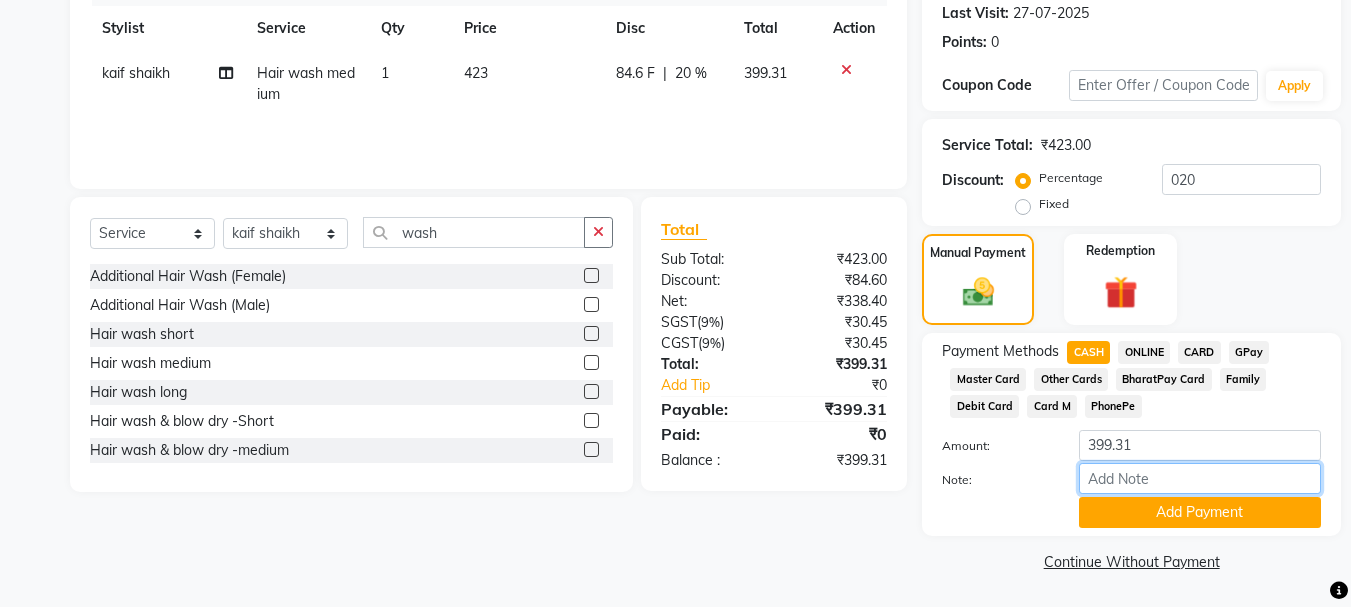 click on "Note:" at bounding box center (1200, 478) 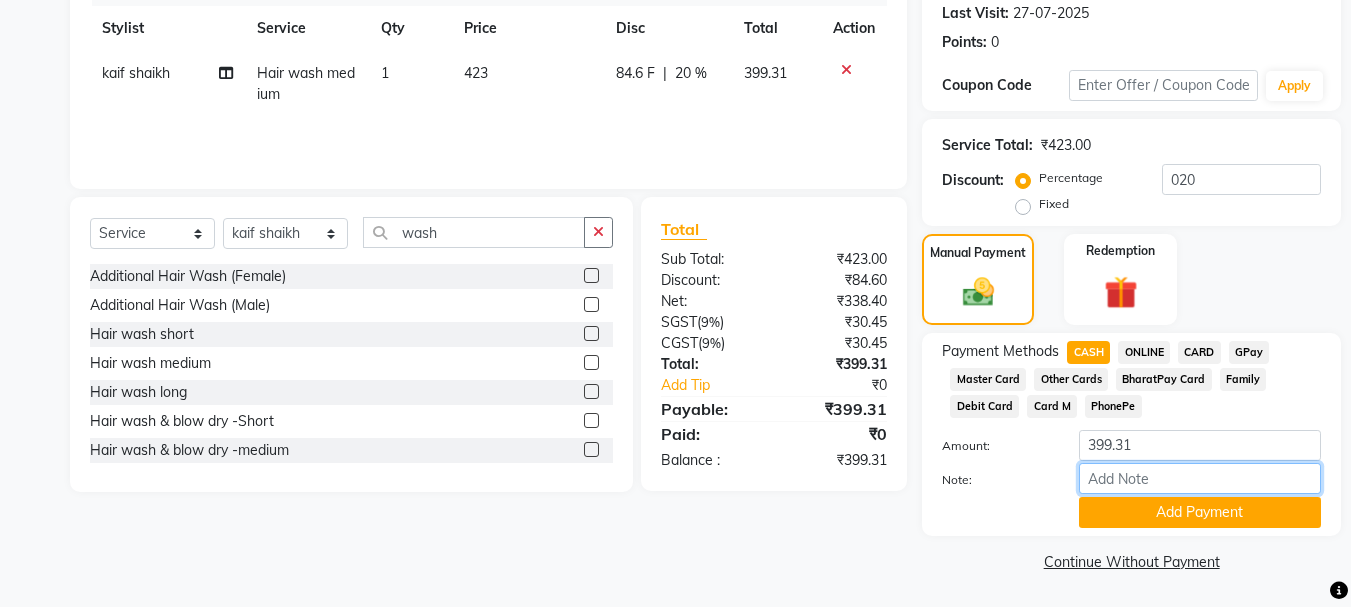 type on "100 prepaid" 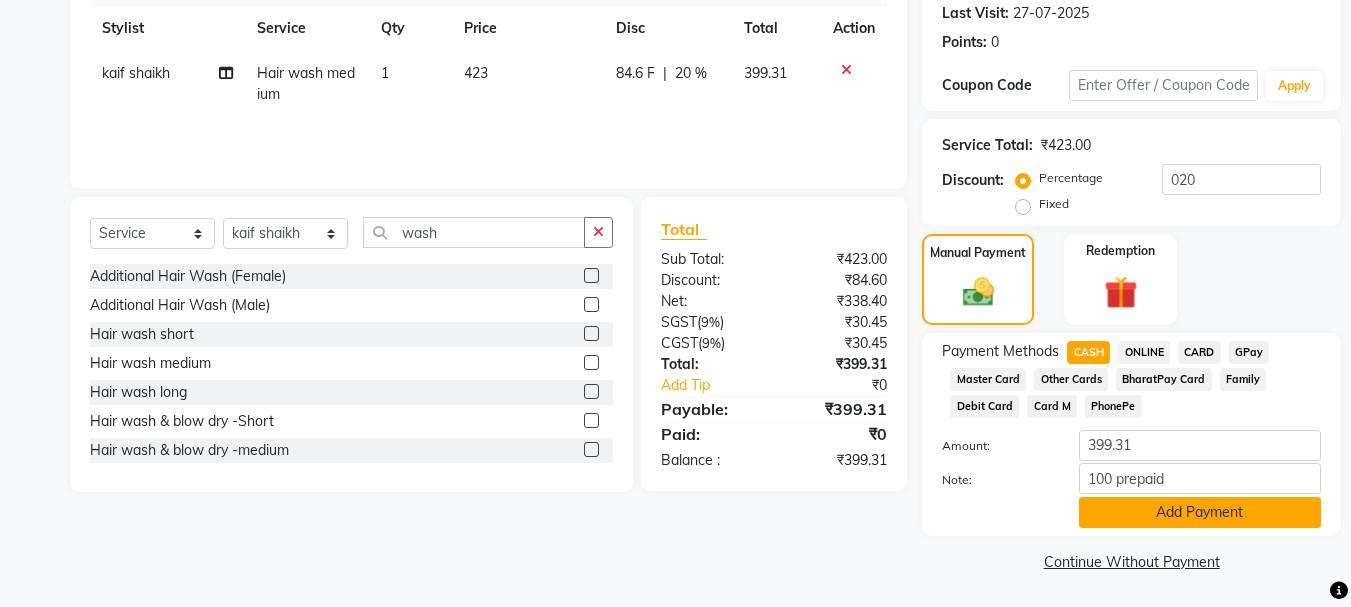 click on "Add Payment" 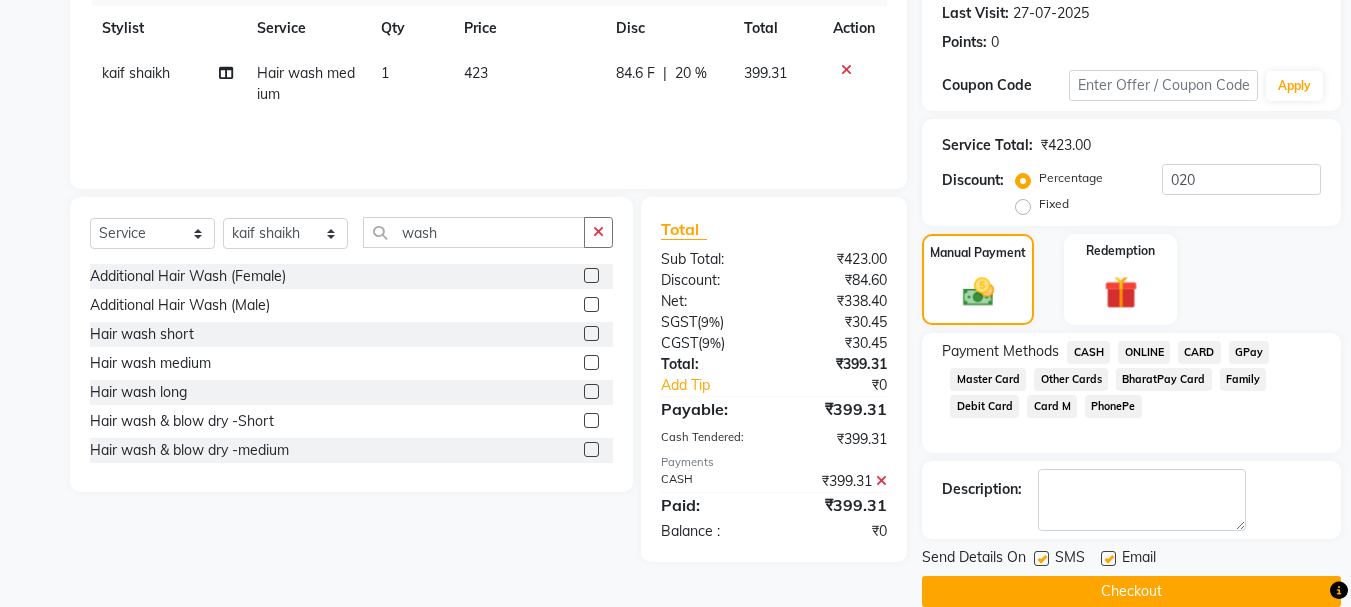 scroll, scrollTop: 237, scrollLeft: 0, axis: vertical 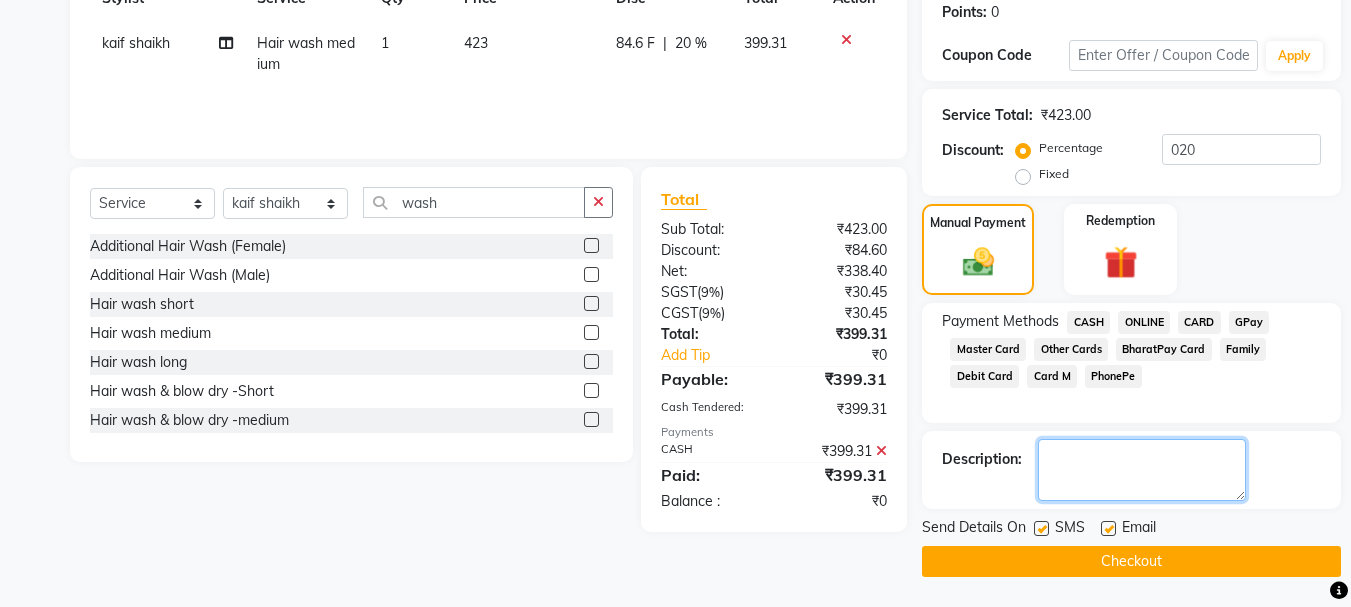 click 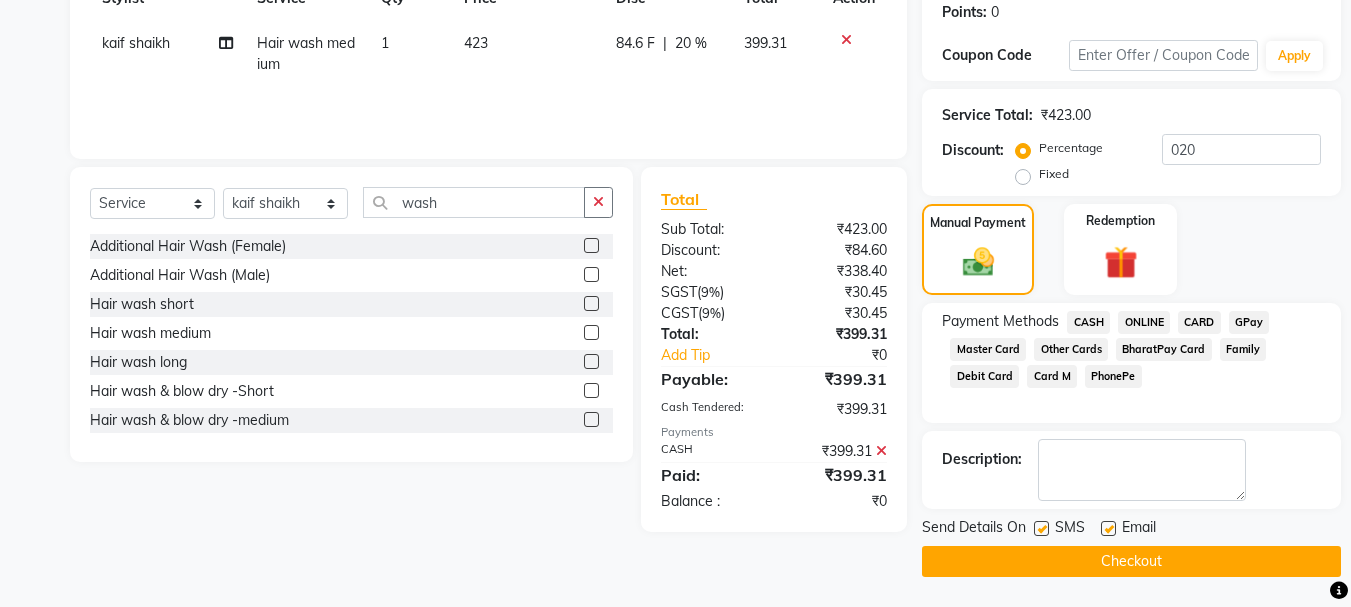 click on "Checkout" 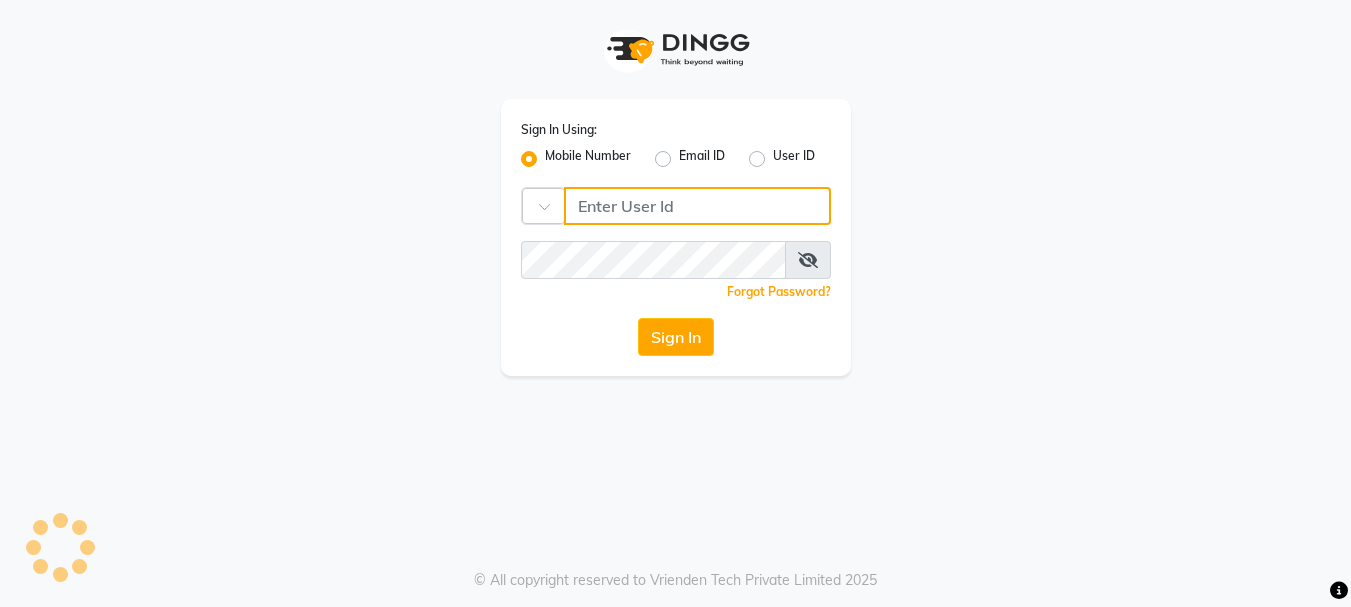 type on "9011729000" 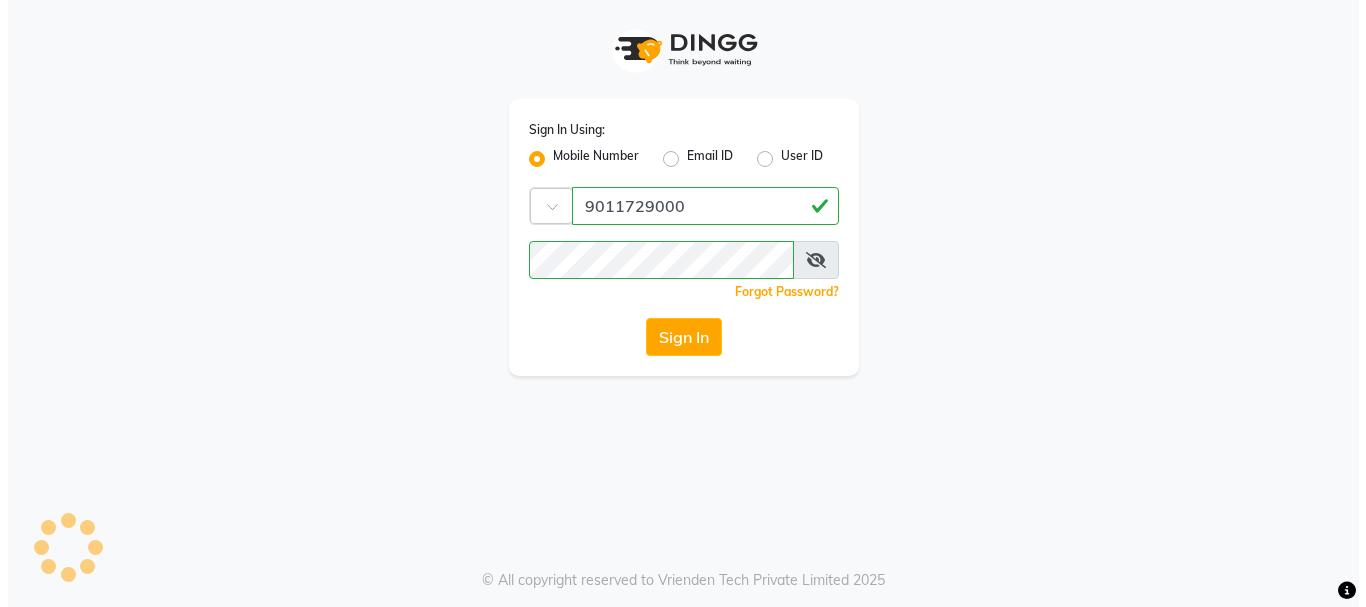 scroll, scrollTop: 0, scrollLeft: 0, axis: both 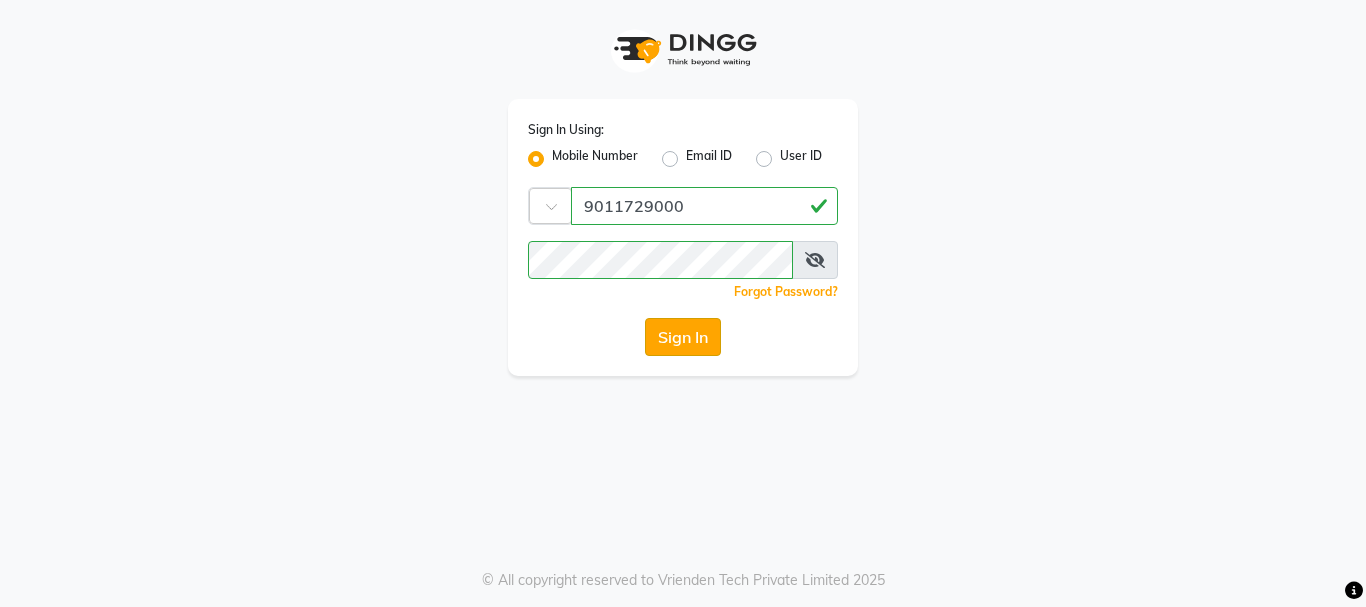click on "Sign In" 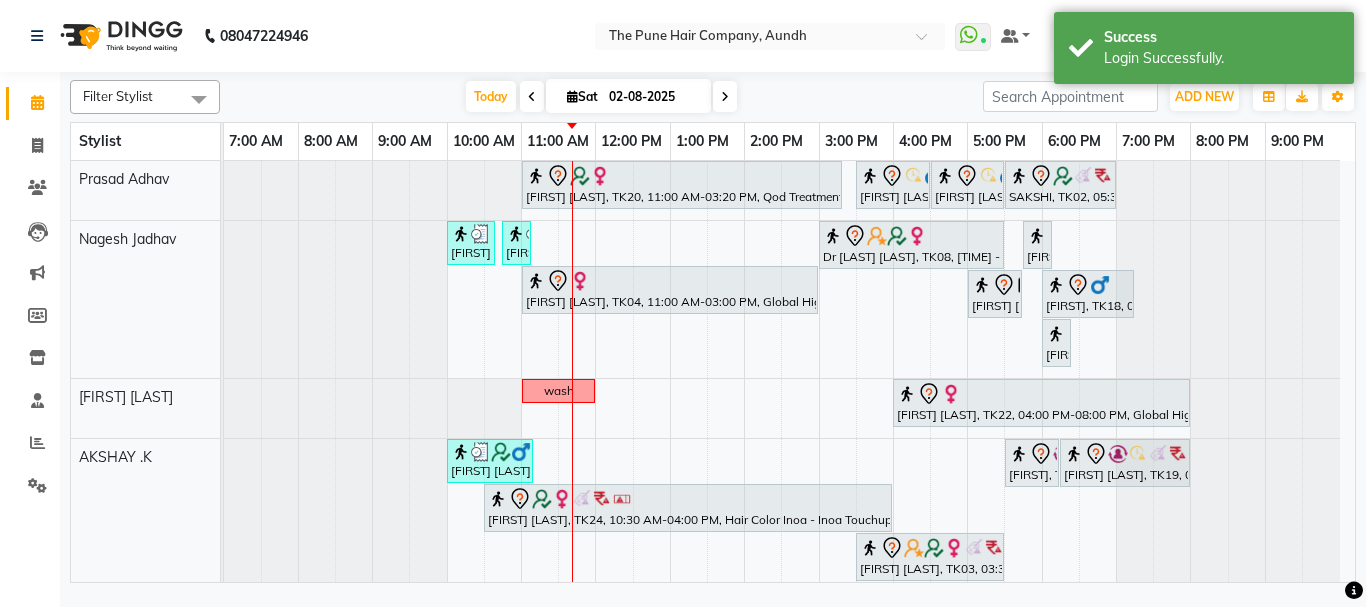scroll, scrollTop: 740, scrollLeft: 0, axis: vertical 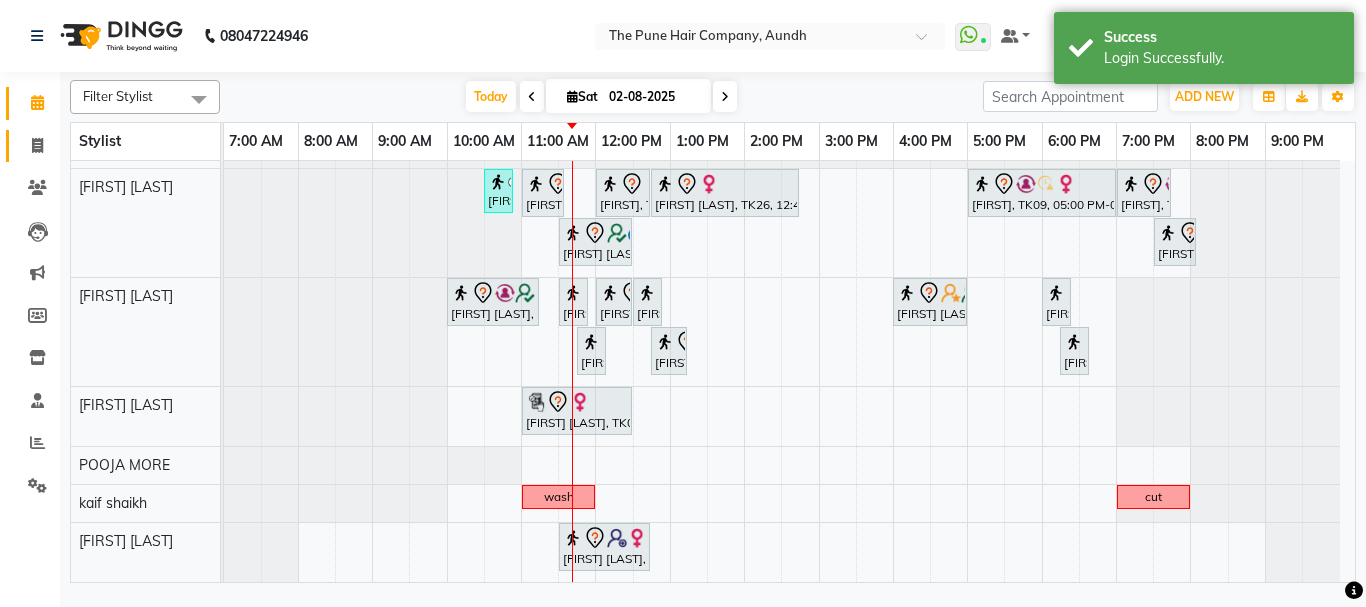 click 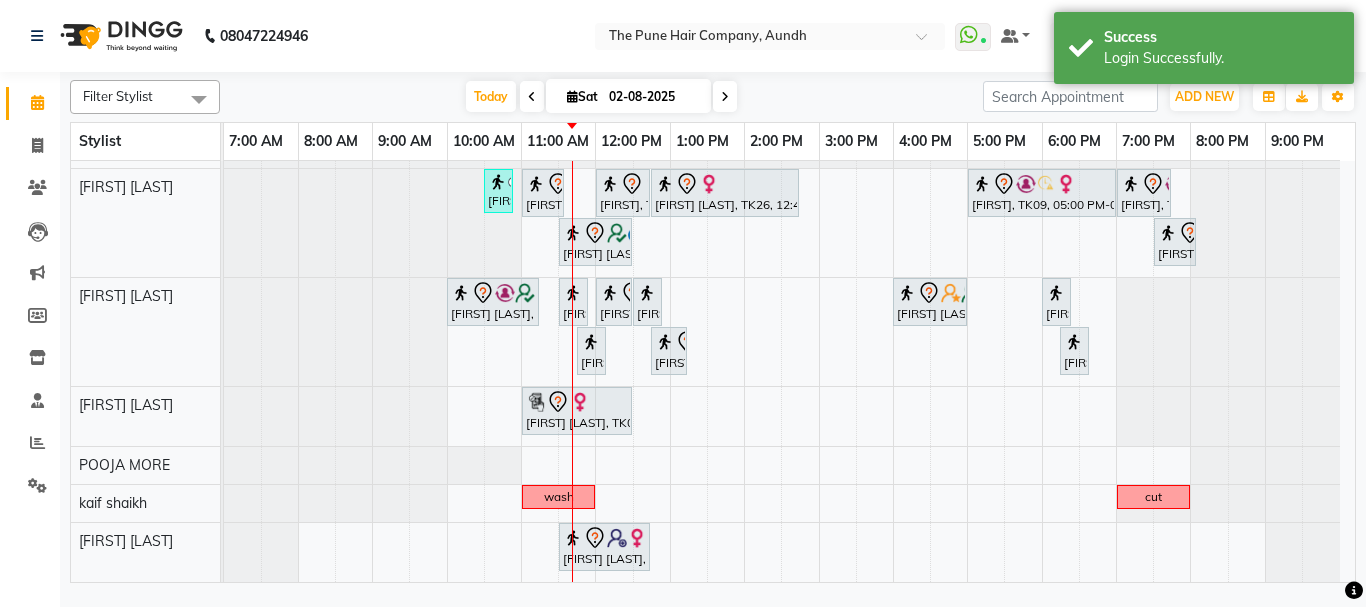 select on "service" 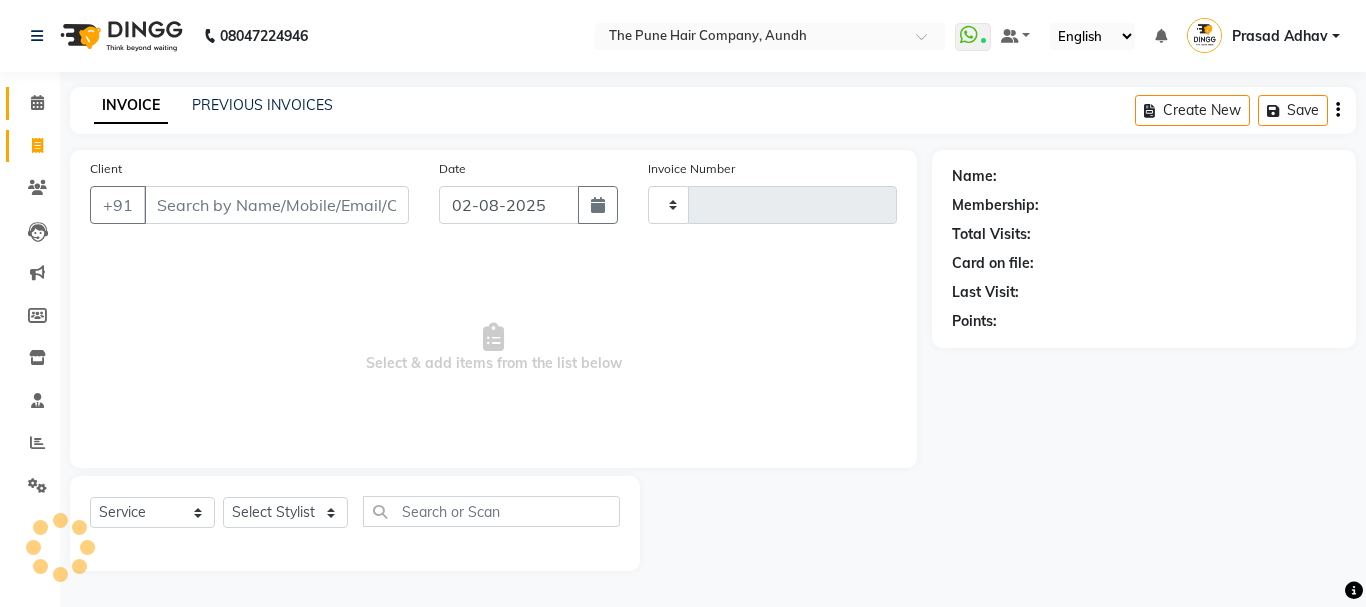 click 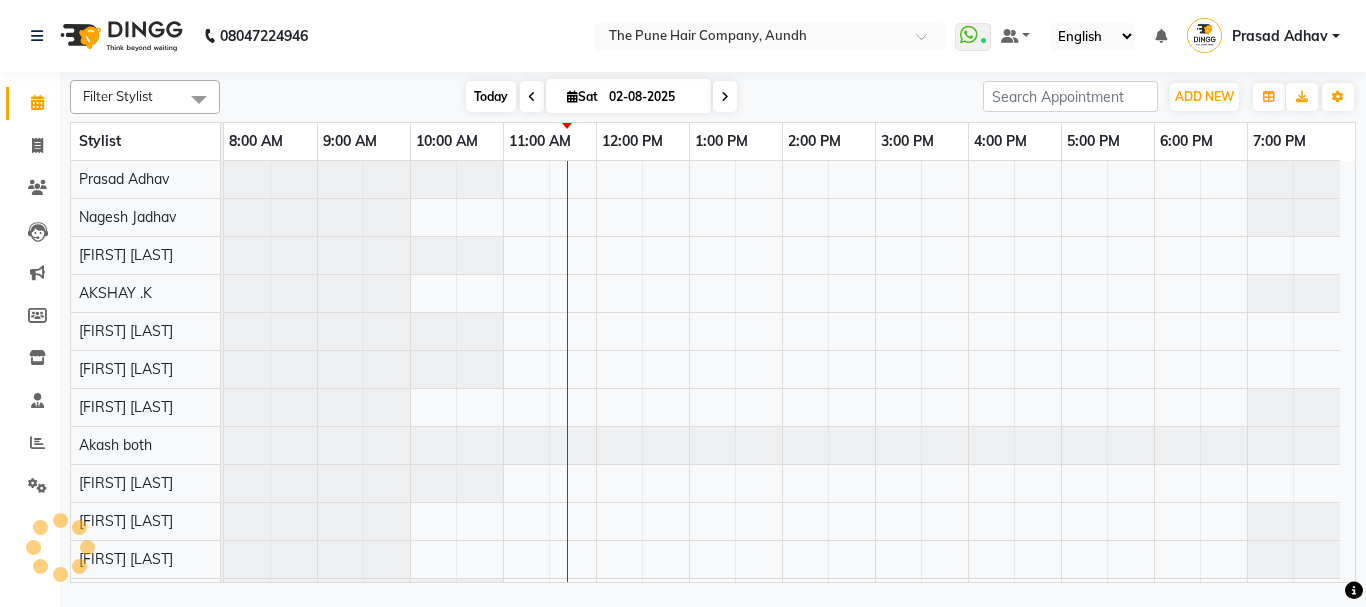 click on "Today" at bounding box center [491, 96] 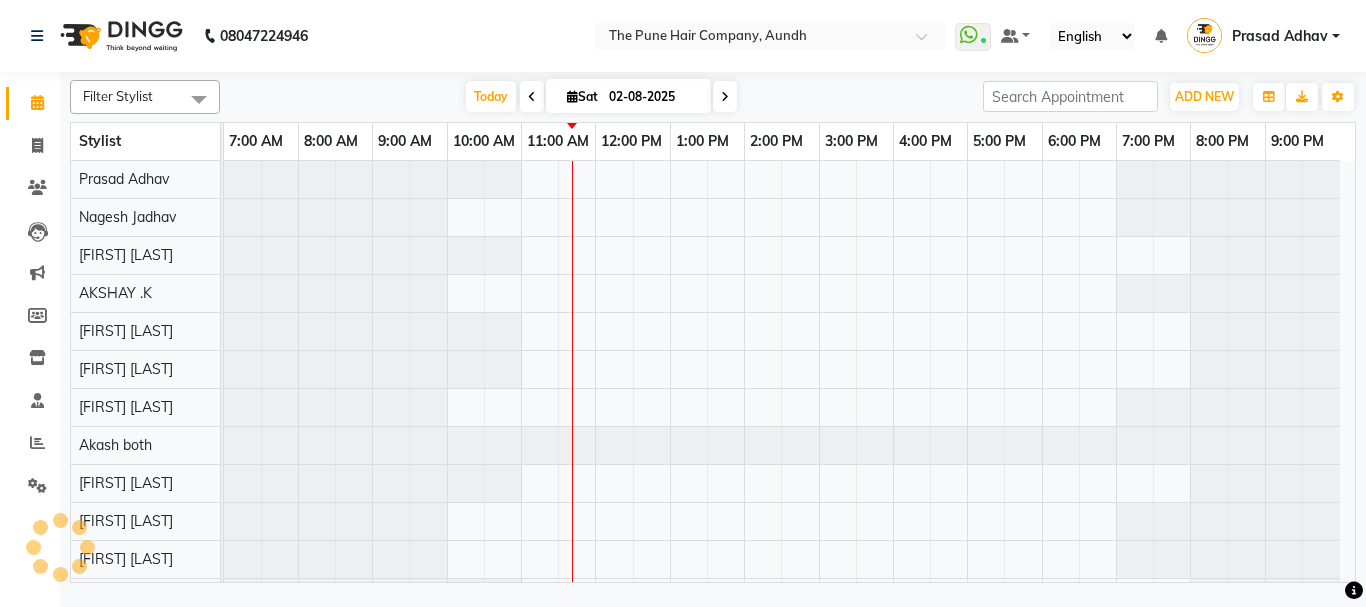 scroll, scrollTop: 110, scrollLeft: 0, axis: vertical 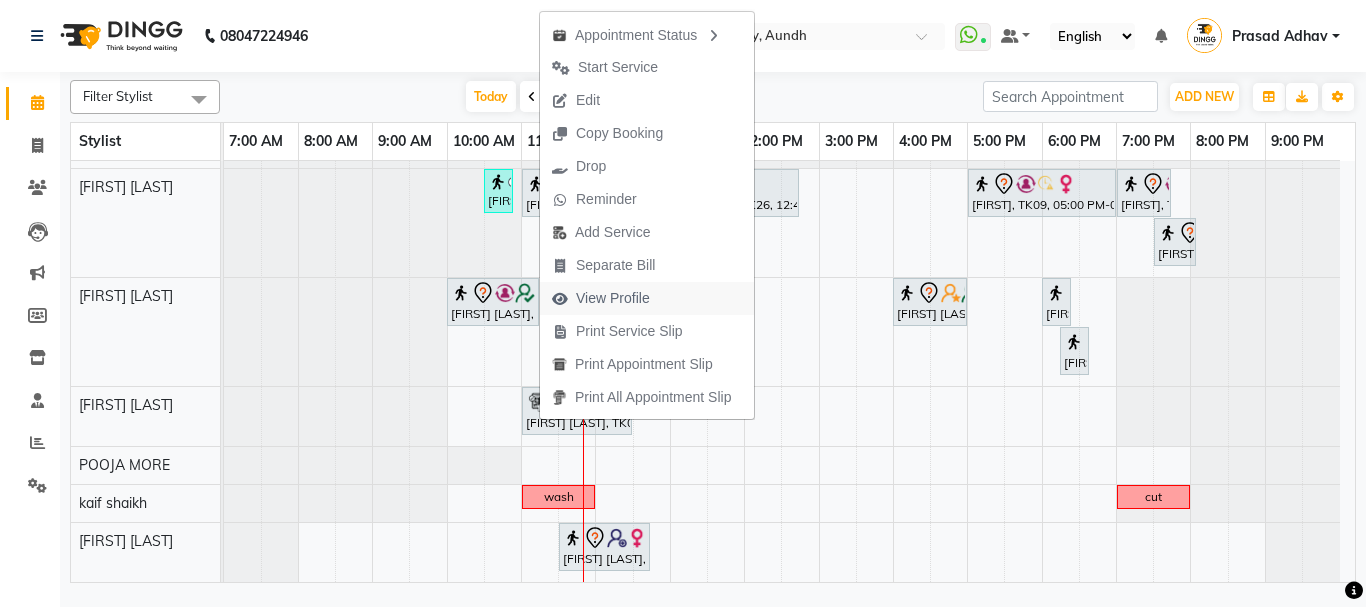 click on "View Profile" at bounding box center (601, 298) 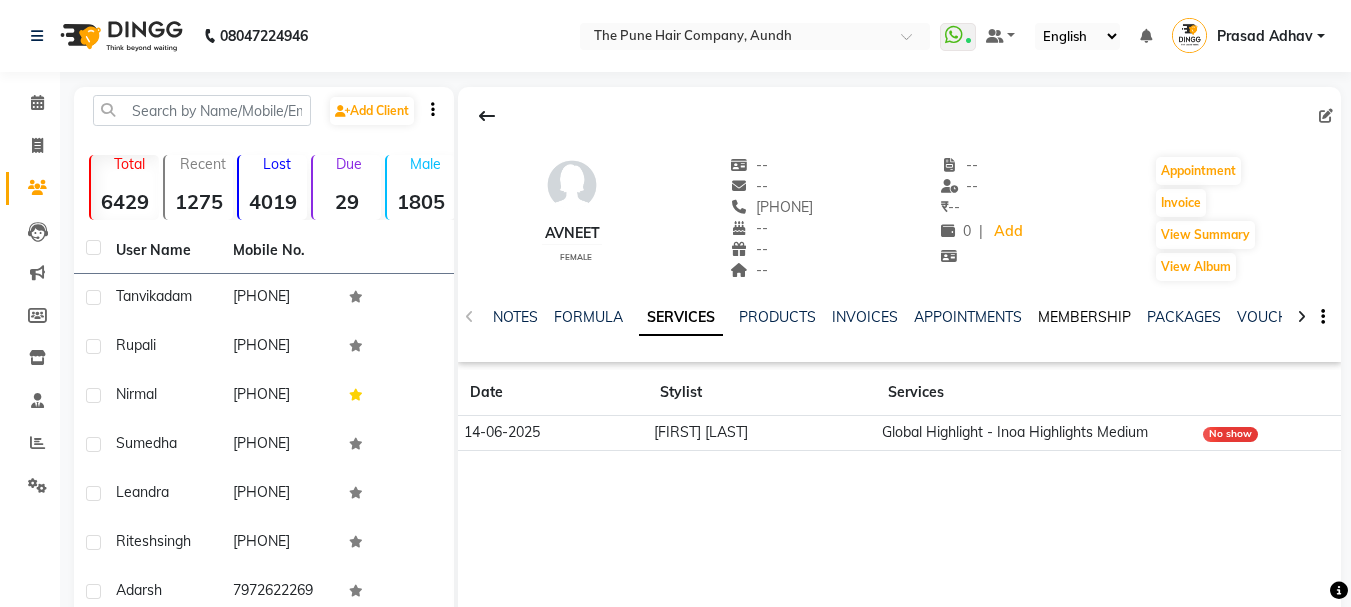click on "MEMBERSHIP" 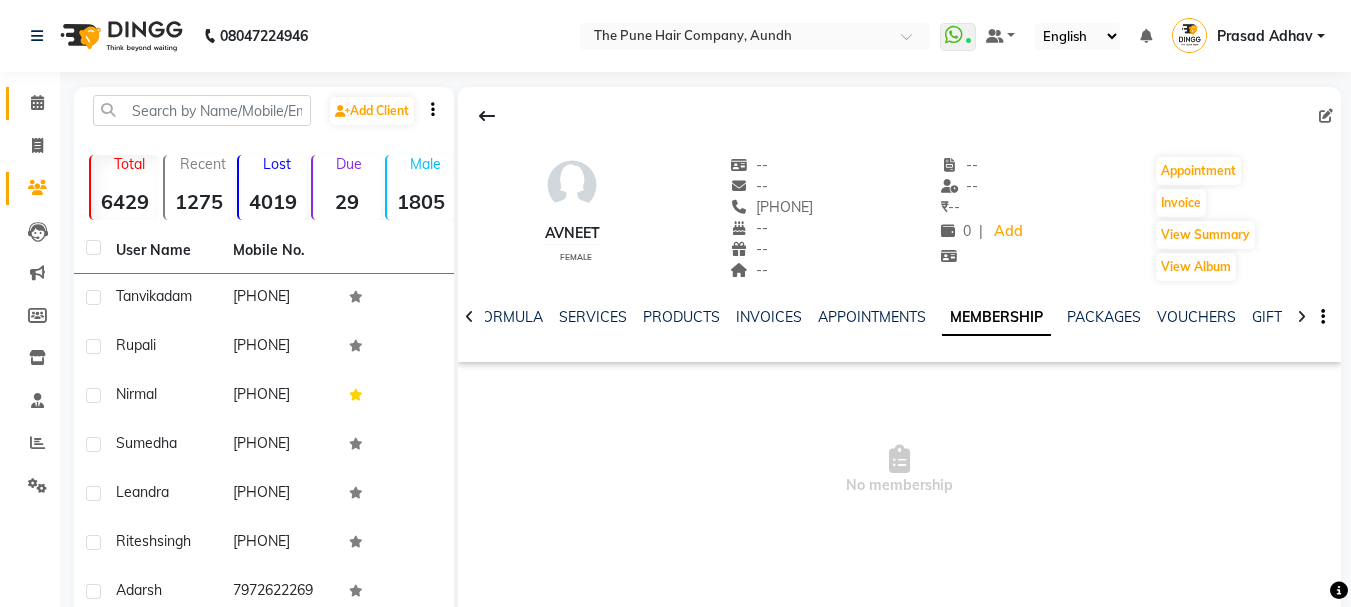 click on "Calendar" 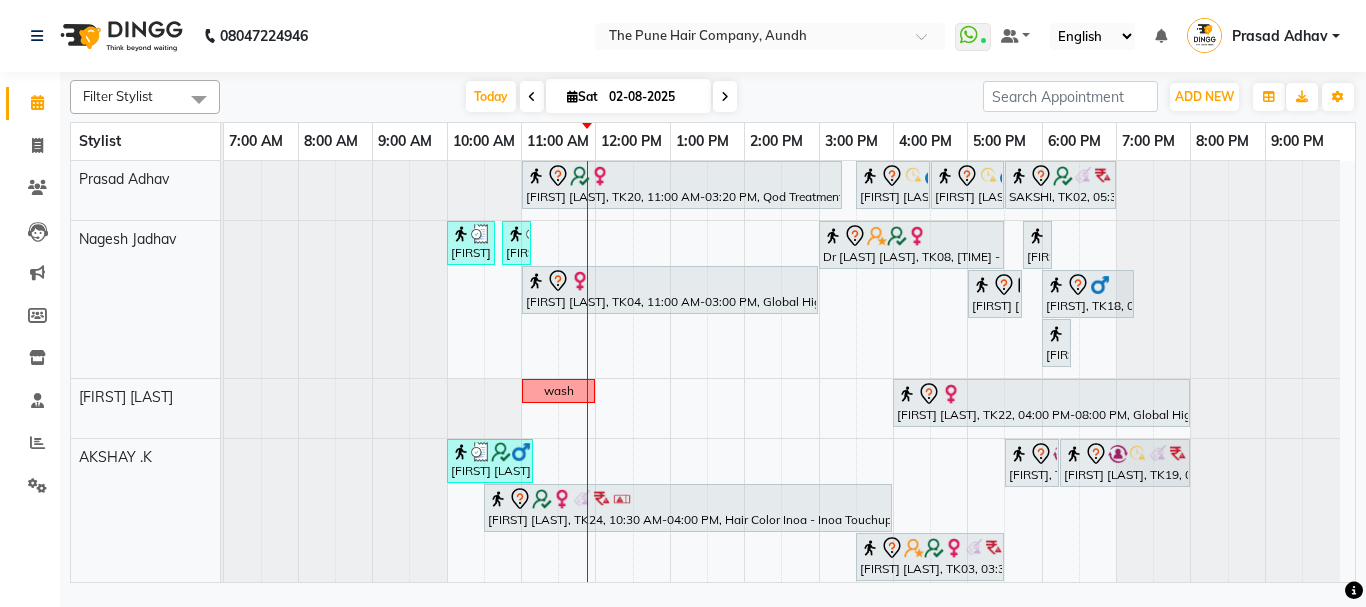 scroll, scrollTop: 600, scrollLeft: 0, axis: vertical 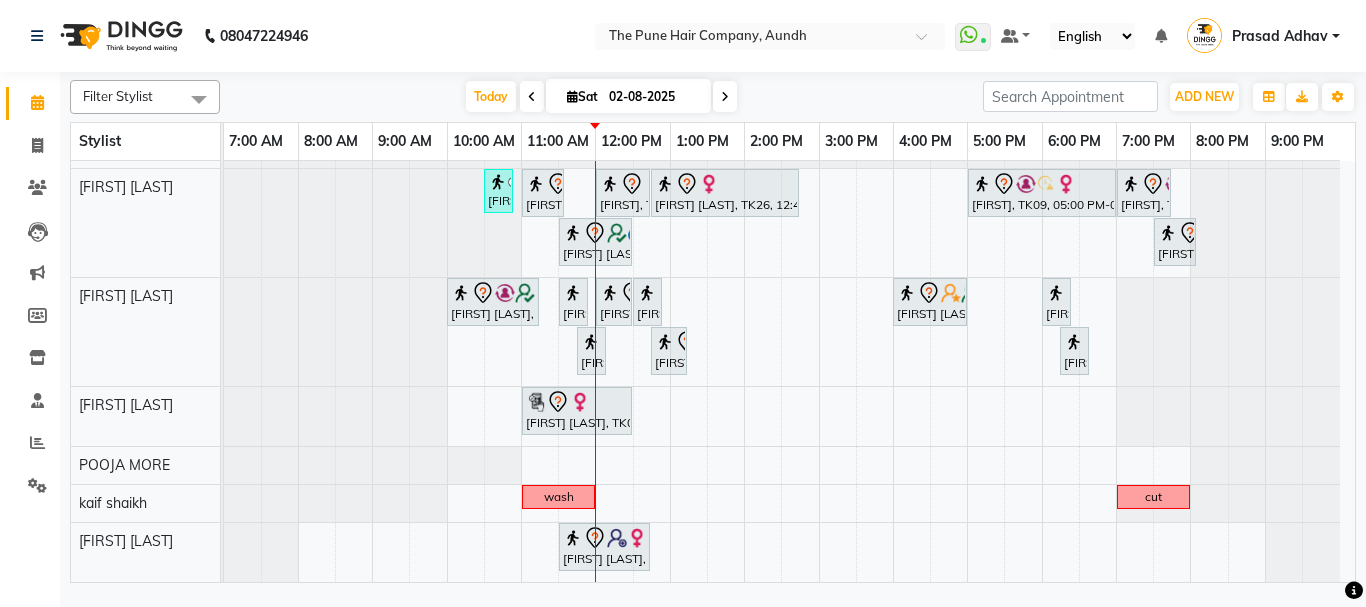 click at bounding box center (725, 96) 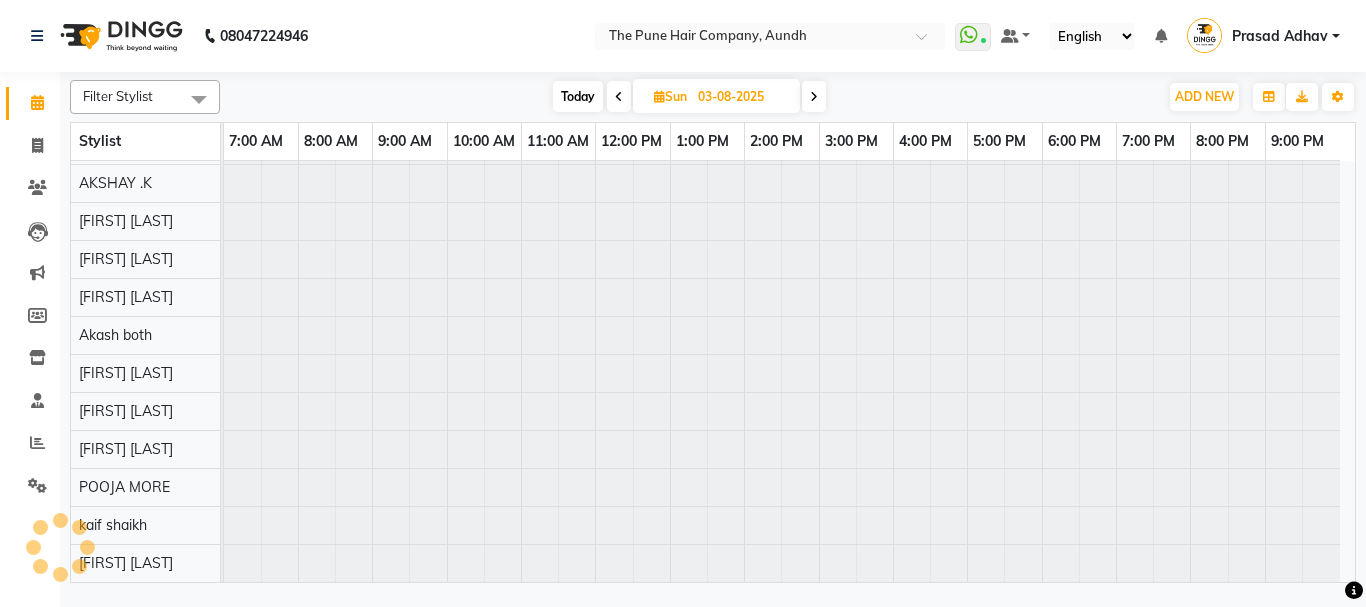 scroll, scrollTop: 110, scrollLeft: 0, axis: vertical 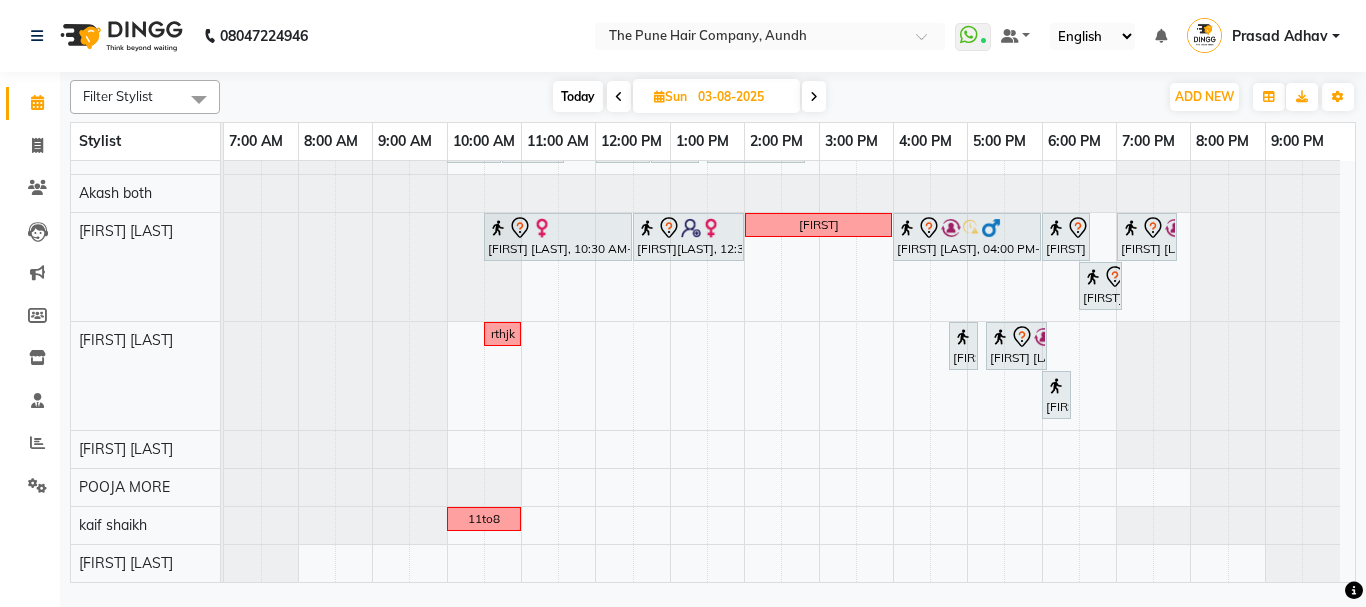 click on "08047224946 Select Location × The Pune Hair Company, Aundh  WhatsApp Status  ✕ Status:  Connected Most Recent Message: 02-08-2025     11:30 AM Recent Service Activity: 02-08-2025     11:42 AM Default Panel My Panel English ENGLISH Español العربية मराठी हिंदी ગુજરાતી தமிழ் 中文 Notifications nothing to show Prasad Adhav  Manage Profile Change Password Sign out  Version:3.15.11" 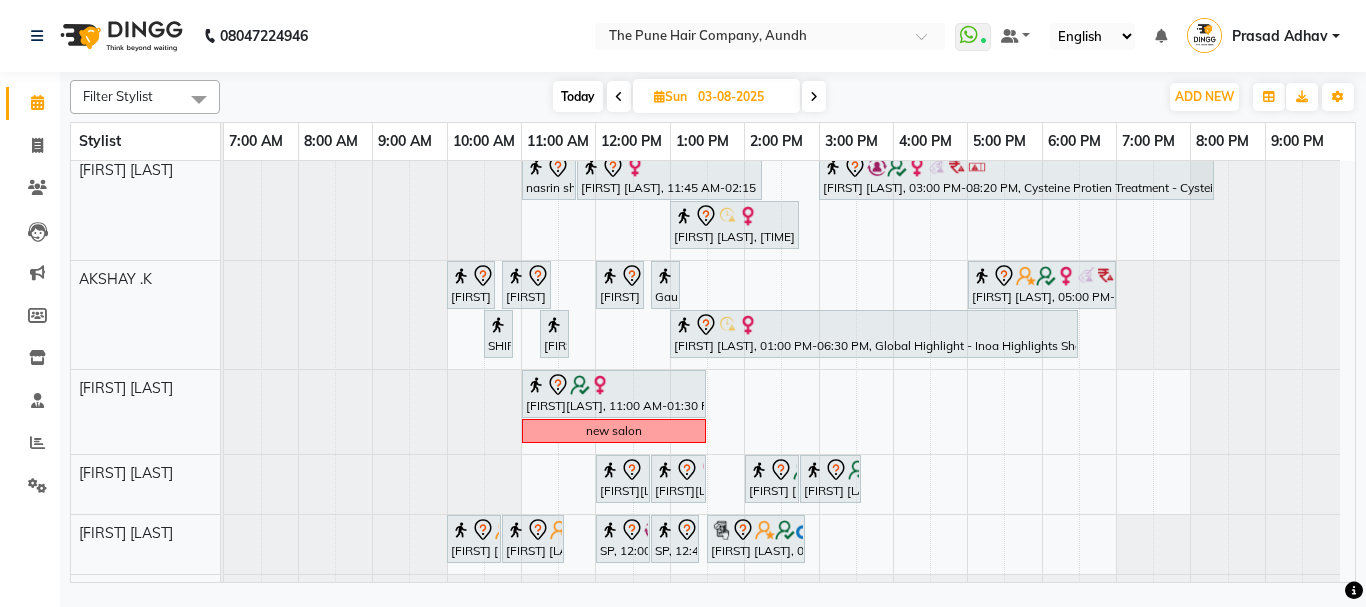 click on "break 10va              Prachi sonde, 11:30 AM-12:30 PM, Hair wash & blow dry -medium             Amita kulkarni, 12:30 PM-02:30 PM, Hair Color Inoa - Inoa Touchup 2 Inch             Amita kulkarni, 02:30 PM-03:00 PM, Cut Female ( Top Stylist )             adarsh, 03:00 PM-04:00 PM, Cut Male ( Top Stylist )             adarsh, 04:00 PM-04:20 PM,  Beard Crafting             preeti salvi, 04:30 PM-07:30 PM, Hair Color Inoa - Inoa Touchup 2 Inch             MEHER, 10:00 AM-10:40 AM, Cut male (Expert)             MEHER, 10:45 AM-12:05 PM,  Beard Crafting             aditi shignan, 02:00 PM-04:00 PM, Hair Color Inoa - Inoa Touchup 2 Inch             aditi shignan, 04:00 PM-05:10 PM, Cut male (Expert)             sudeep sawant, 06:00 PM-07:20 PM,  Beard Crafting             Pranjali, 12:00 PM-02:30 PM, Hair Color Inoa - Inoa Touchup 2 Inch             Anu Shewani, 05:00 PM-06:00 PM, Hair wash & blow dry - long             nasrin sheikh, 11:00 AM-11:45 AM, Cut Female (Sr.stylist)" at bounding box center (789, 482) 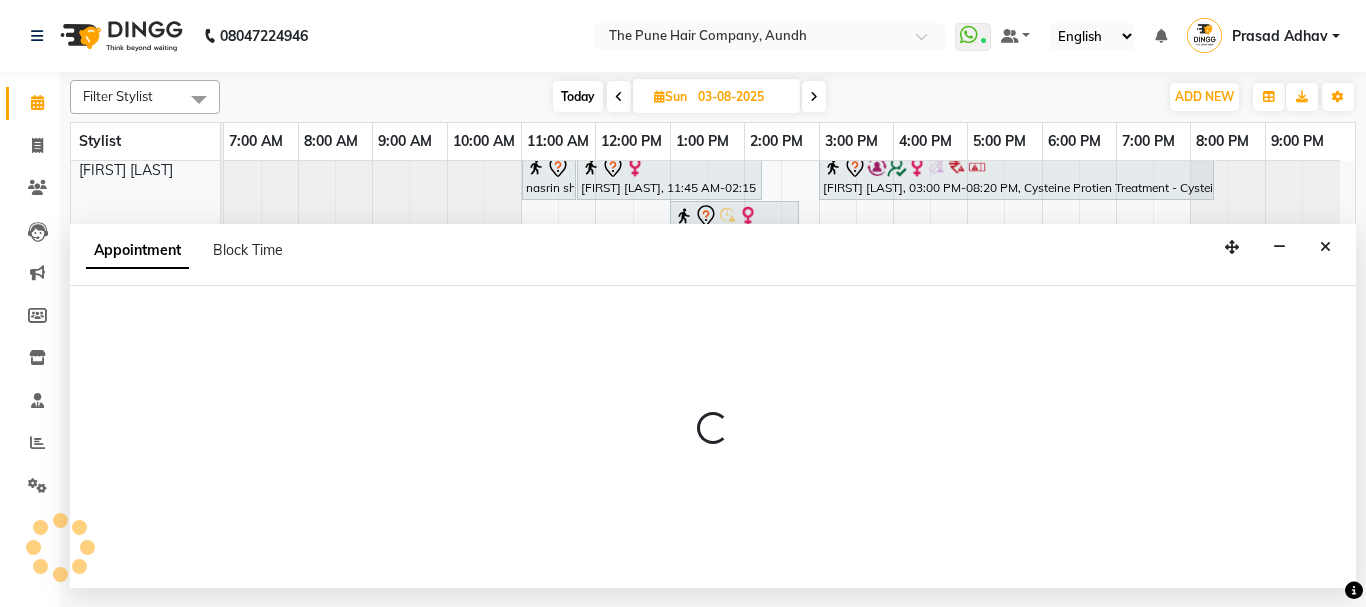select on "12769" 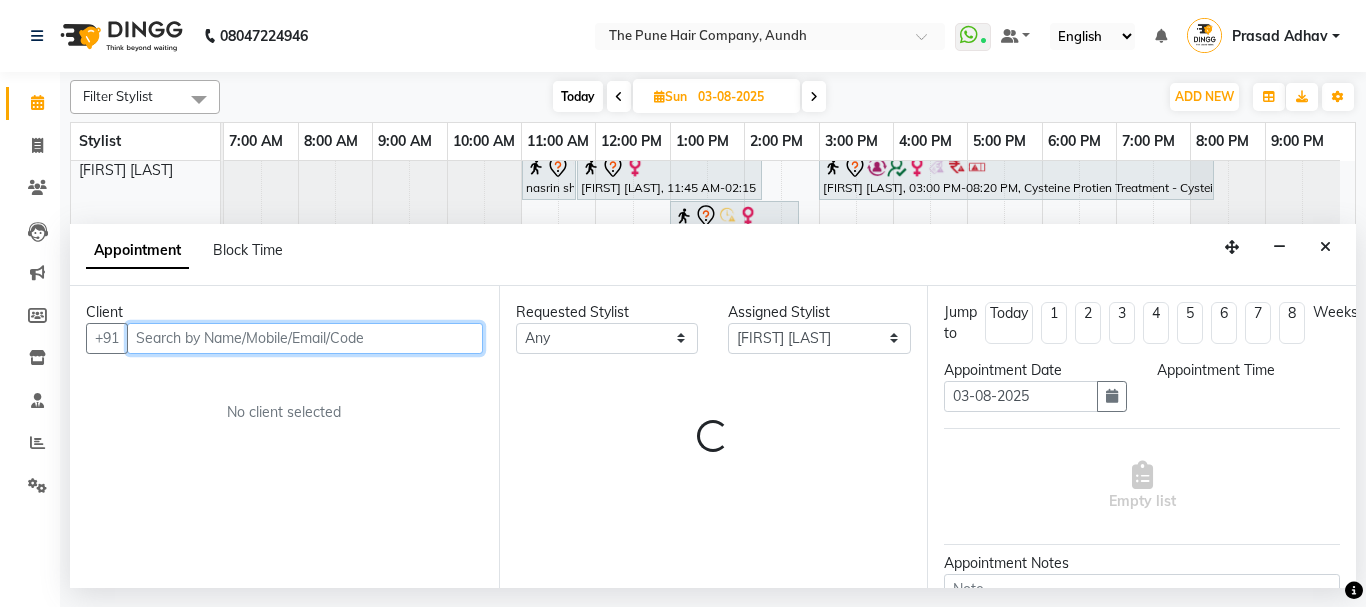 select on "810" 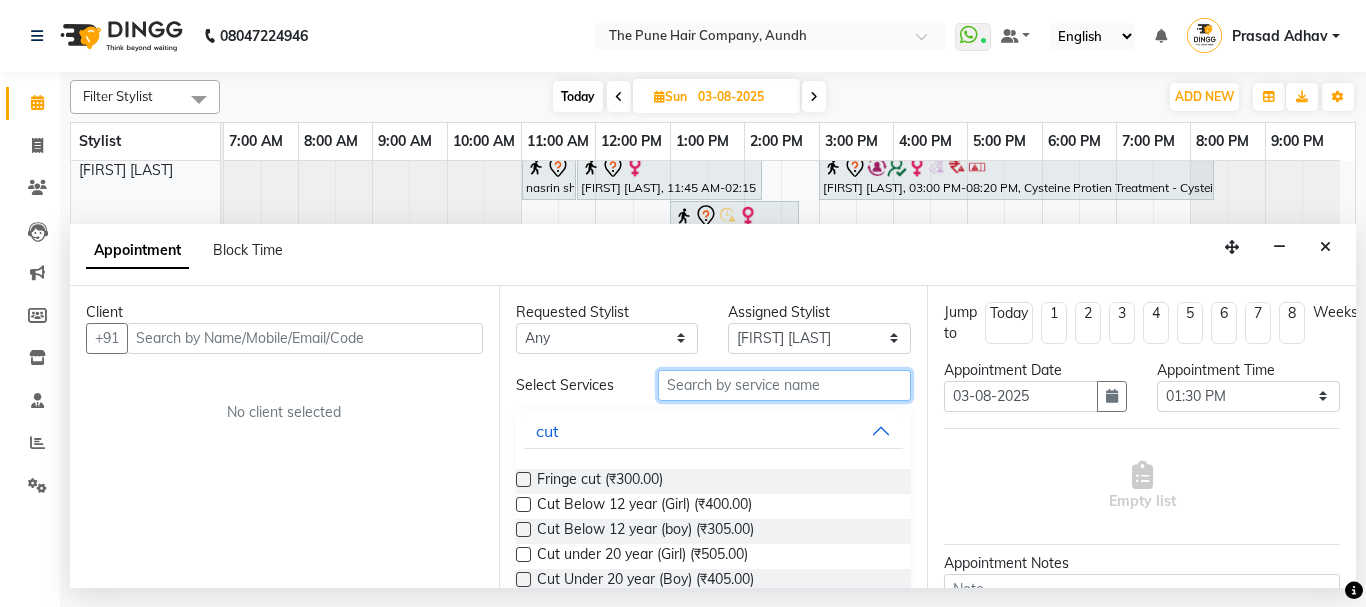 click at bounding box center [785, 385] 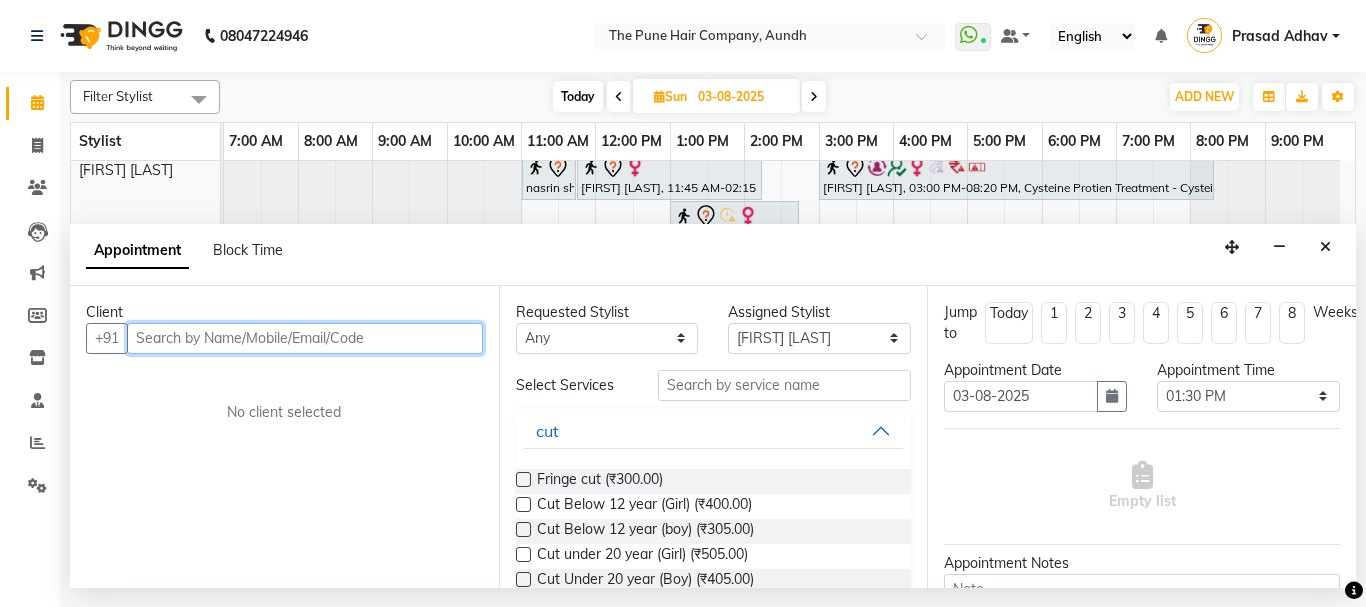 click at bounding box center [305, 338] 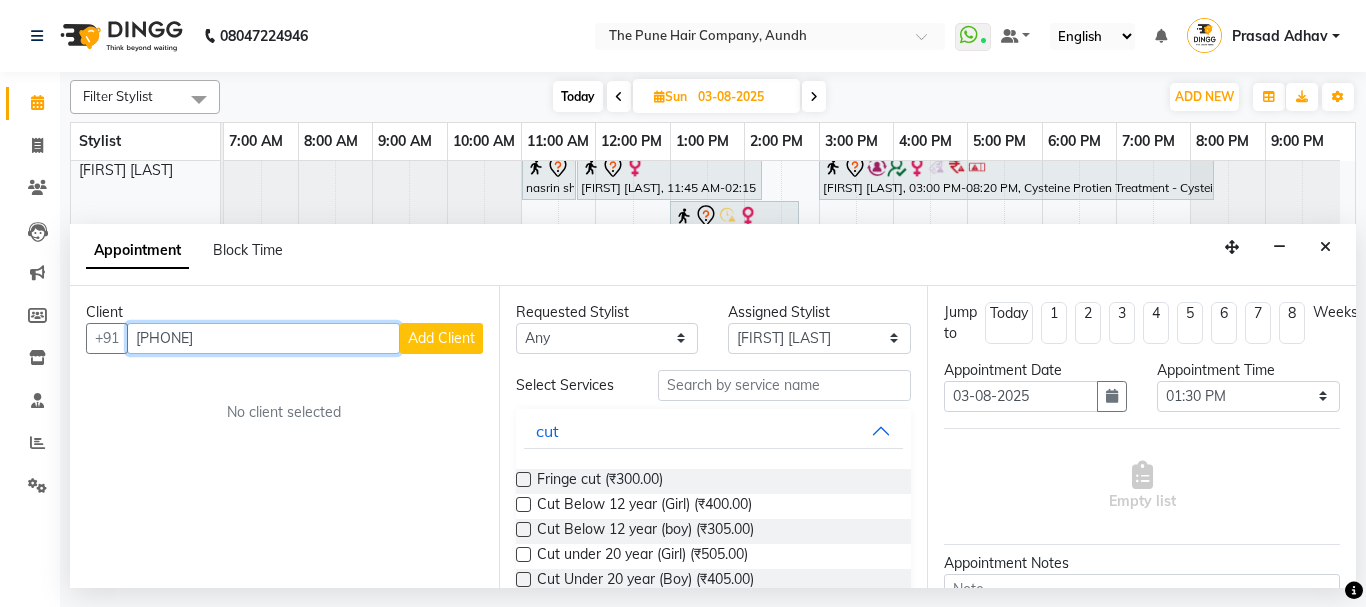type on "9503385643" 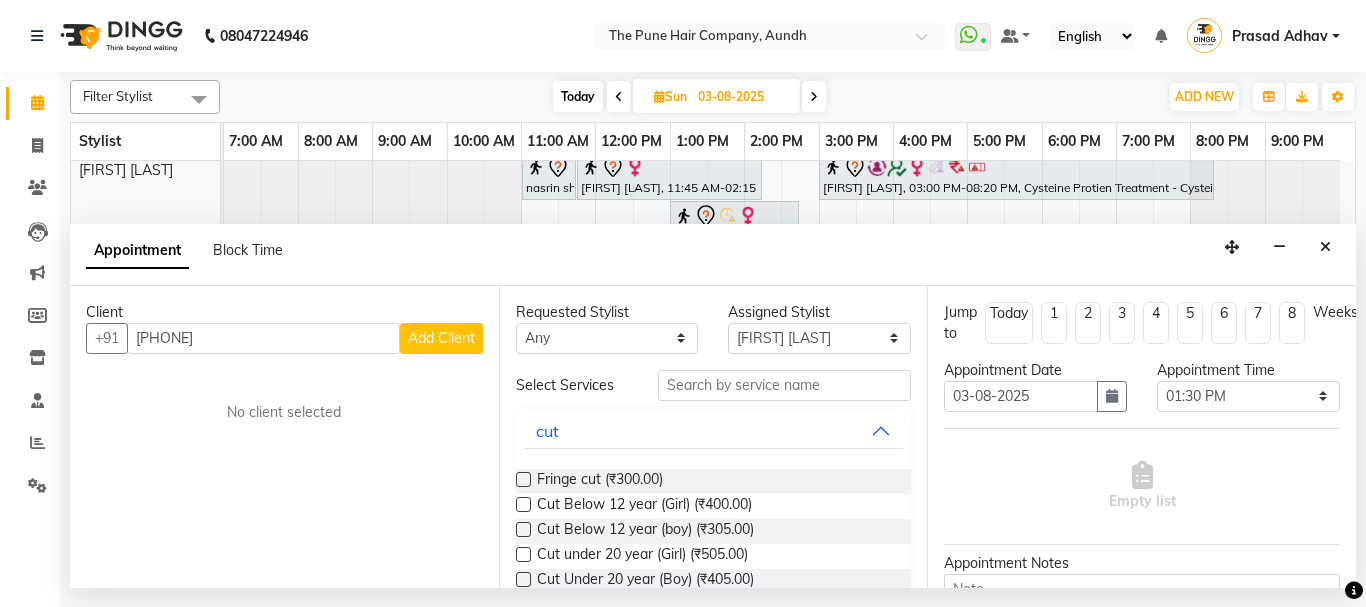 click on "Add Client" at bounding box center [441, 338] 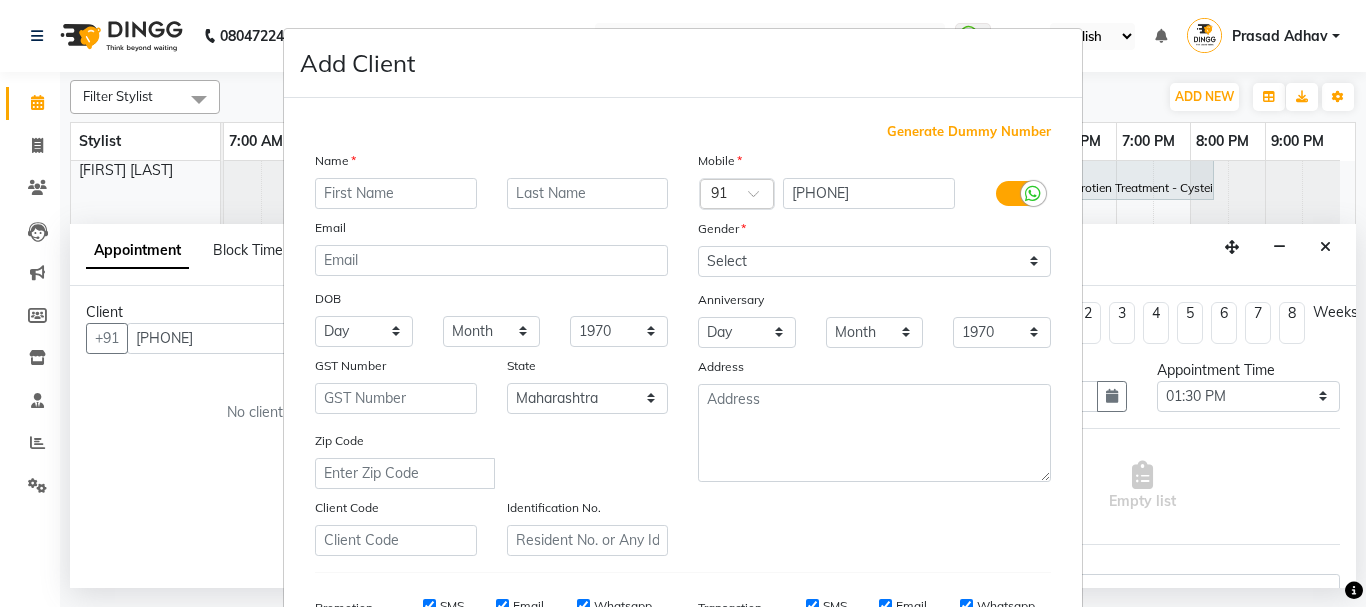 click on "Add Client Generate Dummy Number Name Email DOB Day 01 02 03 04 05 06 07 08 09 10 11 12 13 14 15 16 17 18 19 20 21 22 23 24 25 26 27 28 29 30 31 Month January February March April May June July August September October November December 1940 1941 1942 1943 1944 1945 1946 1947 1948 1949 1950 1951 1952 1953 1954 1955 1956 1957 1958 1959 1960 1961 1962 1963 1964 1965 1966 1967 1968 1969 1970 1971 1972 1973 1974 1975 1976 1977 1978 1979 1980 1981 1982 1983 1984 1985 1986 1987 1988 1989 1990 1991 1992 1993 1994 1995 1996 1997 1998 1999 2000 2001 2002 2003 2004 2005 2006 2007 2008 2009 2010 2011 2012 2013 2014 2015 2016 2017 2018 2019 2020 2021 2022 2023 2024 GST Number State Select Andaman and Nicobar Islands Andhra Pradesh Arunachal Pradesh Assam Bihar Chandigarh Chhattisgarh Dadra and Nagar Haveli Daman and Diu Delhi Goa Gujarat Haryana Himachal Pradesh Jammu and Kashmir Jharkhand Karnataka Kerala Lakshadweep Madhya Pradesh Maharashtra Manipur Meghalaya Mizoram Nagaland Odisha Pondicherry Punjab Rajasthan Sikkim" at bounding box center (683, 303) 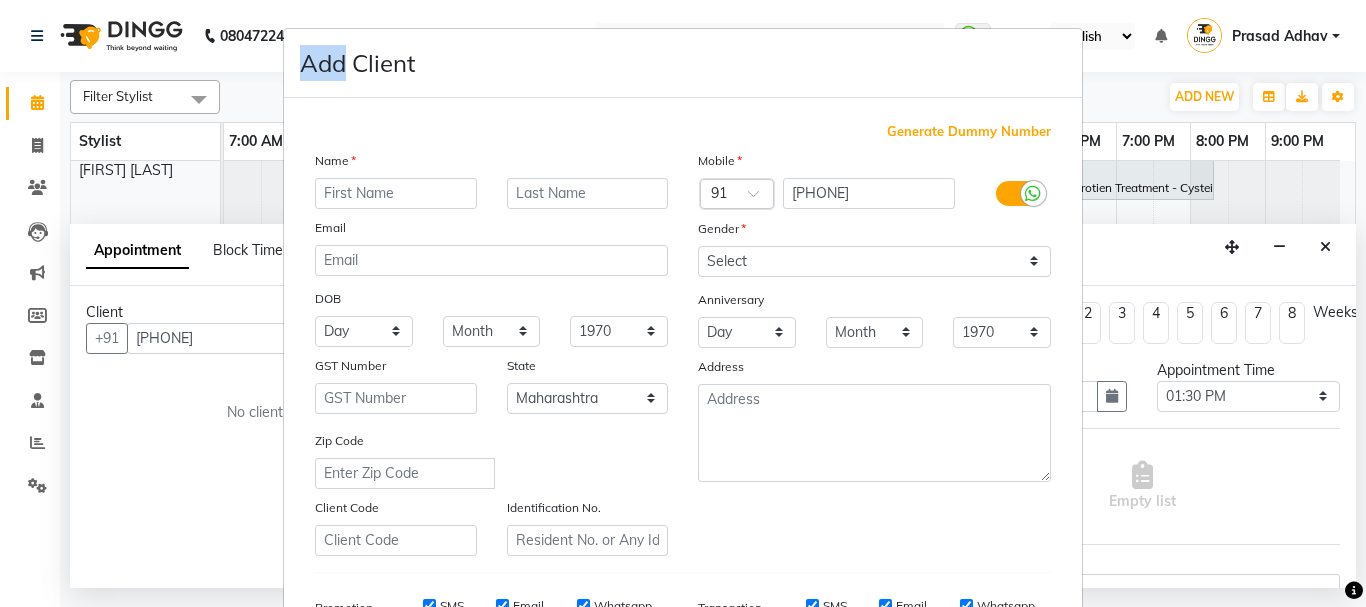 click on "Add Client Generate Dummy Number Name Email DOB Day 01 02 03 04 05 06 07 08 09 10 11 12 13 14 15 16 17 18 19 20 21 22 23 24 25 26 27 28 29 30 31 Month January February March April May June July August September October November December 1940 1941 1942 1943 1944 1945 1946 1947 1948 1949 1950 1951 1952 1953 1954 1955 1956 1957 1958 1959 1960 1961 1962 1963 1964 1965 1966 1967 1968 1969 1970 1971 1972 1973 1974 1975 1976 1977 1978 1979 1980 1981 1982 1983 1984 1985 1986 1987 1988 1989 1990 1991 1992 1993 1994 1995 1996 1997 1998 1999 2000 2001 2002 2003 2004 2005 2006 2007 2008 2009 2010 2011 2012 2013 2014 2015 2016 2017 2018 2019 2020 2021 2022 2023 2024 GST Number State Select Andaman and Nicobar Islands Andhra Pradesh Arunachal Pradesh Assam Bihar Chandigarh Chhattisgarh Dadra and Nagar Haveli Daman and Diu Delhi Goa Gujarat Haryana Himachal Pradesh Jammu and Kashmir Jharkhand Karnataka Kerala Lakshadweep Madhya Pradesh Maharashtra Manipur Meghalaya Mizoram Nagaland Odisha Pondicherry Punjab Rajasthan Sikkim" at bounding box center (683, 303) 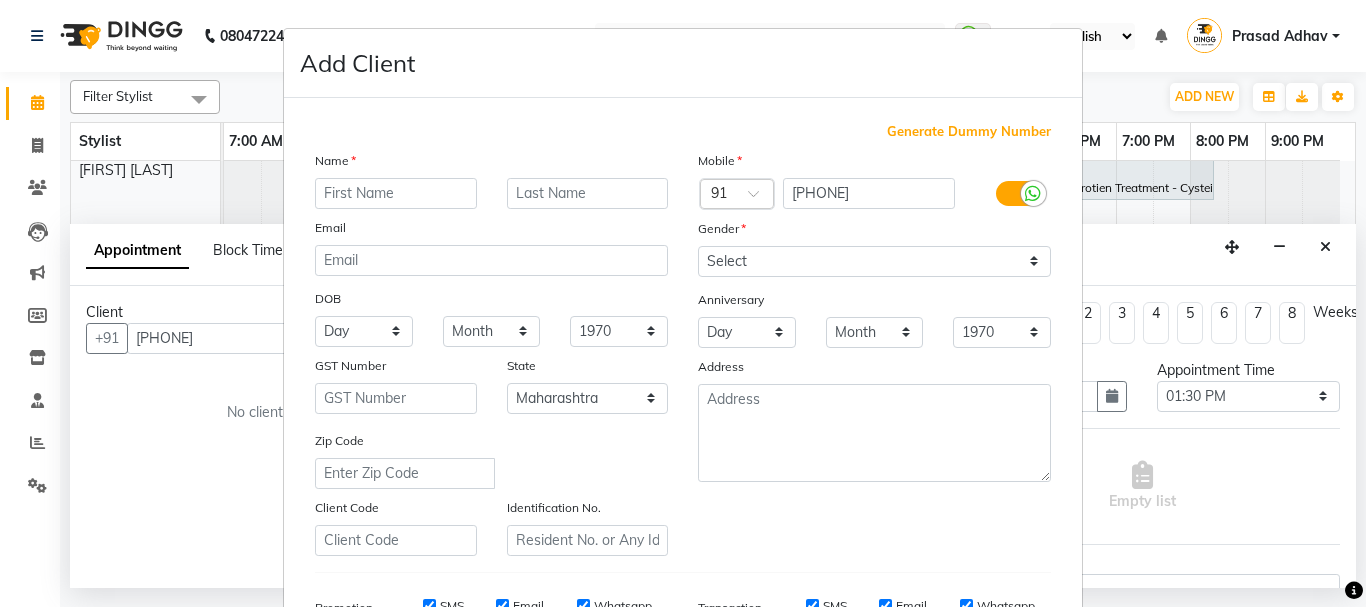 click on "Add Client Generate Dummy Number Name Email DOB Day 01 02 03 04 05 06 07 08 09 10 11 12 13 14 15 16 17 18 19 20 21 22 23 24 25 26 27 28 29 30 31 Month January February March April May June July August September October November December 1940 1941 1942 1943 1944 1945 1946 1947 1948 1949 1950 1951 1952 1953 1954 1955 1956 1957 1958 1959 1960 1961 1962 1963 1964 1965 1966 1967 1968 1969 1970 1971 1972 1973 1974 1975 1976 1977 1978 1979 1980 1981 1982 1983 1984 1985 1986 1987 1988 1989 1990 1991 1992 1993 1994 1995 1996 1997 1998 1999 2000 2001 2002 2003 2004 2005 2006 2007 2008 2009 2010 2011 2012 2013 2014 2015 2016 2017 2018 2019 2020 2021 2022 2023 2024 GST Number State Select Andaman and Nicobar Islands Andhra Pradesh Arunachal Pradesh Assam Bihar Chandigarh Chhattisgarh Dadra and Nagar Haveli Daman and Diu Delhi Goa Gujarat Haryana Himachal Pradesh Jammu and Kashmir Jharkhand Karnataka Kerala Lakshadweep Madhya Pradesh Maharashtra Manipur Meghalaya Mizoram Nagaland Odisha Pondicherry Punjab Rajasthan Sikkim" at bounding box center [683, 303] 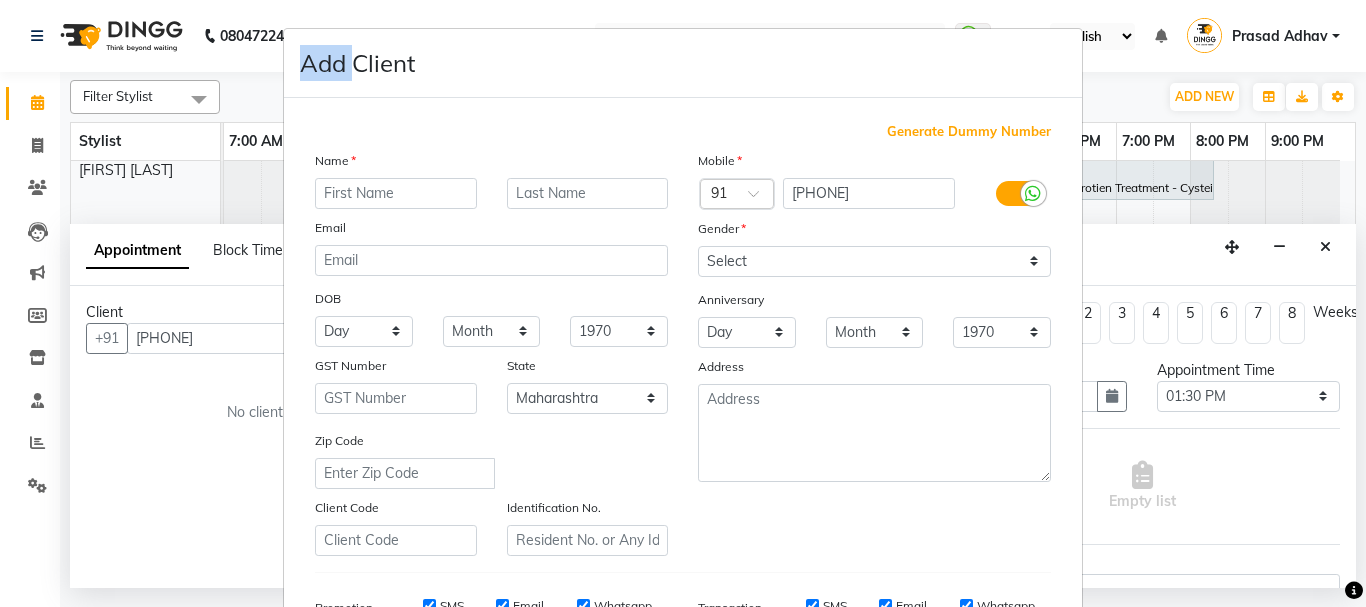 drag, startPoint x: 1319, startPoint y: 247, endPoint x: 1338, endPoint y: 227, distance: 27.58623 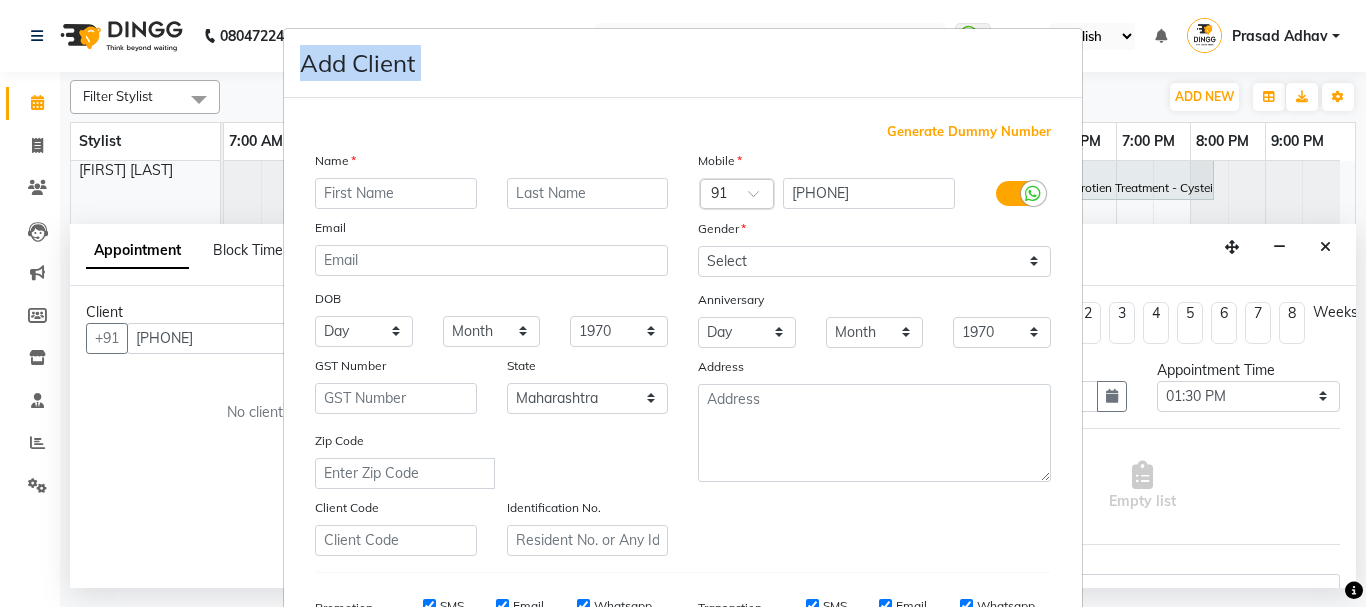 click on "Add Client Generate Dummy Number Name Email DOB Day 01 02 03 04 05 06 07 08 09 10 11 12 13 14 15 16 17 18 19 20 21 22 23 24 25 26 27 28 29 30 31 Month January February March April May June July August September October November December 1940 1941 1942 1943 1944 1945 1946 1947 1948 1949 1950 1951 1952 1953 1954 1955 1956 1957 1958 1959 1960 1961 1962 1963 1964 1965 1966 1967 1968 1969 1970 1971 1972 1973 1974 1975 1976 1977 1978 1979 1980 1981 1982 1983 1984 1985 1986 1987 1988 1989 1990 1991 1992 1993 1994 1995 1996 1997 1998 1999 2000 2001 2002 2003 2004 2005 2006 2007 2008 2009 2010 2011 2012 2013 2014 2015 2016 2017 2018 2019 2020 2021 2022 2023 2024 GST Number State Select Andaman and Nicobar Islands Andhra Pradesh Arunachal Pradesh Assam Bihar Chandigarh Chhattisgarh Dadra and Nagar Haveli Daman and Diu Delhi Goa Gujarat Haryana Himachal Pradesh Jammu and Kashmir Jharkhand Karnataka Kerala Lakshadweep Madhya Pradesh Maharashtra Manipur Meghalaya Mizoram Nagaland Odisha Pondicherry Punjab Rajasthan Sikkim" at bounding box center (683, 303) 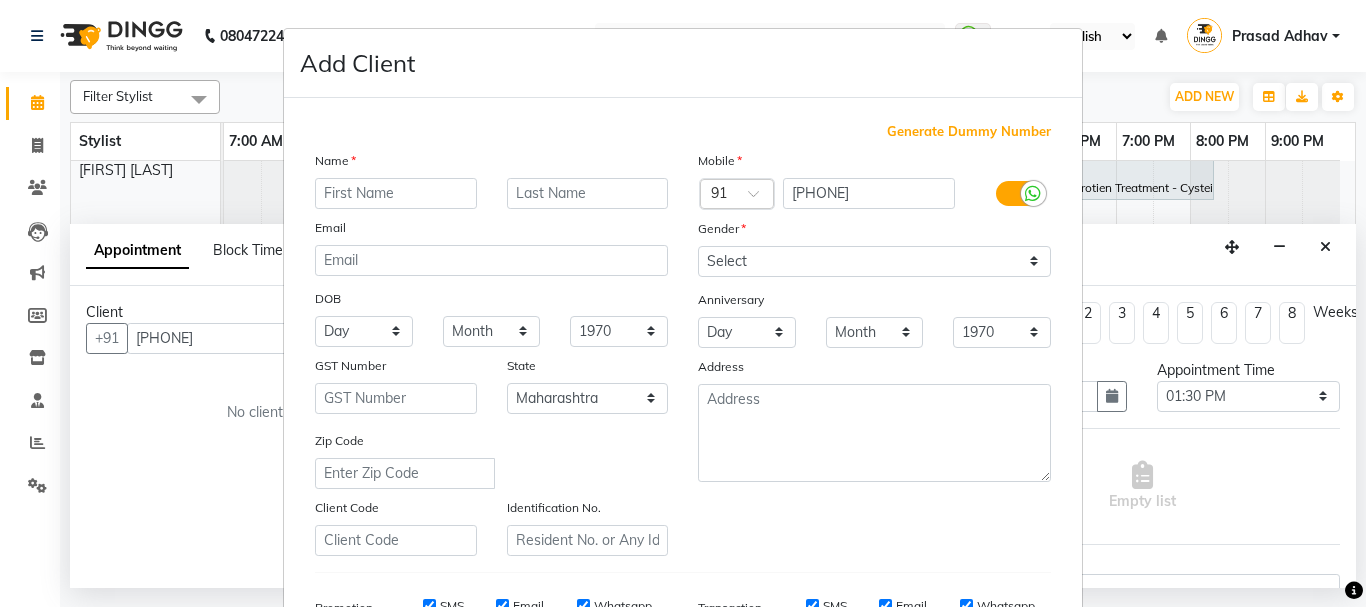 click on "Add Client Generate Dummy Number Name Email DOB Day 01 02 03 04 05 06 07 08 09 10 11 12 13 14 15 16 17 18 19 20 21 22 23 24 25 26 27 28 29 30 31 Month January February March April May June July August September October November December 1940 1941 1942 1943 1944 1945 1946 1947 1948 1949 1950 1951 1952 1953 1954 1955 1956 1957 1958 1959 1960 1961 1962 1963 1964 1965 1966 1967 1968 1969 1970 1971 1972 1973 1974 1975 1976 1977 1978 1979 1980 1981 1982 1983 1984 1985 1986 1987 1988 1989 1990 1991 1992 1993 1994 1995 1996 1997 1998 1999 2000 2001 2002 2003 2004 2005 2006 2007 2008 2009 2010 2011 2012 2013 2014 2015 2016 2017 2018 2019 2020 2021 2022 2023 2024 GST Number State Select Andaman and Nicobar Islands Andhra Pradesh Arunachal Pradesh Assam Bihar Chandigarh Chhattisgarh Dadra and Nagar Haveli Daman and Diu Delhi Goa Gujarat Haryana Himachal Pradesh Jammu and Kashmir Jharkhand Karnataka Kerala Lakshadweep Madhya Pradesh Maharashtra Manipur Meghalaya Mizoram Nagaland Odisha Pondicherry Punjab Rajasthan Sikkim" at bounding box center [683, 303] 